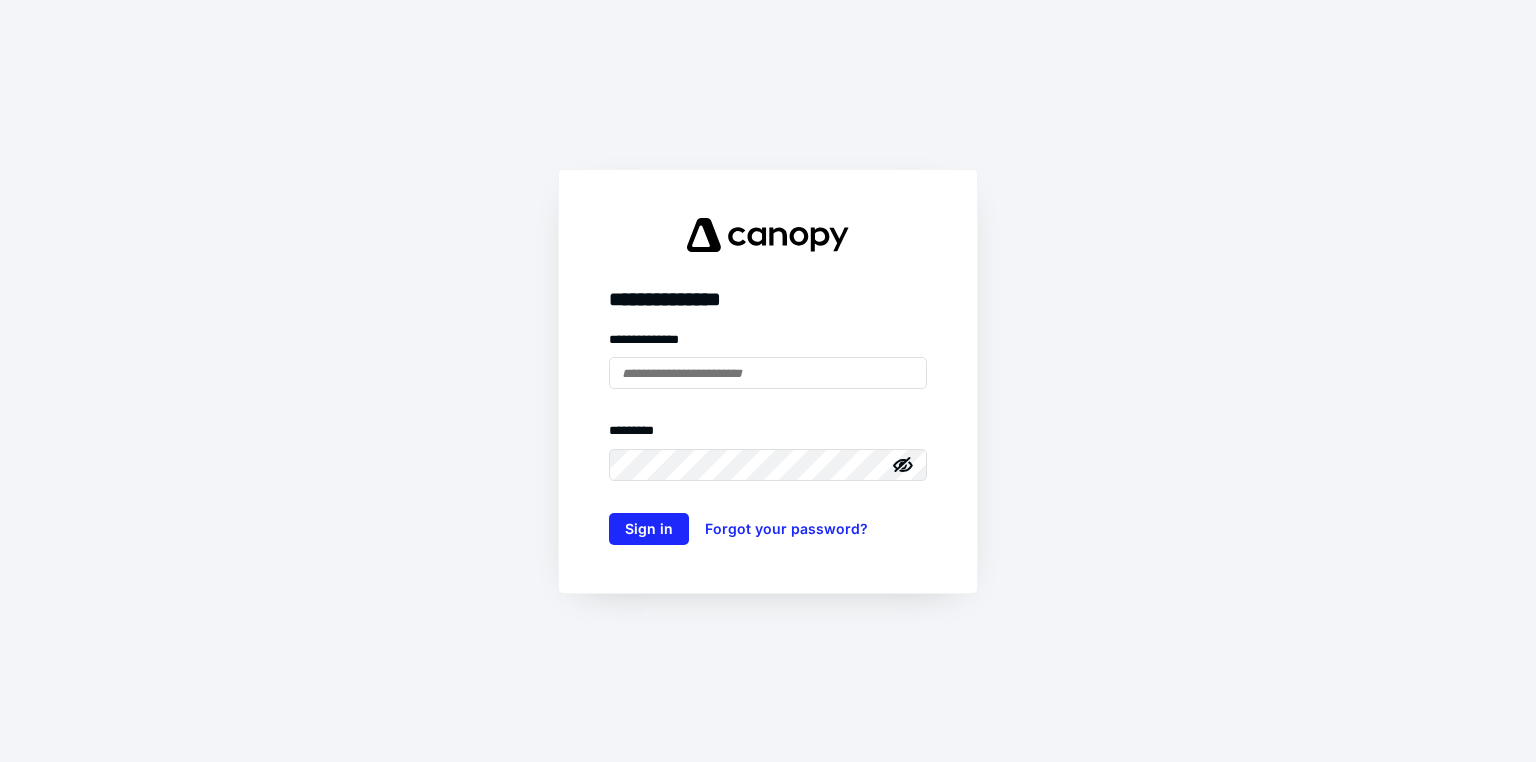 scroll, scrollTop: 0, scrollLeft: 0, axis: both 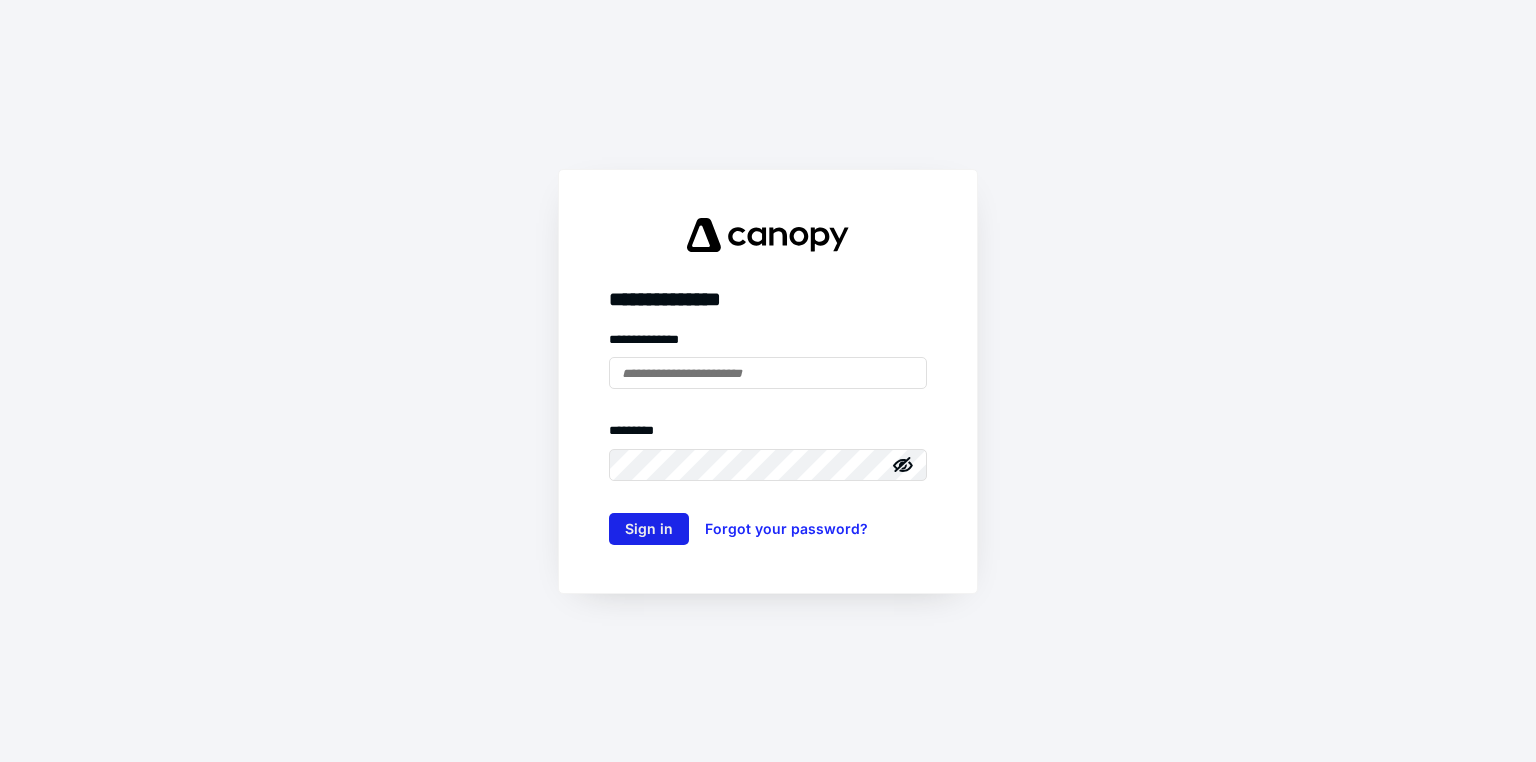 type on "**********" 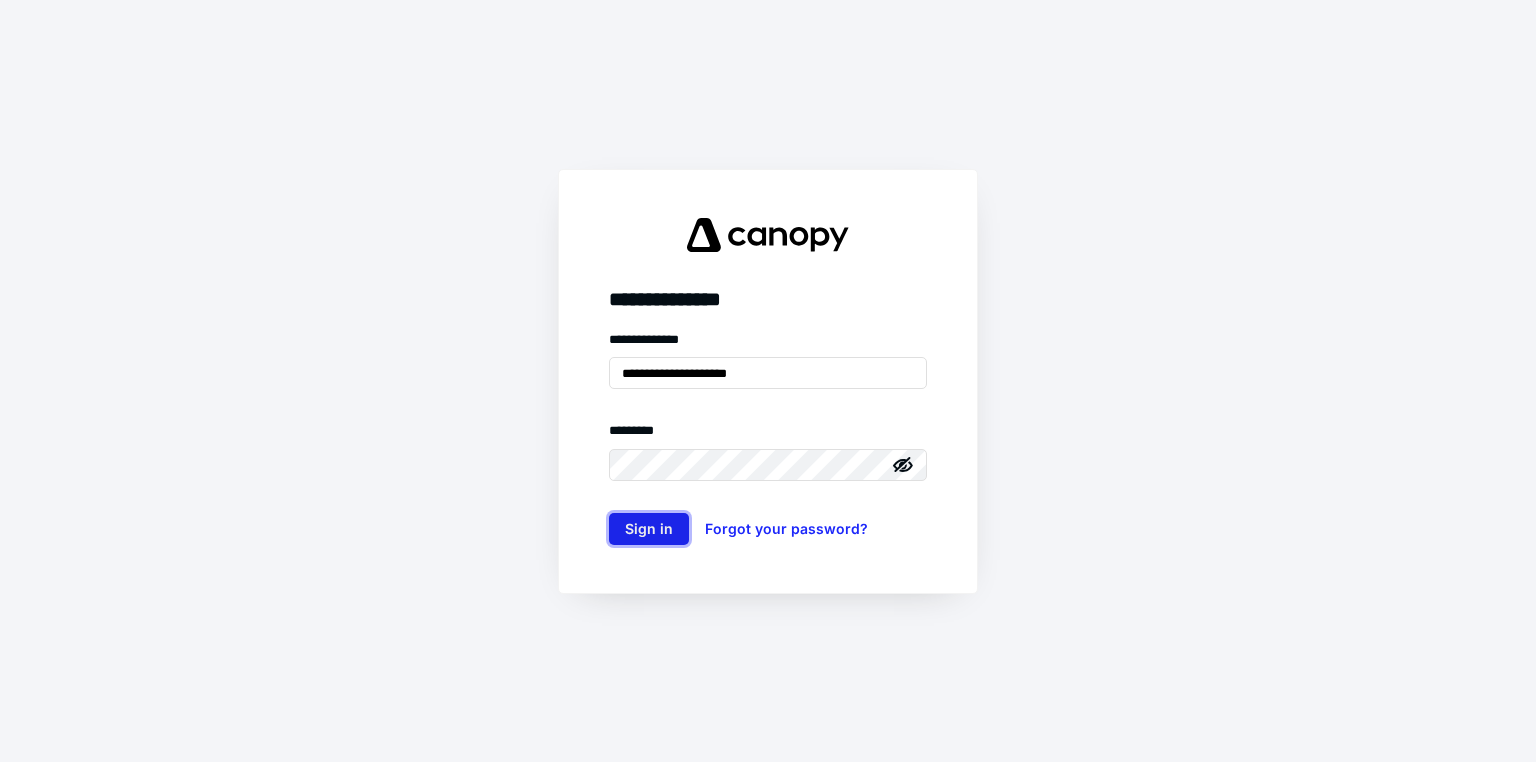 click on "Sign in" at bounding box center (649, 529) 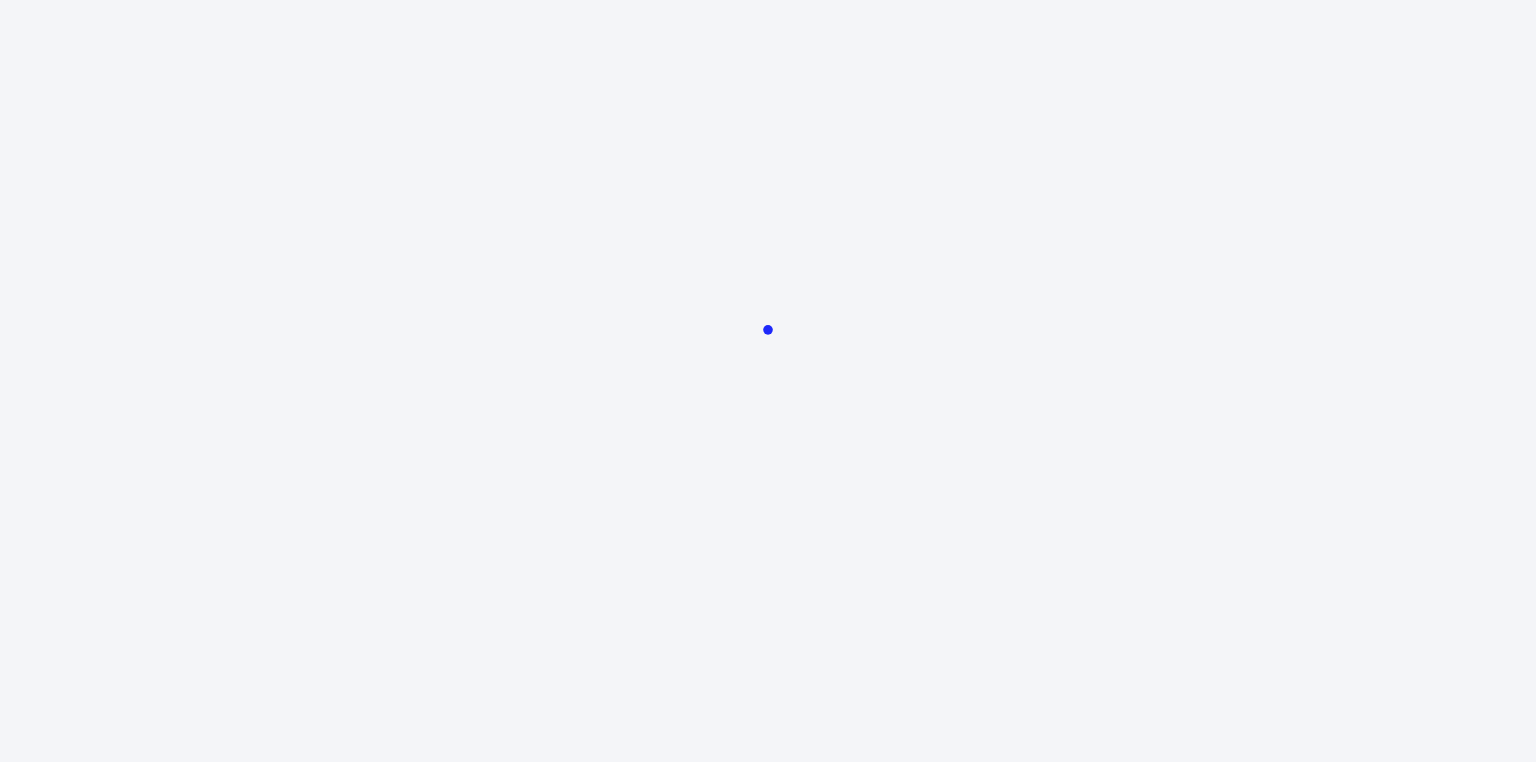 scroll, scrollTop: 0, scrollLeft: 0, axis: both 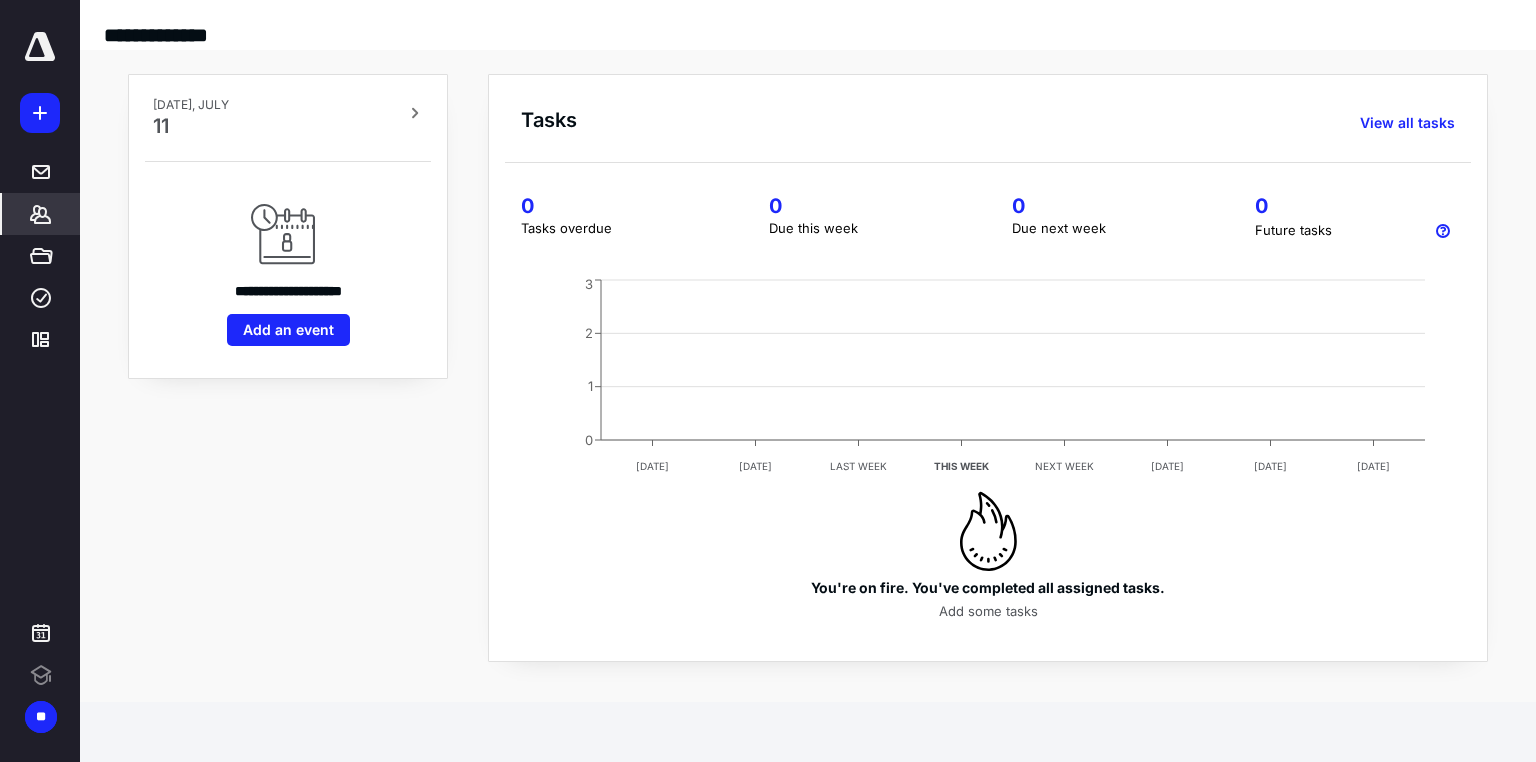 click 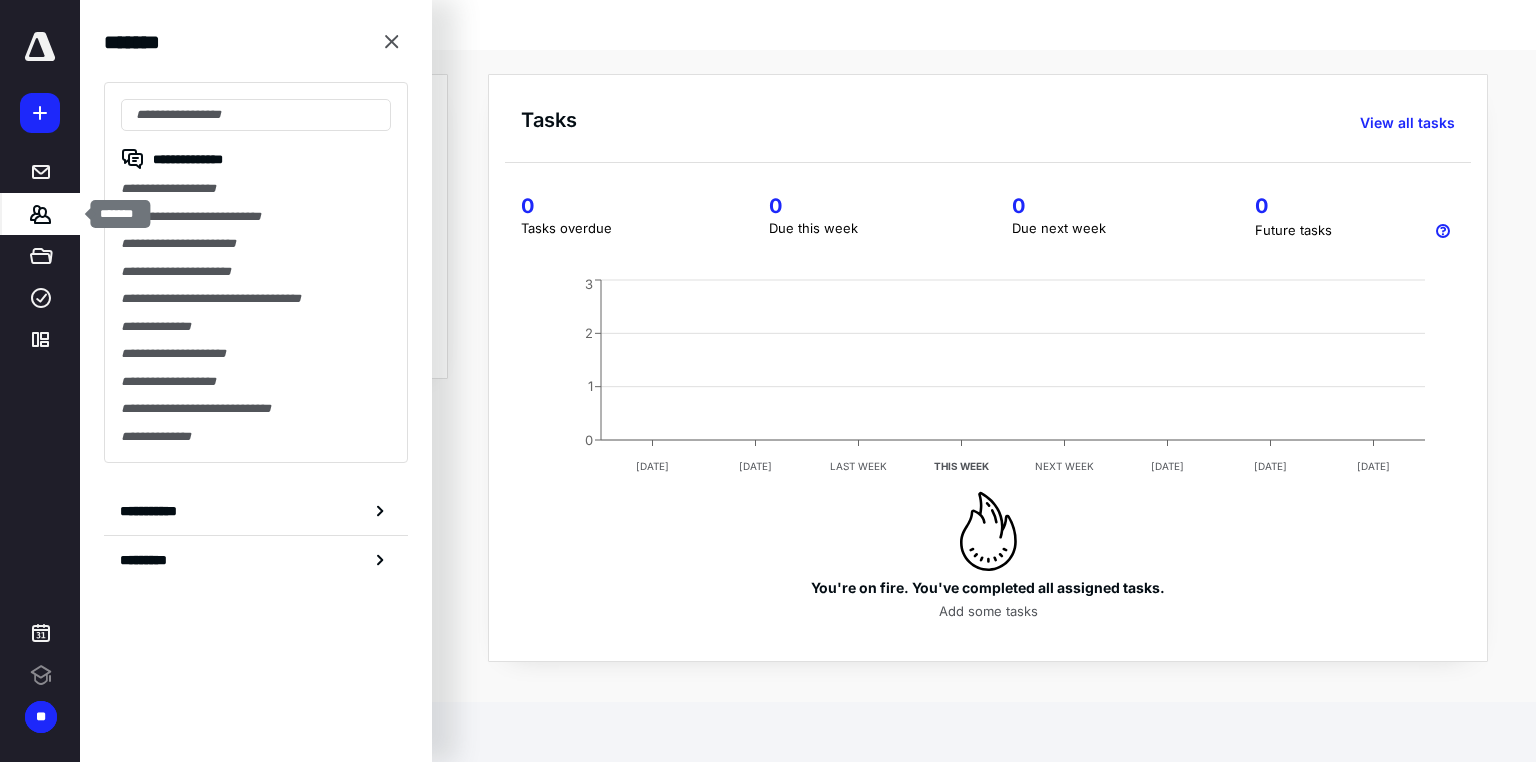 scroll, scrollTop: 0, scrollLeft: 0, axis: both 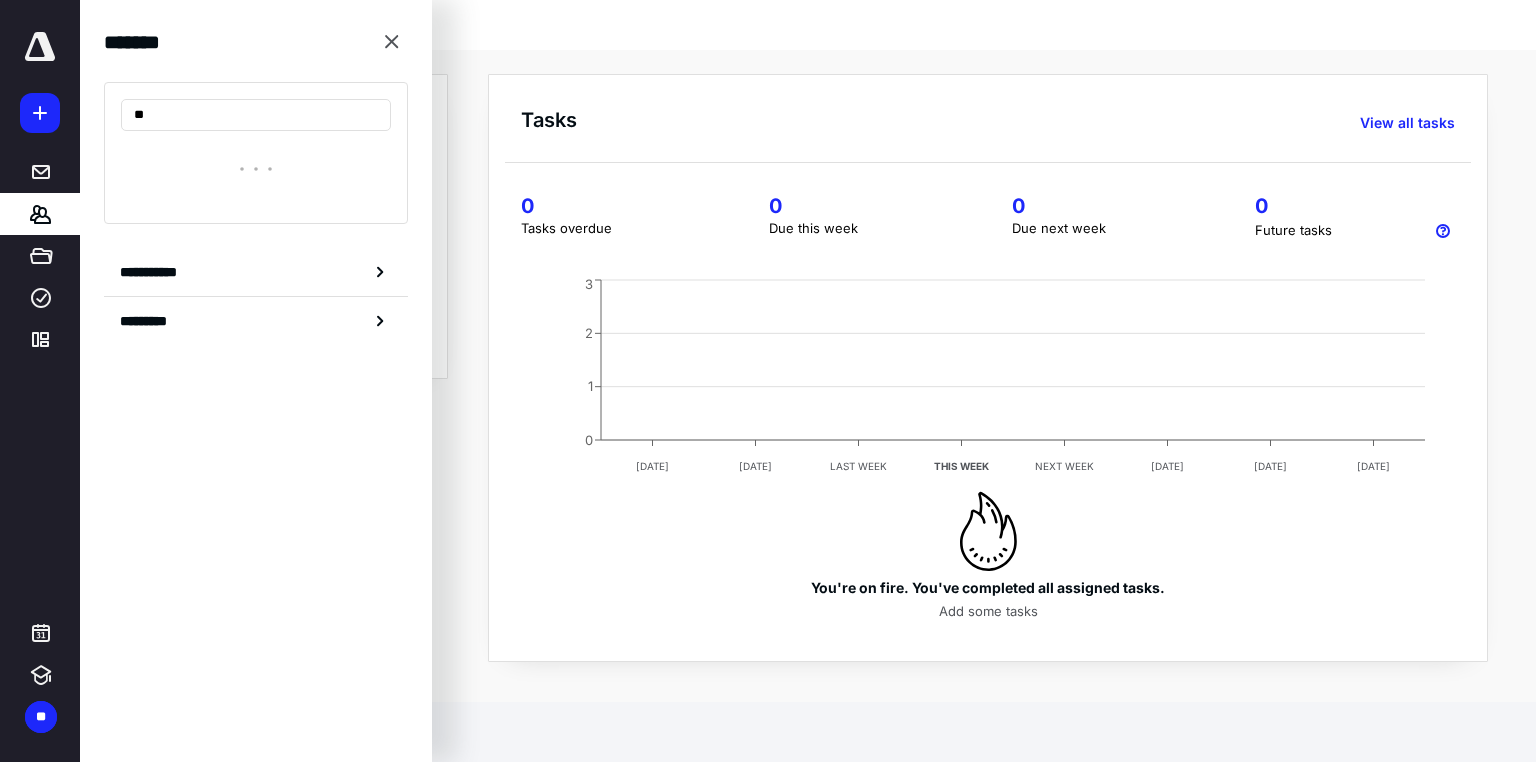 type on "*" 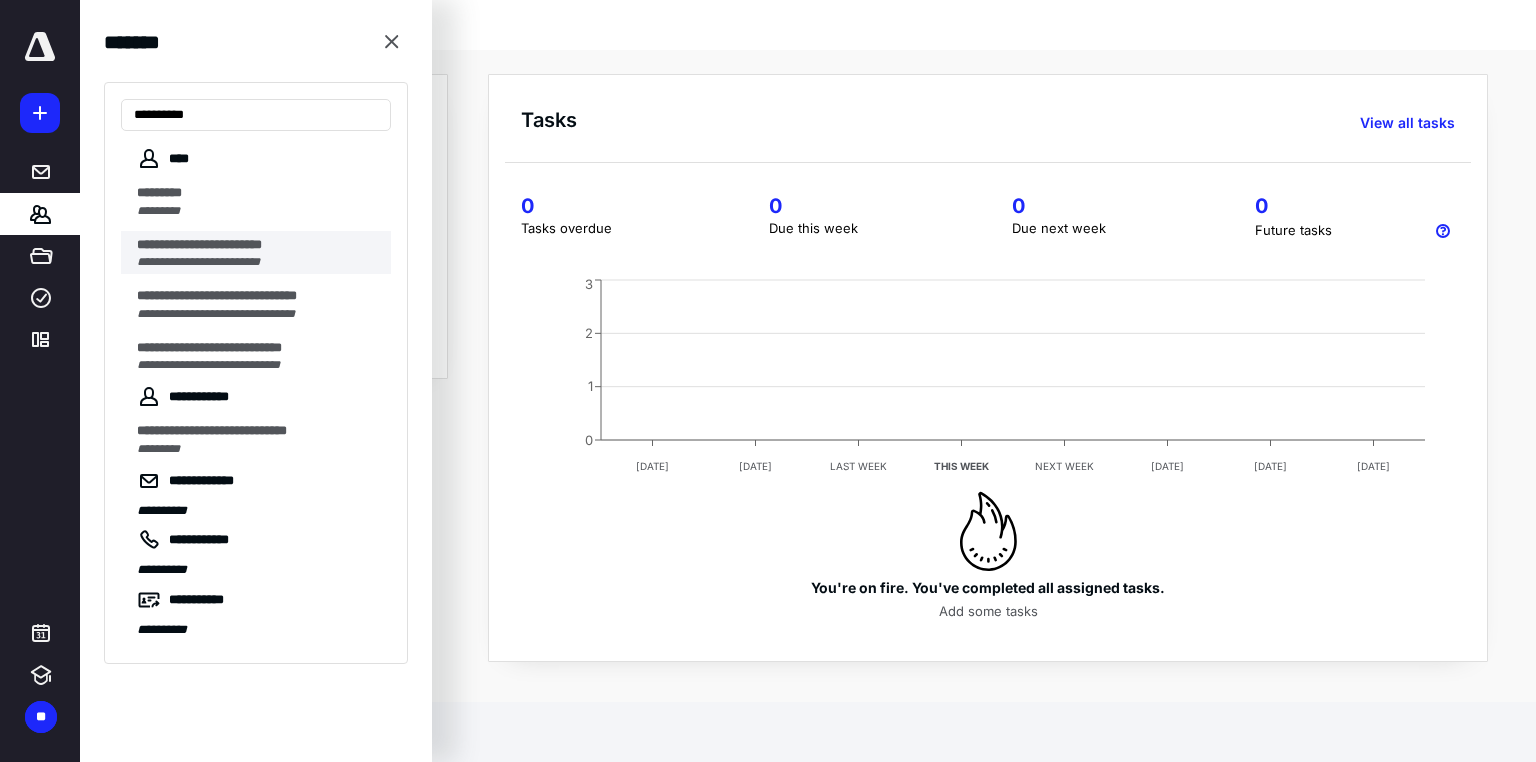type on "*********" 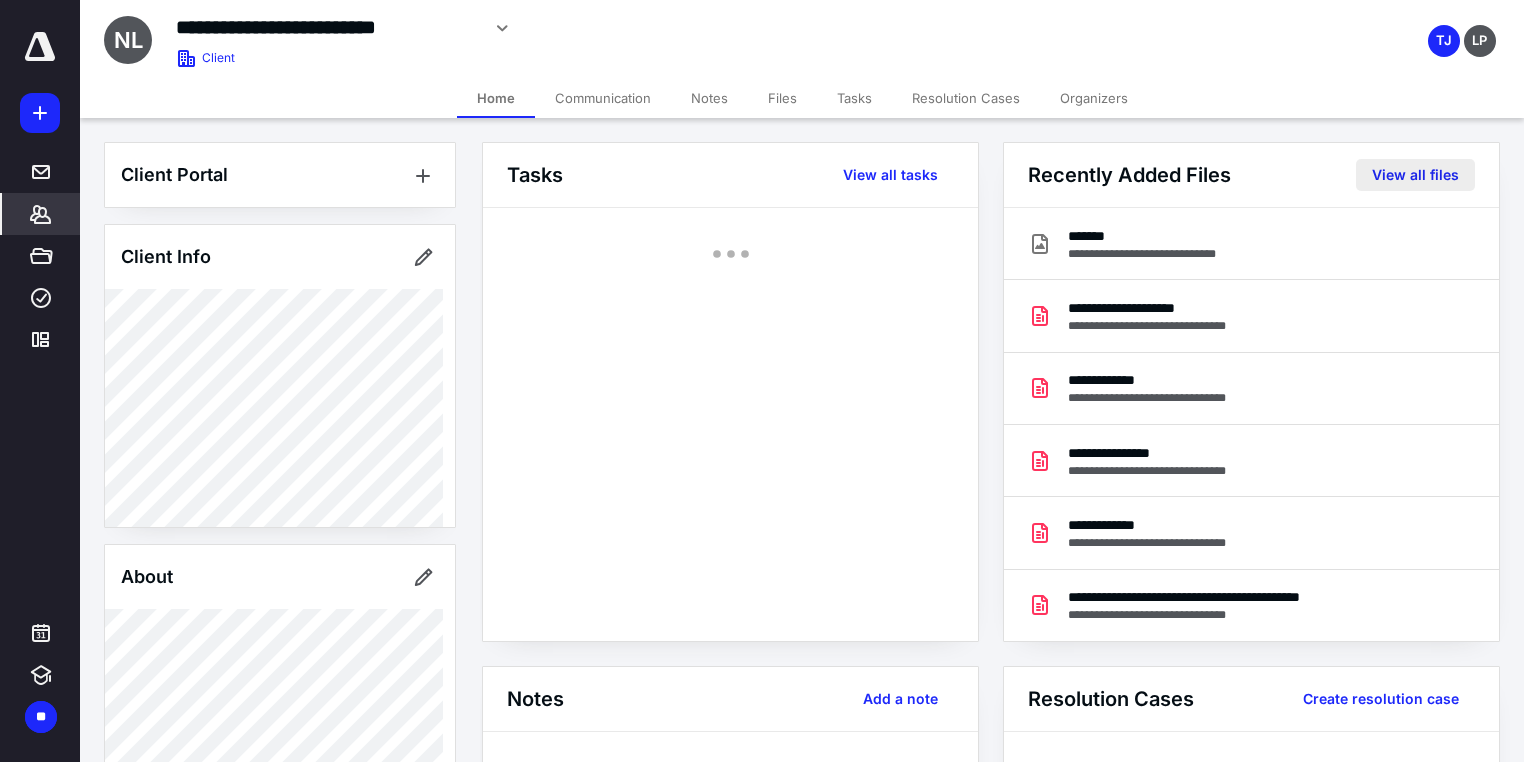 click on "View all files" at bounding box center [1415, 175] 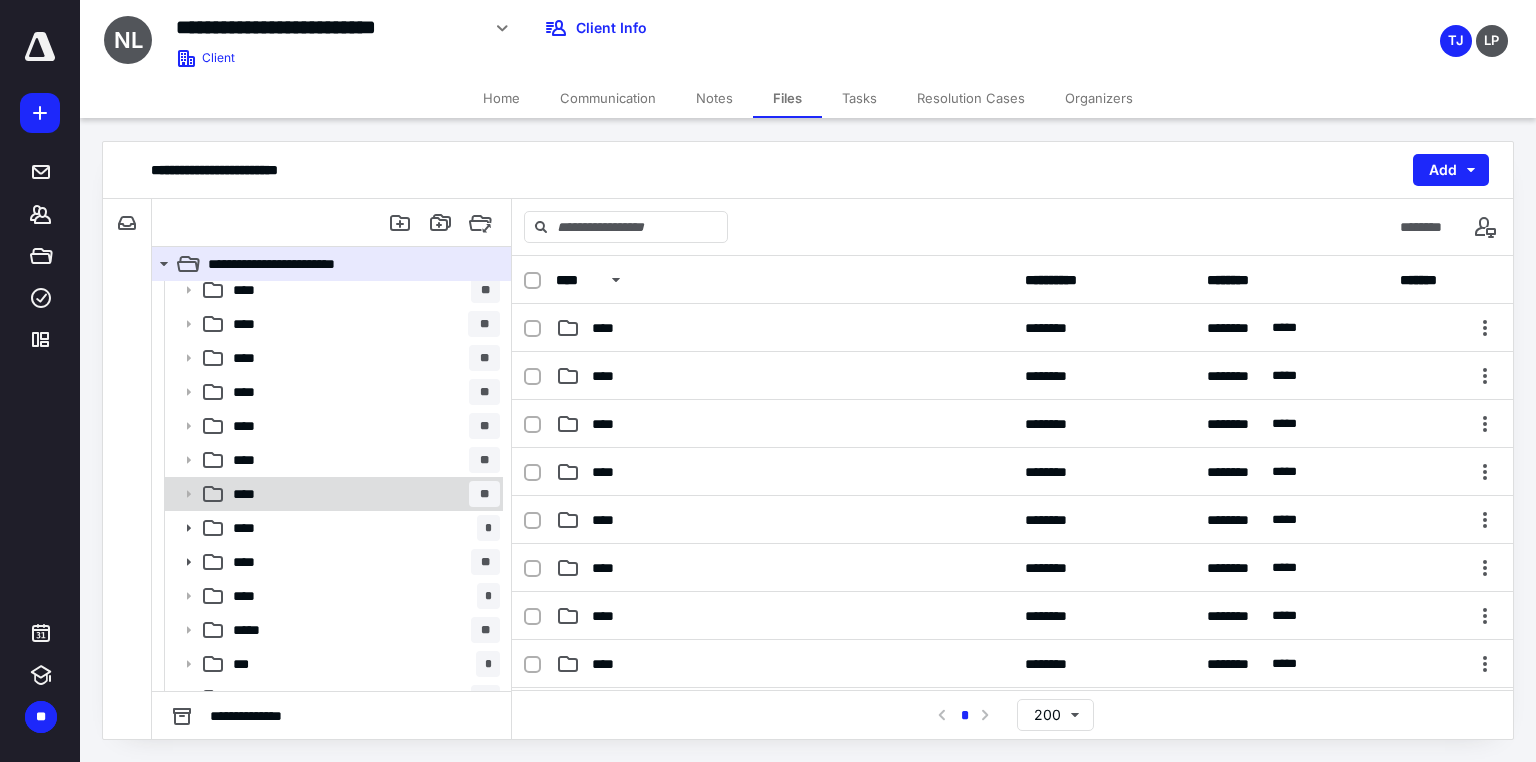 scroll, scrollTop: 65, scrollLeft: 0, axis: vertical 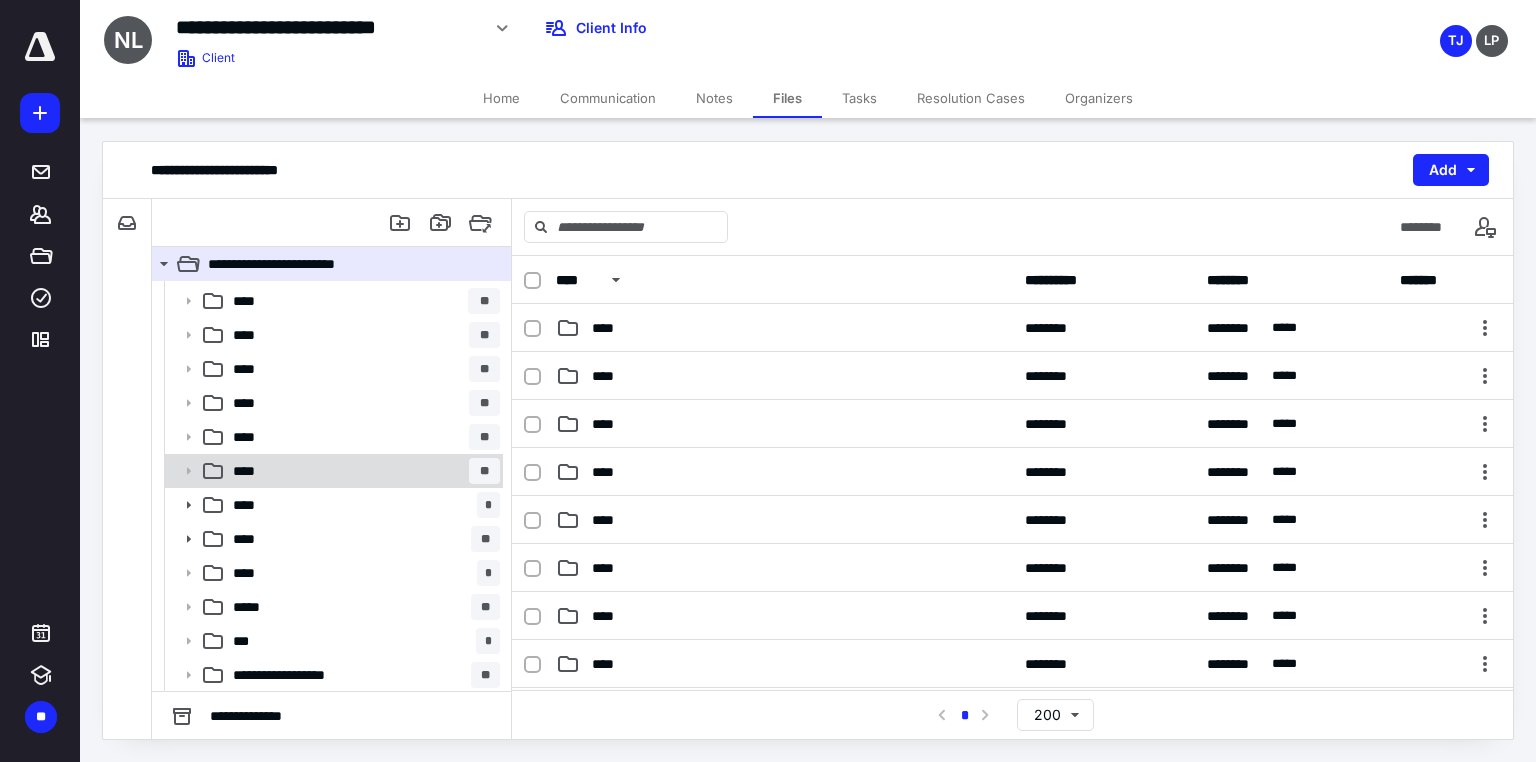 click on "**** **" at bounding box center (362, 471) 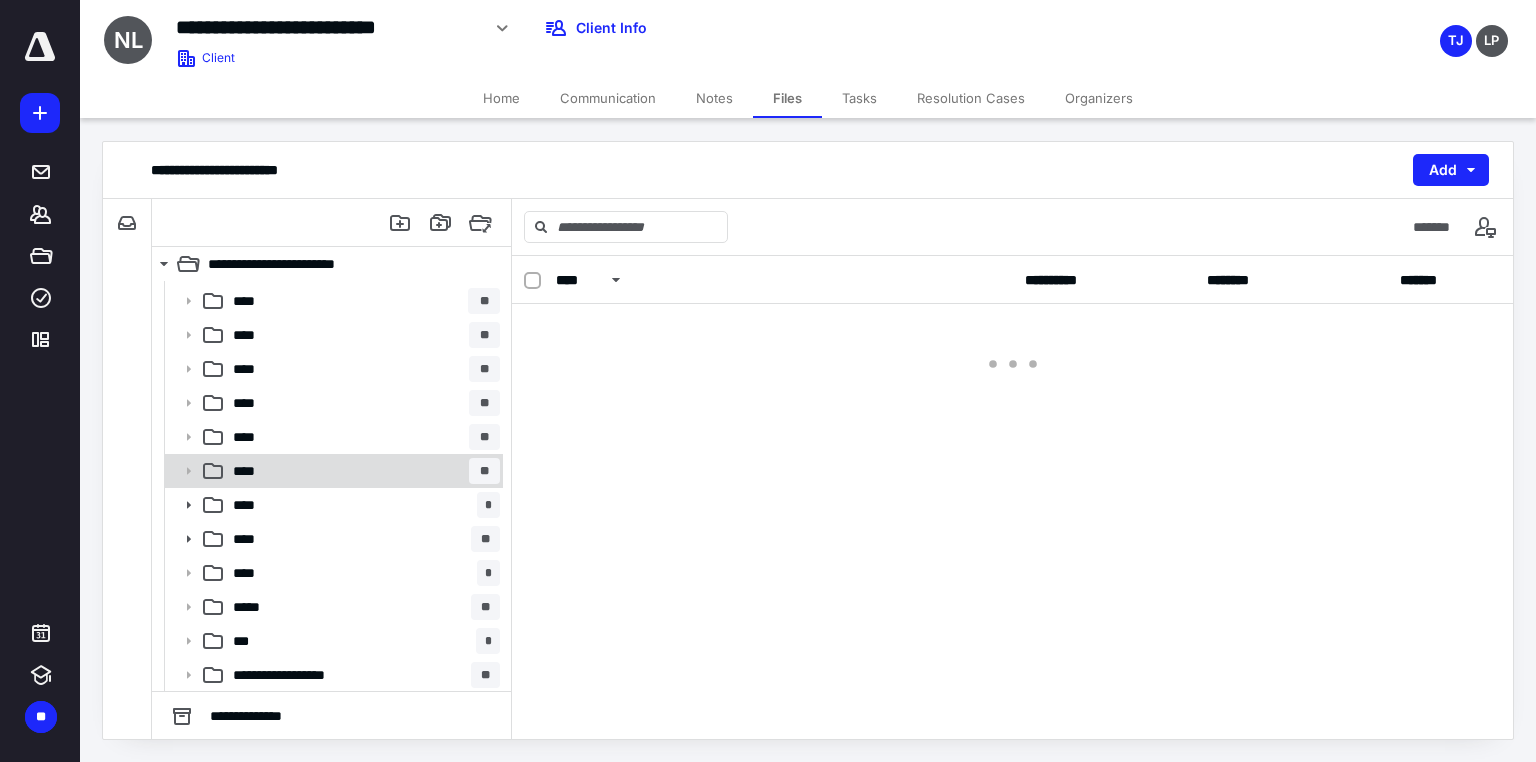 click on "**** **" at bounding box center (362, 471) 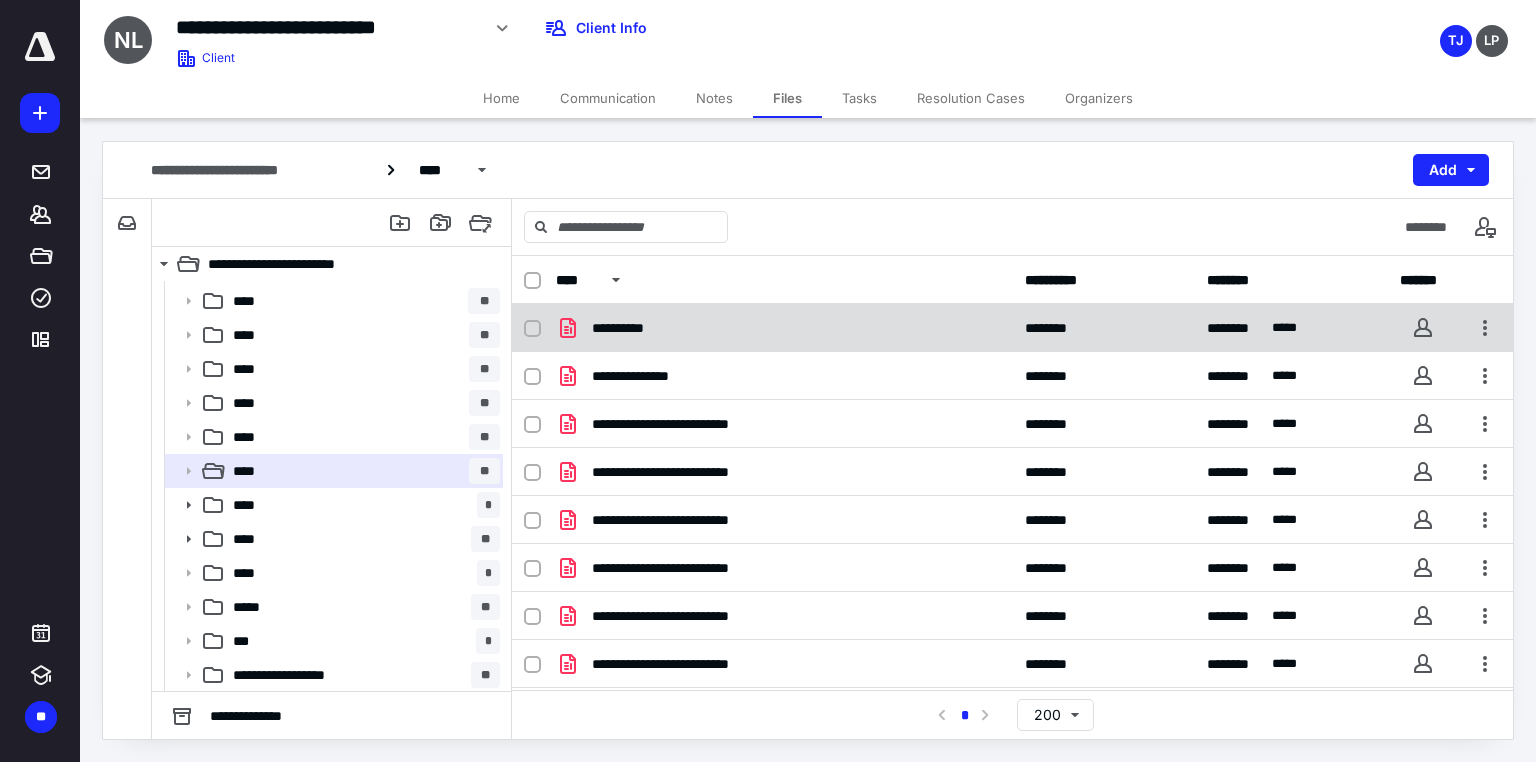 click on "**********" at bounding box center (784, 328) 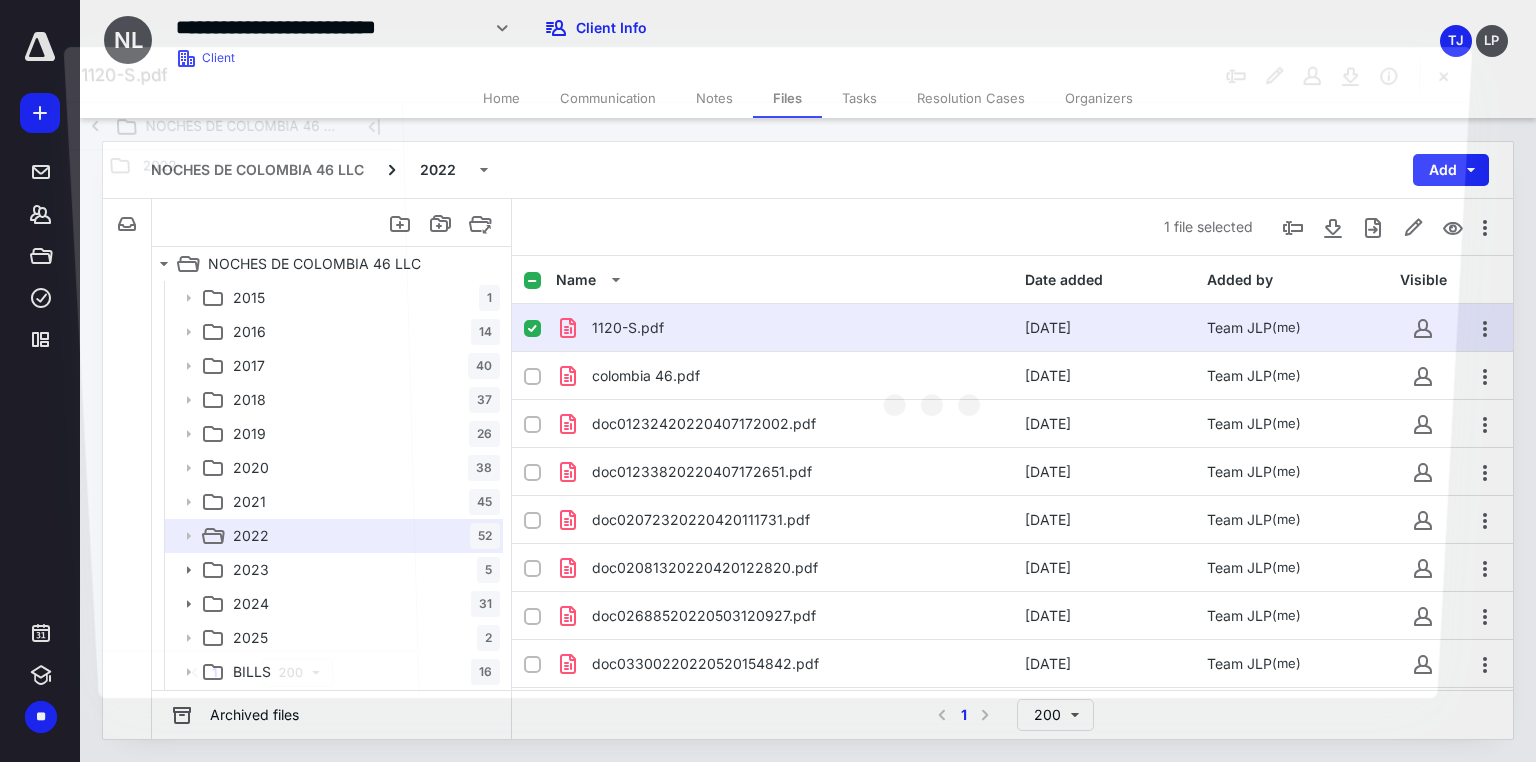 scroll, scrollTop: 65, scrollLeft: 0, axis: vertical 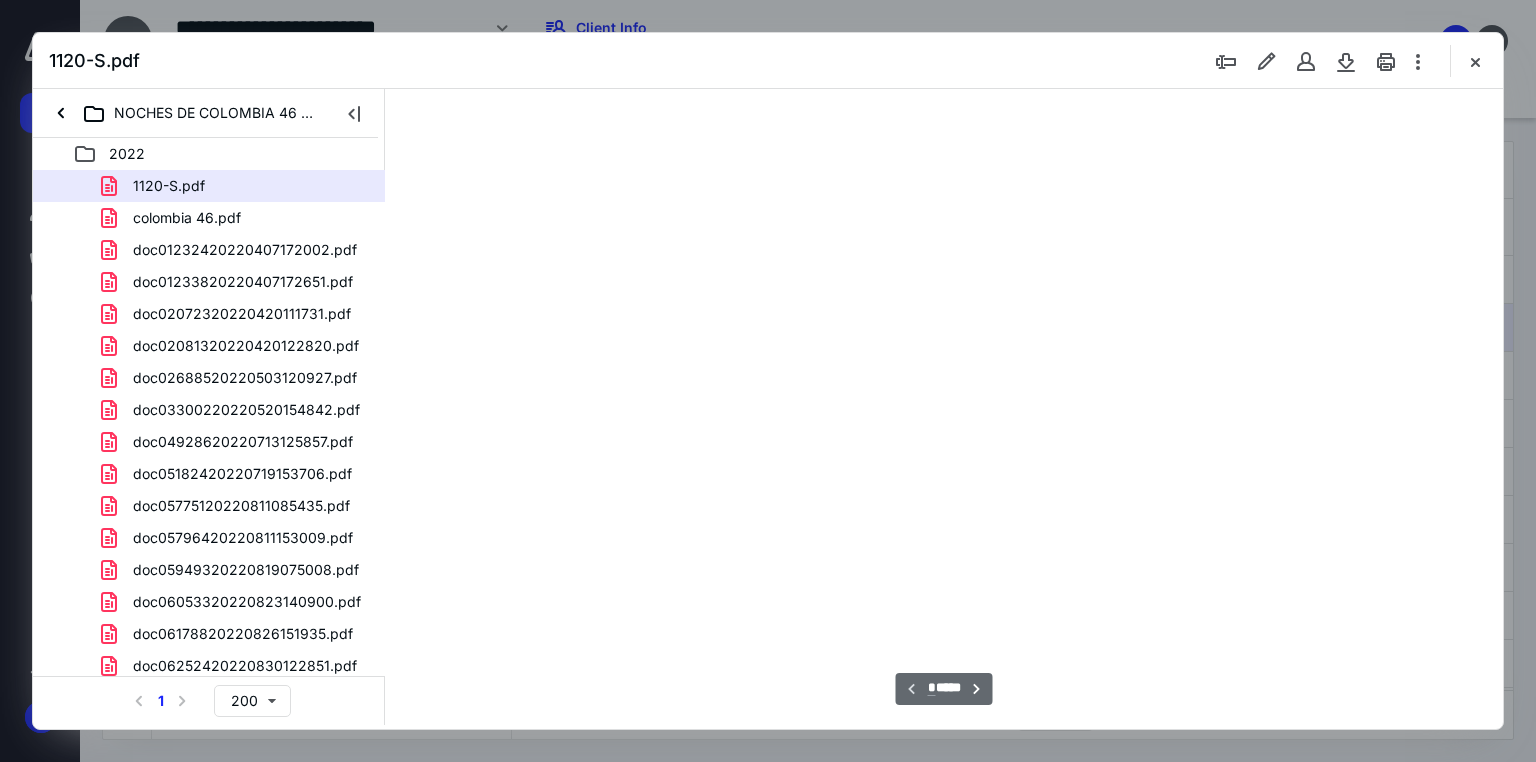 type on "71" 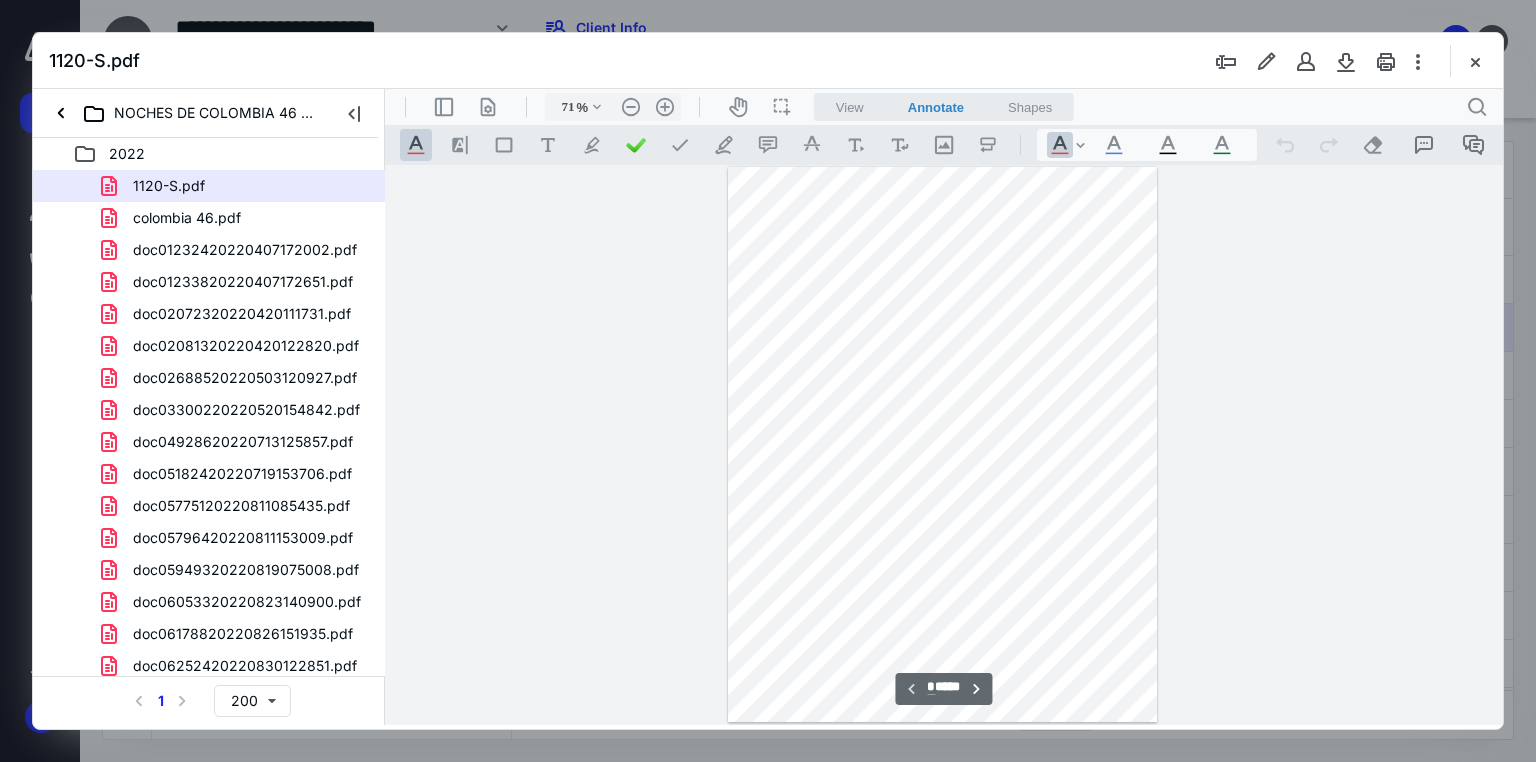 scroll, scrollTop: 0, scrollLeft: 0, axis: both 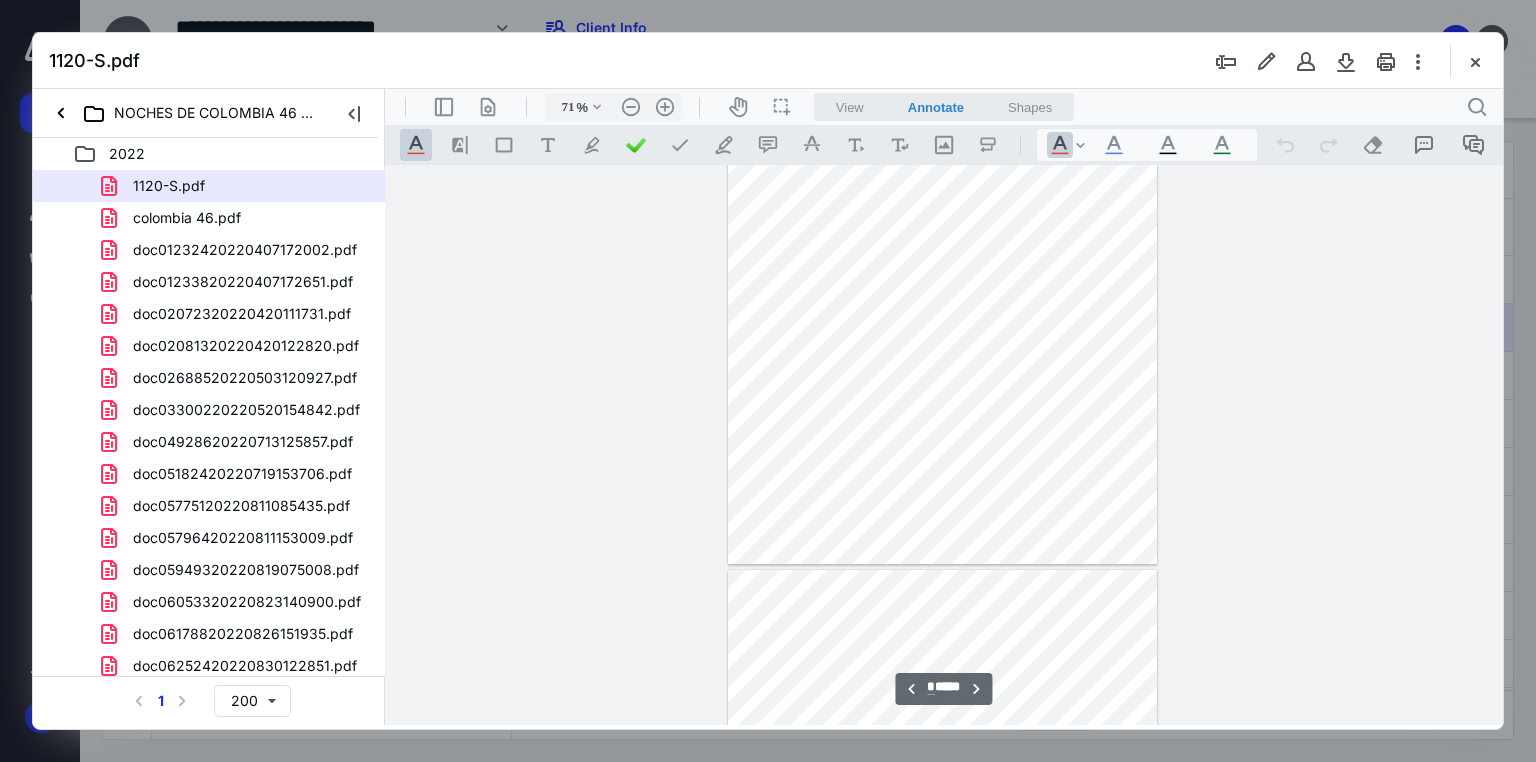 type on "*" 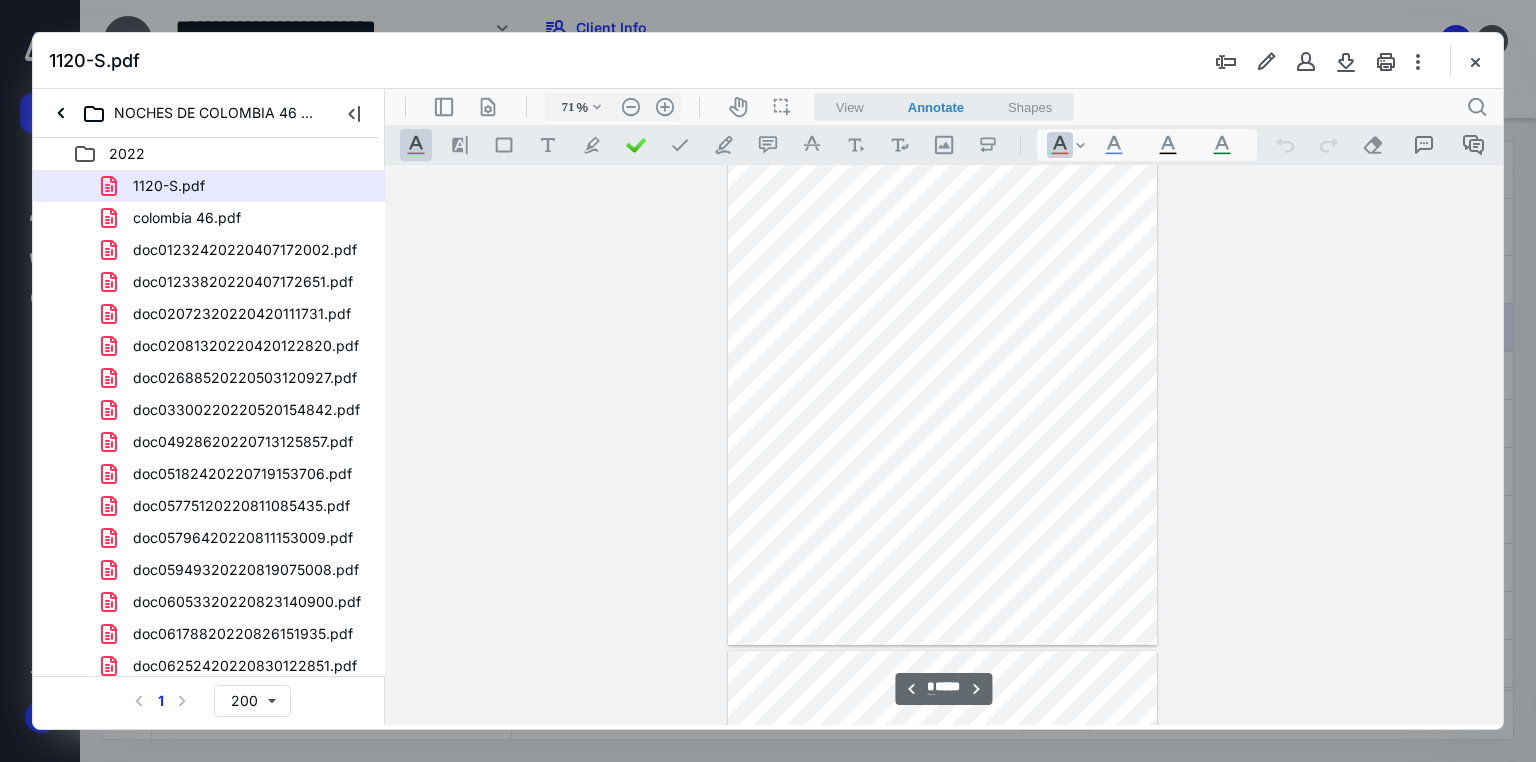 scroll, scrollTop: 1120, scrollLeft: 0, axis: vertical 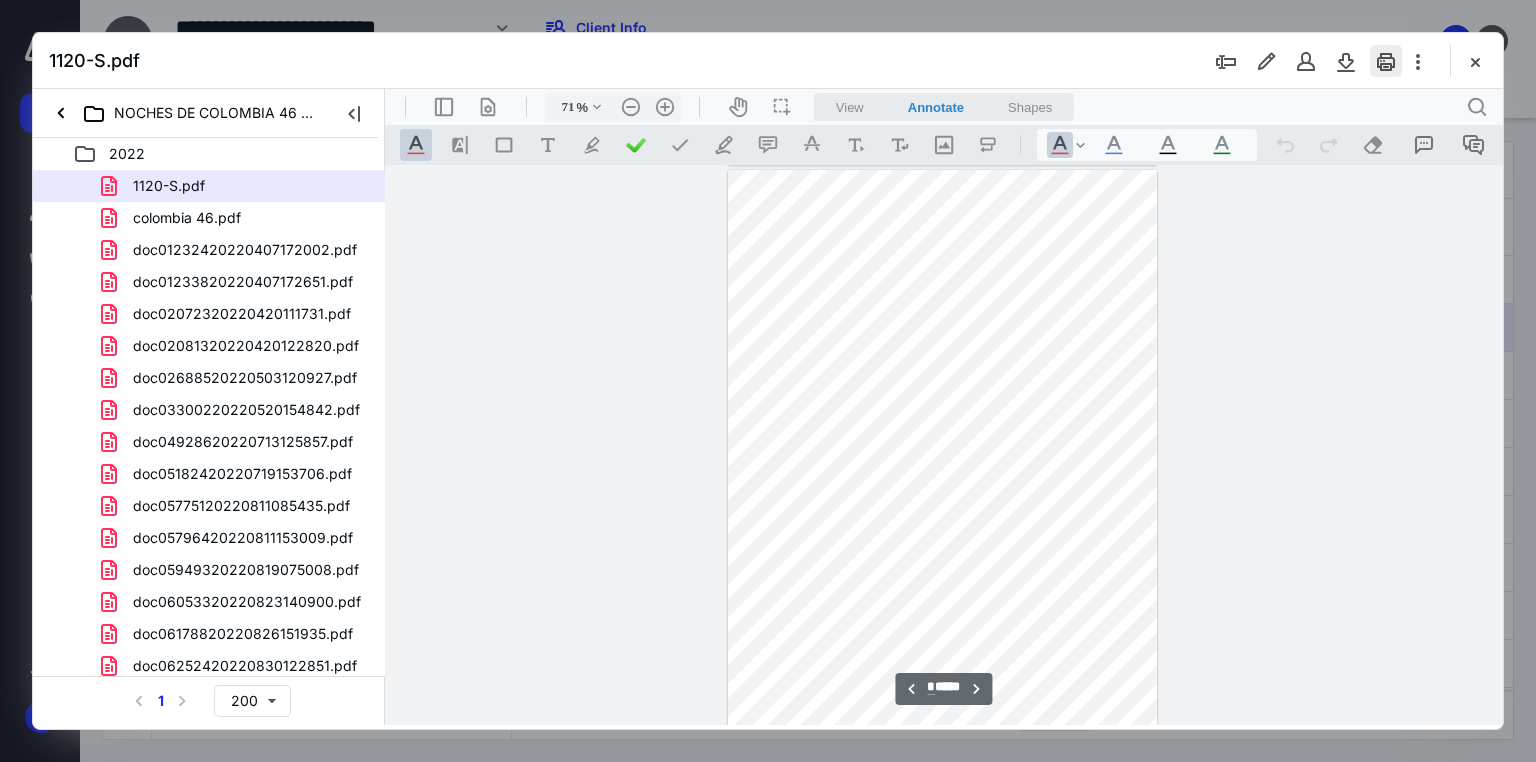 click at bounding box center [1386, 61] 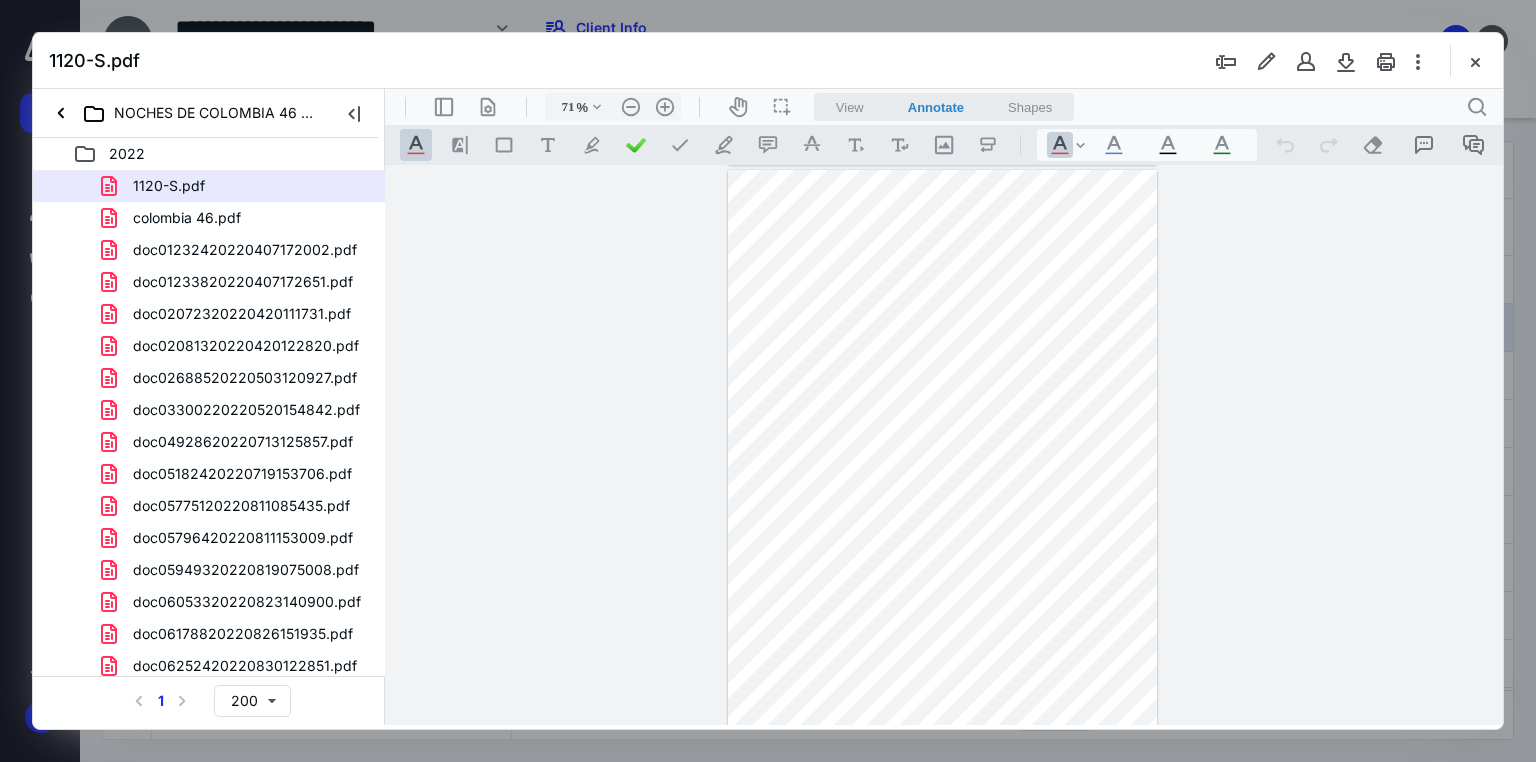 click on "1120-S.pdf" at bounding box center [768, 61] 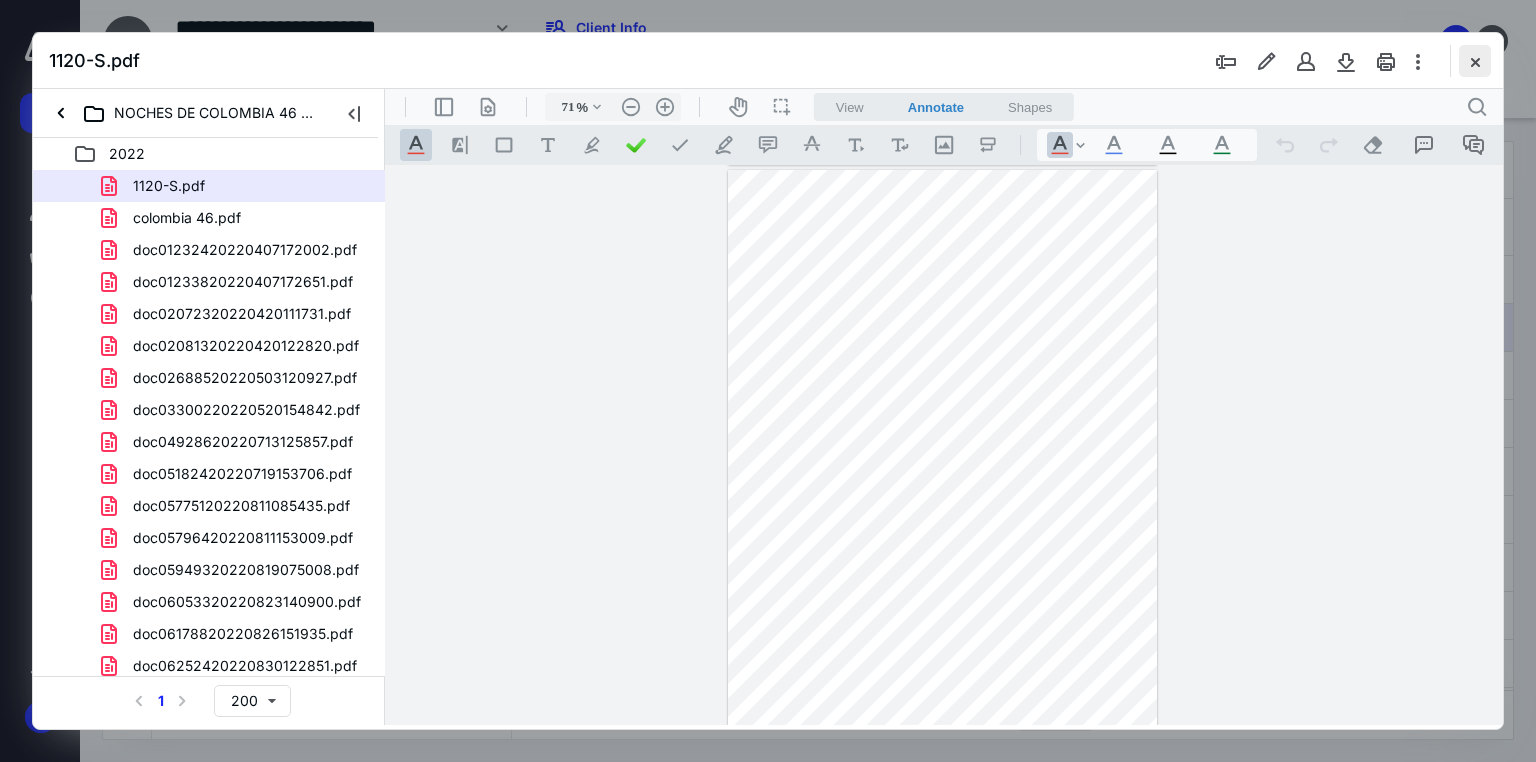 click at bounding box center (1475, 61) 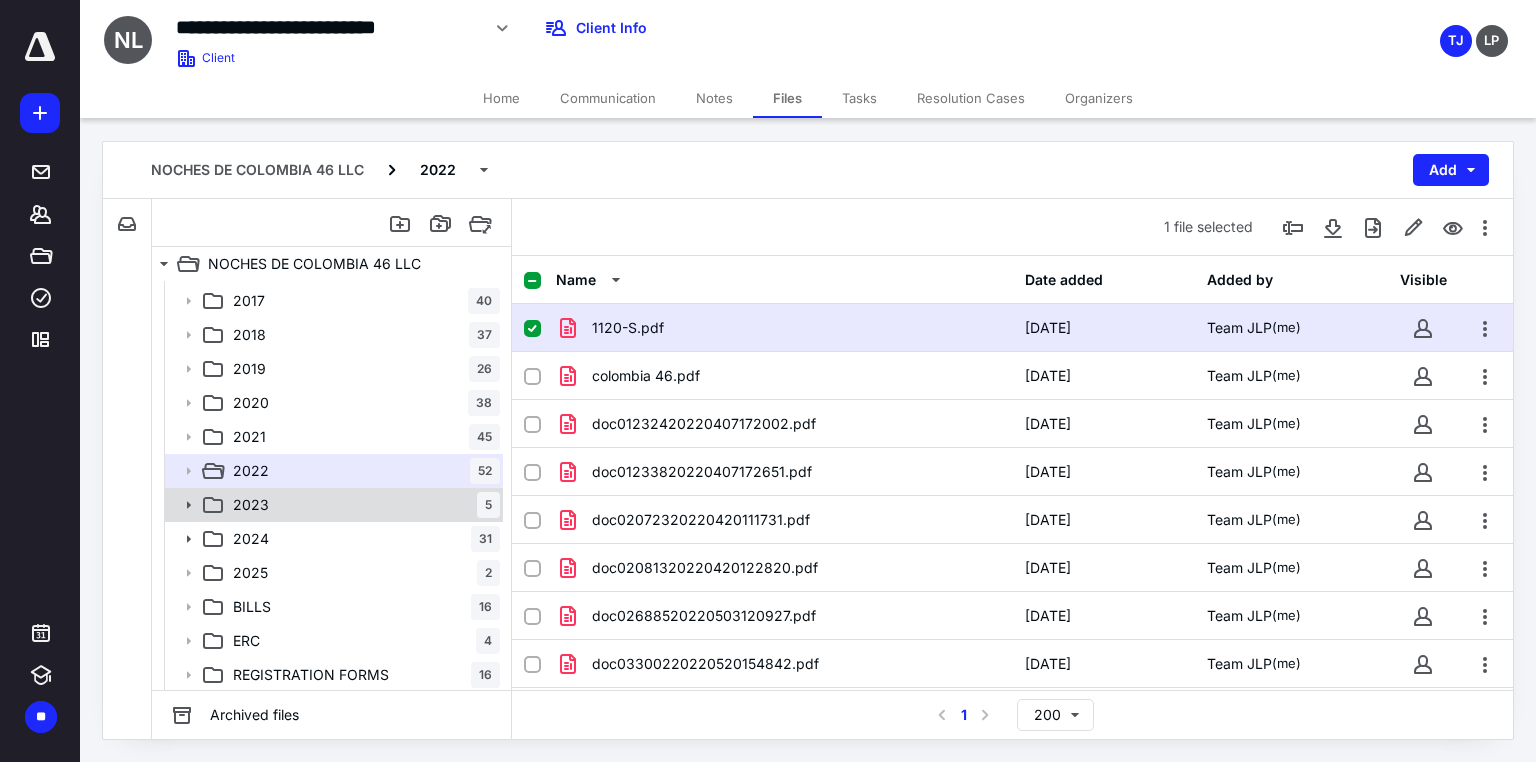 click on "2023 5" at bounding box center [362, 505] 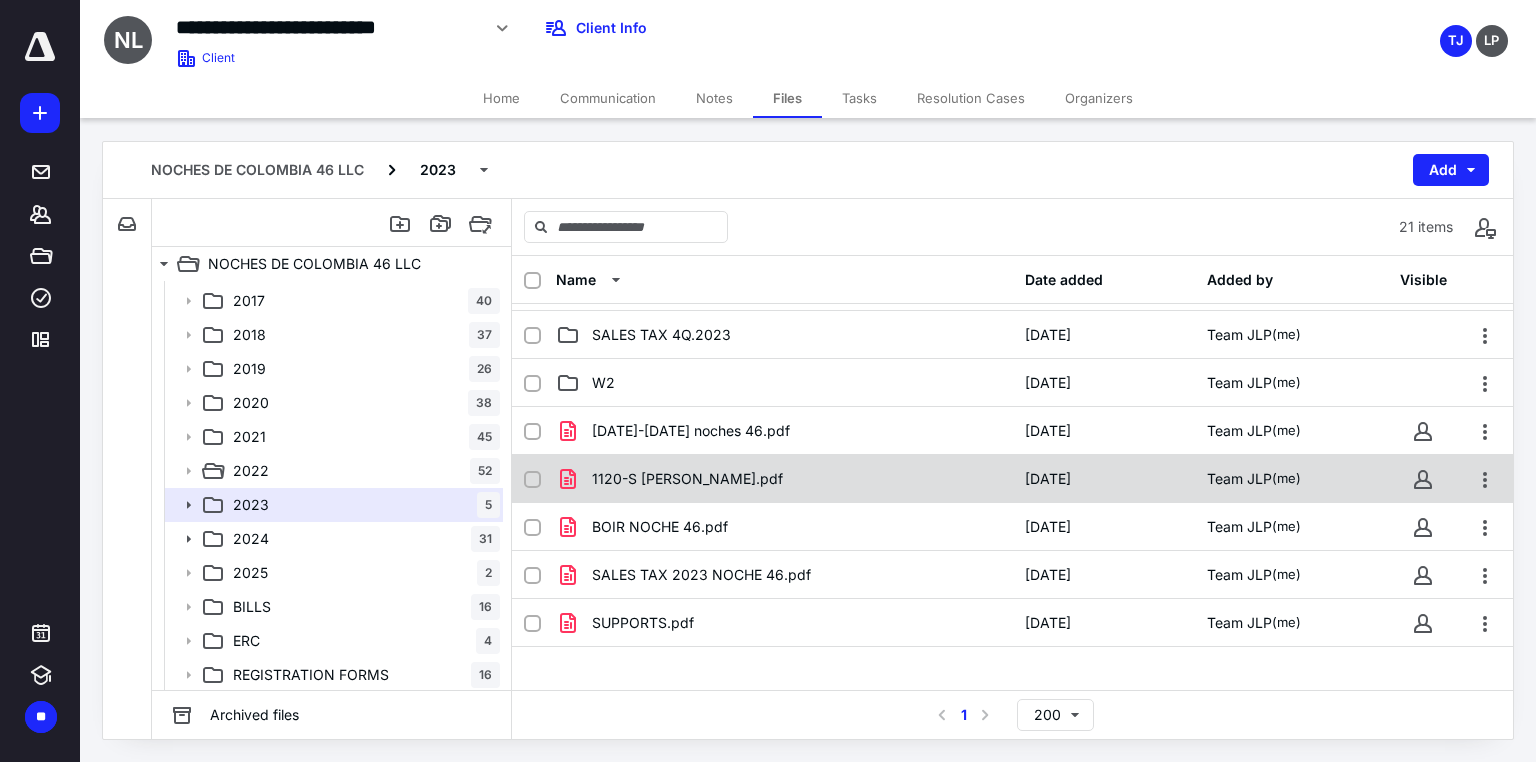 scroll, scrollTop: 677, scrollLeft: 0, axis: vertical 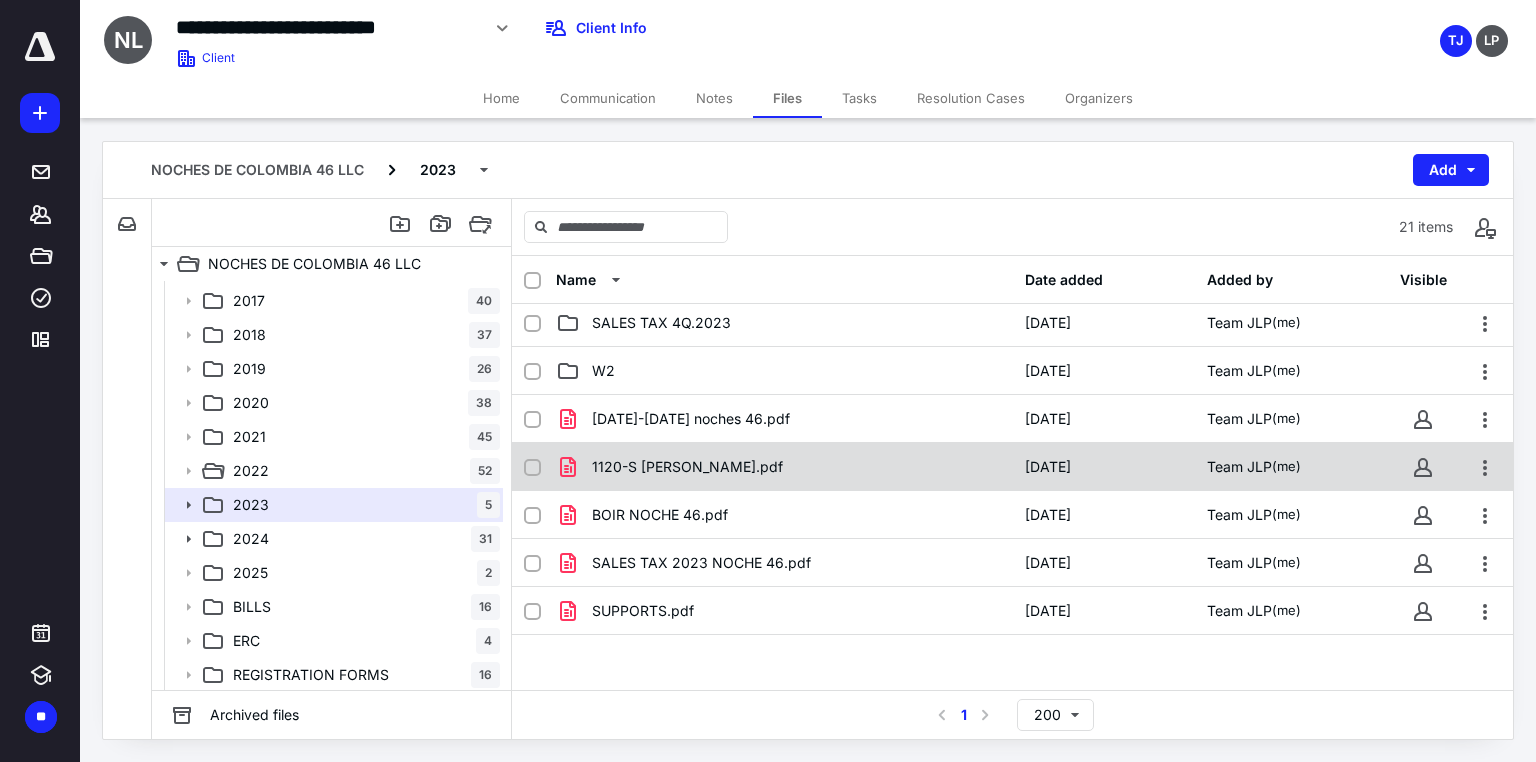 click on "1120-S [PERSON_NAME].pdf" at bounding box center [687, 467] 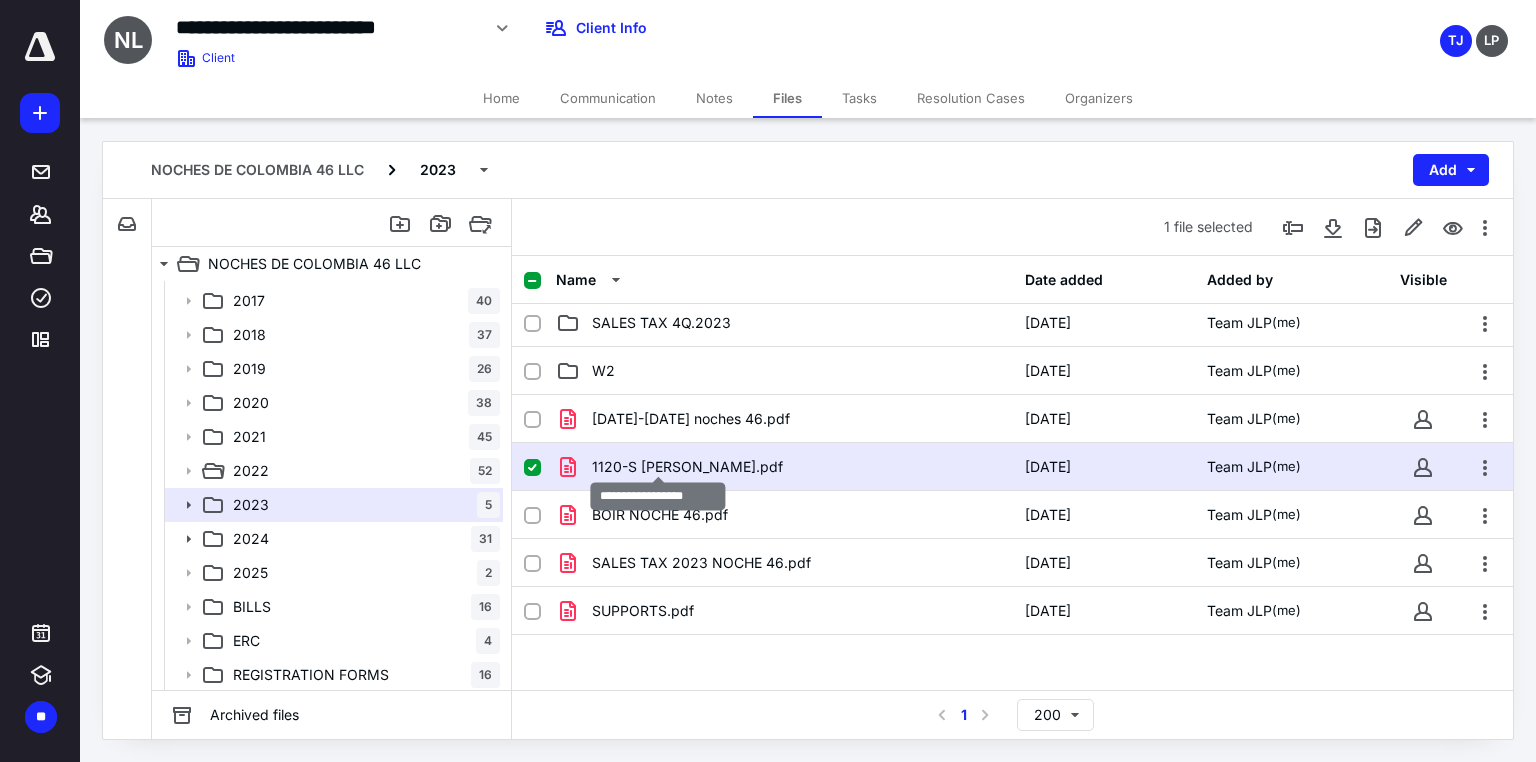 click on "1120-S [PERSON_NAME].pdf" at bounding box center (687, 467) 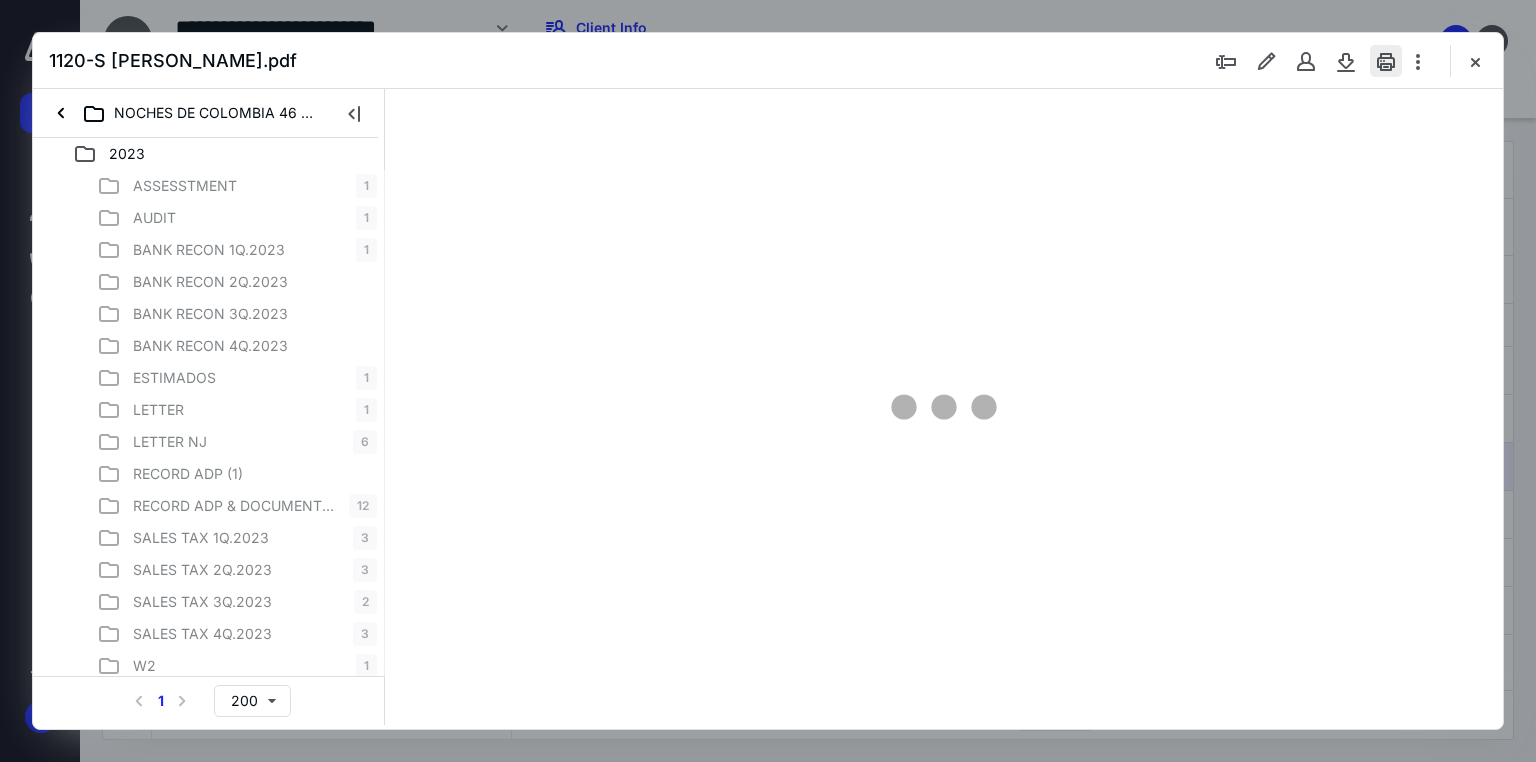scroll, scrollTop: 0, scrollLeft: 0, axis: both 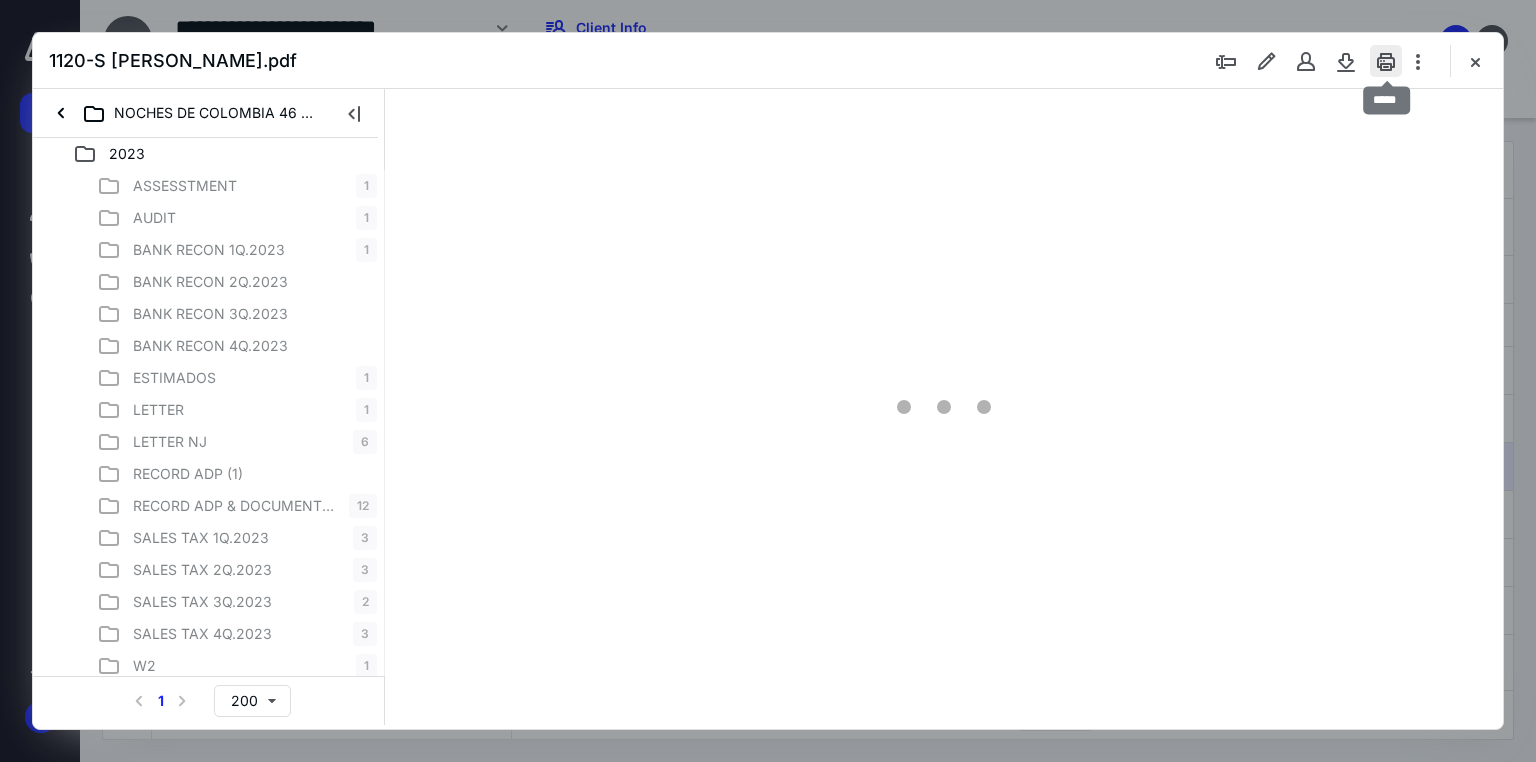 type on "71" 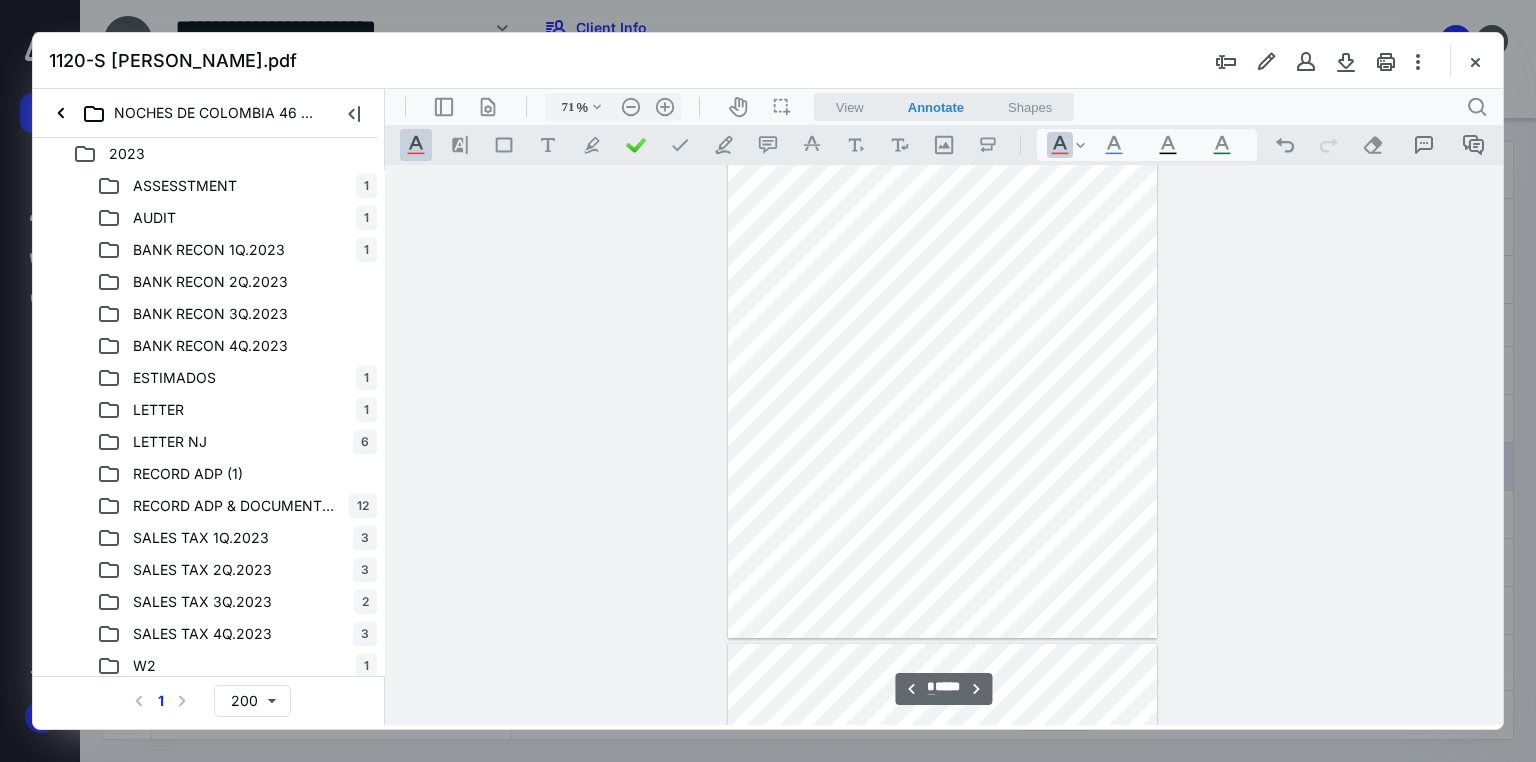 type on "*" 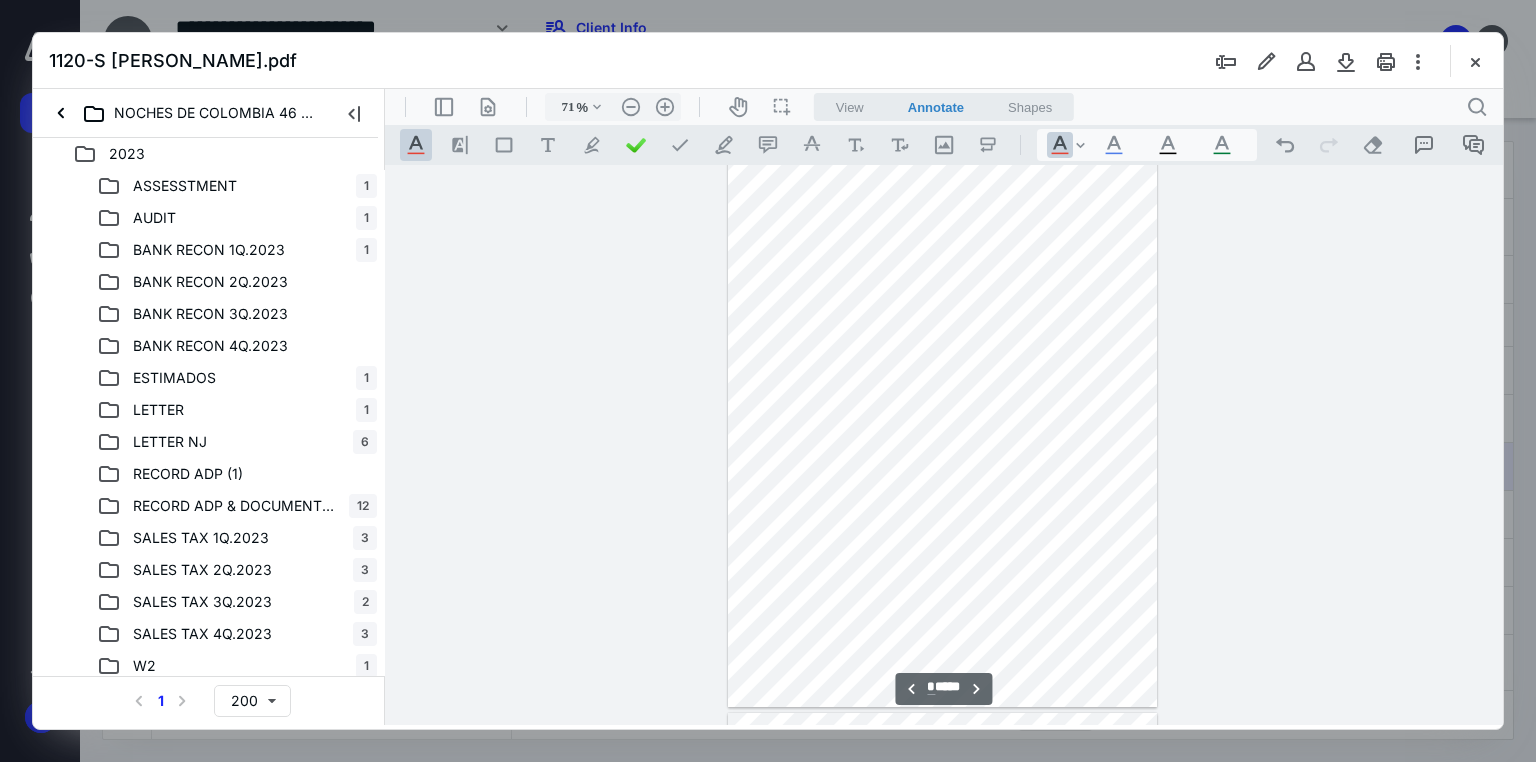 scroll, scrollTop: 1199, scrollLeft: 0, axis: vertical 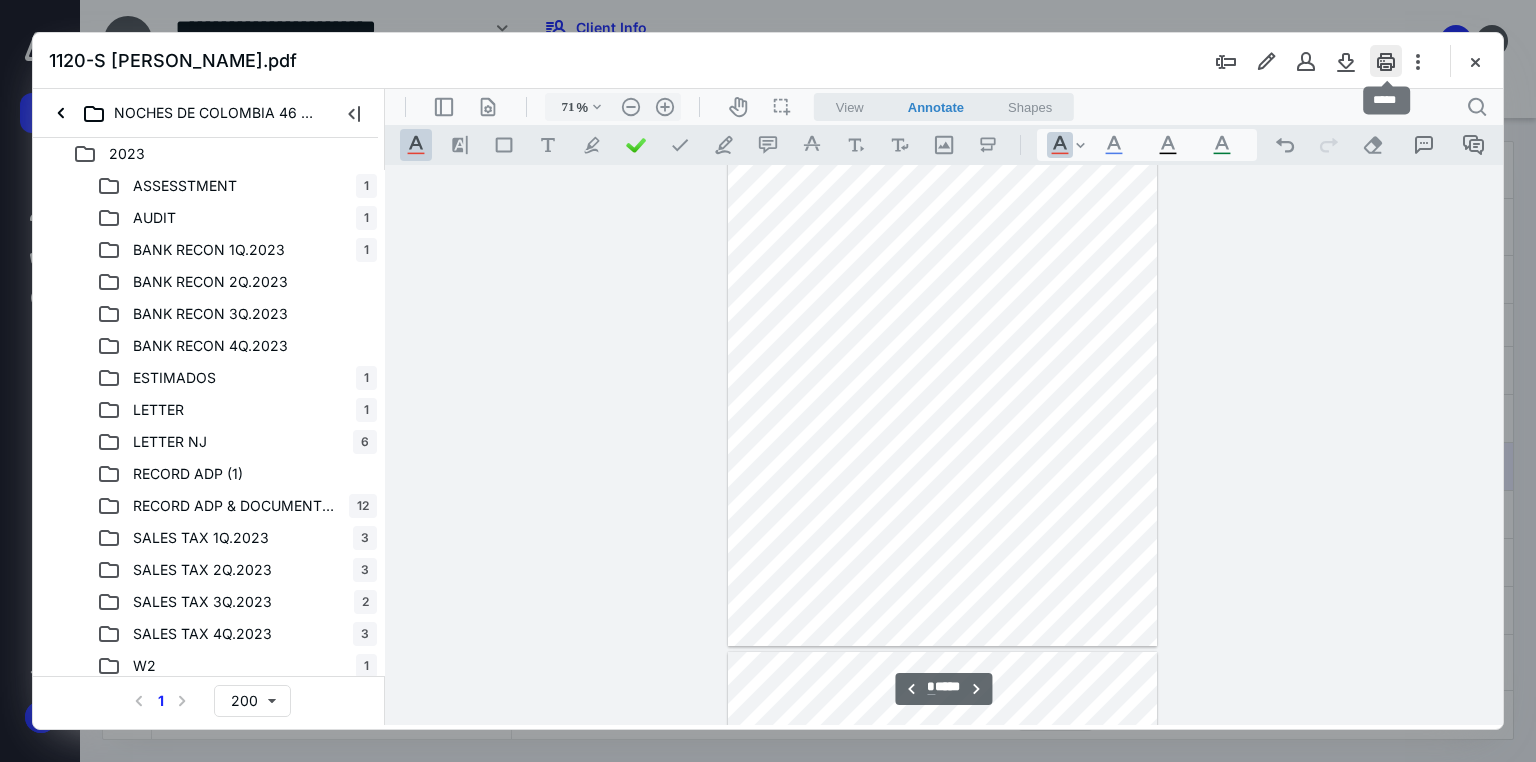 click at bounding box center [1386, 61] 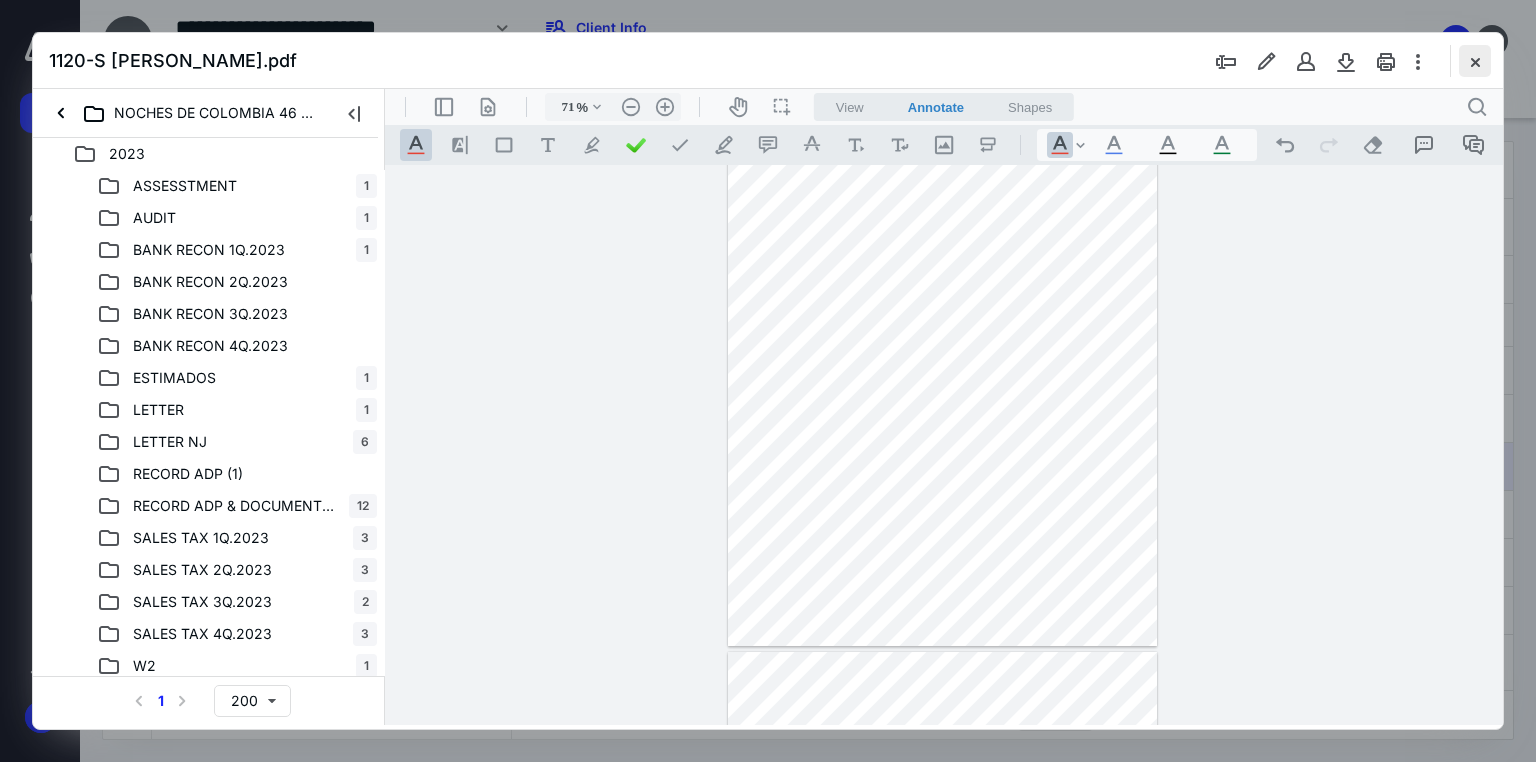 click at bounding box center [1475, 61] 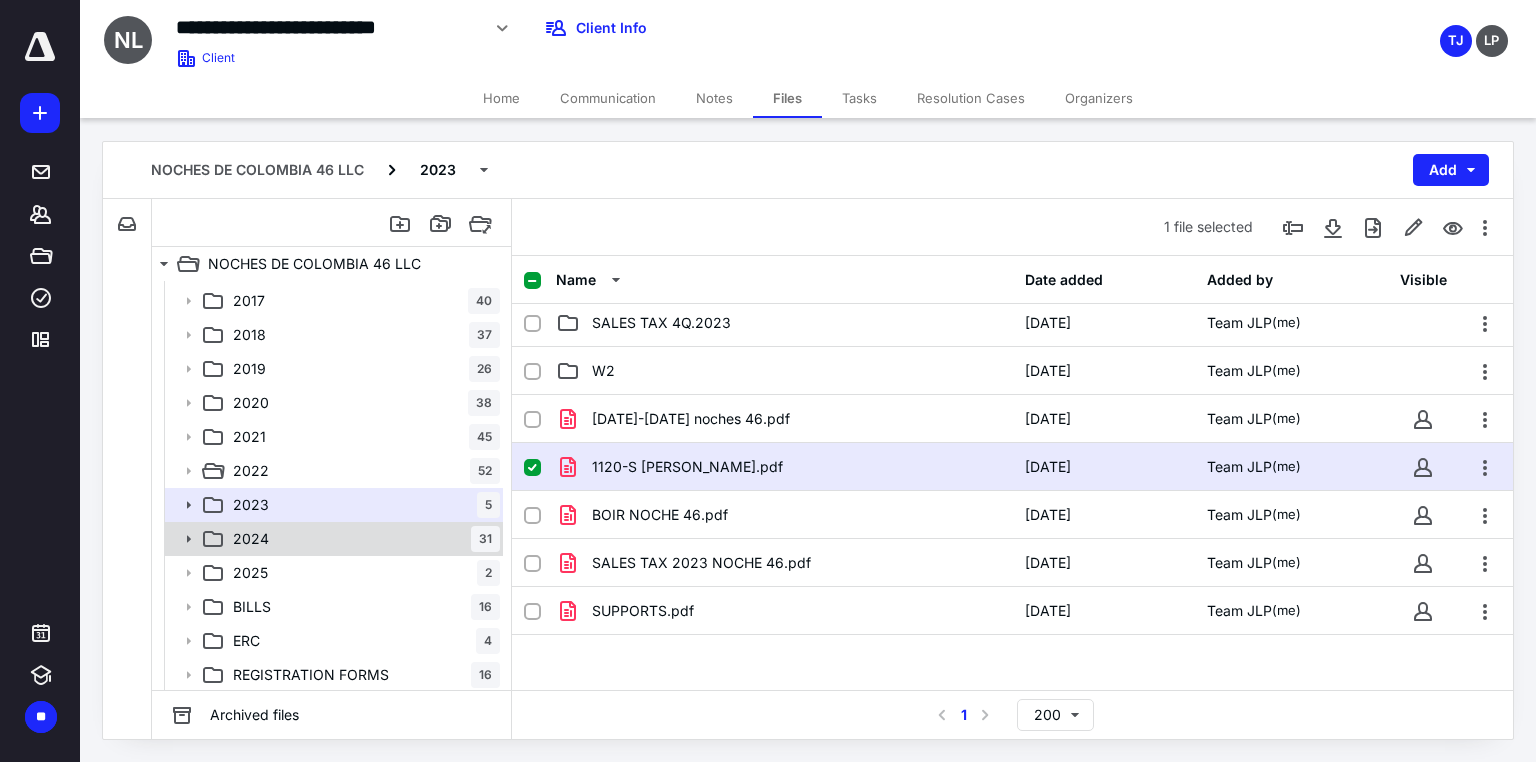 click on "2024" at bounding box center [251, 539] 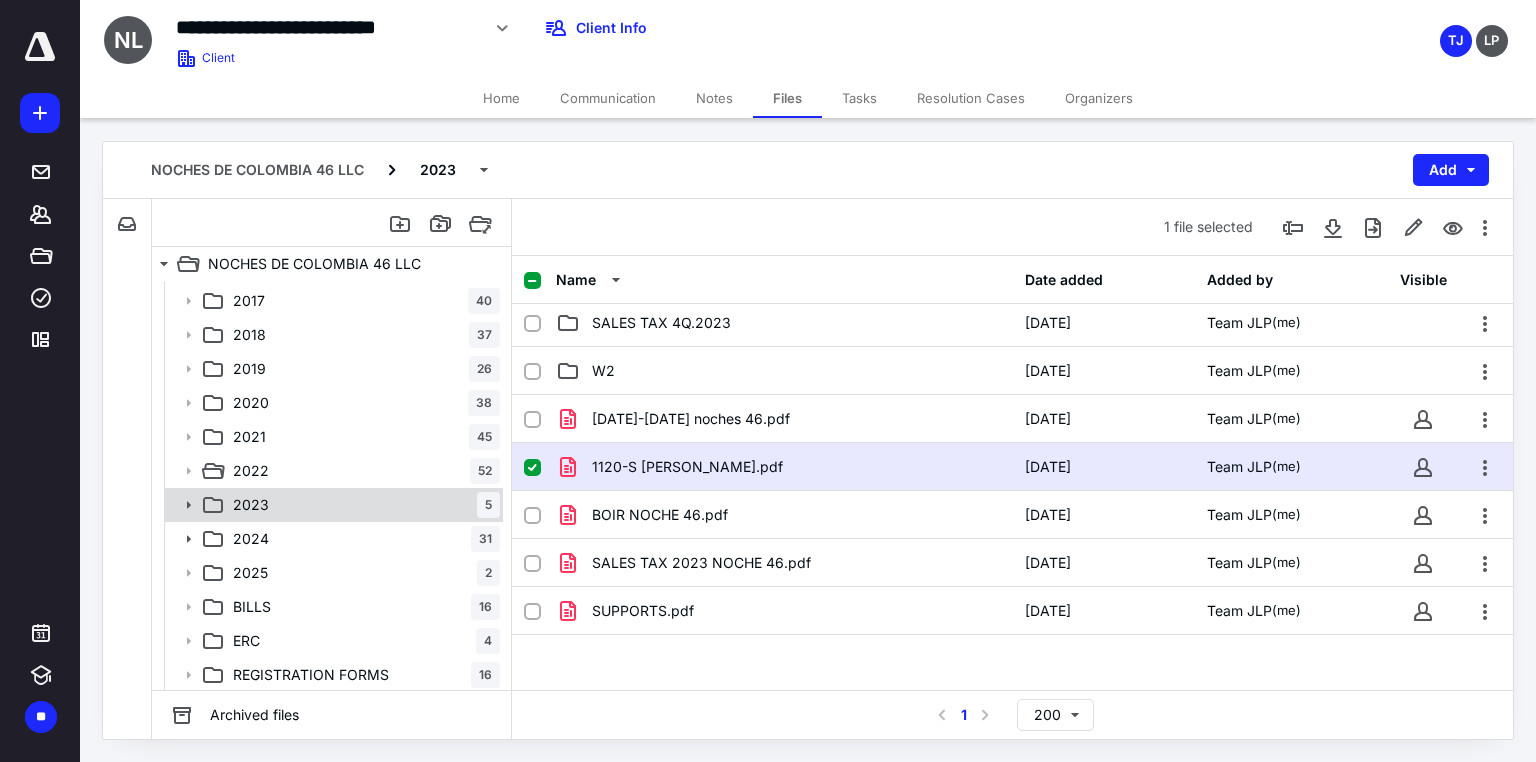scroll, scrollTop: 0, scrollLeft: 0, axis: both 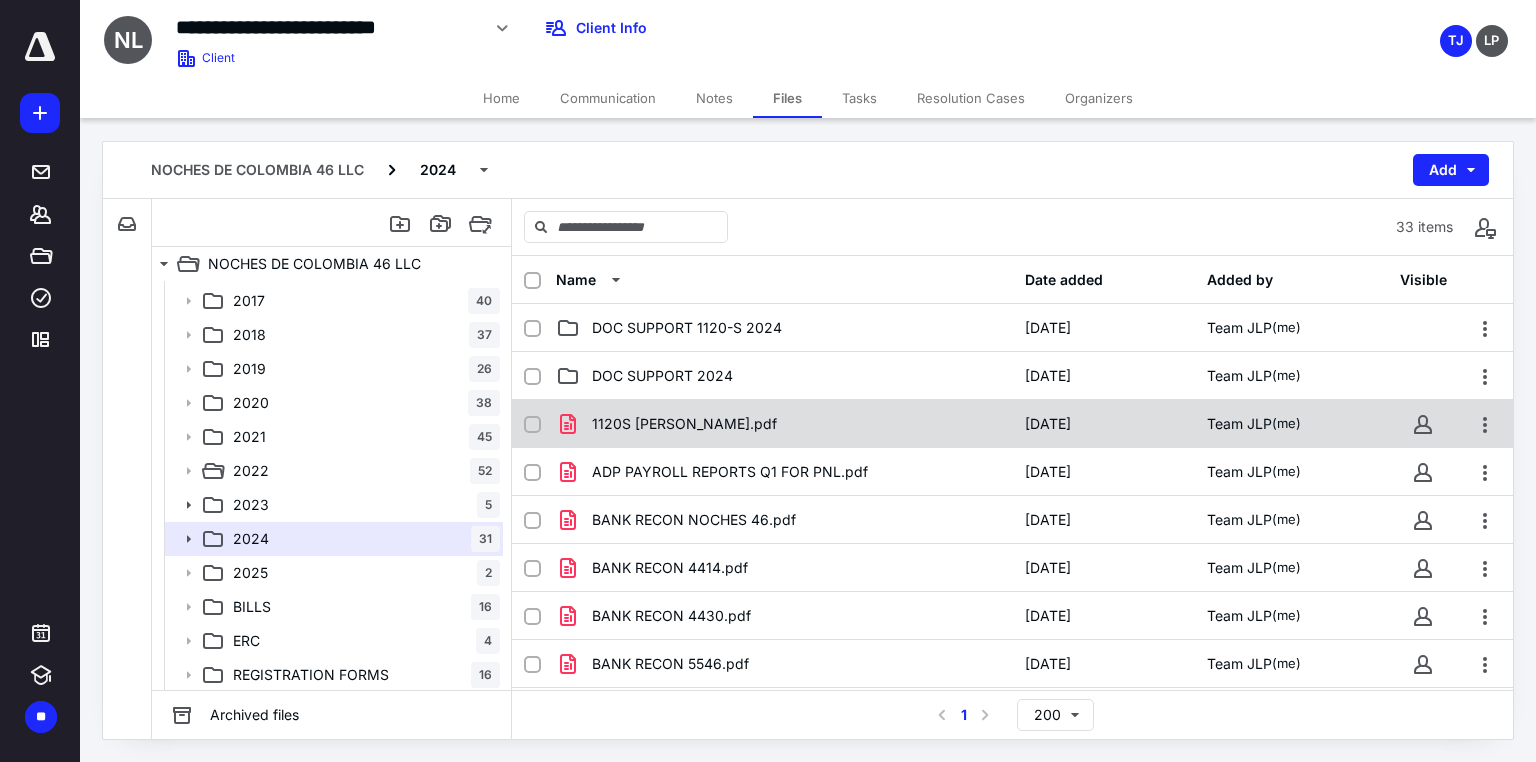 click on "1120S  AMADA.pdf" at bounding box center [684, 424] 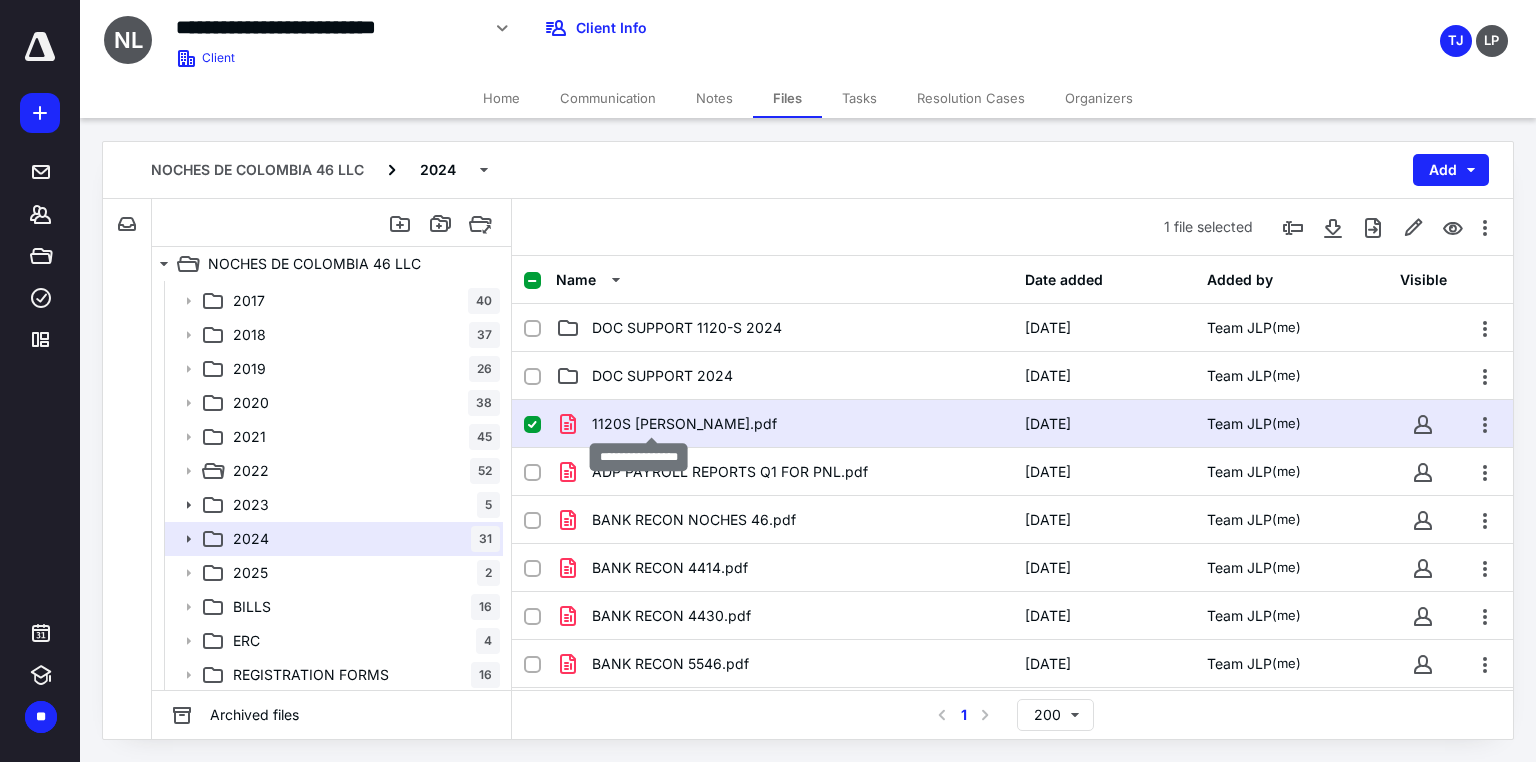 click on "1120S  AMADA.pdf" at bounding box center [684, 424] 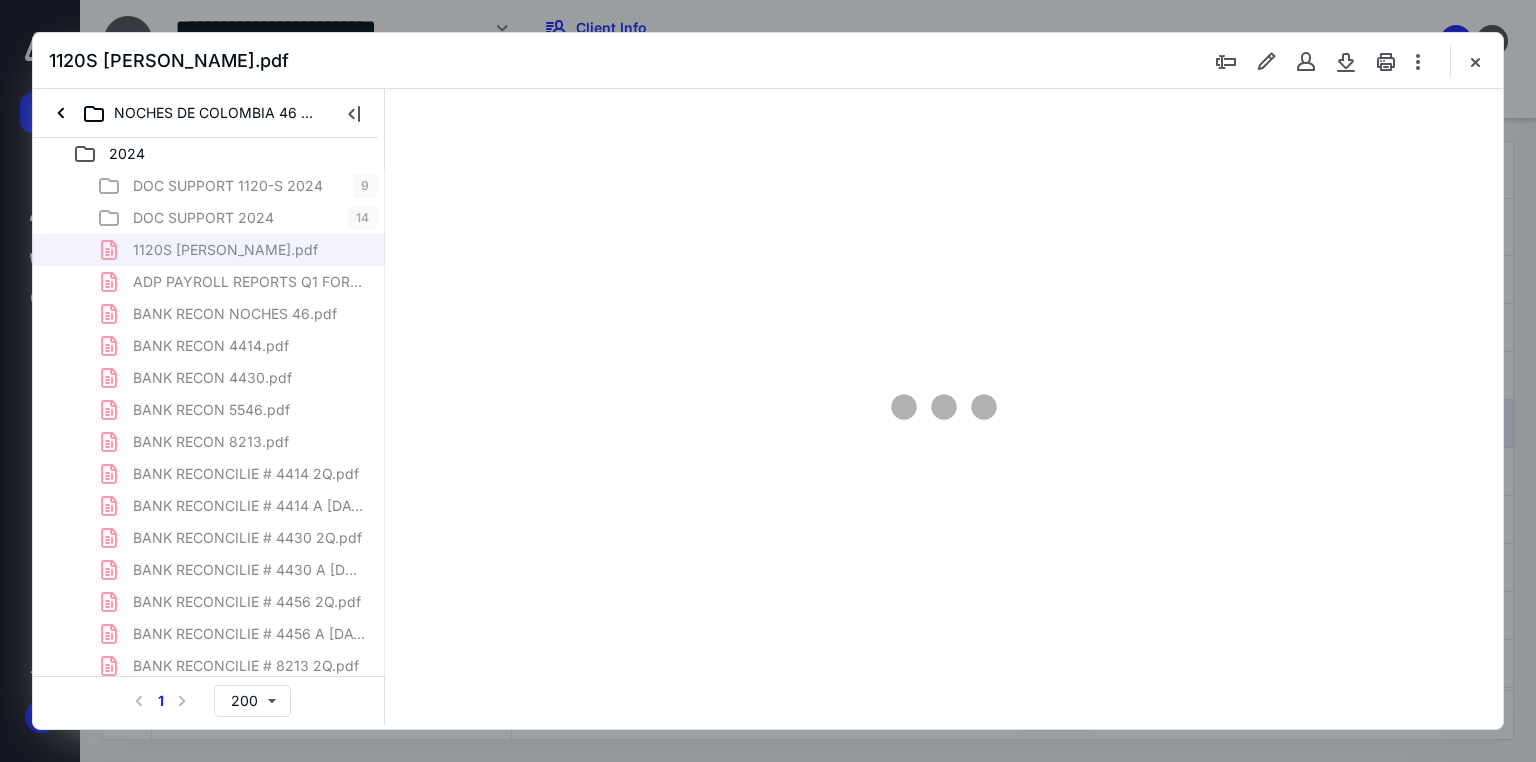scroll, scrollTop: 0, scrollLeft: 0, axis: both 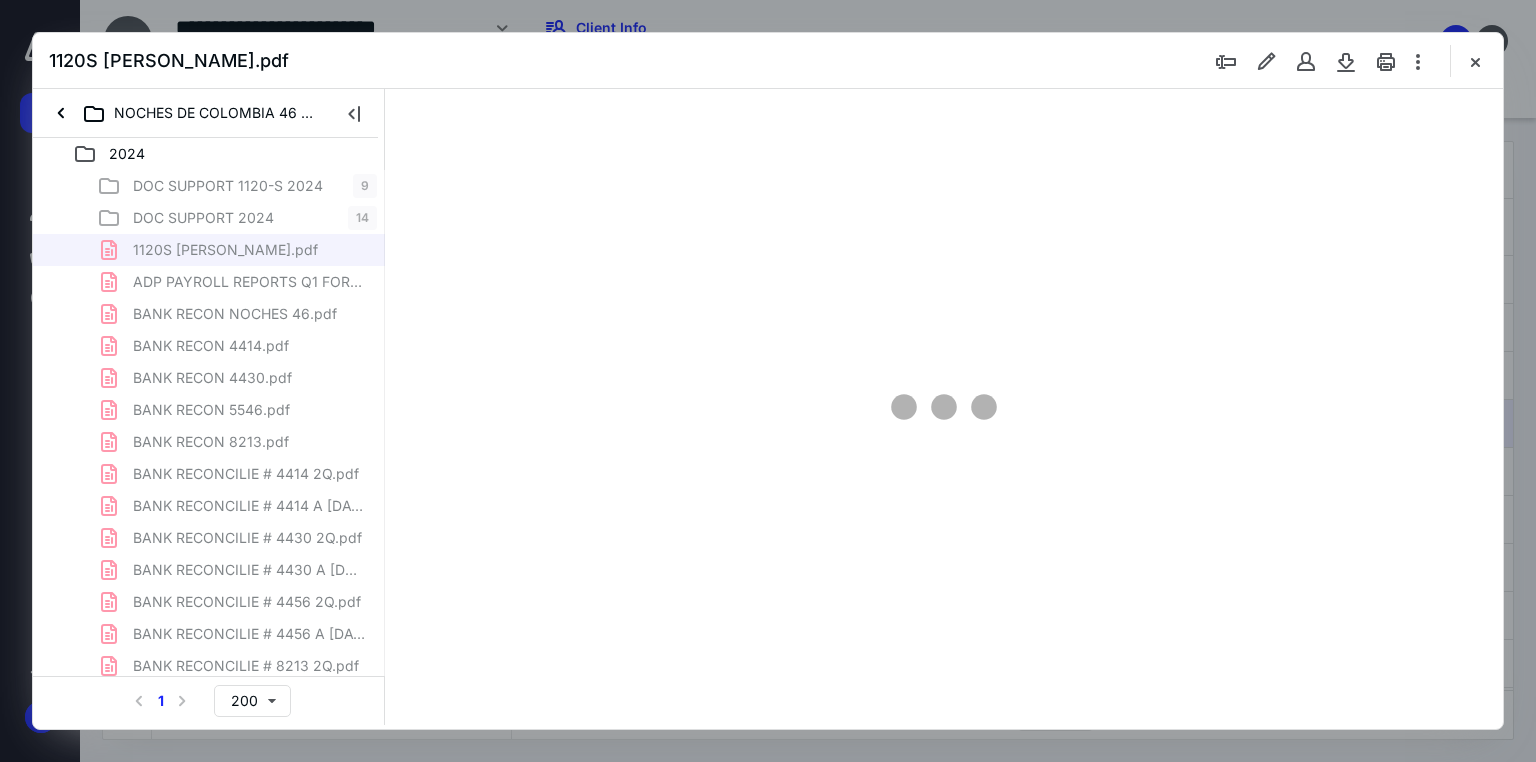 type on "71" 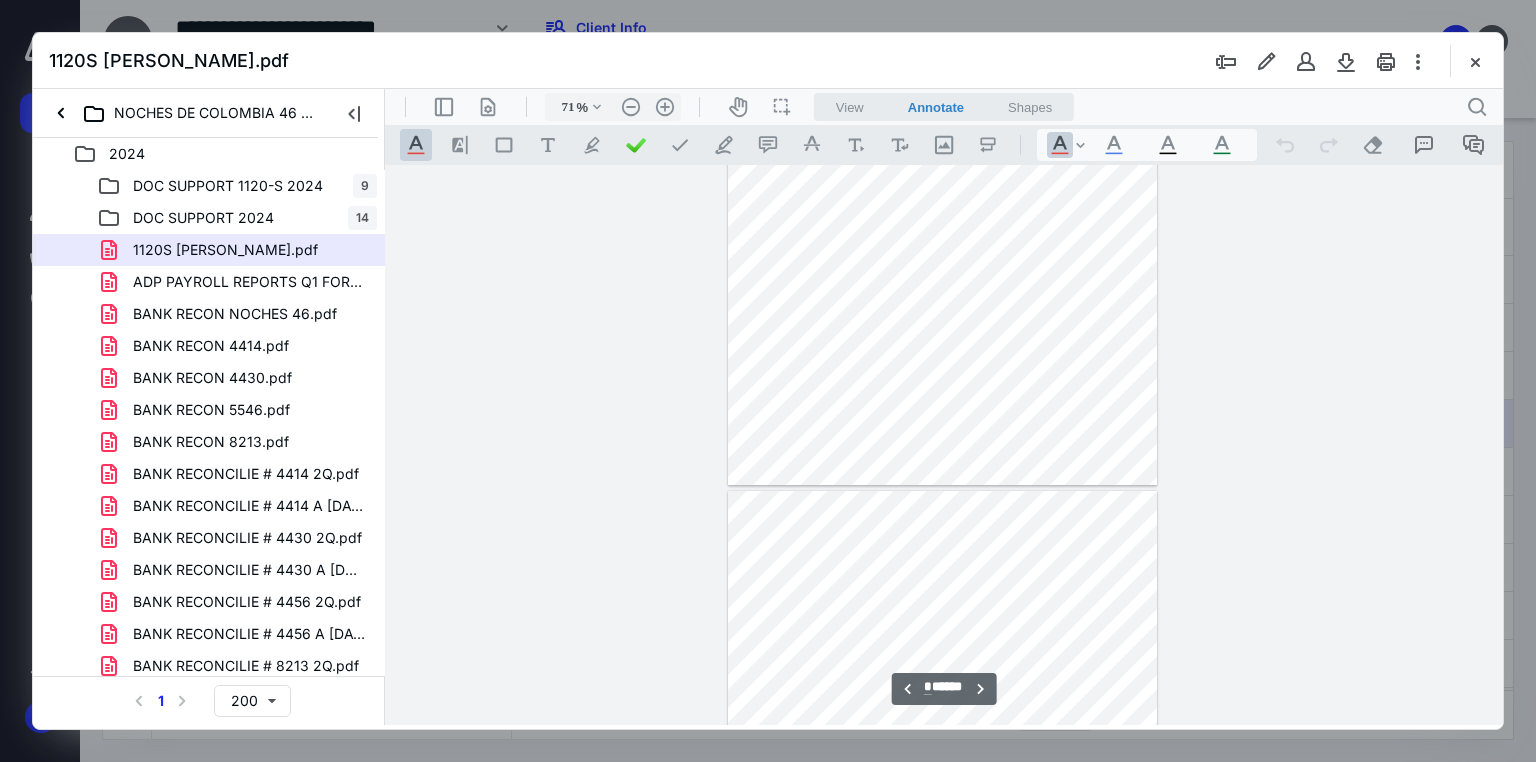 type on "*" 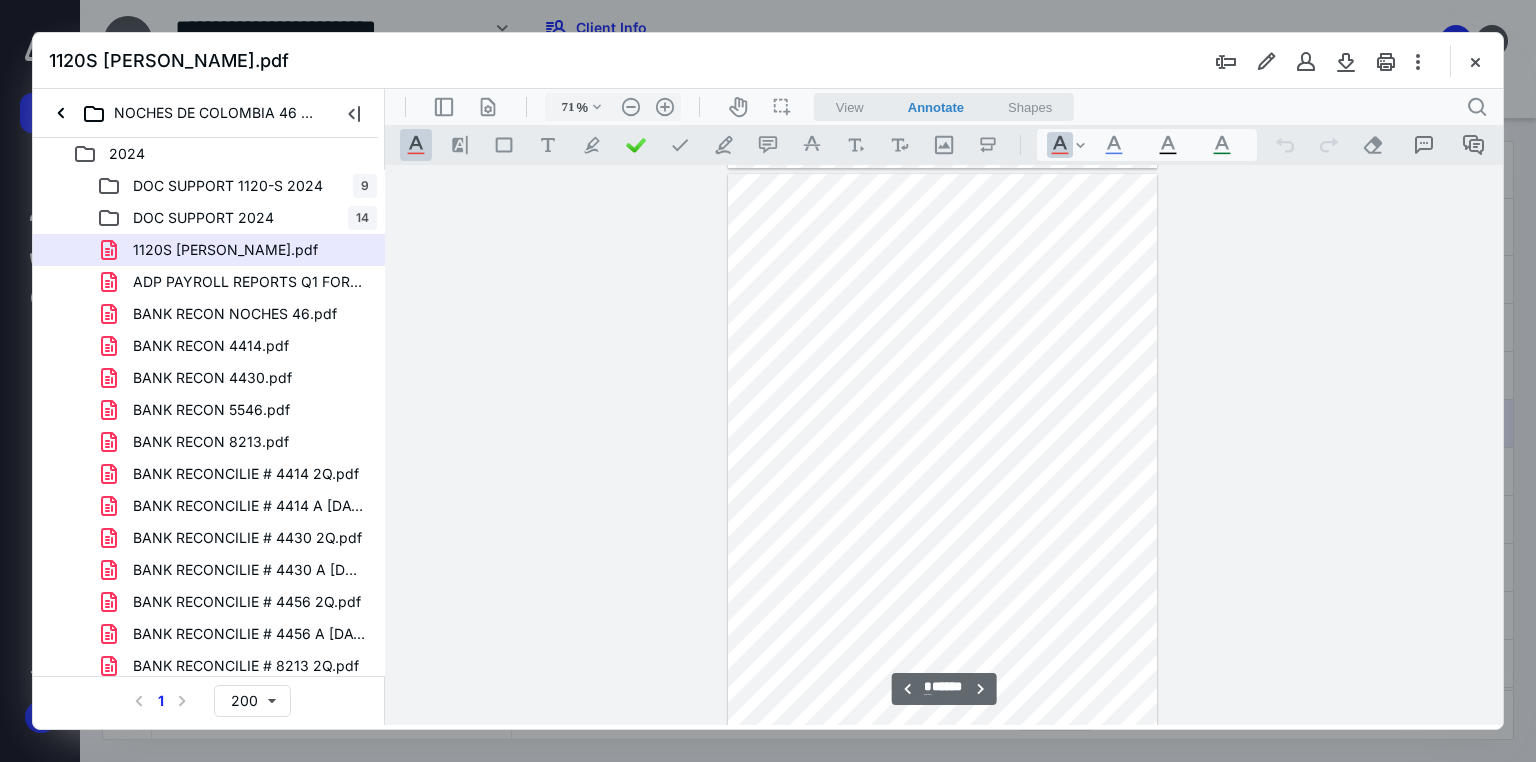 scroll, scrollTop: 1119, scrollLeft: 0, axis: vertical 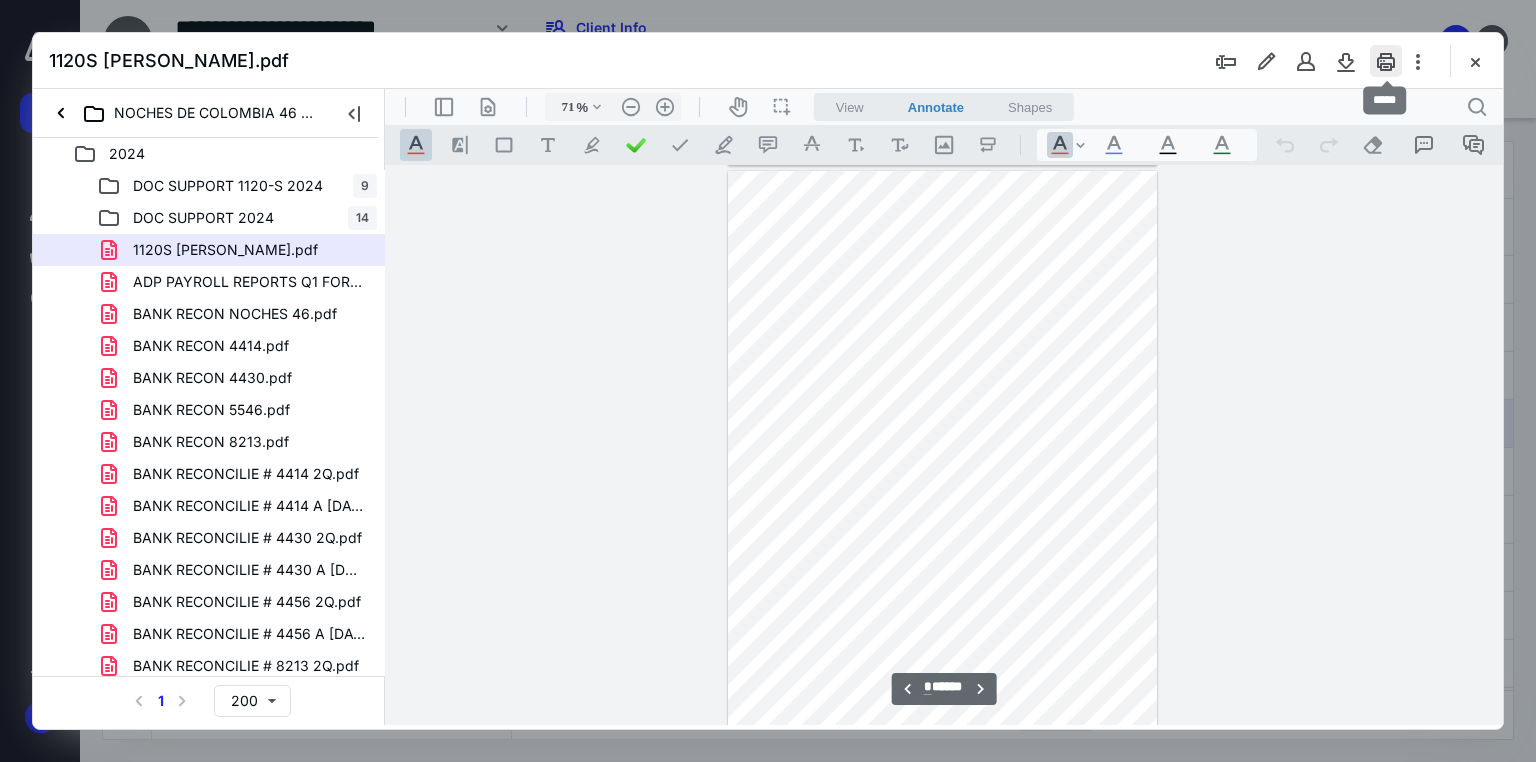 click at bounding box center [1386, 61] 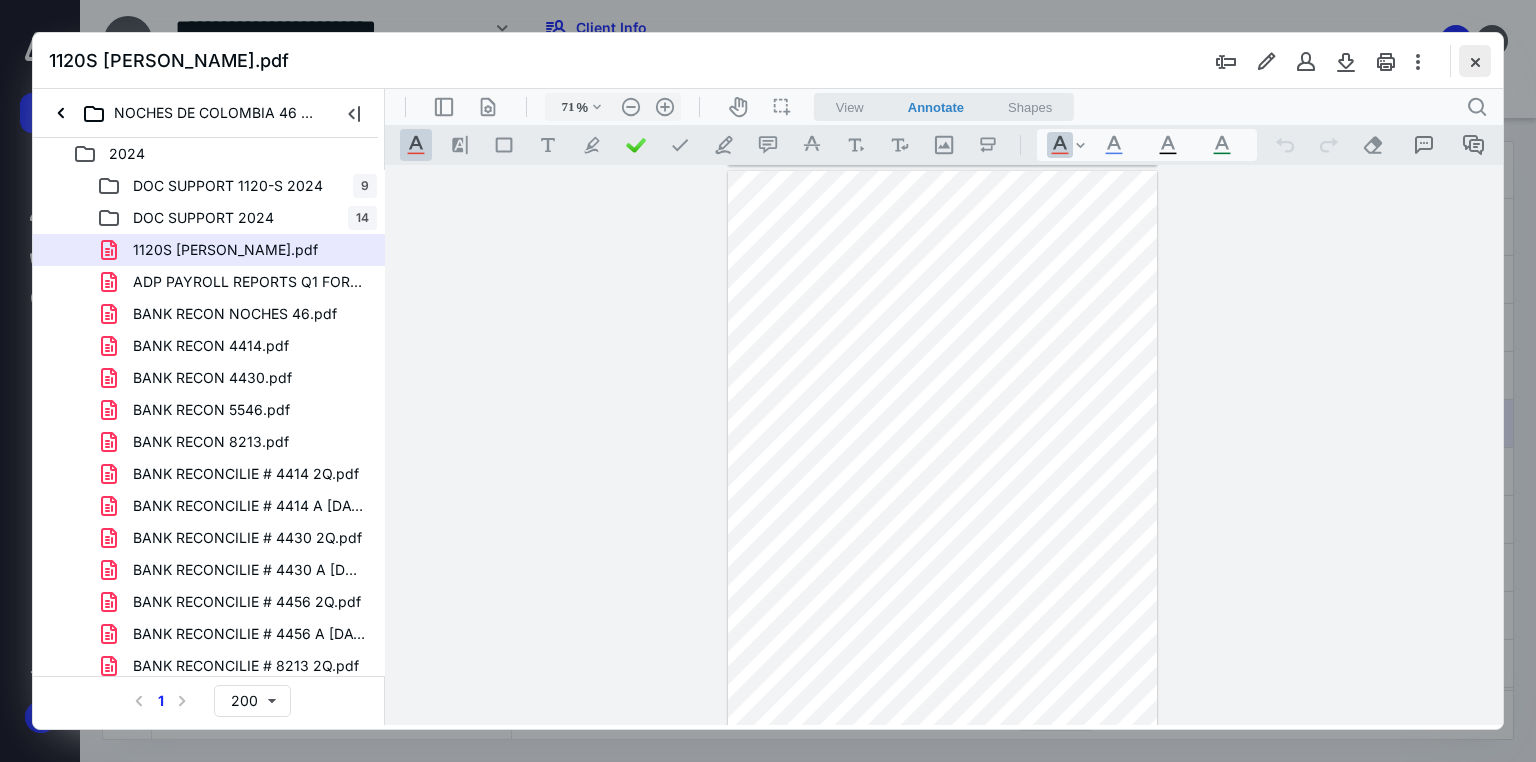 click at bounding box center (1475, 61) 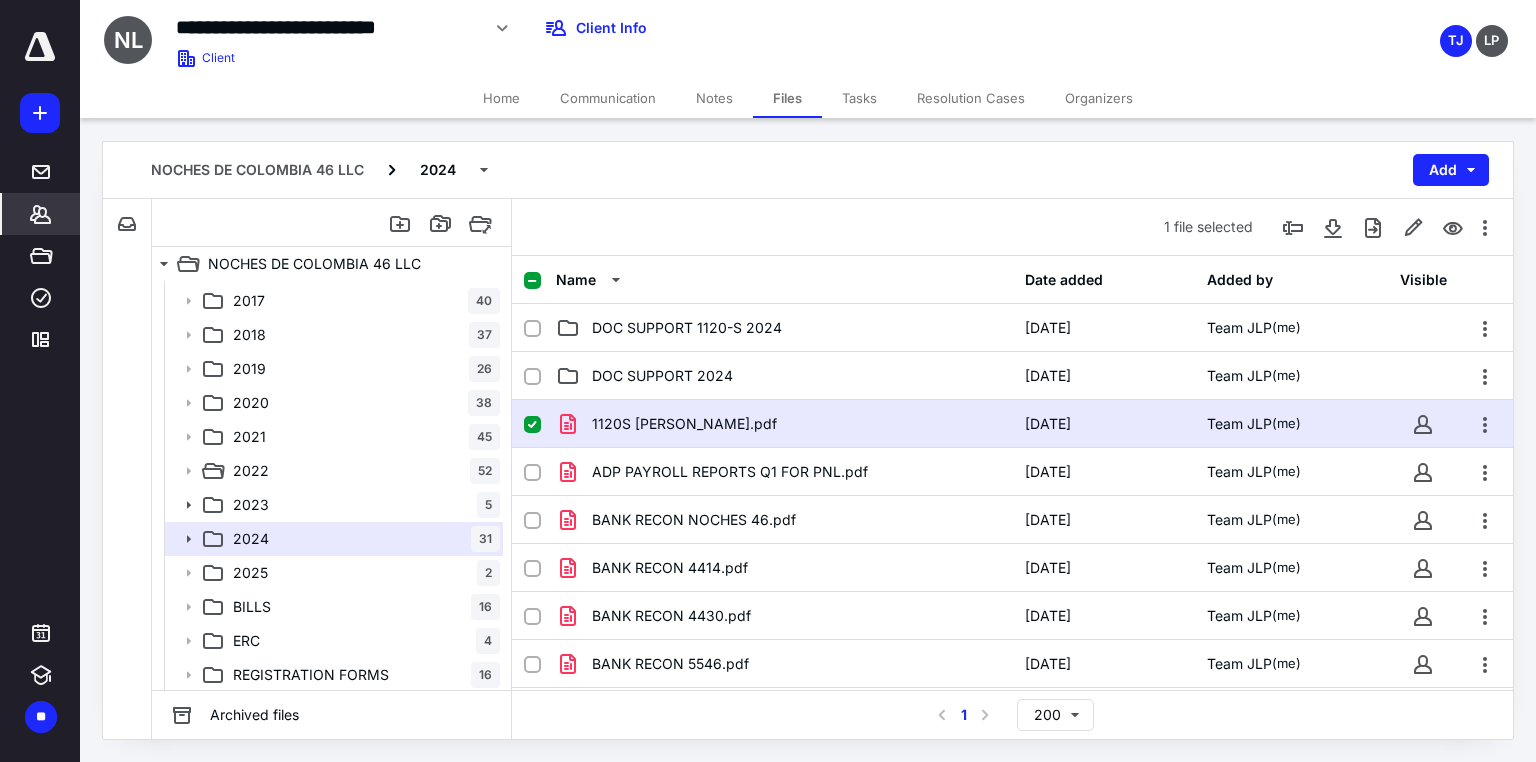 click on "*******" at bounding box center [41, 214] 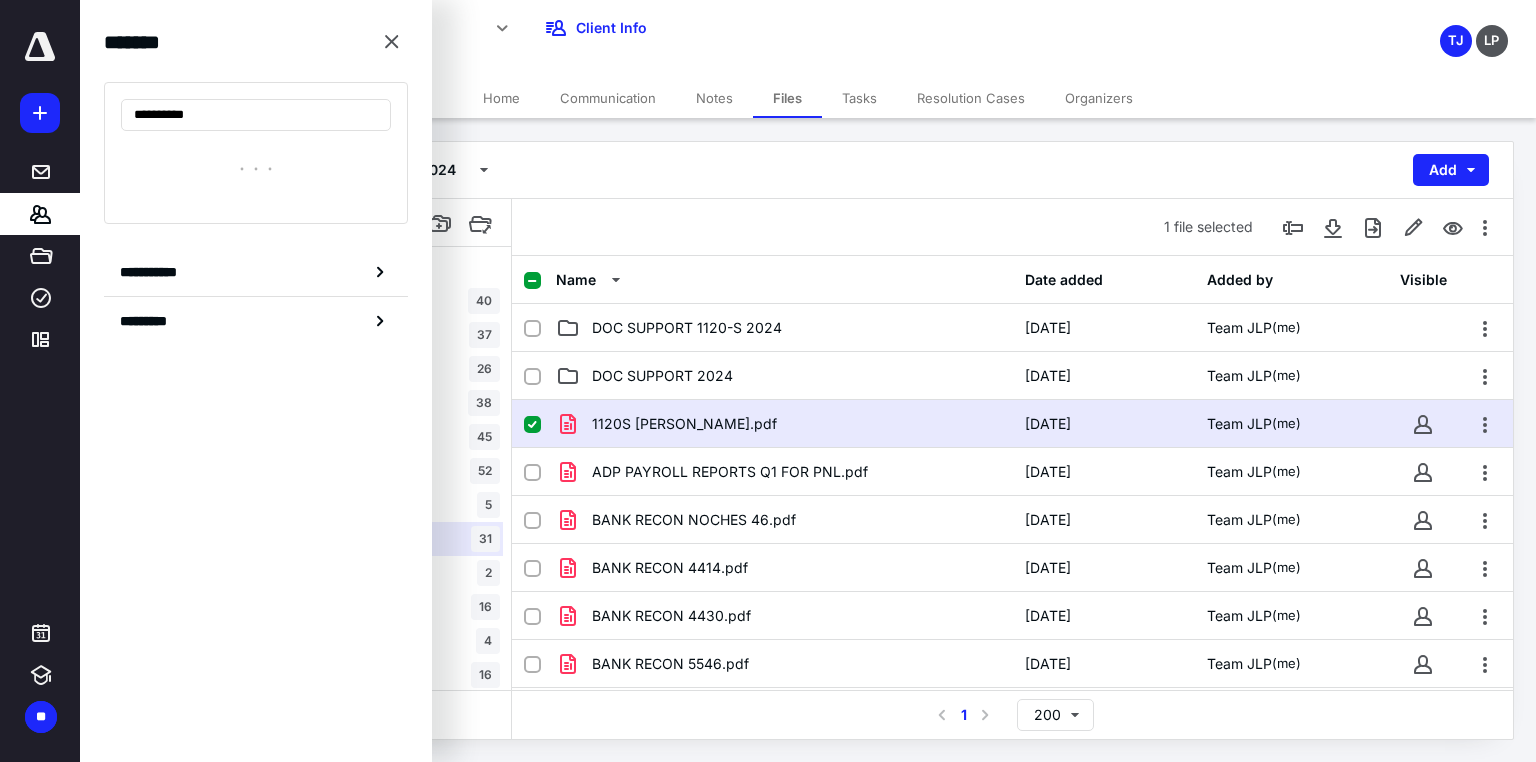 type on "**********" 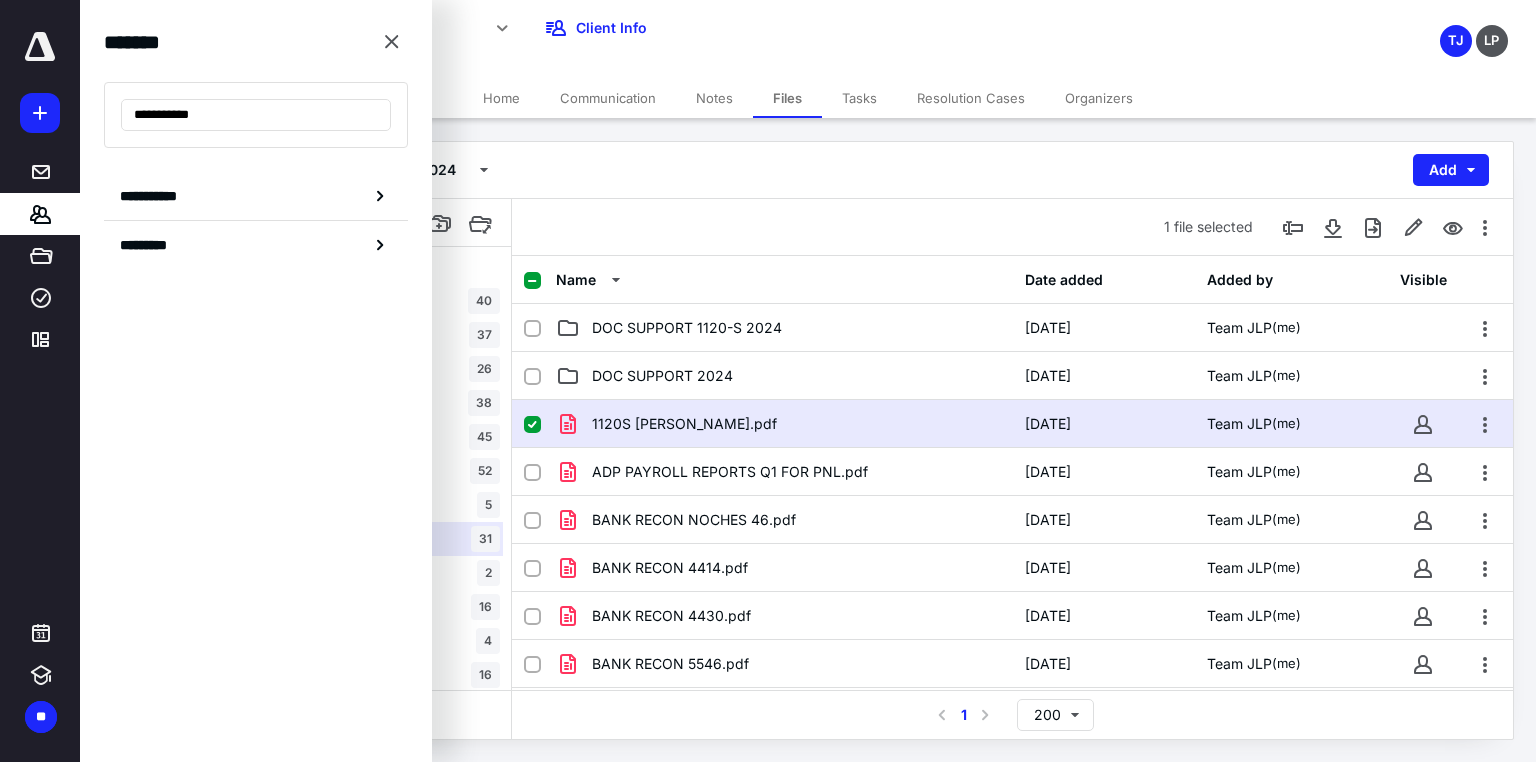 drag, startPoint x: 158, startPoint y: 104, endPoint x: 77, endPoint y: 92, distance: 81.88406 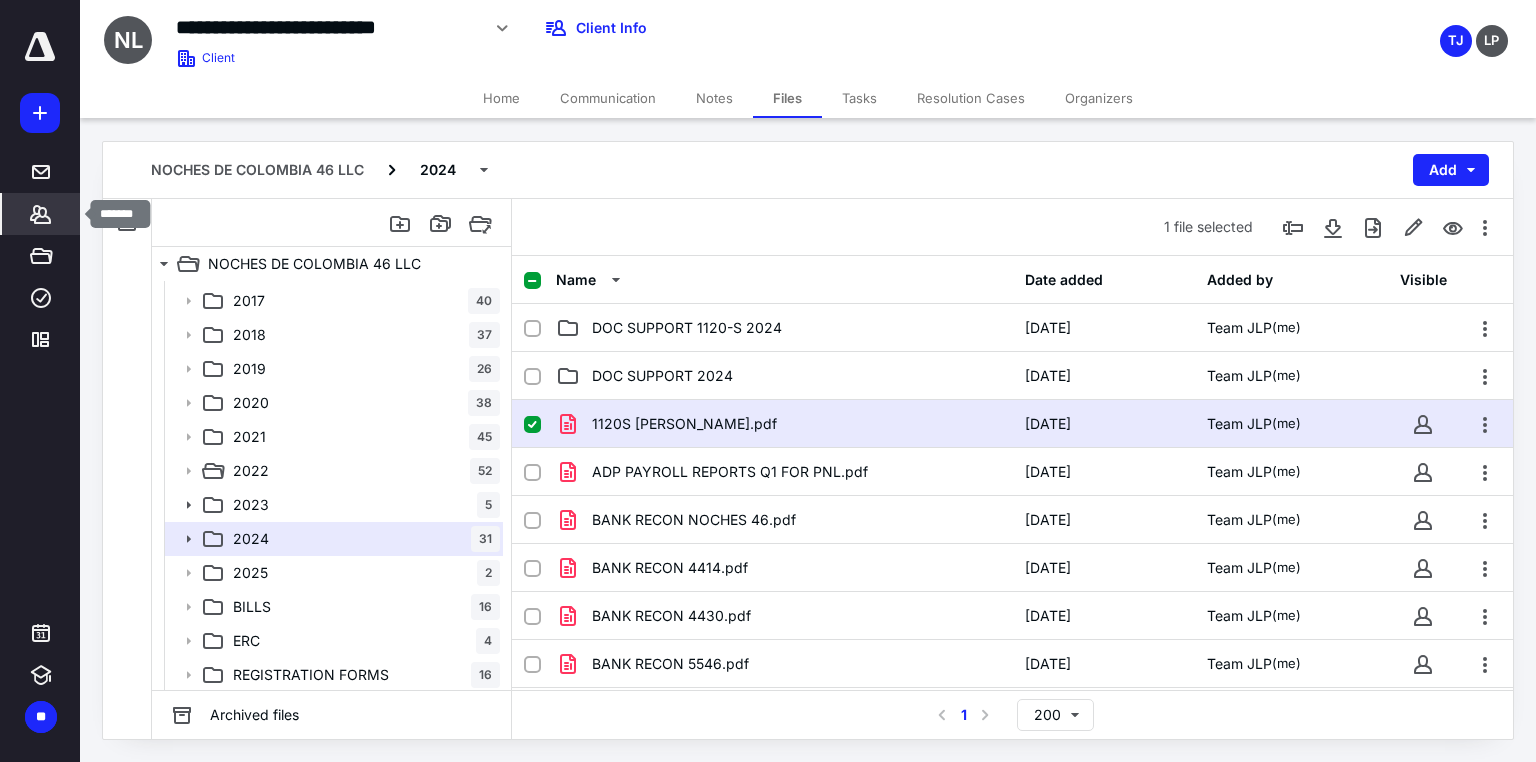 click 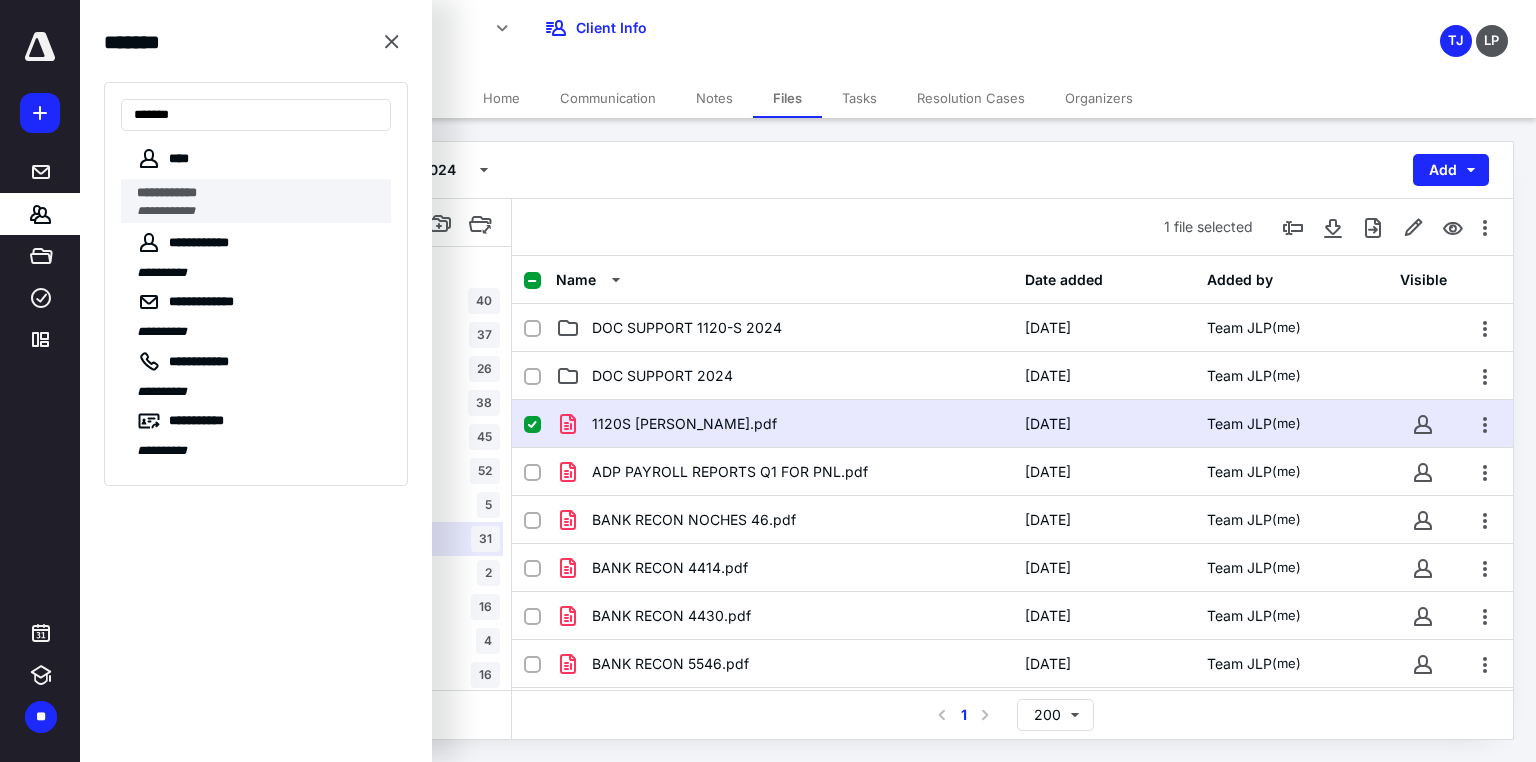 type on "******" 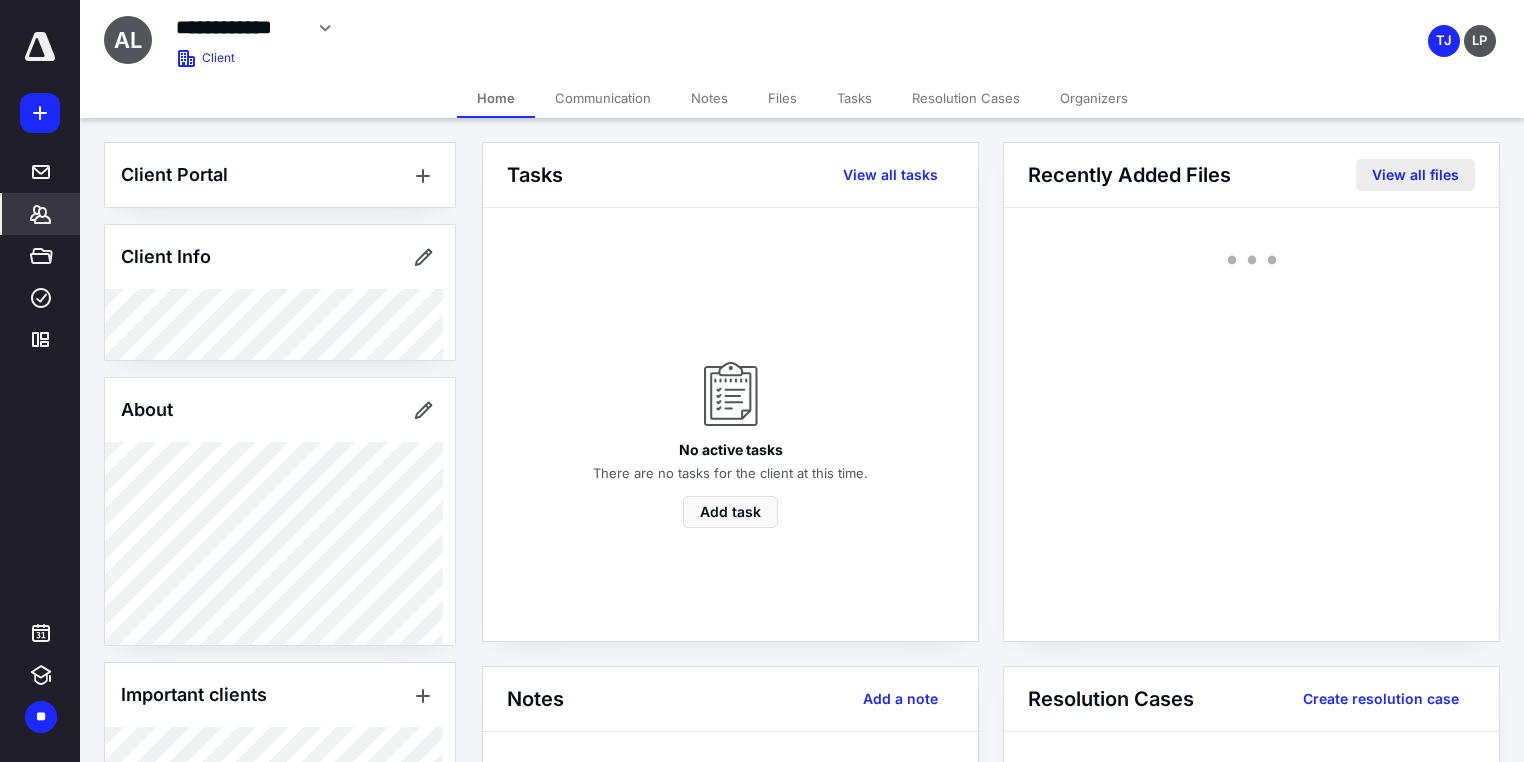 click on "View all files" at bounding box center [1415, 175] 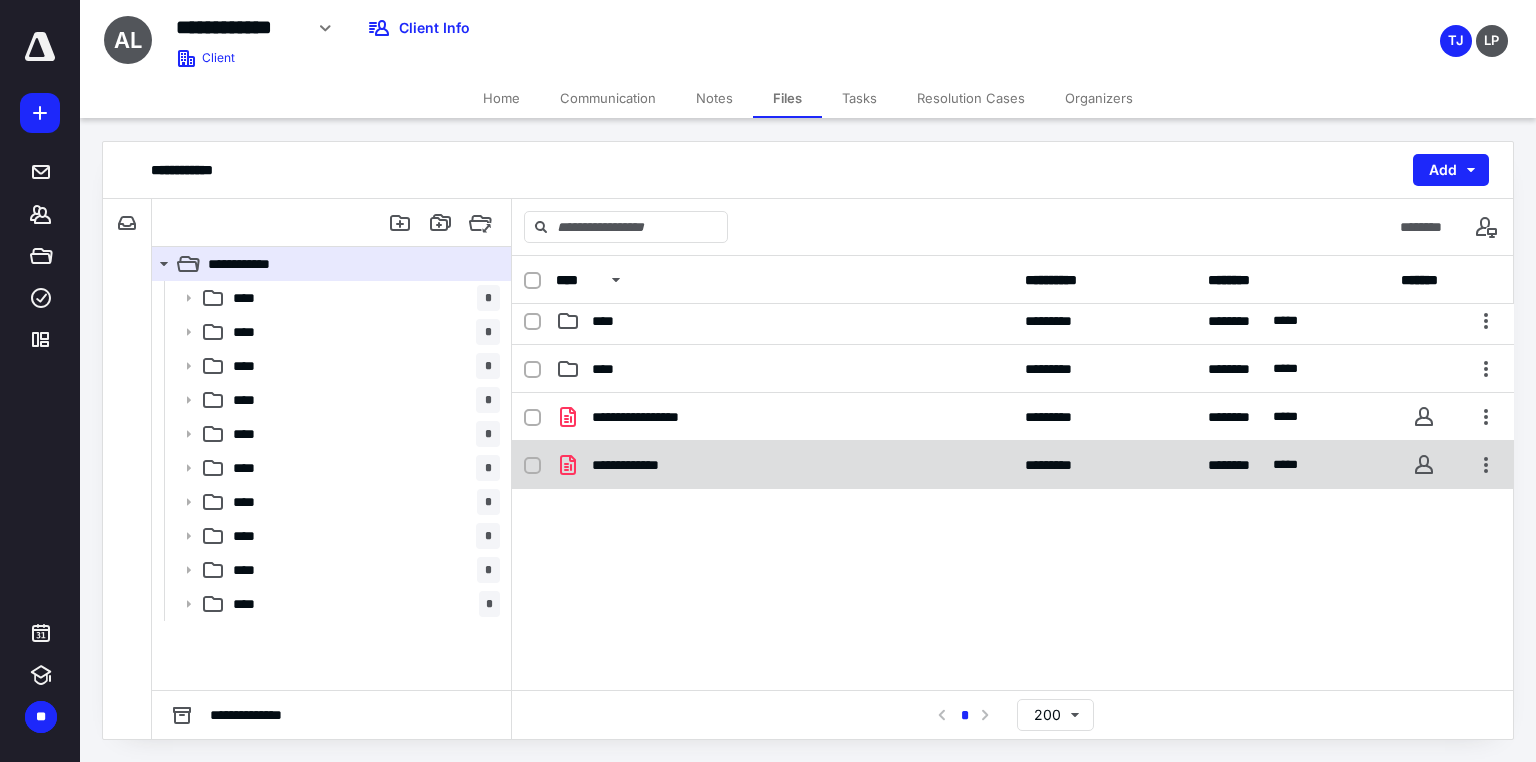 scroll, scrollTop: 311, scrollLeft: 0, axis: vertical 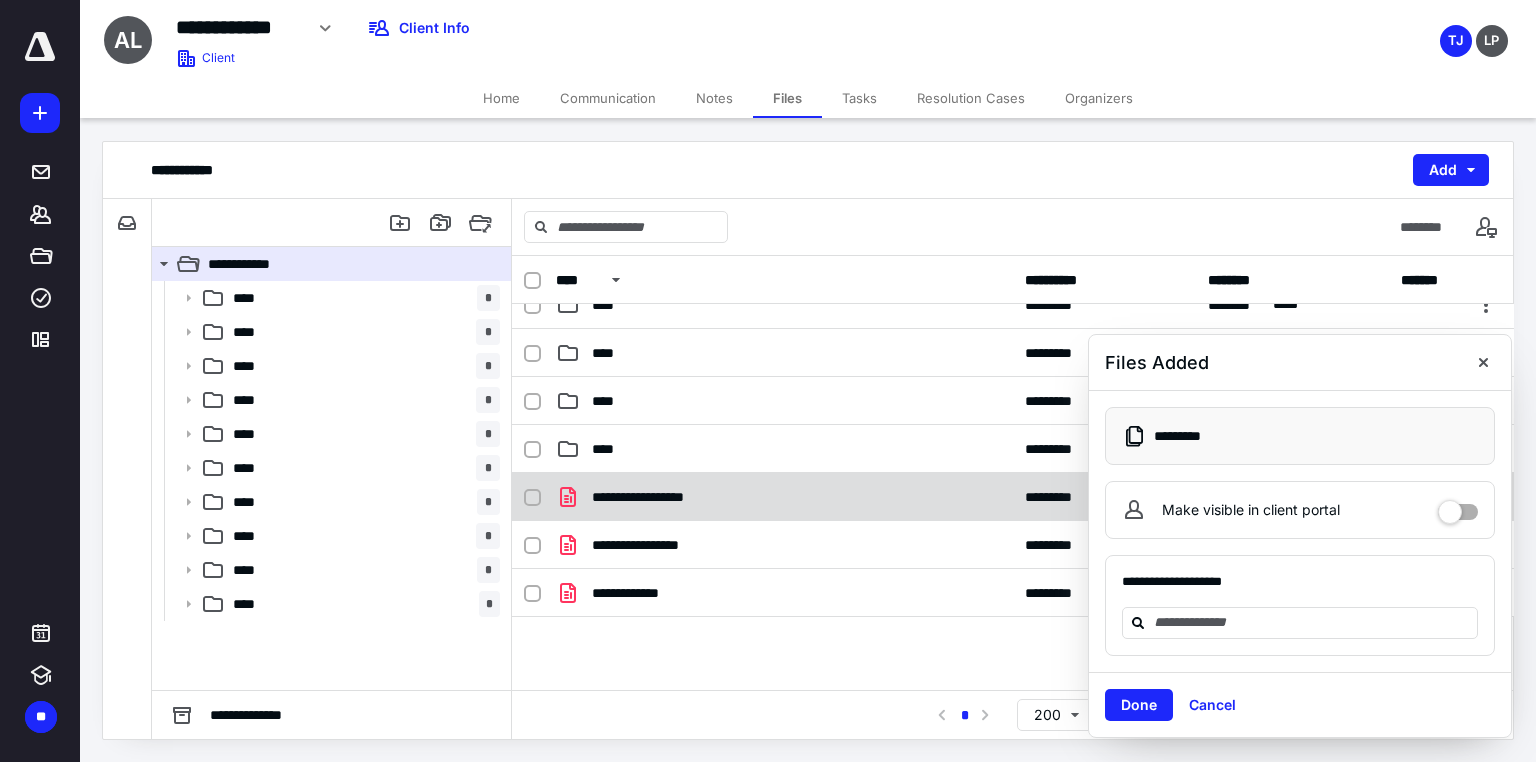 checkbox on "true" 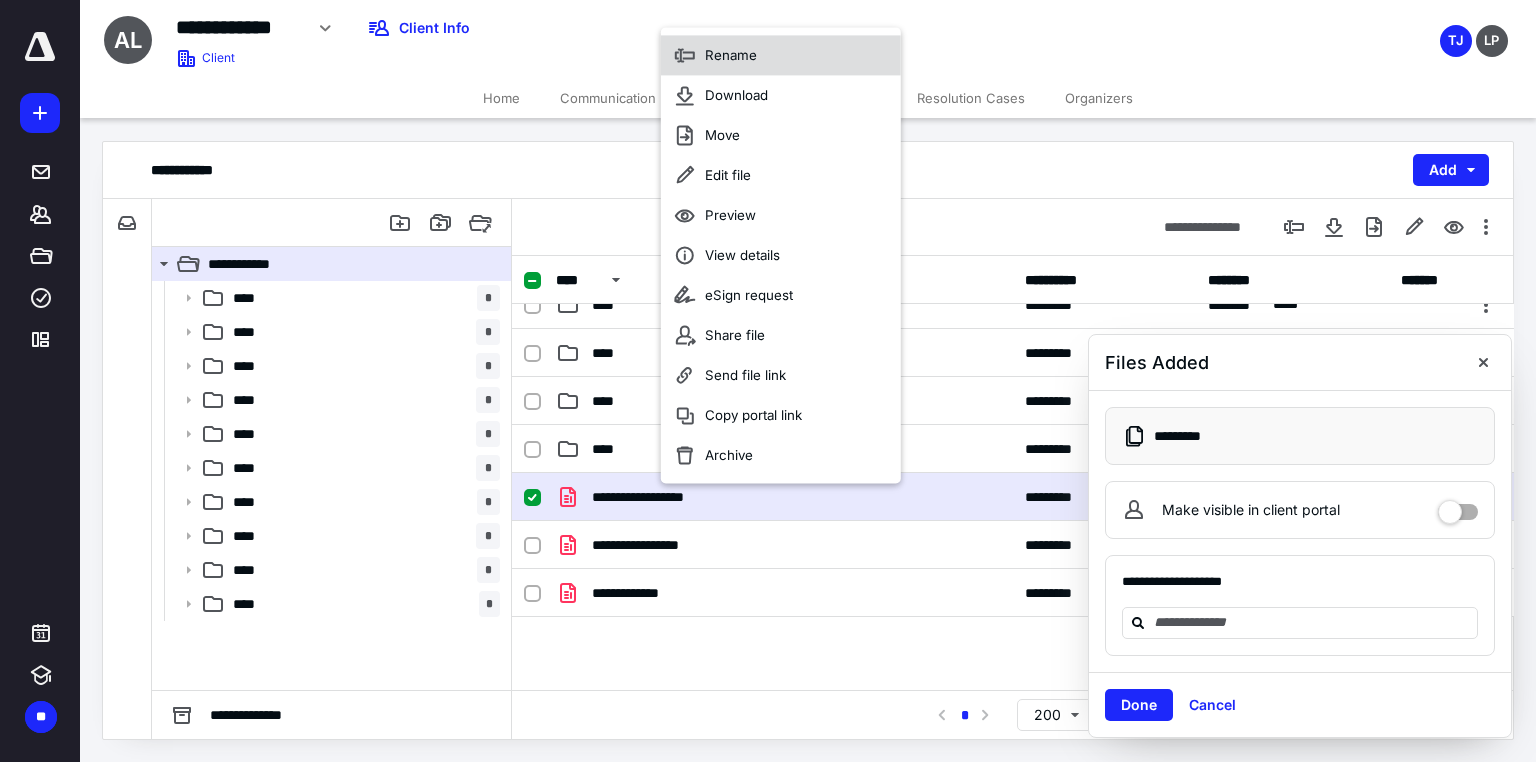 click on "Rename" at bounding box center (731, 56) 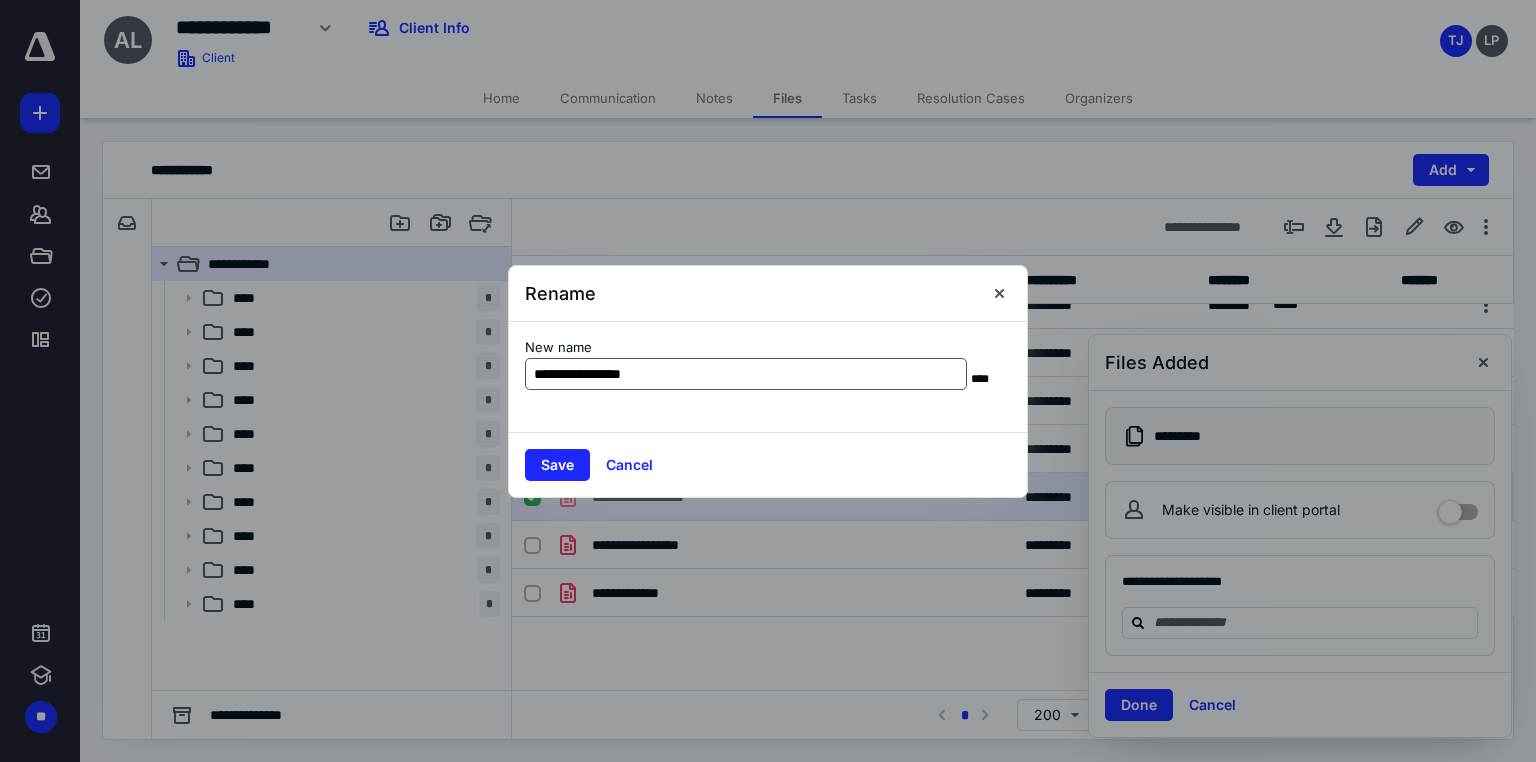 type on "**********" 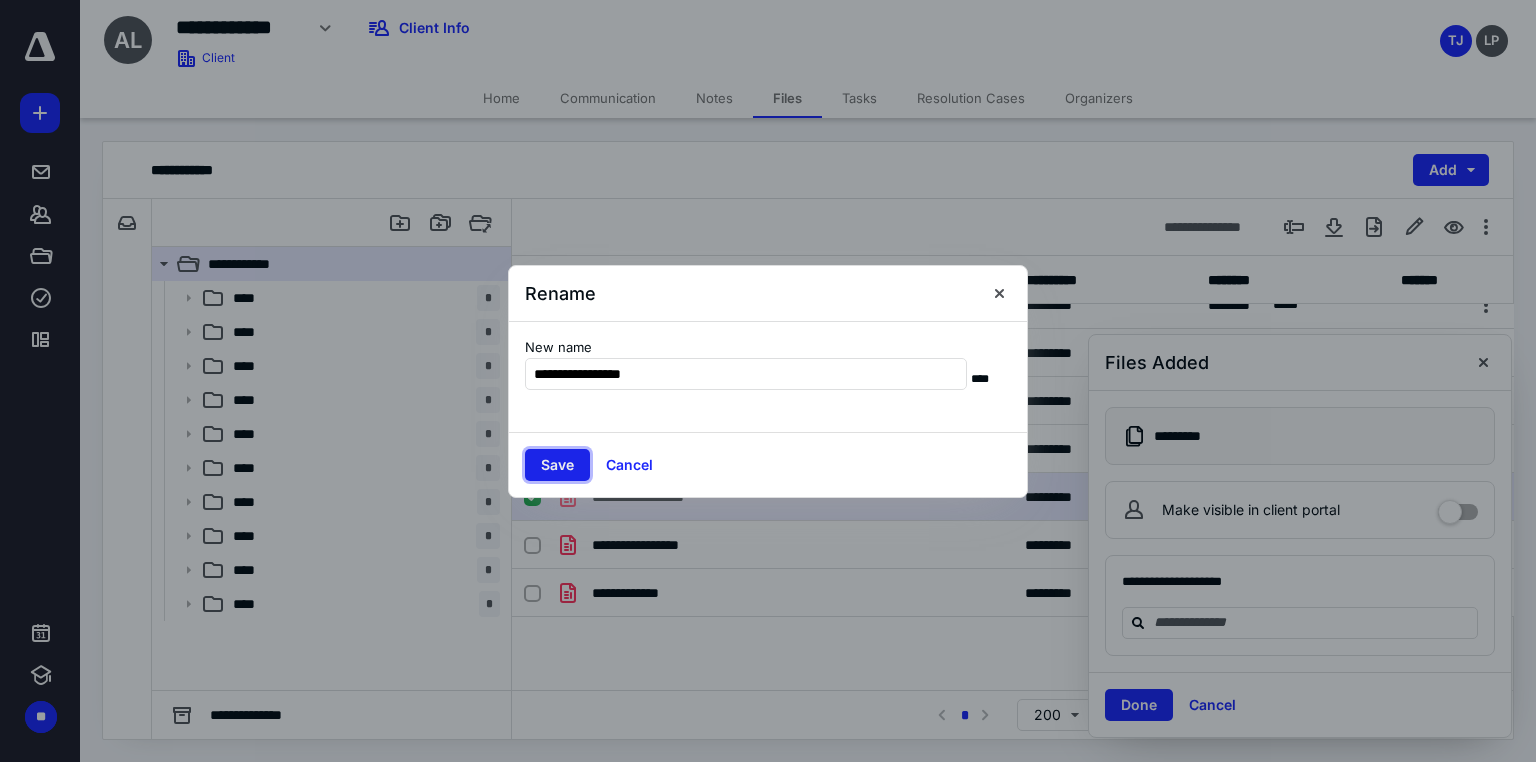 click on "Save" at bounding box center [557, 465] 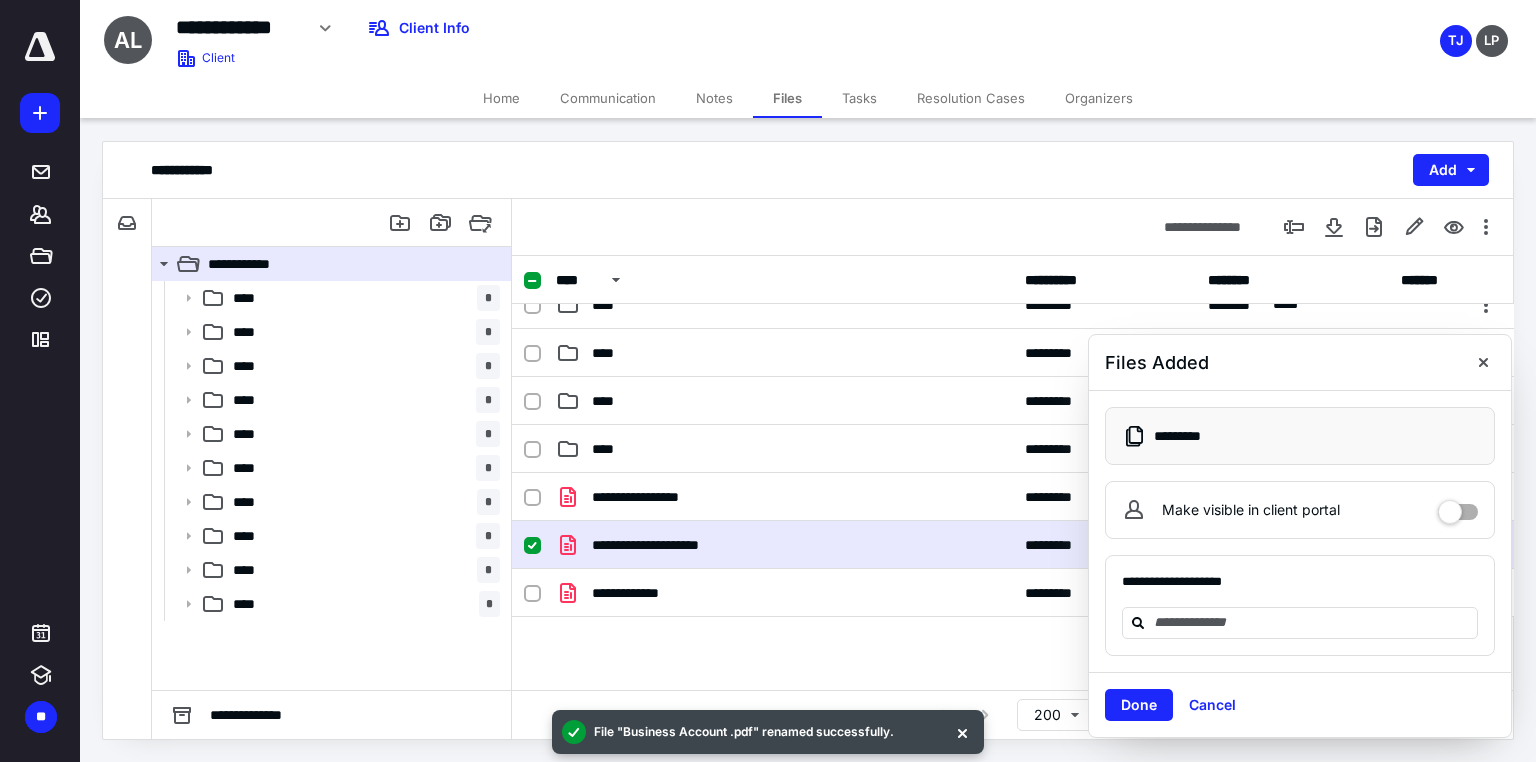 click on "**********" at bounding box center [666, 545] 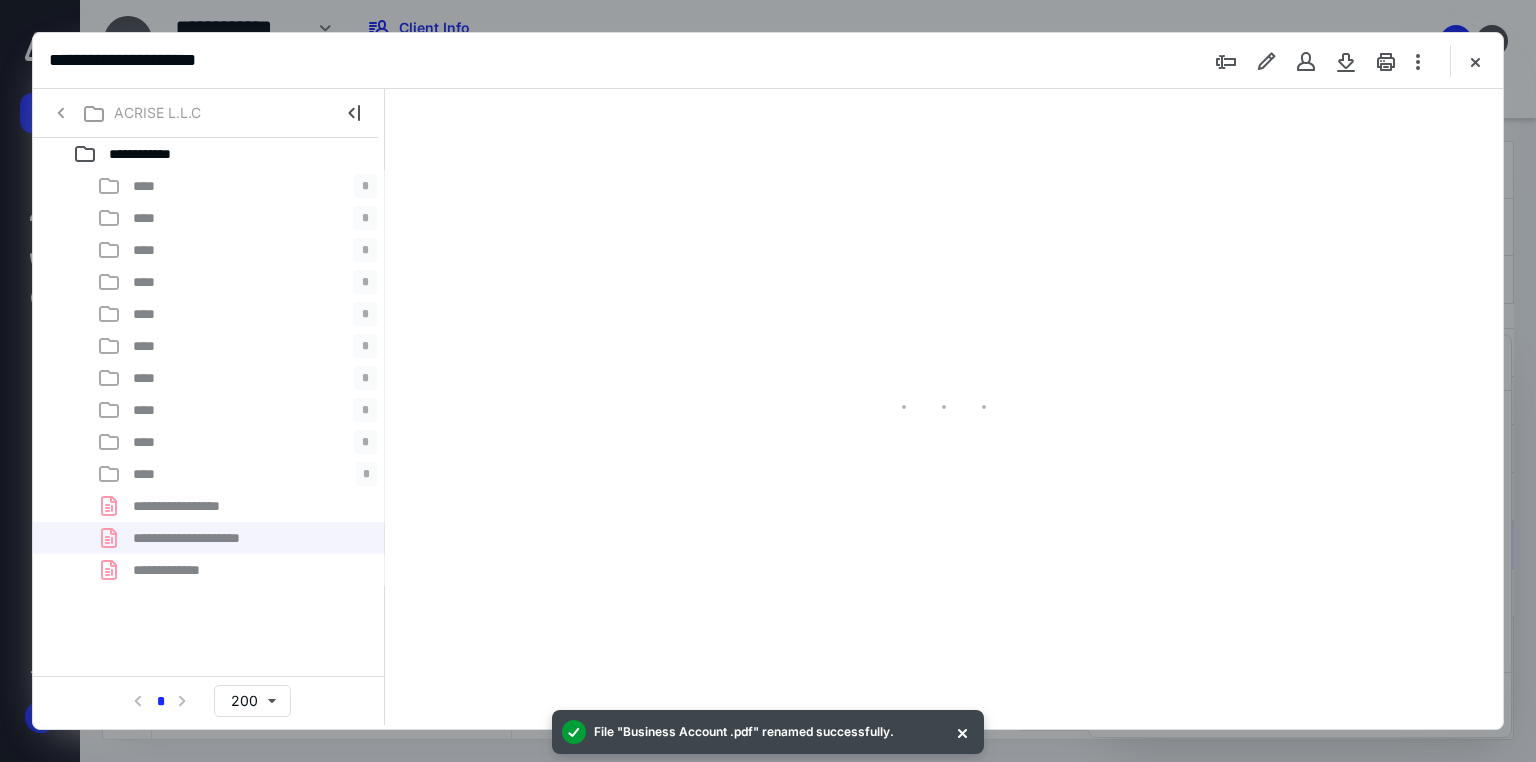 scroll, scrollTop: 0, scrollLeft: 0, axis: both 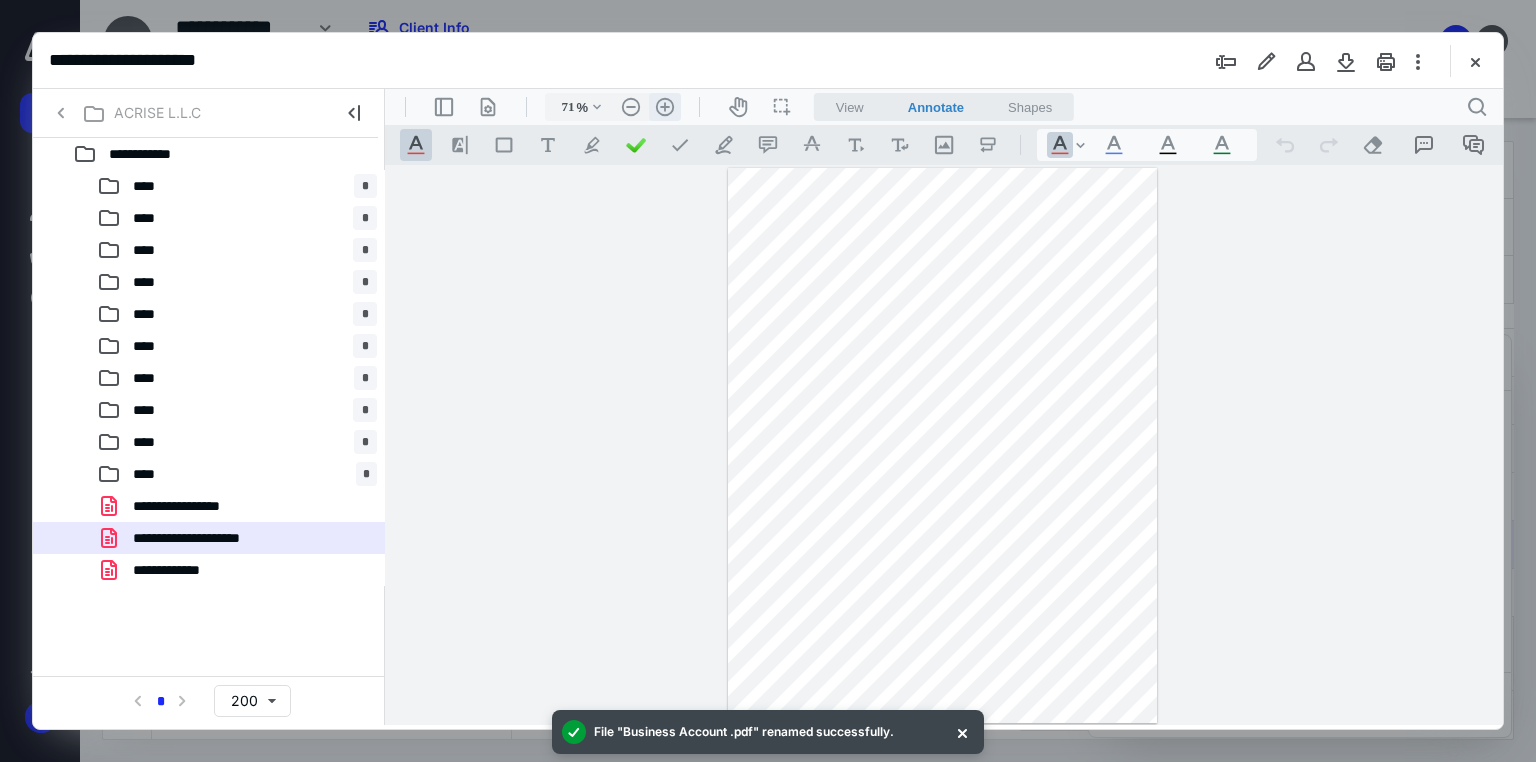 click on ".cls-1{fill:#abb0c4;} icon - header - zoom - in - line" at bounding box center [665, 107] 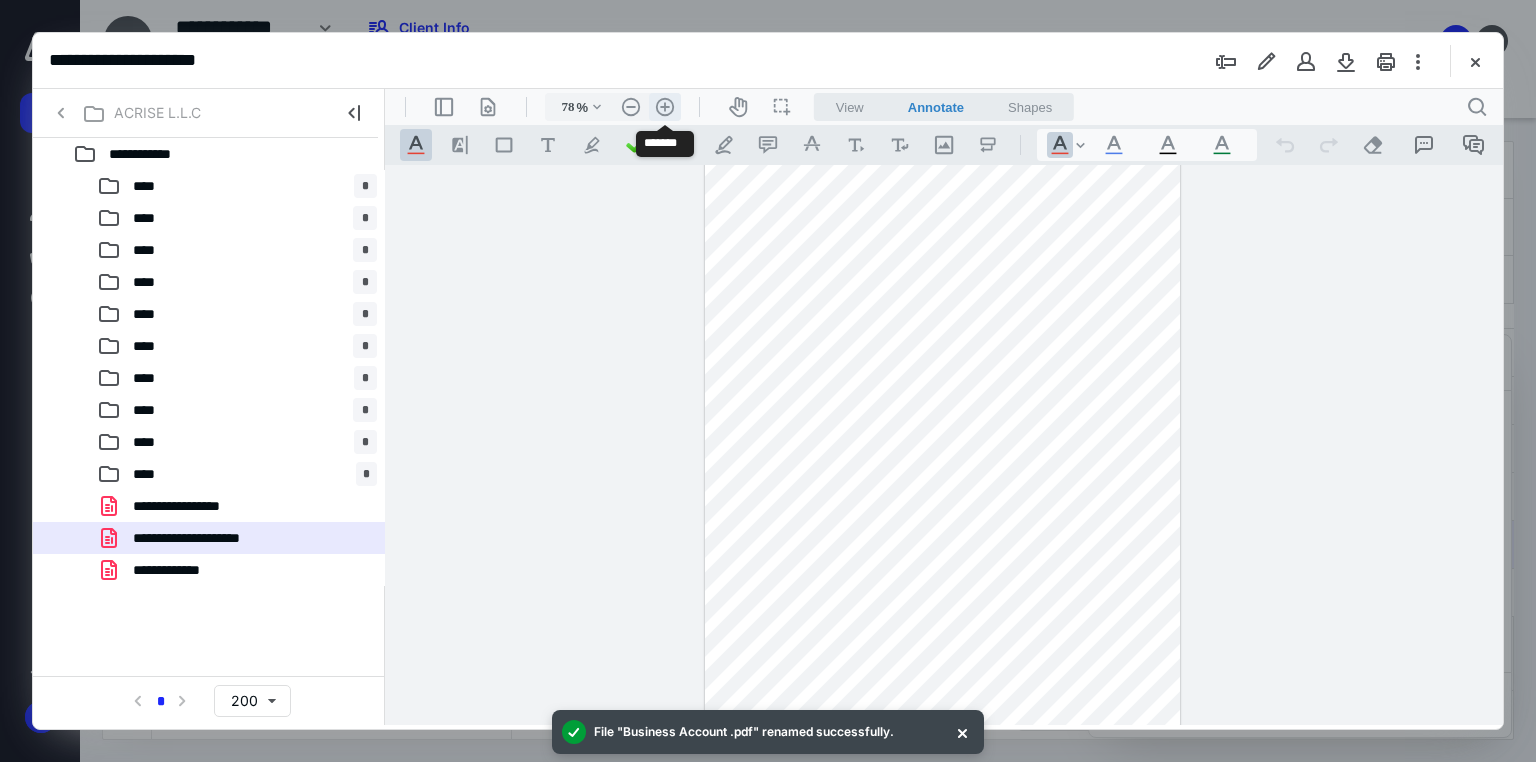 click on ".cls-1{fill:#abb0c4;} icon - header - zoom - in - line" at bounding box center [665, 107] 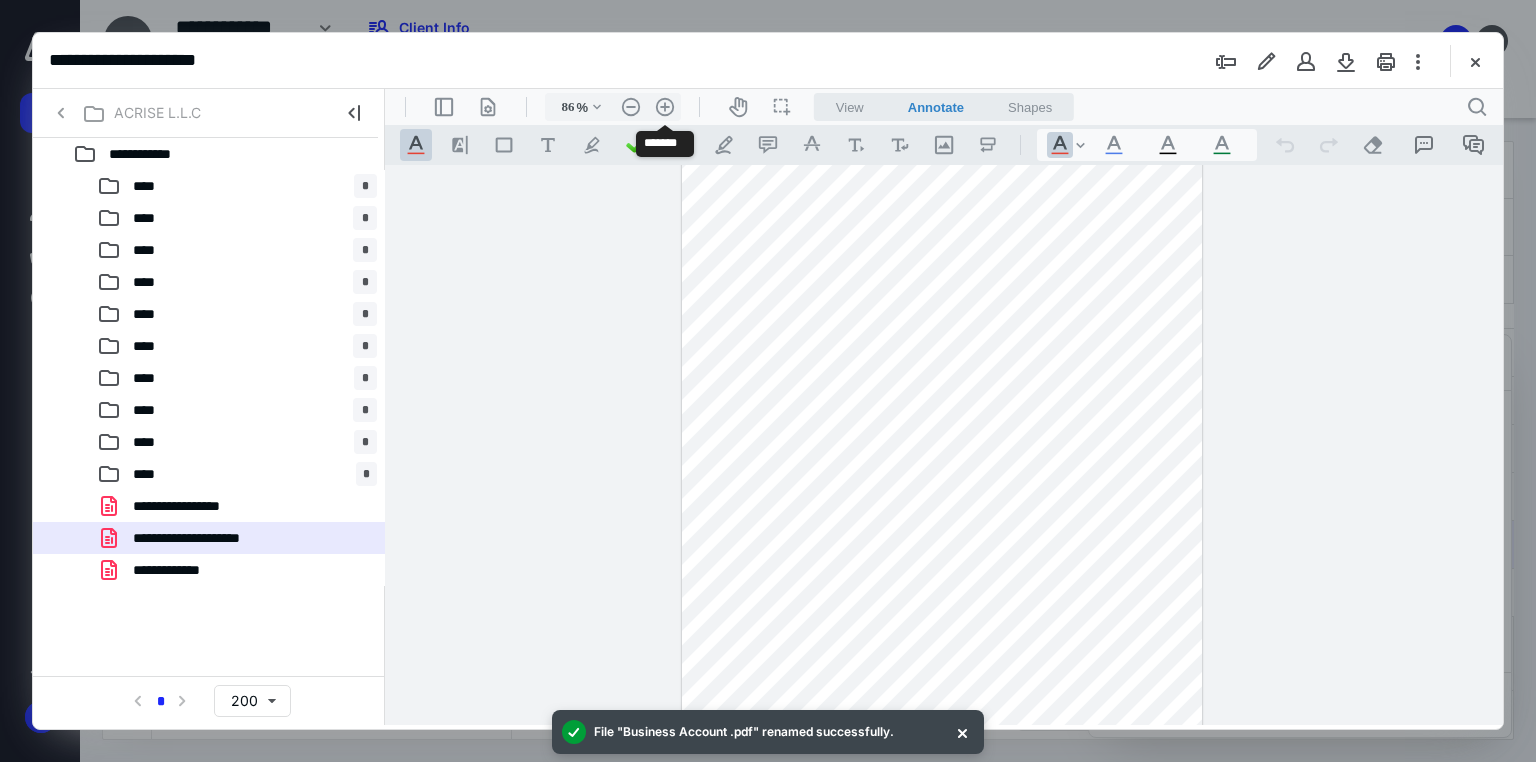 drag, startPoint x: 660, startPoint y: 108, endPoint x: 710, endPoint y: 252, distance: 152.4336 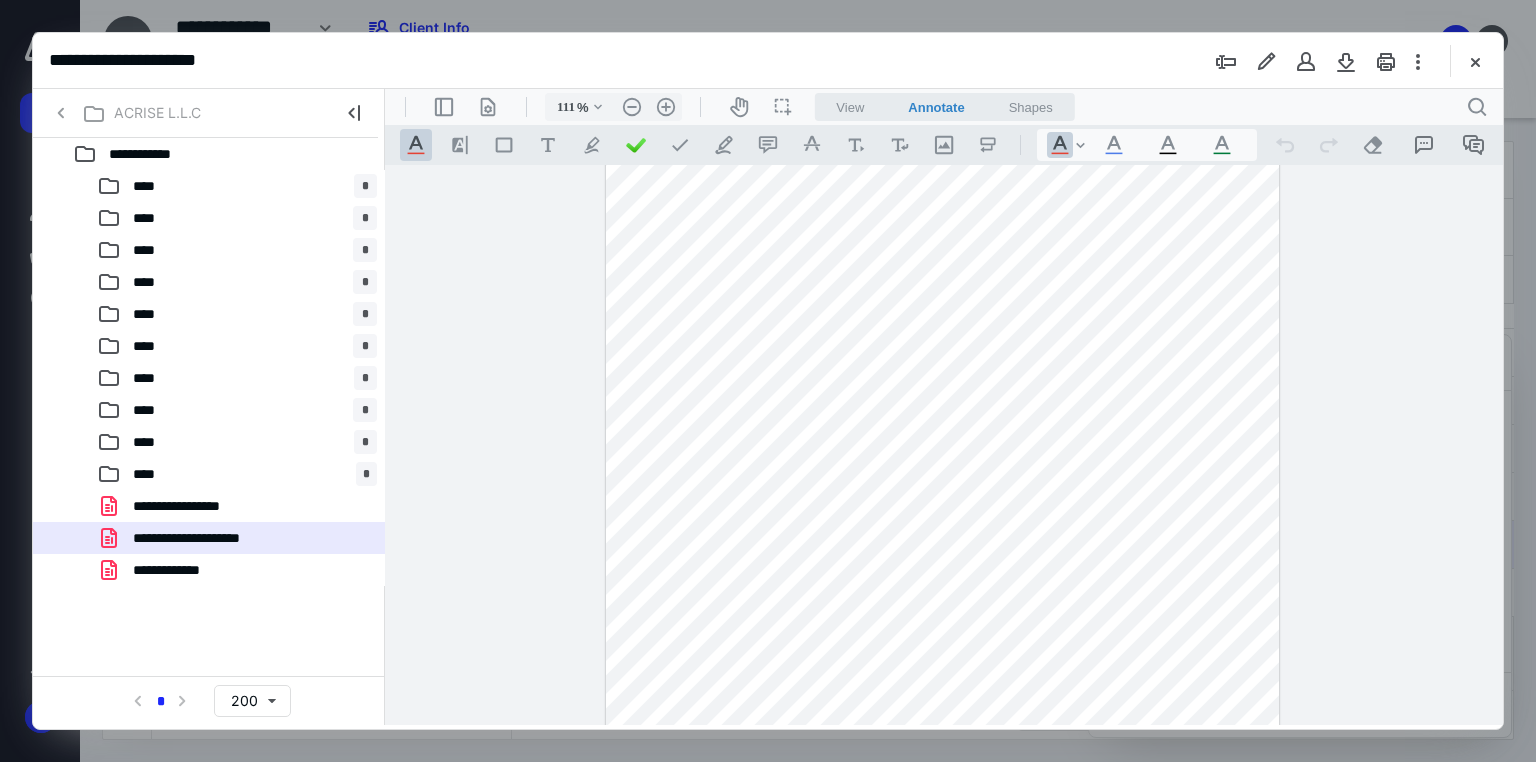 scroll, scrollTop: 319, scrollLeft: 0, axis: vertical 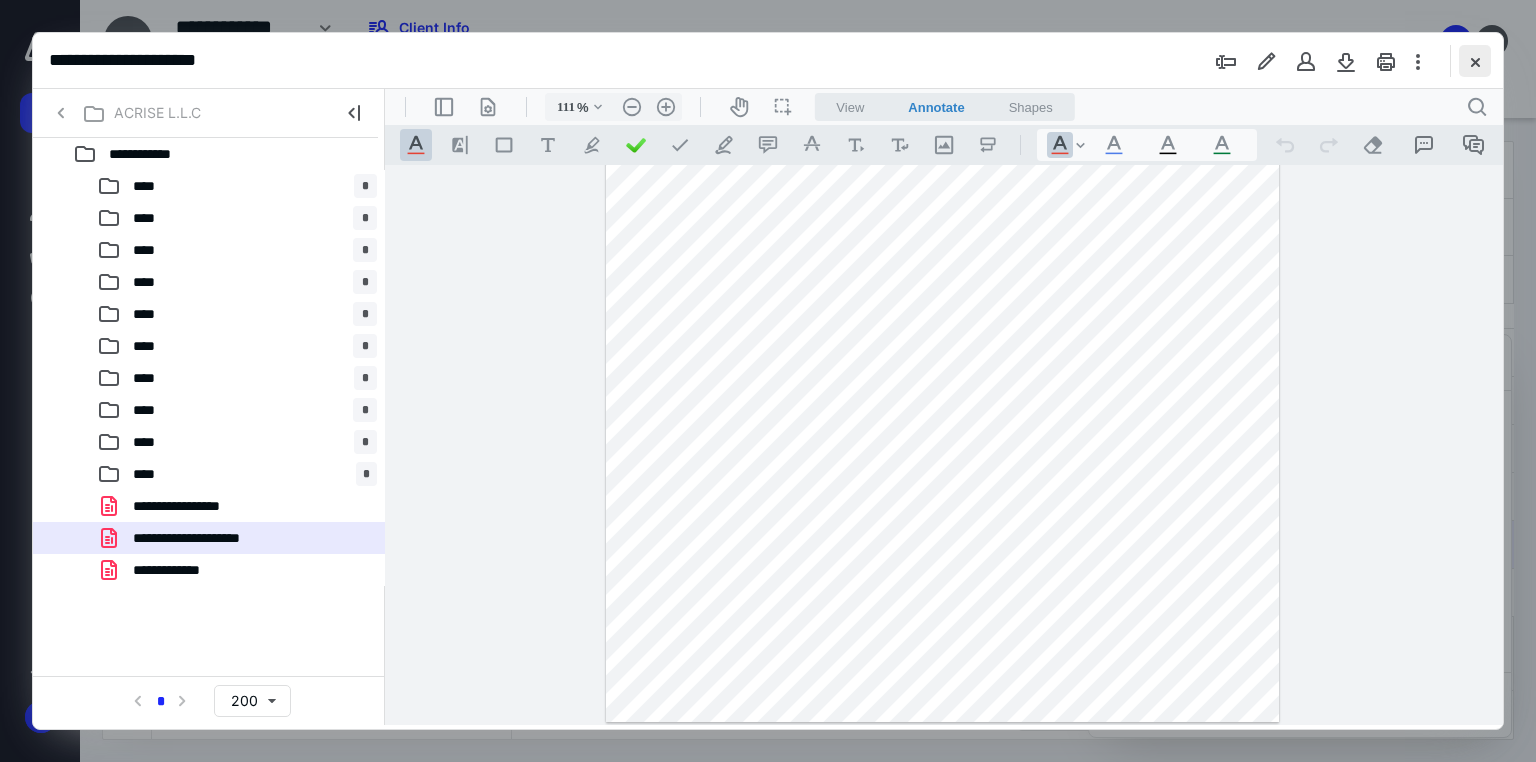 click at bounding box center [1475, 61] 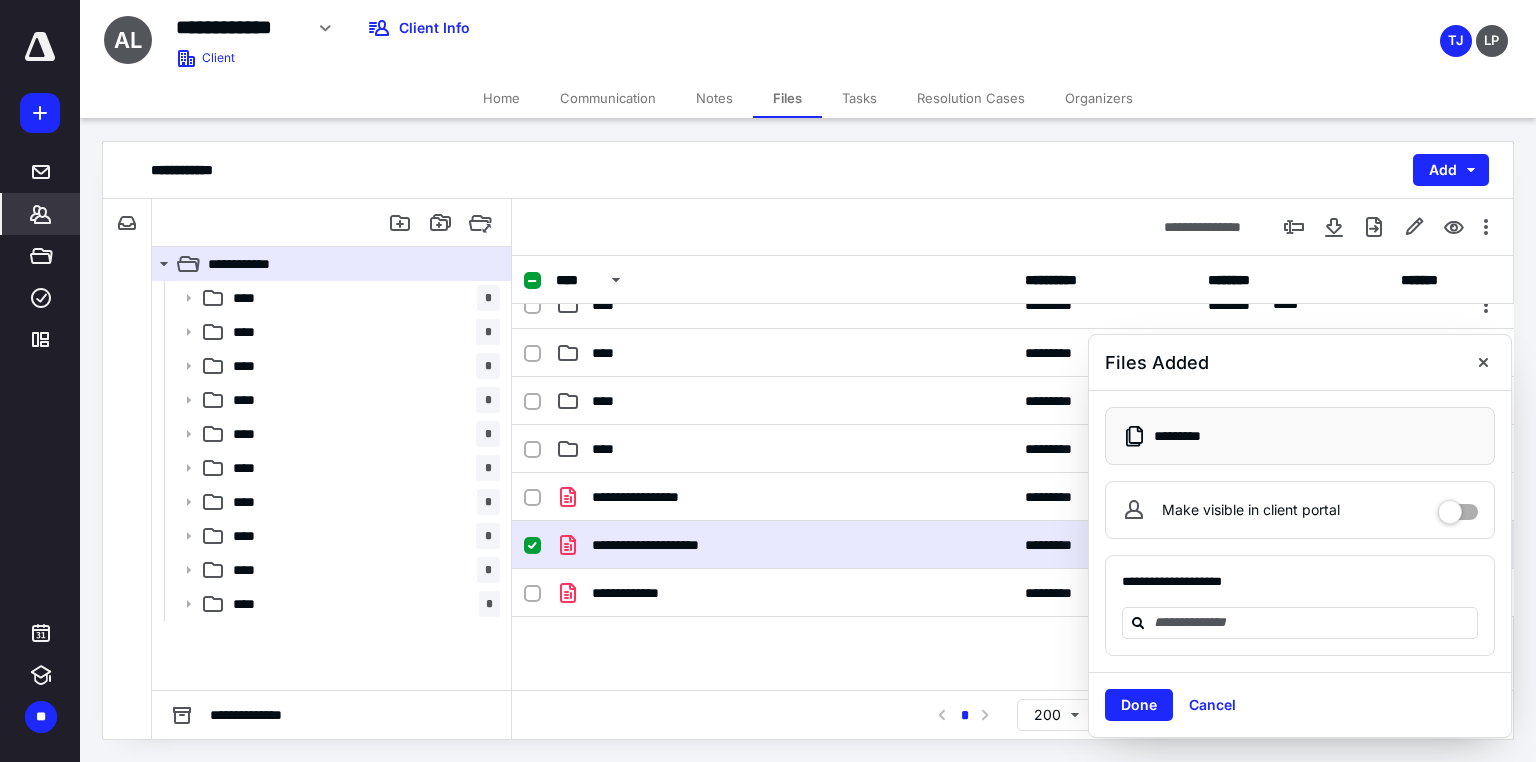 click 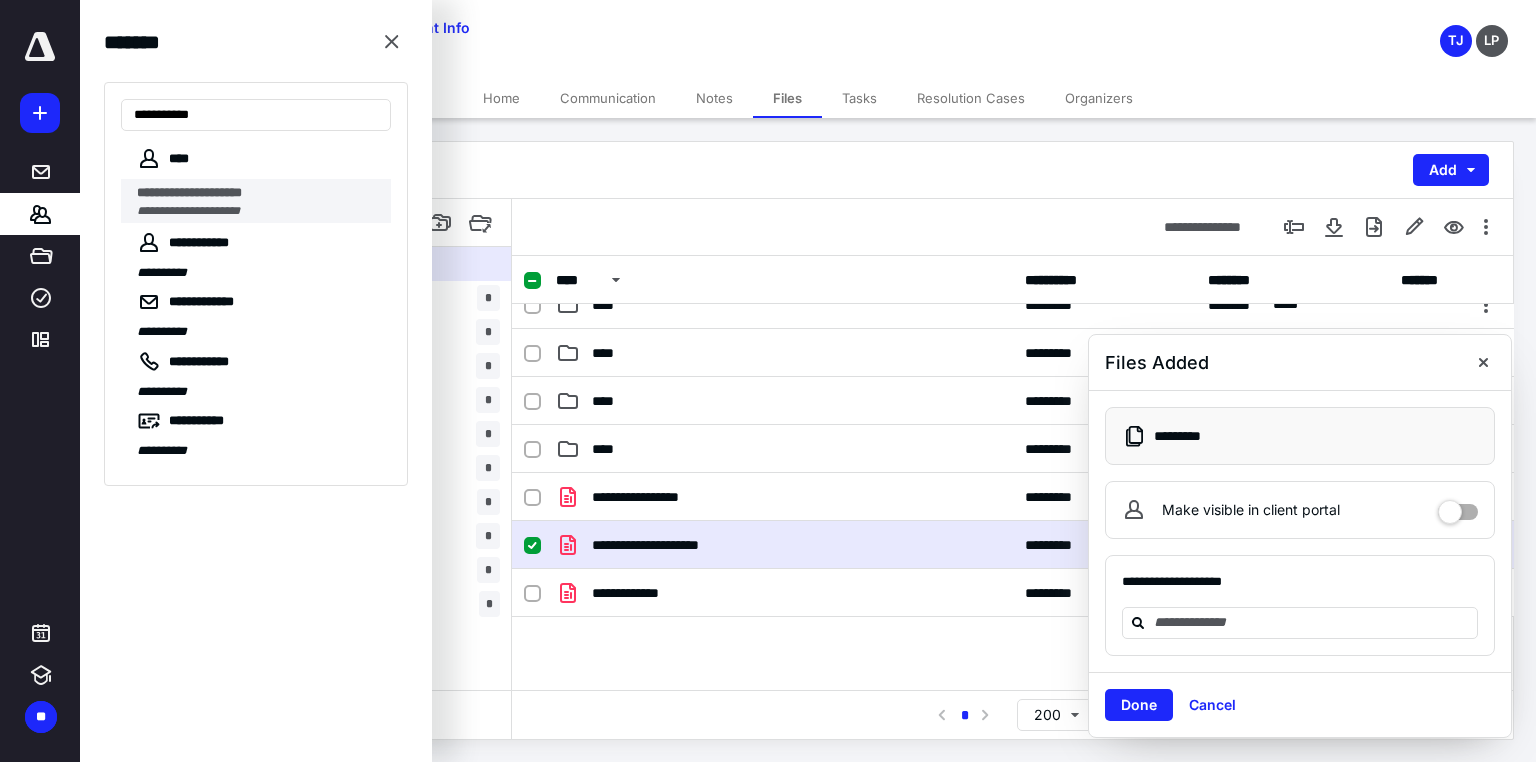 type on "**********" 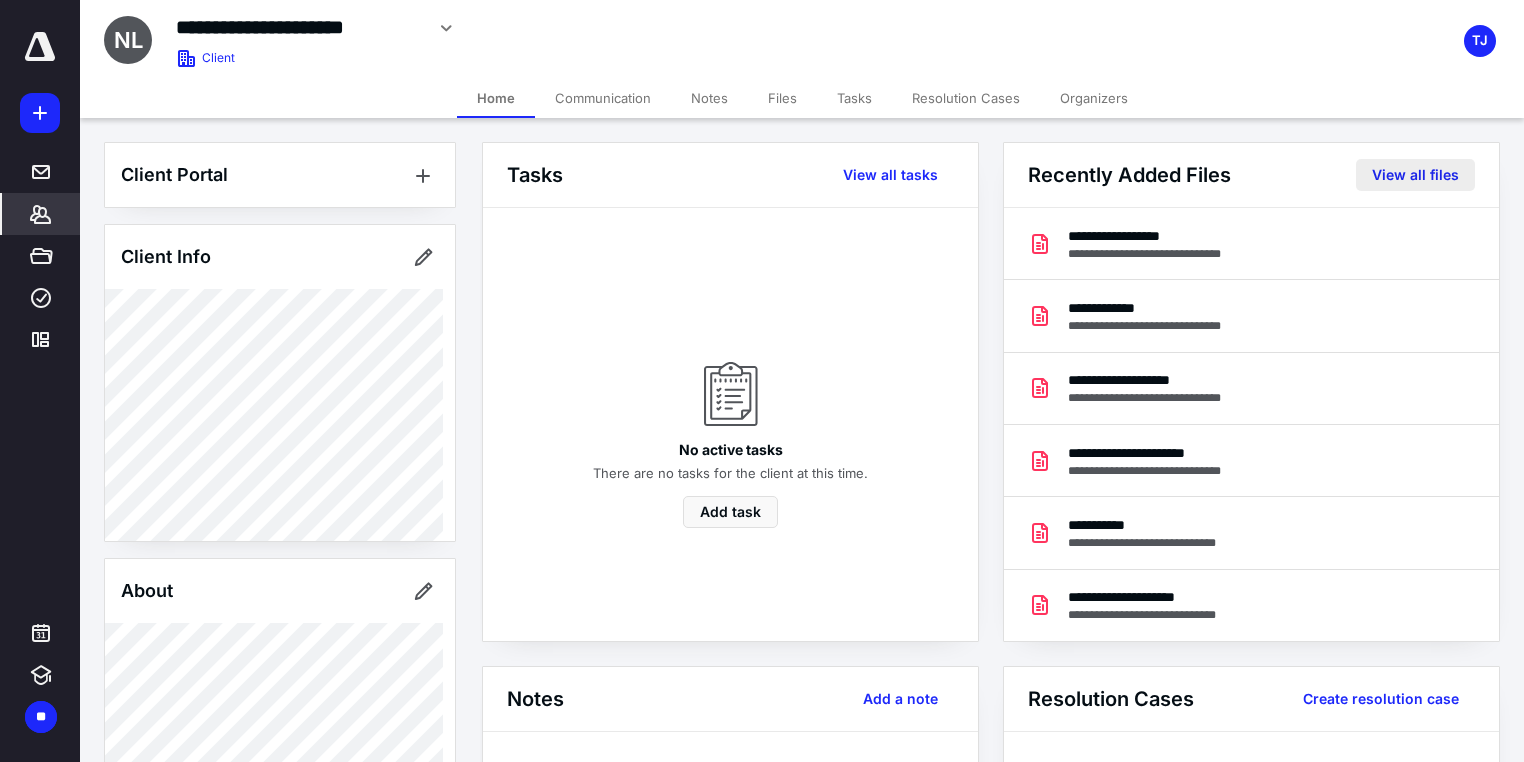 click on "View all files" at bounding box center (1415, 175) 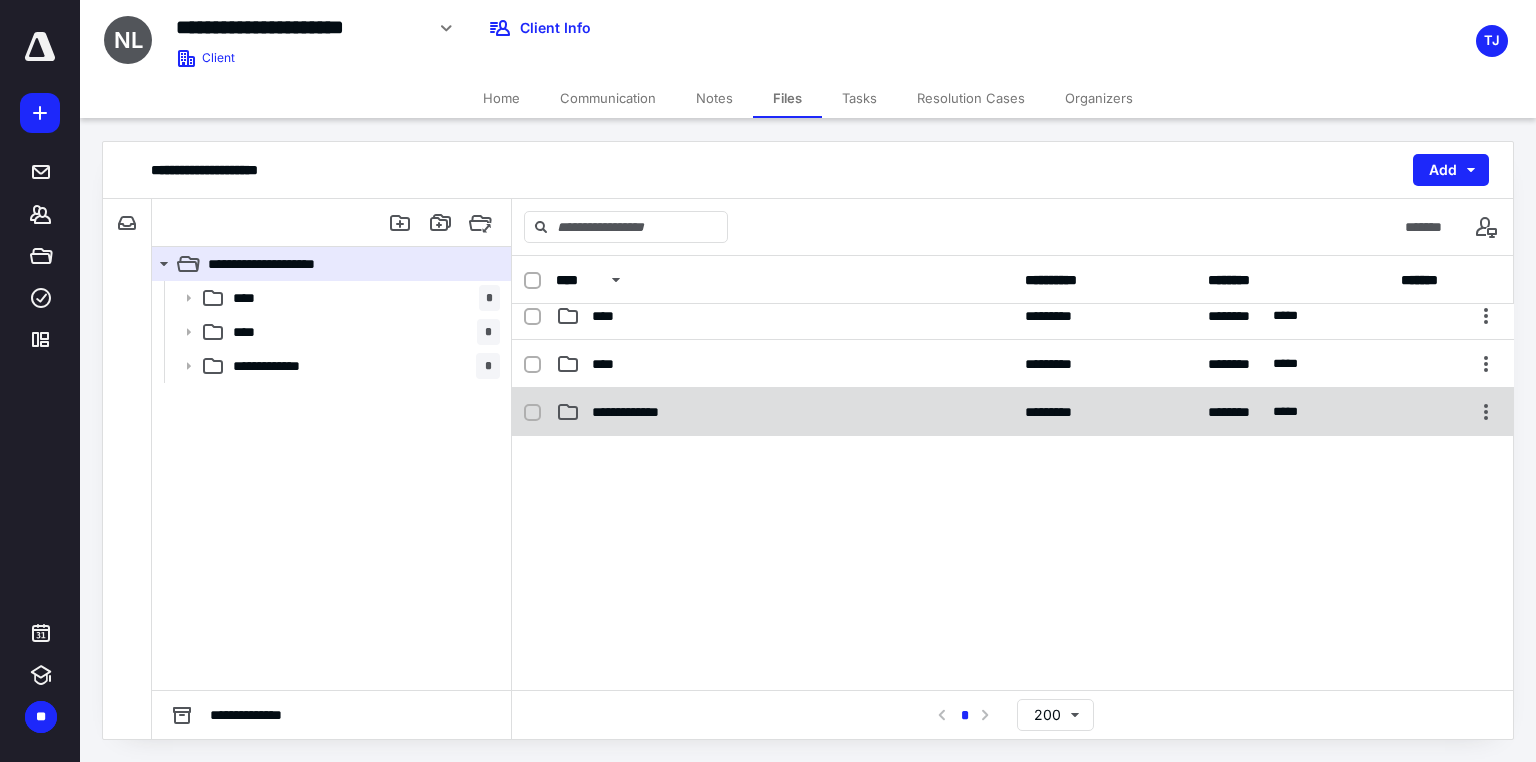 scroll, scrollTop: 0, scrollLeft: 0, axis: both 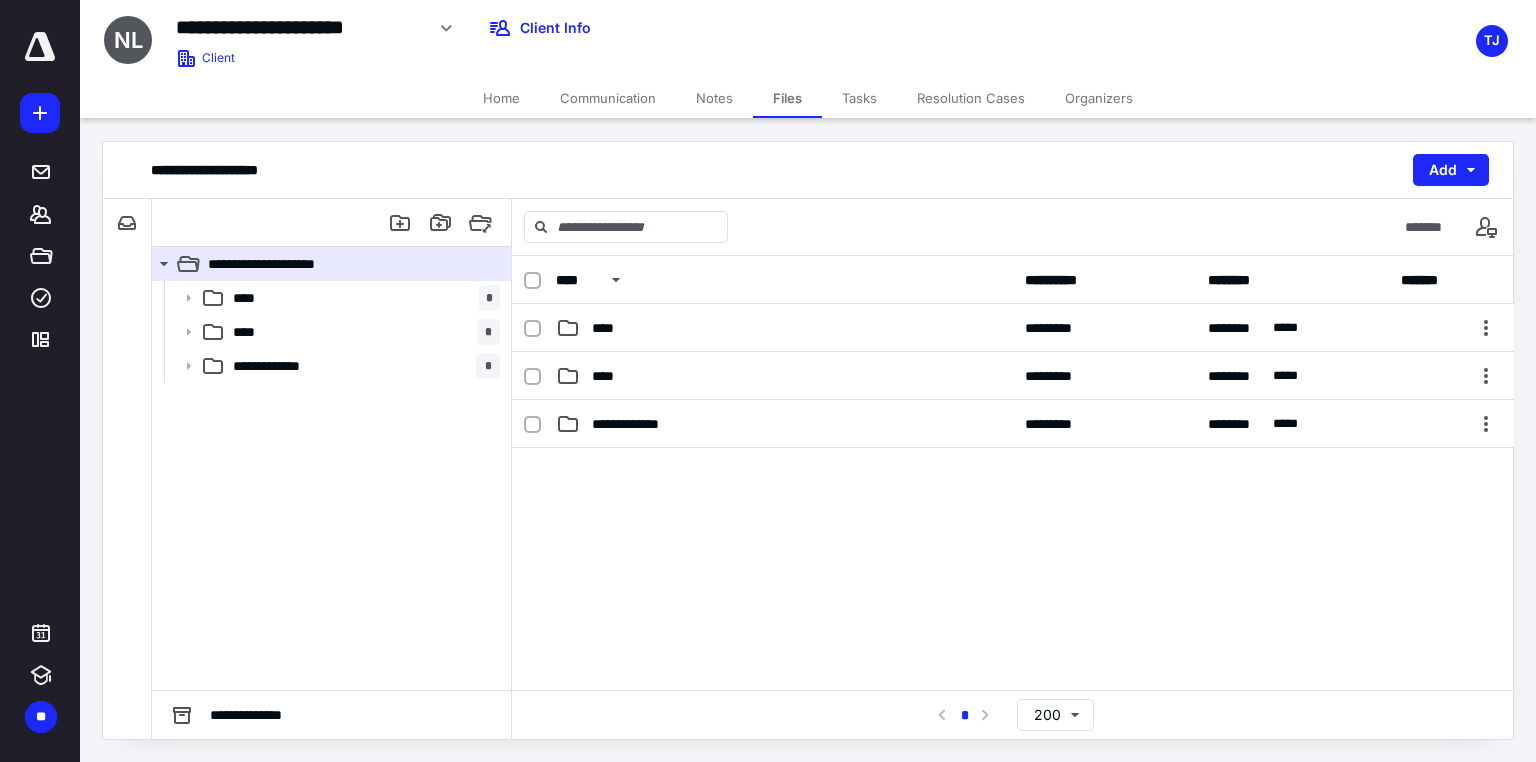 click at bounding box center (1013, 598) 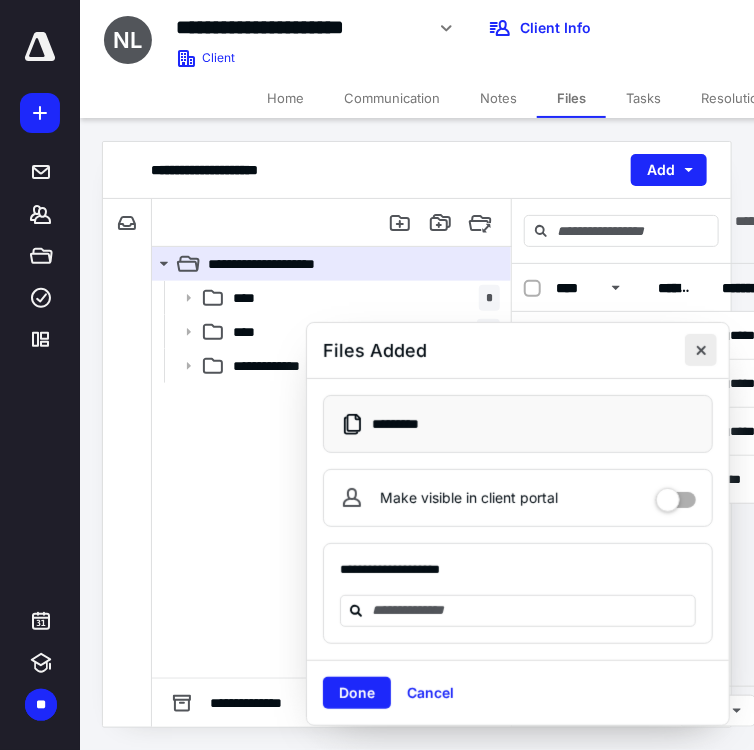 click at bounding box center [701, 350] 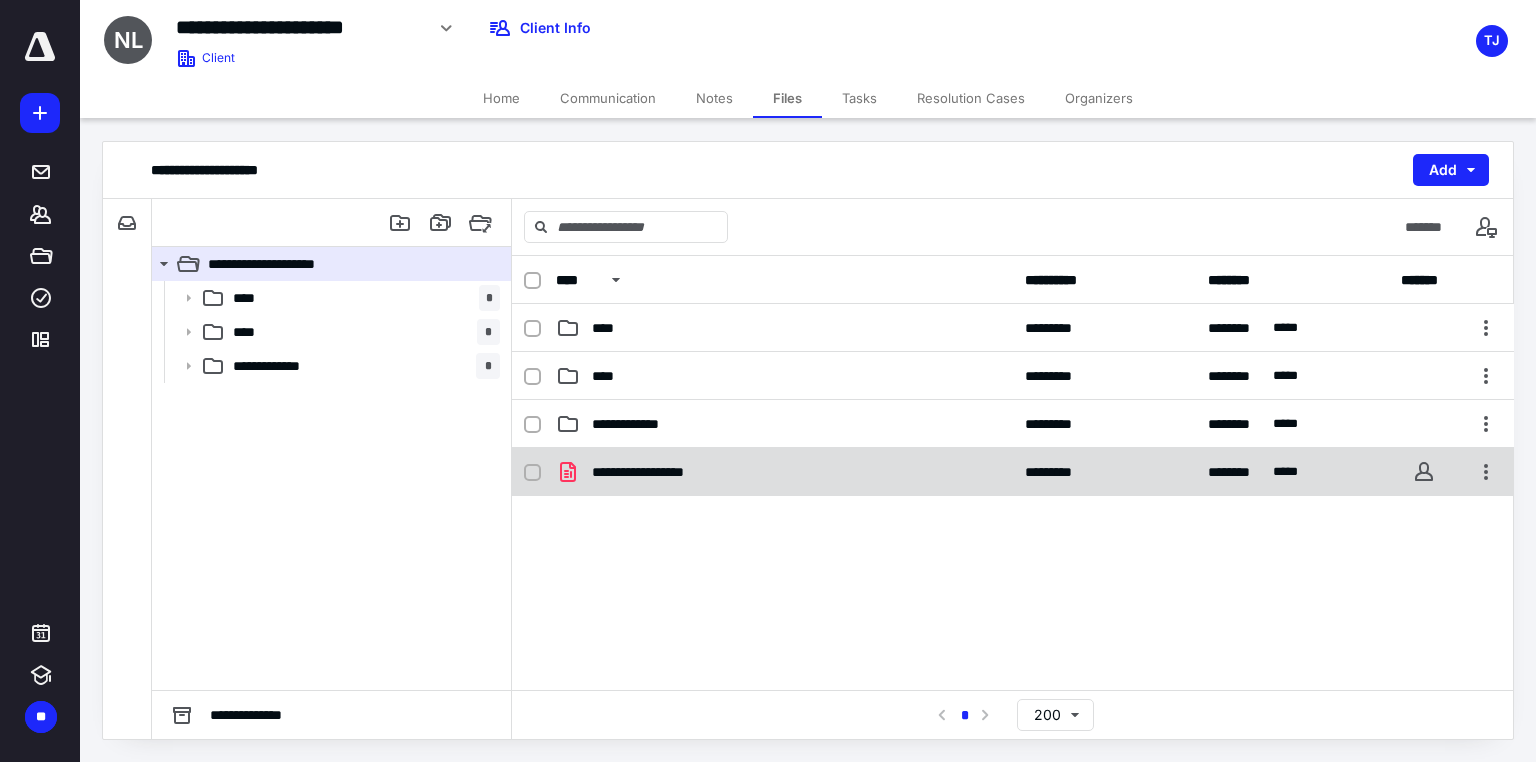click on "**********" at bounding box center (662, 472) 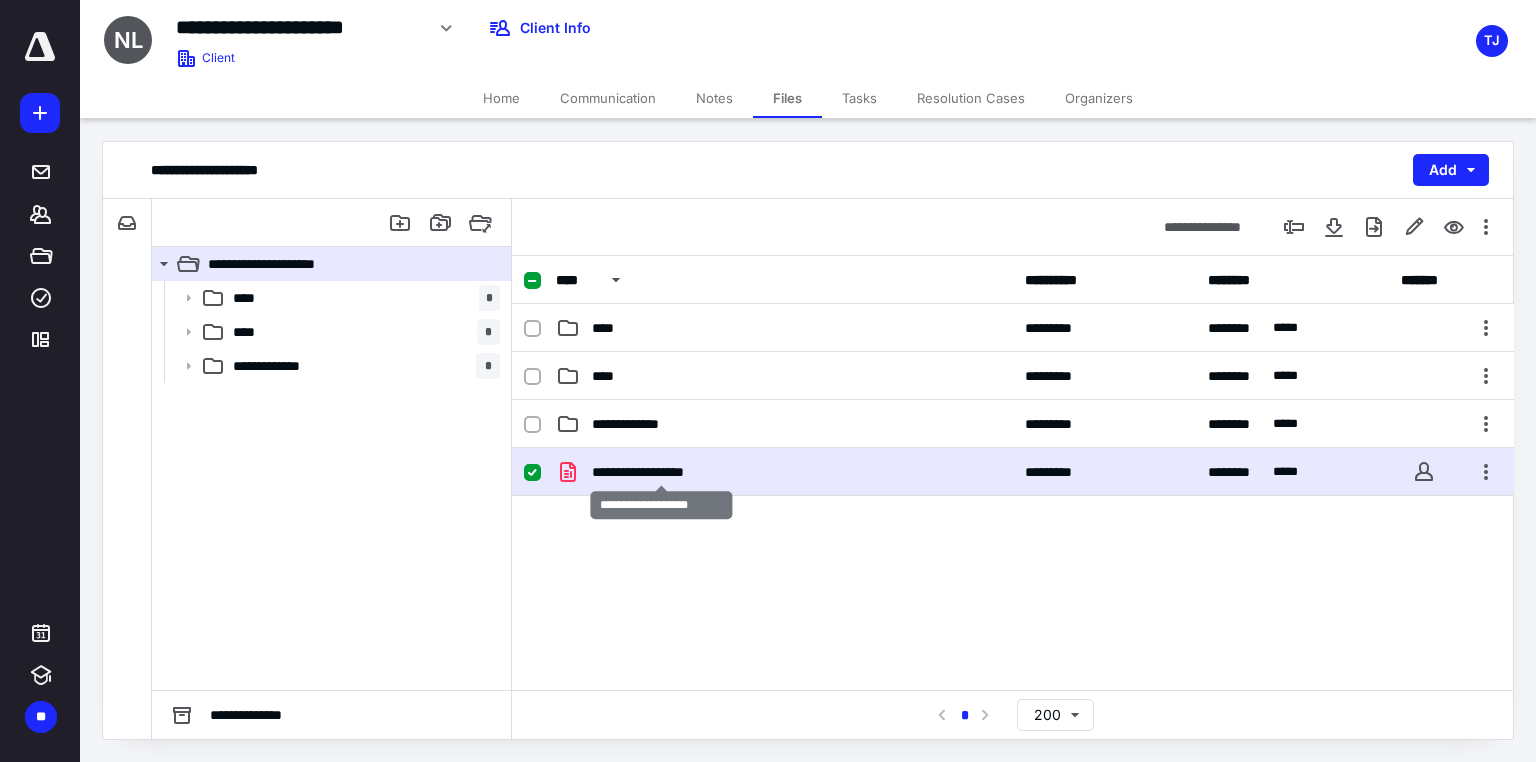 click on "**********" at bounding box center [662, 472] 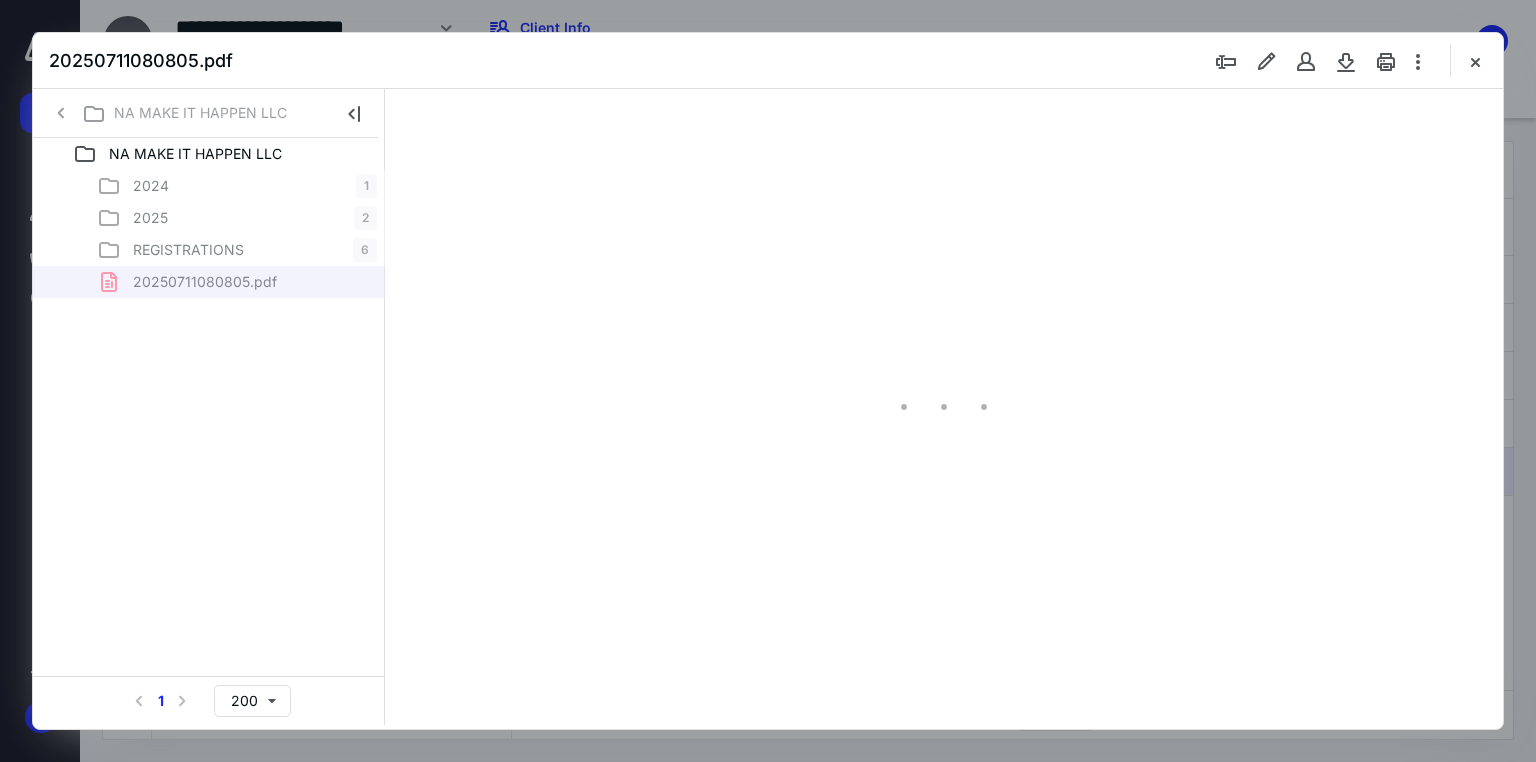scroll, scrollTop: 0, scrollLeft: 0, axis: both 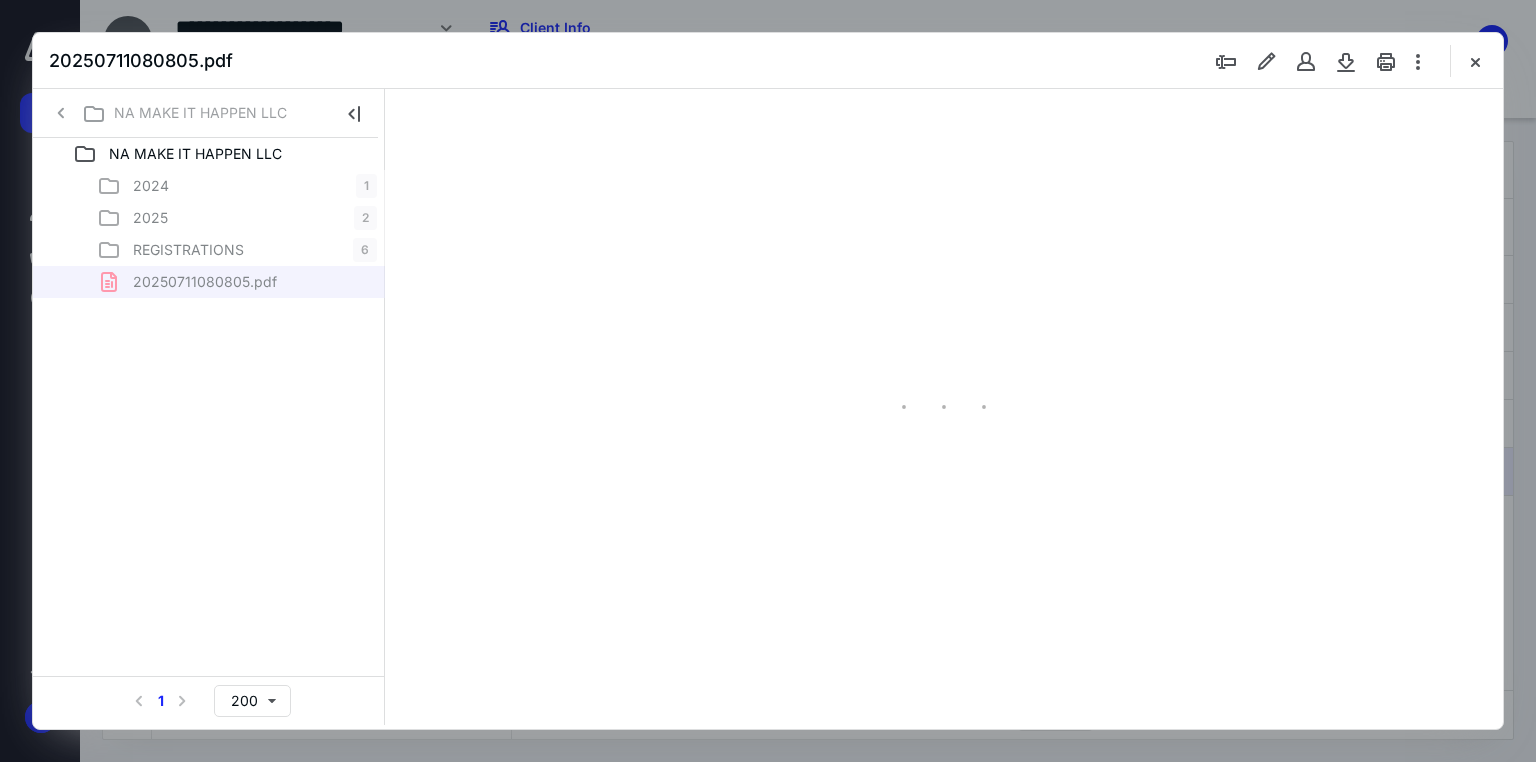 type on "91" 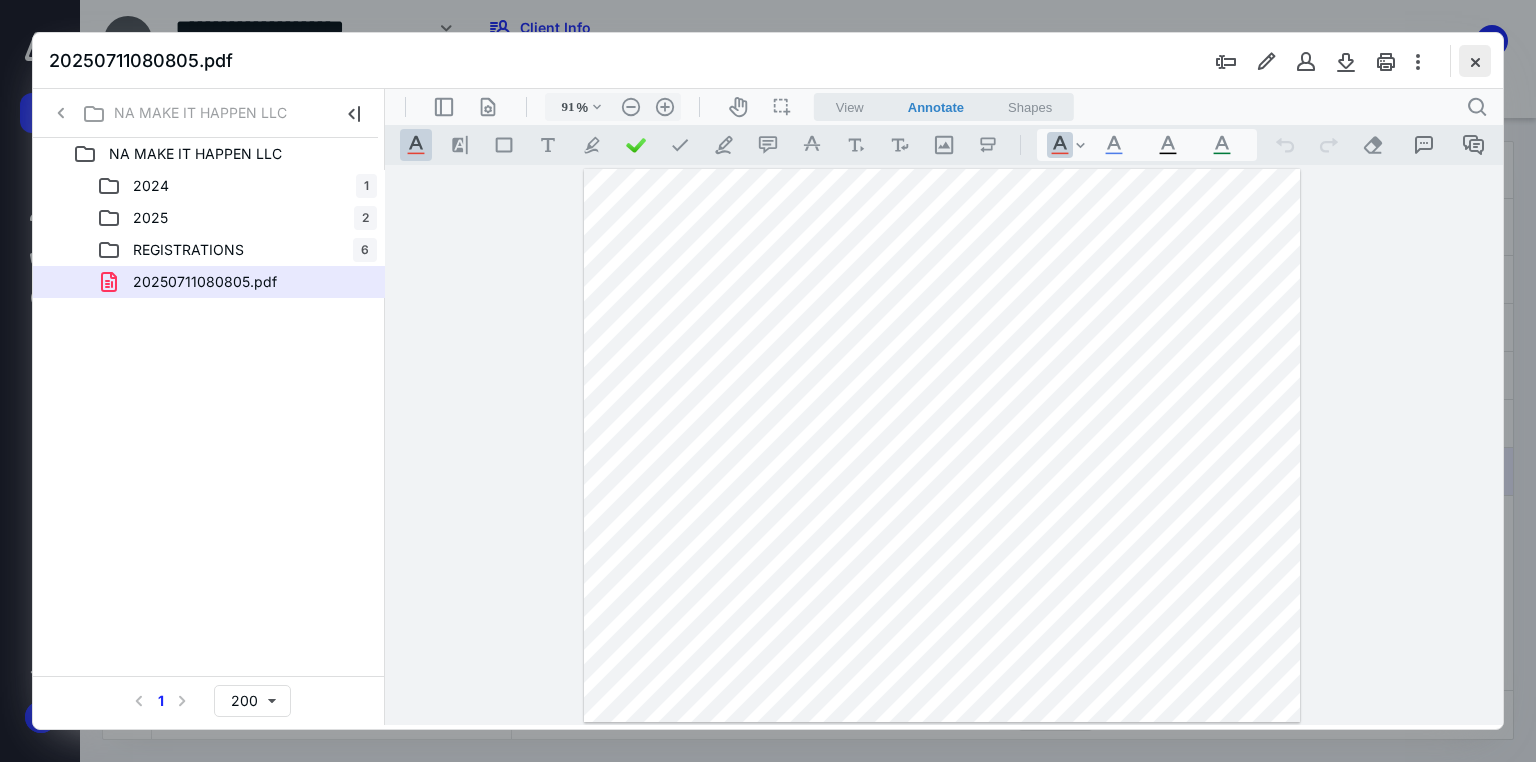 click at bounding box center (1475, 61) 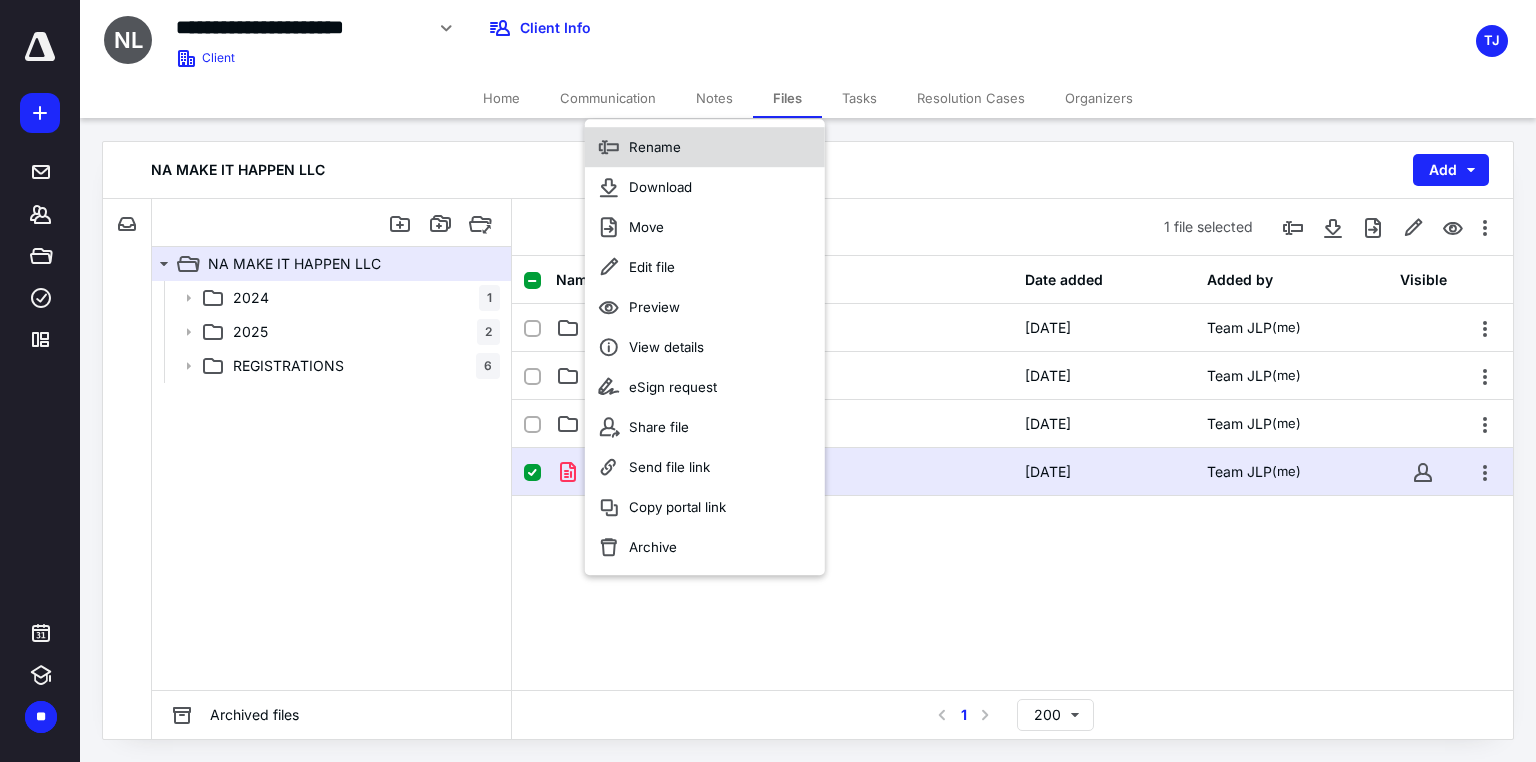 click on "Rename" at bounding box center (655, 147) 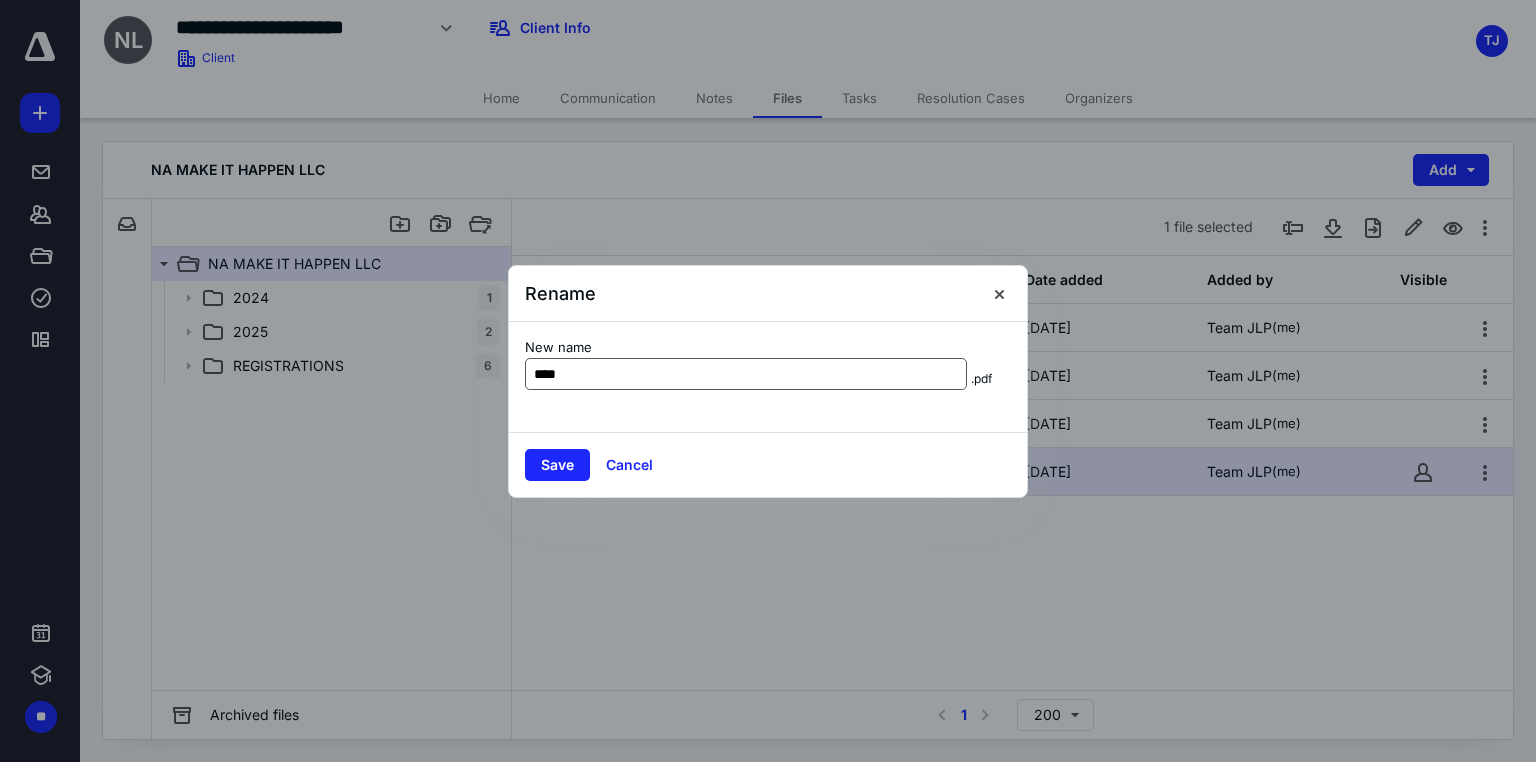 type on "**********" 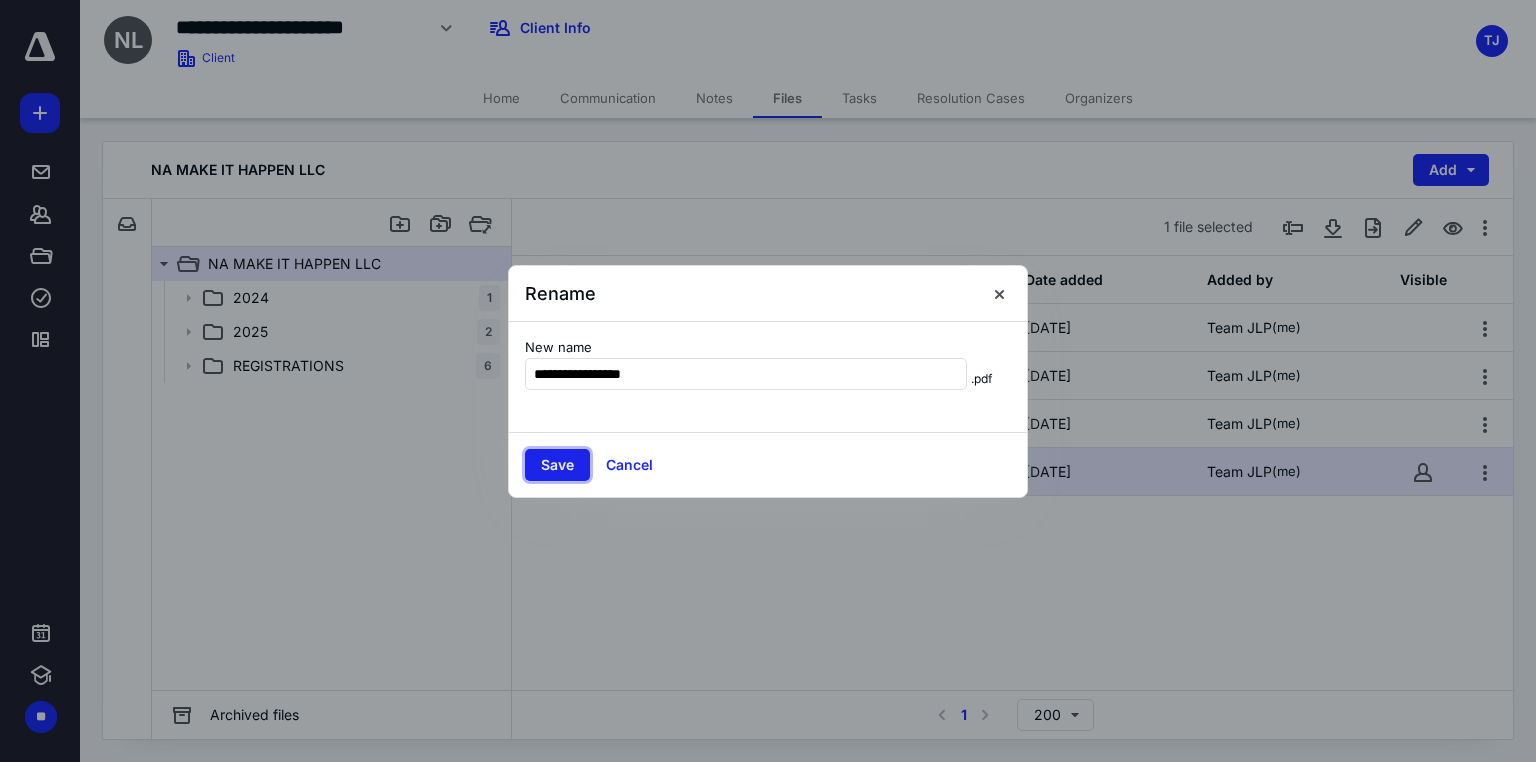 click on "Save" at bounding box center (557, 465) 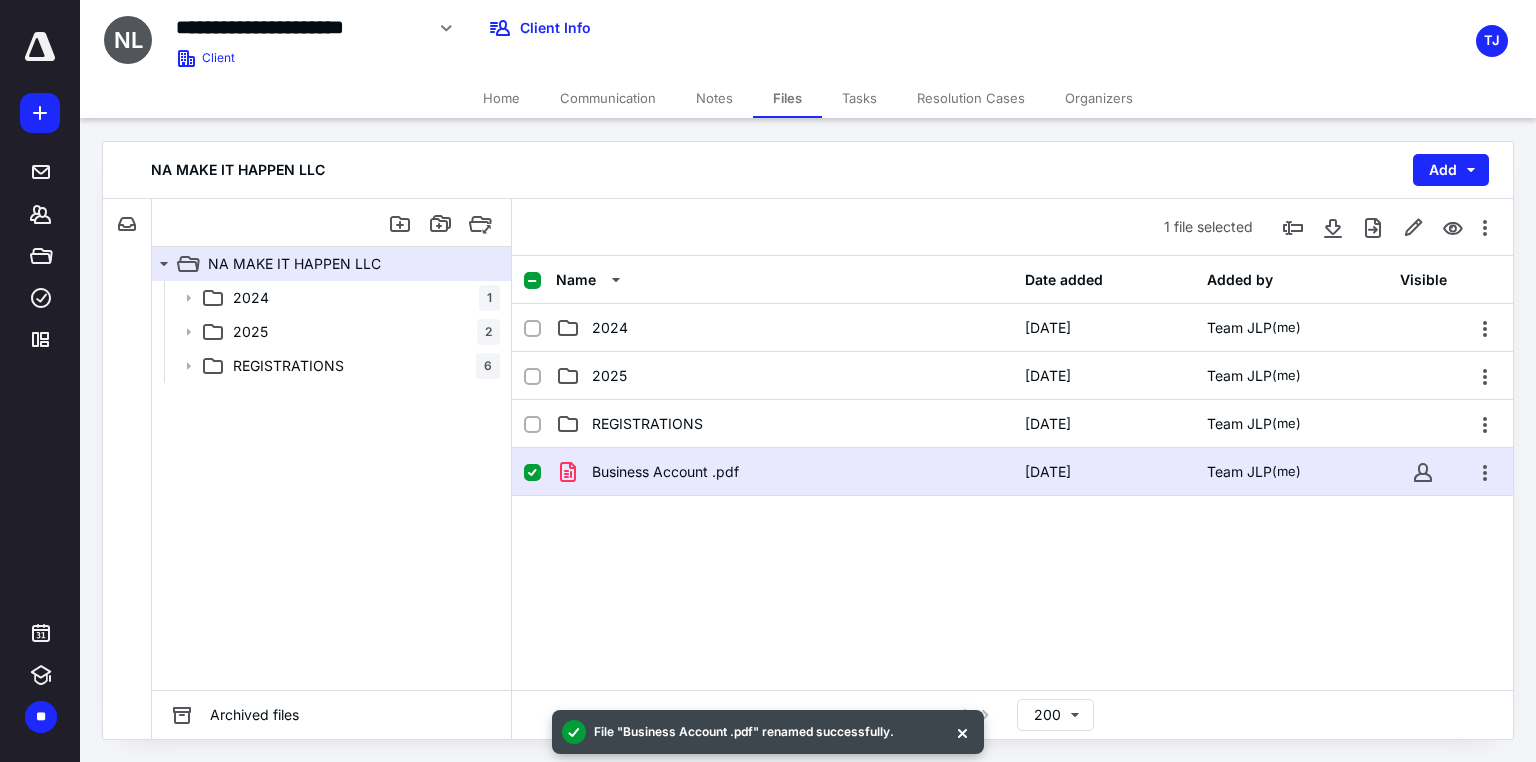 click on "Business Account .pdf 7/11/2025 Team JLP  (me)" at bounding box center (1012, 598) 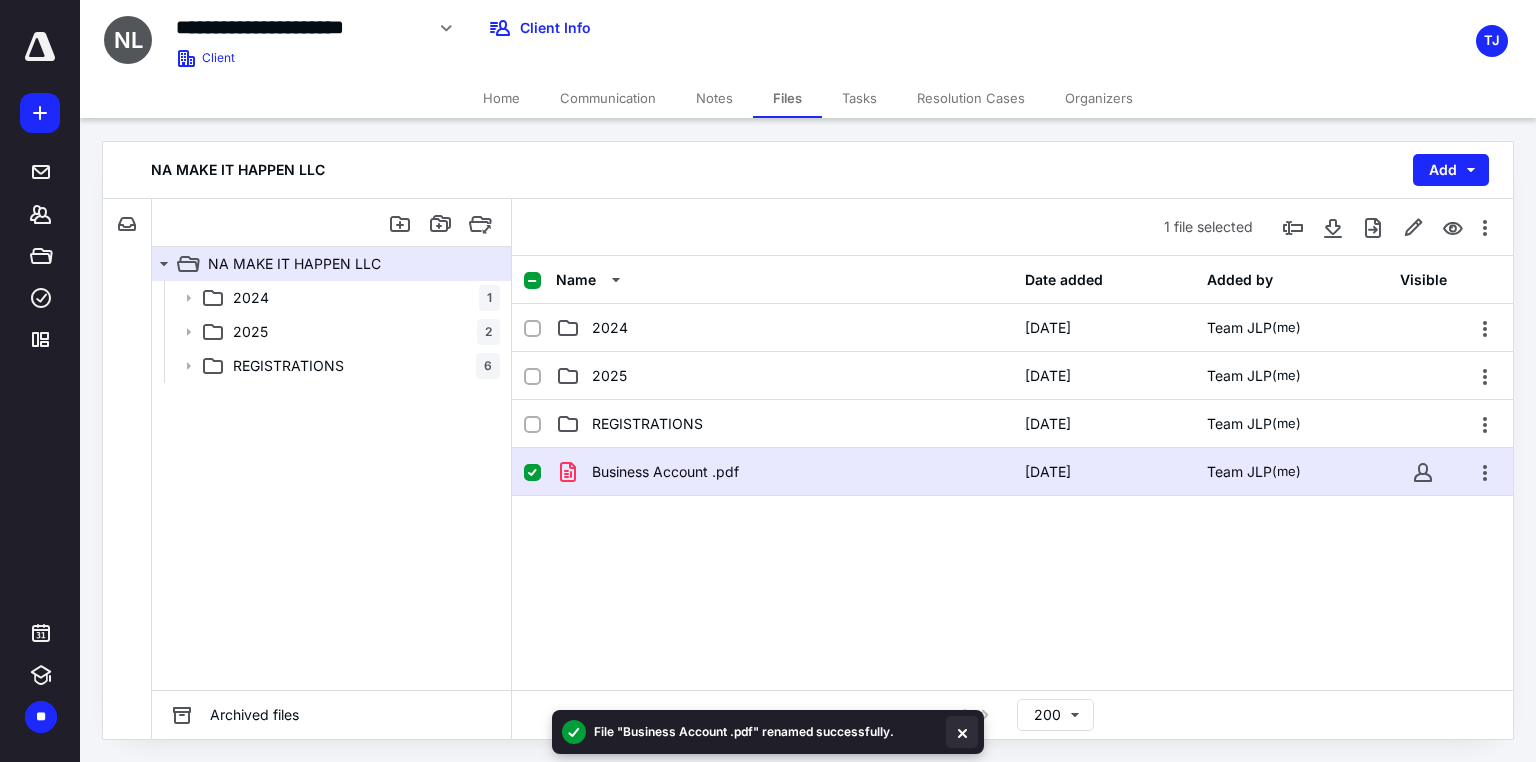 click at bounding box center (962, 732) 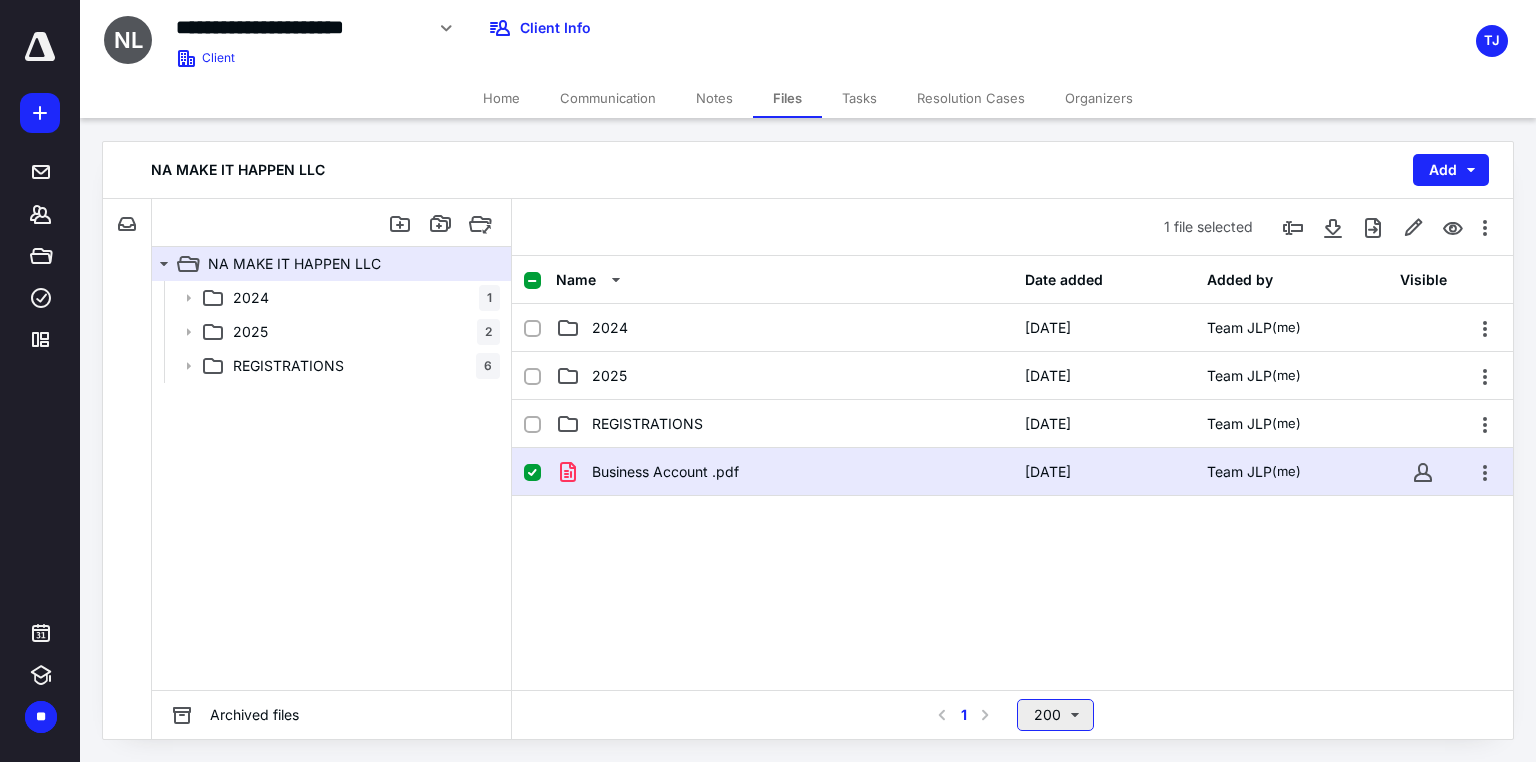 click on "200" at bounding box center (1055, 715) 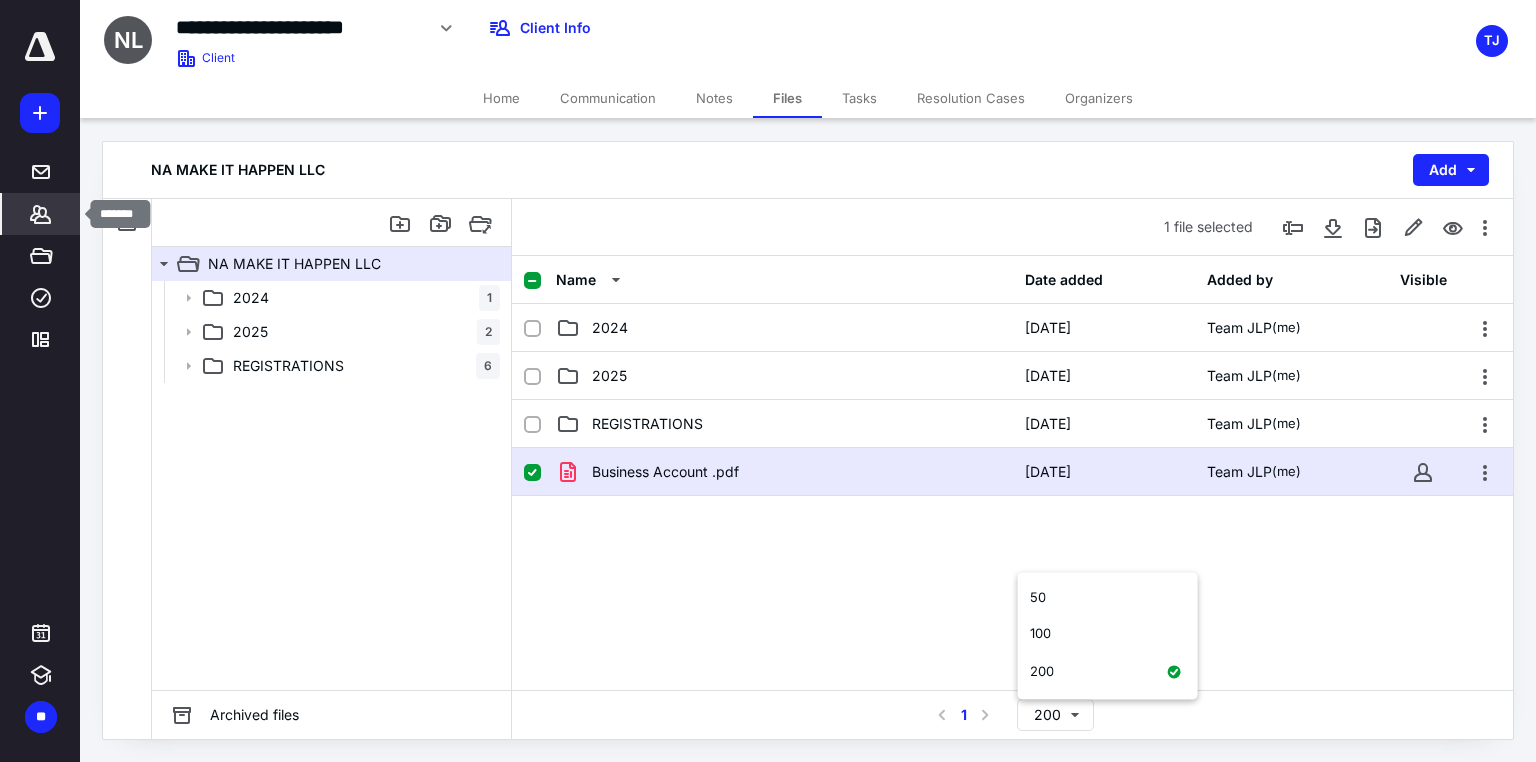 click 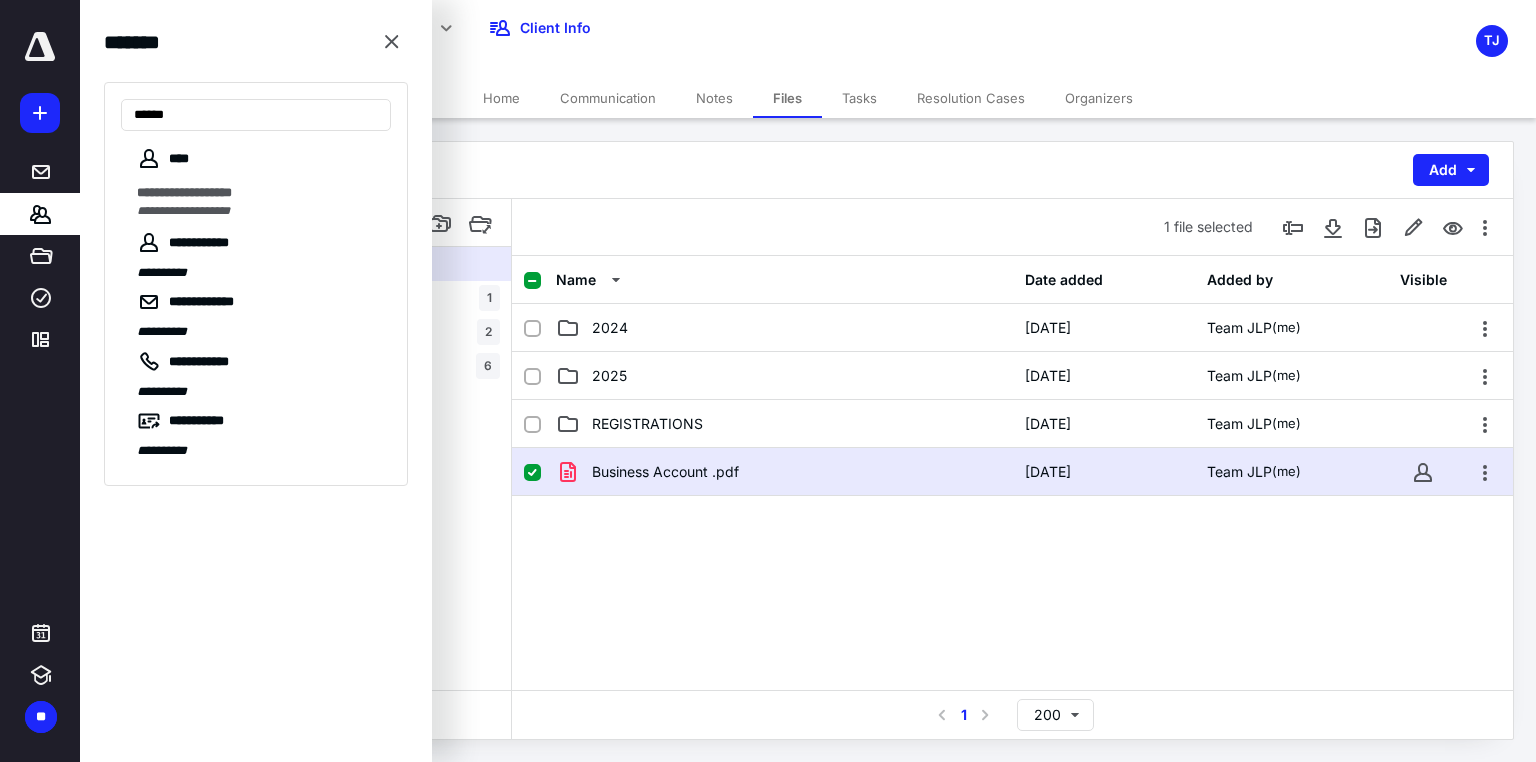 type on "*****" 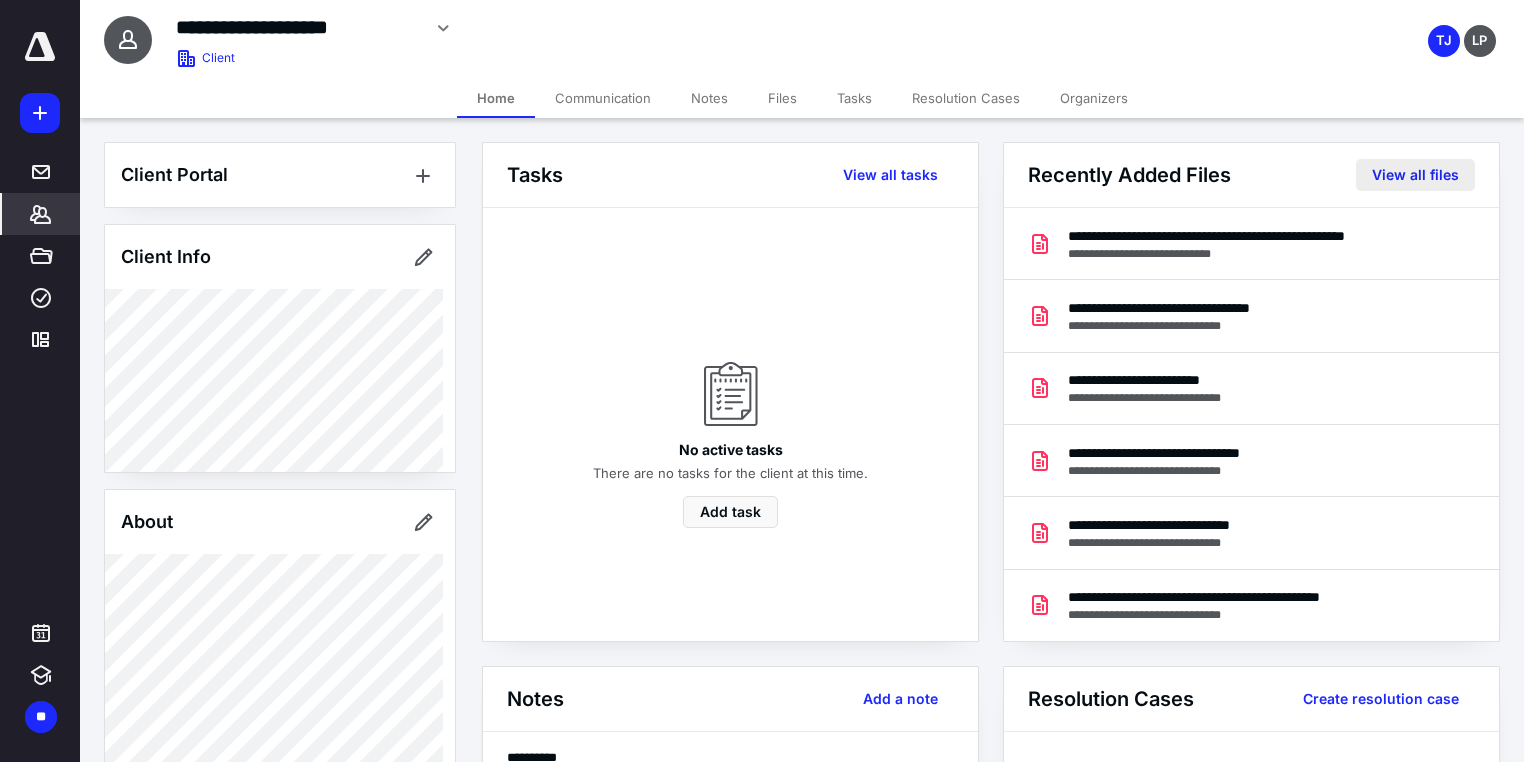 click on "View all files" at bounding box center [1415, 175] 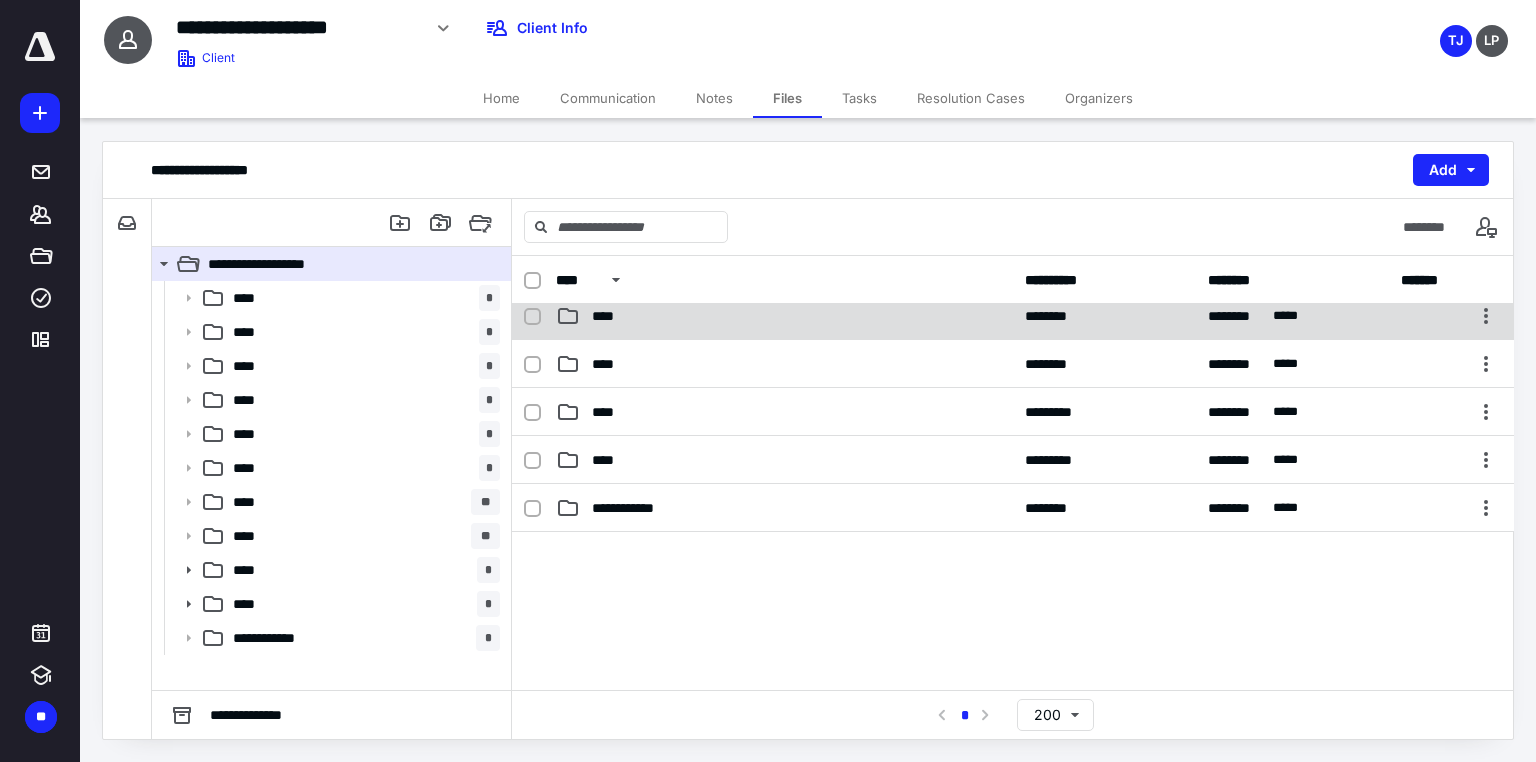 scroll, scrollTop: 278, scrollLeft: 0, axis: vertical 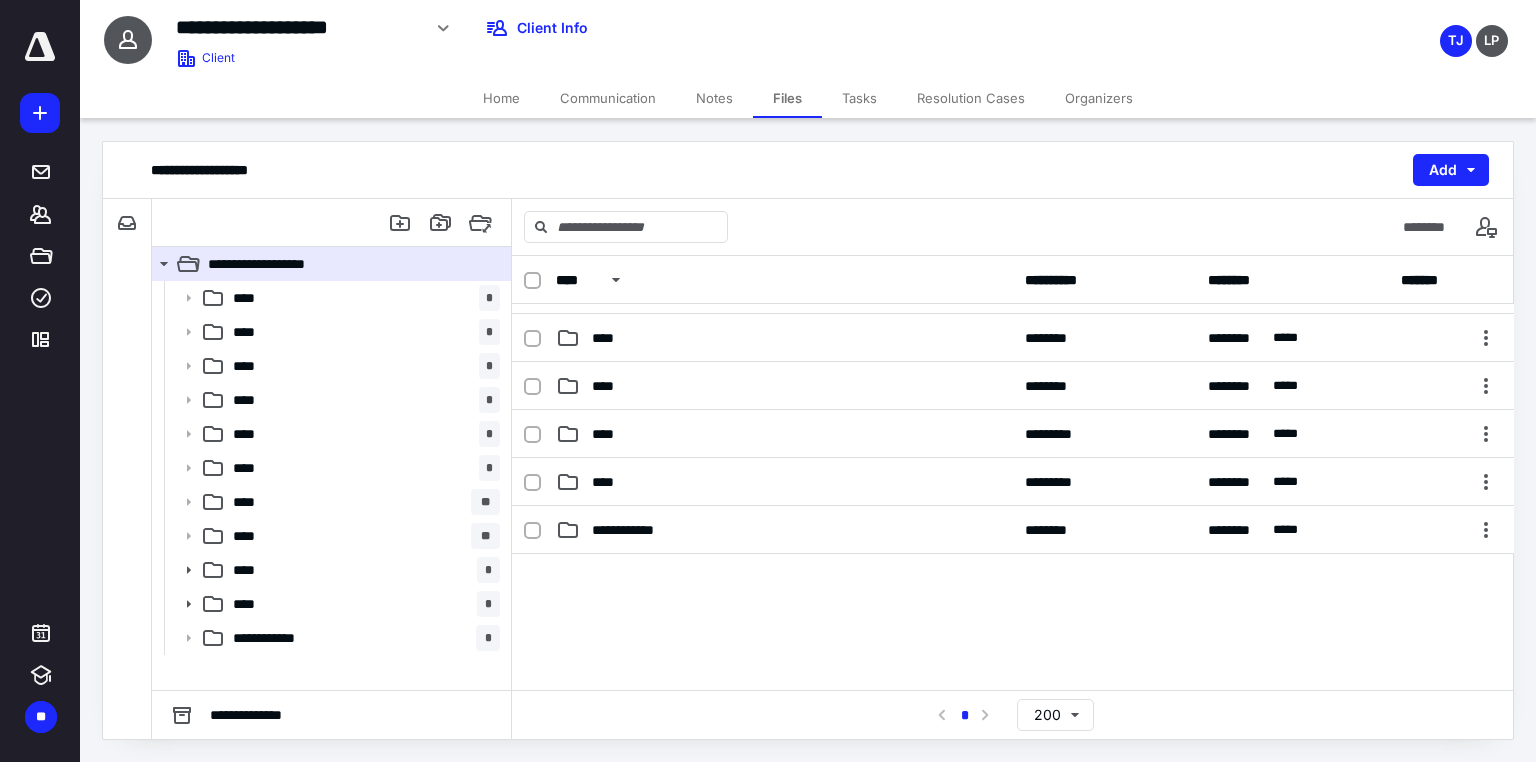 click at bounding box center [1013, 704] 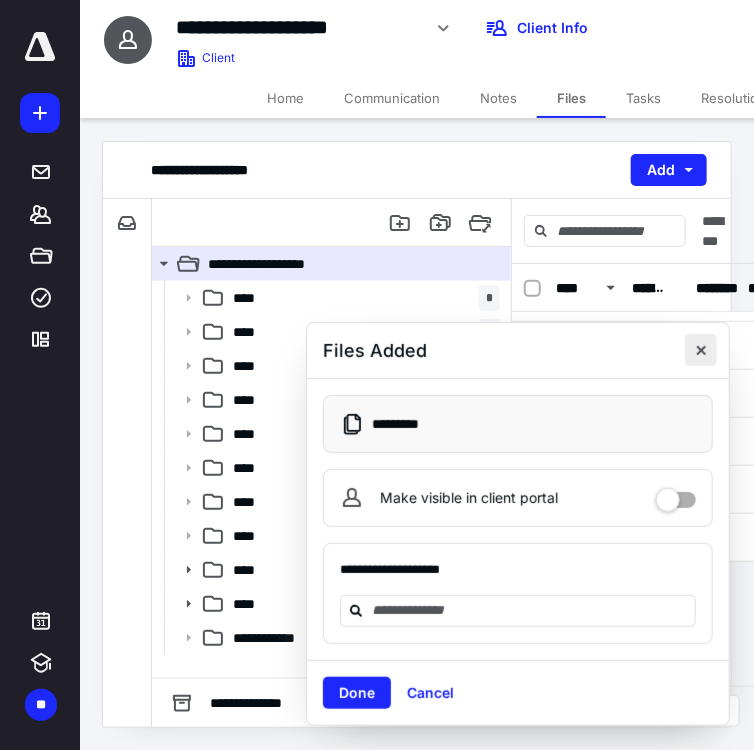 click at bounding box center (701, 350) 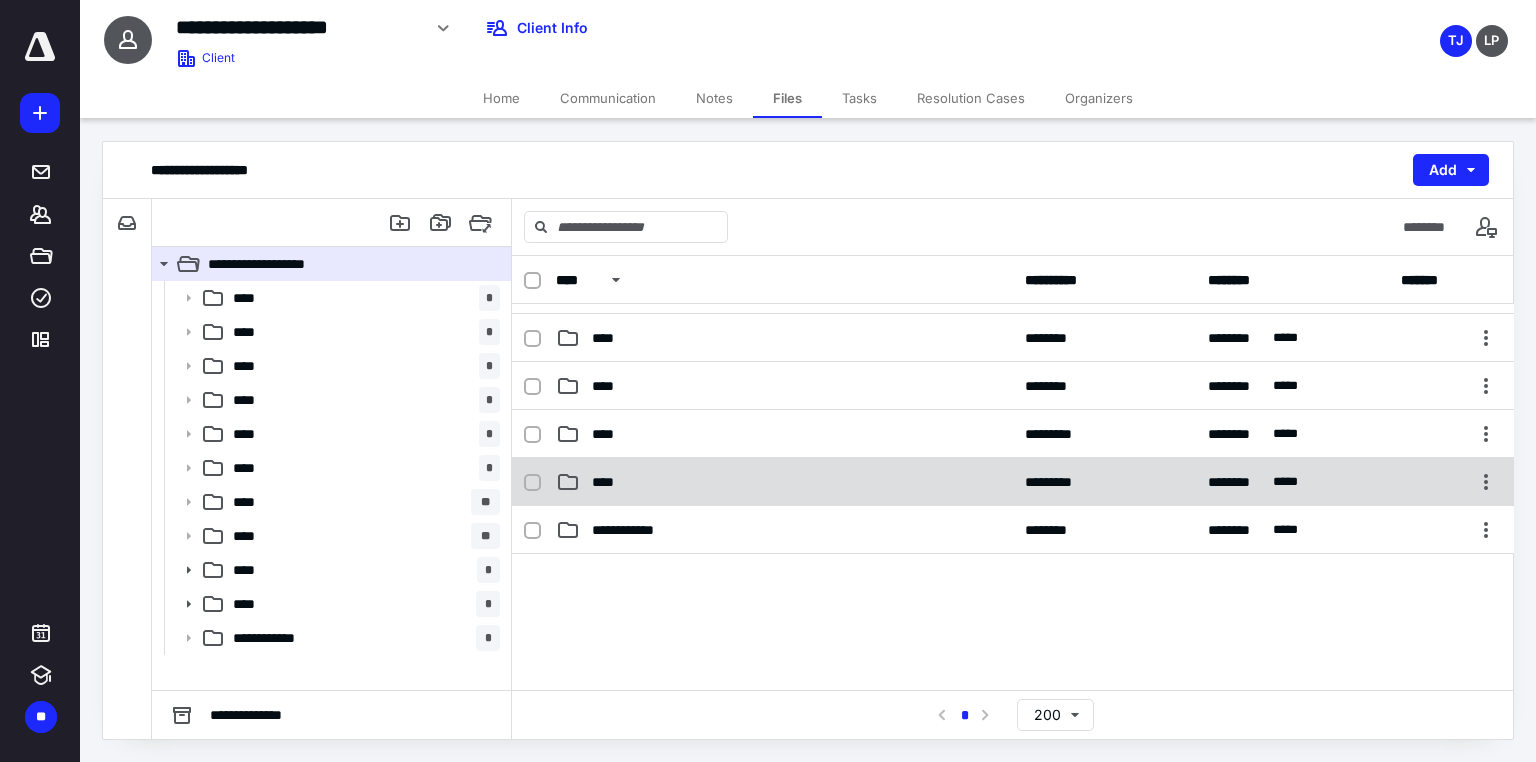 click on "****" at bounding box center [609, 482] 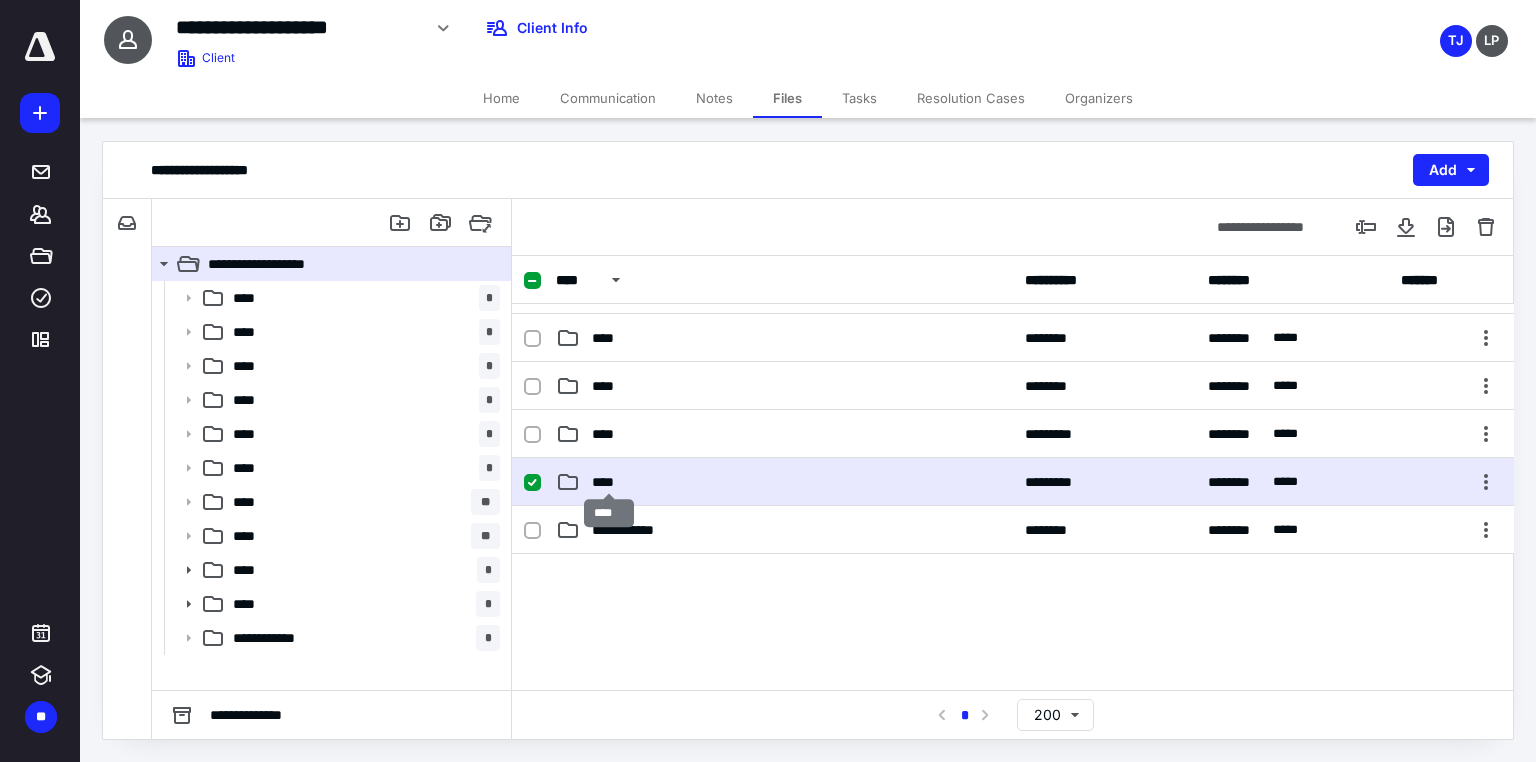 click on "****" at bounding box center (609, 482) 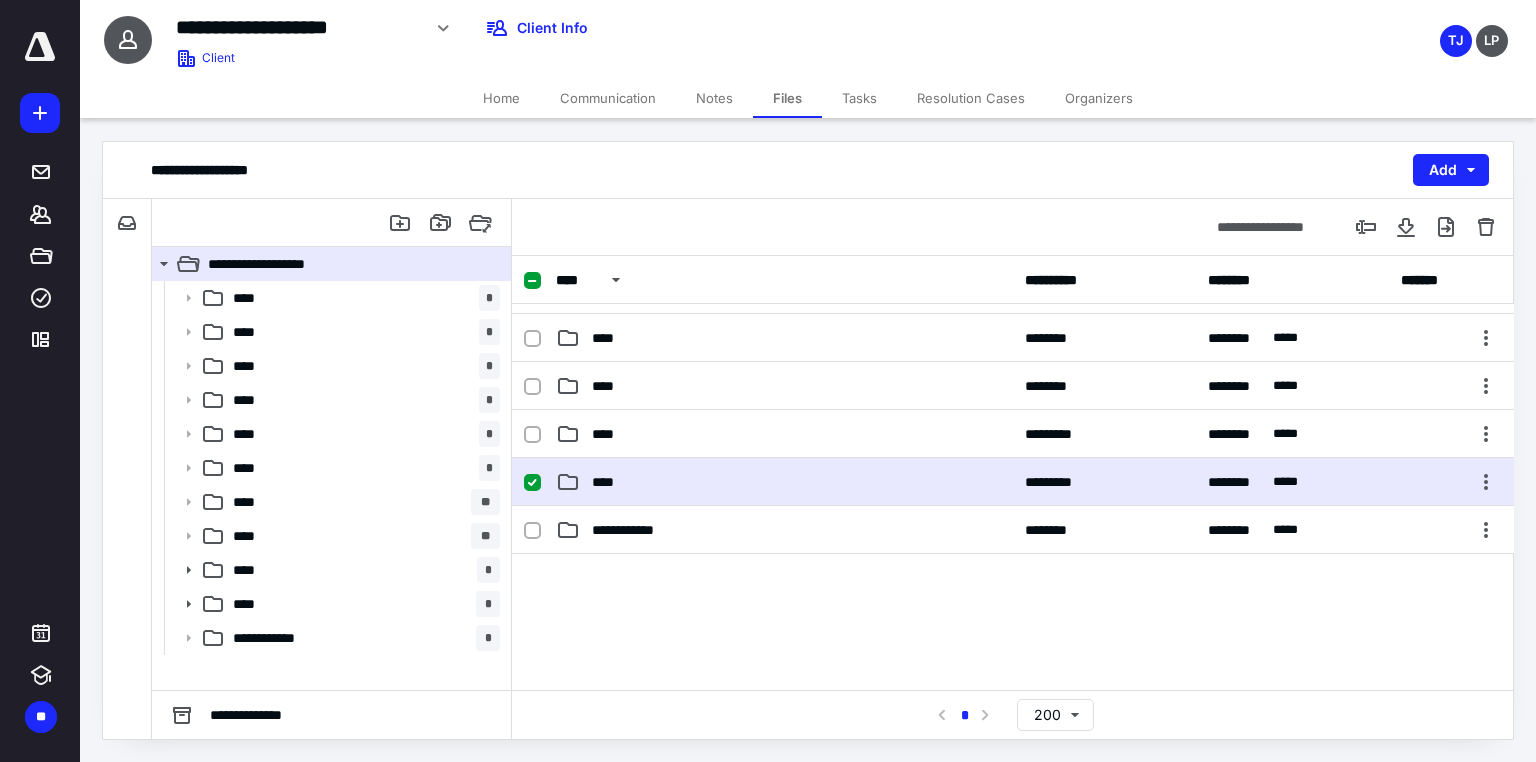 click on "**** ********* ******** ****" at bounding box center (1013, 482) 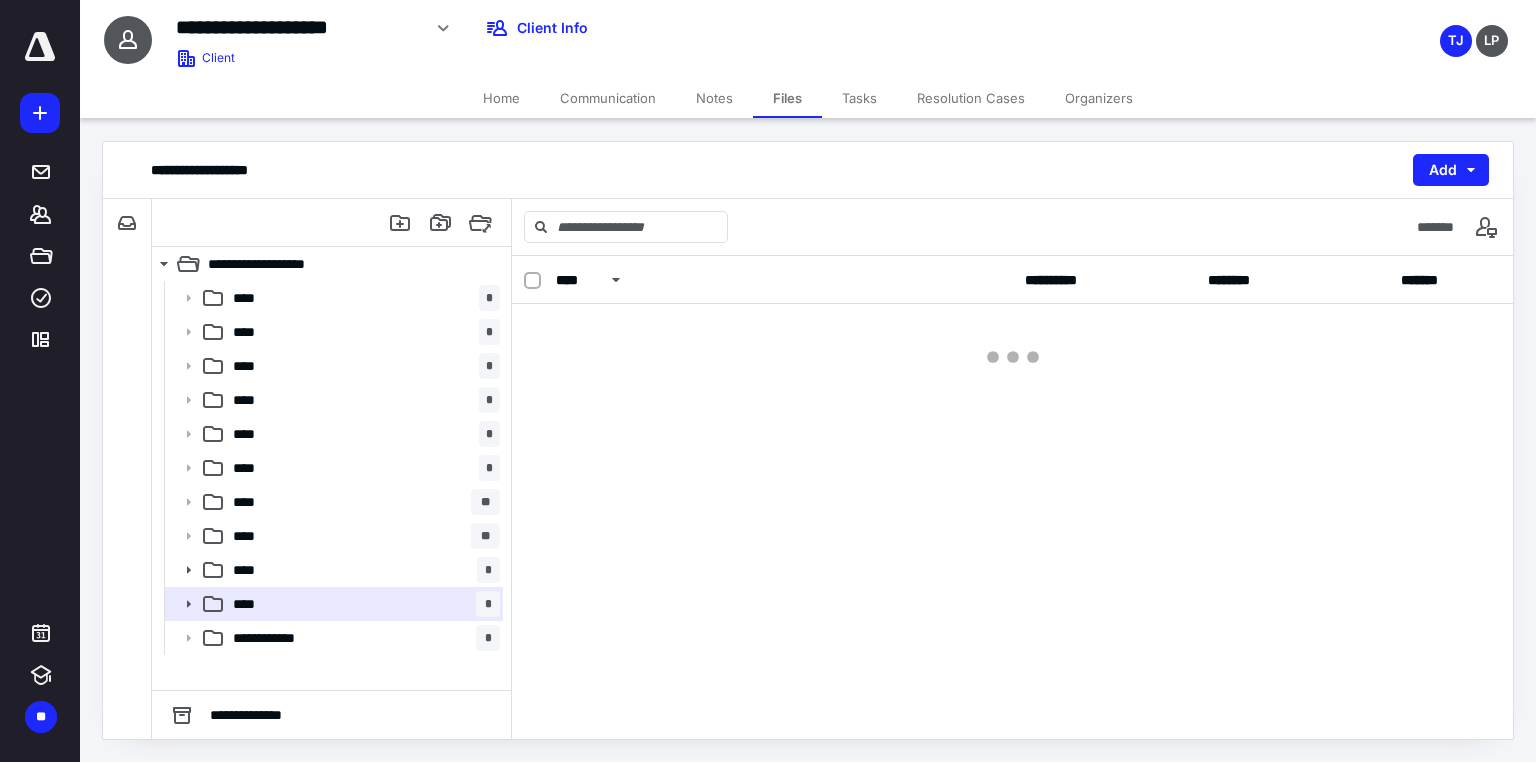 scroll, scrollTop: 0, scrollLeft: 0, axis: both 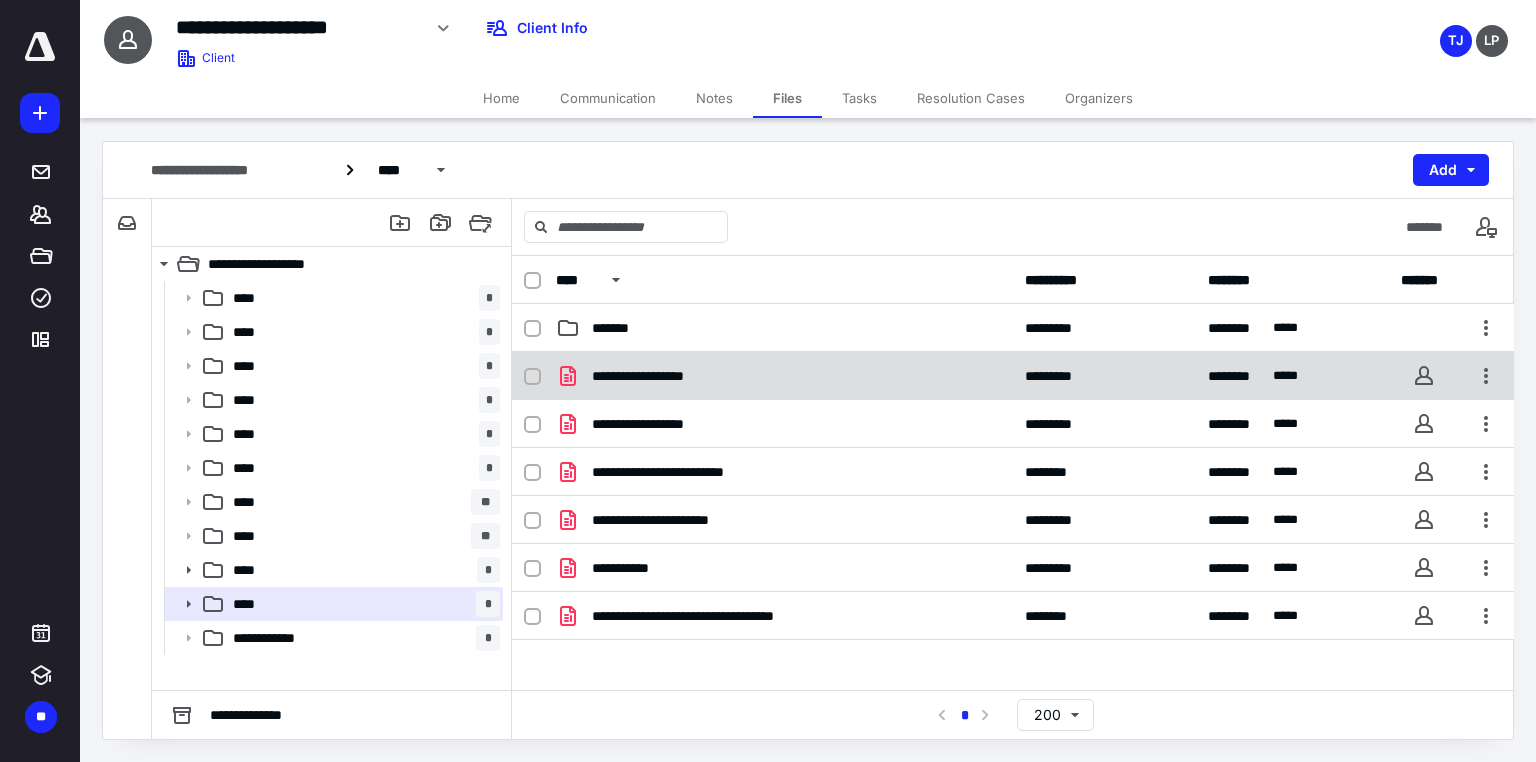 click on "**********" at bounding box center [659, 376] 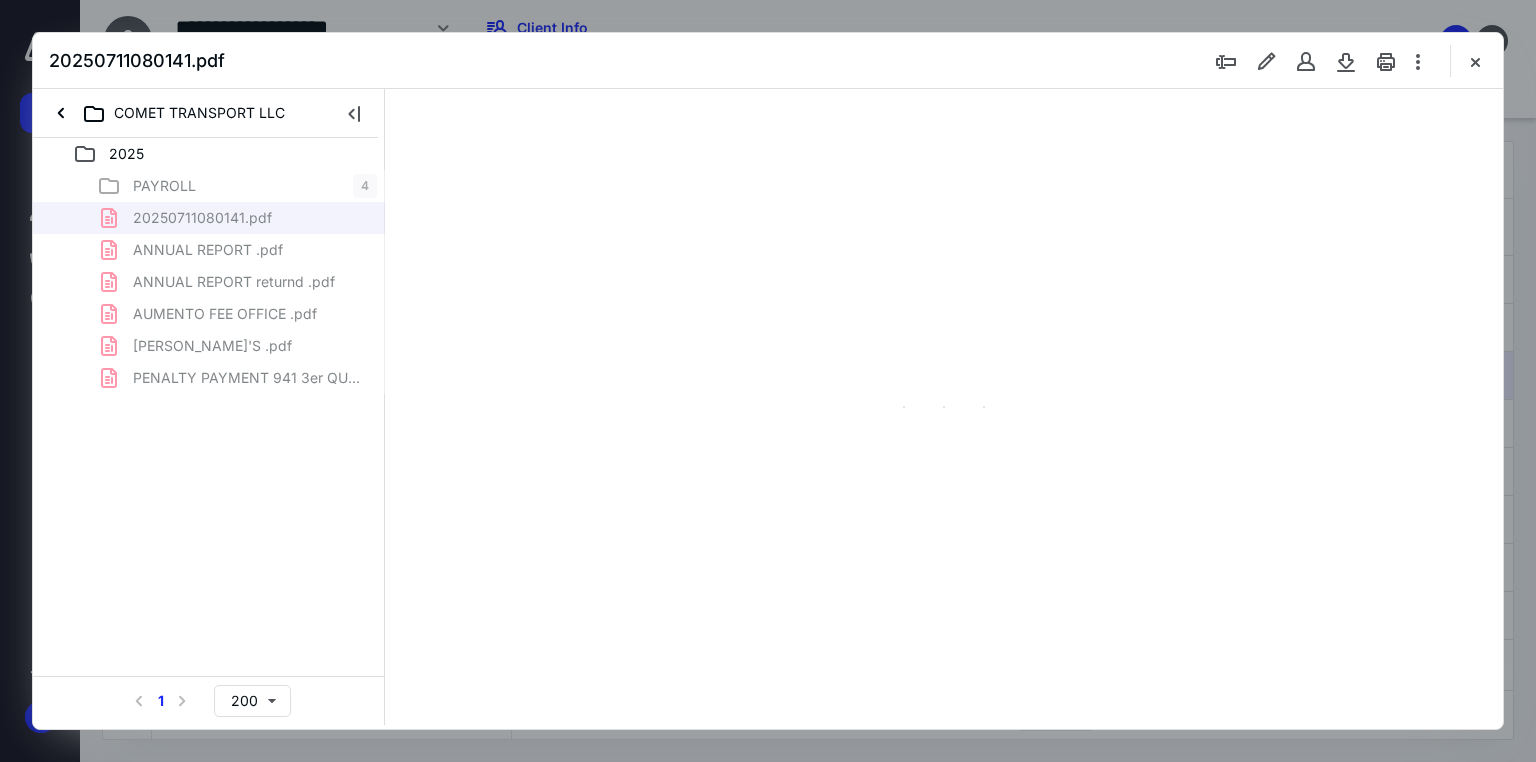 scroll, scrollTop: 0, scrollLeft: 0, axis: both 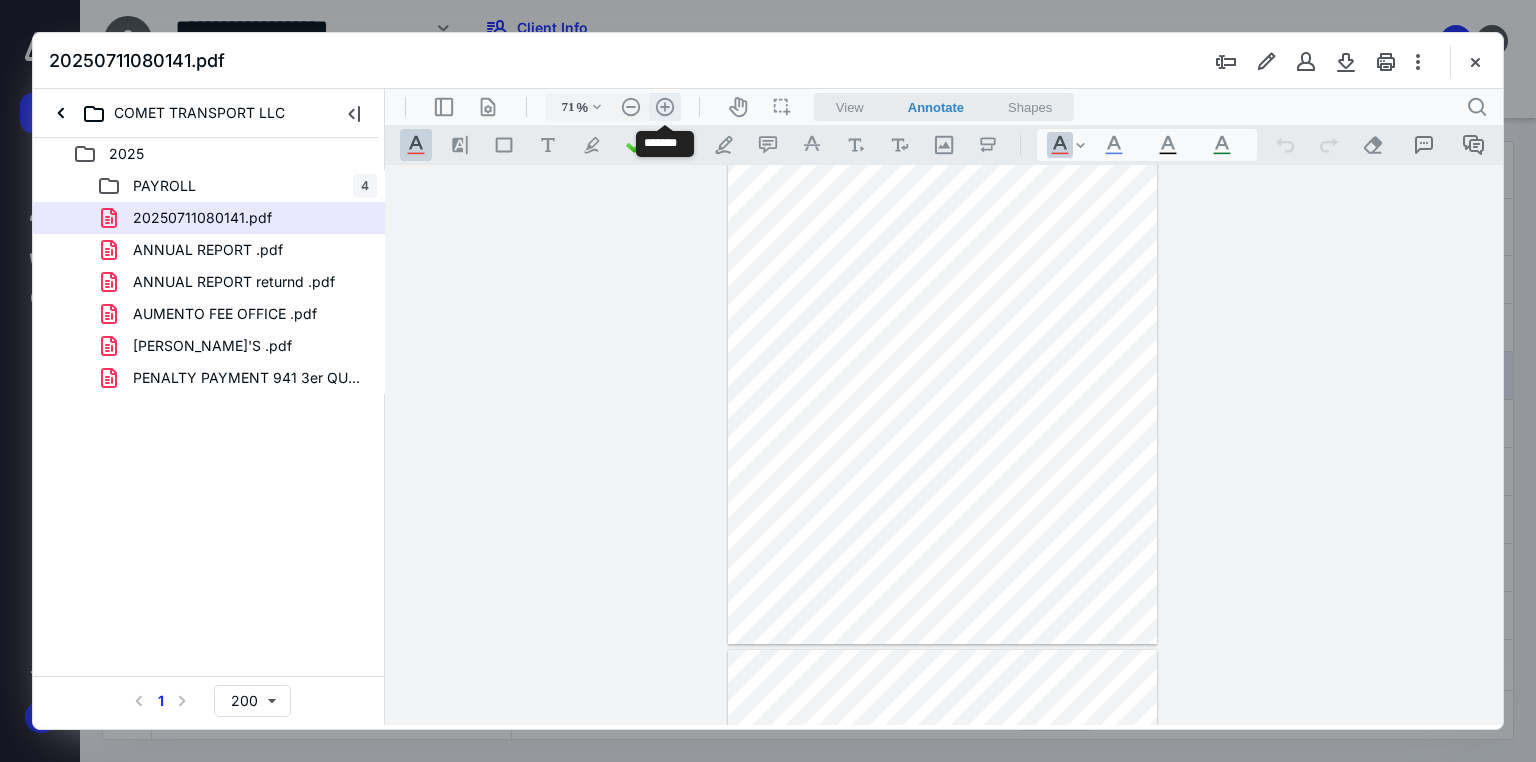 click on ".cls-1{fill:#abb0c4;} icon - header - zoom - in - line" at bounding box center [665, 107] 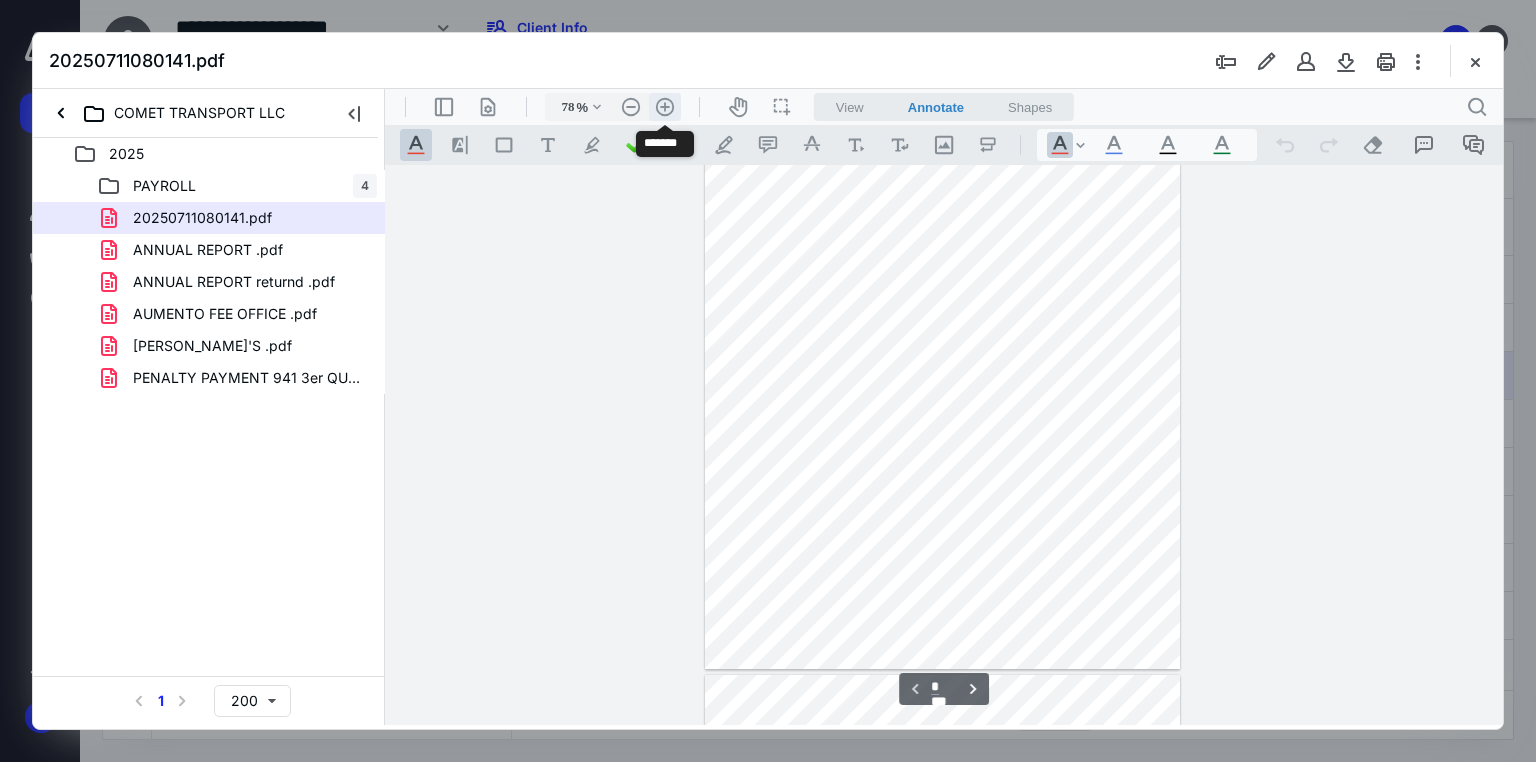 click on ".cls-1{fill:#abb0c4;} icon - header - zoom - in - line" at bounding box center [665, 107] 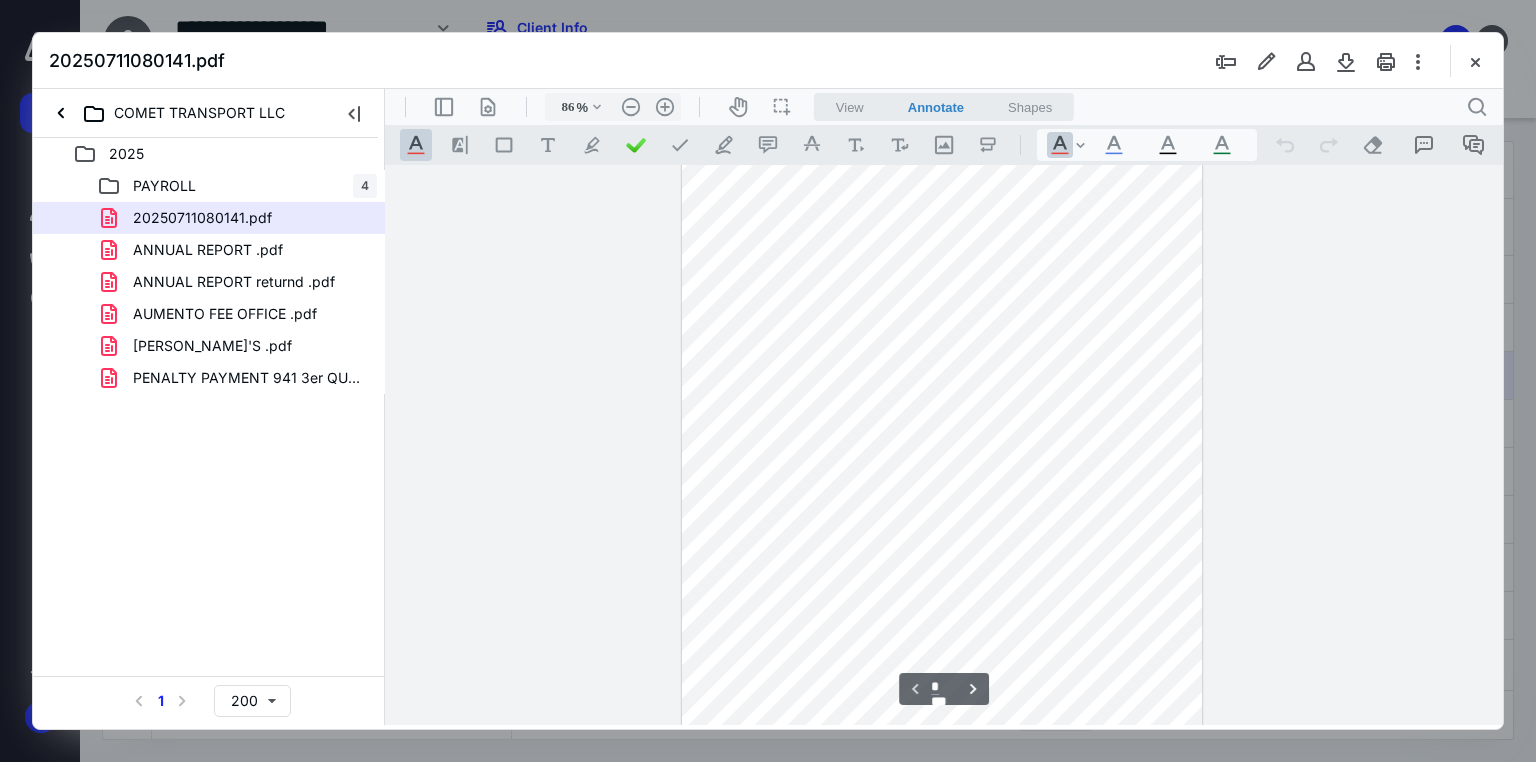 scroll, scrollTop: 0, scrollLeft: 0, axis: both 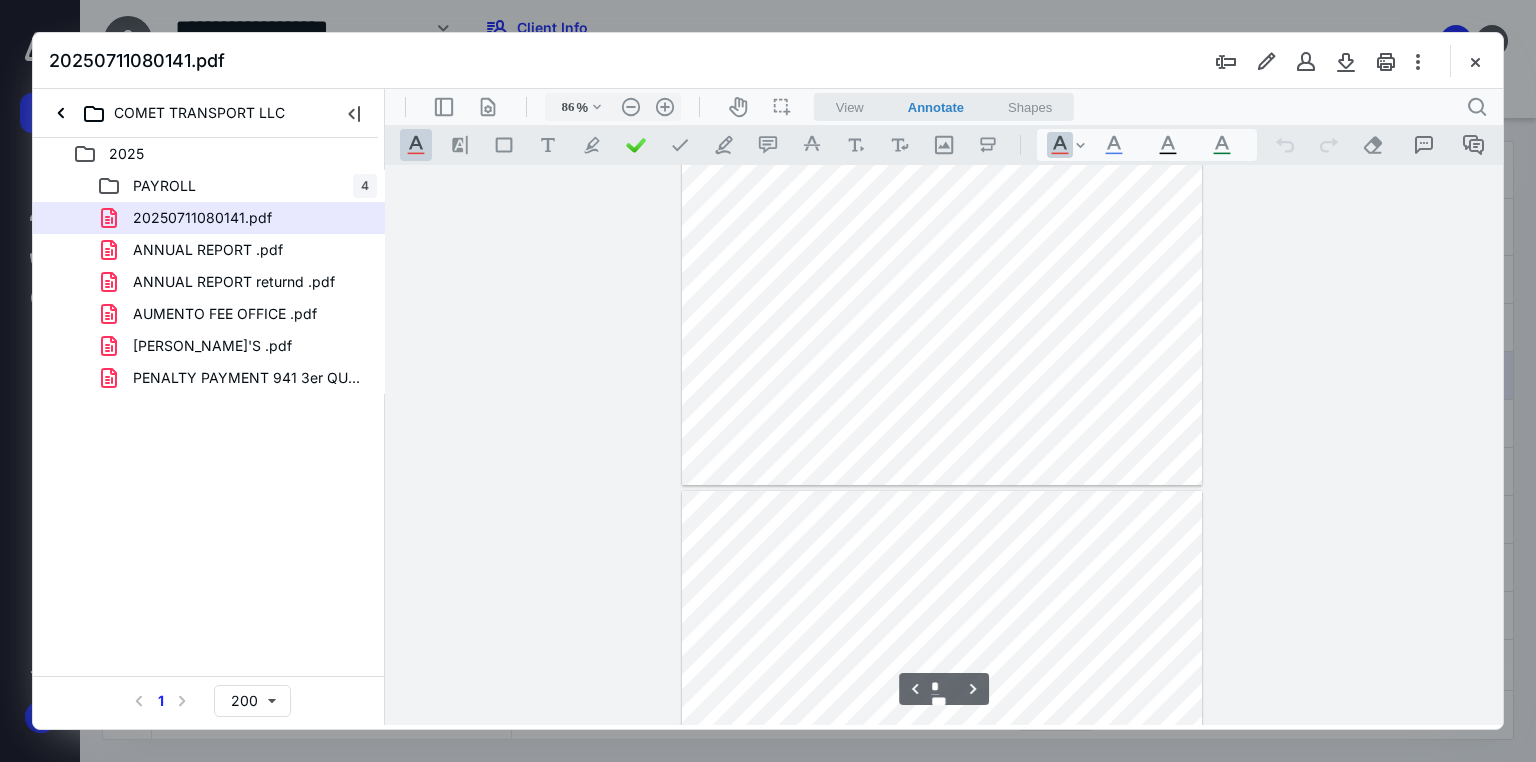 type on "*" 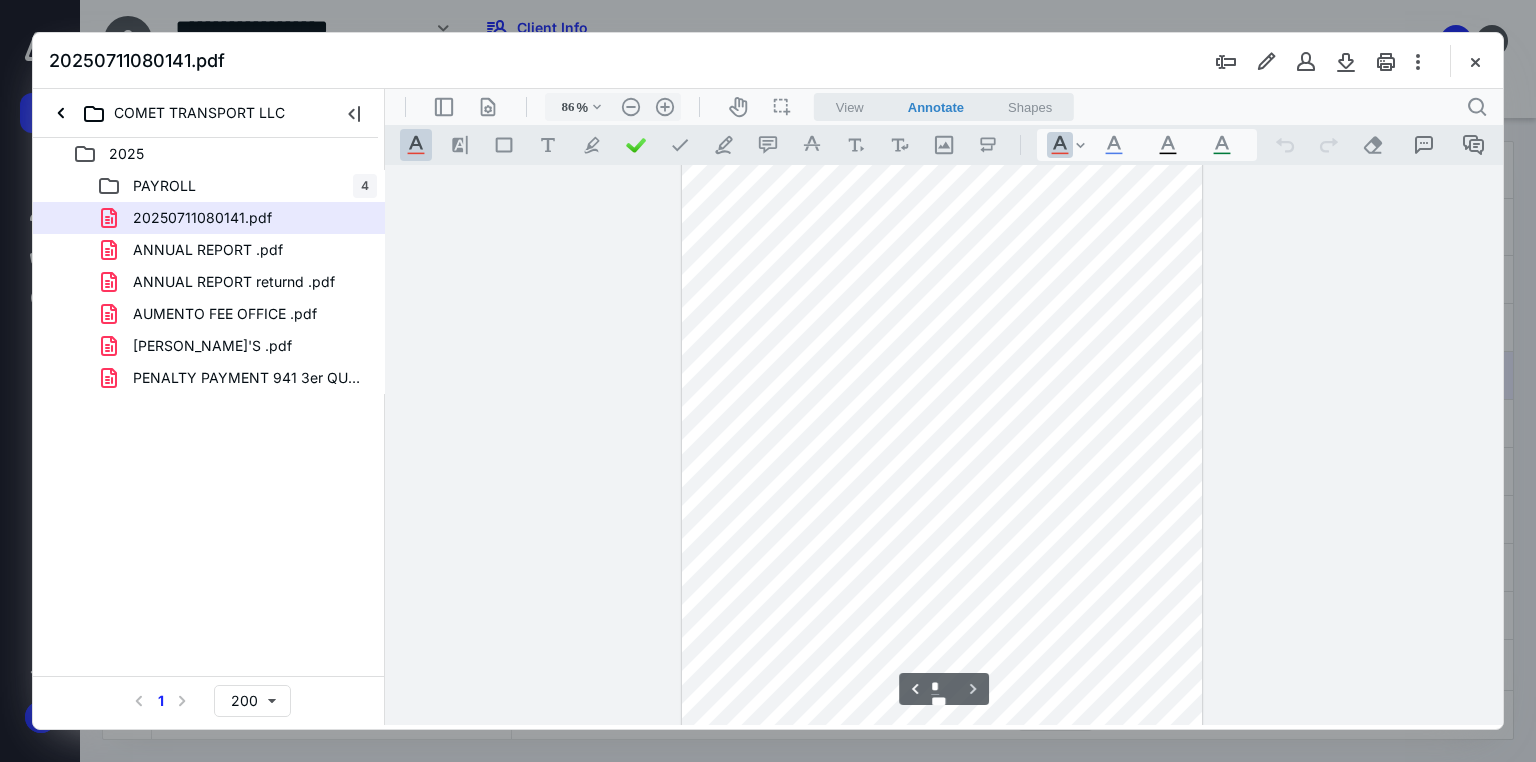 scroll, scrollTop: 2159, scrollLeft: 0, axis: vertical 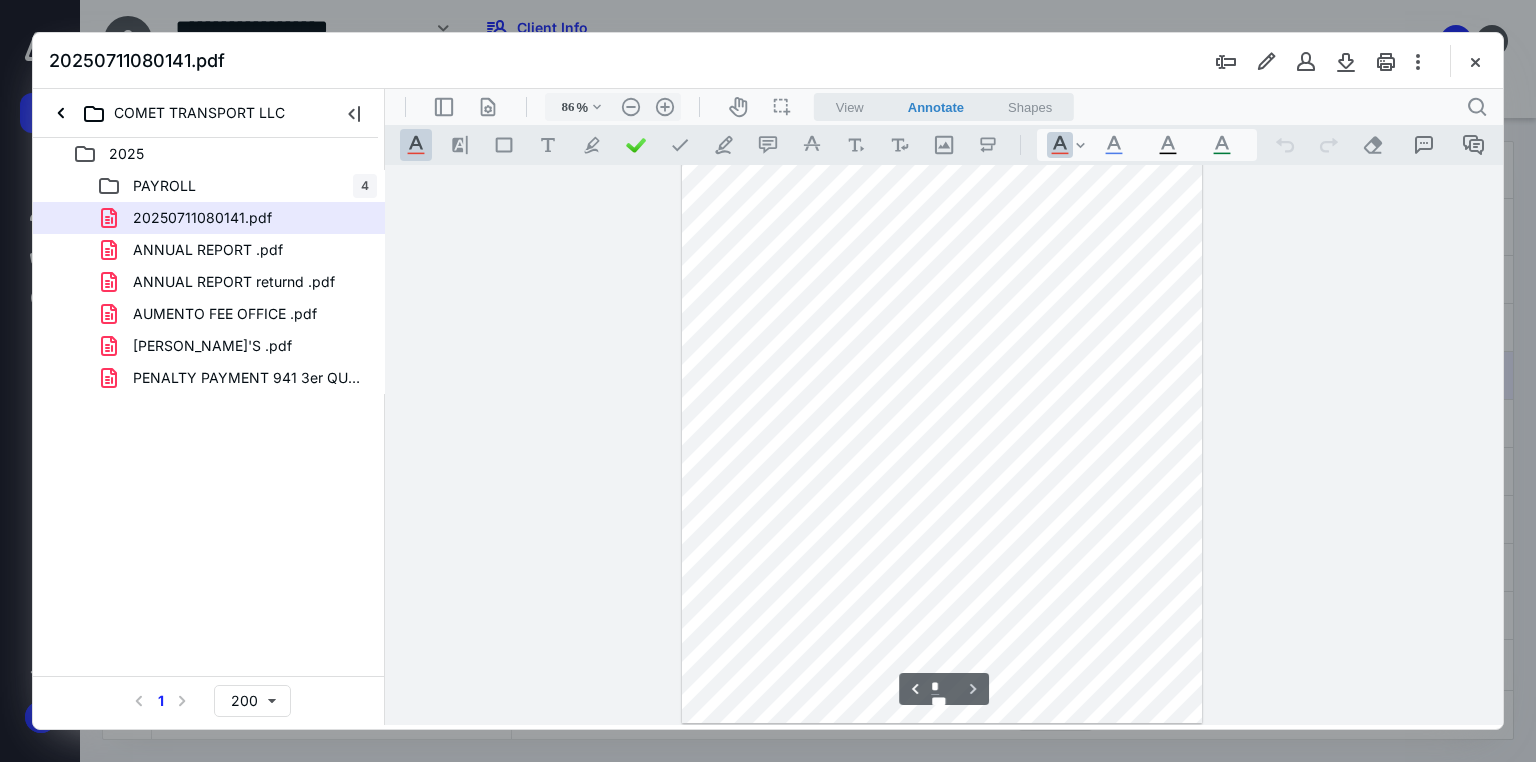 drag, startPoint x: 1466, startPoint y: 60, endPoint x: 1454, endPoint y: 64, distance: 12.649111 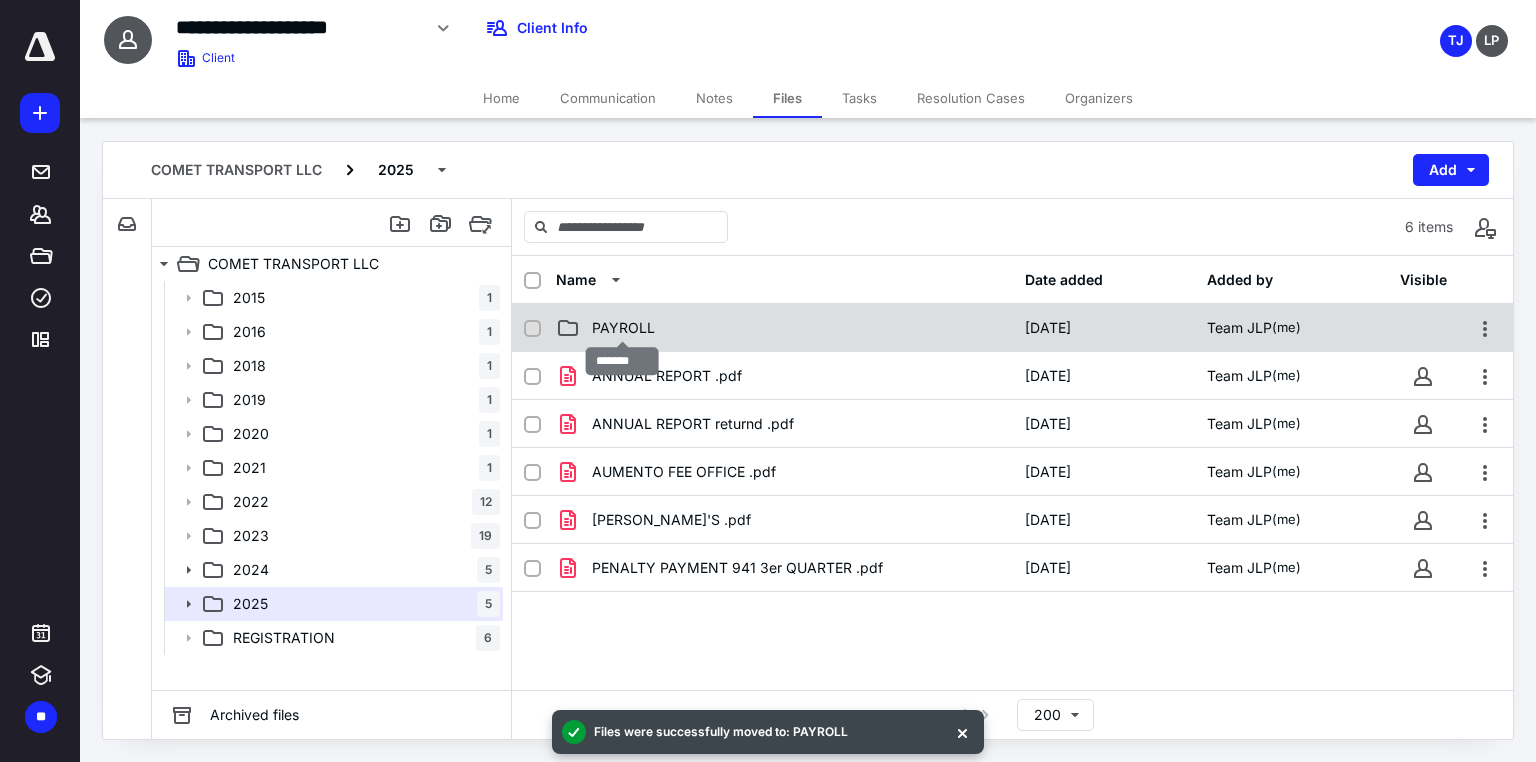 click on "PAYROLL" at bounding box center (623, 328) 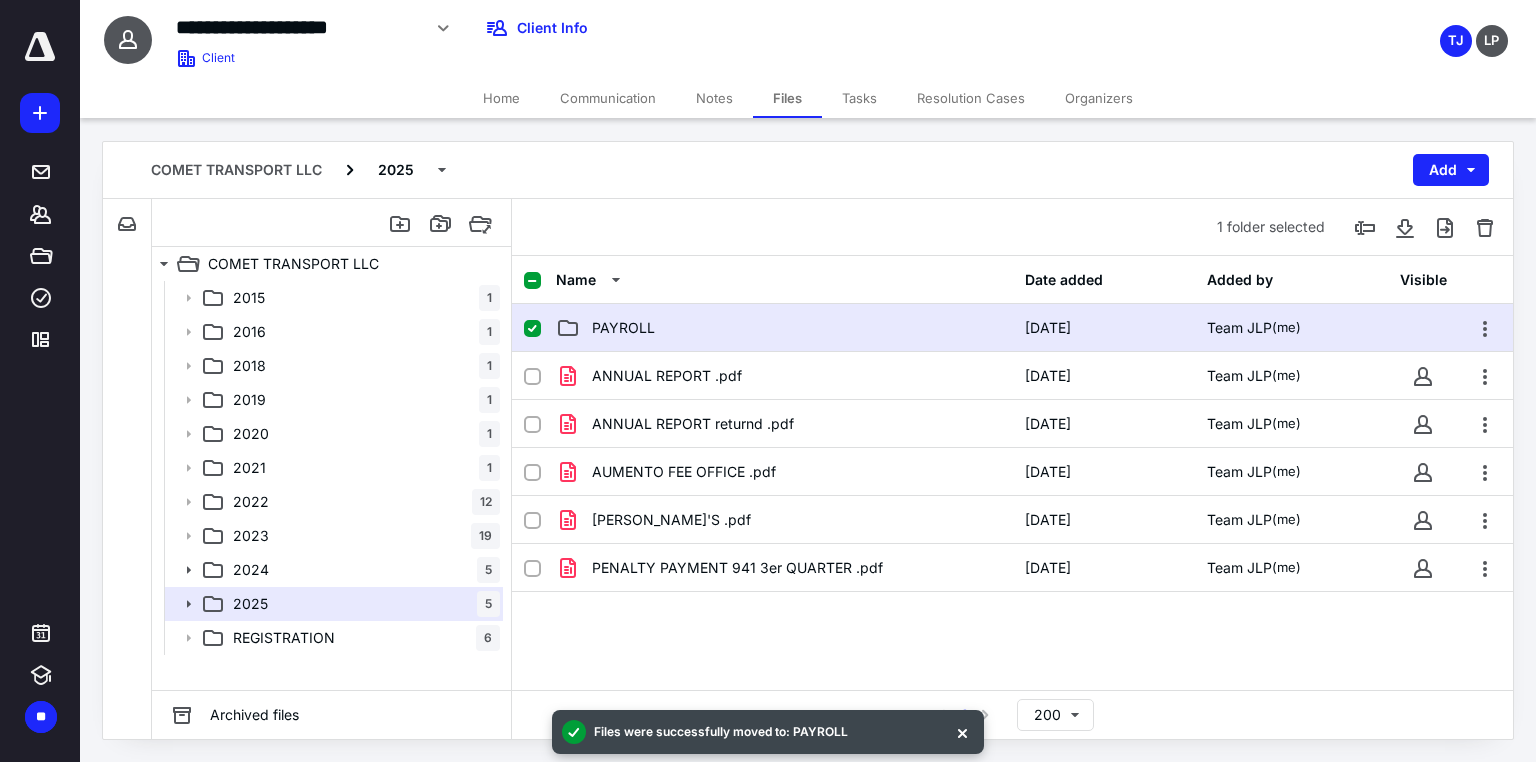 click on "PAYROLL" at bounding box center [784, 328] 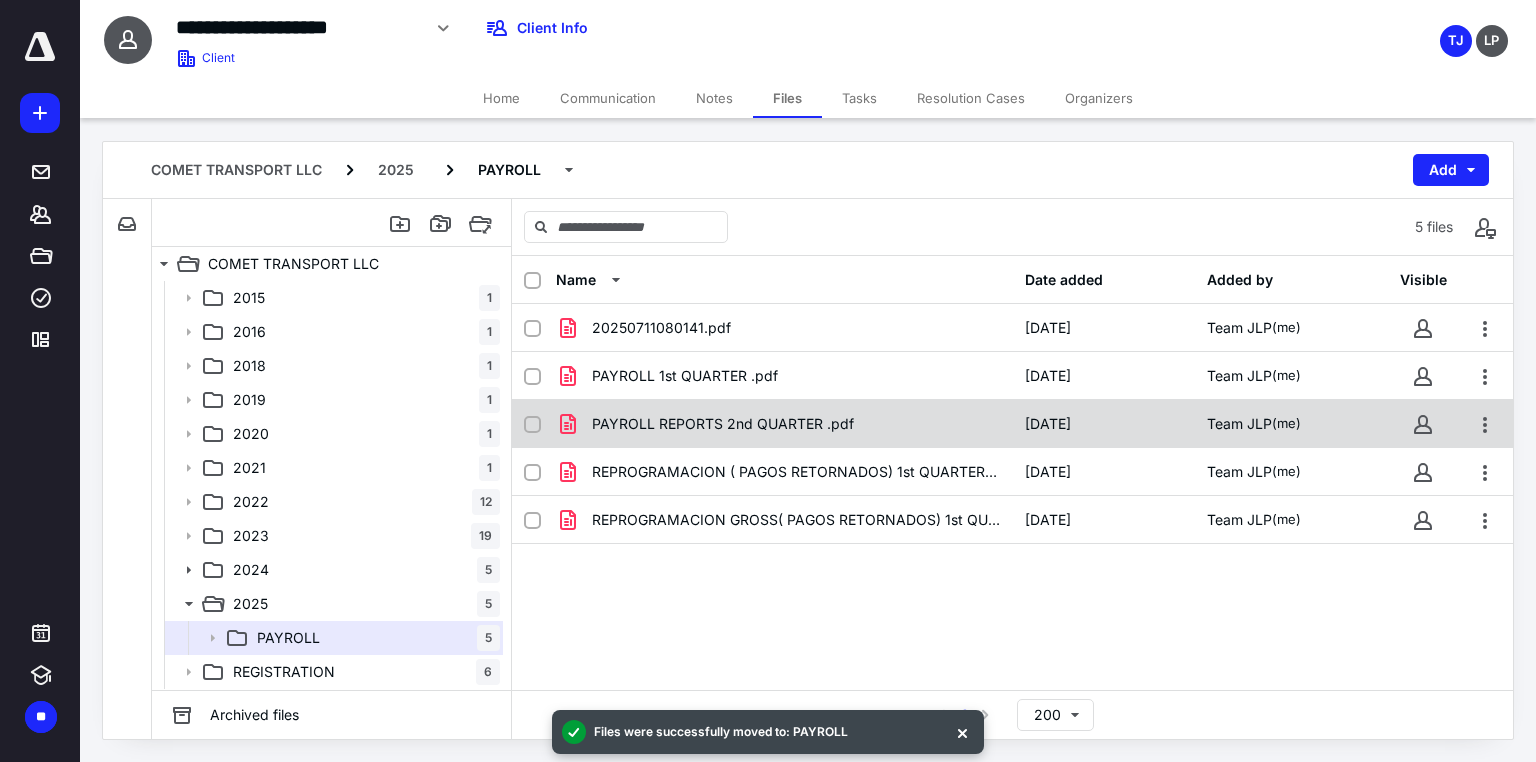 click on "PAYROLL REPORTS 2nd QUARTER .pdf [DATE] Team JLP  (me)" at bounding box center [1012, 424] 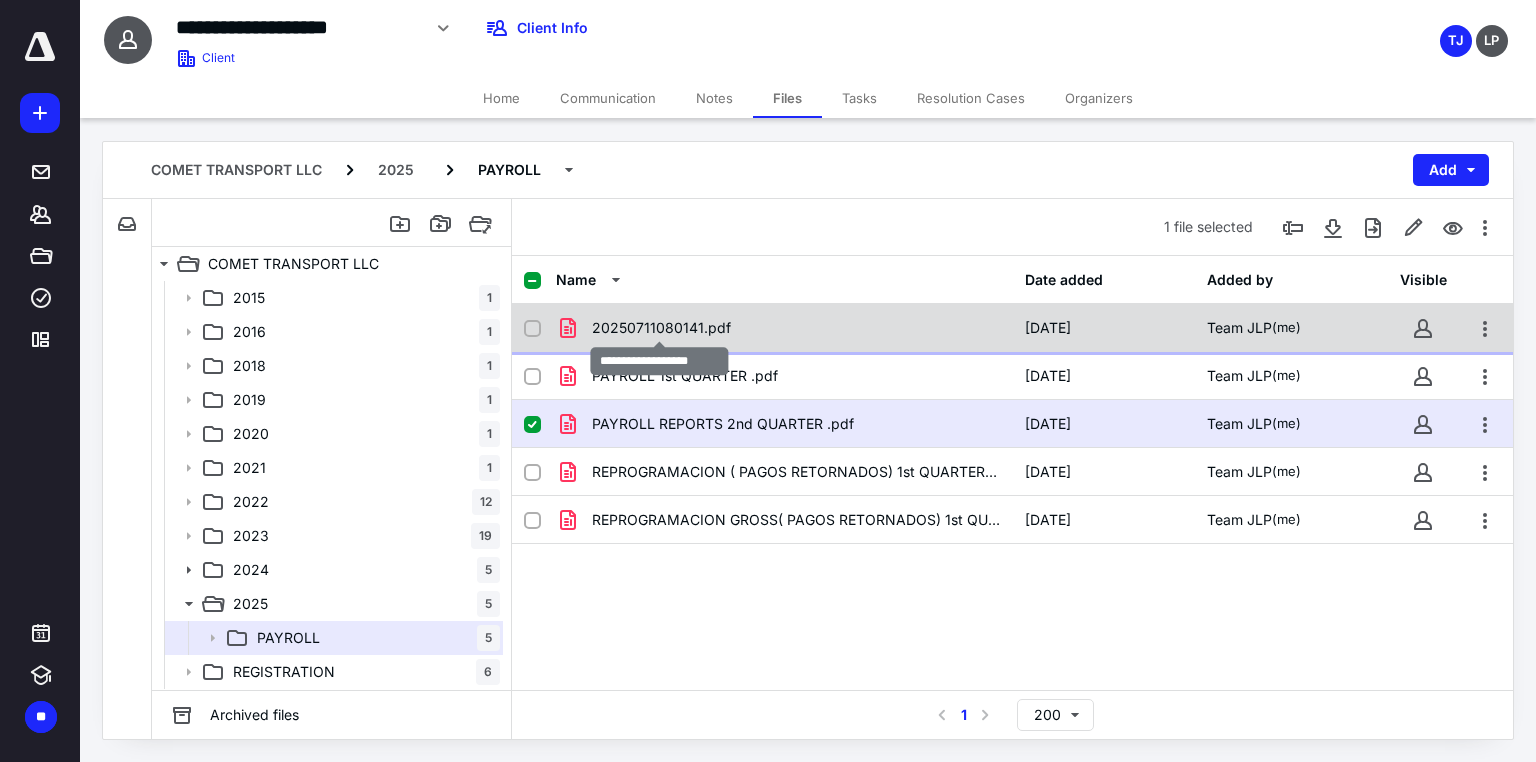 click on "20250711080141.pdf" at bounding box center (661, 328) 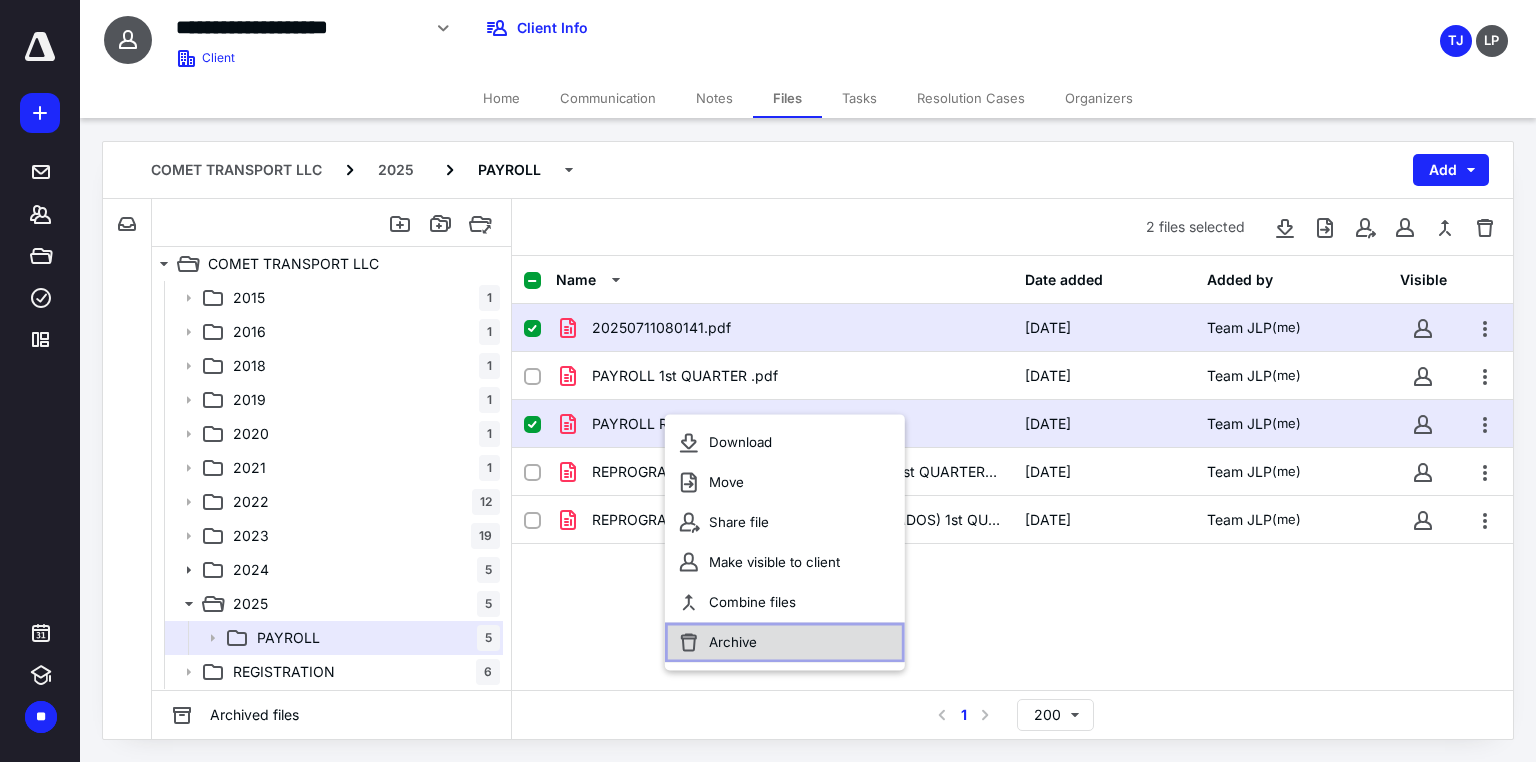 click on "Archive" at bounding box center [733, 642] 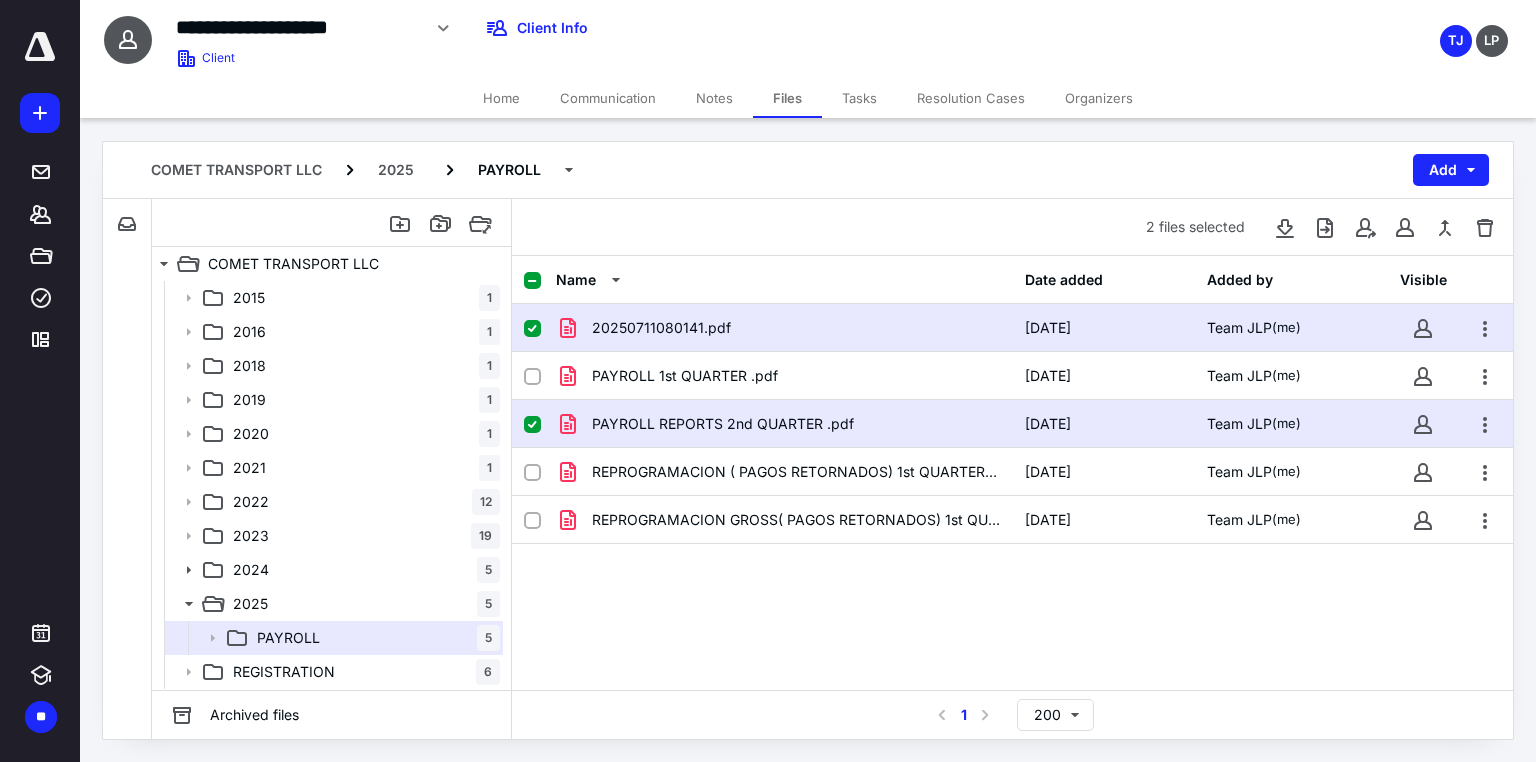 checkbox on "false" 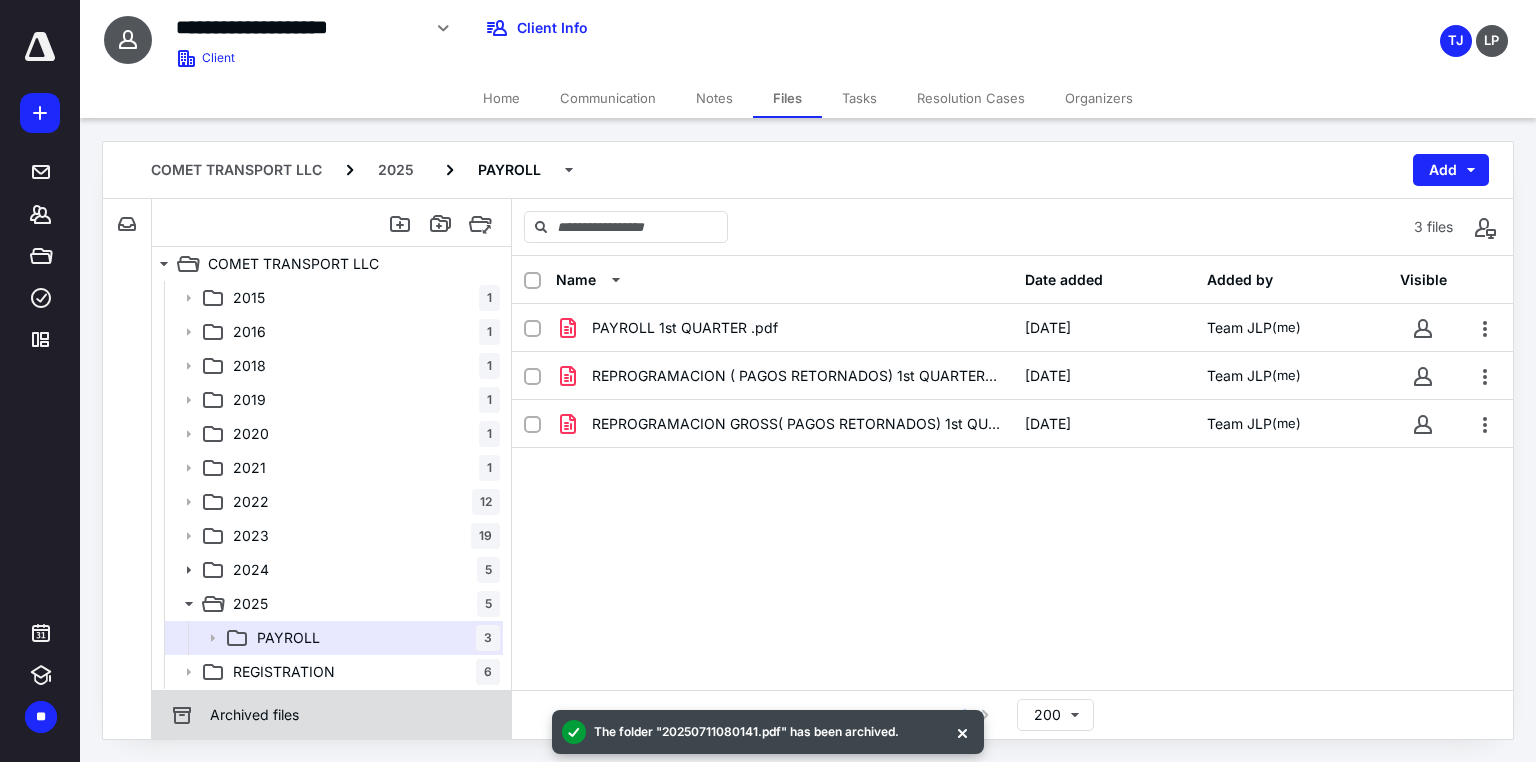 click on "Archived files" at bounding box center (254, 715) 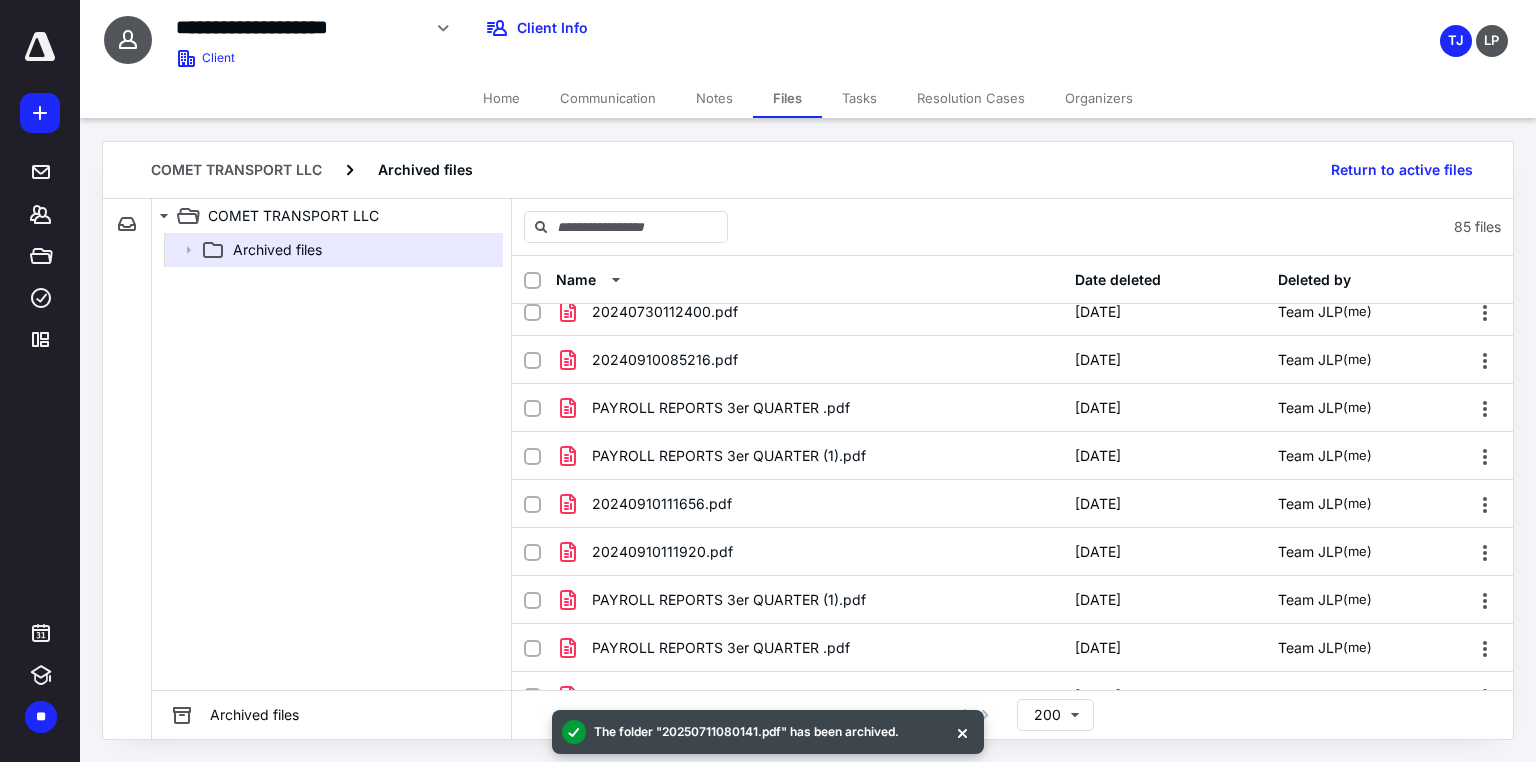 scroll, scrollTop: 3676, scrollLeft: 0, axis: vertical 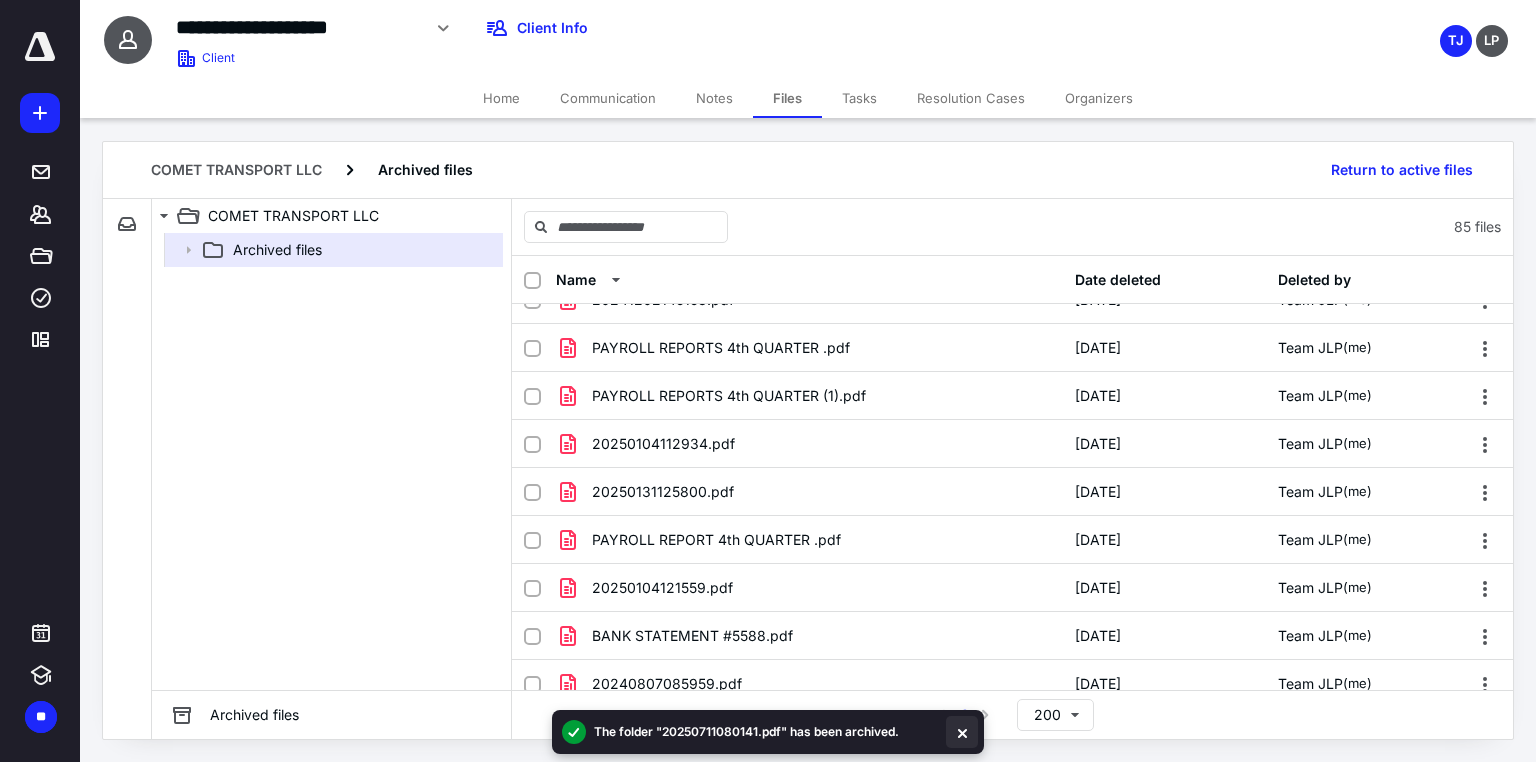 click at bounding box center [962, 732] 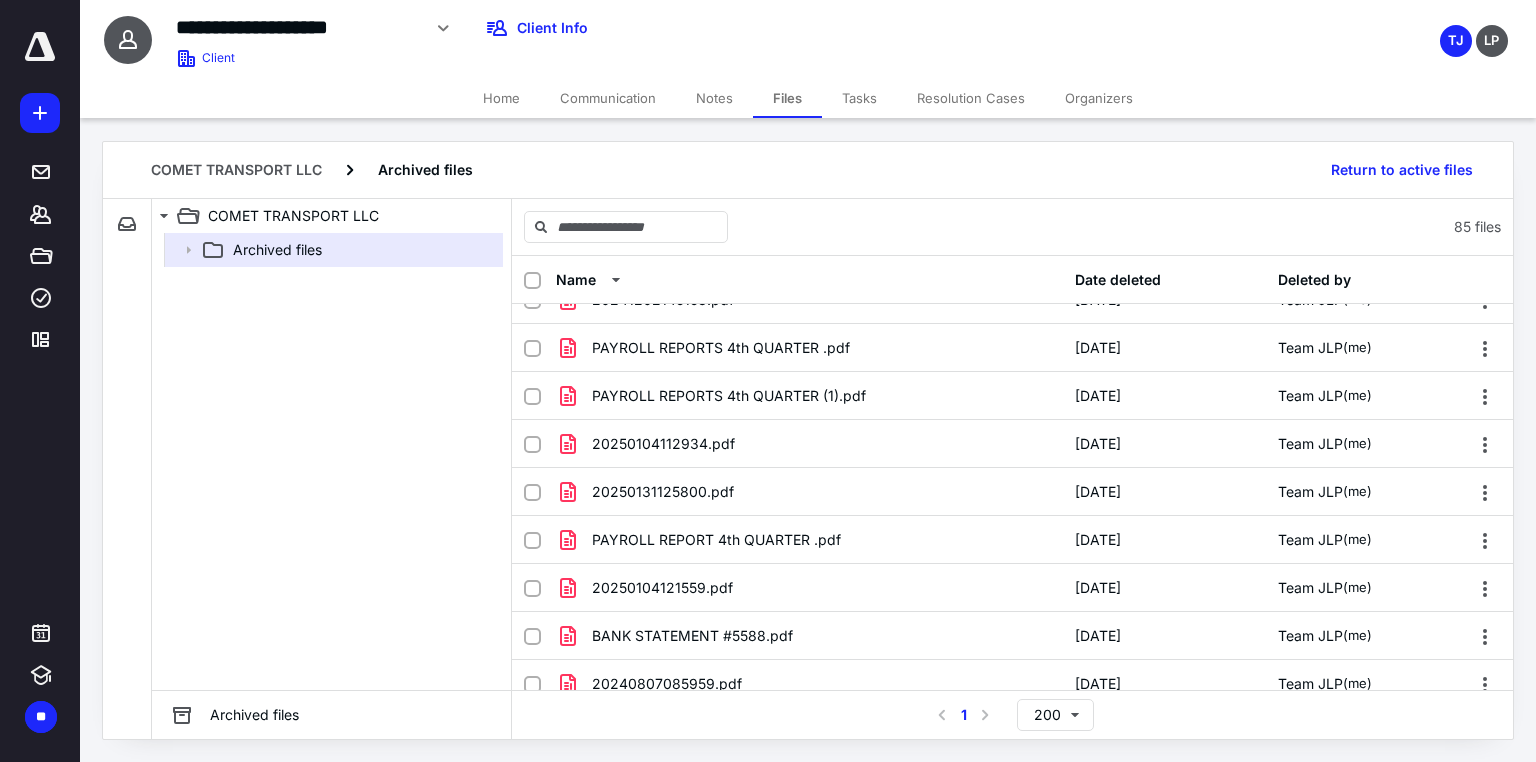 click 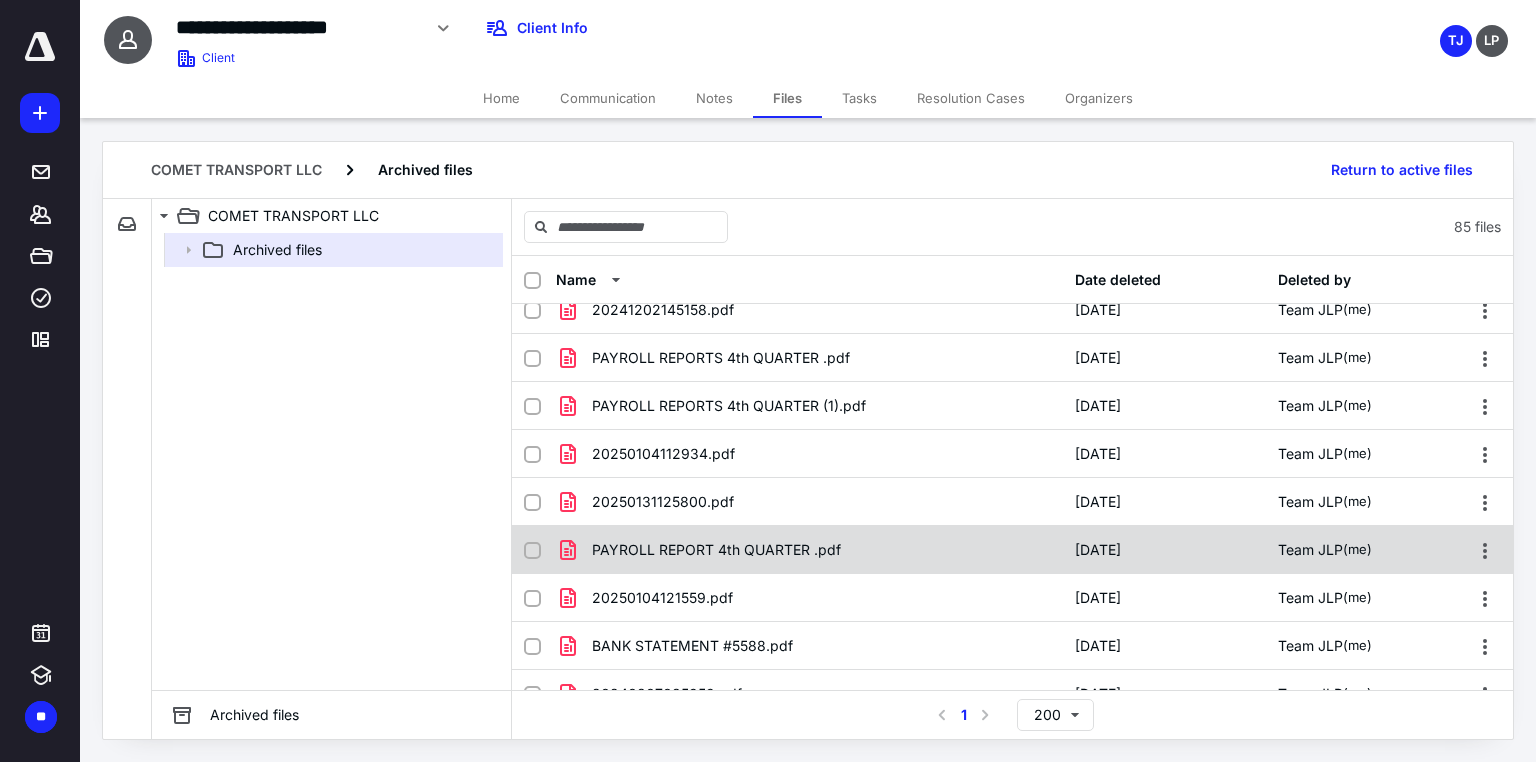 scroll, scrollTop: 3676, scrollLeft: 0, axis: vertical 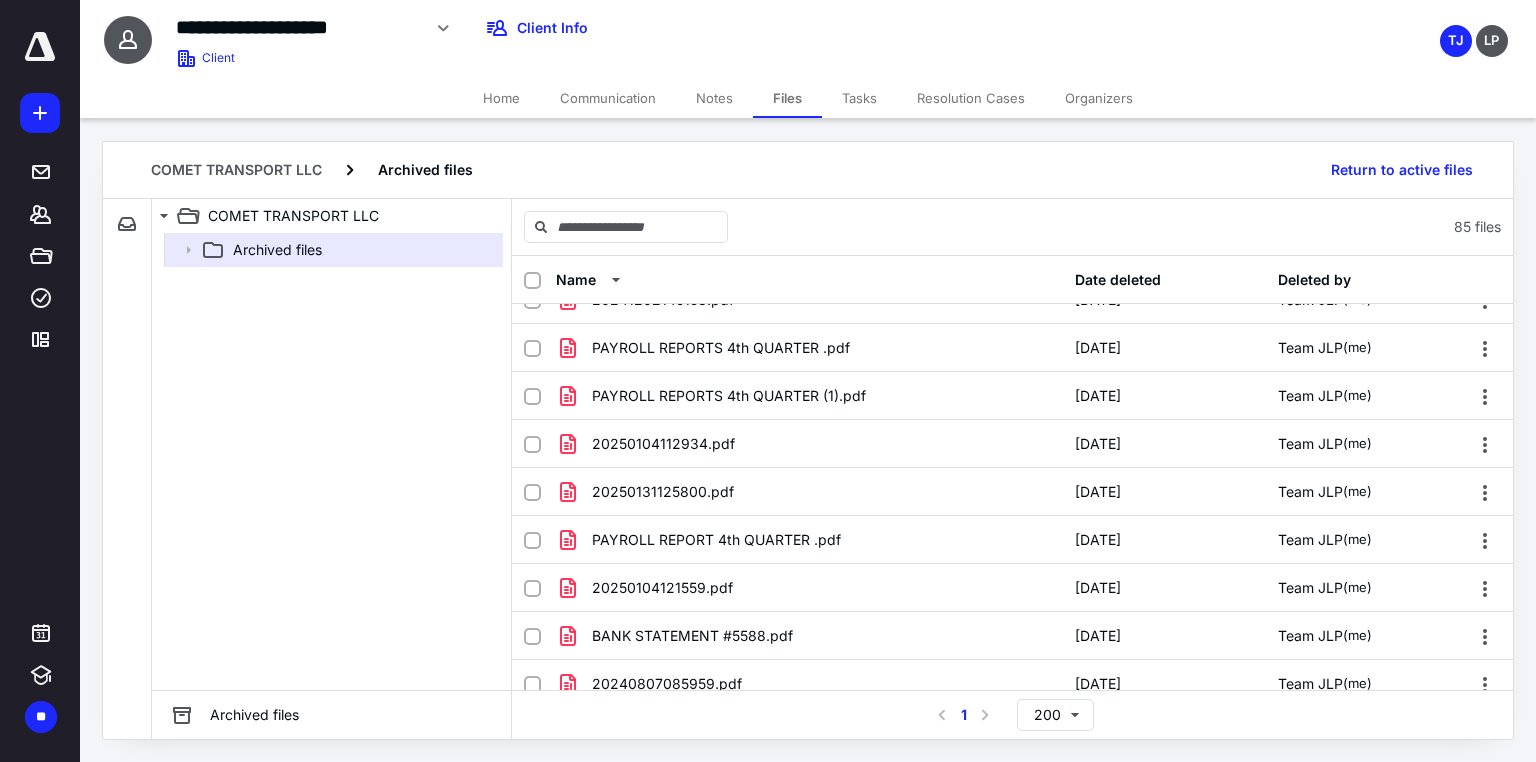 click 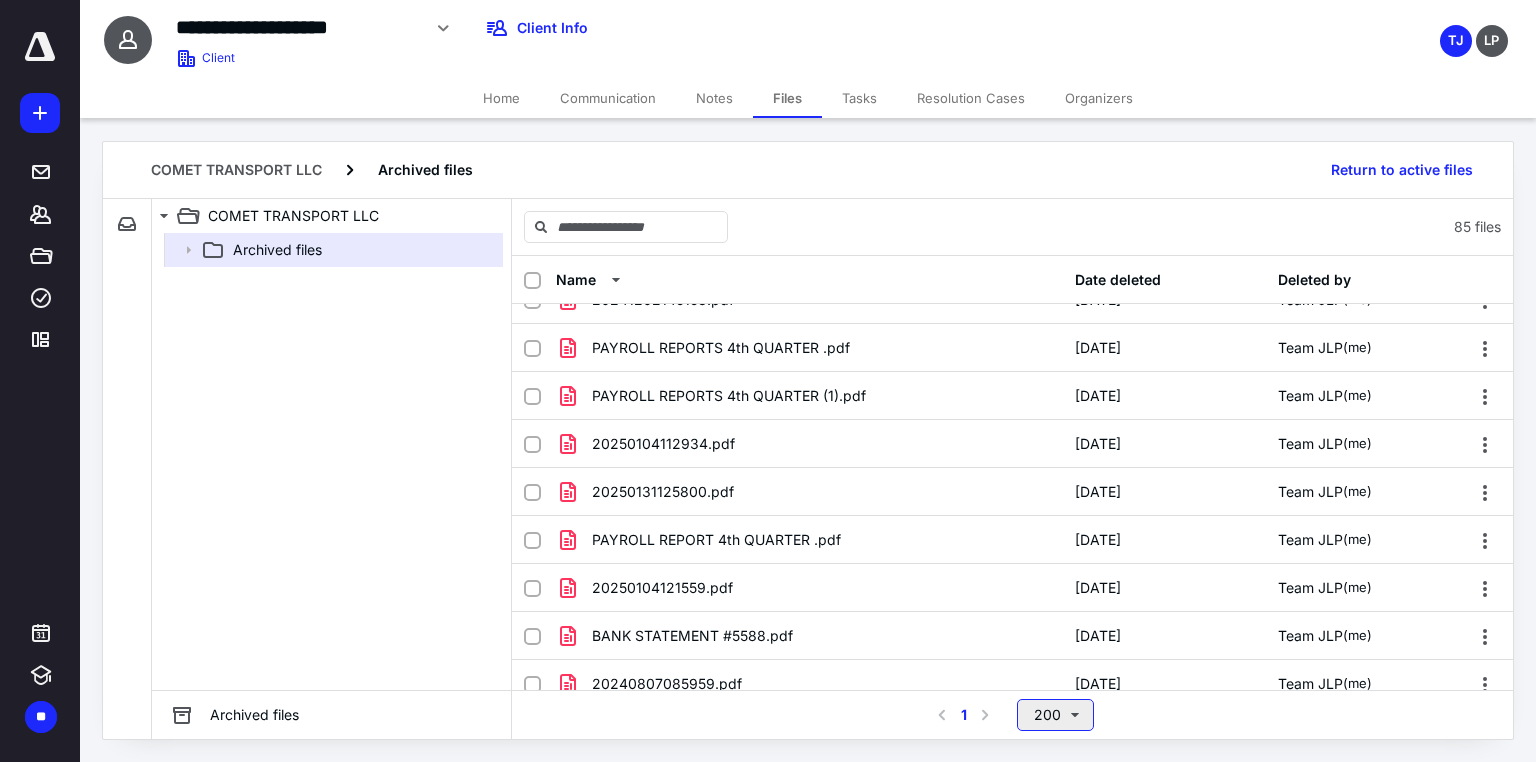 click on "200" at bounding box center [1055, 715] 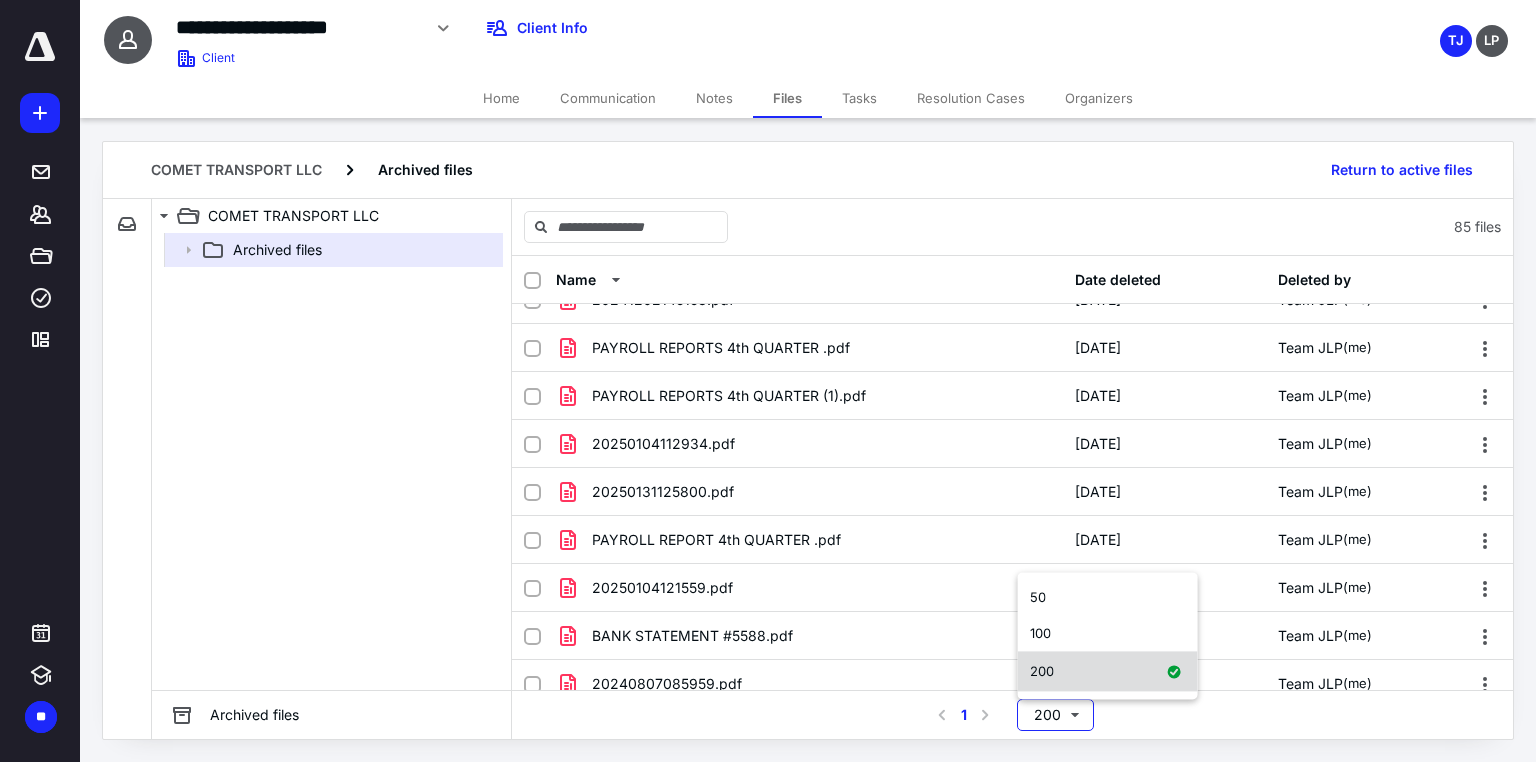 click on "200" at bounding box center [1108, 672] 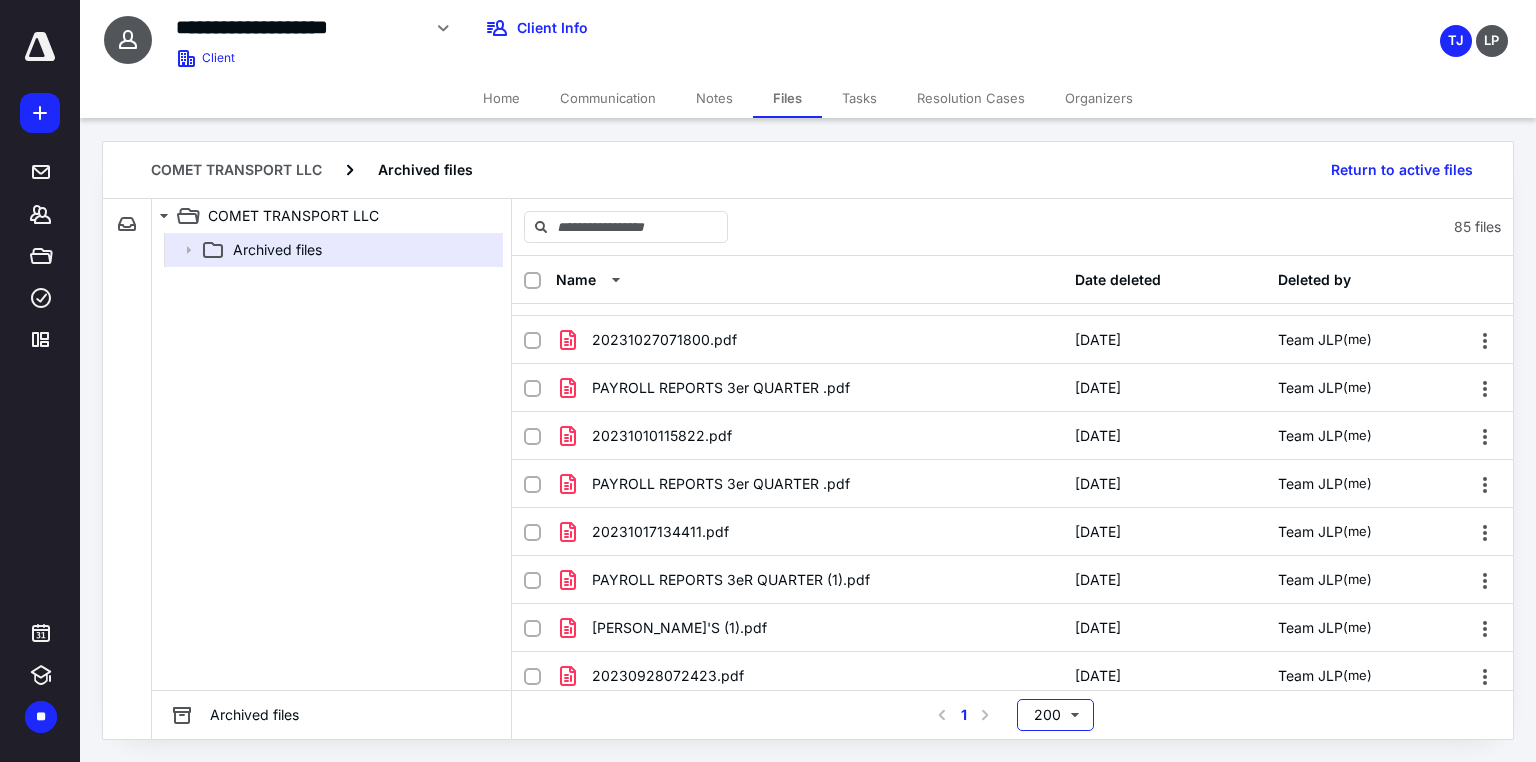 scroll, scrollTop: 1276, scrollLeft: 0, axis: vertical 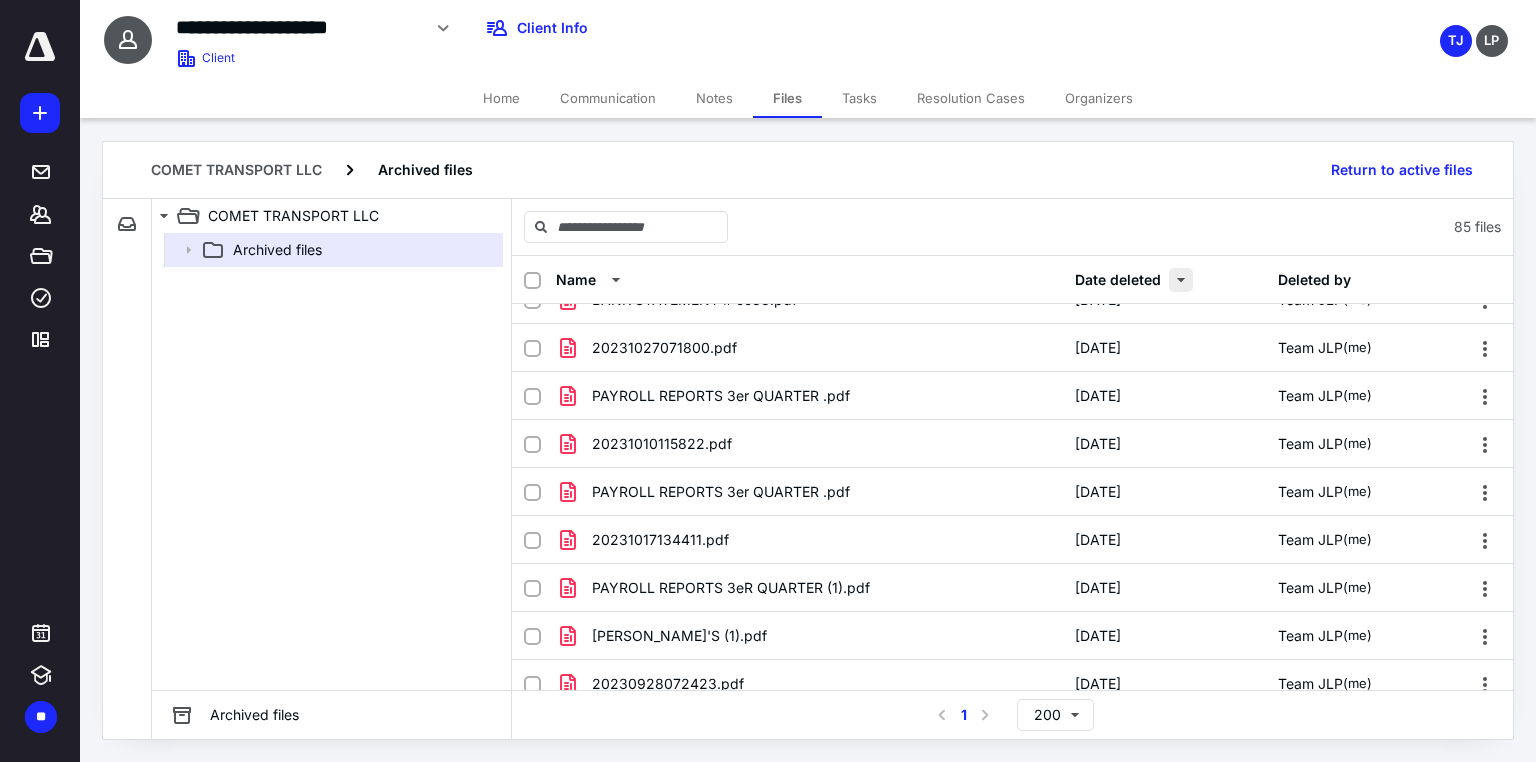click at bounding box center (1181, 280) 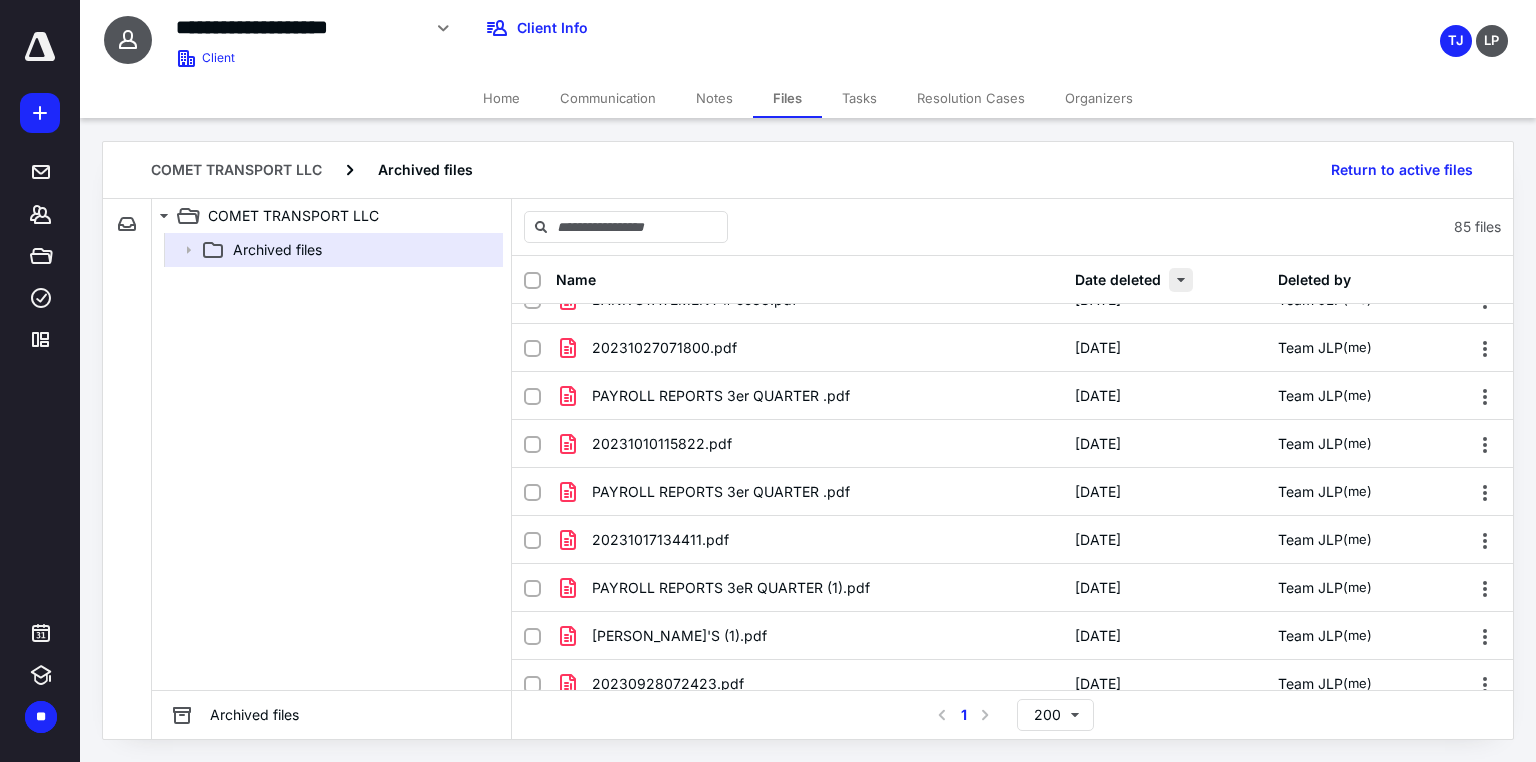 click at bounding box center [1181, 280] 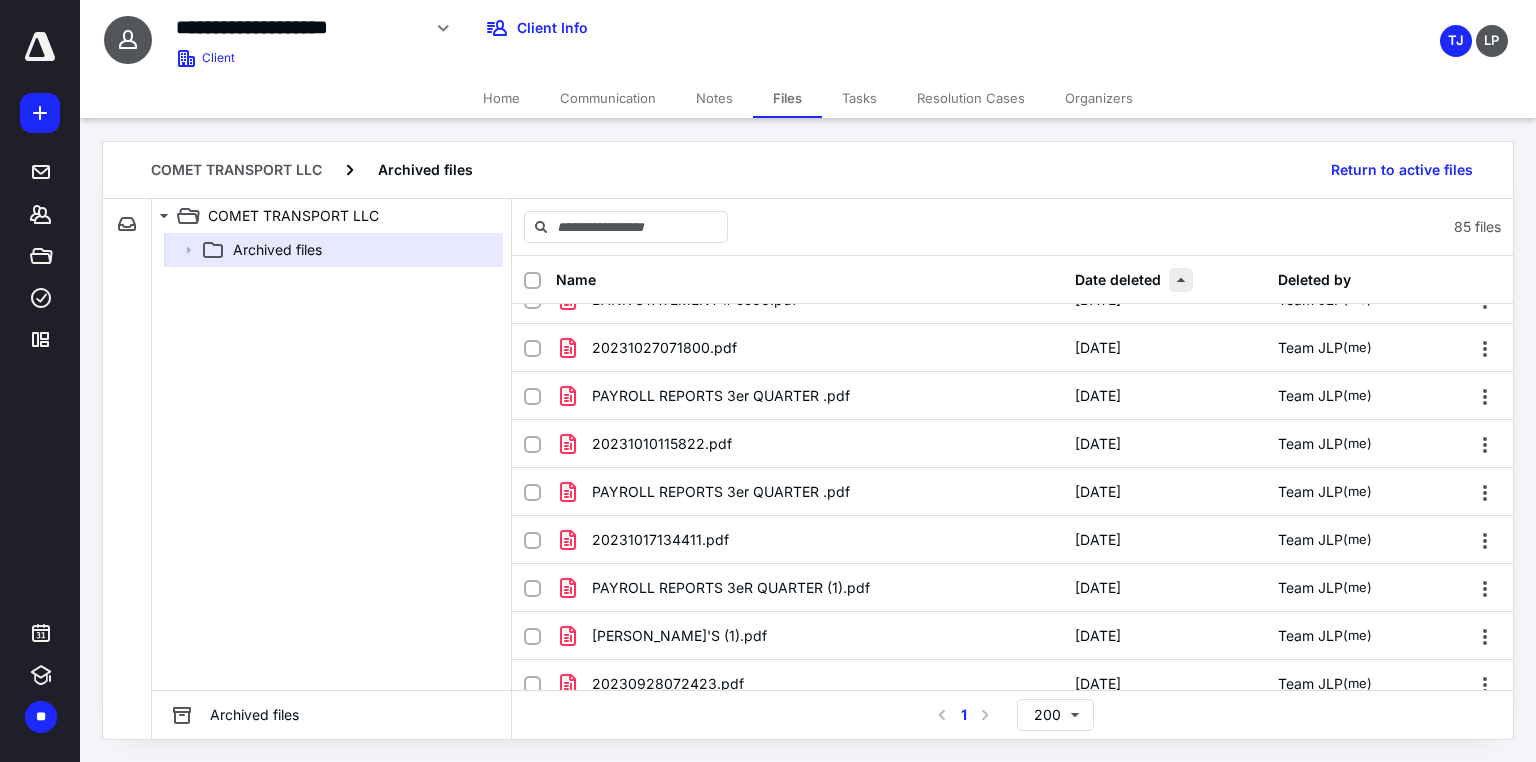 click at bounding box center (1181, 280) 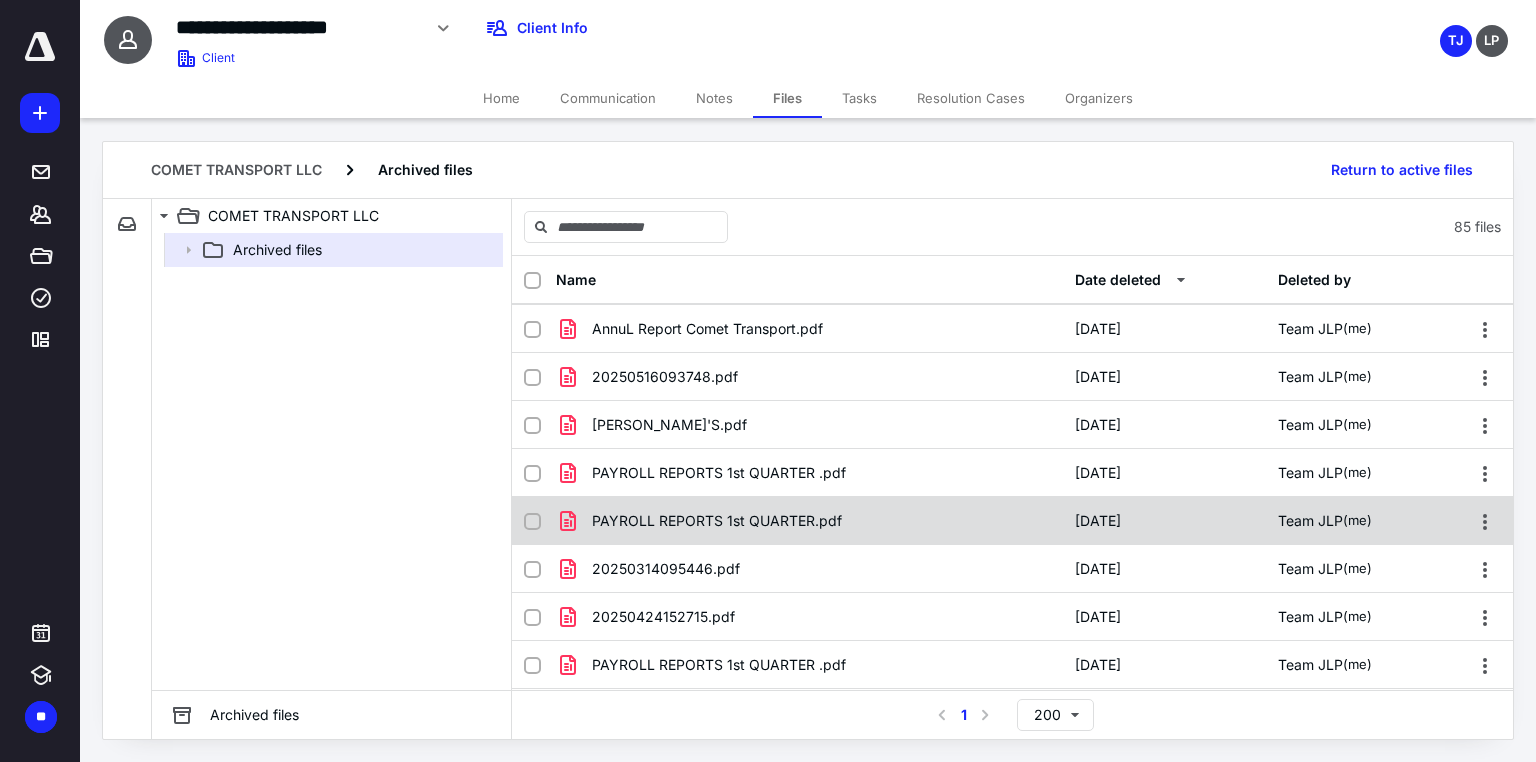 scroll, scrollTop: 240, scrollLeft: 0, axis: vertical 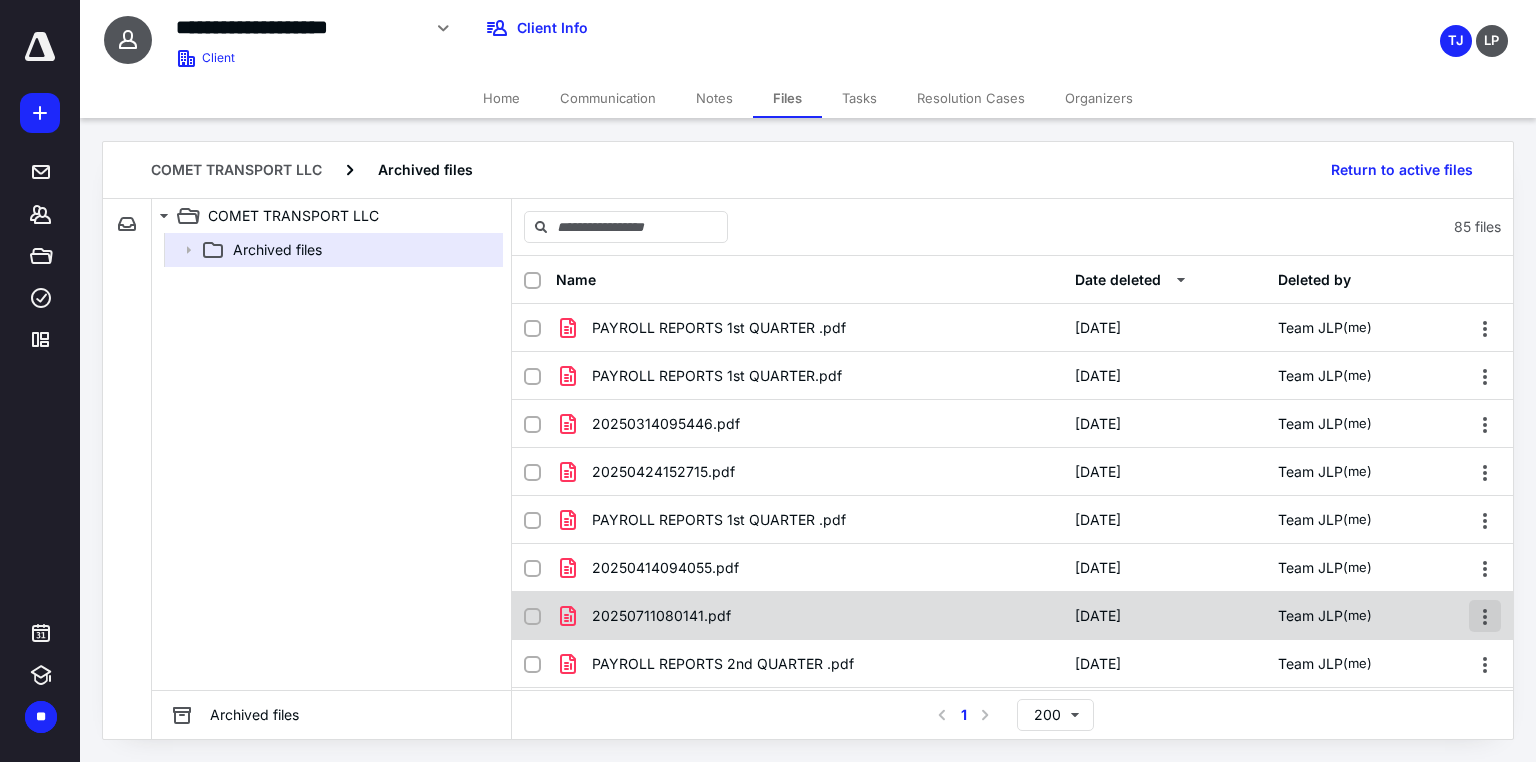 click at bounding box center [1485, 616] 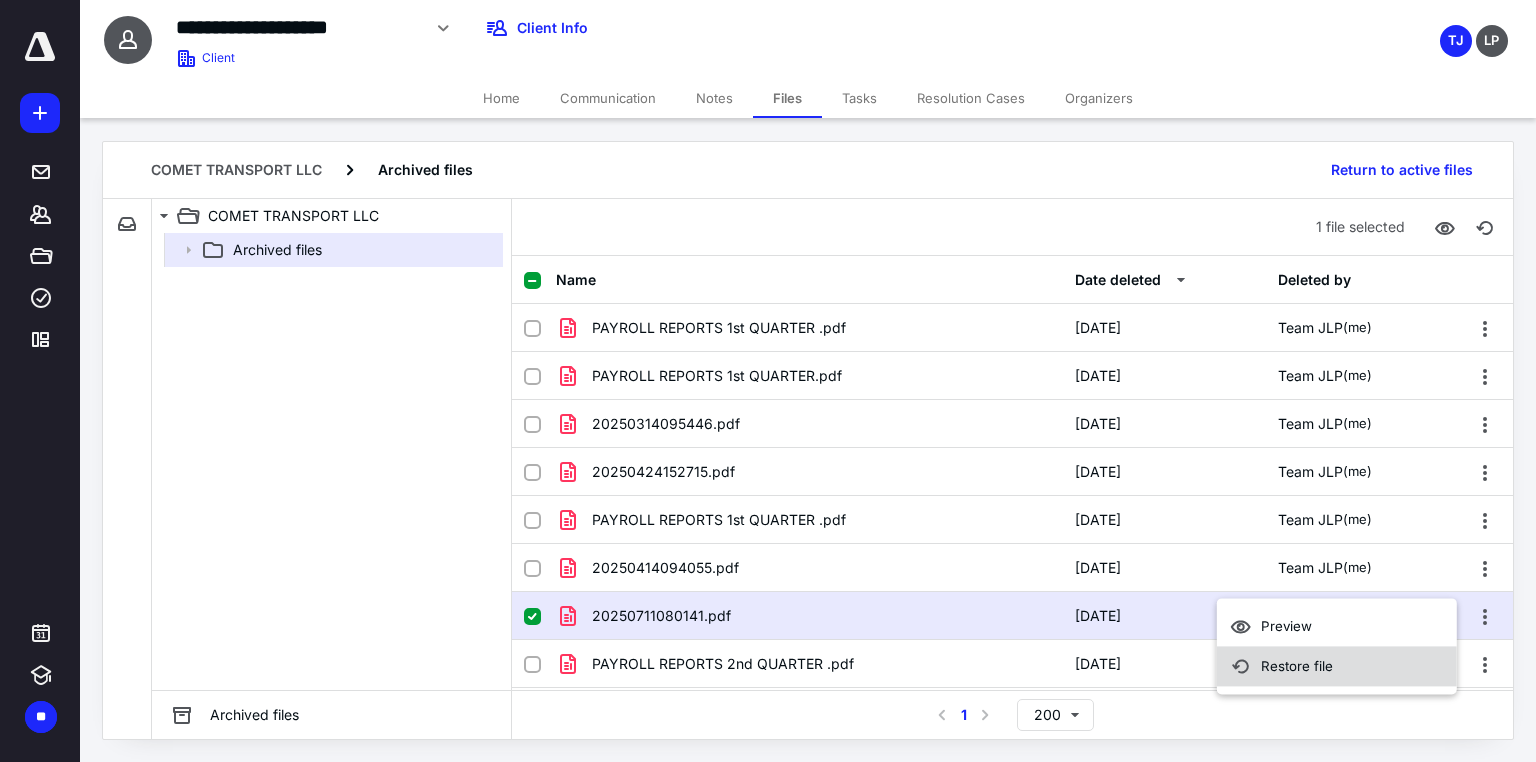 click on "Restore file" at bounding box center (1337, 666) 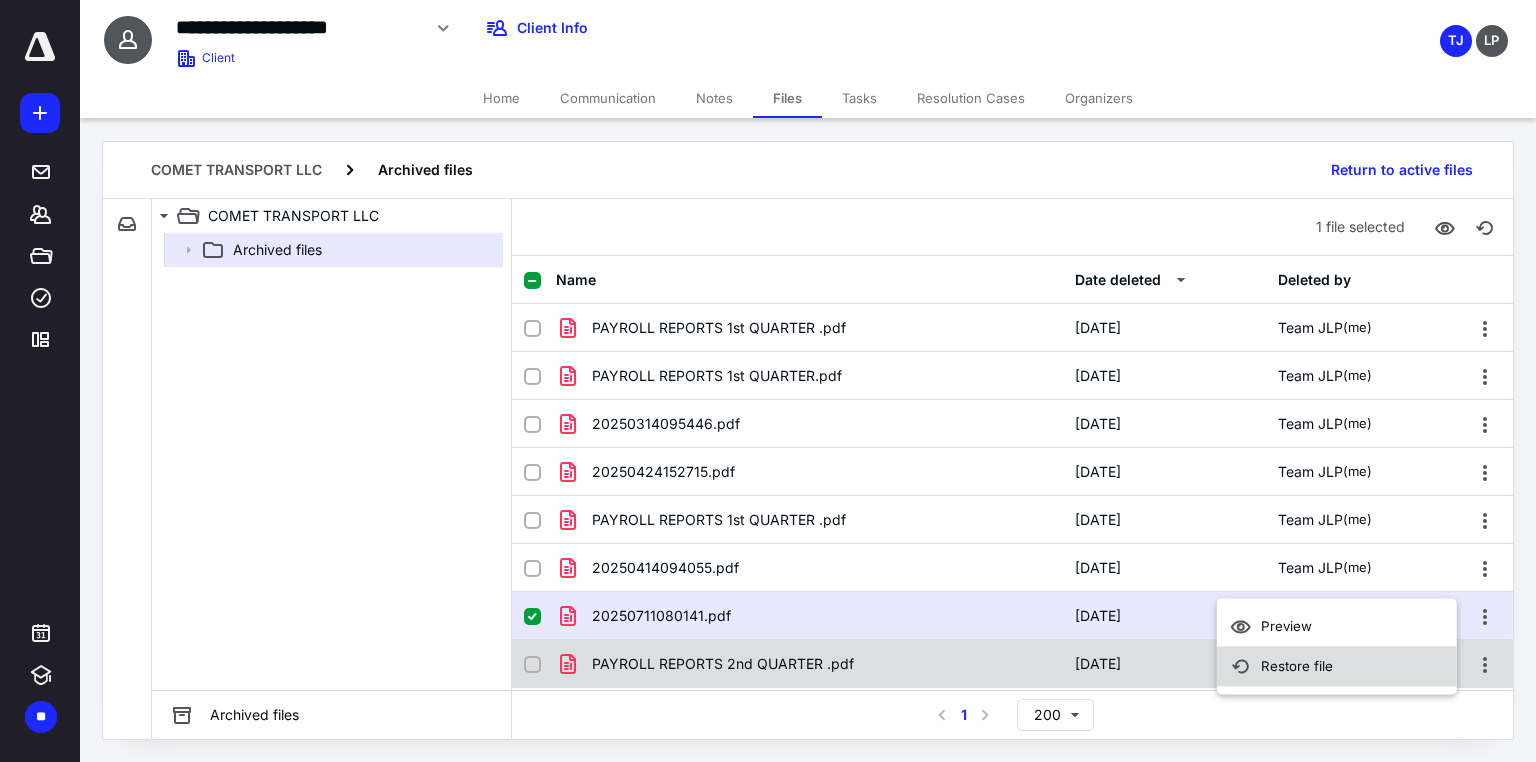 checkbox on "false" 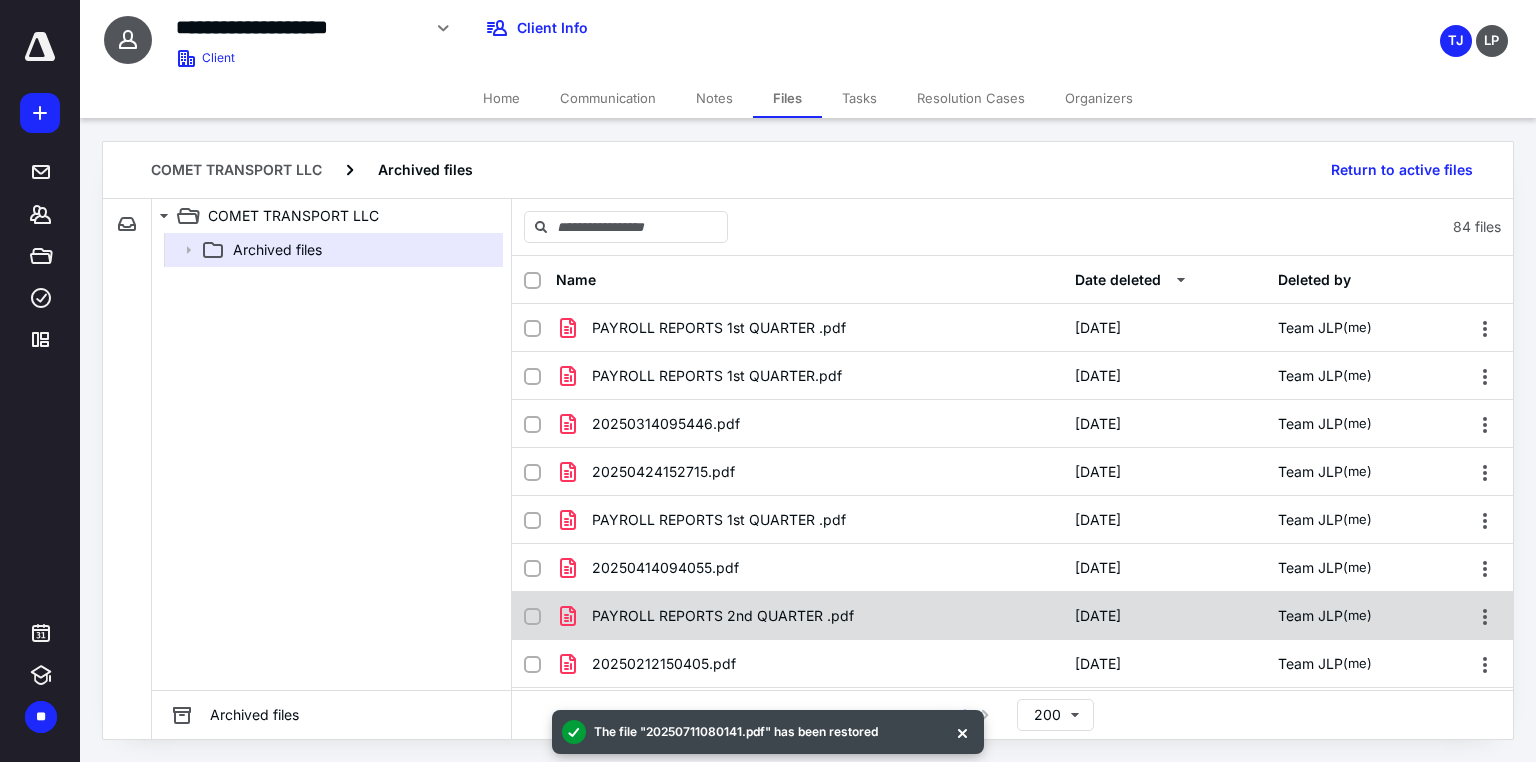 click on "[DATE]" at bounding box center [1164, 616] 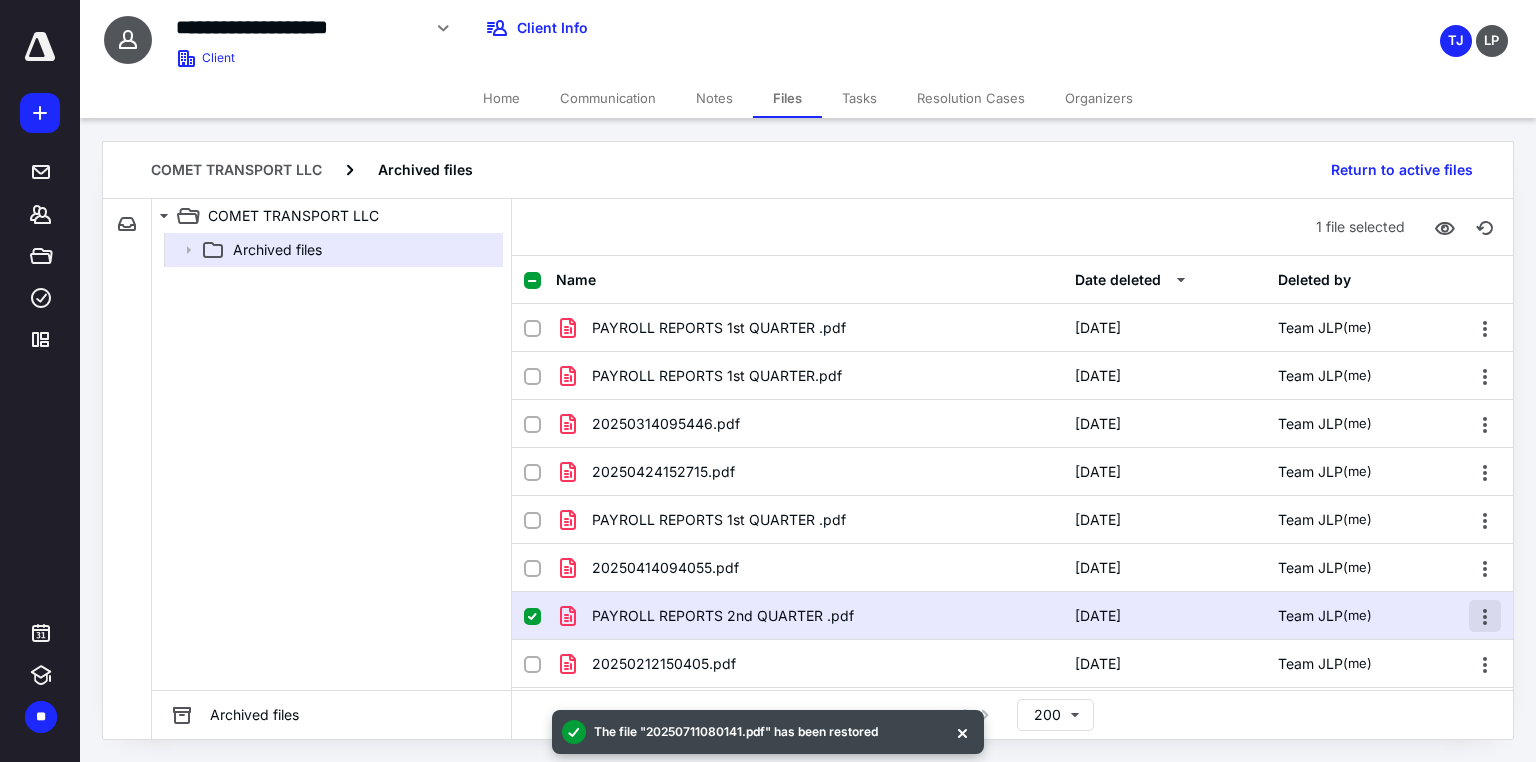 click at bounding box center [1485, 616] 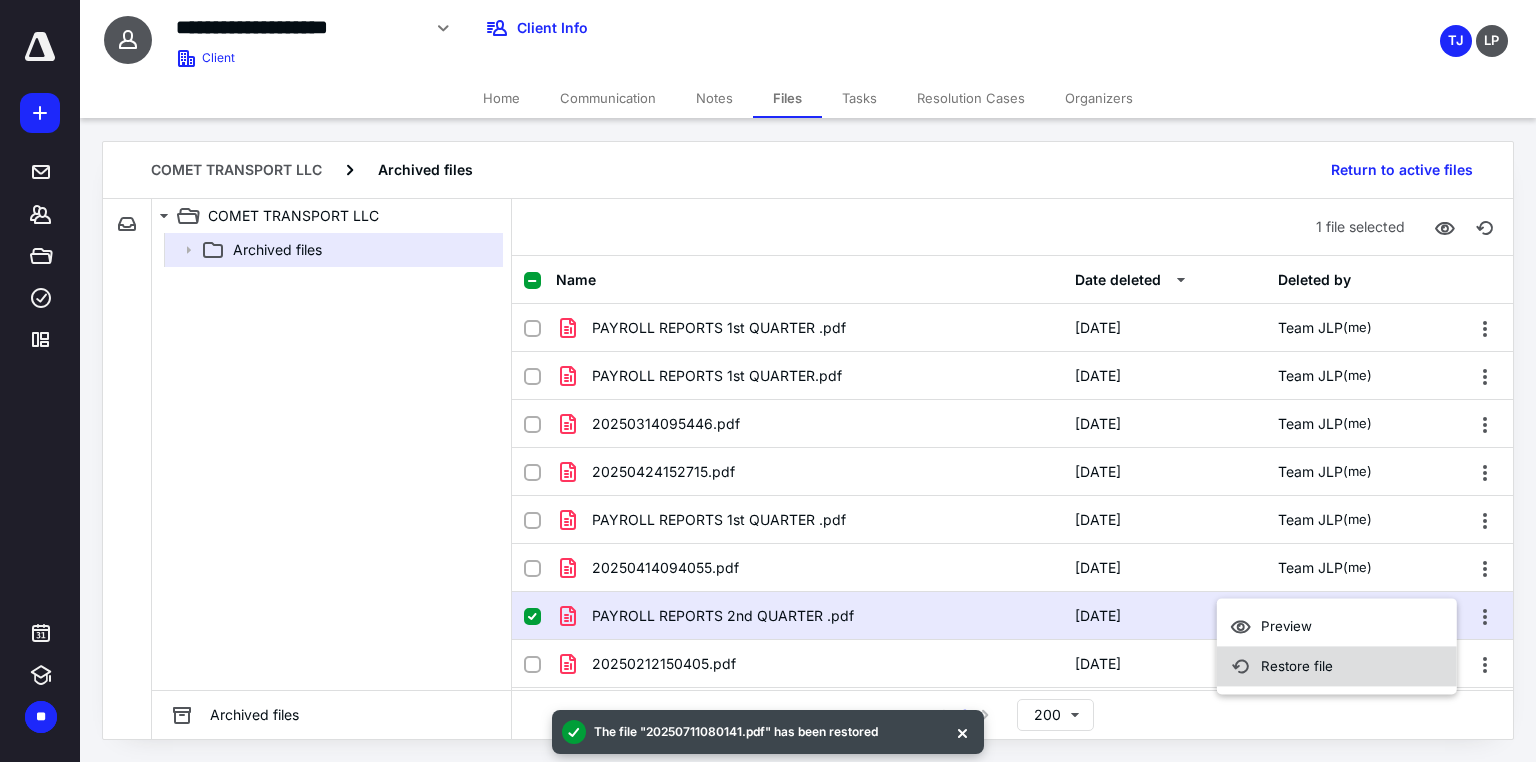 click on "Restore file" at bounding box center [1337, 666] 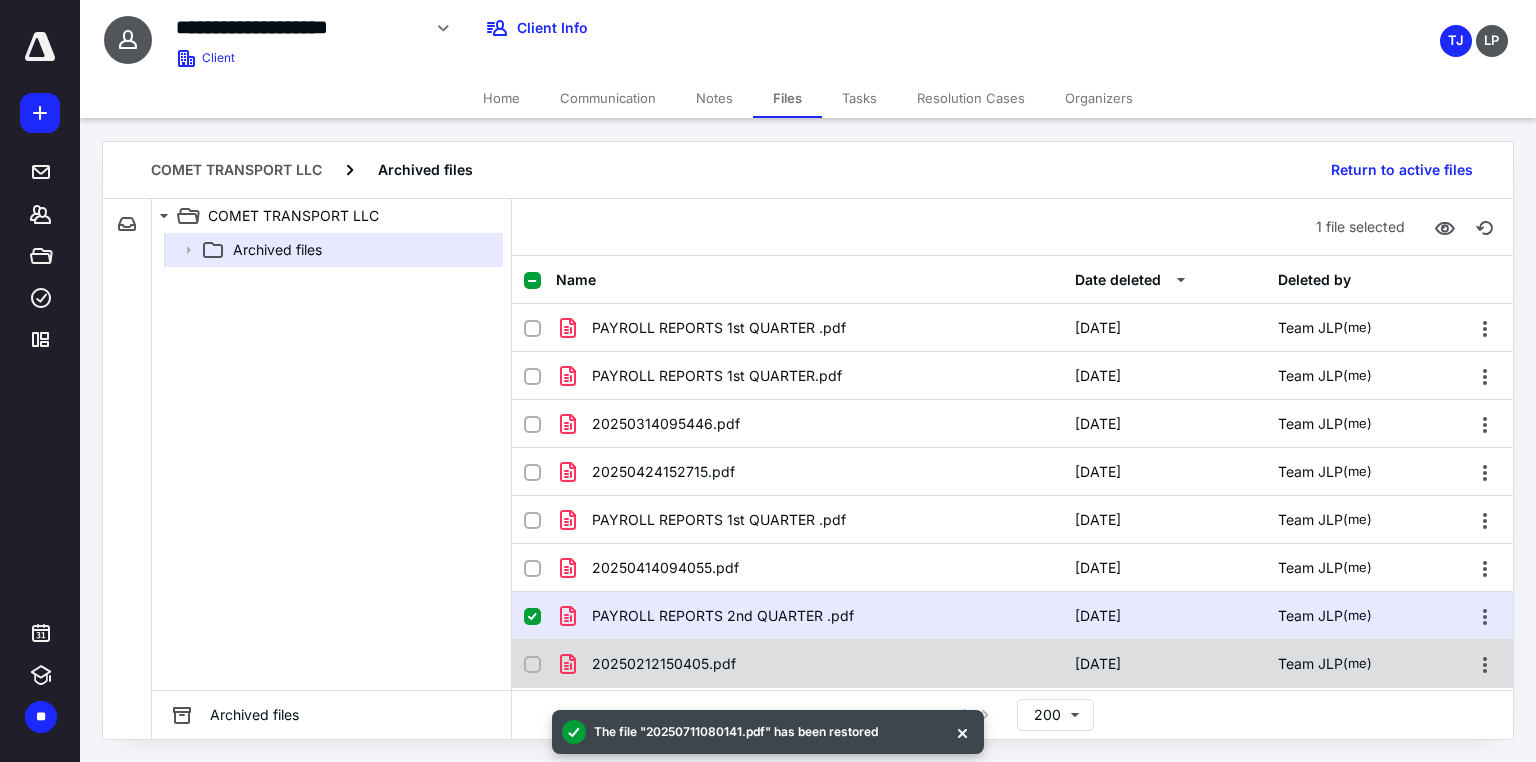 checkbox on "false" 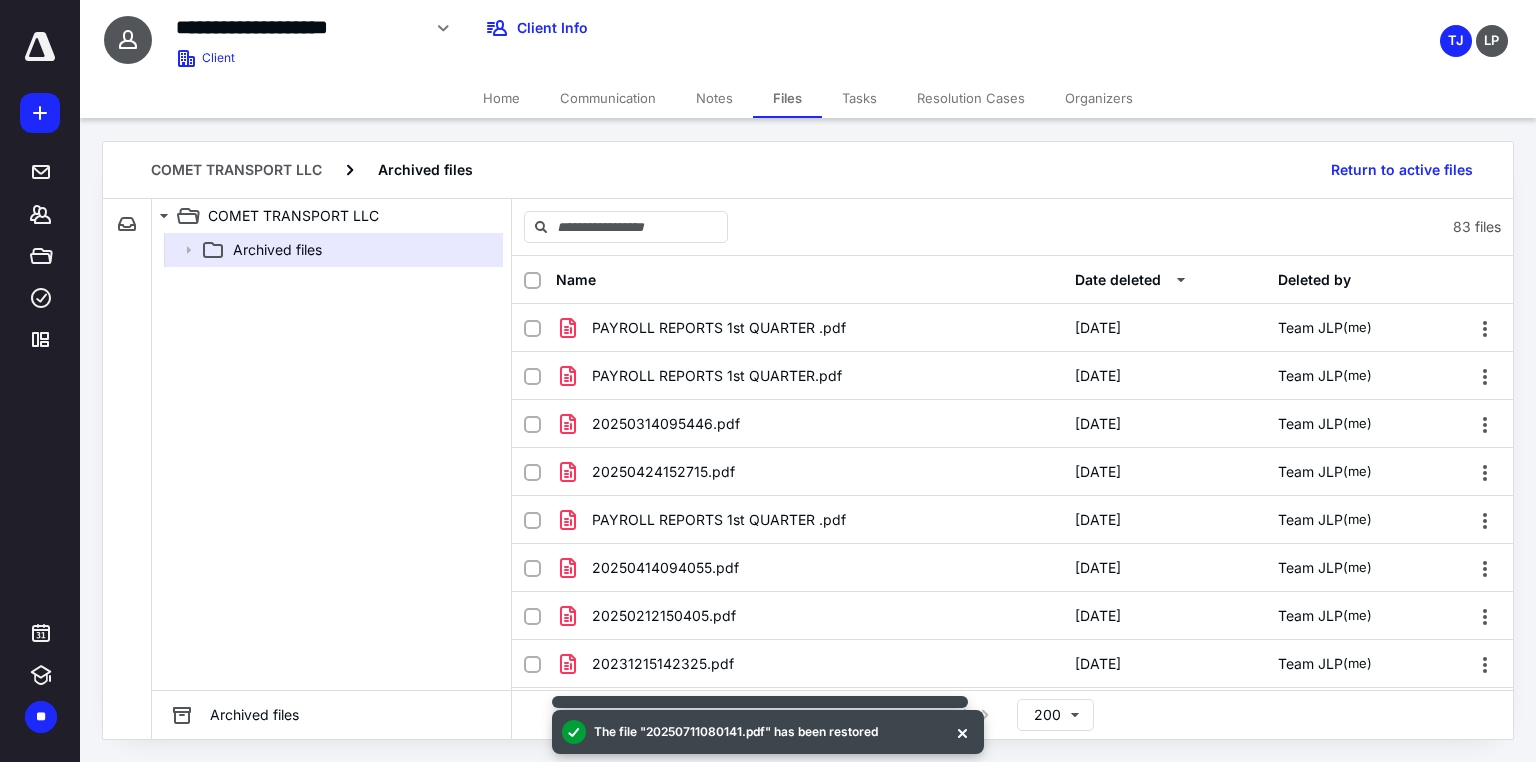 drag, startPoint x: 512, startPoint y: 99, endPoint x: 517, endPoint y: 112, distance: 13.928389 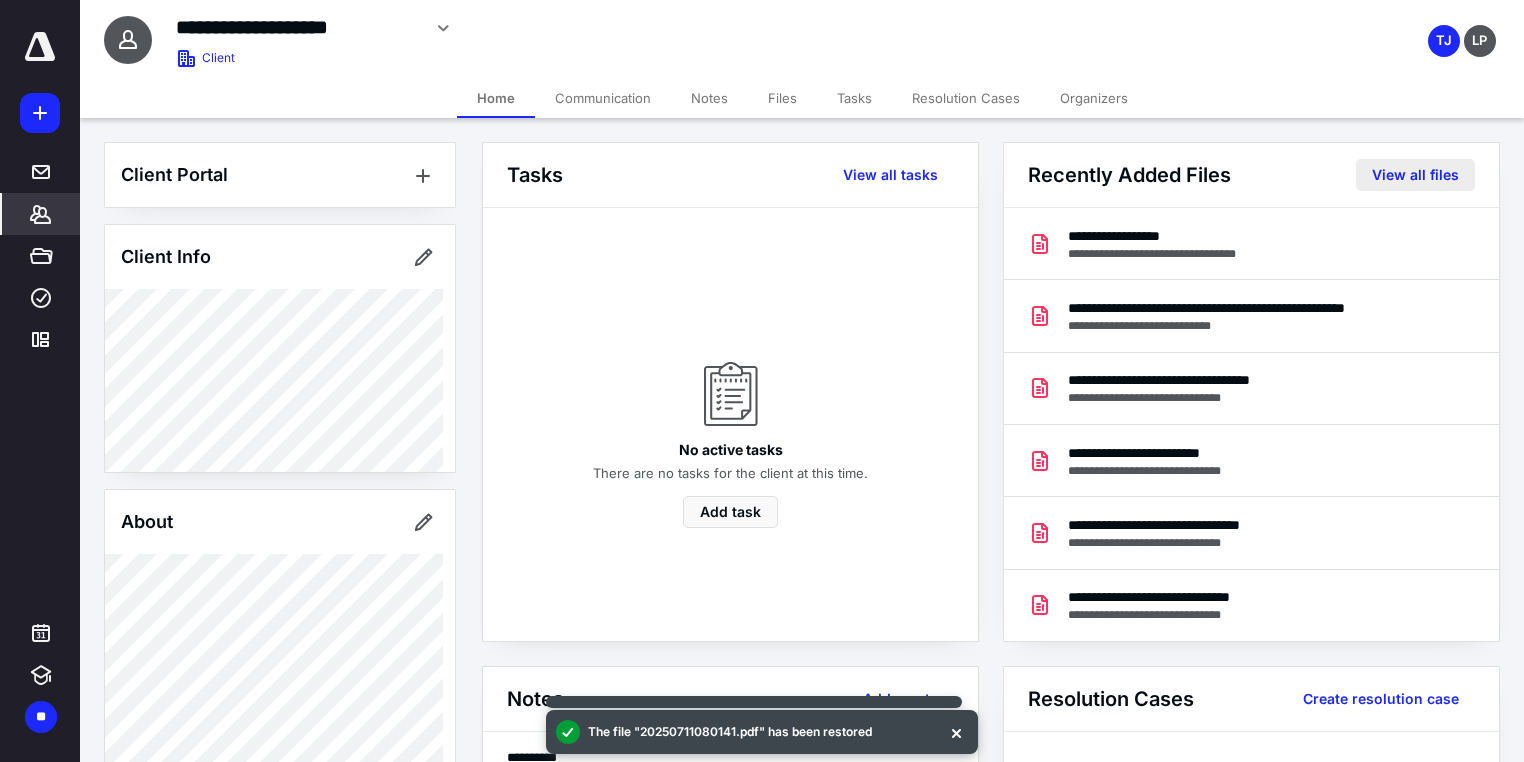 click on "View all files" at bounding box center [1415, 175] 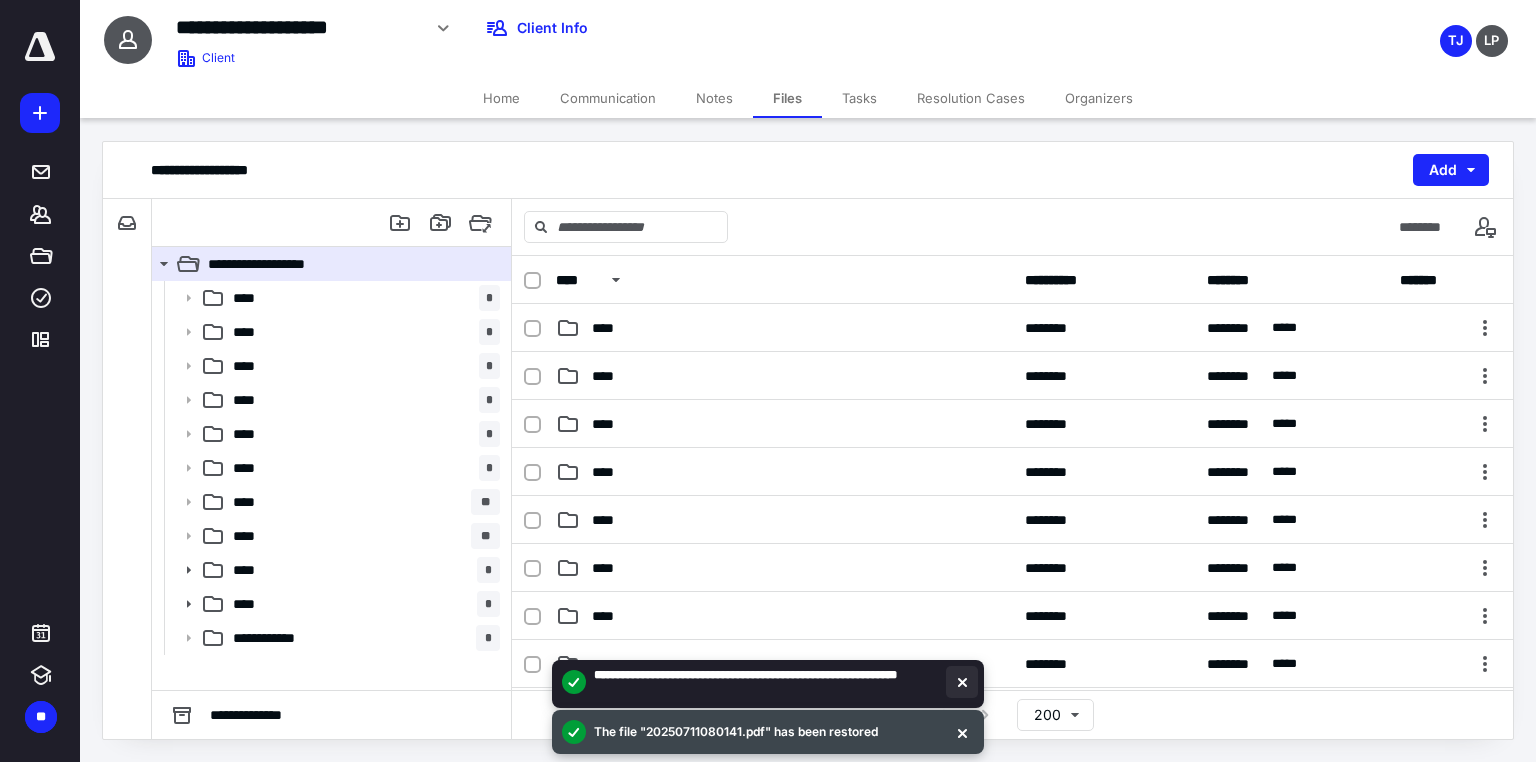 click at bounding box center (962, 732) 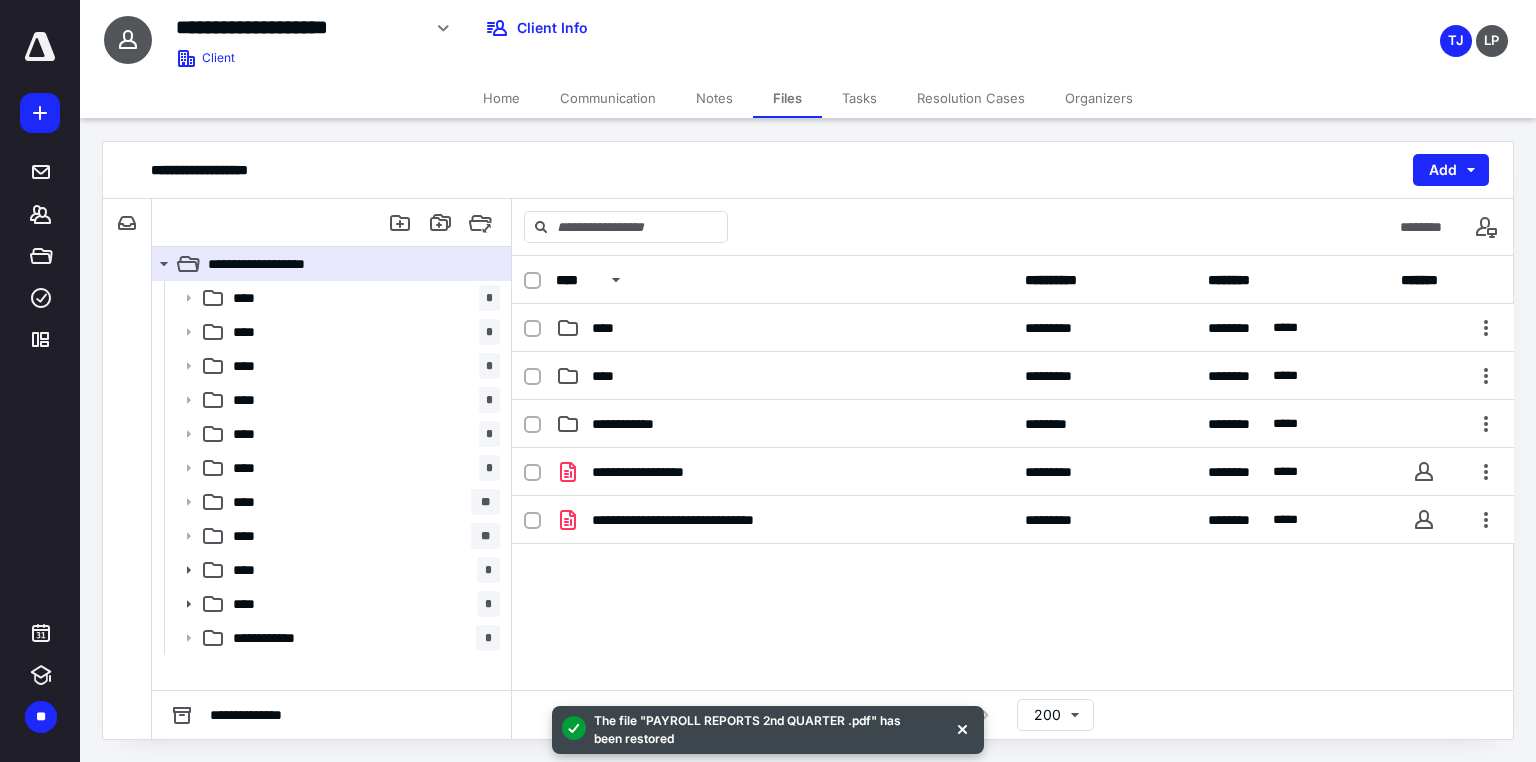 scroll, scrollTop: 359, scrollLeft: 0, axis: vertical 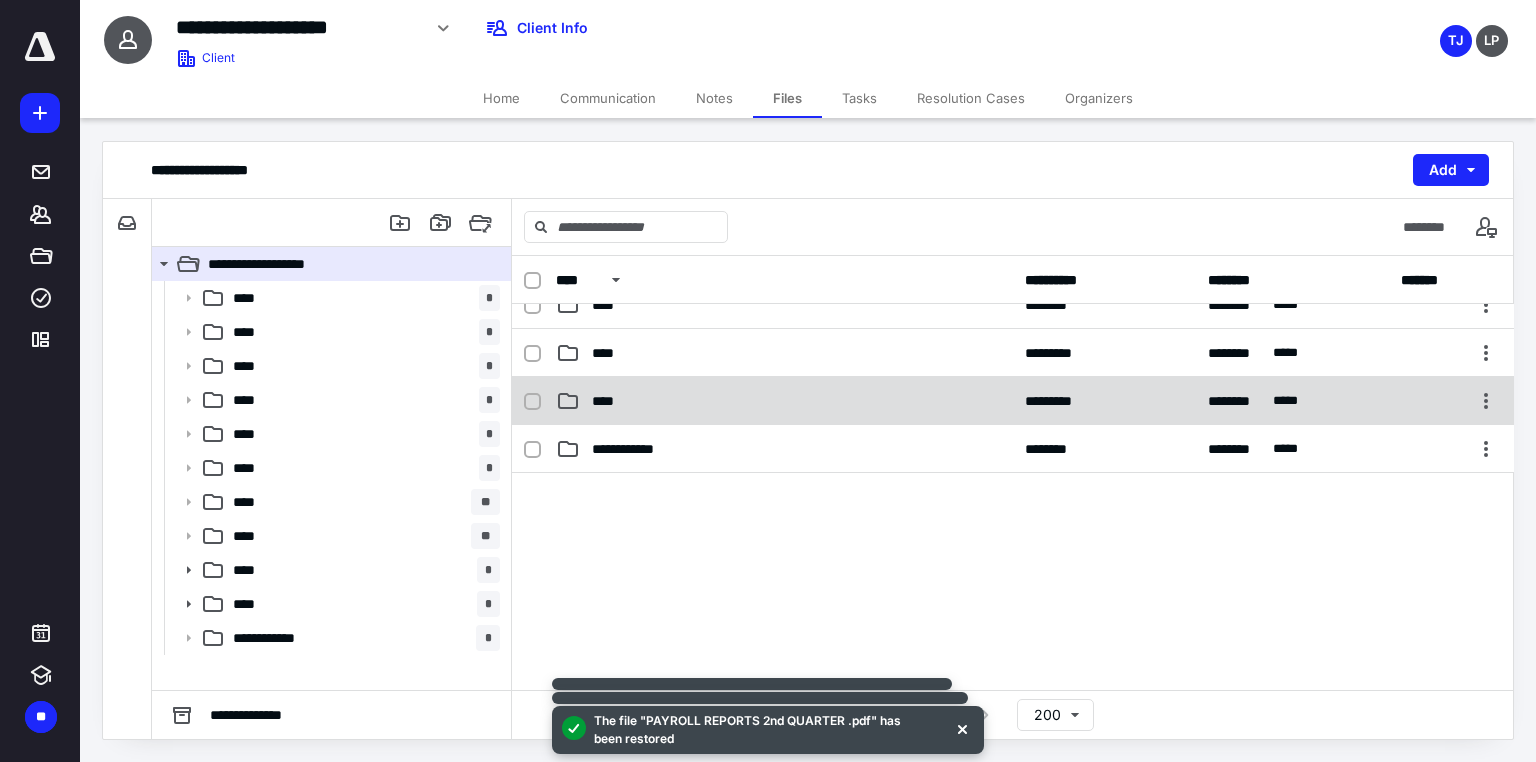 click on "****" at bounding box center [784, 401] 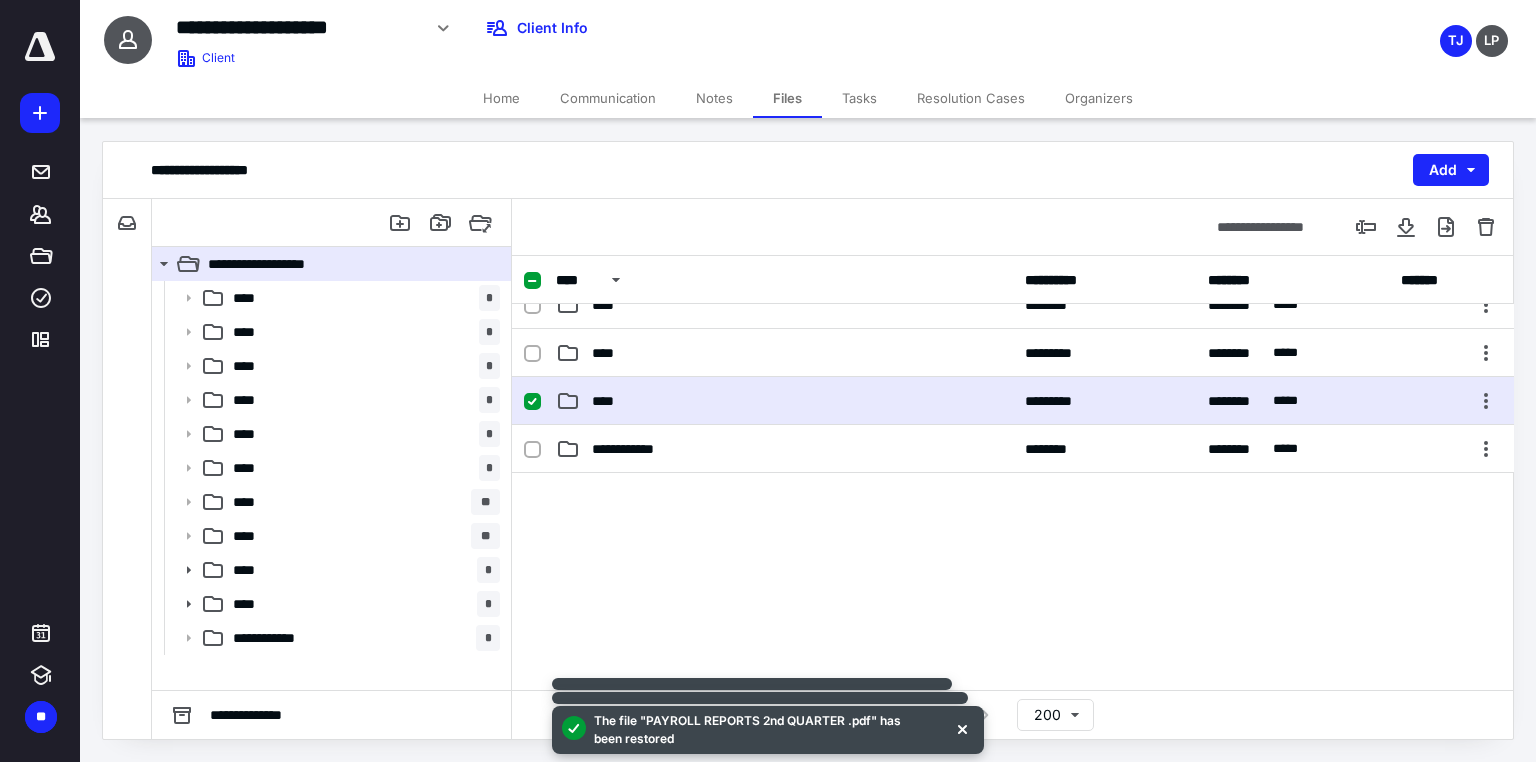 click on "****" at bounding box center (784, 401) 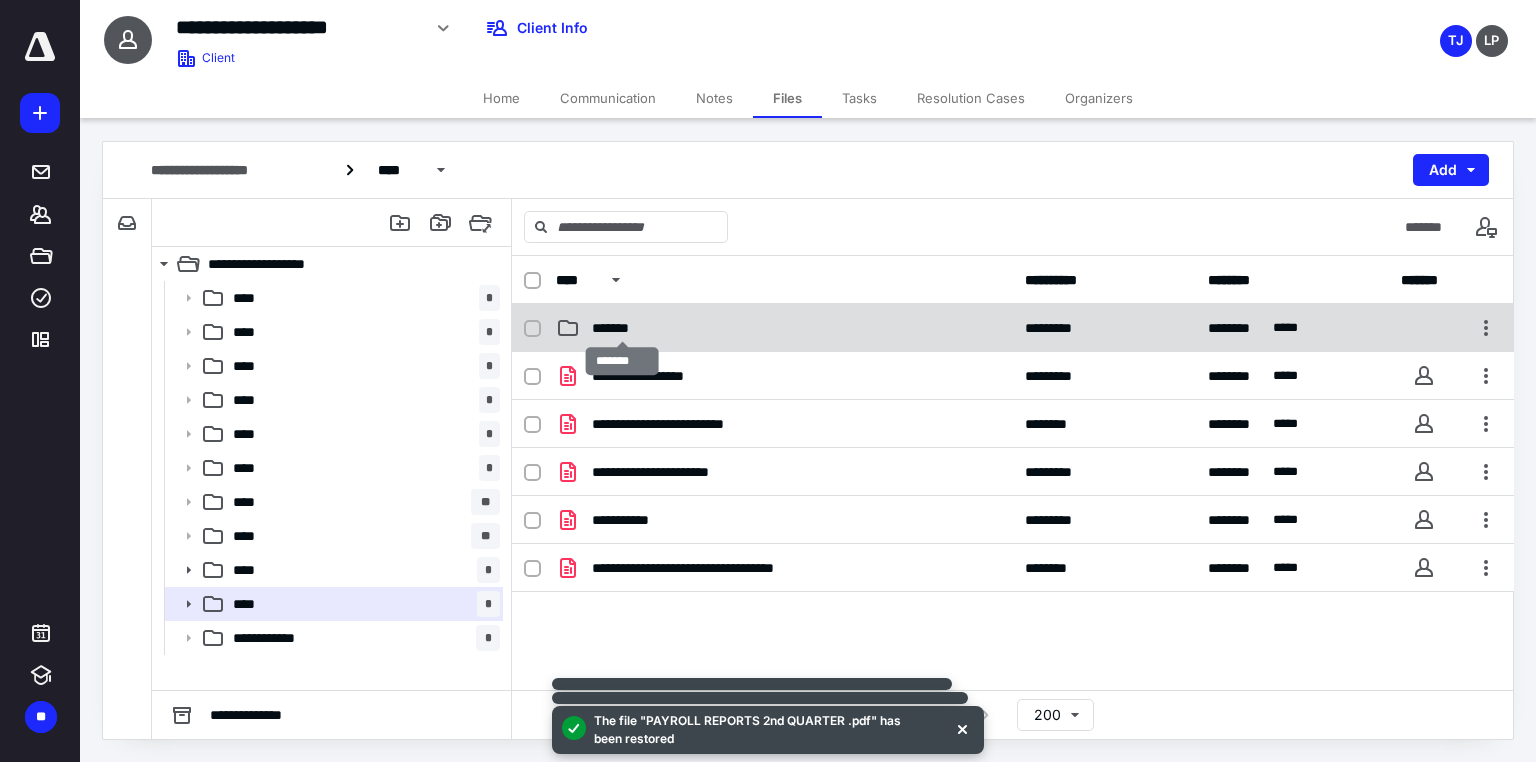 click on "*******" at bounding box center (623, 328) 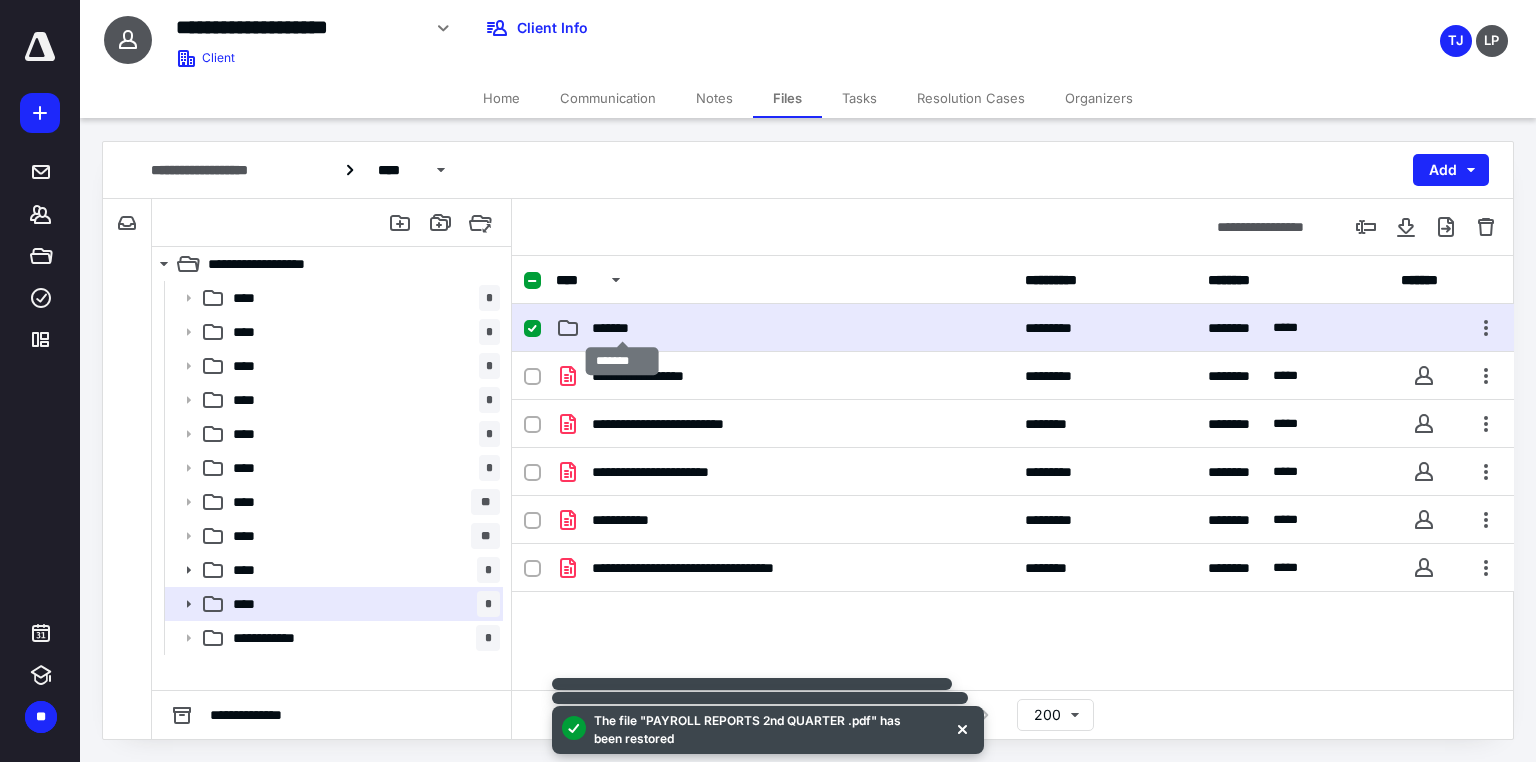 click on "*******" at bounding box center (623, 328) 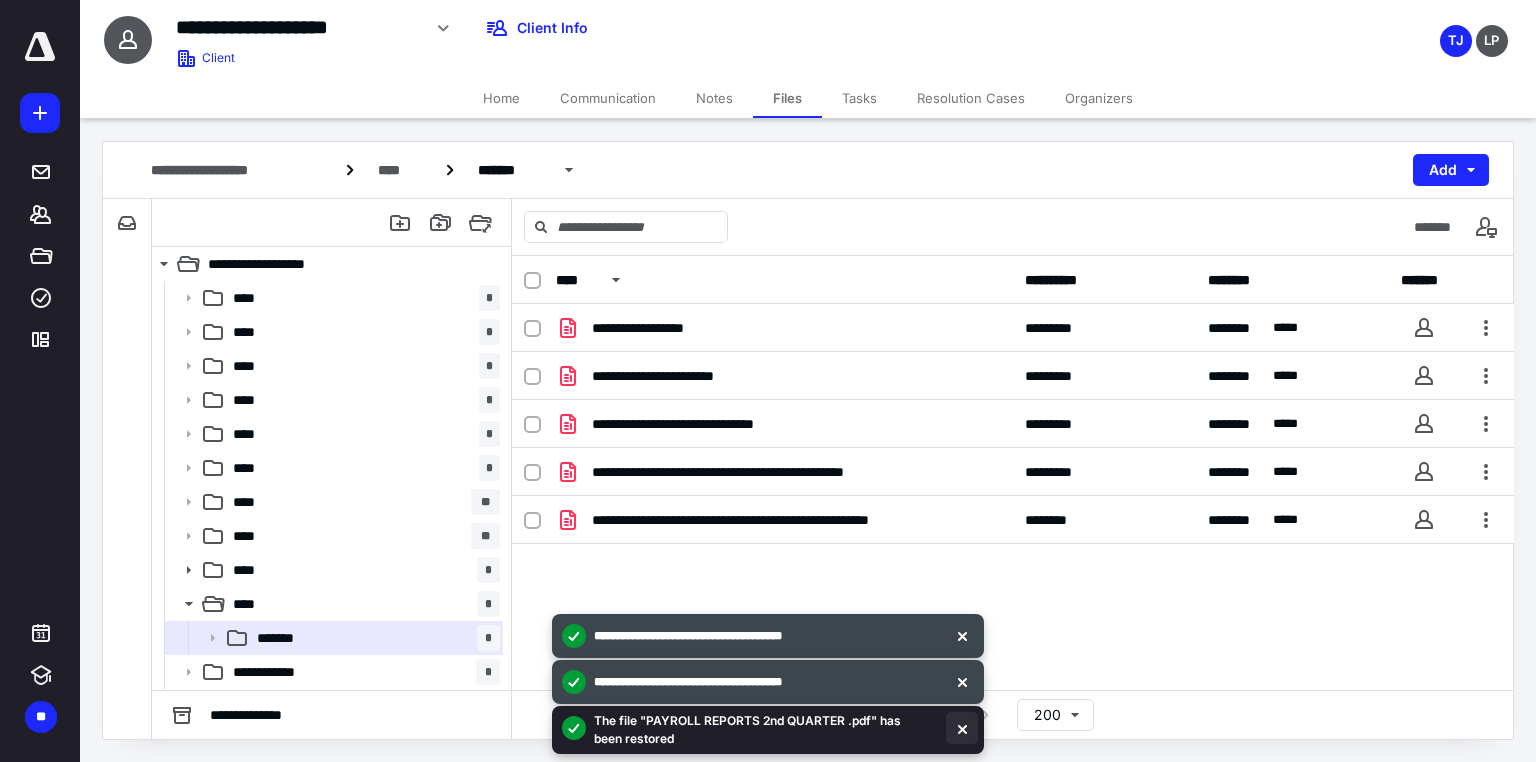 click at bounding box center [962, 728] 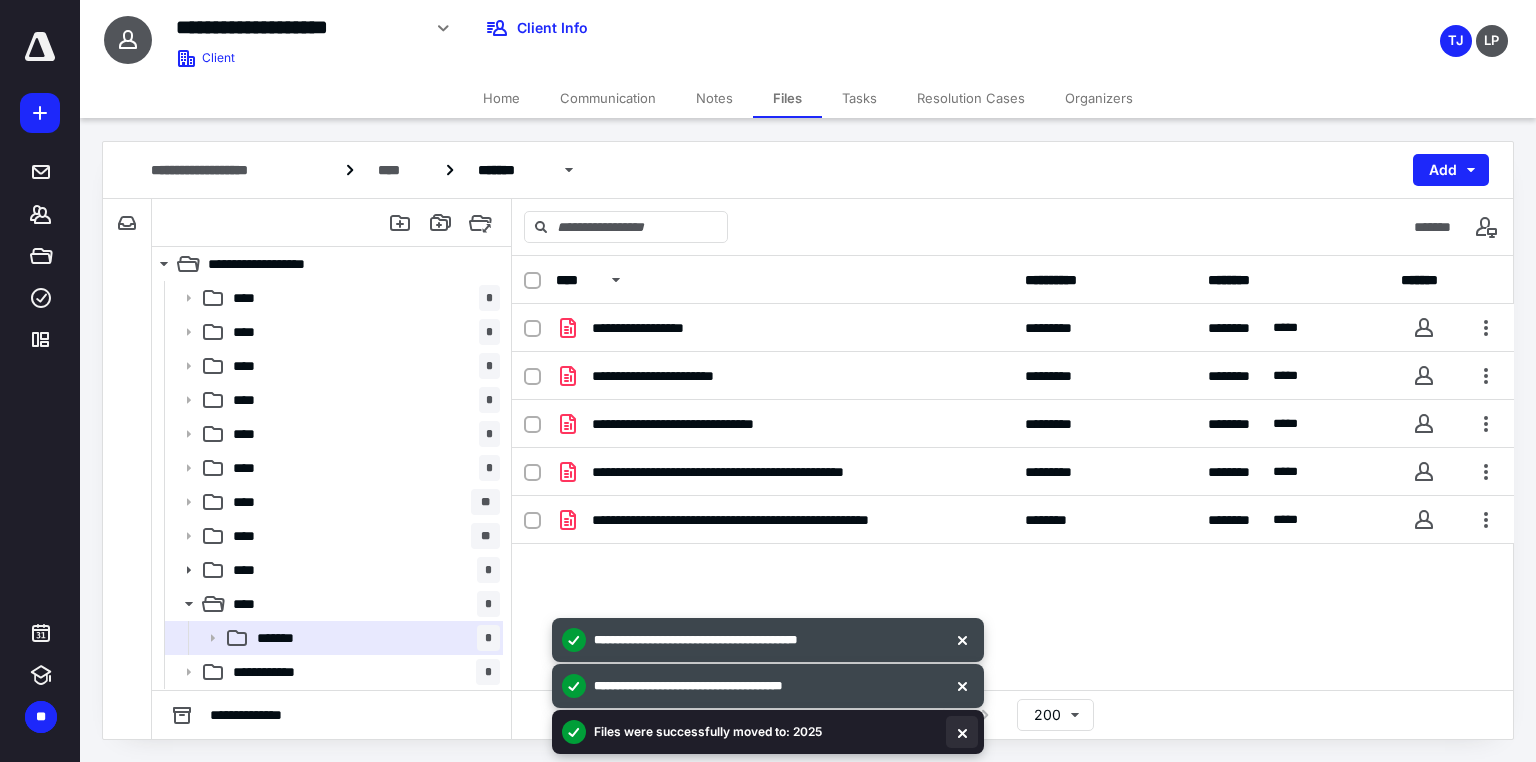 click at bounding box center [962, 732] 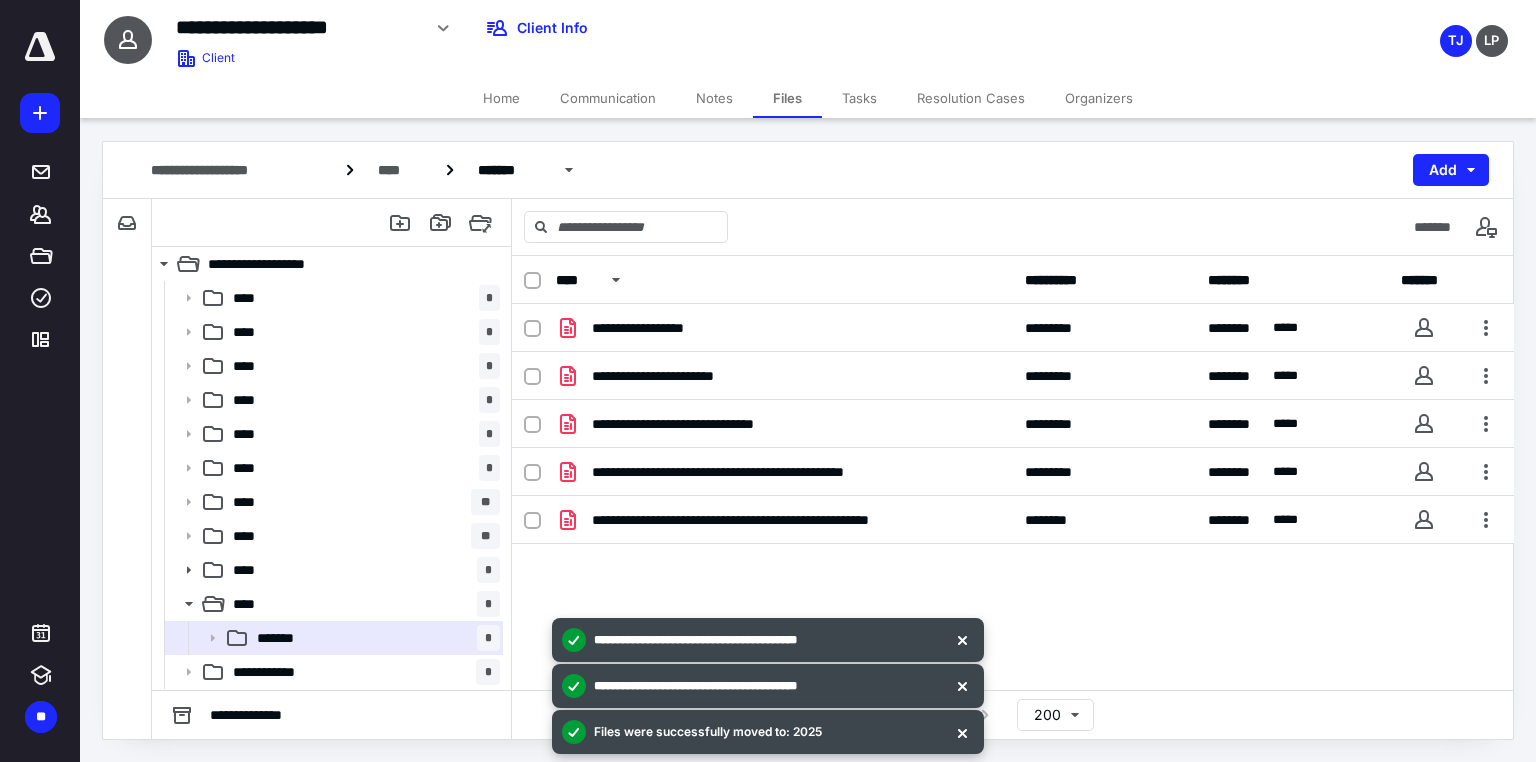 click at bounding box center (962, 732) 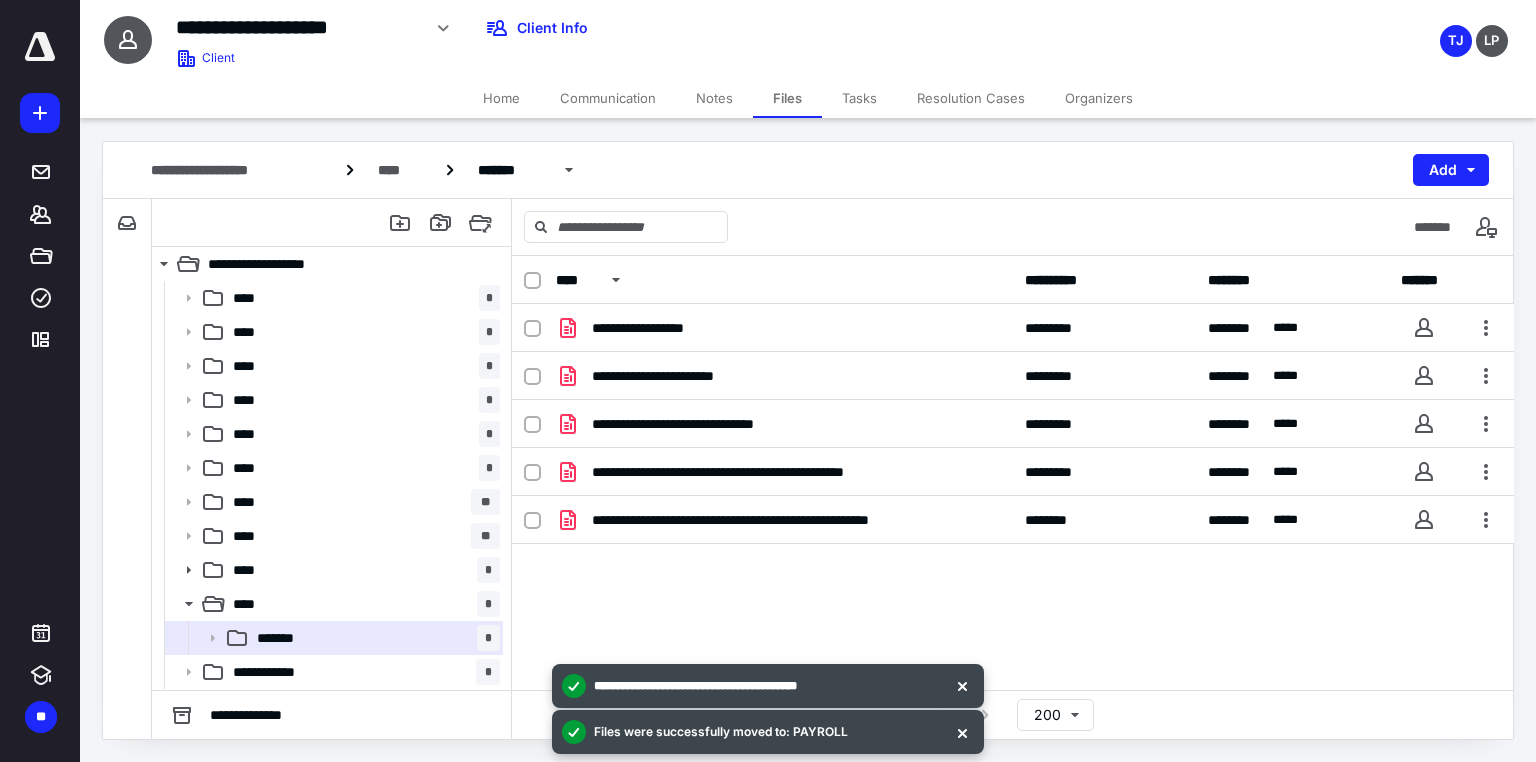click at bounding box center [962, 732] 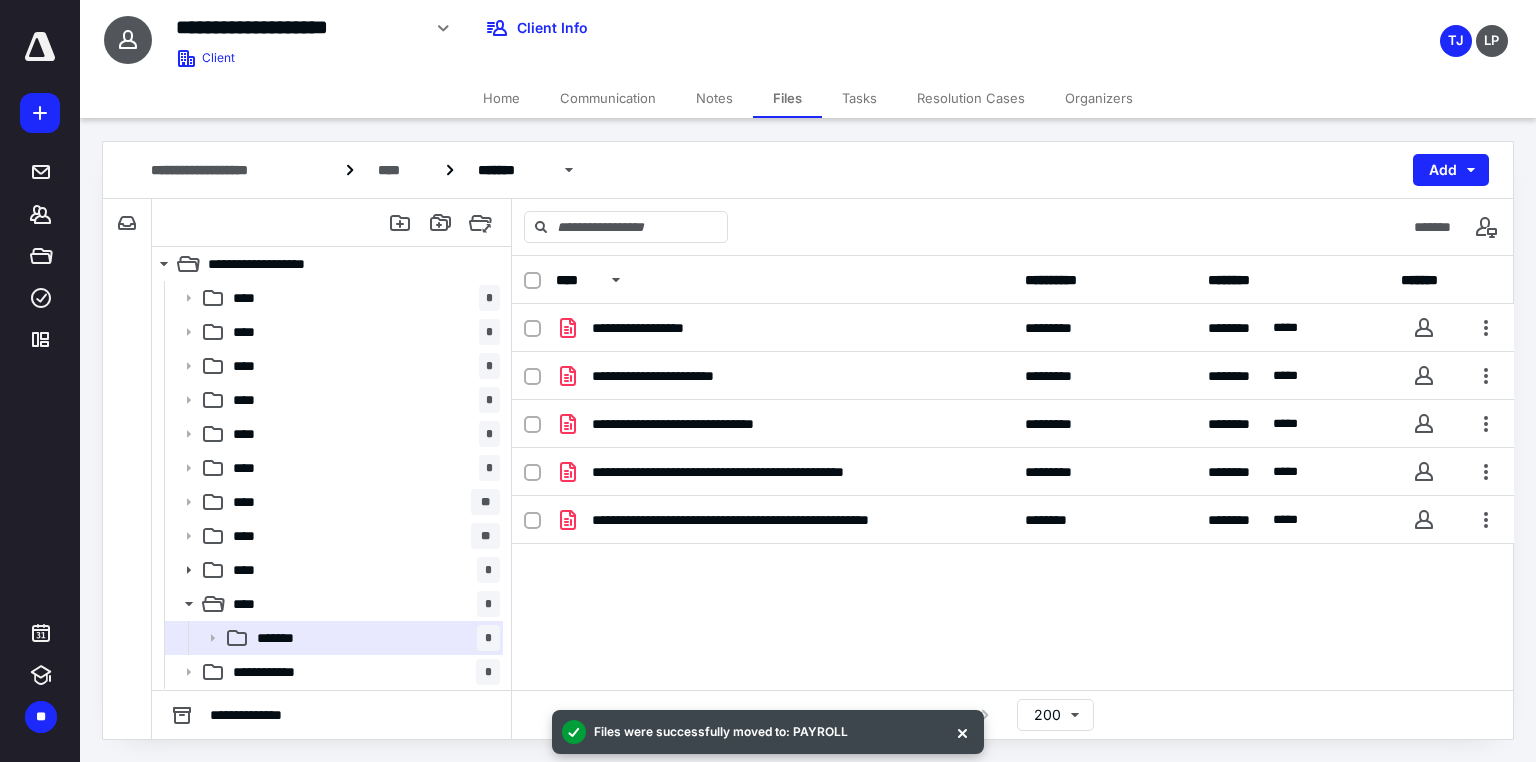 click at bounding box center [962, 732] 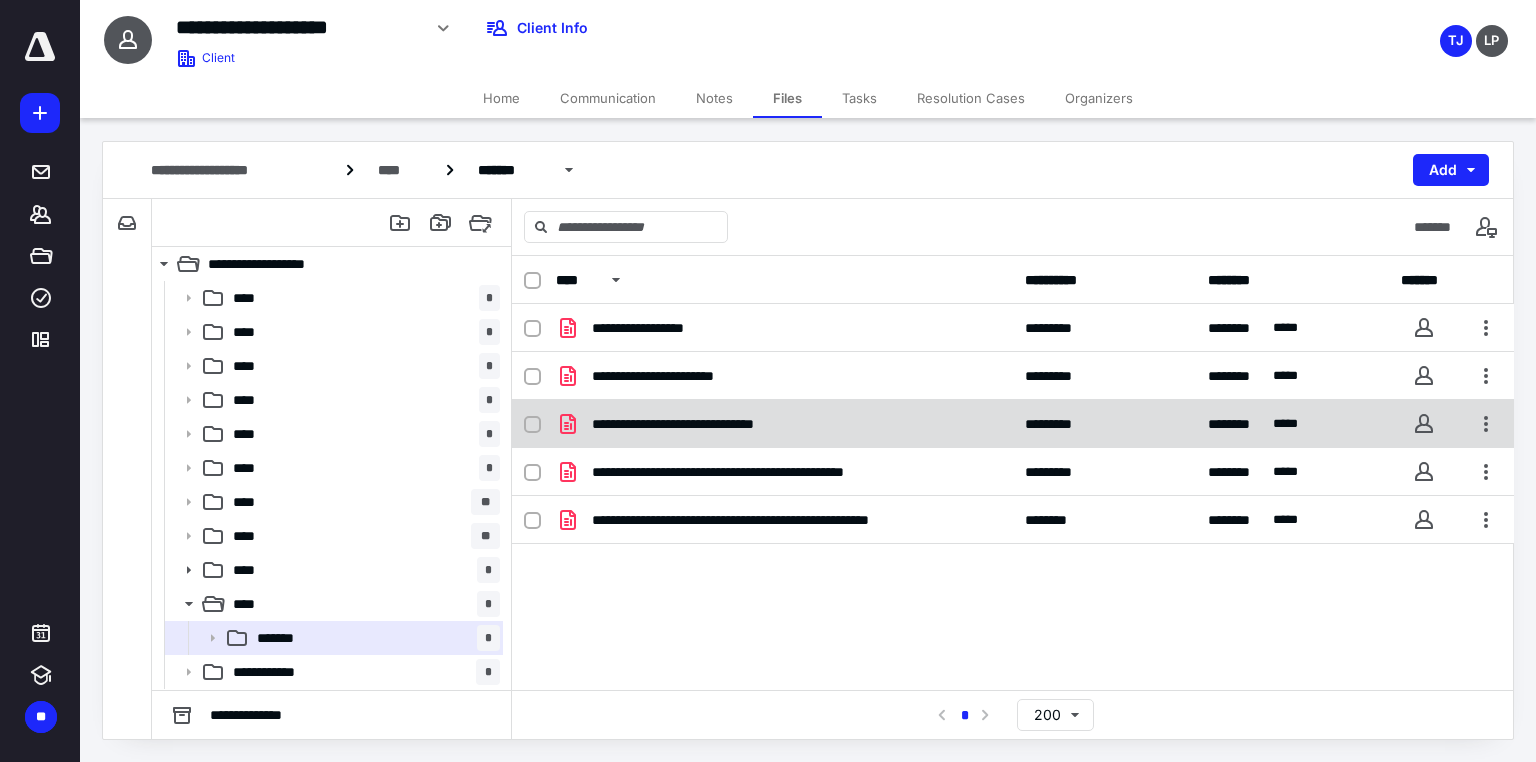 click on "**********" at bounding box center (721, 424) 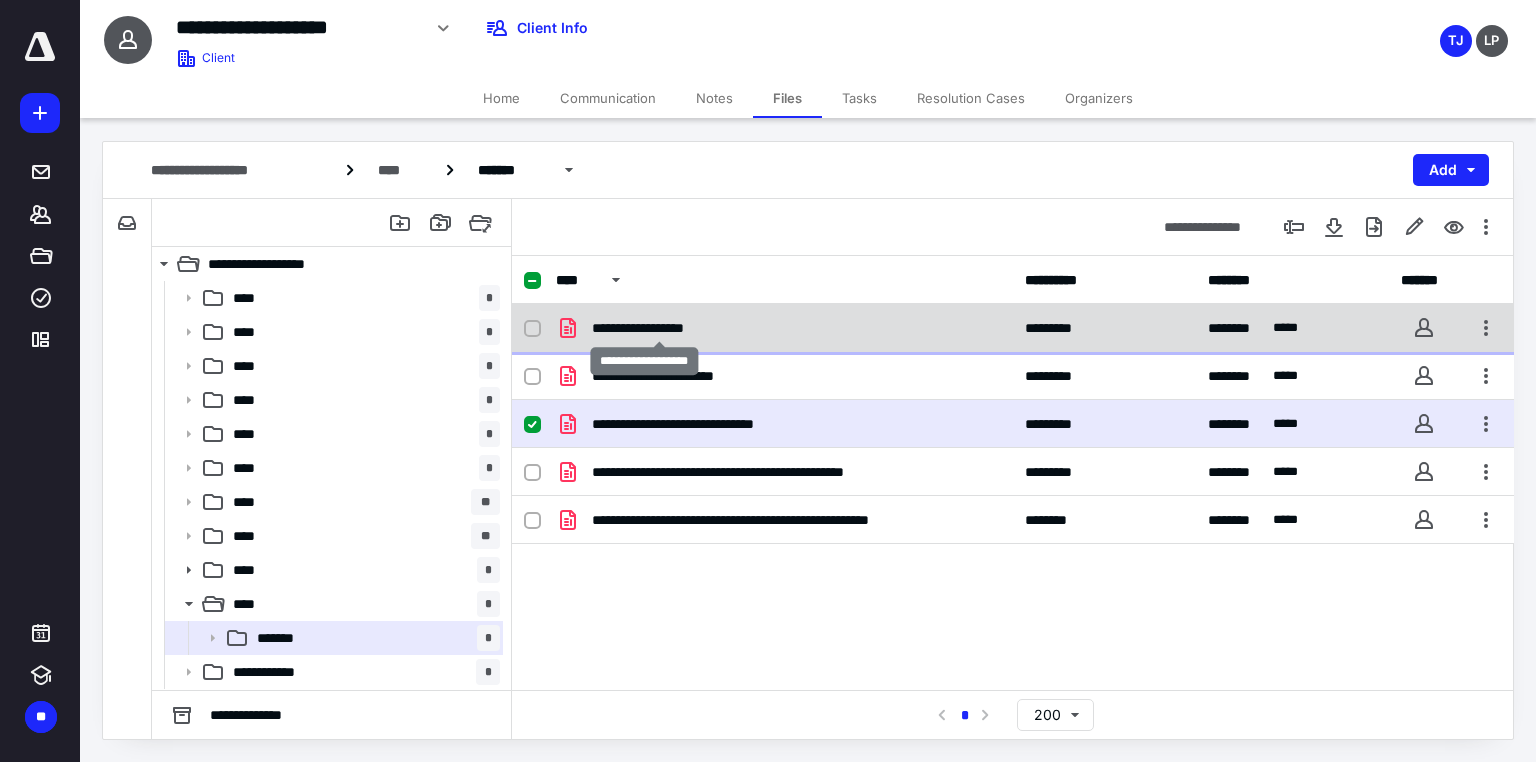 click on "**********" at bounding box center (659, 328) 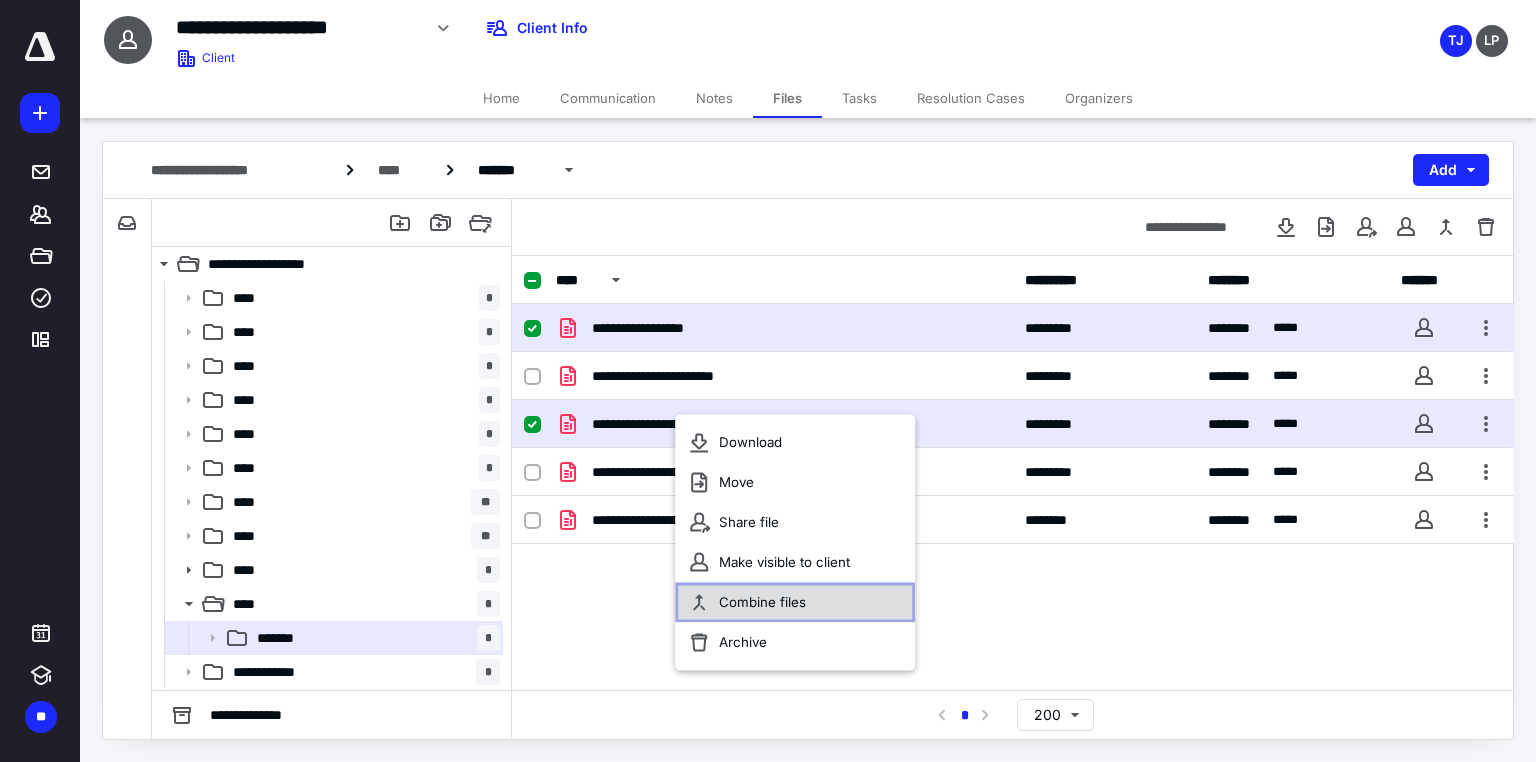 click on "Combine files" at bounding box center (762, 602) 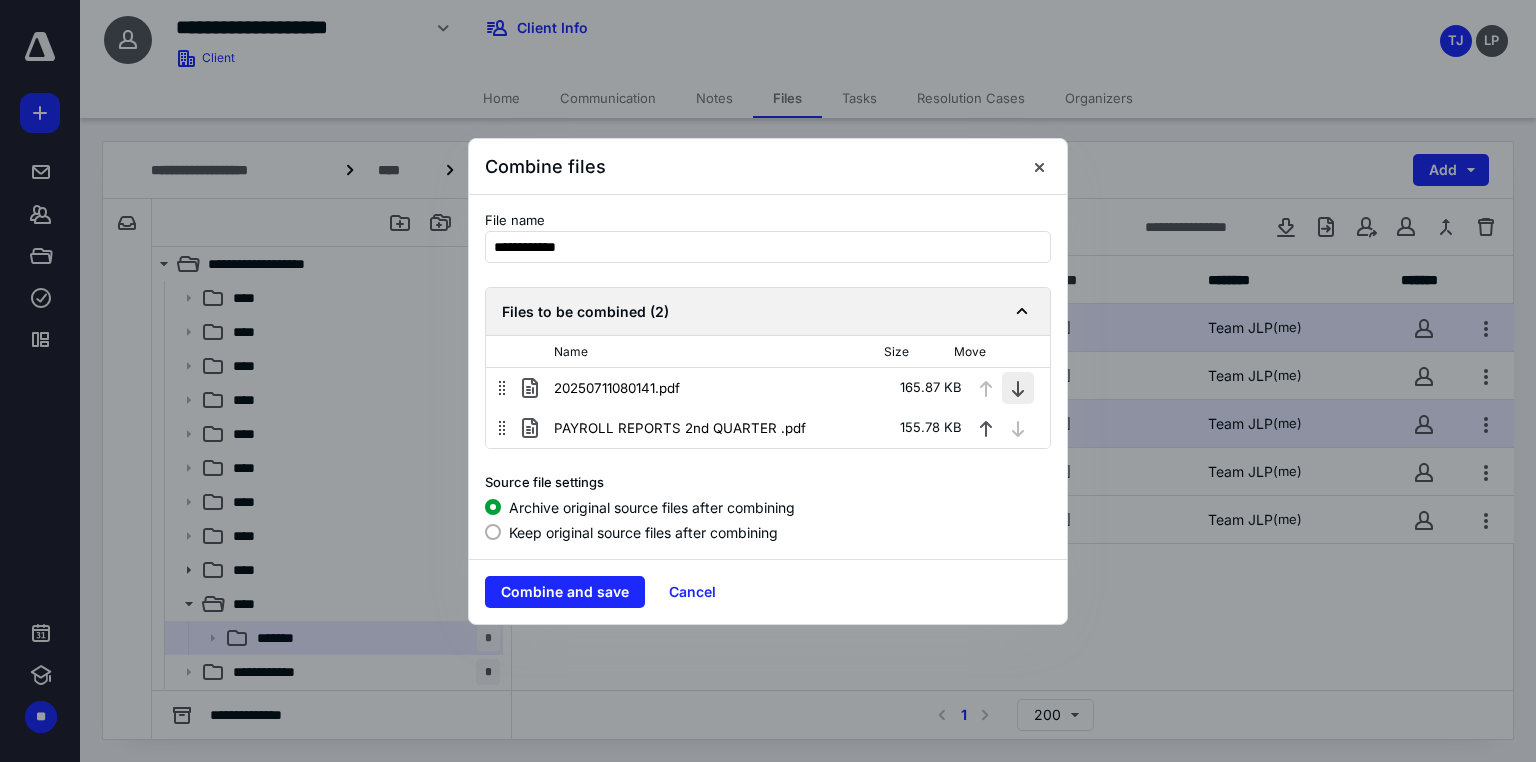 click at bounding box center (1018, 388) 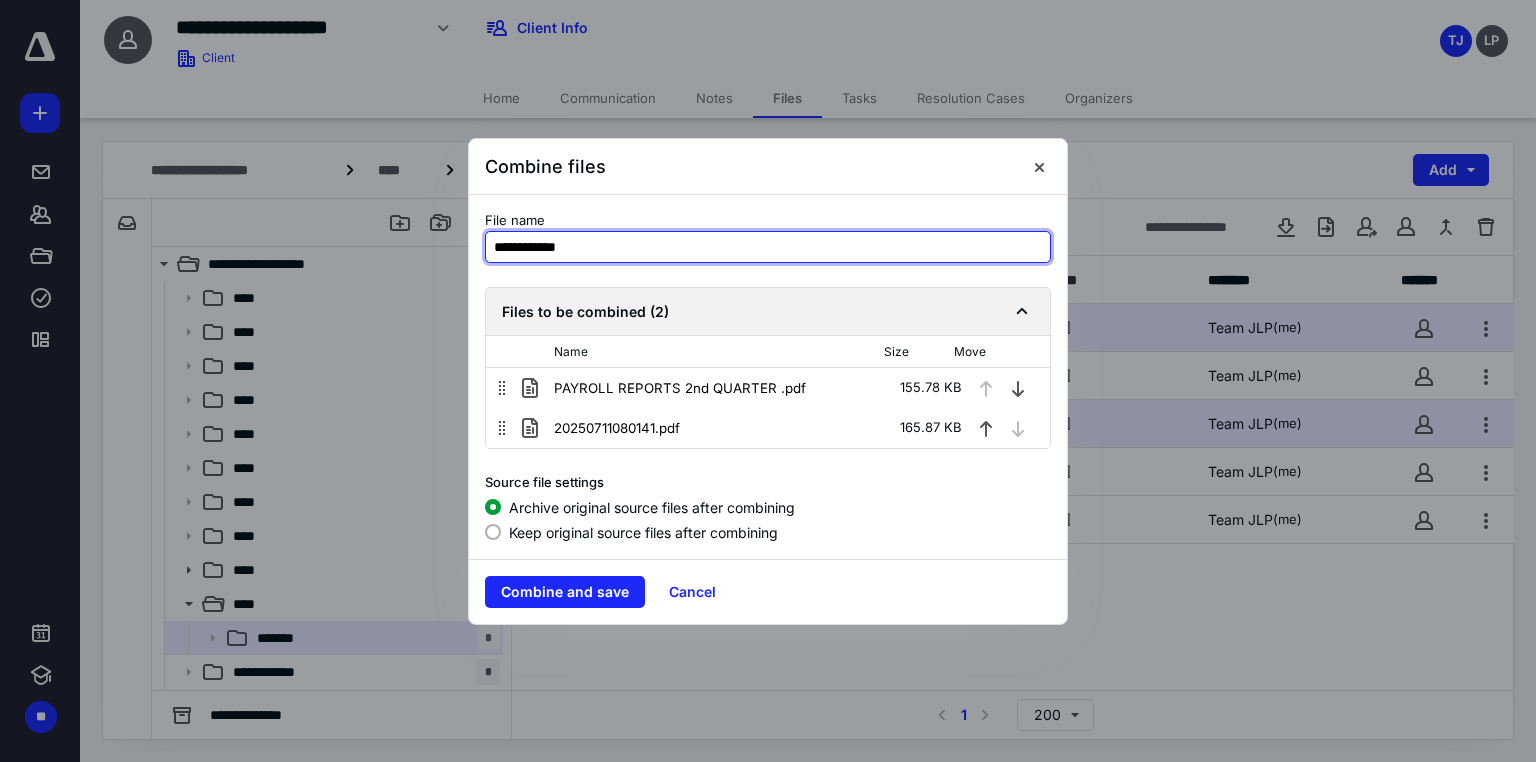 drag, startPoint x: 590, startPoint y: 245, endPoint x: 440, endPoint y: 256, distance: 150.40279 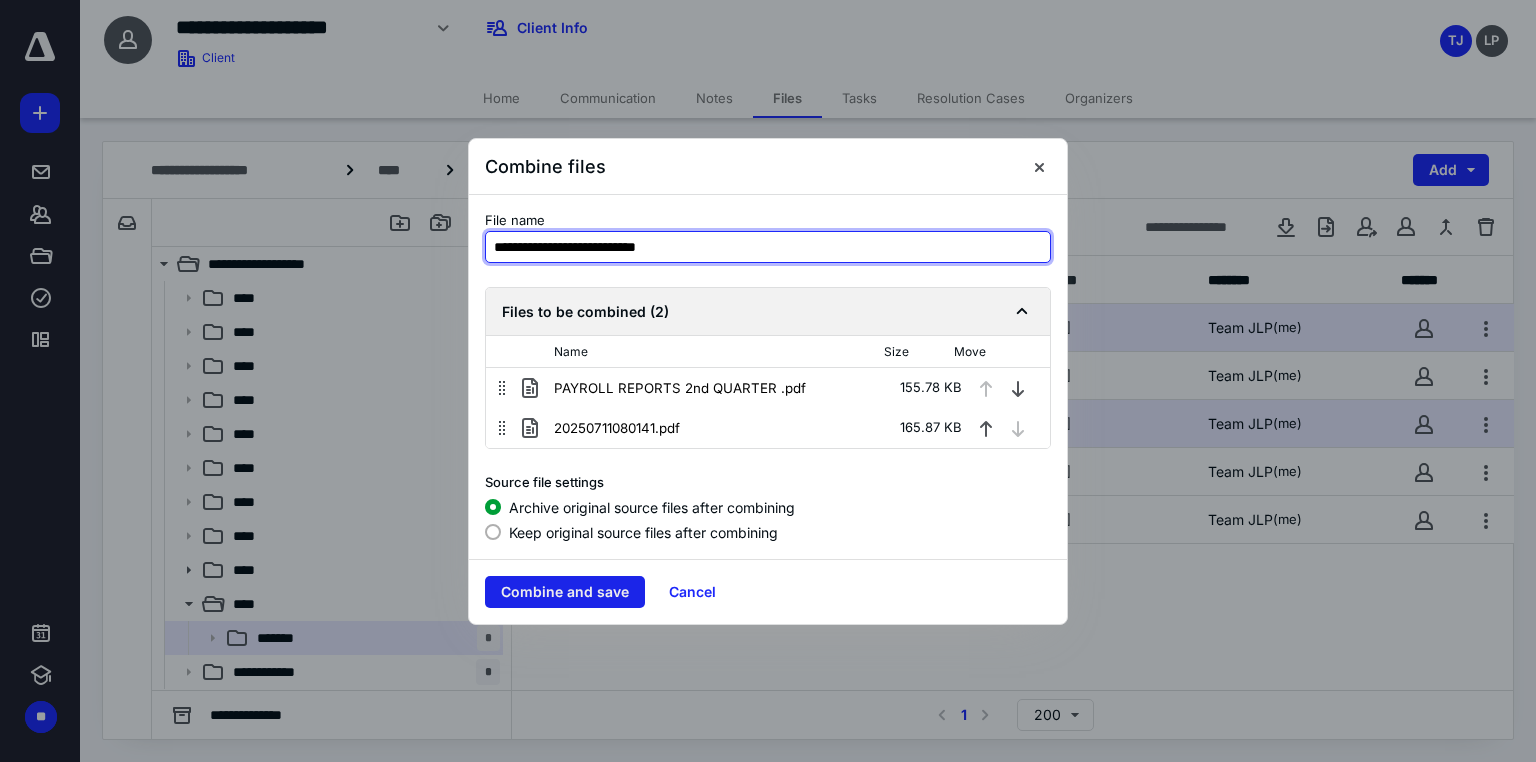 type on "**********" 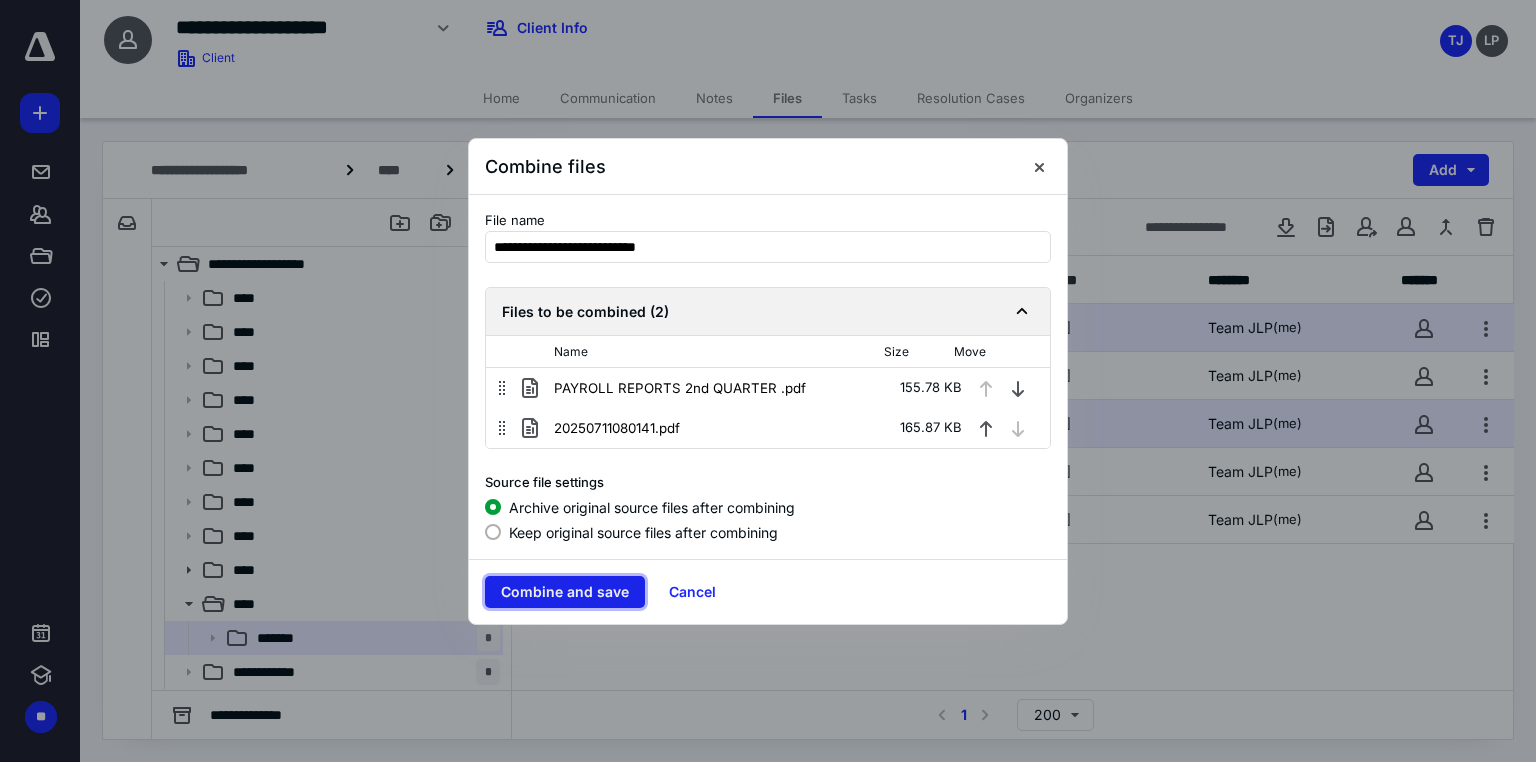 click on "Combine and save" at bounding box center [565, 592] 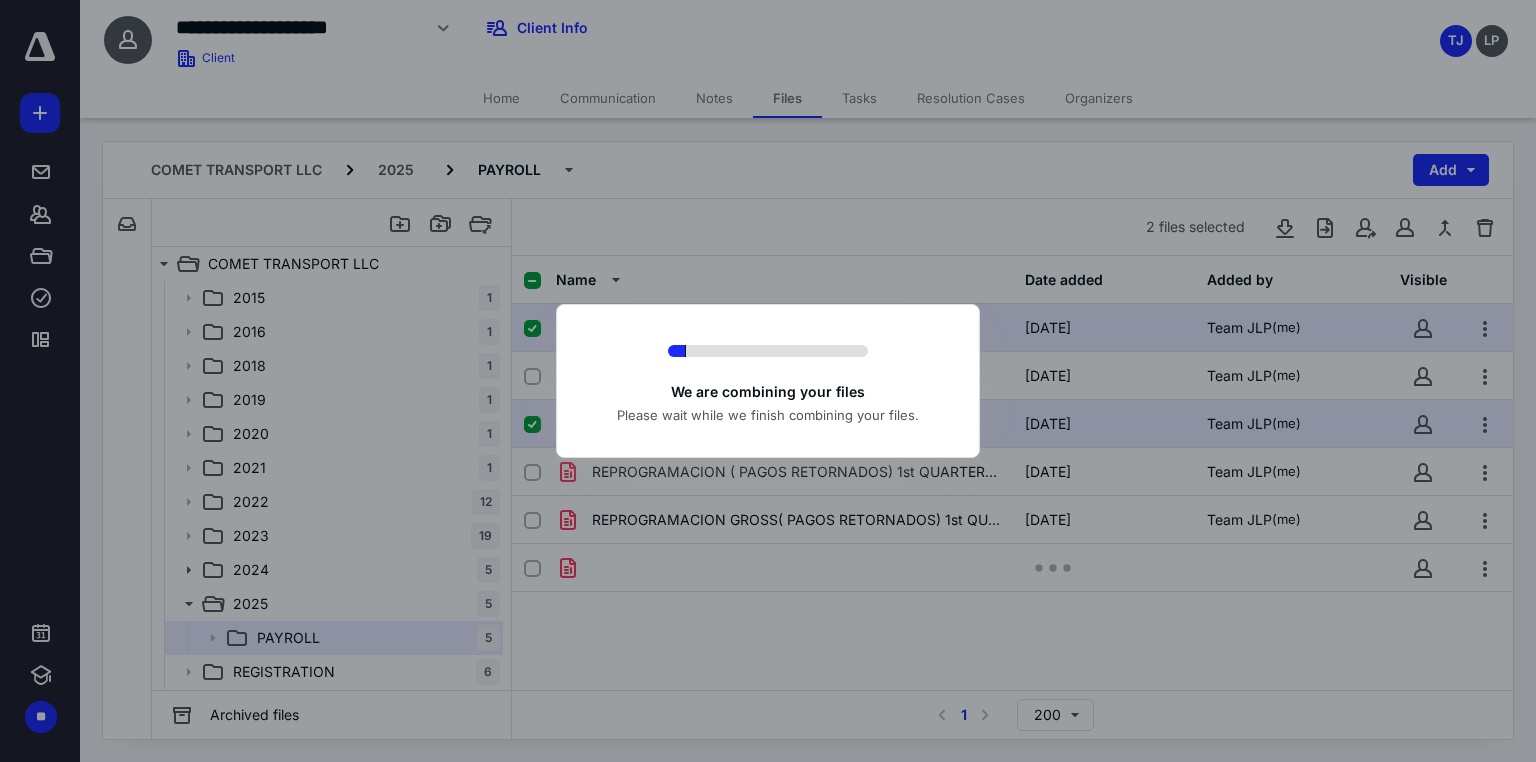 checkbox on "false" 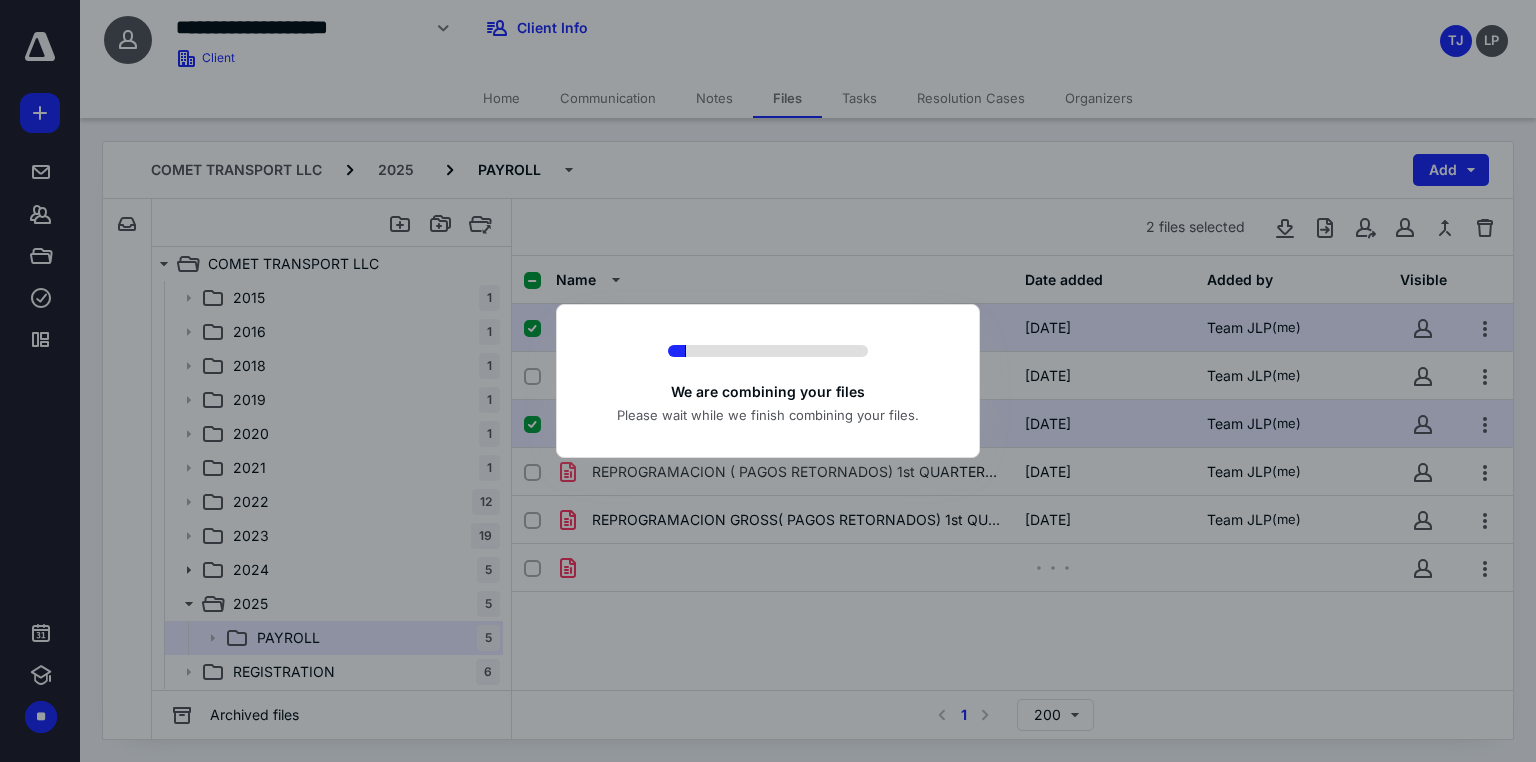 checkbox on "false" 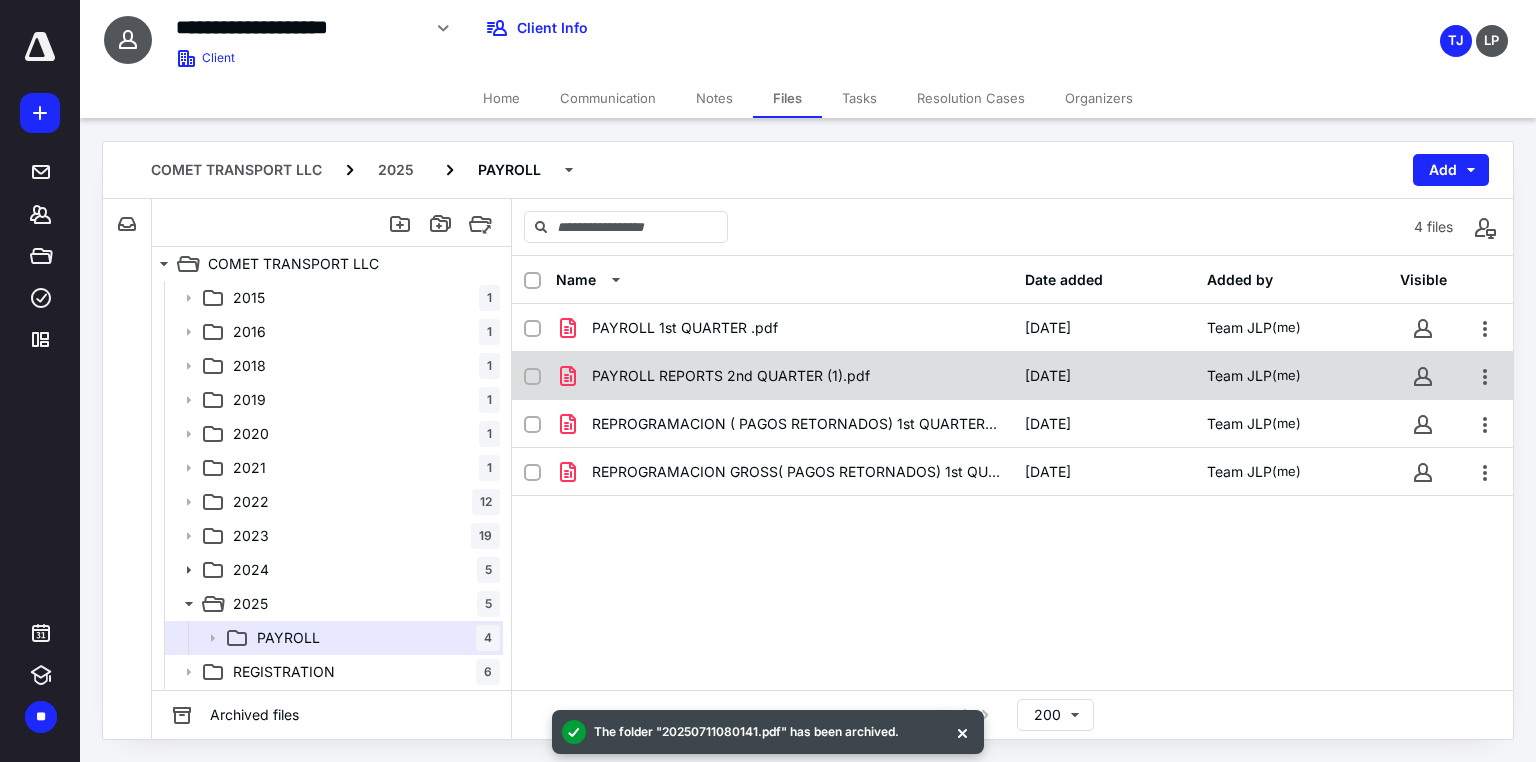 click on "PAYROLL REPORTS 2nd QUARTER  (1).pdf" at bounding box center [731, 376] 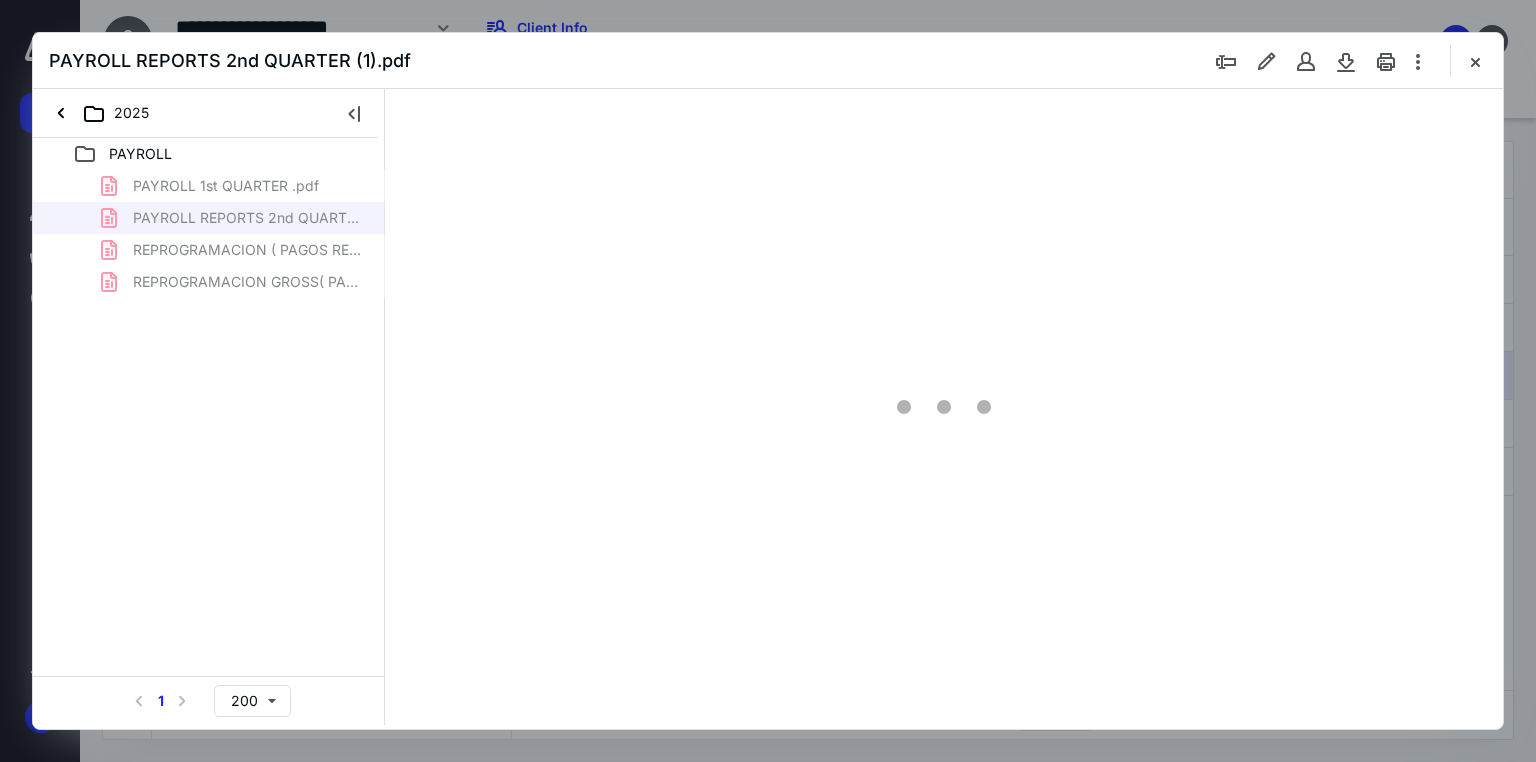 scroll, scrollTop: 0, scrollLeft: 0, axis: both 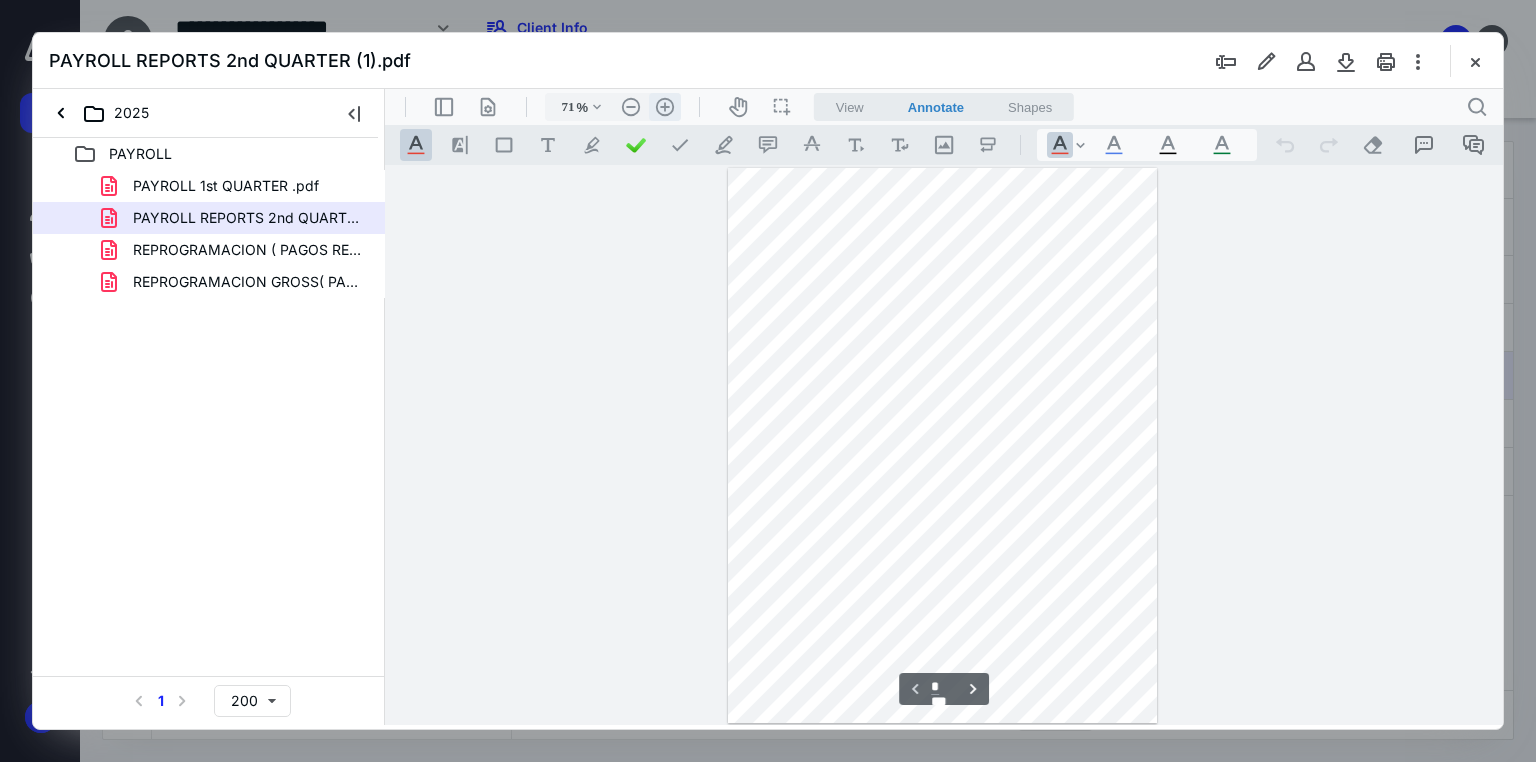 click on ".cls-1{fill:#abb0c4;} icon - header - zoom - in - line" at bounding box center (665, 107) 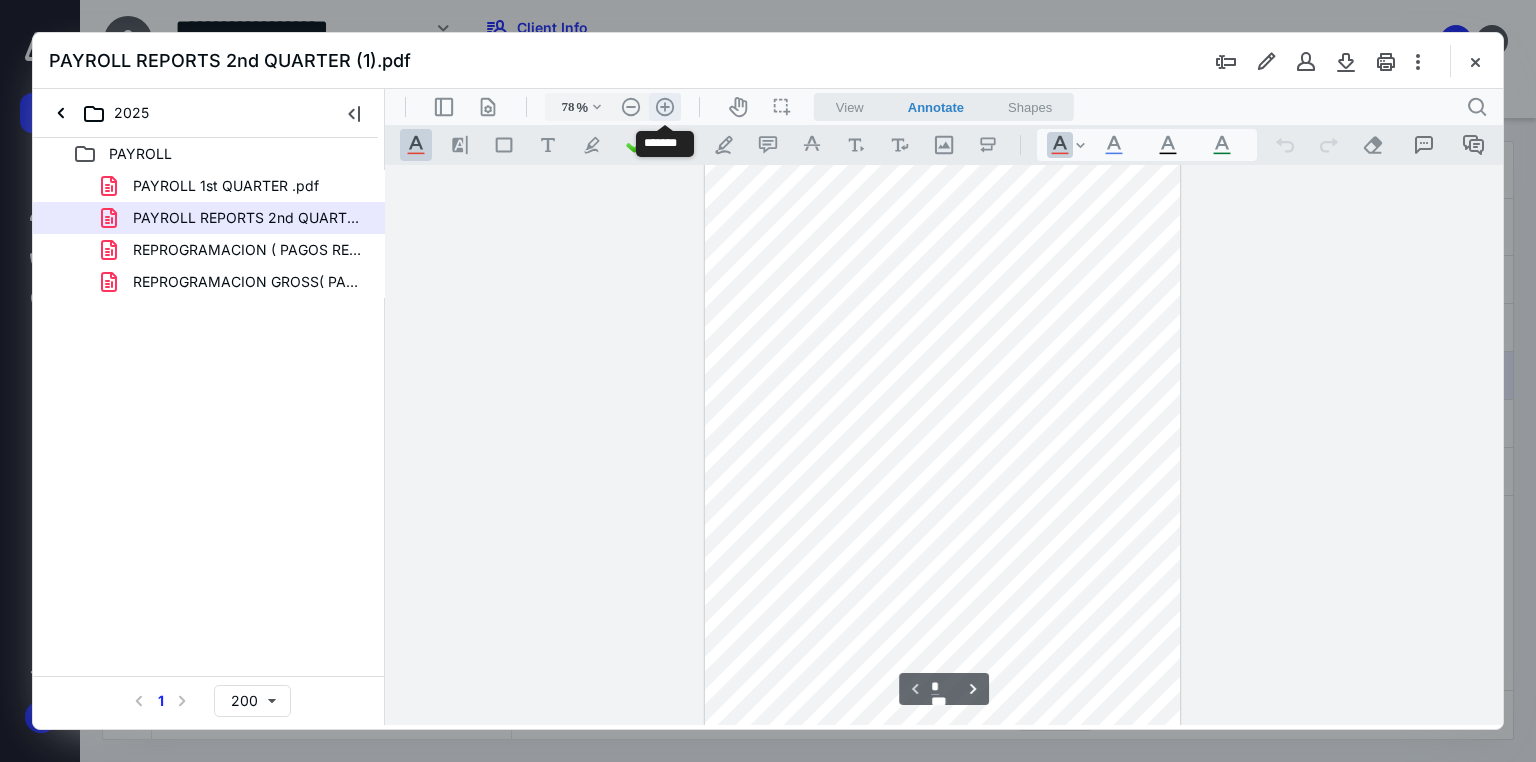 click on ".cls-1{fill:#abb0c4;} icon - header - zoom - in - line" at bounding box center (665, 107) 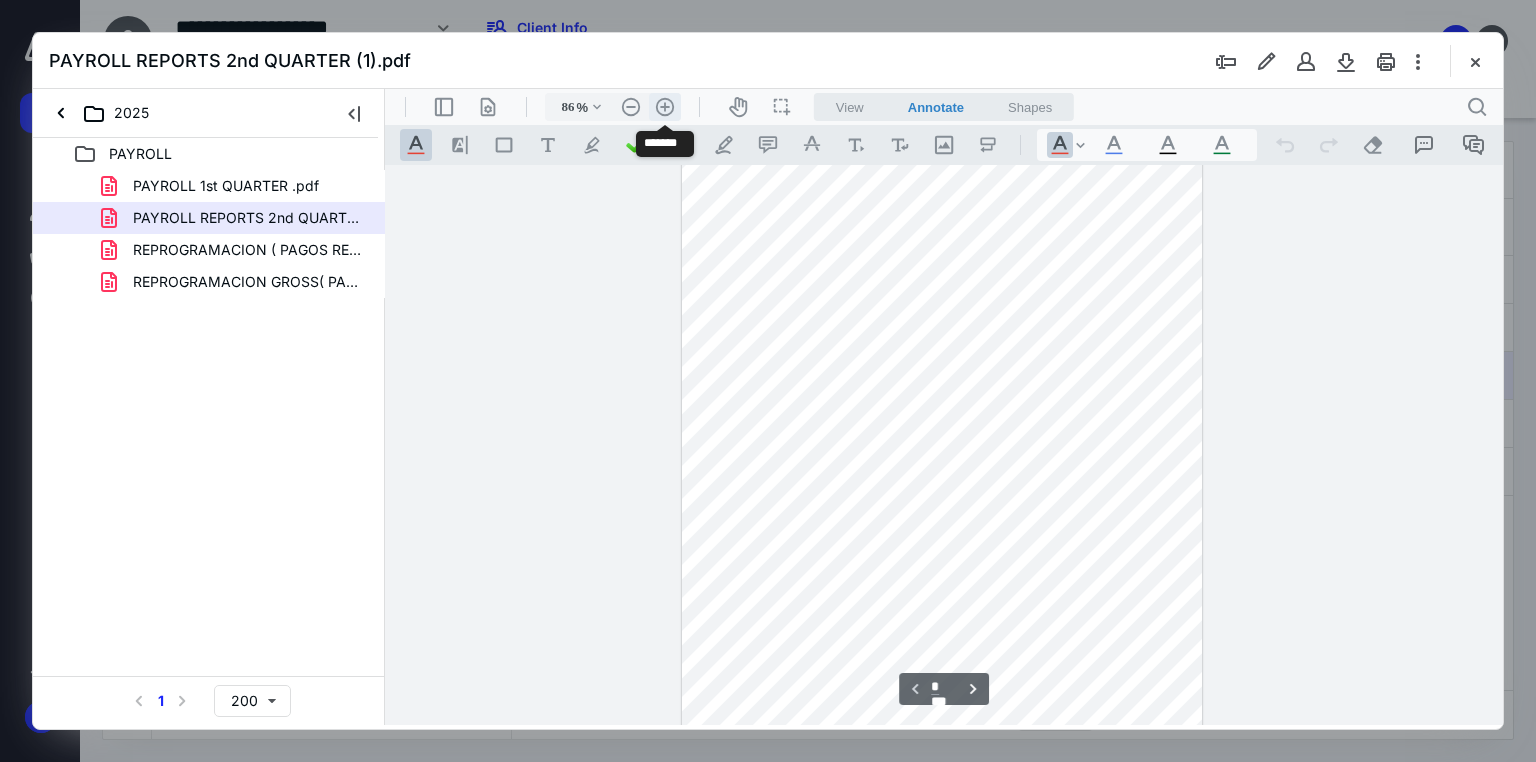 click on ".cls-1{fill:#abb0c4;} icon - header - zoom - in - line" at bounding box center (665, 107) 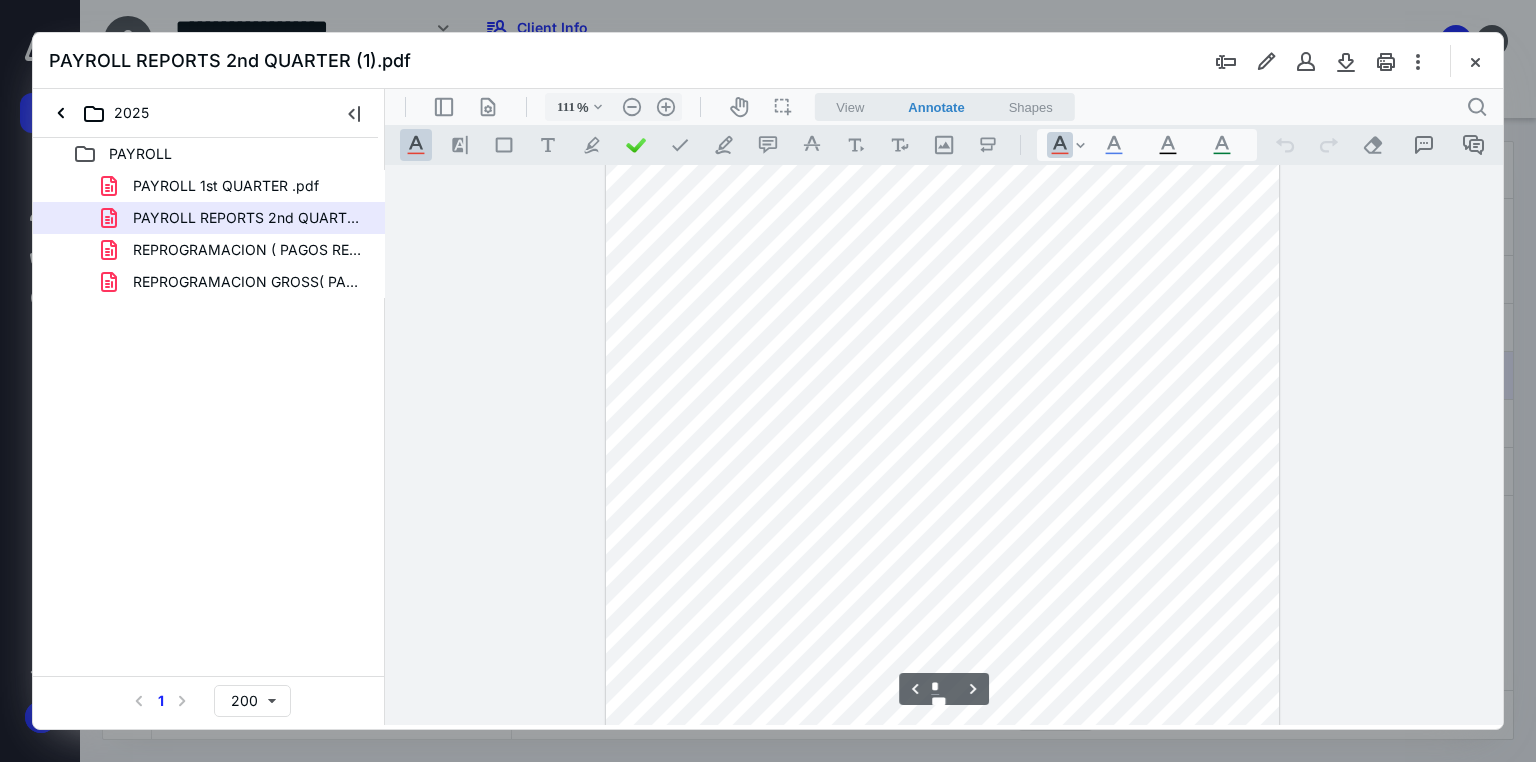 scroll, scrollTop: 3657, scrollLeft: 0, axis: vertical 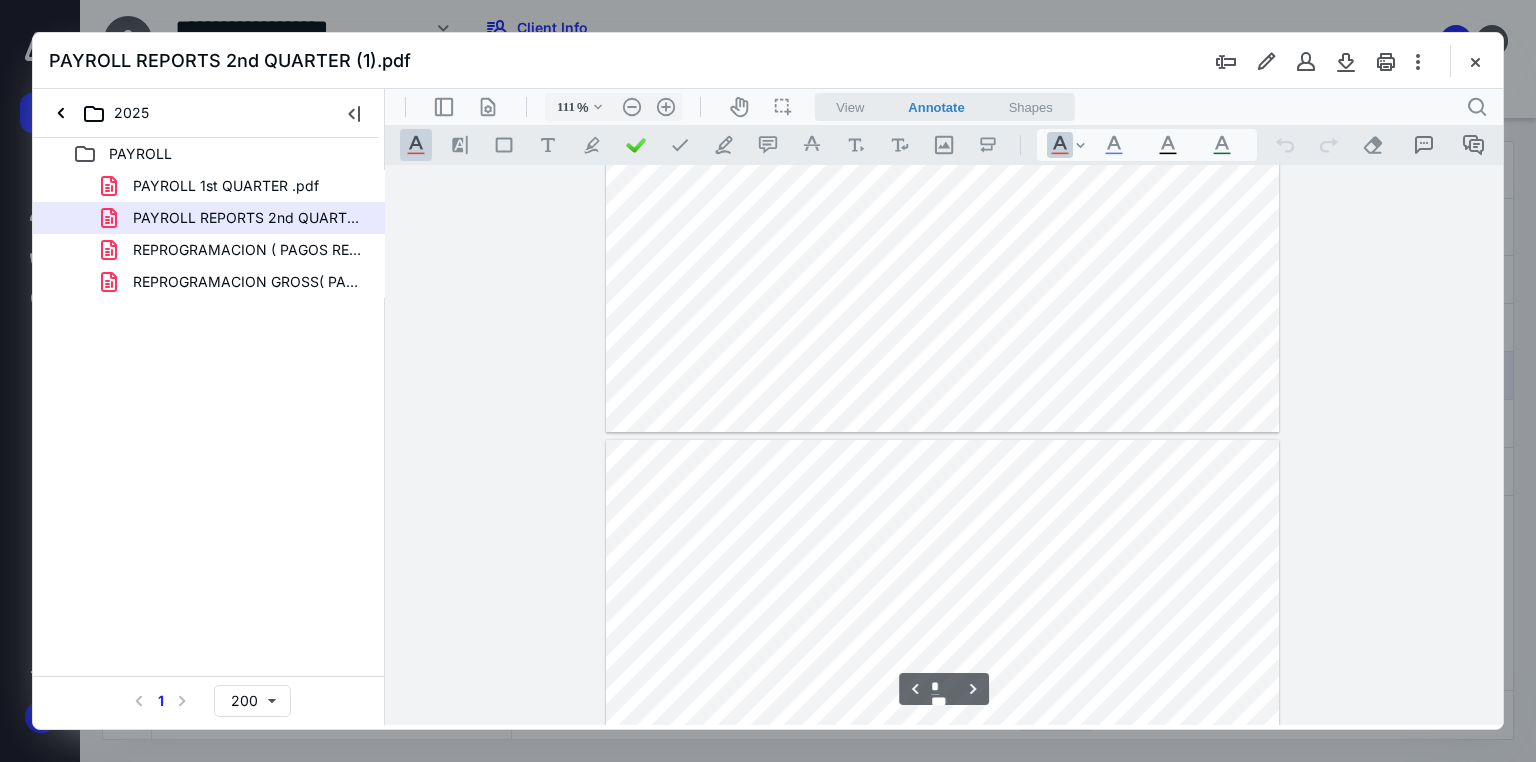 type on "*" 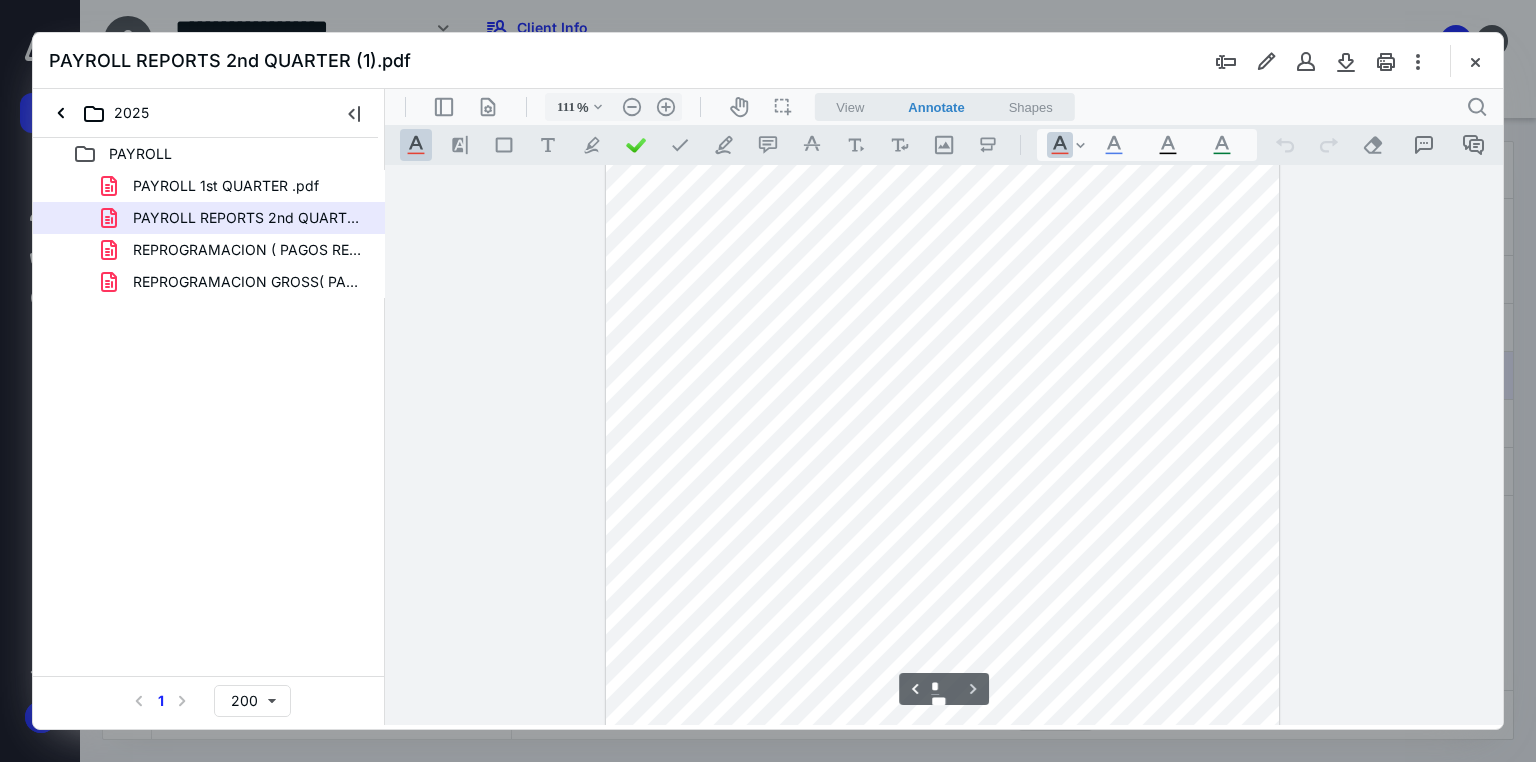 scroll, scrollTop: 6479, scrollLeft: 0, axis: vertical 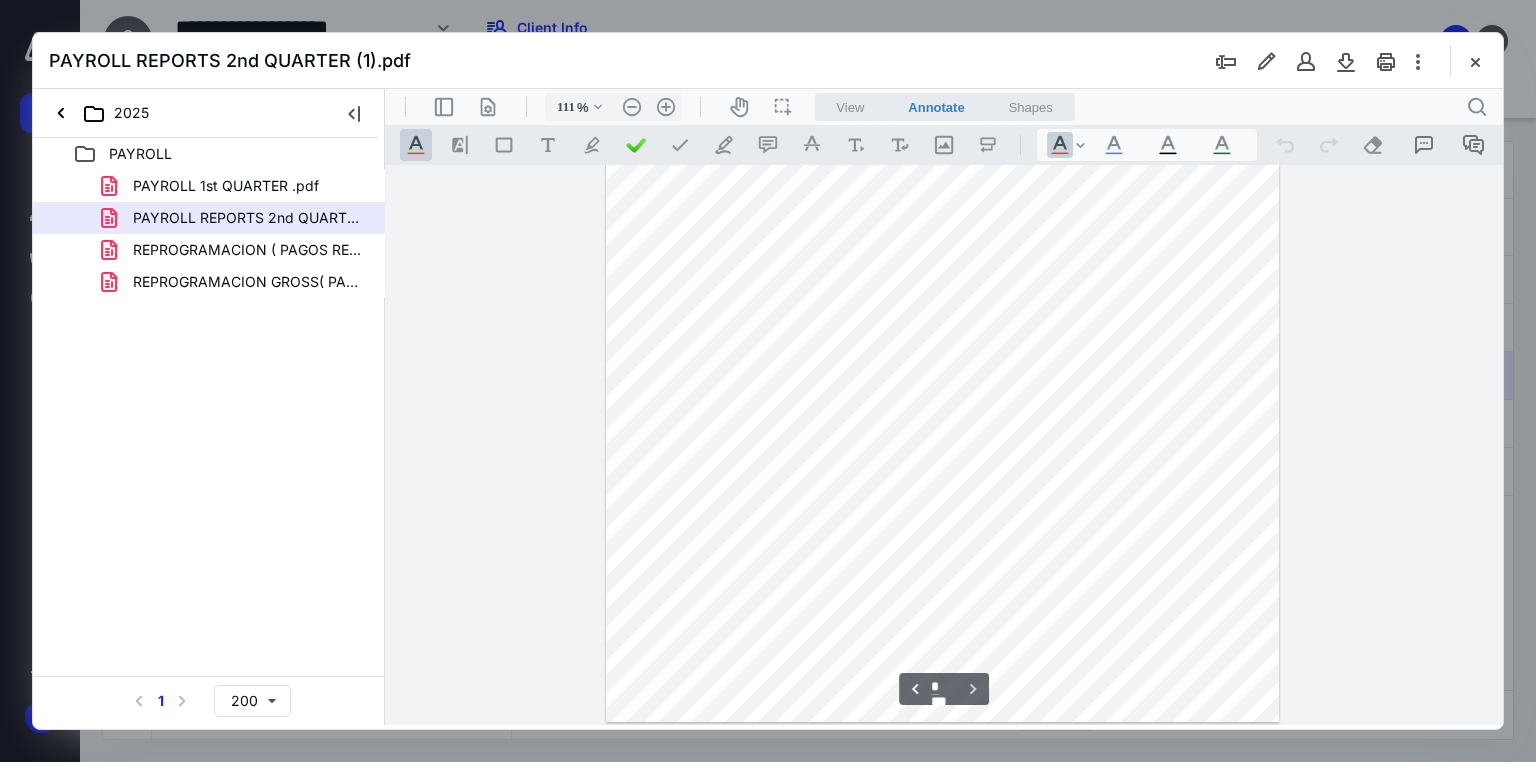 click at bounding box center (1475, 61) 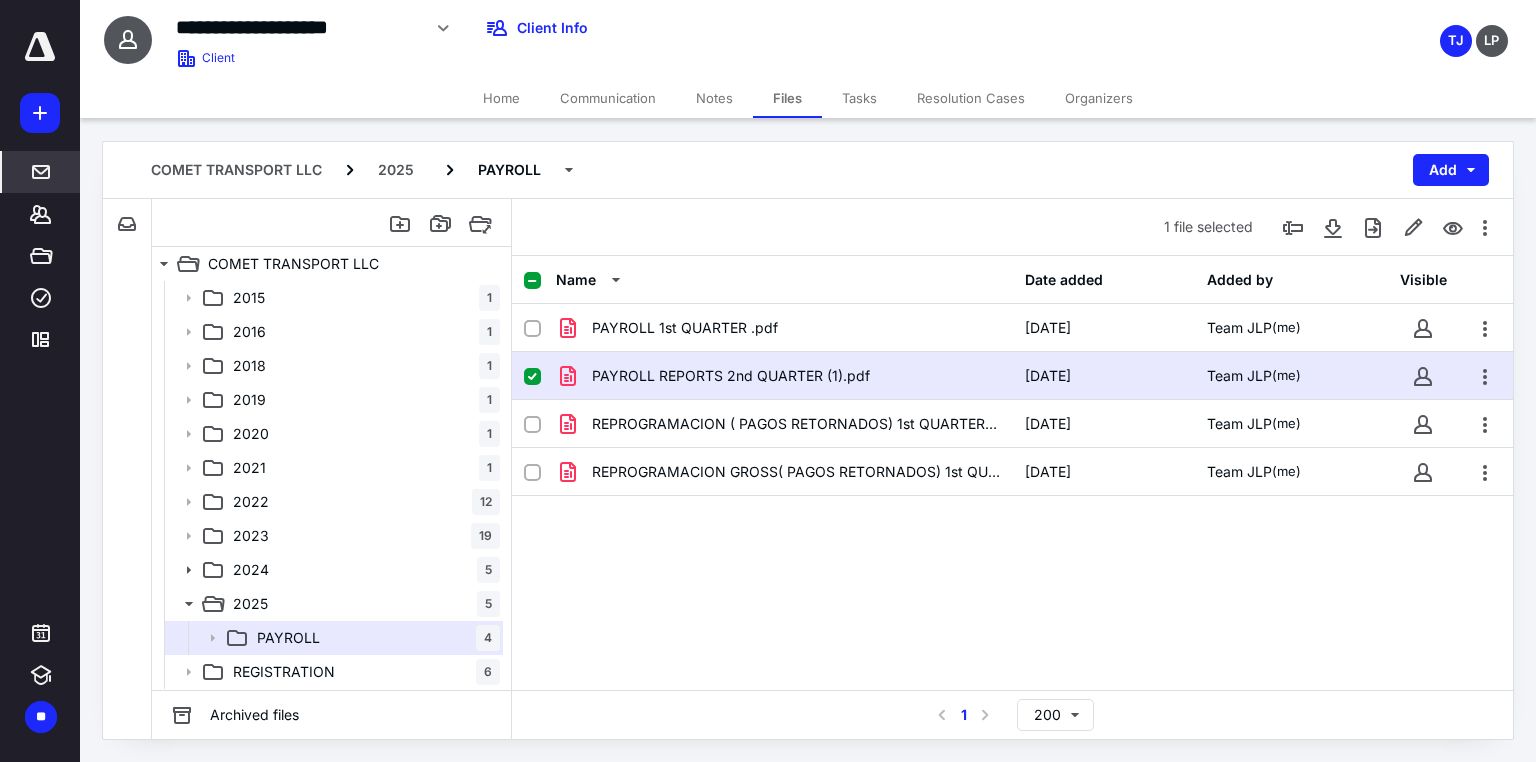 drag, startPoint x: 34, startPoint y: 211, endPoint x: 78, endPoint y: 164, distance: 64.381676 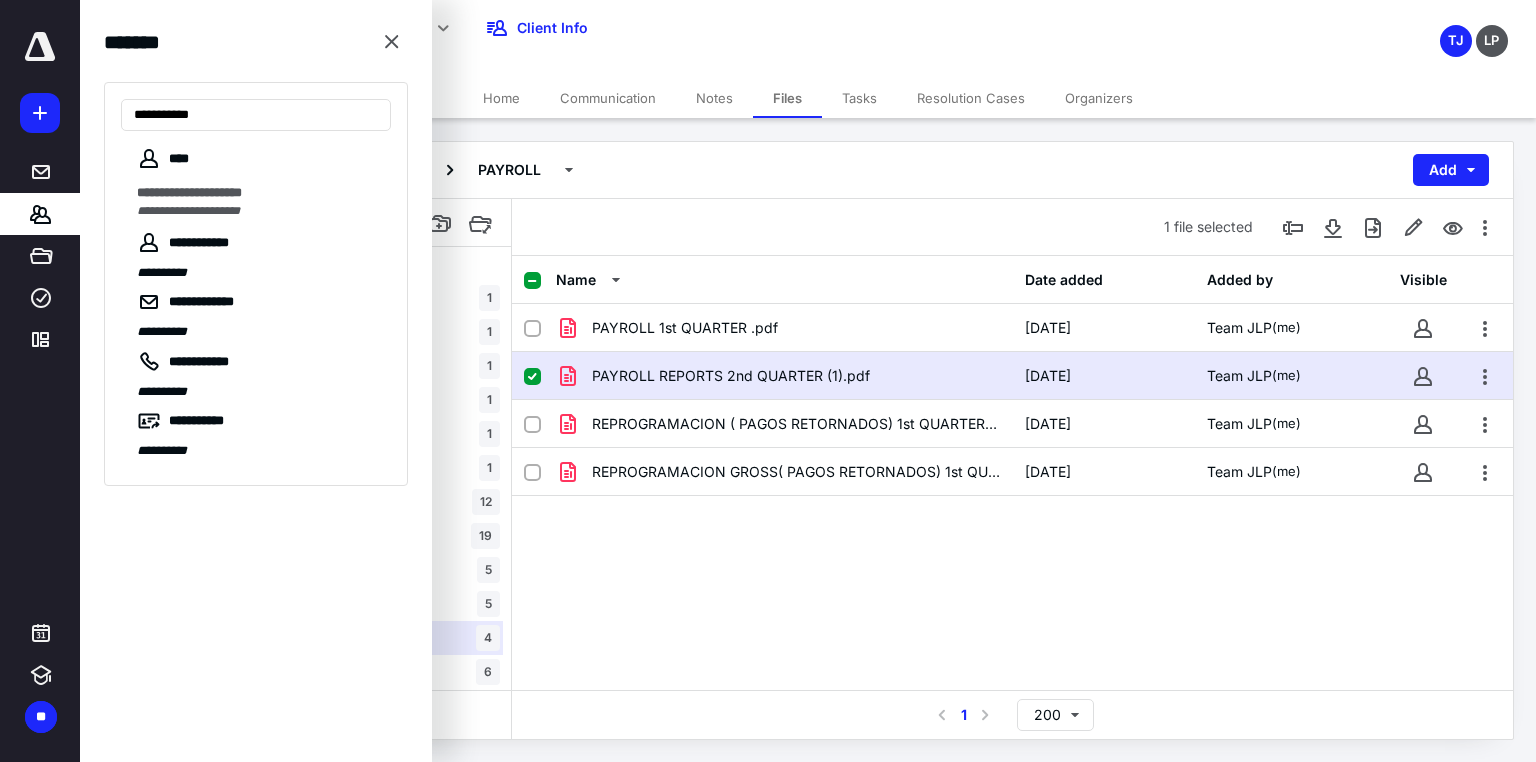 type on "**********" 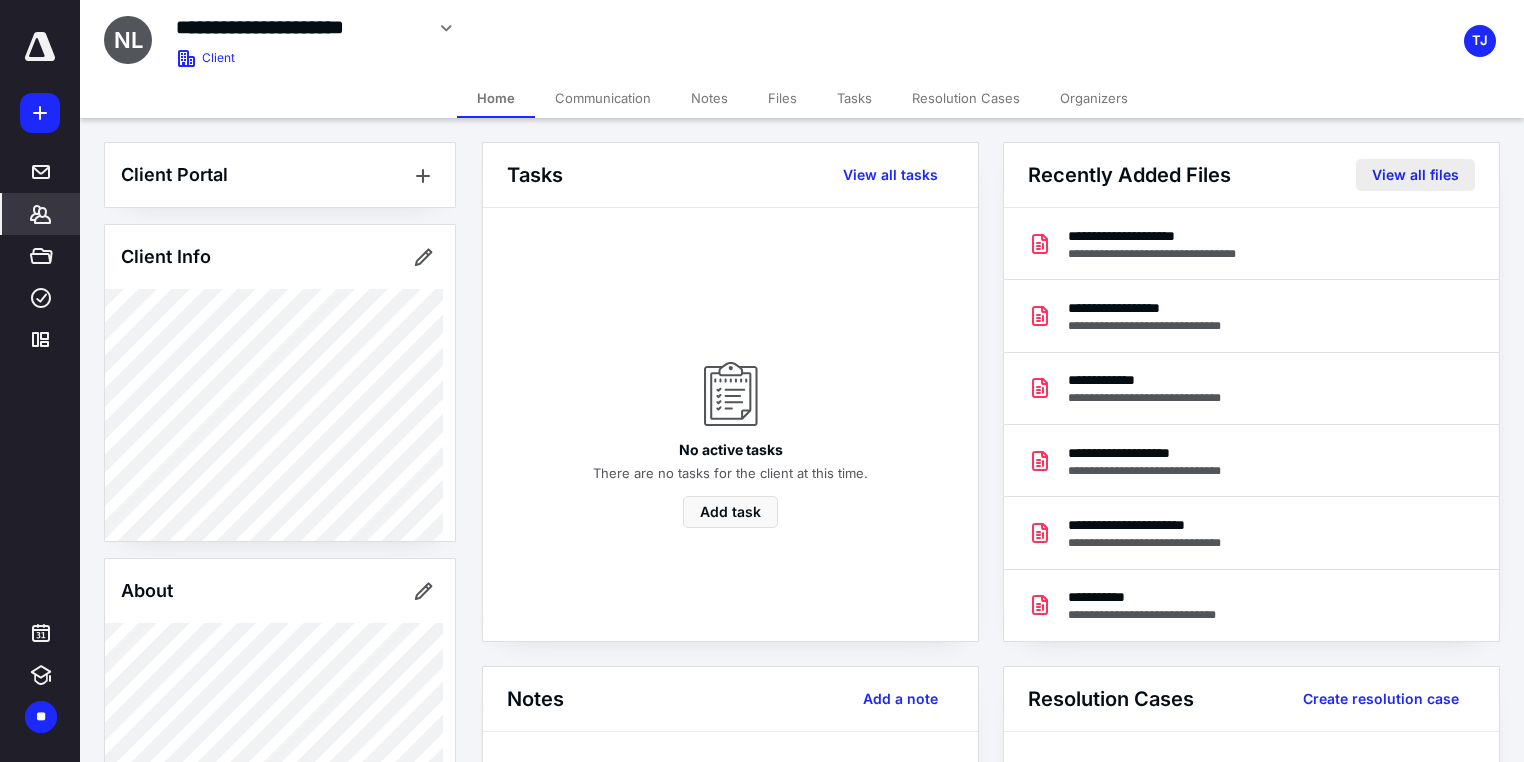 click on "View all files" at bounding box center (1415, 175) 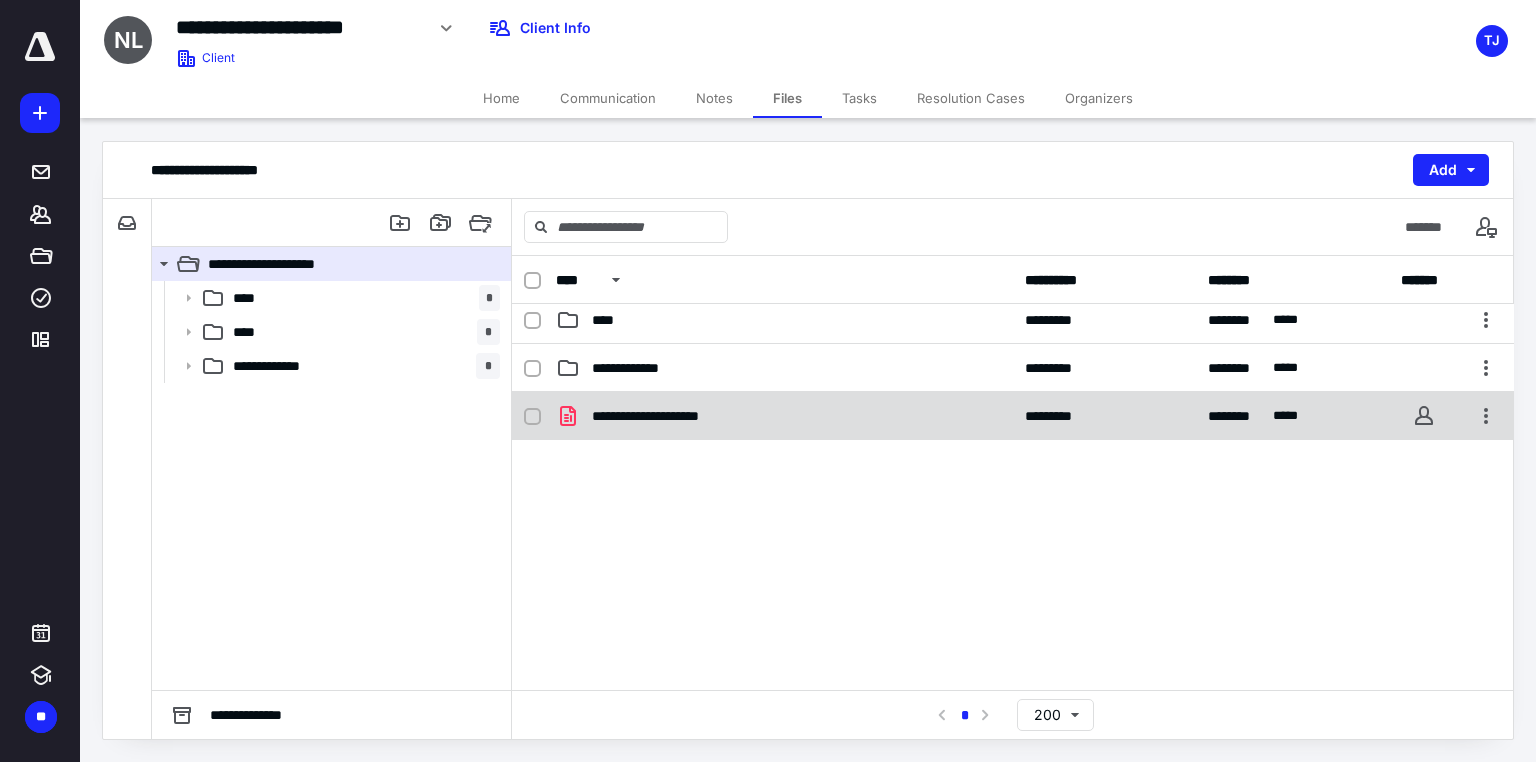 scroll, scrollTop: 0, scrollLeft: 0, axis: both 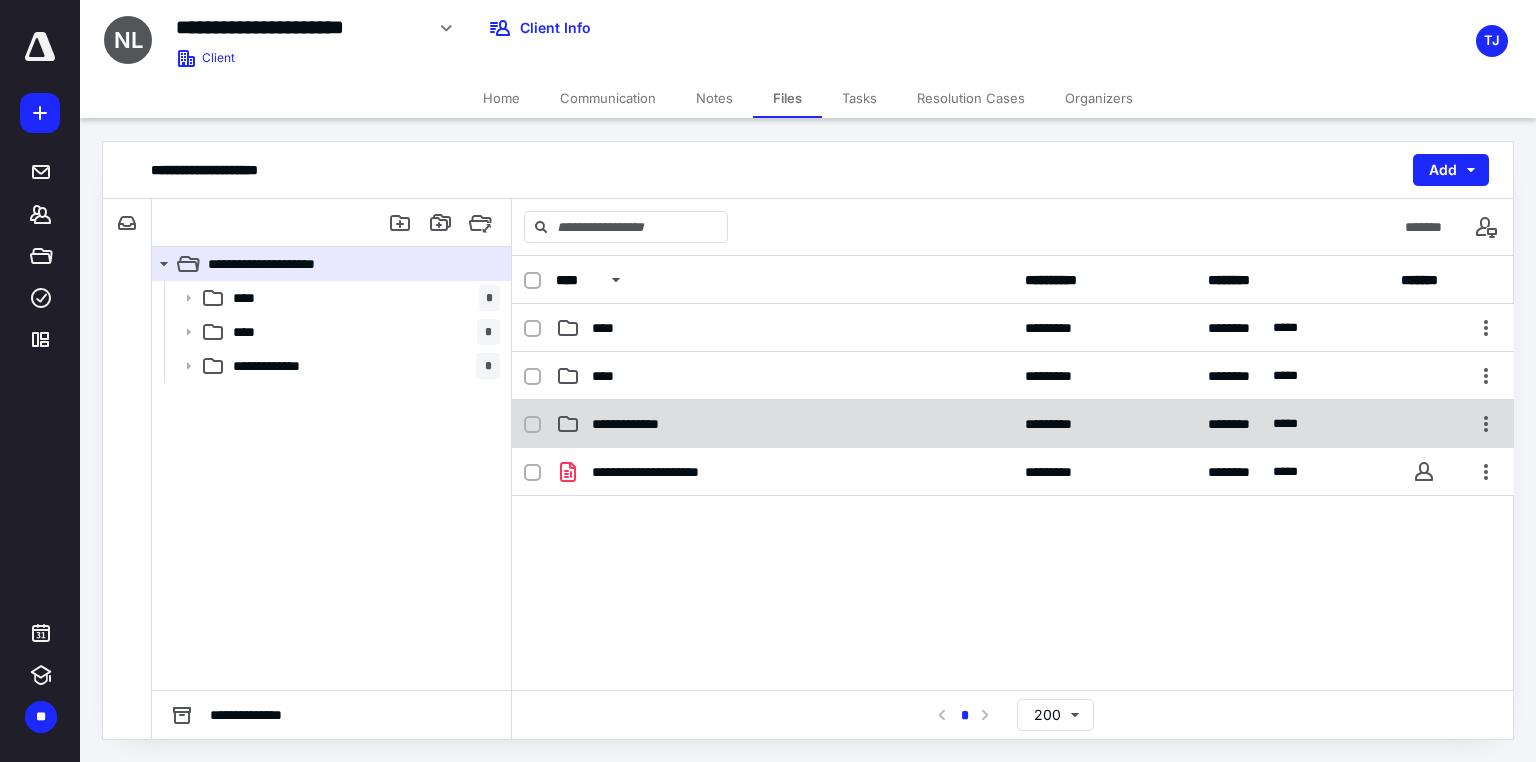 click on "**********" at bounding box center (647, 424) 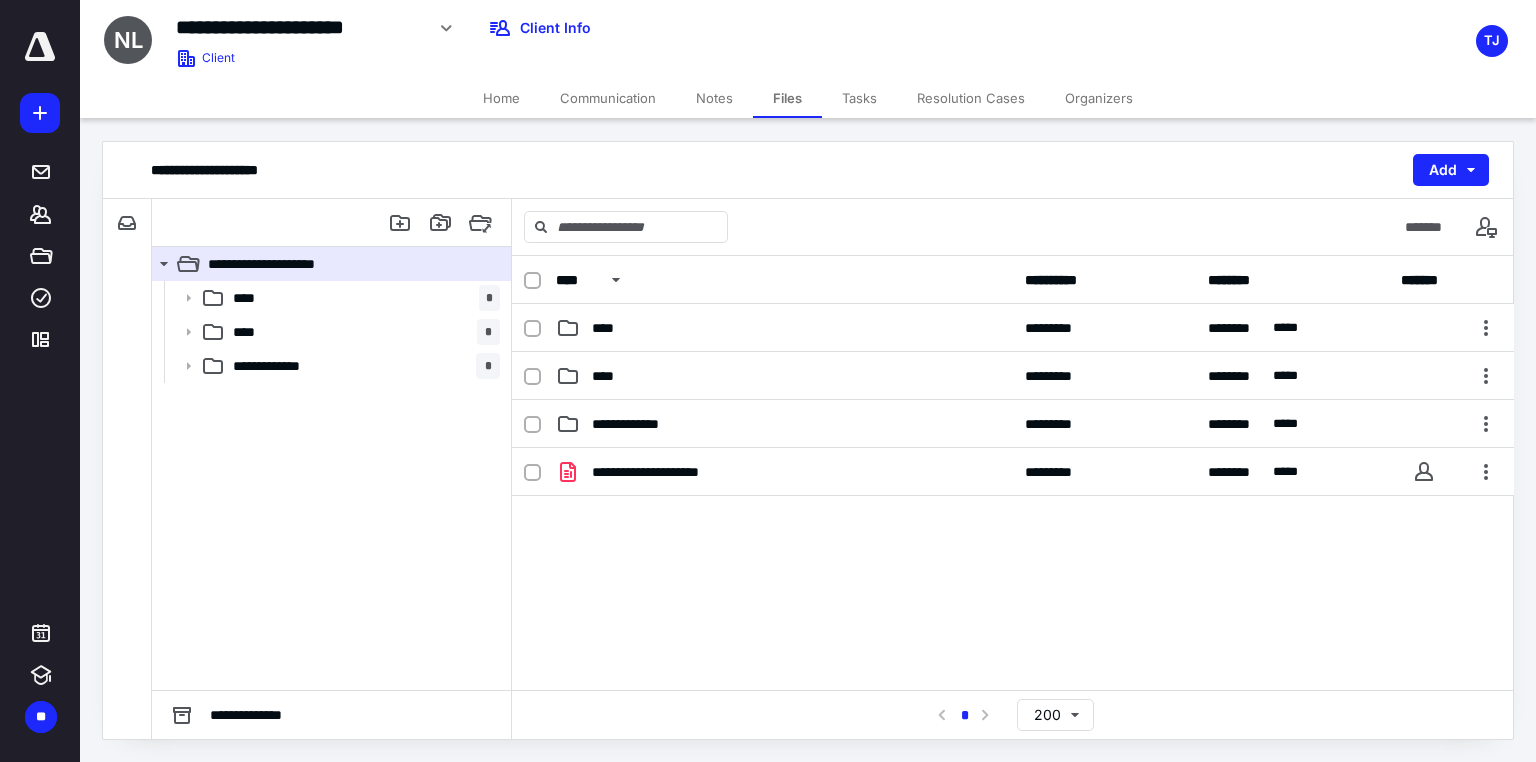 click on "**********" at bounding box center (647, 424) 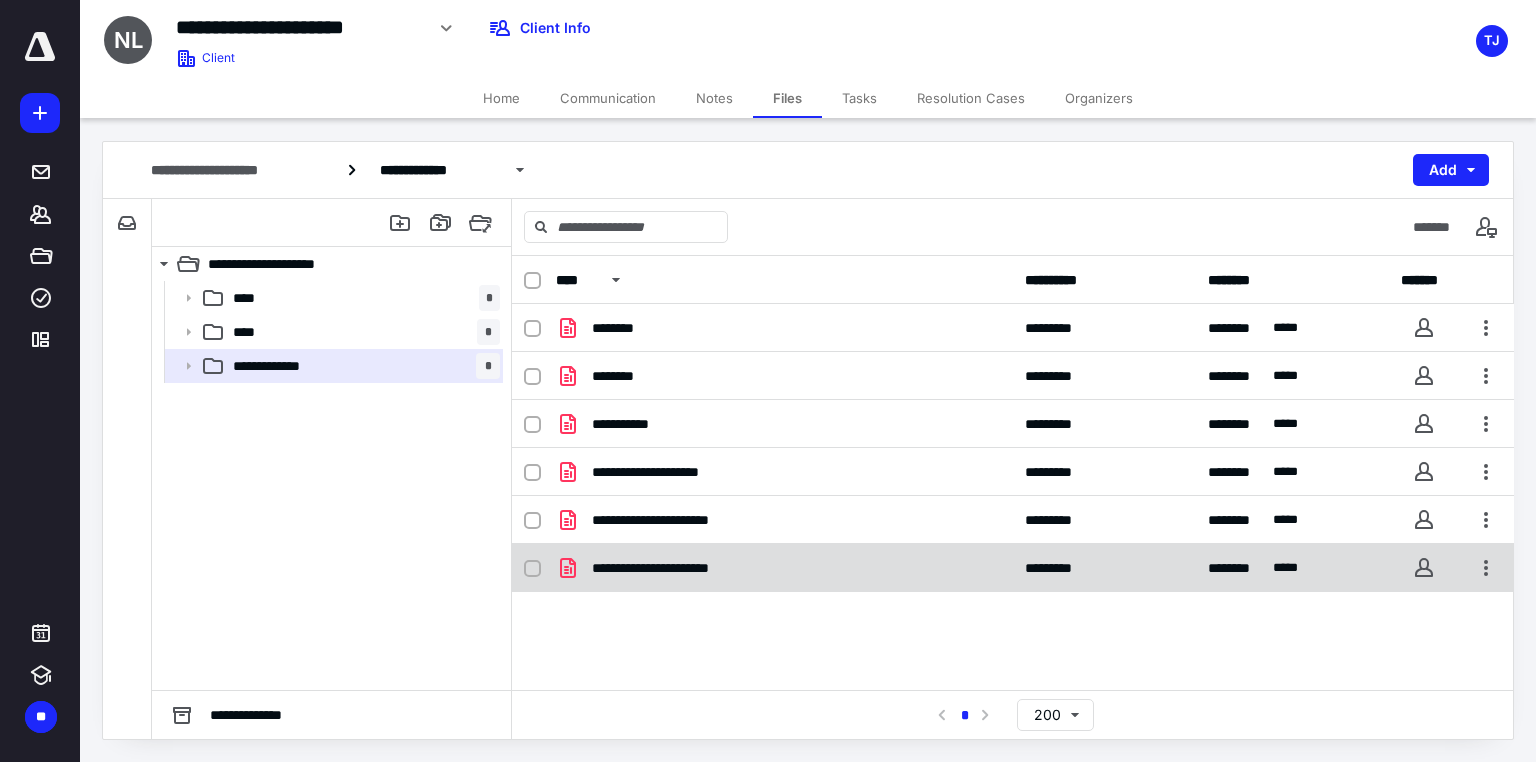 click on "**********" at bounding box center (669, 568) 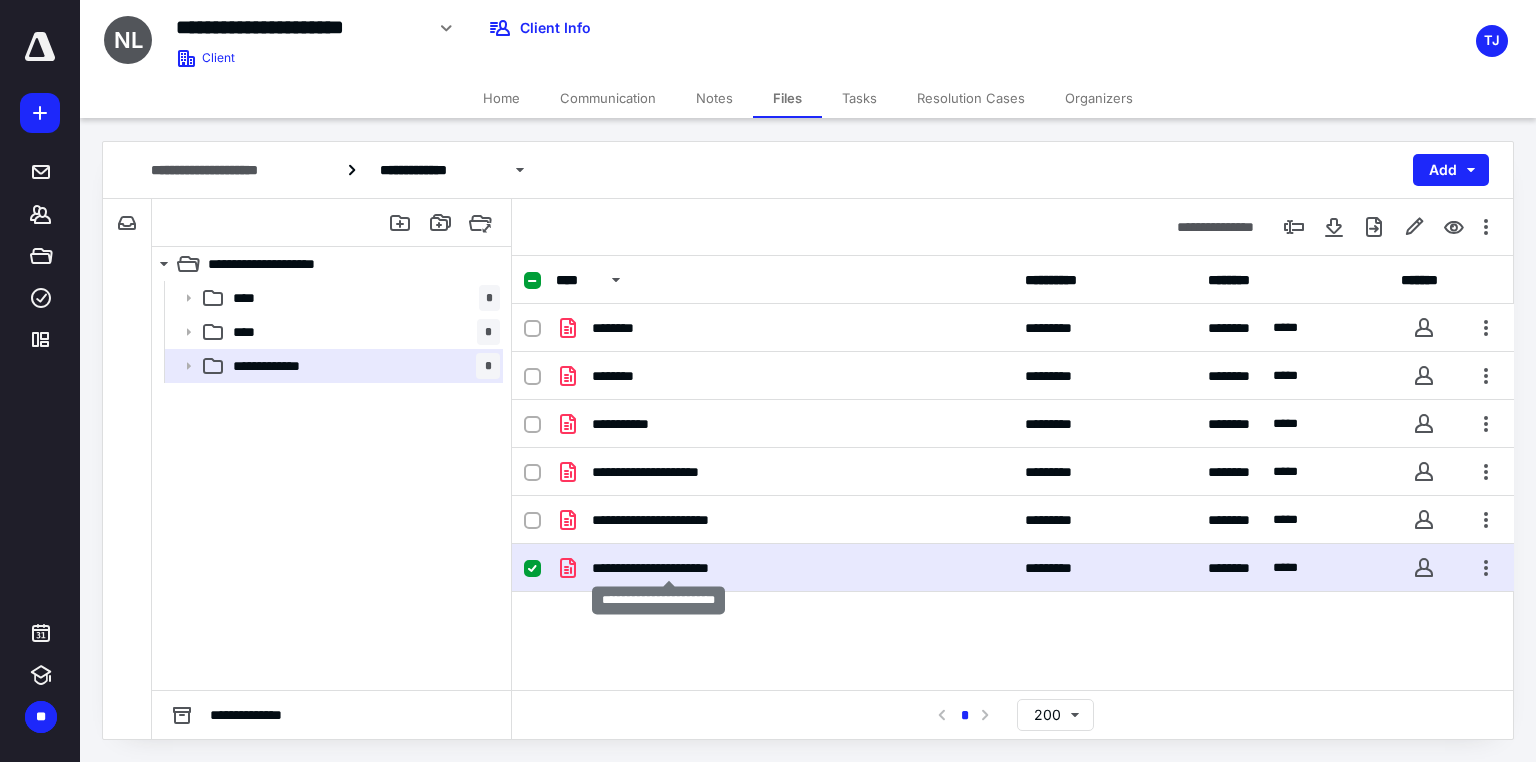 checkbox on "true" 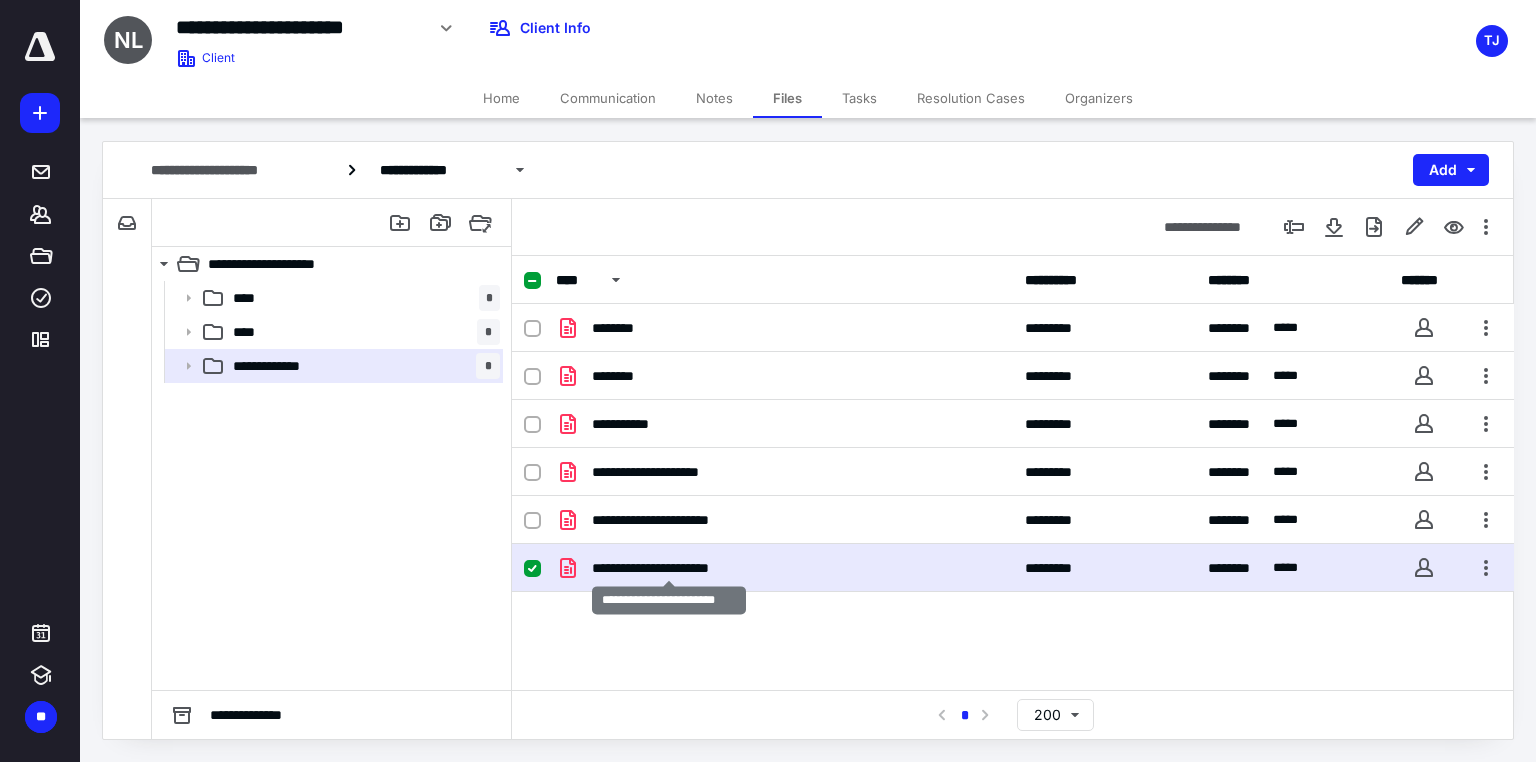 click on "**********" at bounding box center [669, 568] 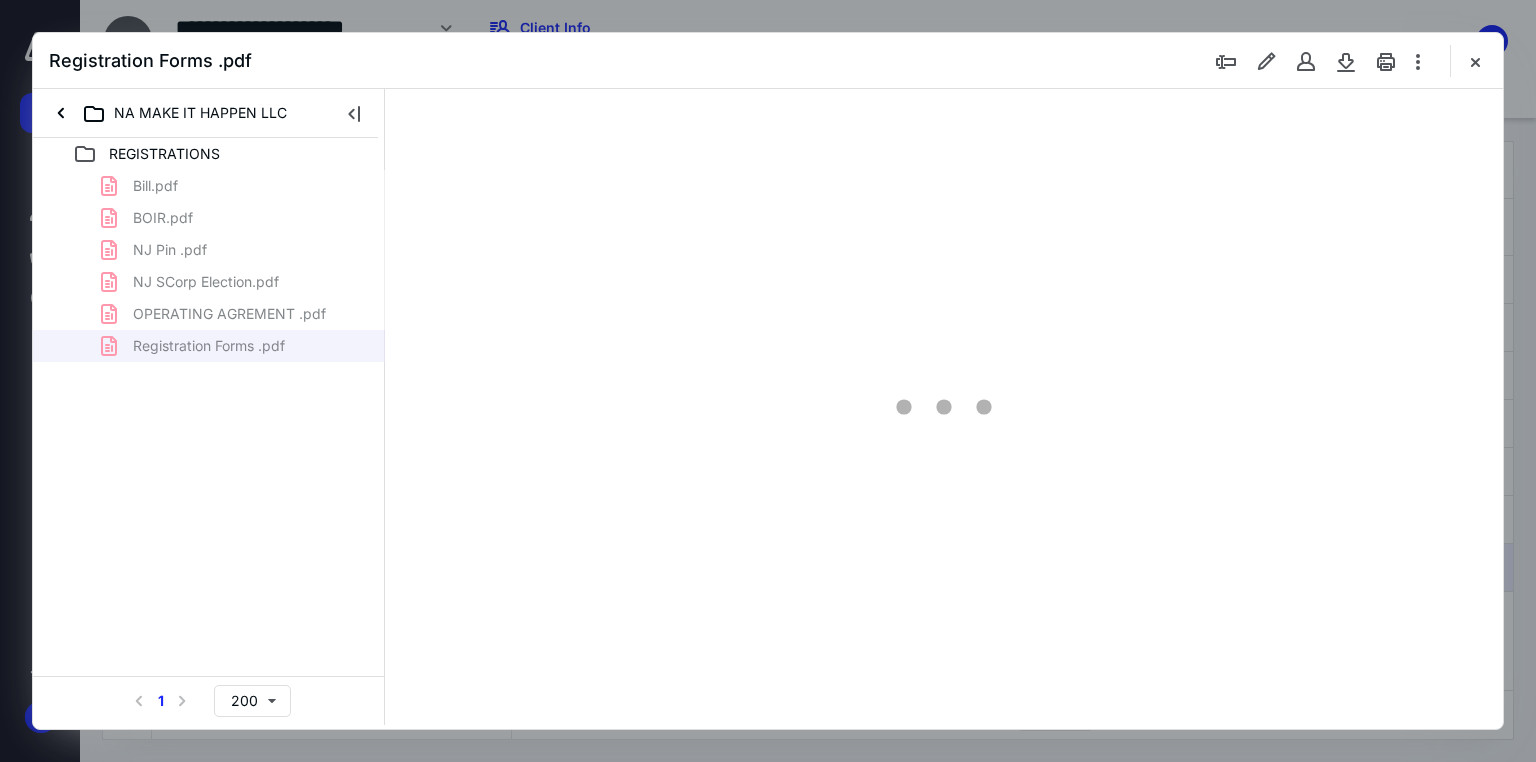 scroll, scrollTop: 0, scrollLeft: 0, axis: both 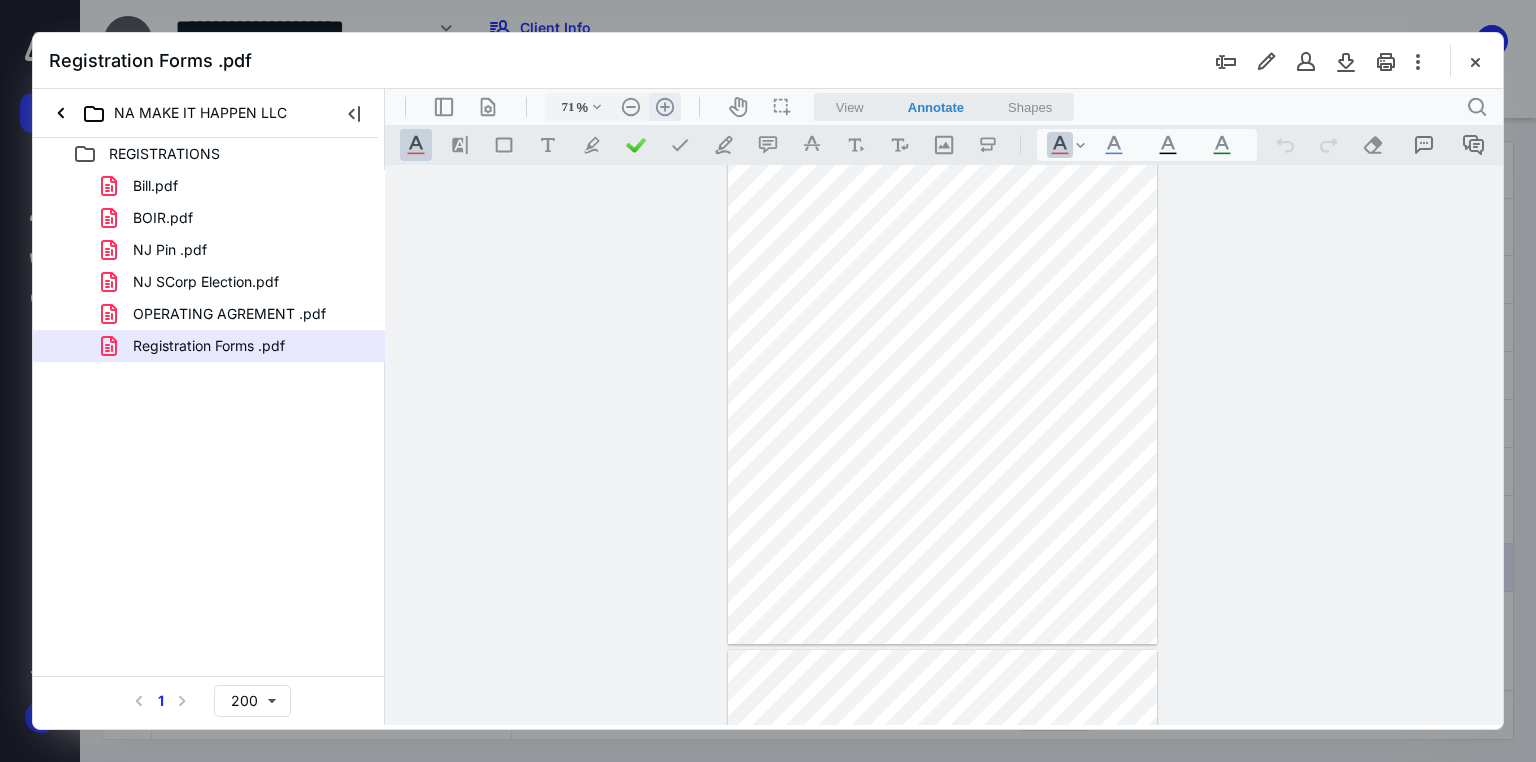 click on ".cls-1{fill:#abb0c4;} icon - header - zoom - in - line" at bounding box center (665, 107) 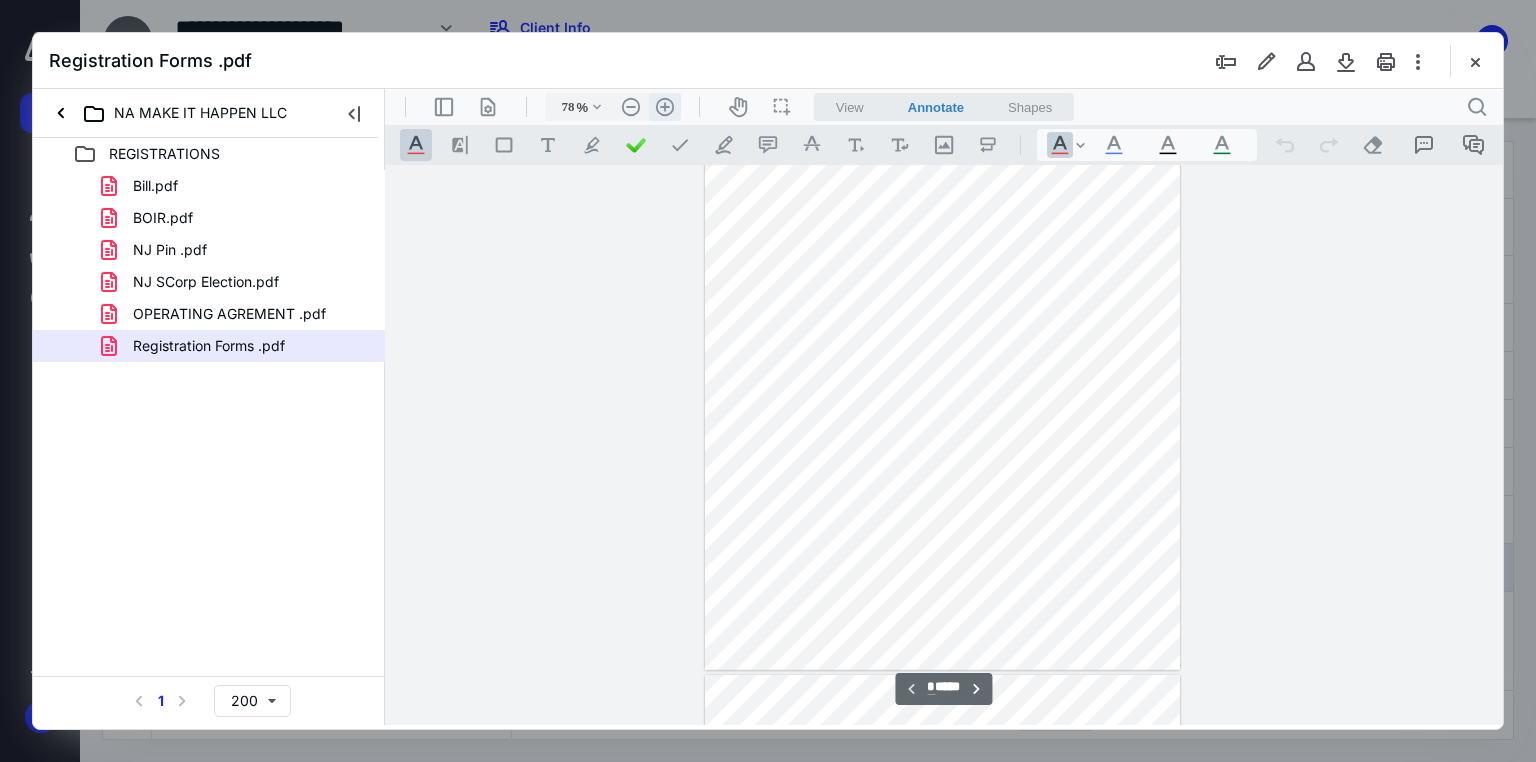 click on ".cls-1{fill:#abb0c4;} icon - header - zoom - in - line" at bounding box center [665, 107] 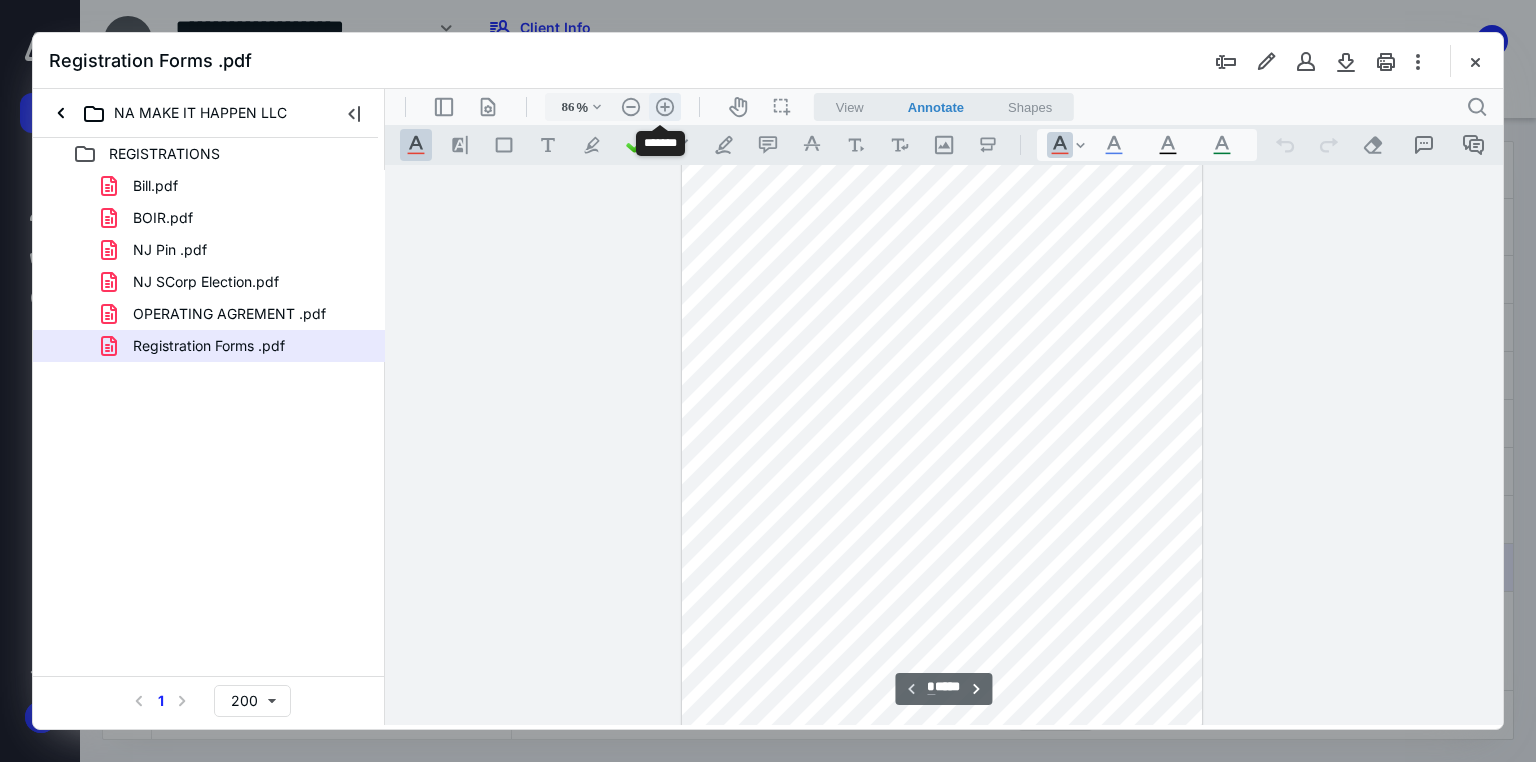 click on ".cls-1{fill:#abb0c4;} icon - header - zoom - in - line" at bounding box center (665, 107) 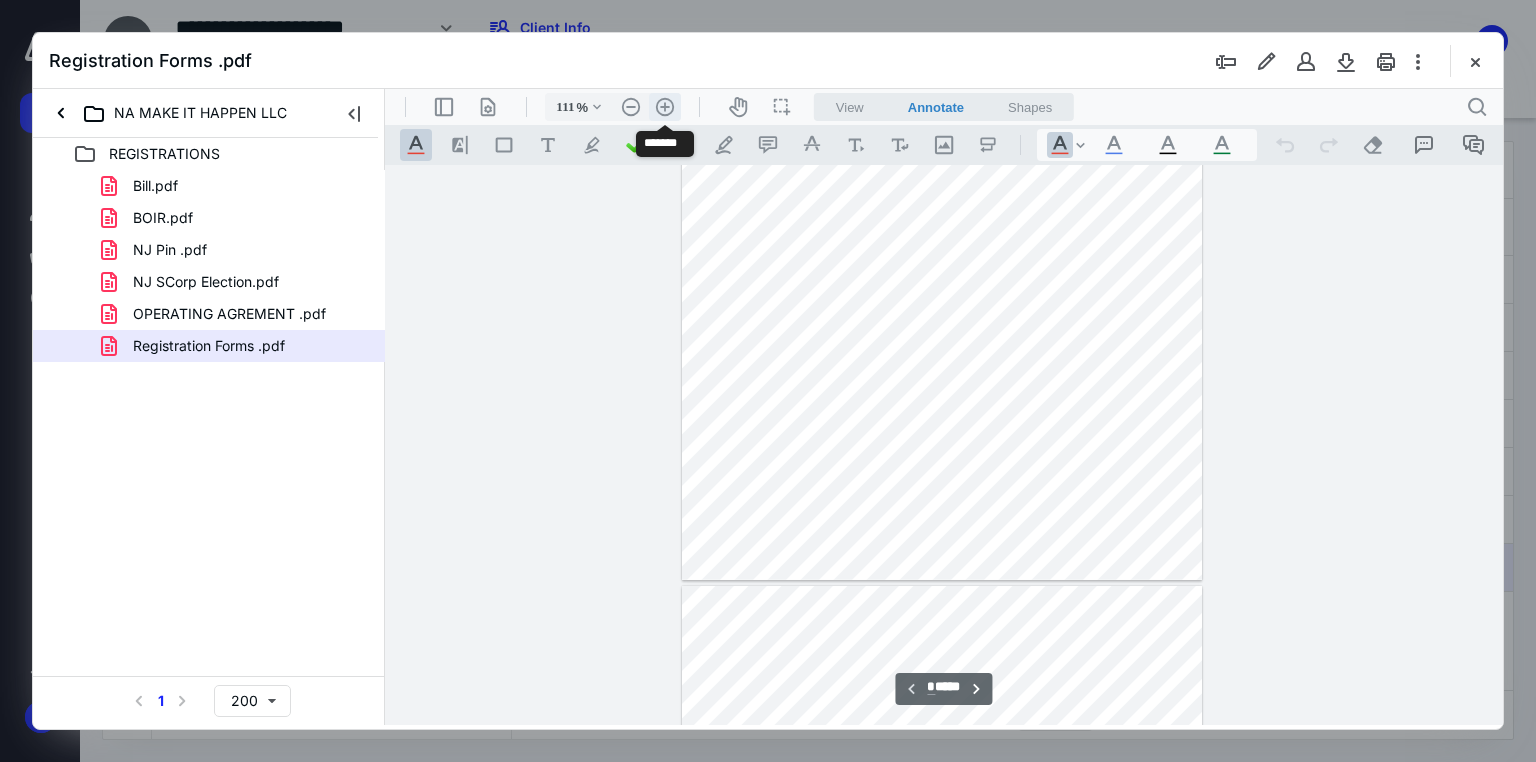 click on ".cls-1{fill:#abb0c4;} icon - header - zoom - in - line" at bounding box center (665, 107) 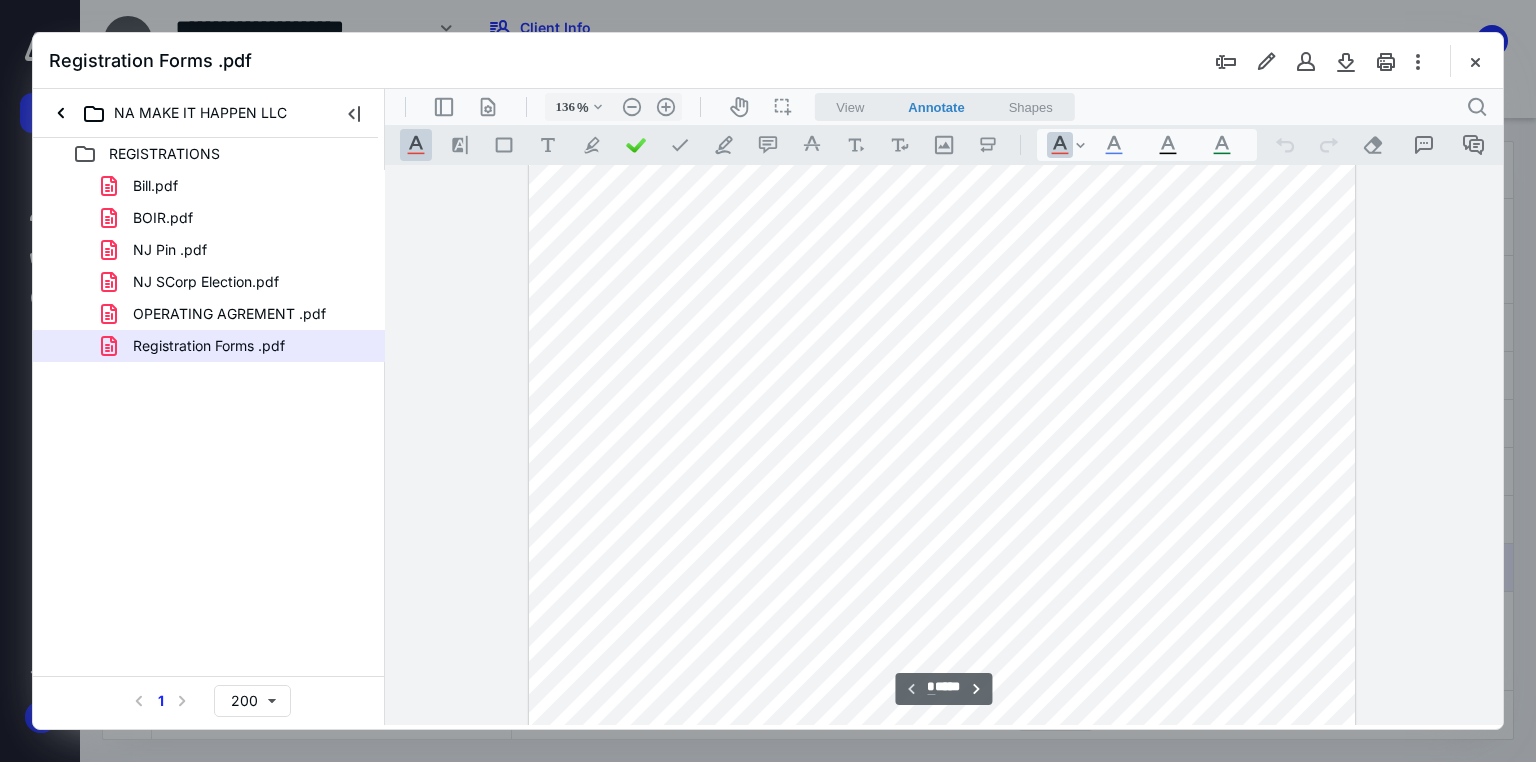 scroll, scrollTop: 56, scrollLeft: 0, axis: vertical 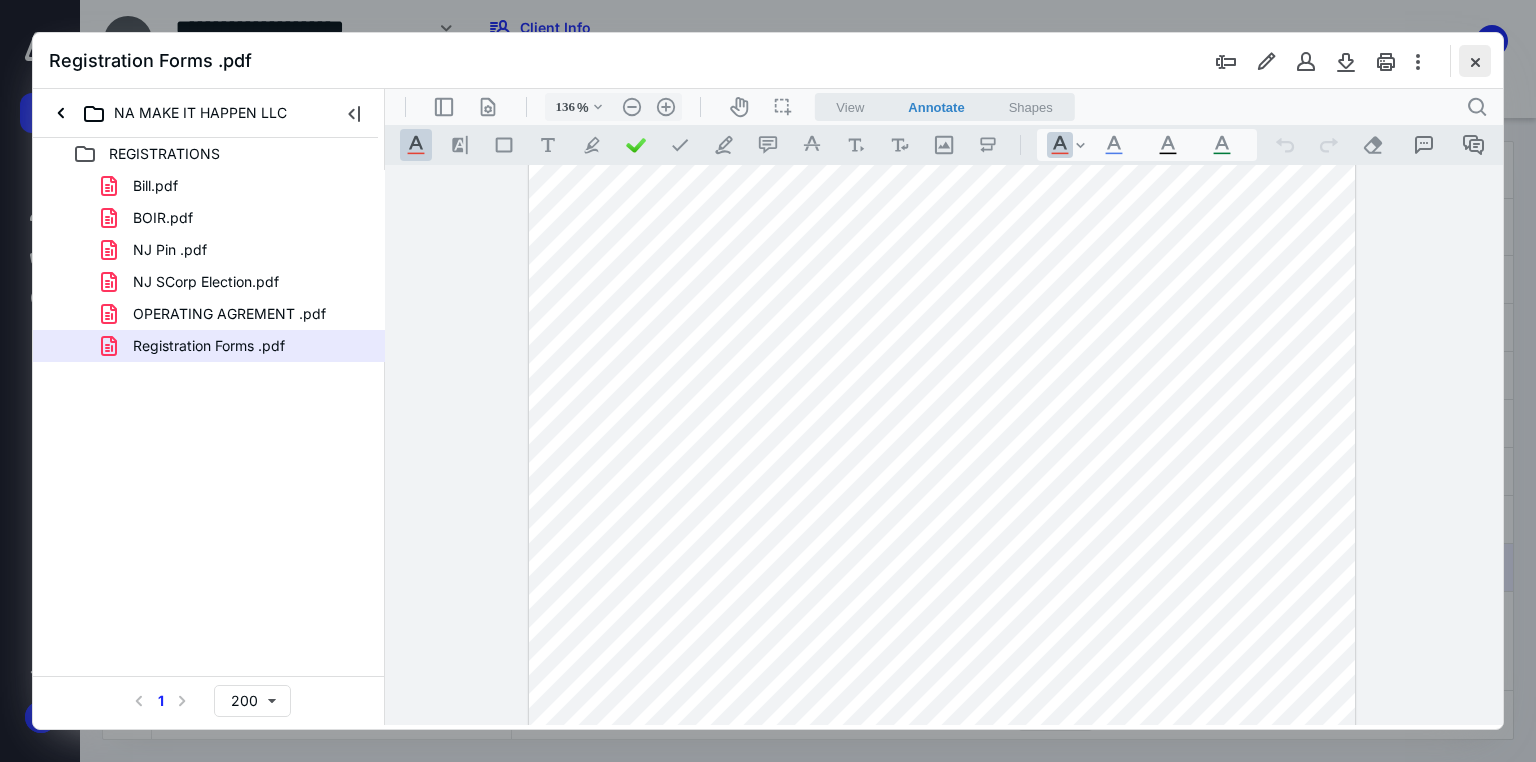 click at bounding box center [1475, 61] 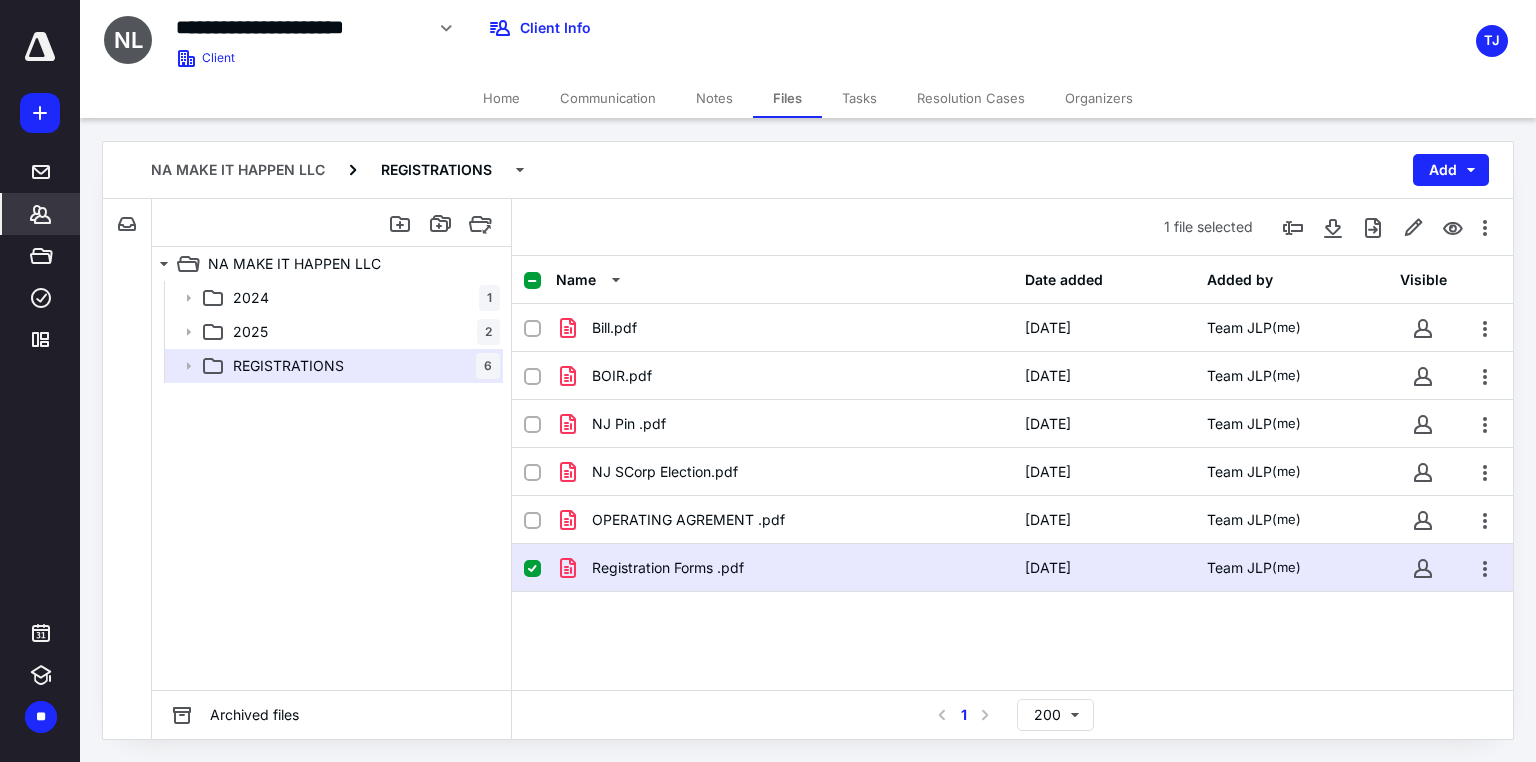 click 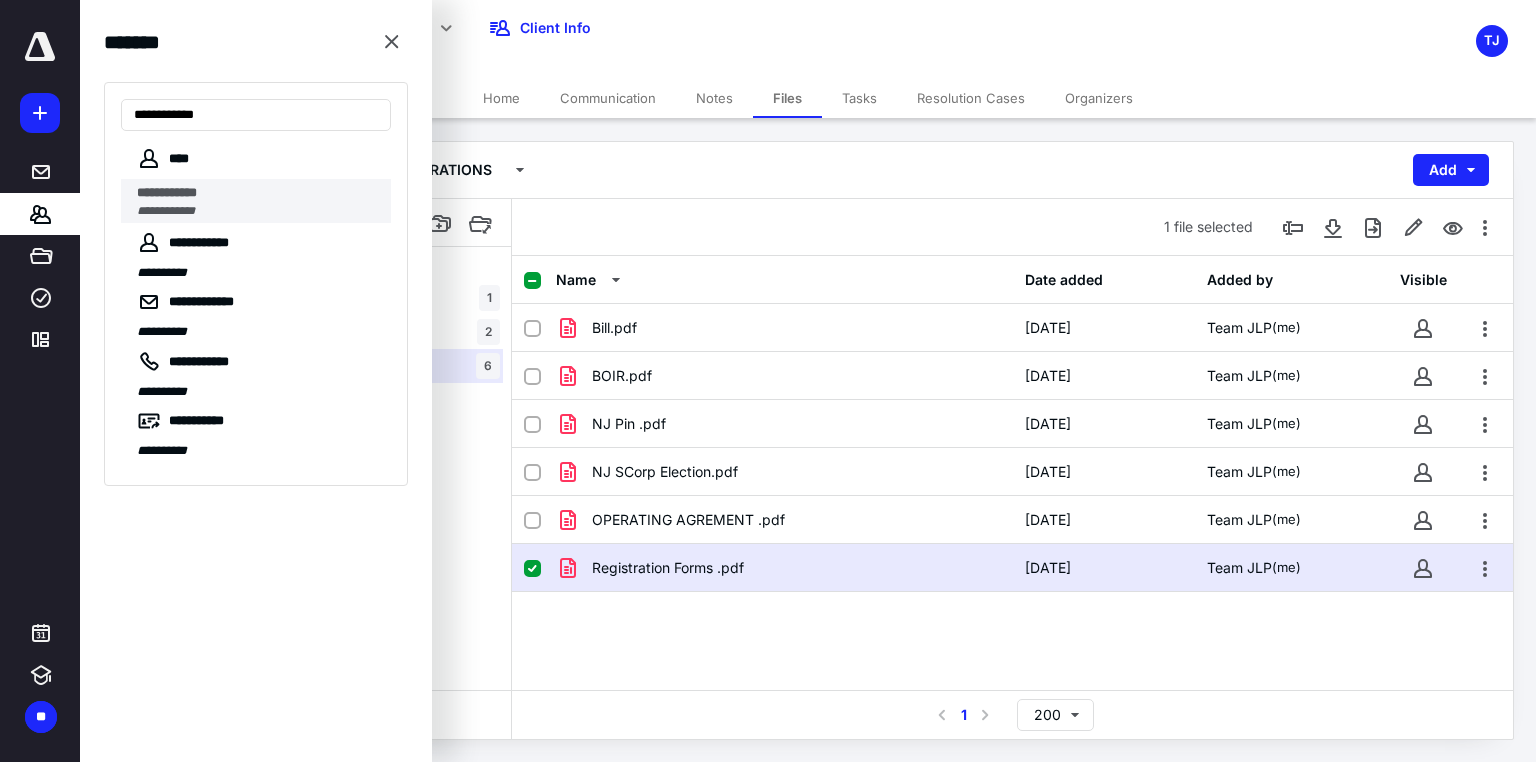type on "**********" 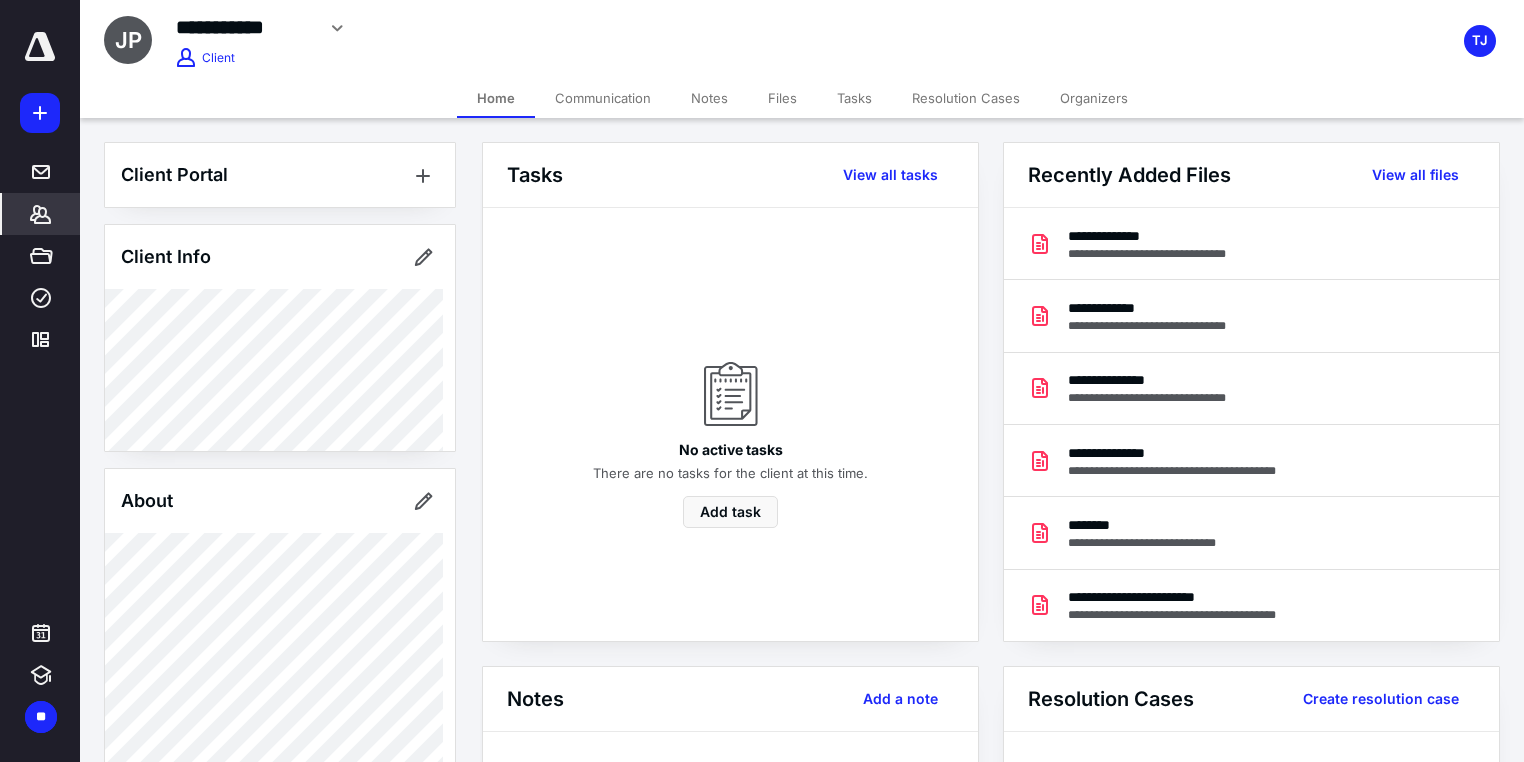 click on "Notes" at bounding box center (709, 98) 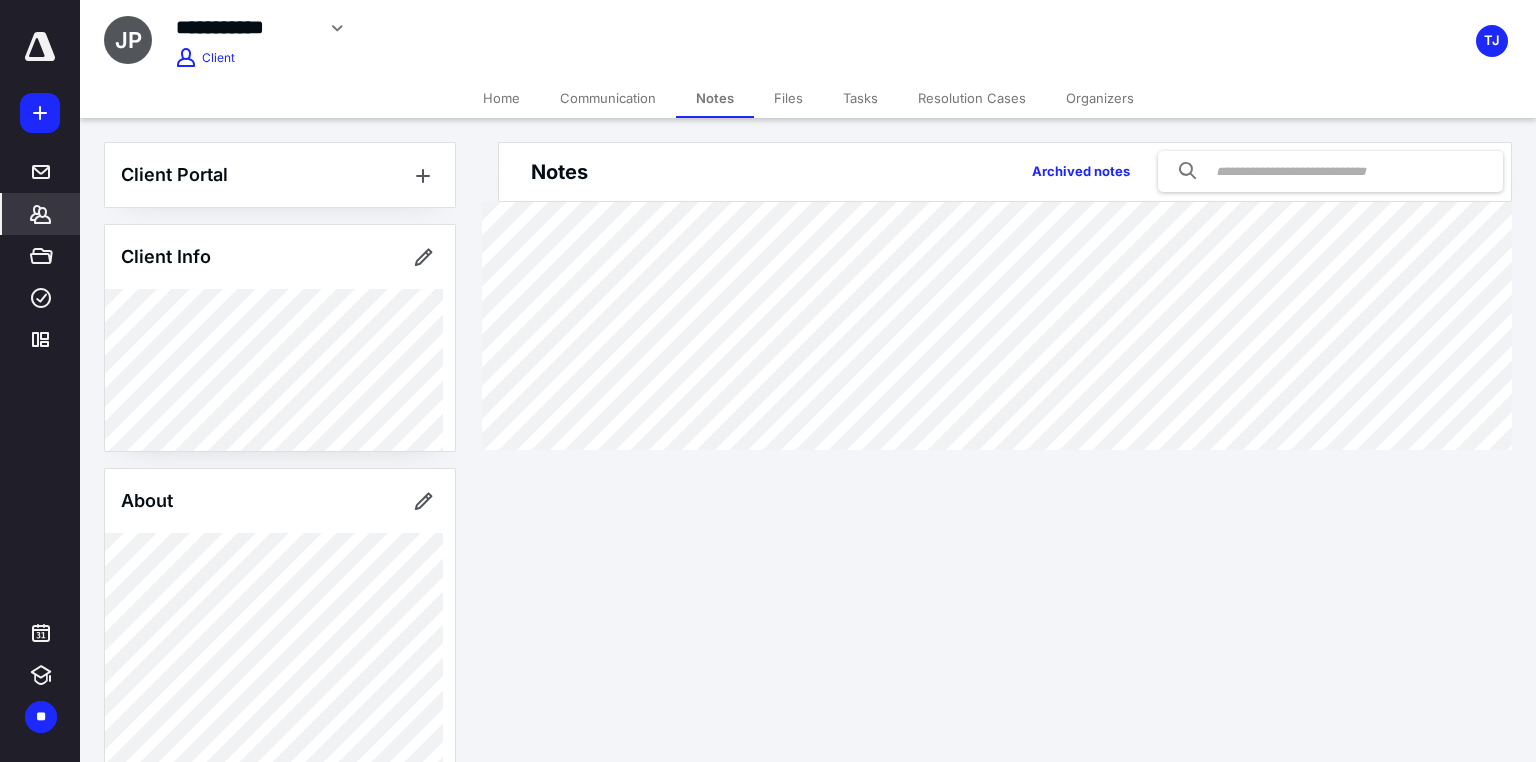 click on "Files" at bounding box center (788, 98) 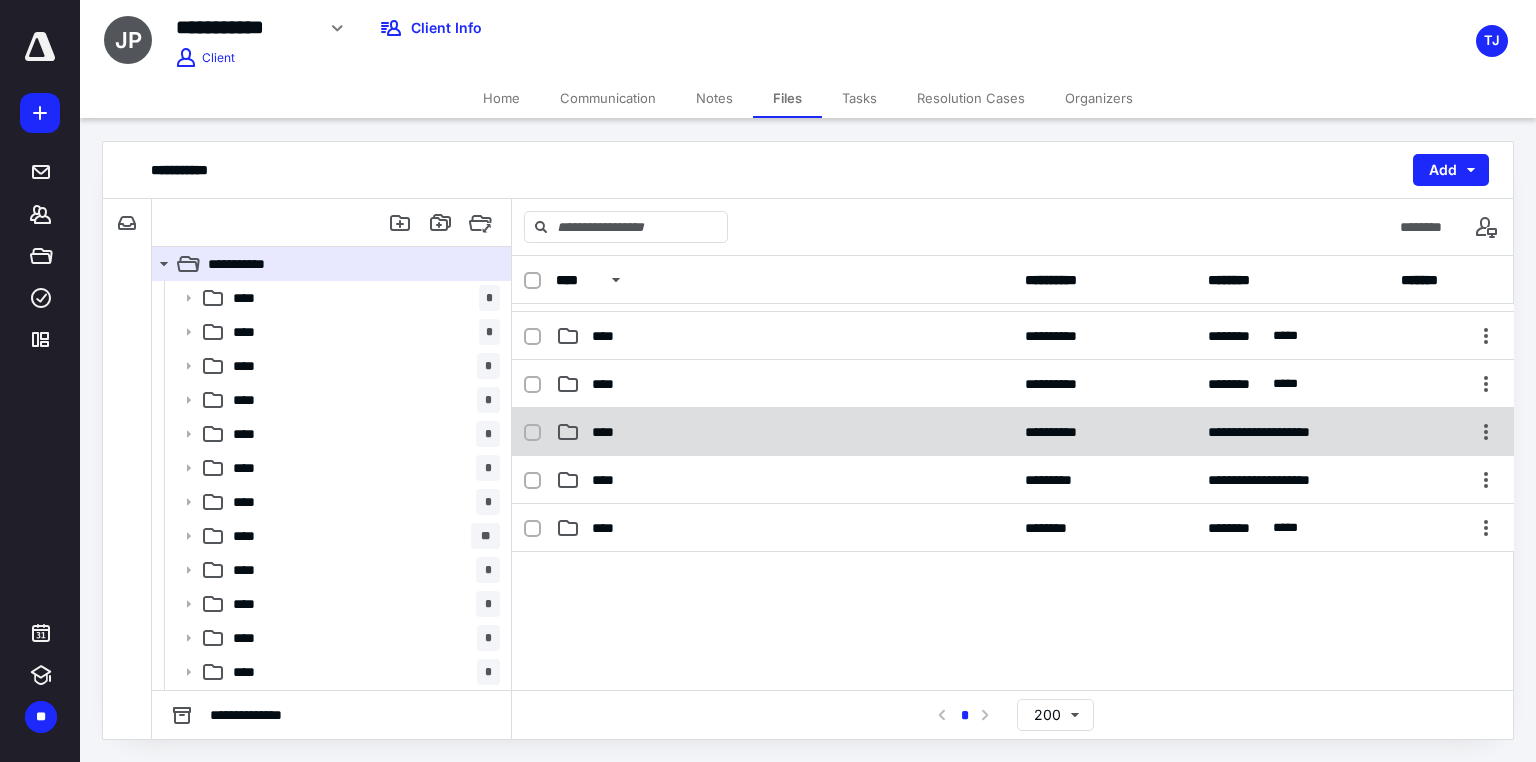 scroll, scrollTop: 470, scrollLeft: 0, axis: vertical 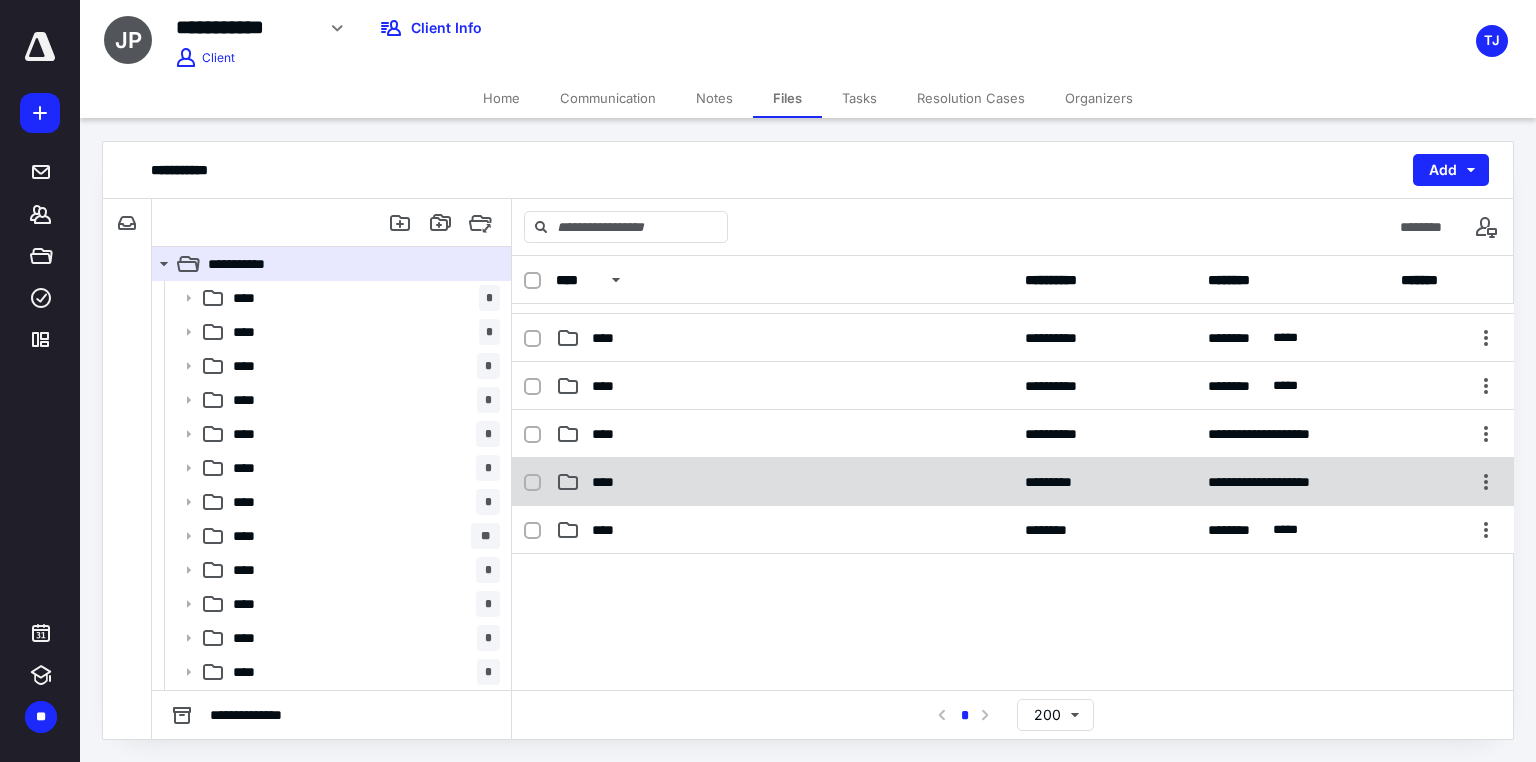 click on "****" at bounding box center [784, 482] 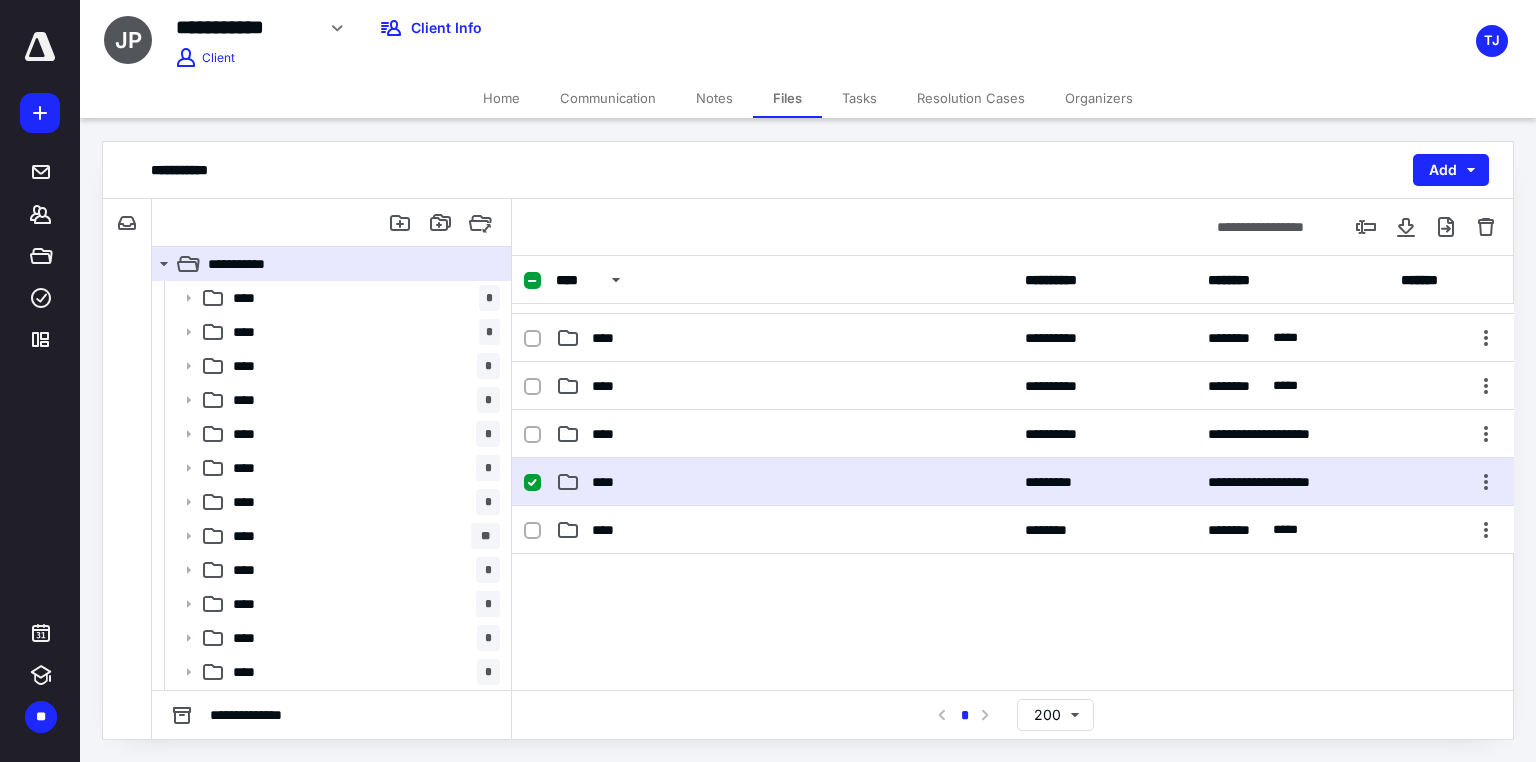 click on "****" at bounding box center [784, 482] 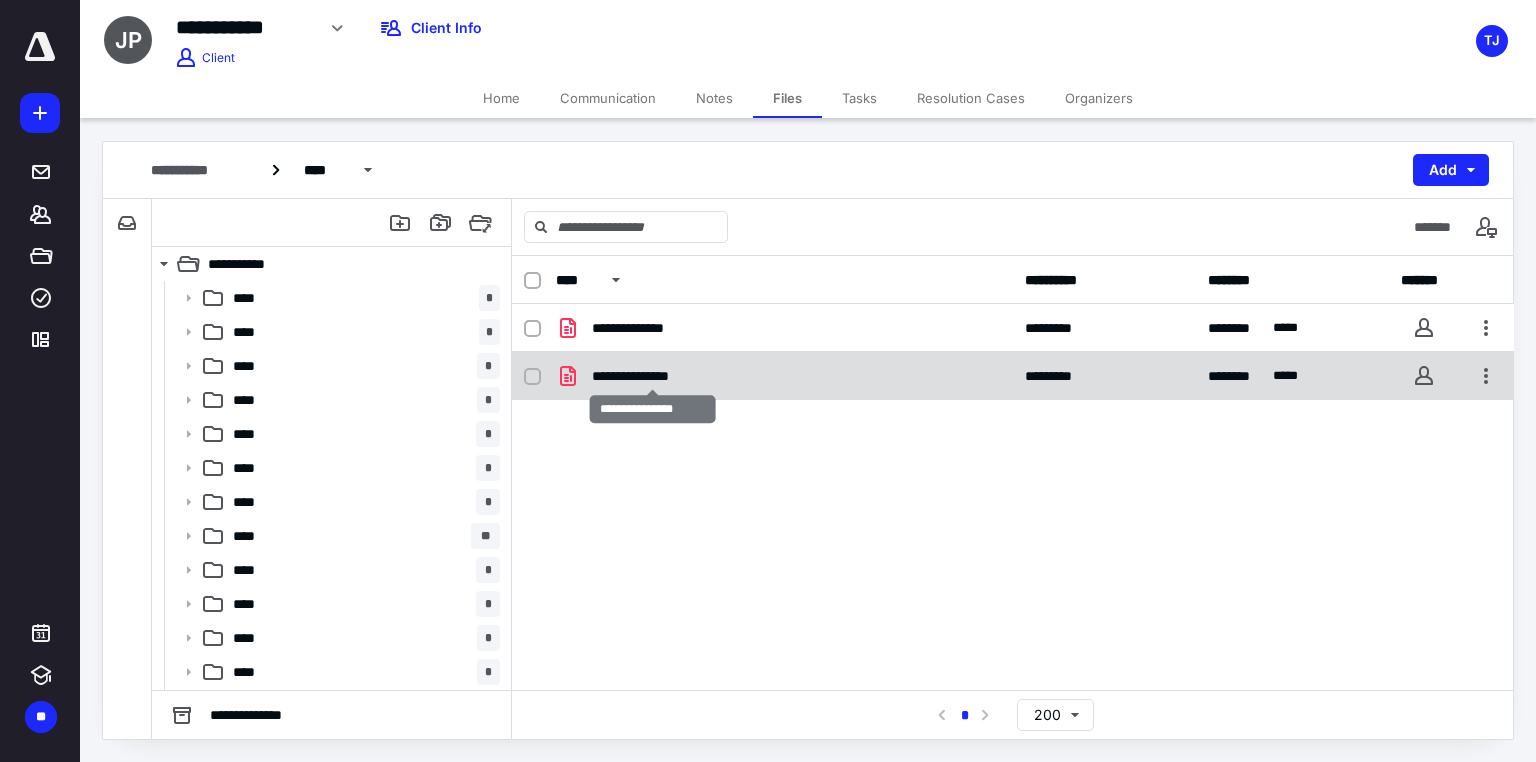 click on "**********" at bounding box center (653, 376) 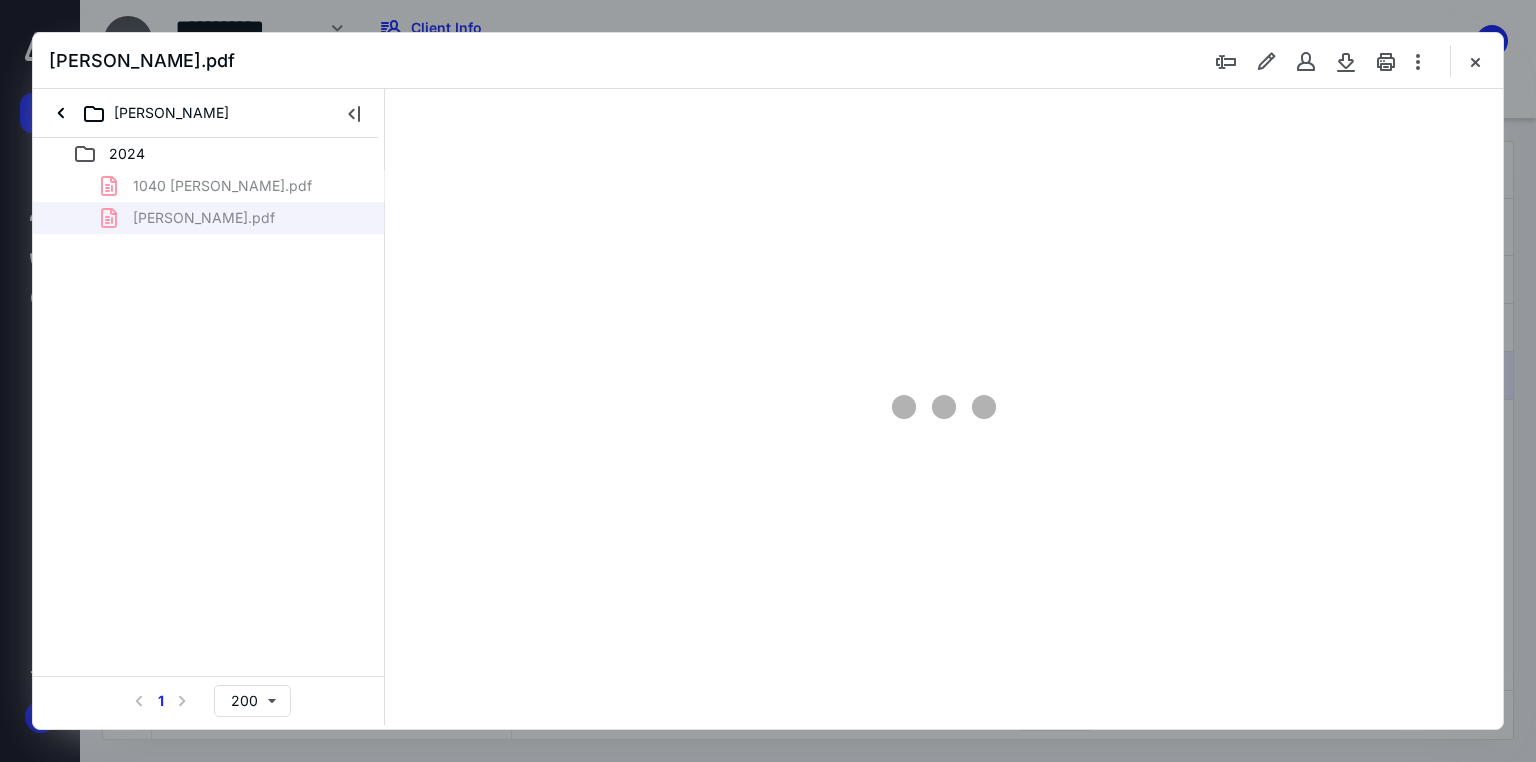 scroll, scrollTop: 0, scrollLeft: 0, axis: both 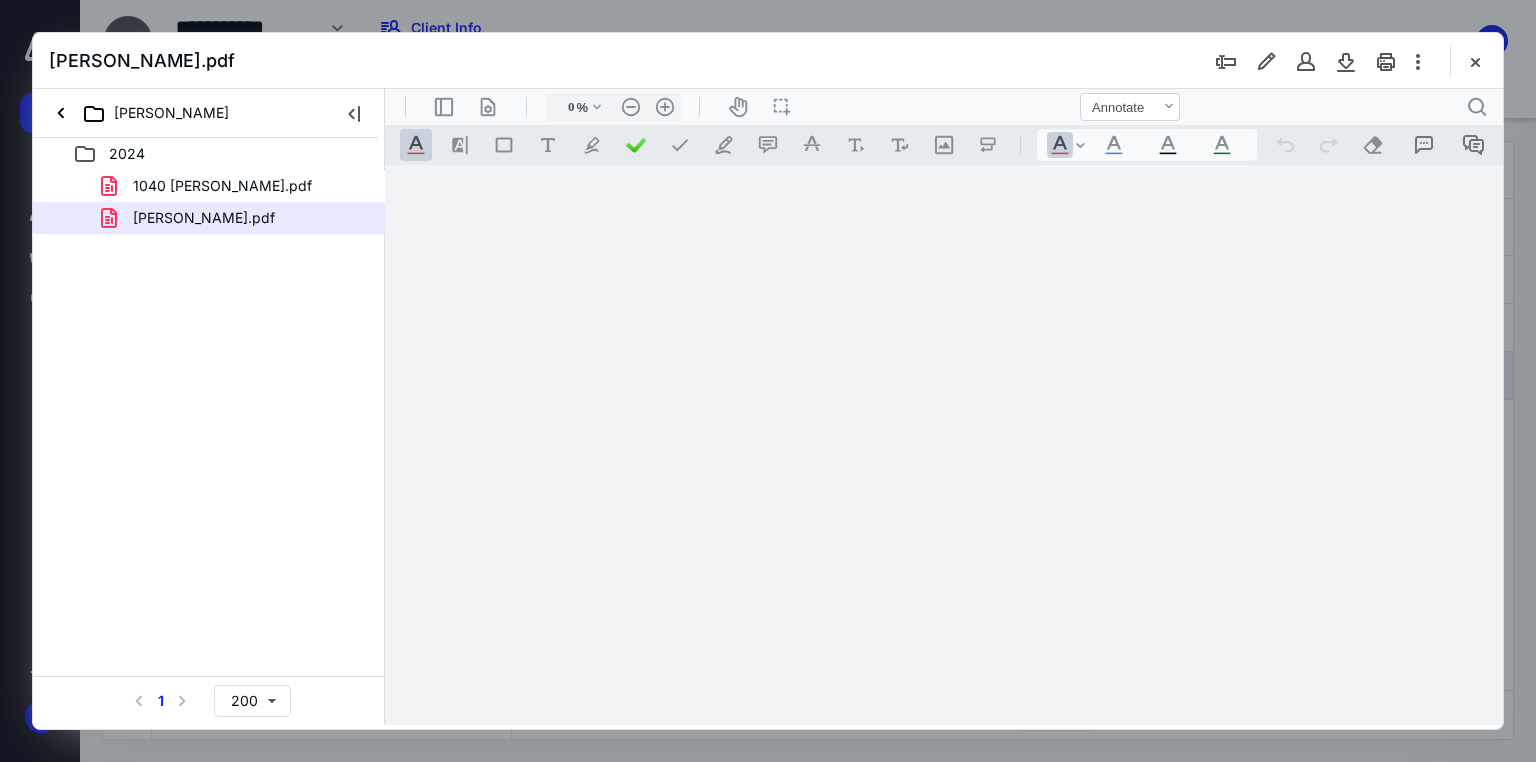 type on "71" 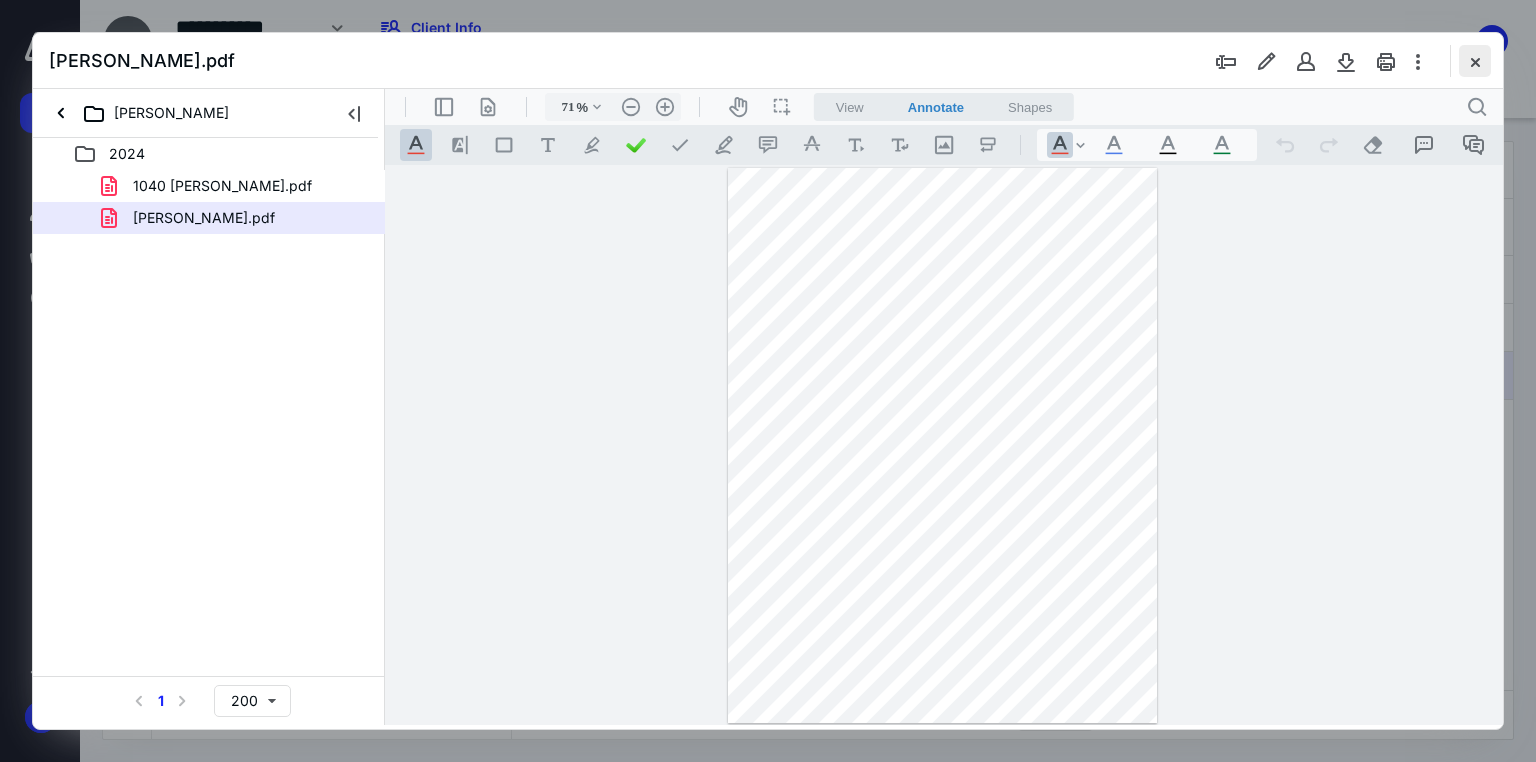 click at bounding box center [1475, 61] 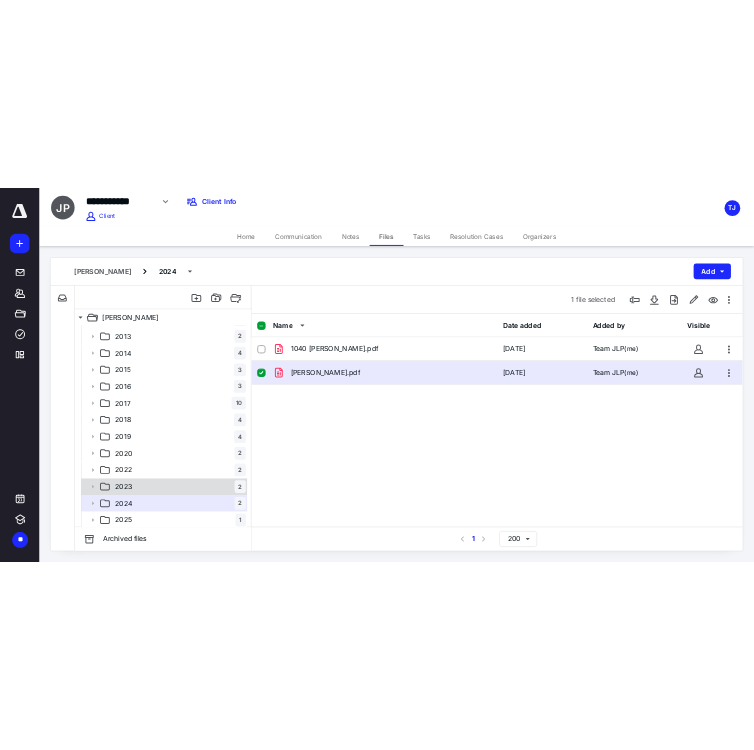 scroll, scrollTop: 99, scrollLeft: 0, axis: vertical 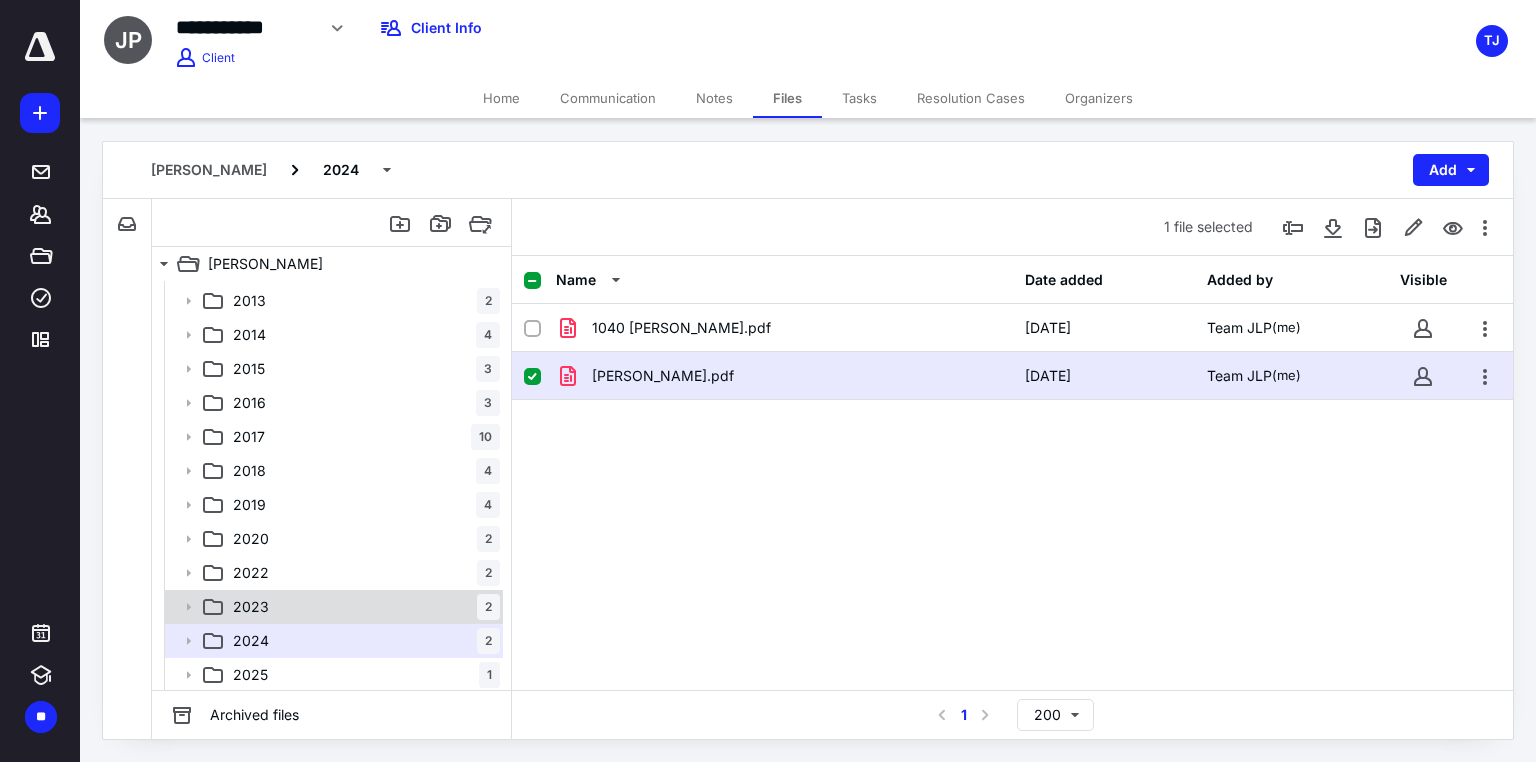 click on "2023" at bounding box center (251, 607) 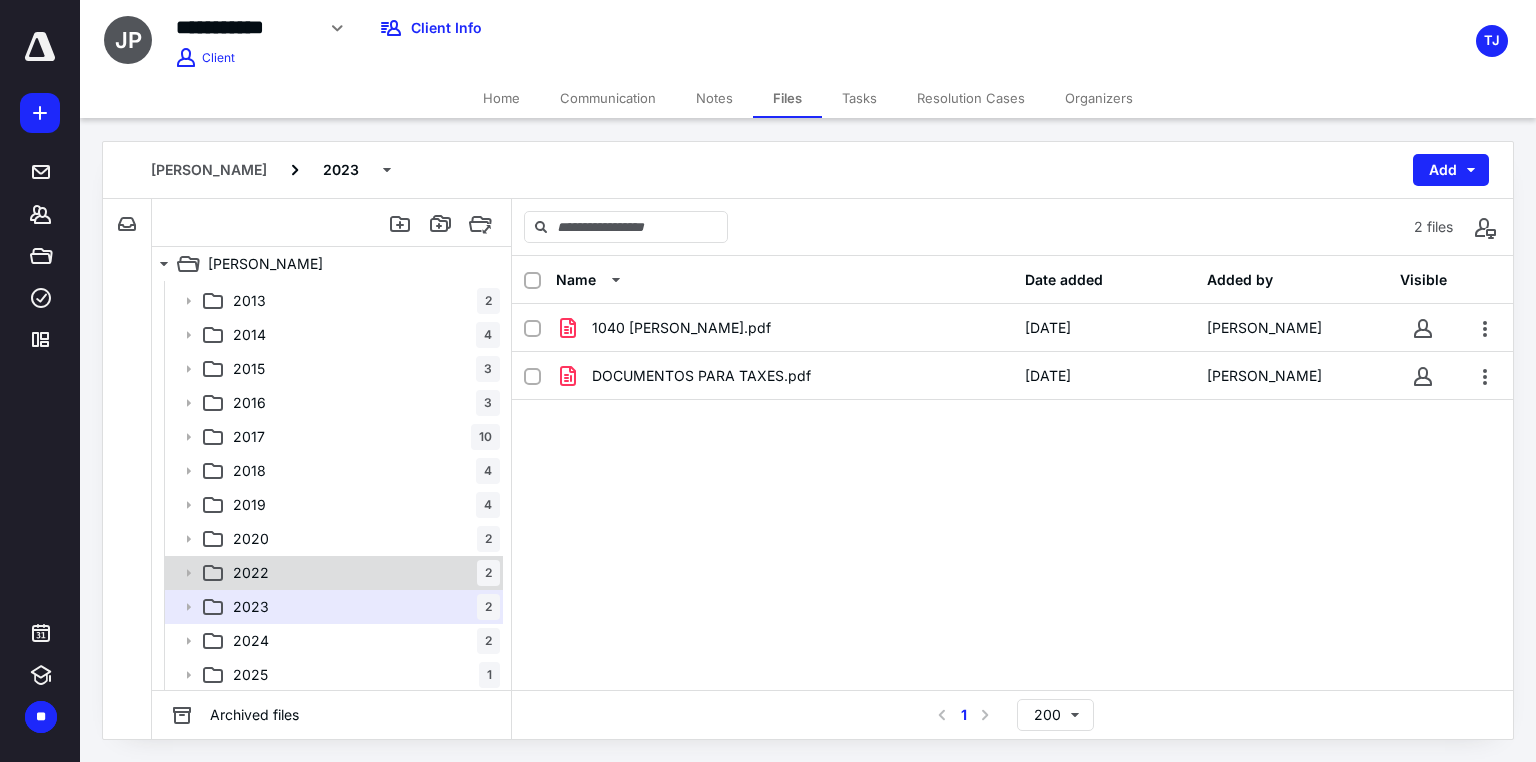 click on "2022" at bounding box center (251, 573) 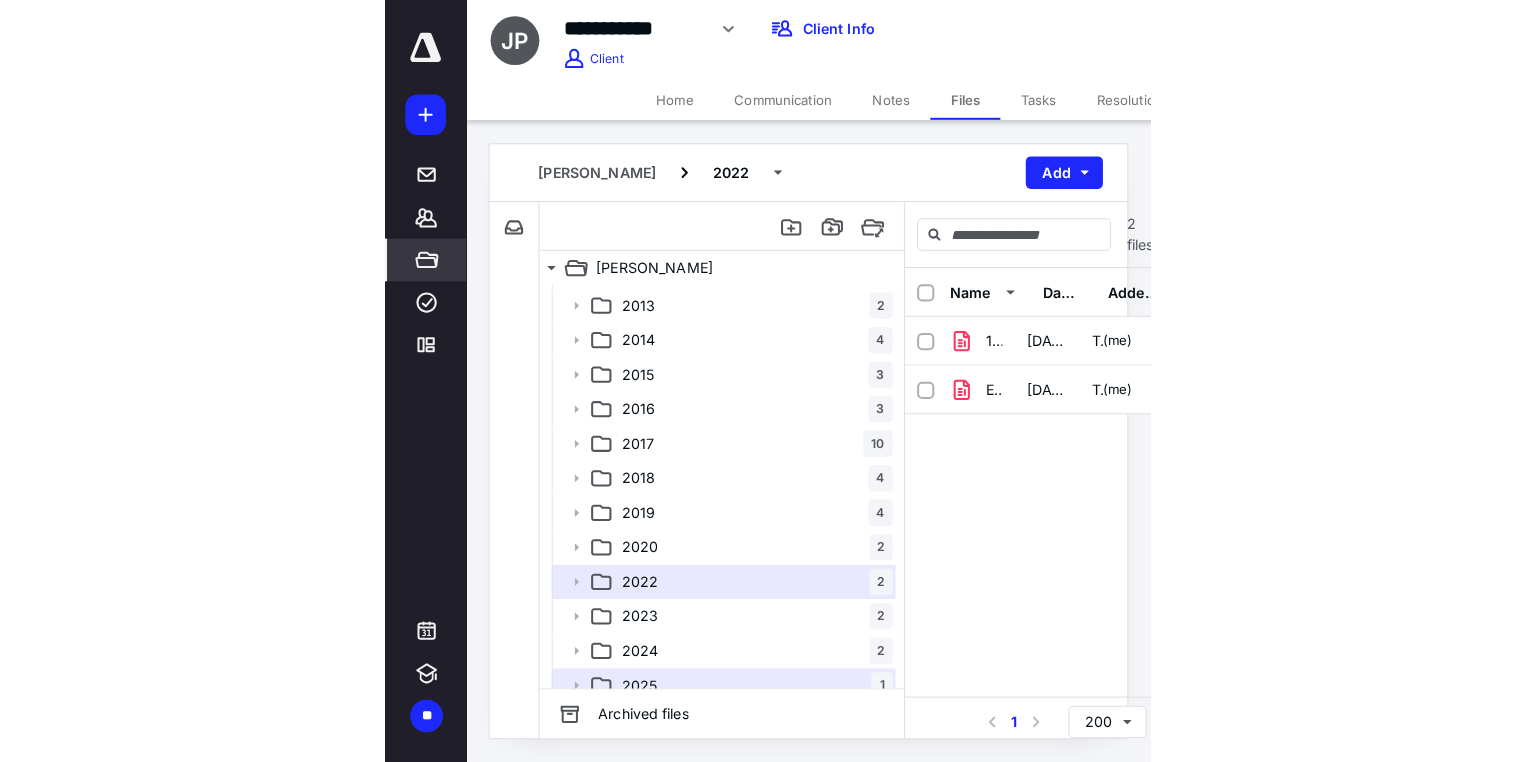 scroll, scrollTop: 100, scrollLeft: 0, axis: vertical 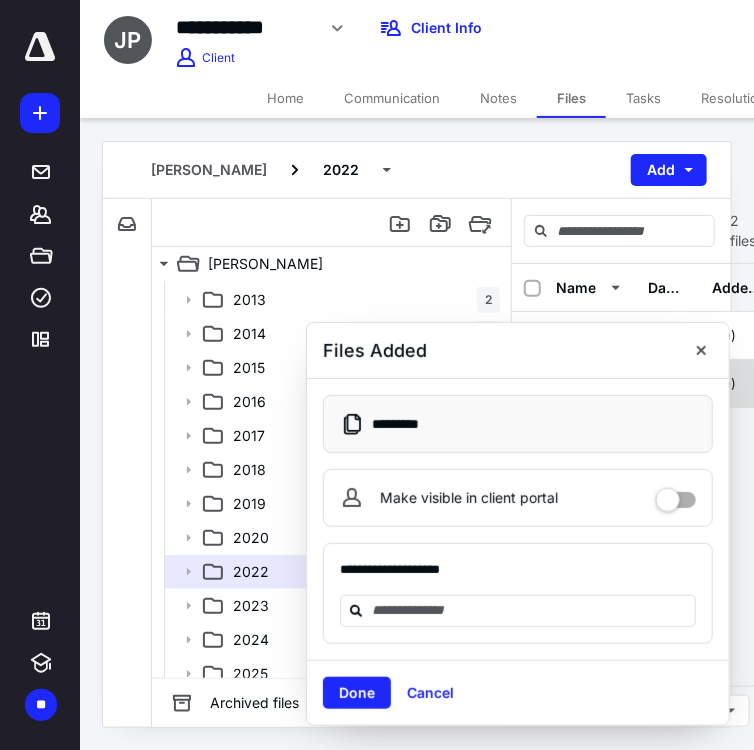 click at bounding box center (701, 350) 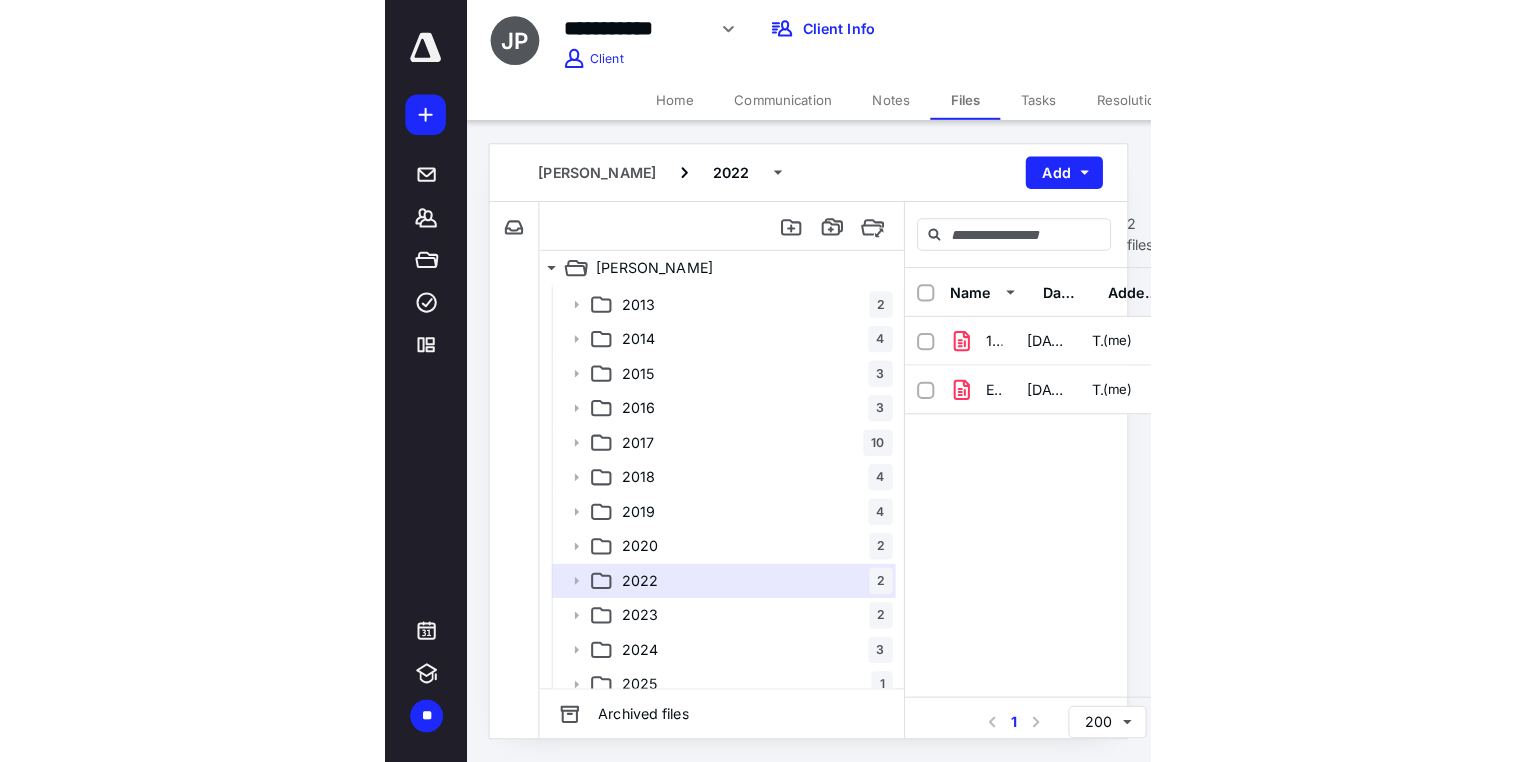 scroll, scrollTop: 100, scrollLeft: 0, axis: vertical 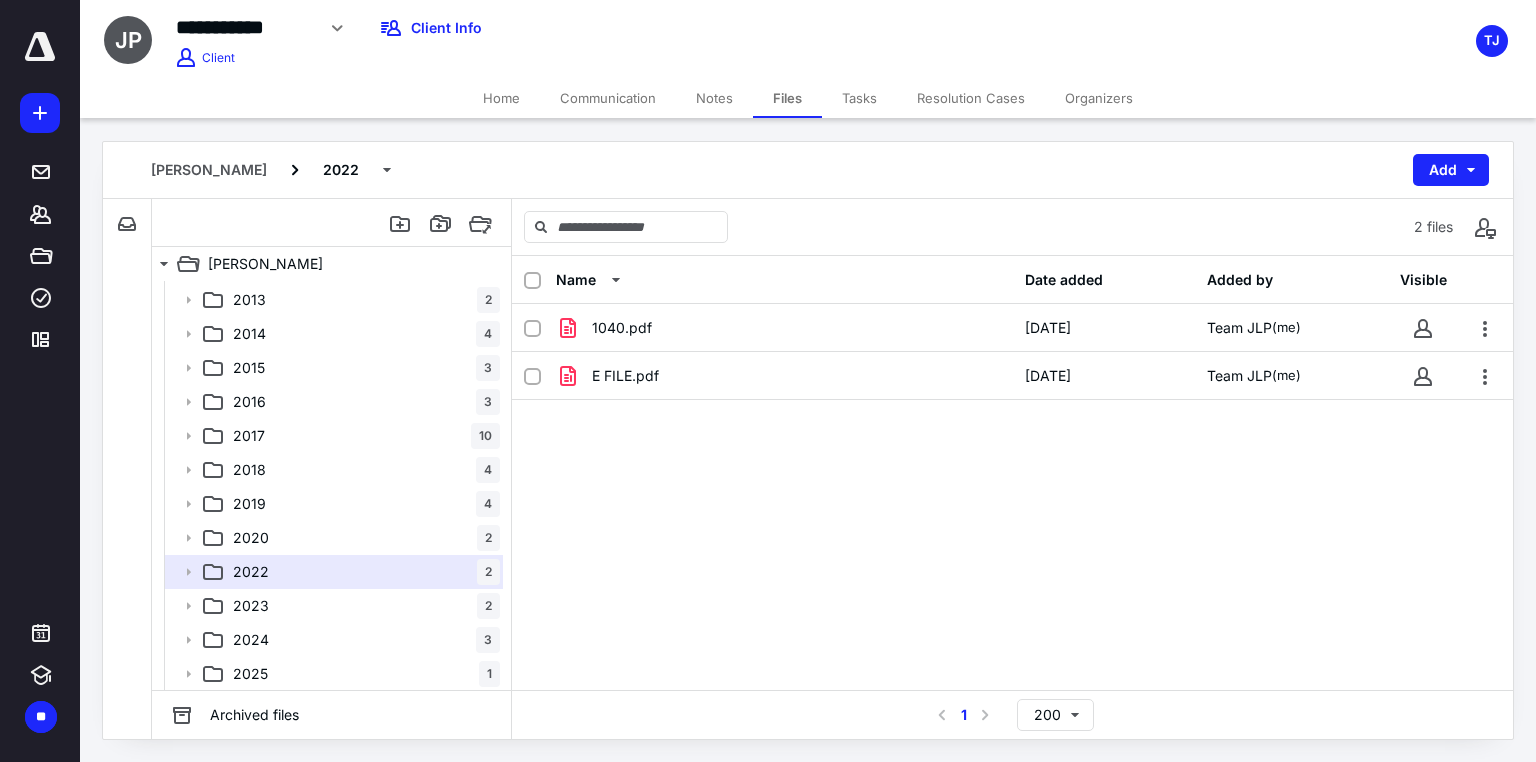 click on "1040.pdf 3/4/2024 Team JLP  (me) E FILE.pdf 12/14/2023 Team JLP  (me)" at bounding box center [1012, 454] 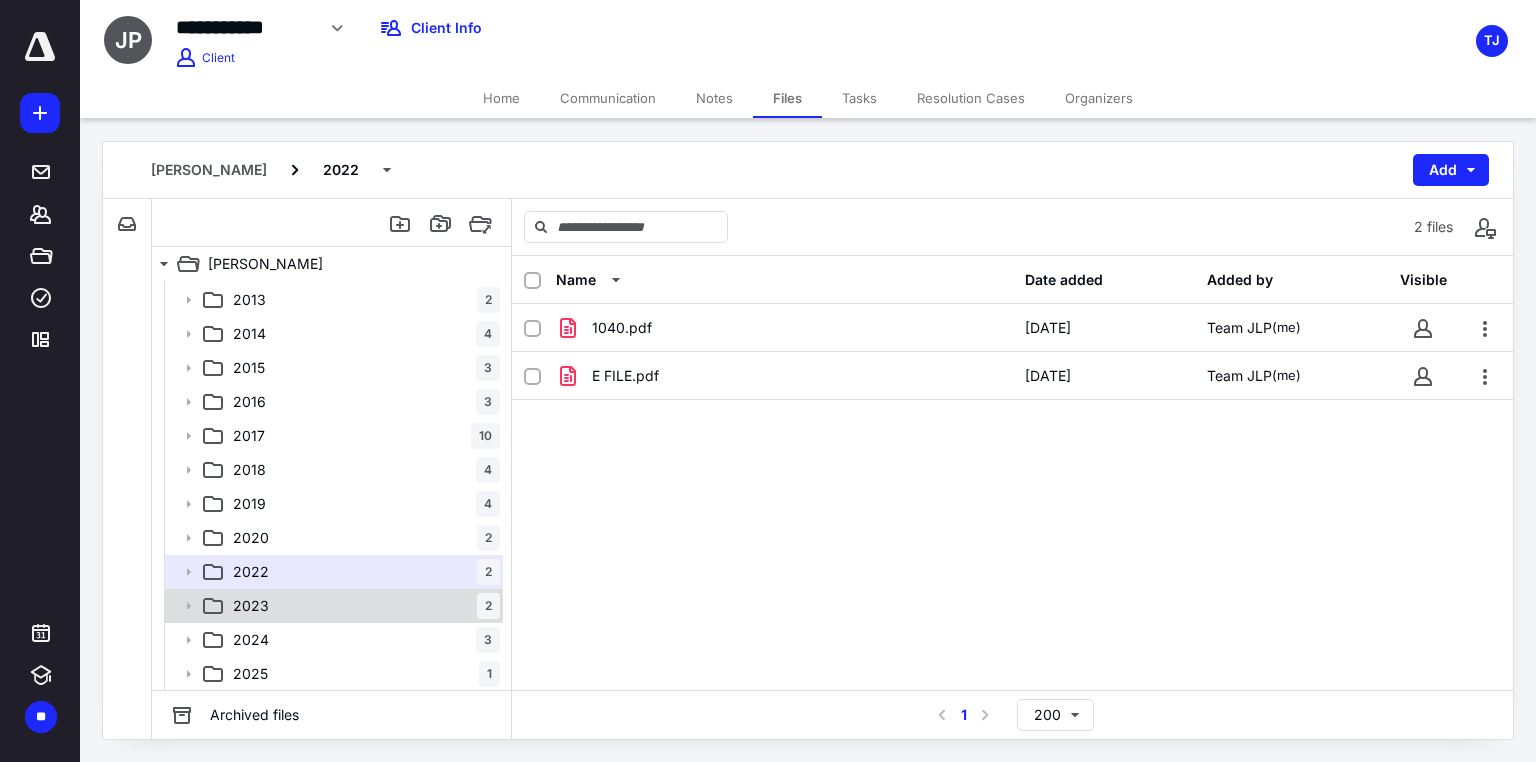 click on "2023 2" at bounding box center [362, 606] 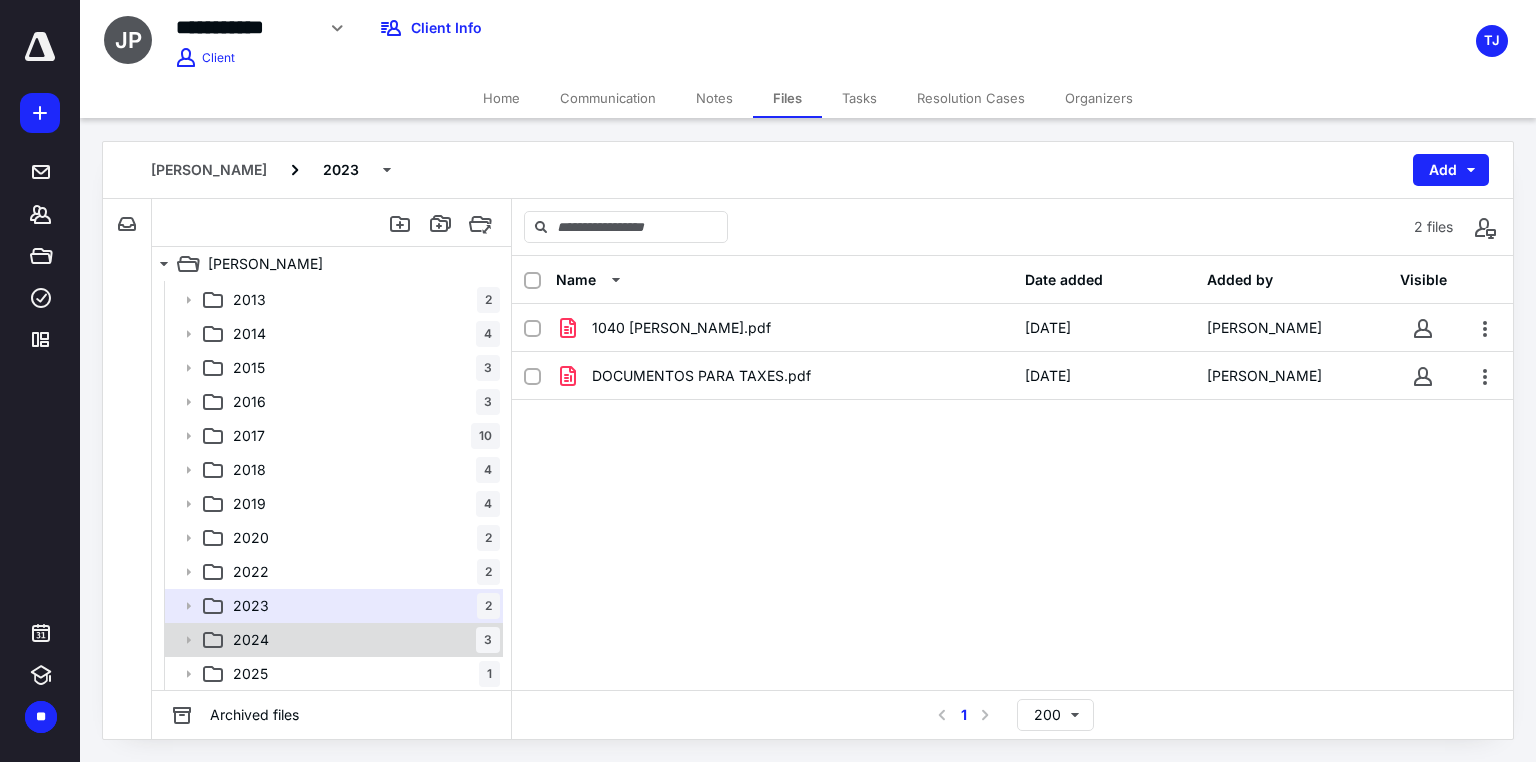 click on "2024 3" at bounding box center (362, 640) 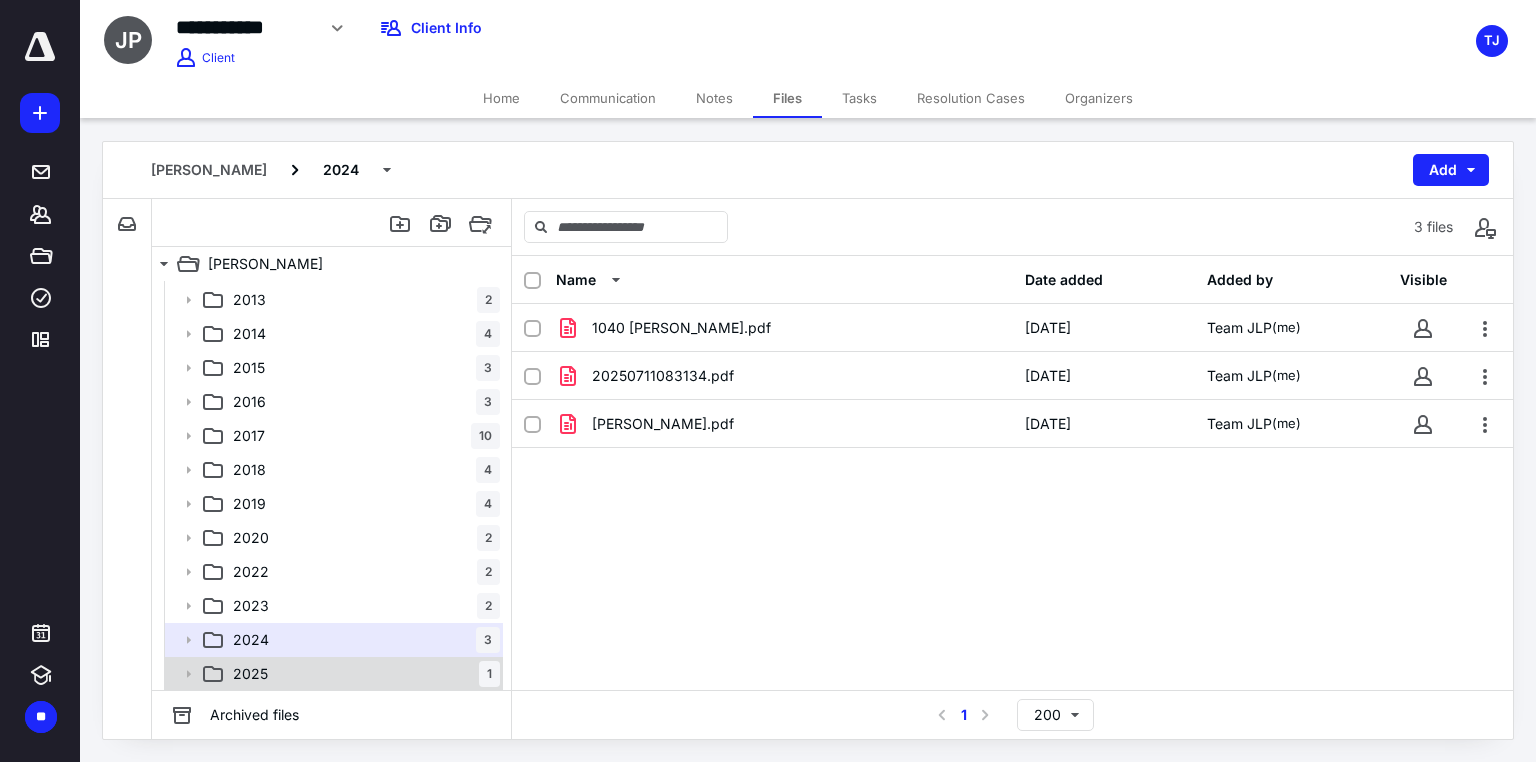 click on "2025 1" at bounding box center (362, 674) 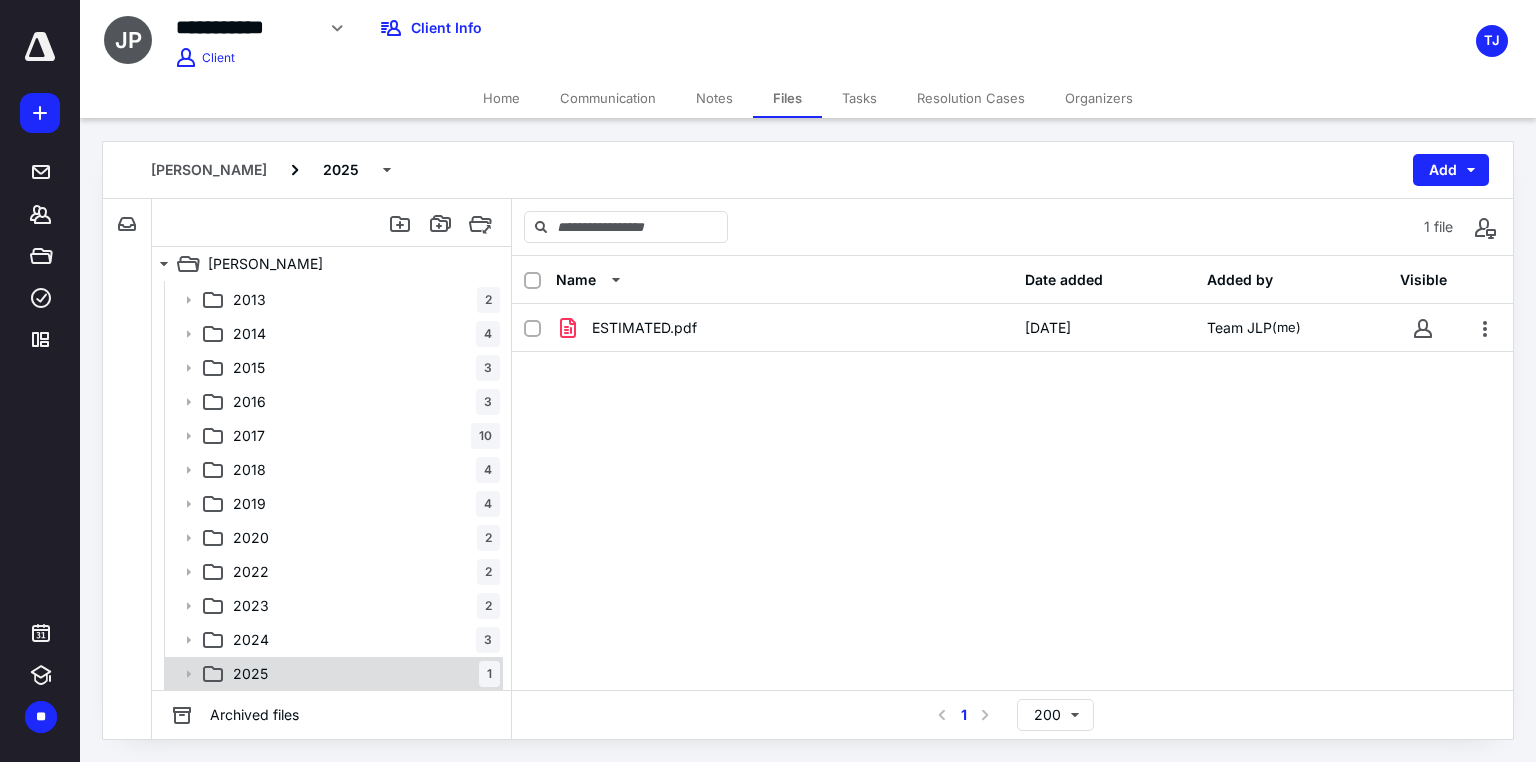 scroll, scrollTop: 99, scrollLeft: 0, axis: vertical 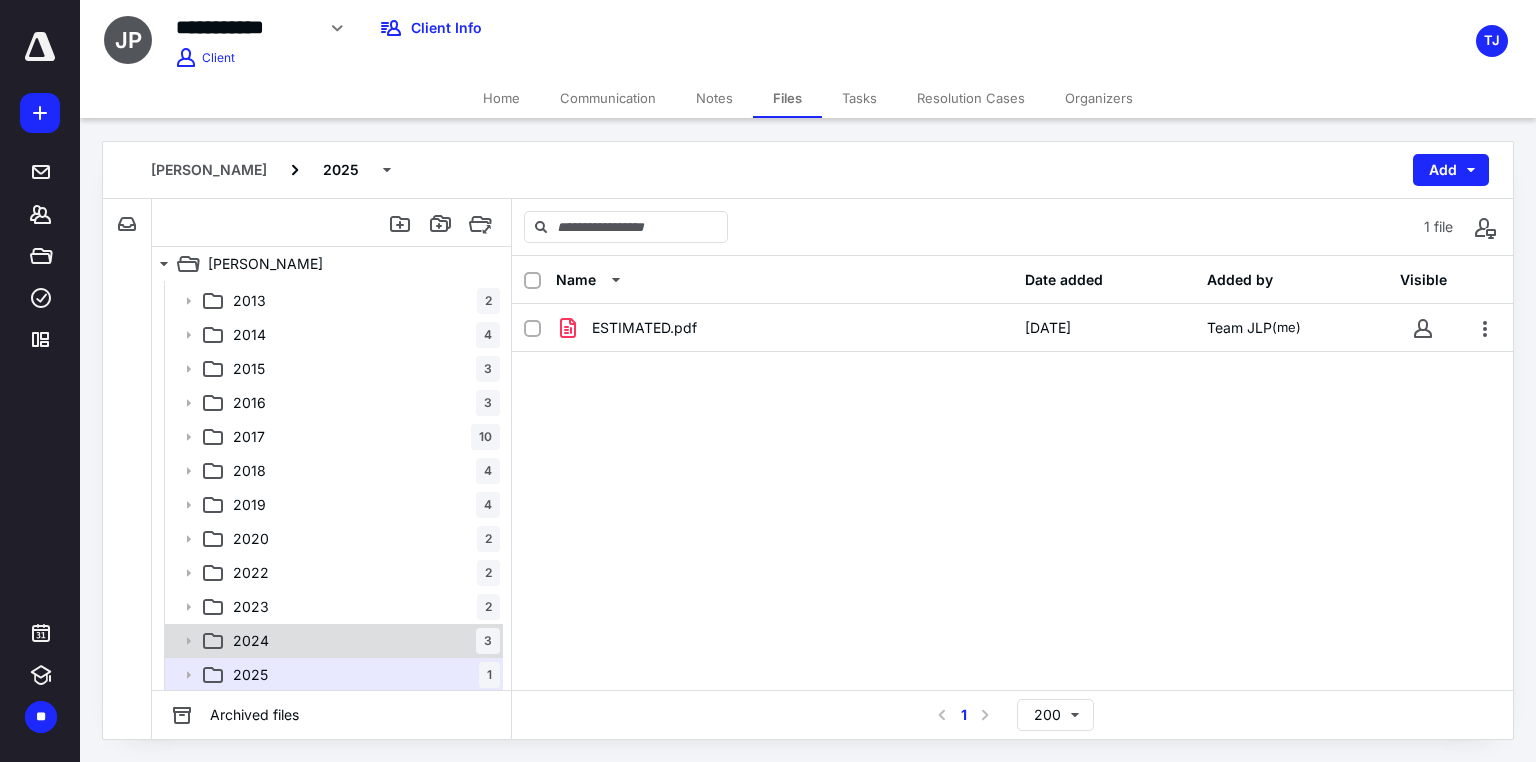 click on "2024 3" at bounding box center (362, 641) 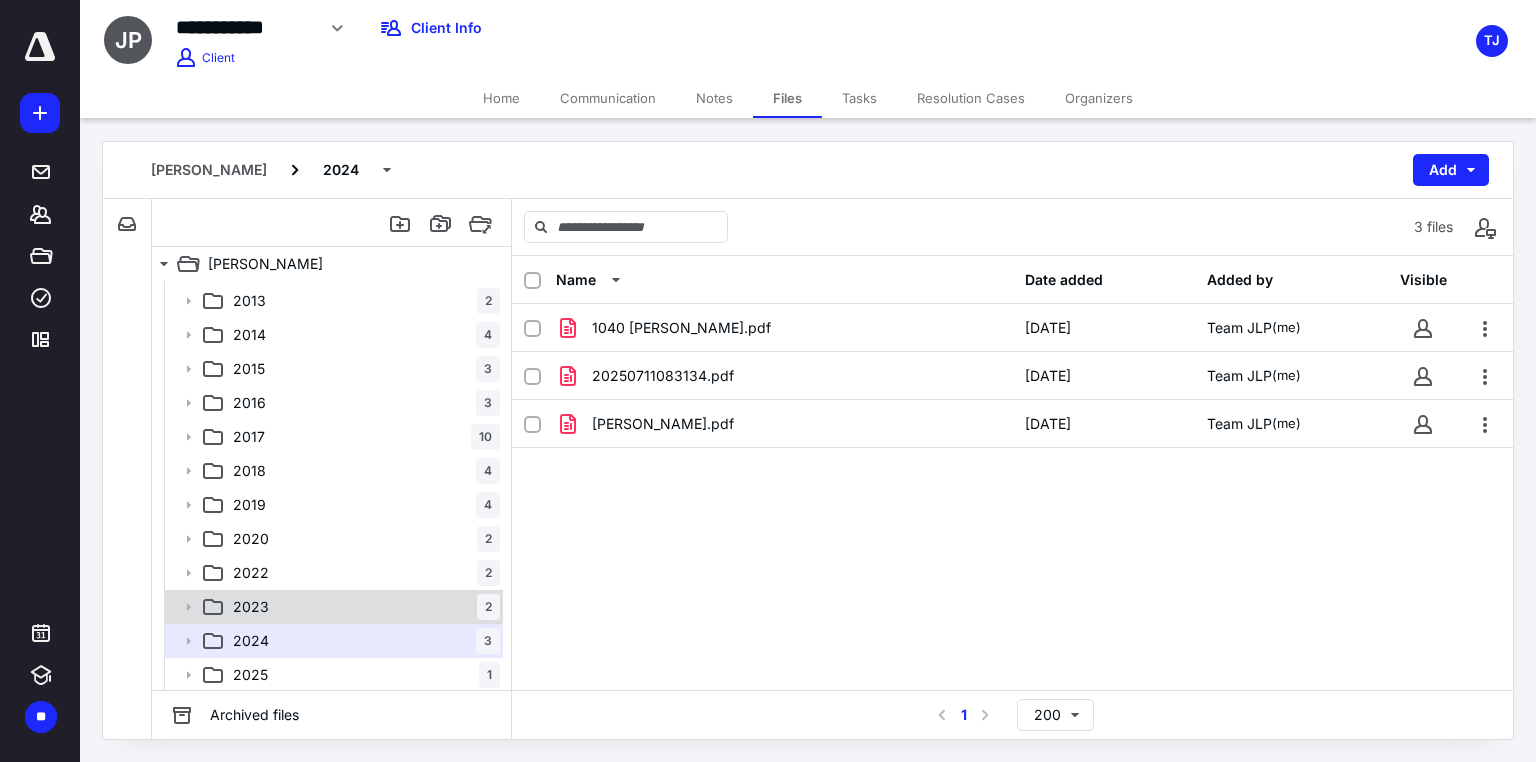 click on "2023 2" at bounding box center (362, 607) 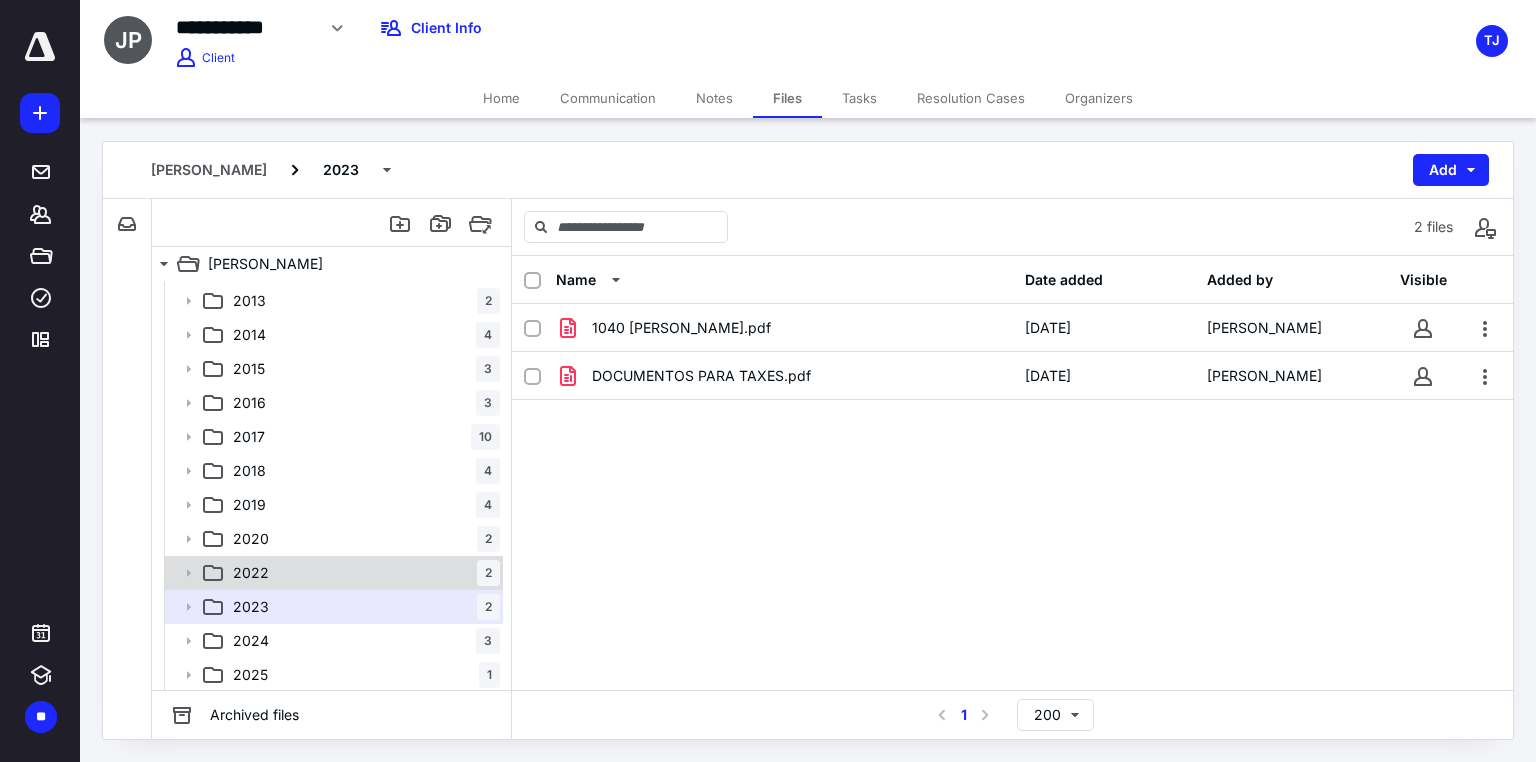 click on "2022 2" at bounding box center (362, 573) 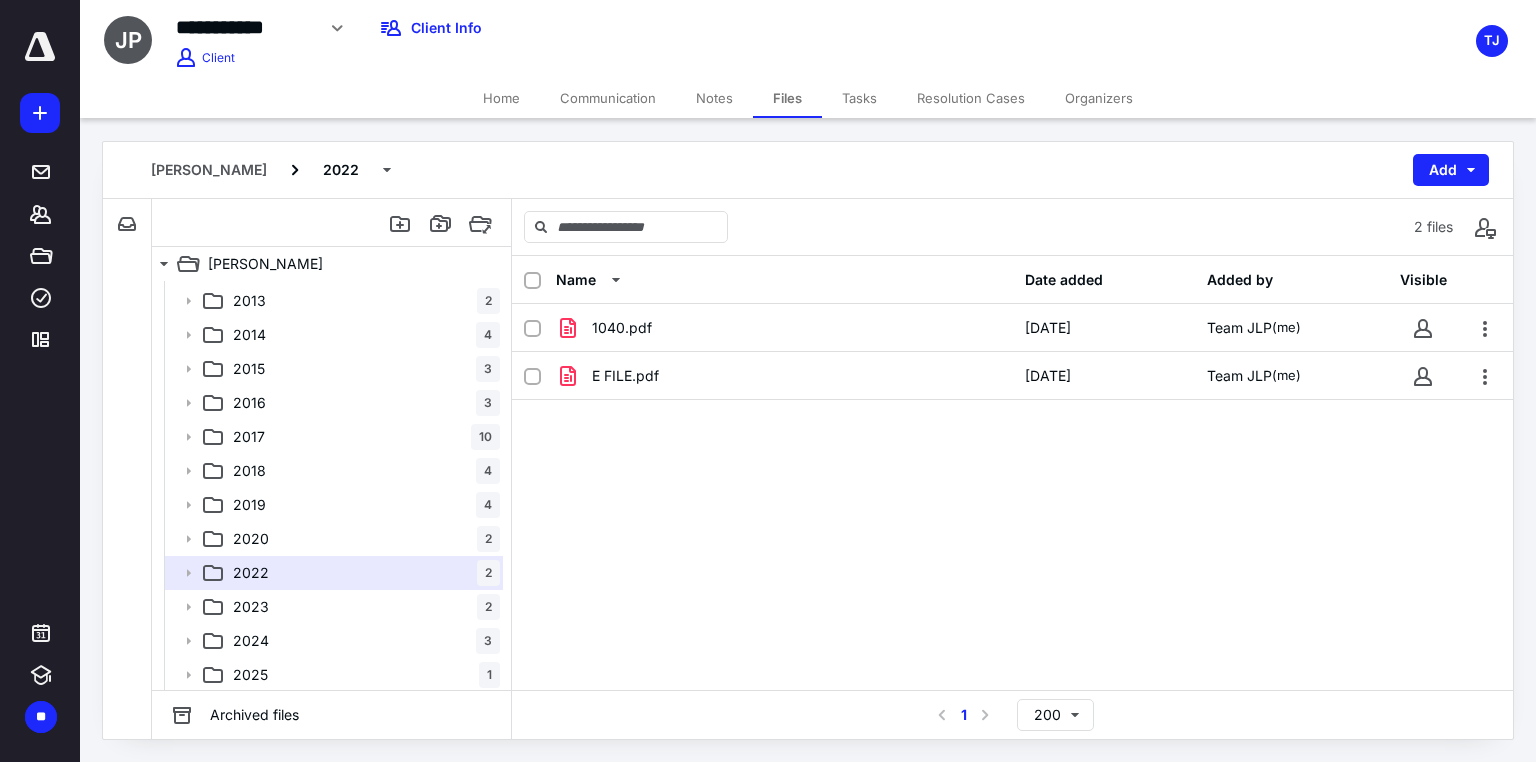 click on "1040.pdf 3/4/2024 Team JLP  (me) E FILE.pdf 12/14/2023 Team JLP  (me)" at bounding box center (1012, 454) 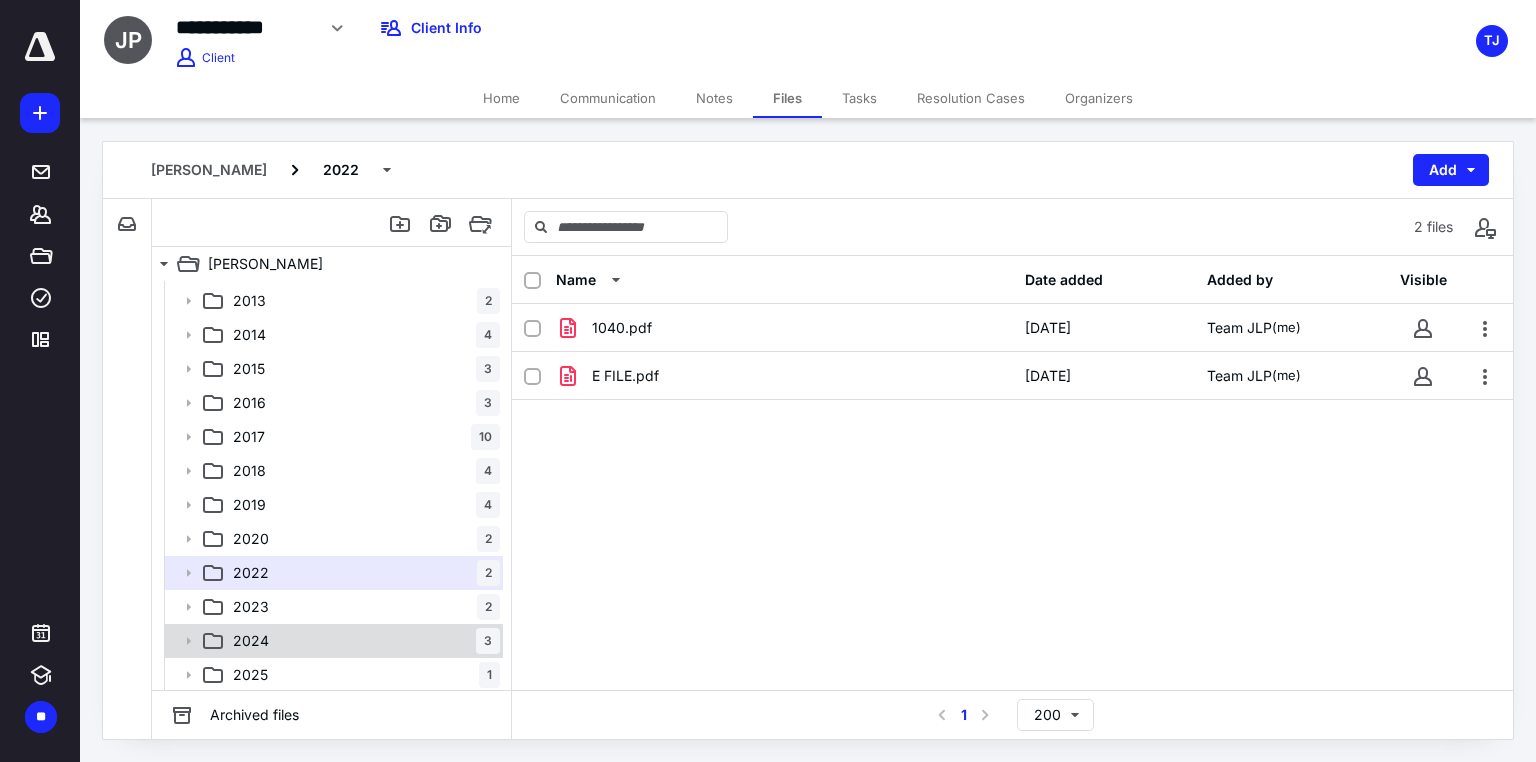 click on "2024 3" at bounding box center (362, 641) 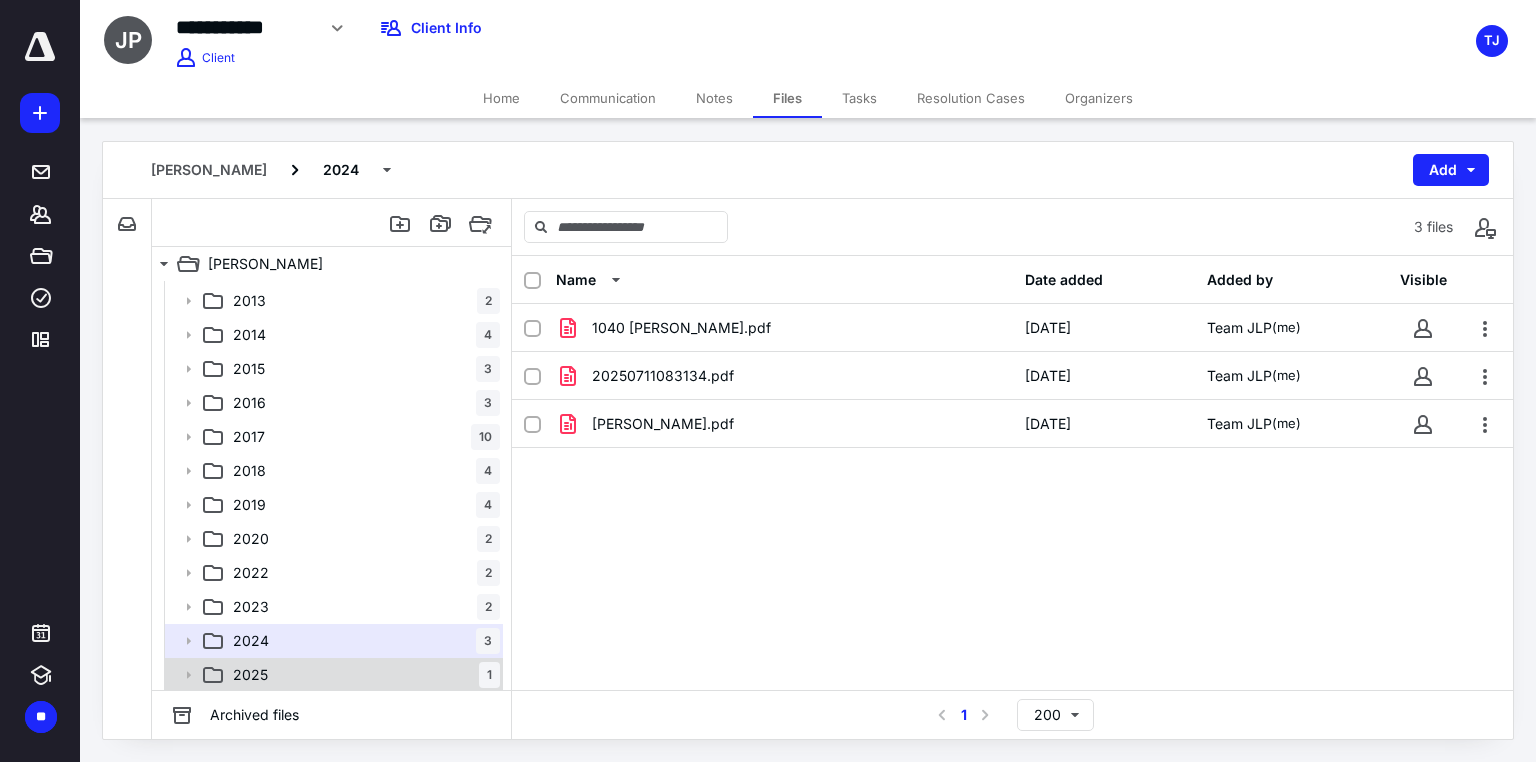 click on "2025 1" at bounding box center (362, 675) 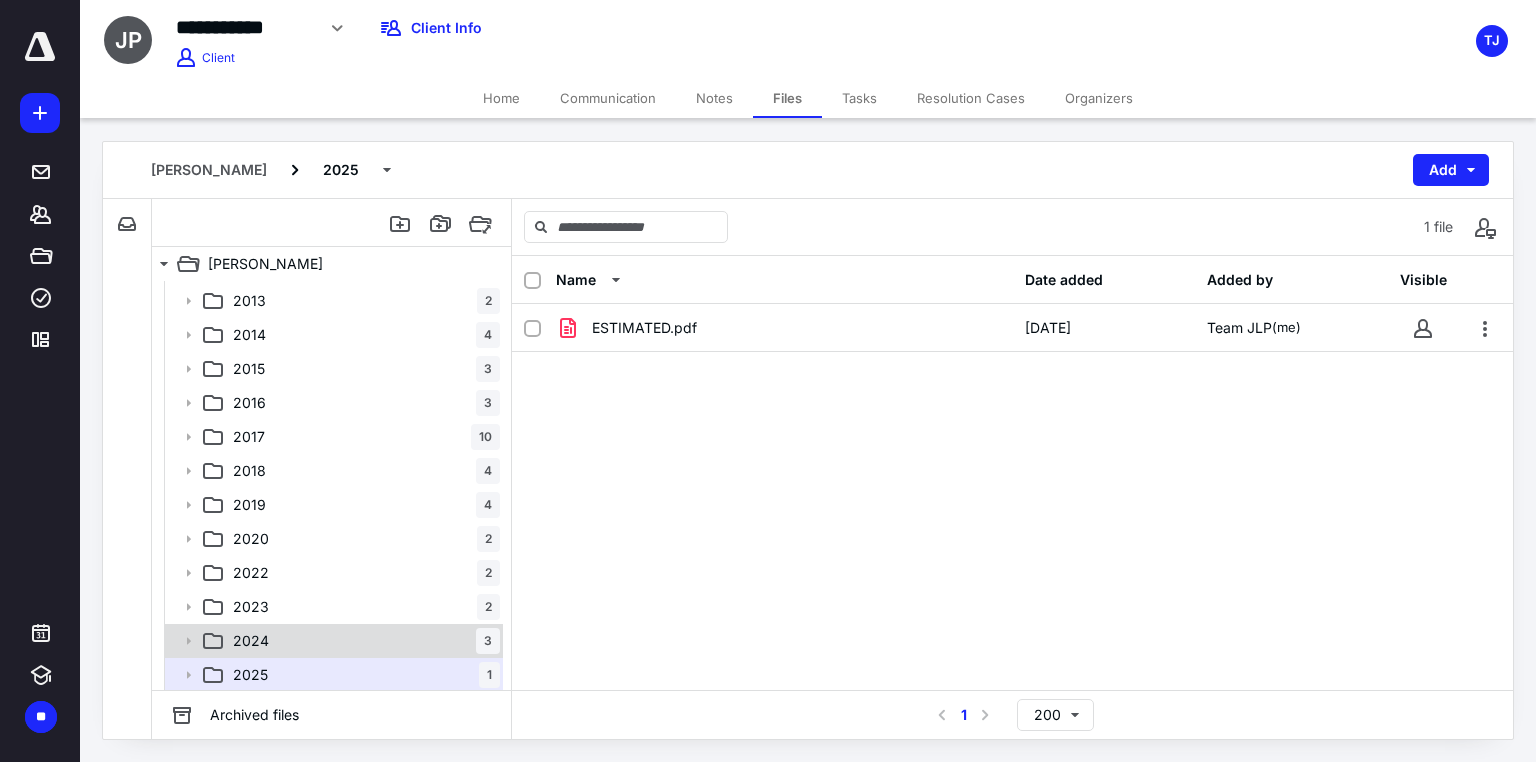 click on "2024 3" at bounding box center [362, 641] 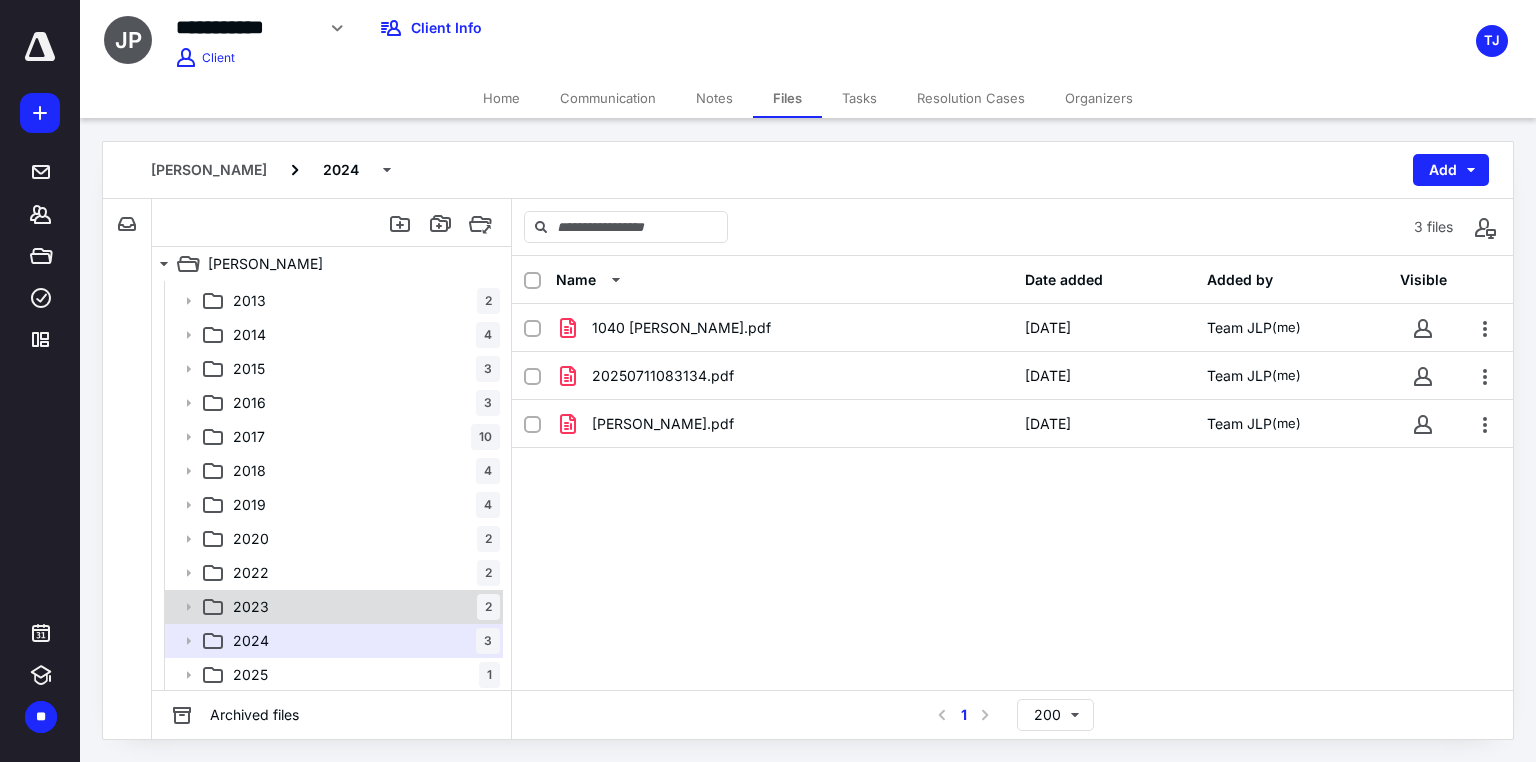 click on "2023 2" at bounding box center (362, 607) 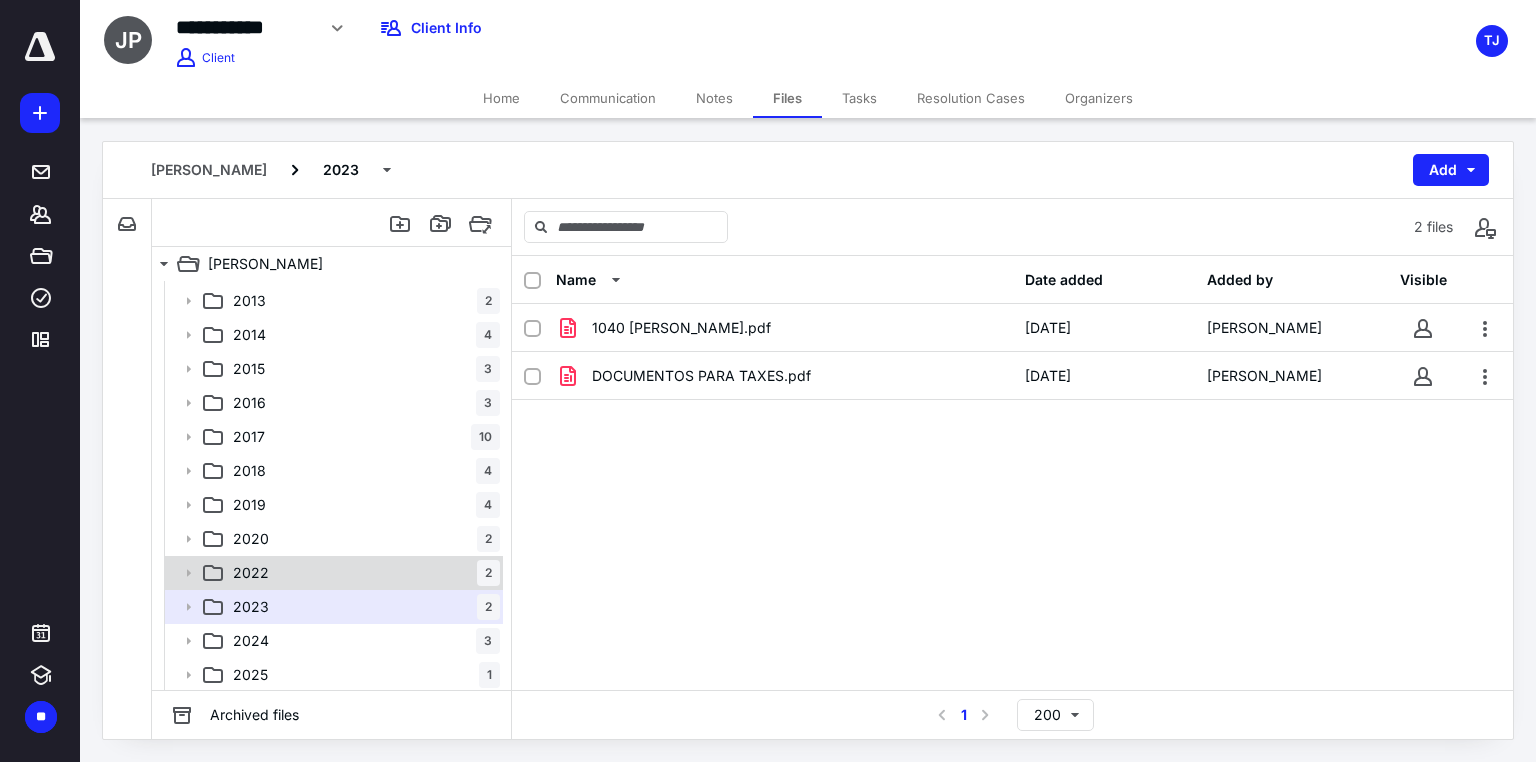 click on "2022 2" at bounding box center (362, 573) 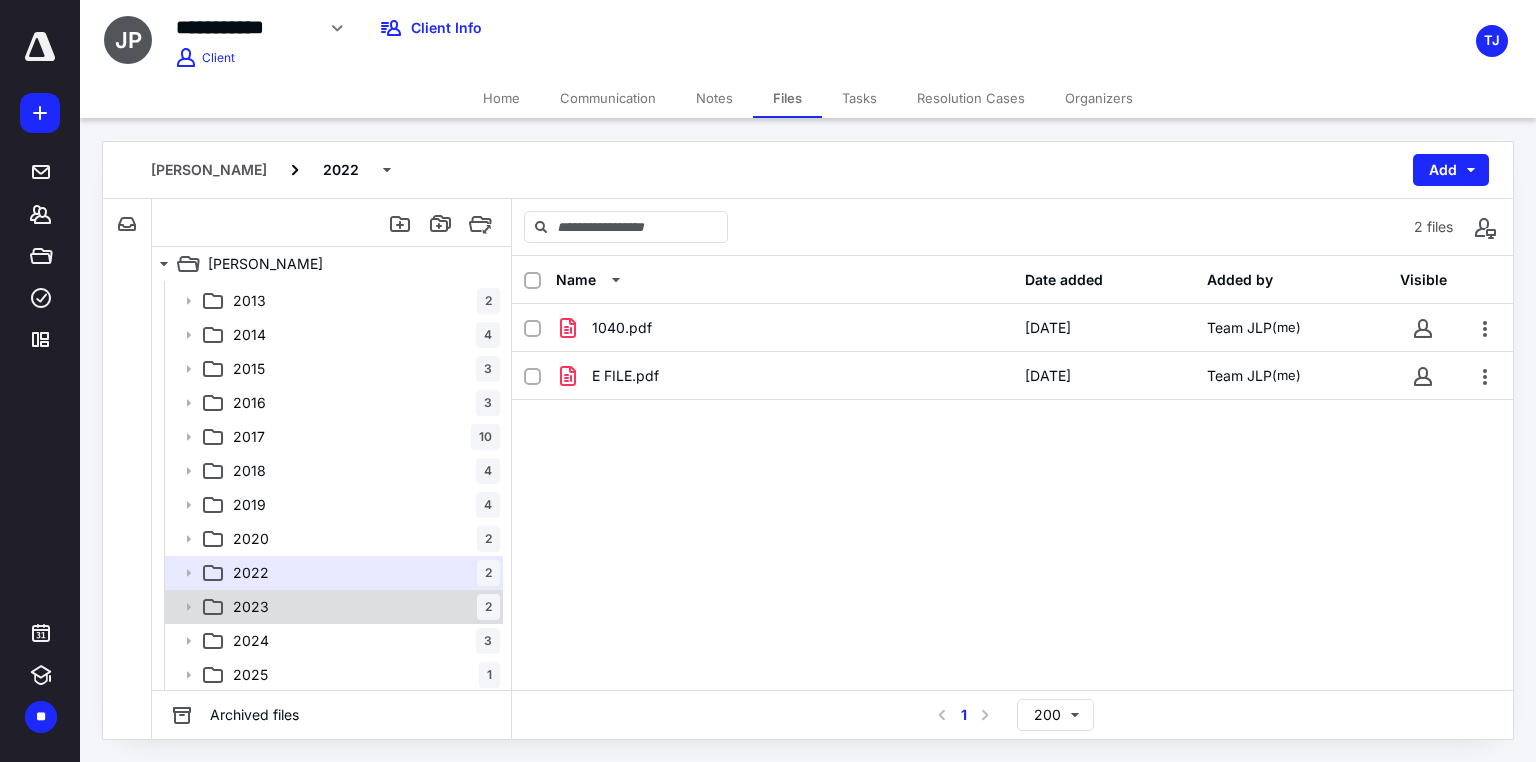 click on "2023 2" at bounding box center [362, 607] 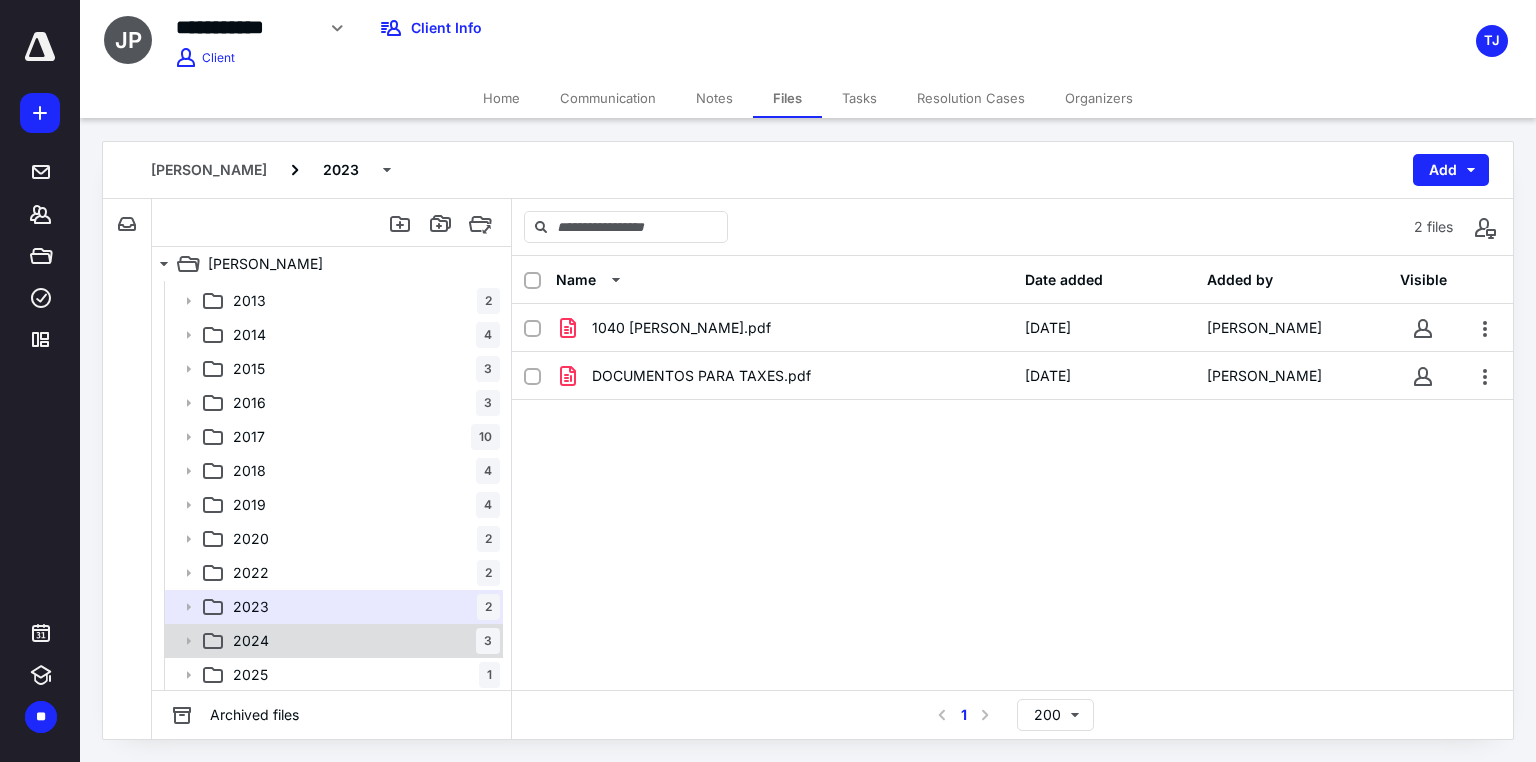 click on "2024 3" at bounding box center (362, 641) 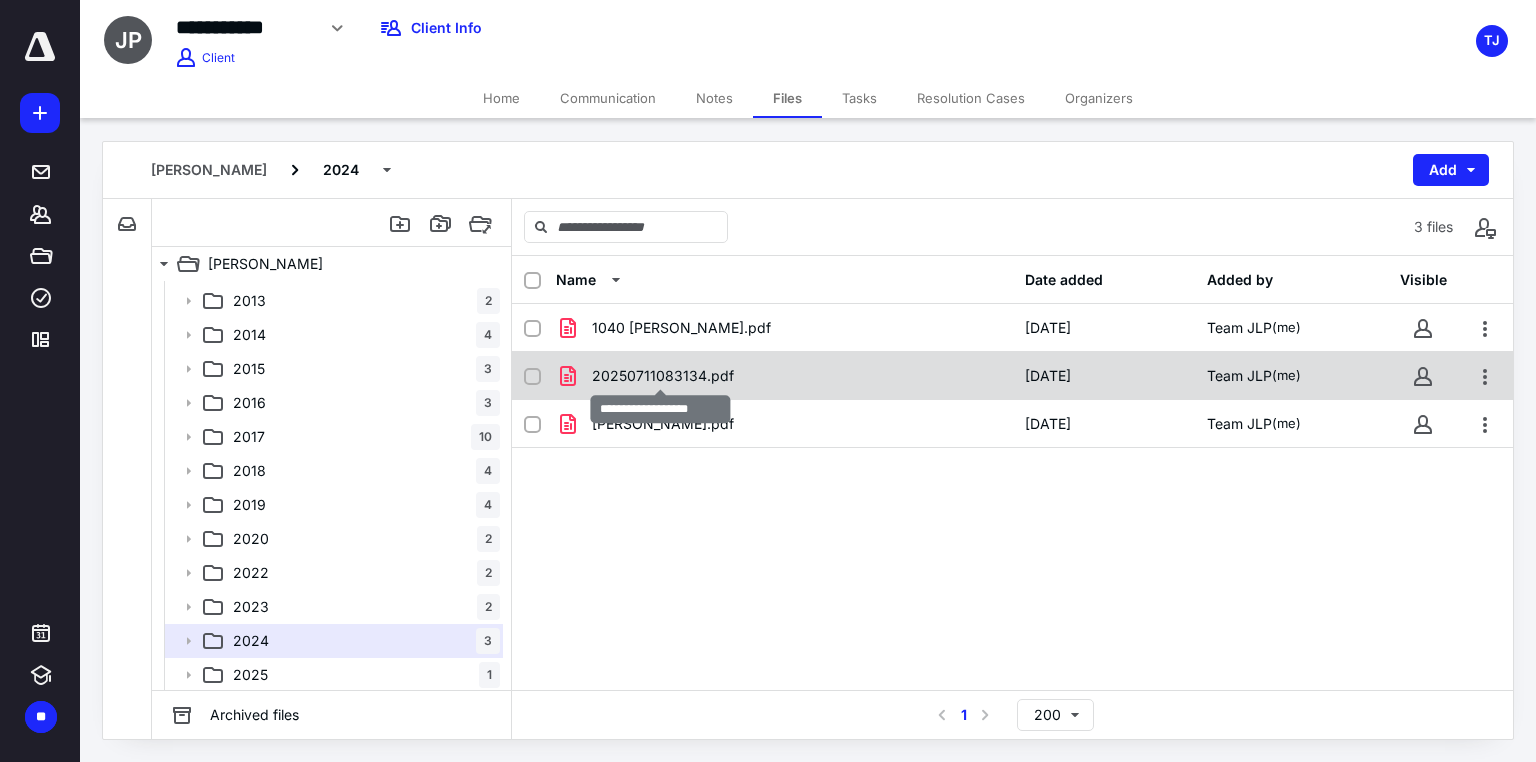 click on "20250711083134.pdf" at bounding box center (663, 376) 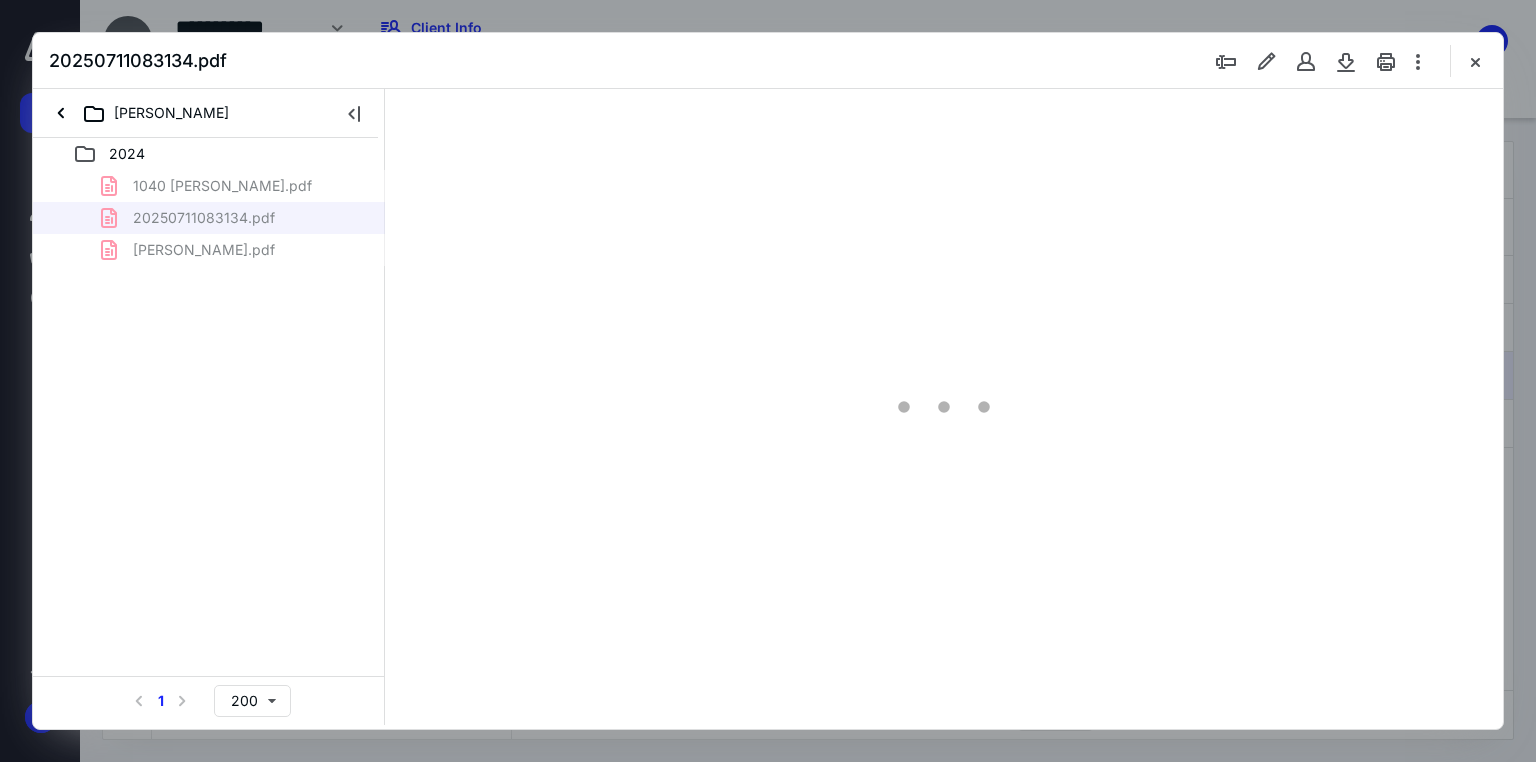 scroll, scrollTop: 0, scrollLeft: 0, axis: both 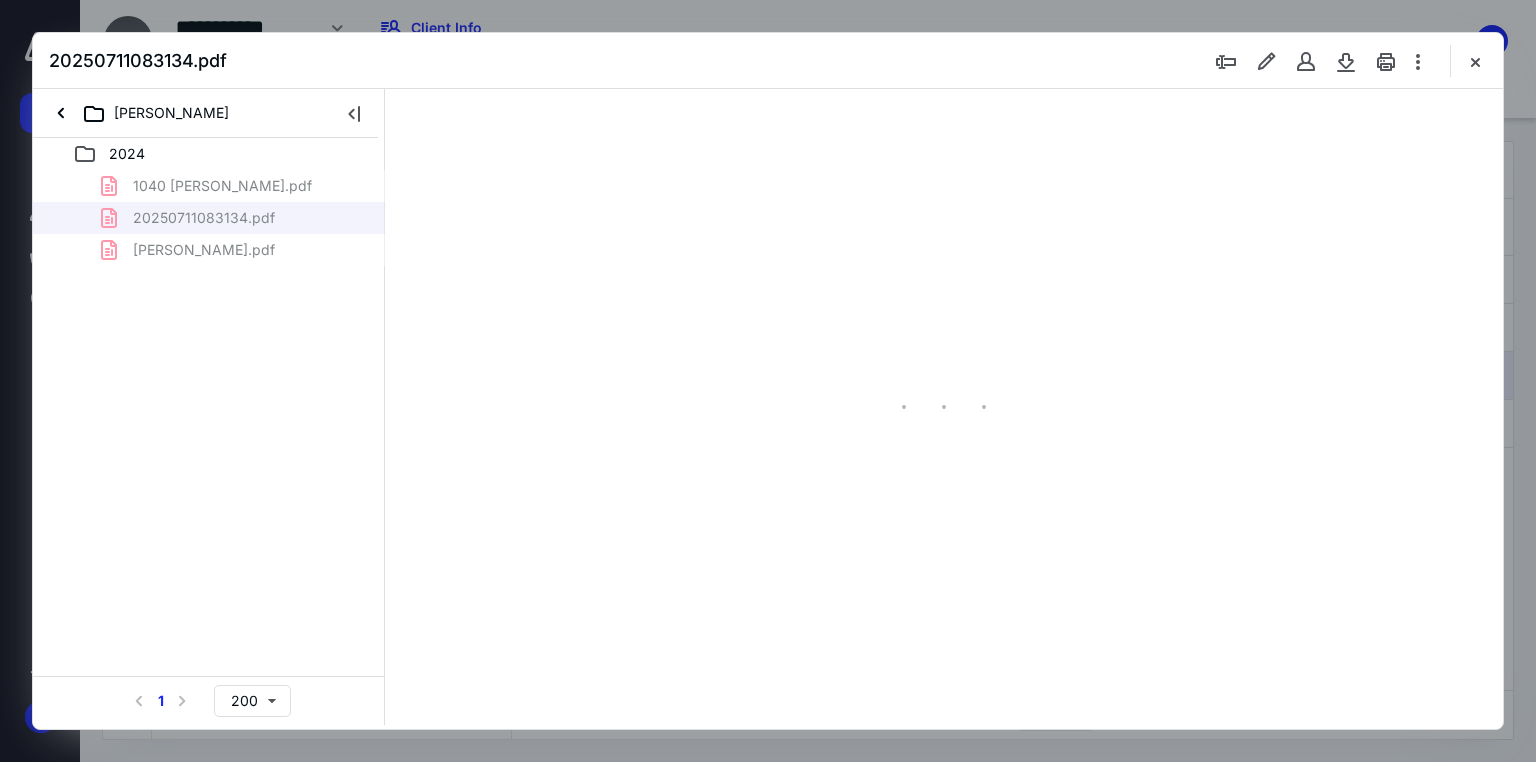 type on "71" 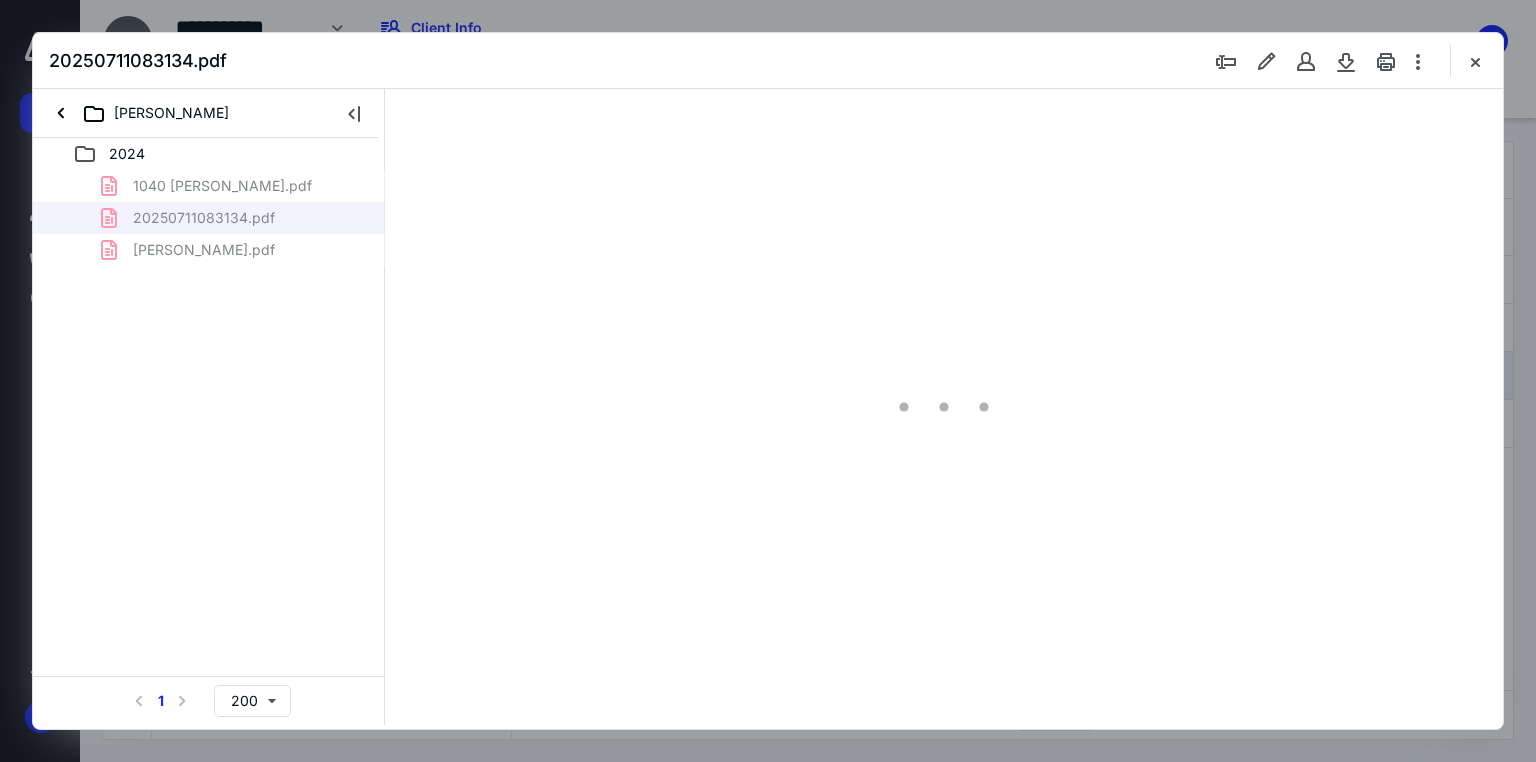 scroll, scrollTop: 79, scrollLeft: 0, axis: vertical 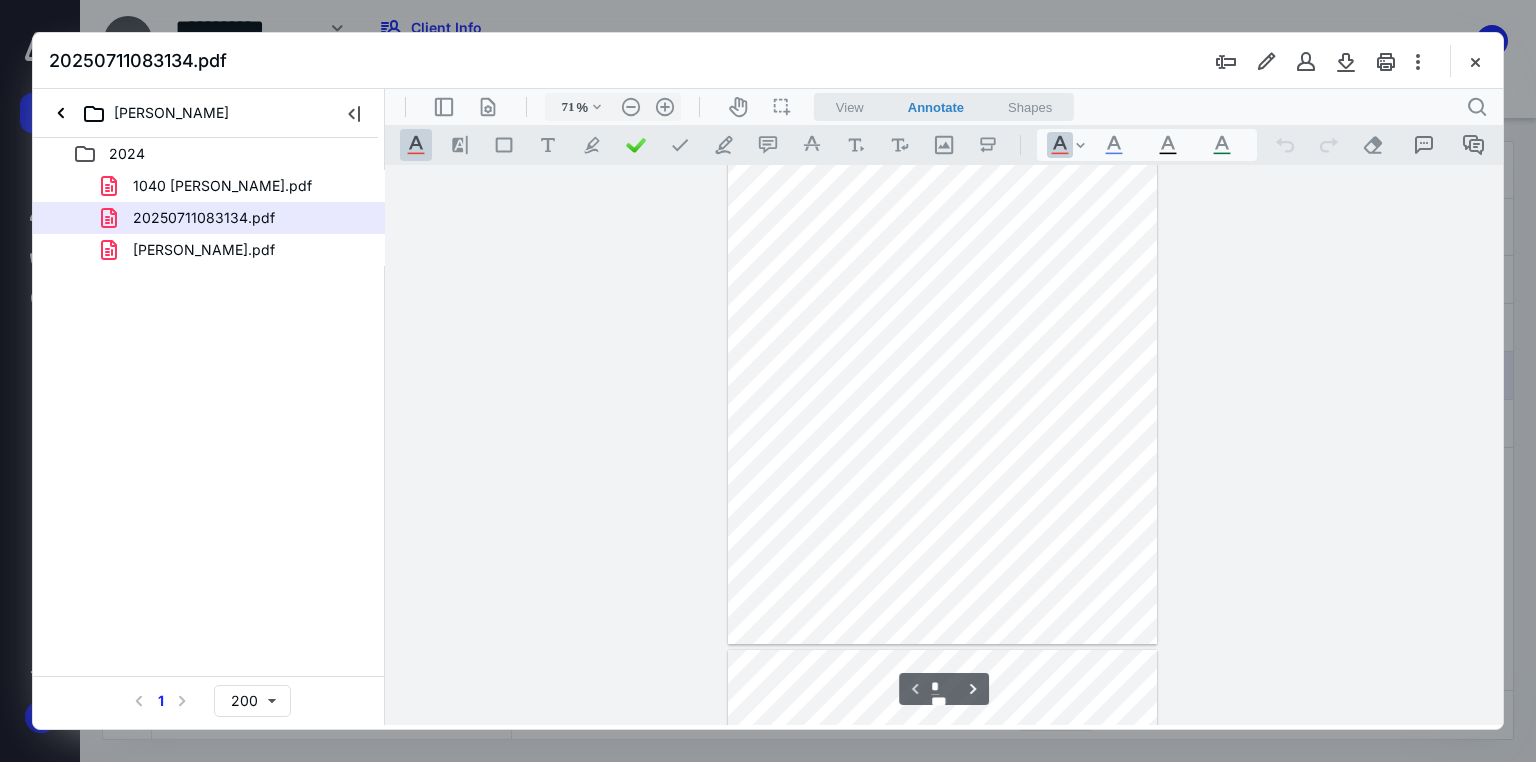 type on "*" 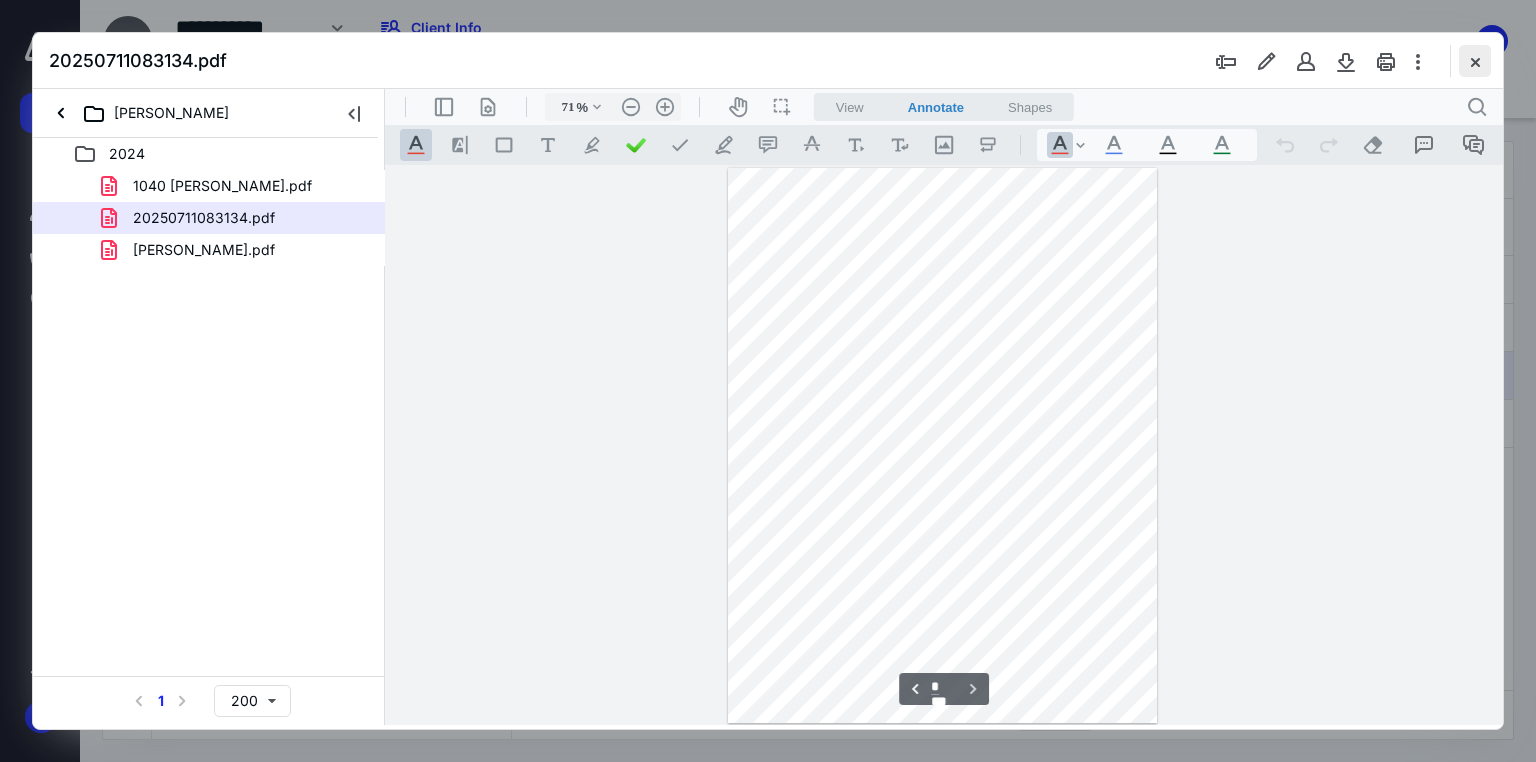 click at bounding box center (1475, 61) 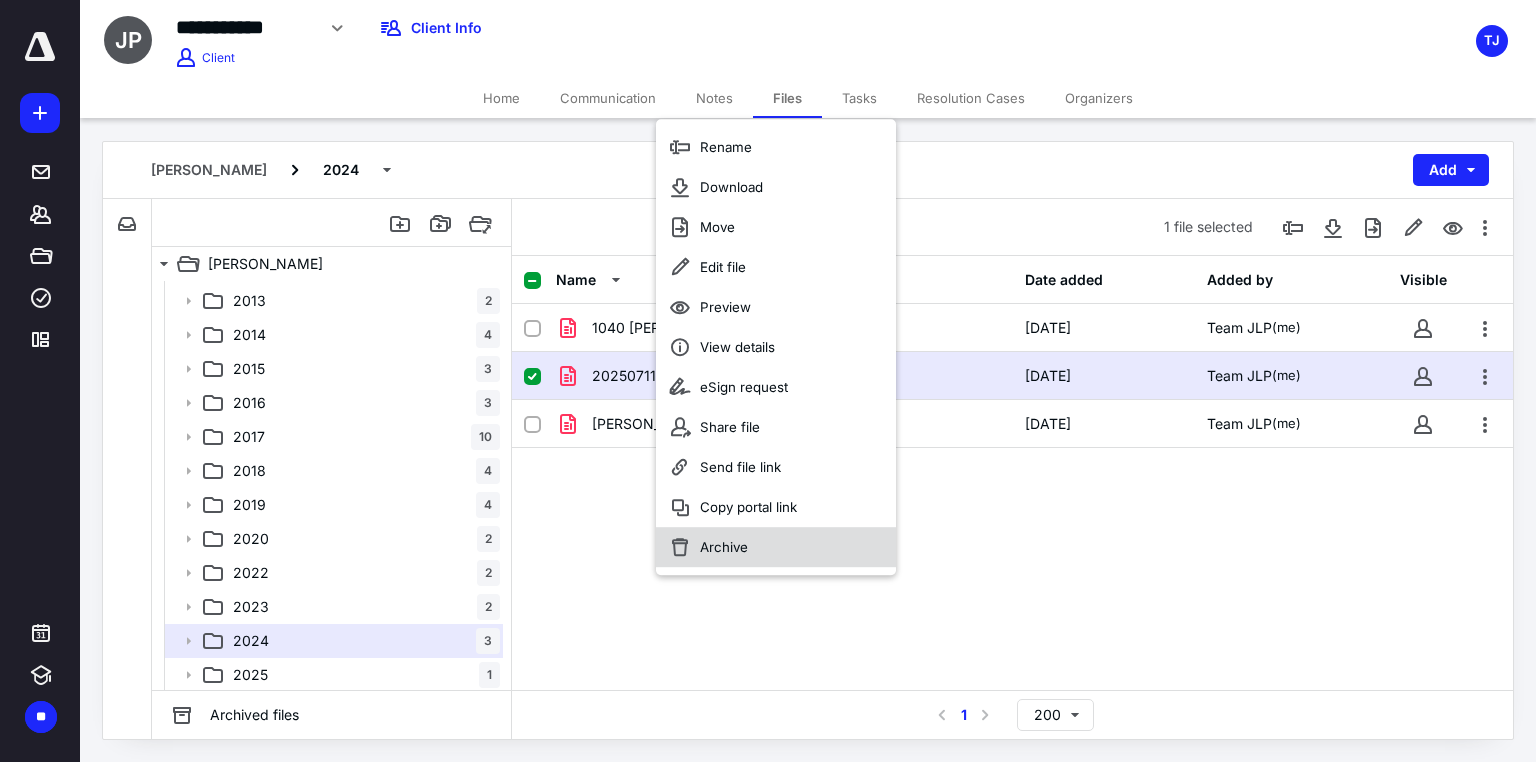 click on "Archive" at bounding box center (776, 547) 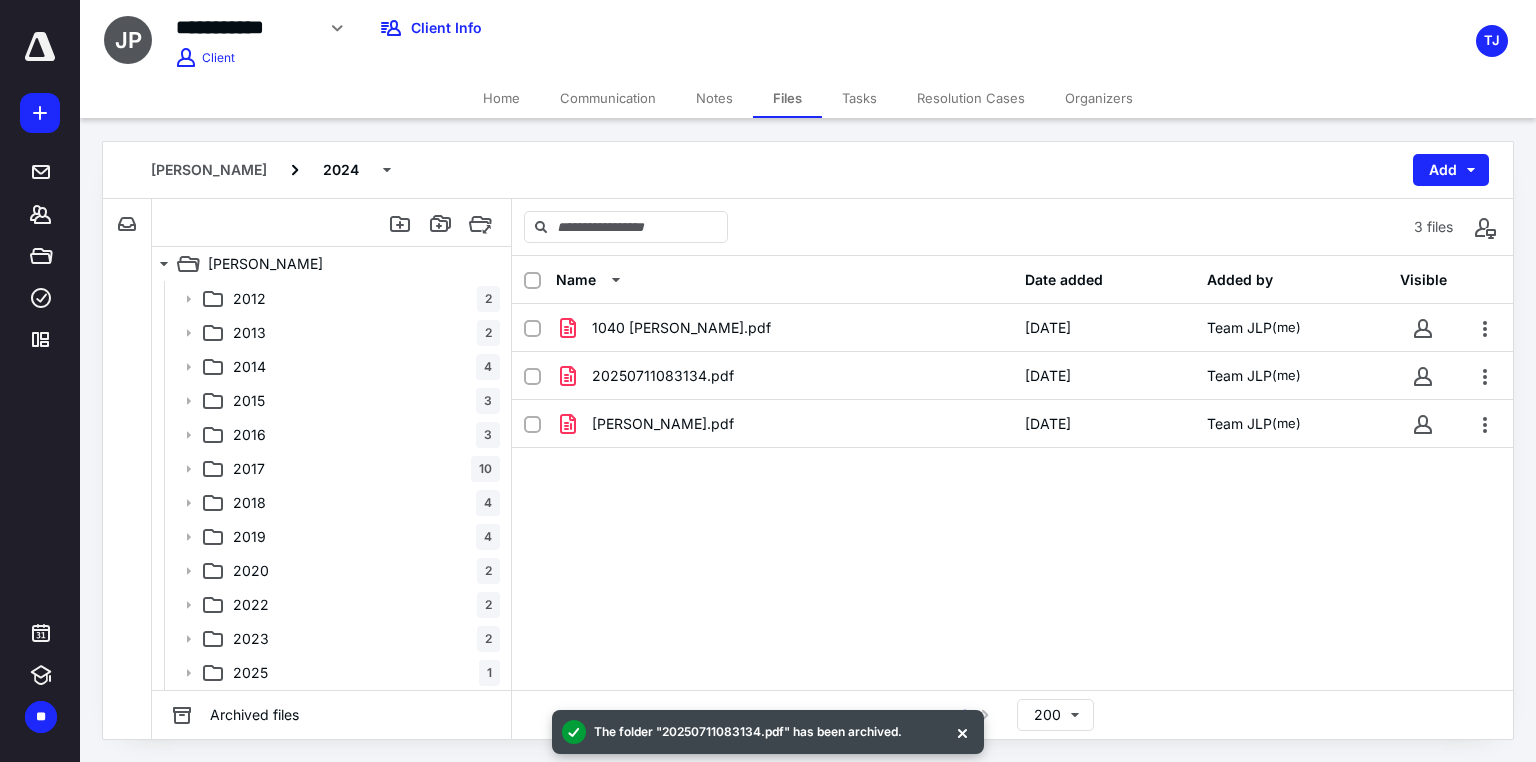 scroll, scrollTop: 99, scrollLeft: 0, axis: vertical 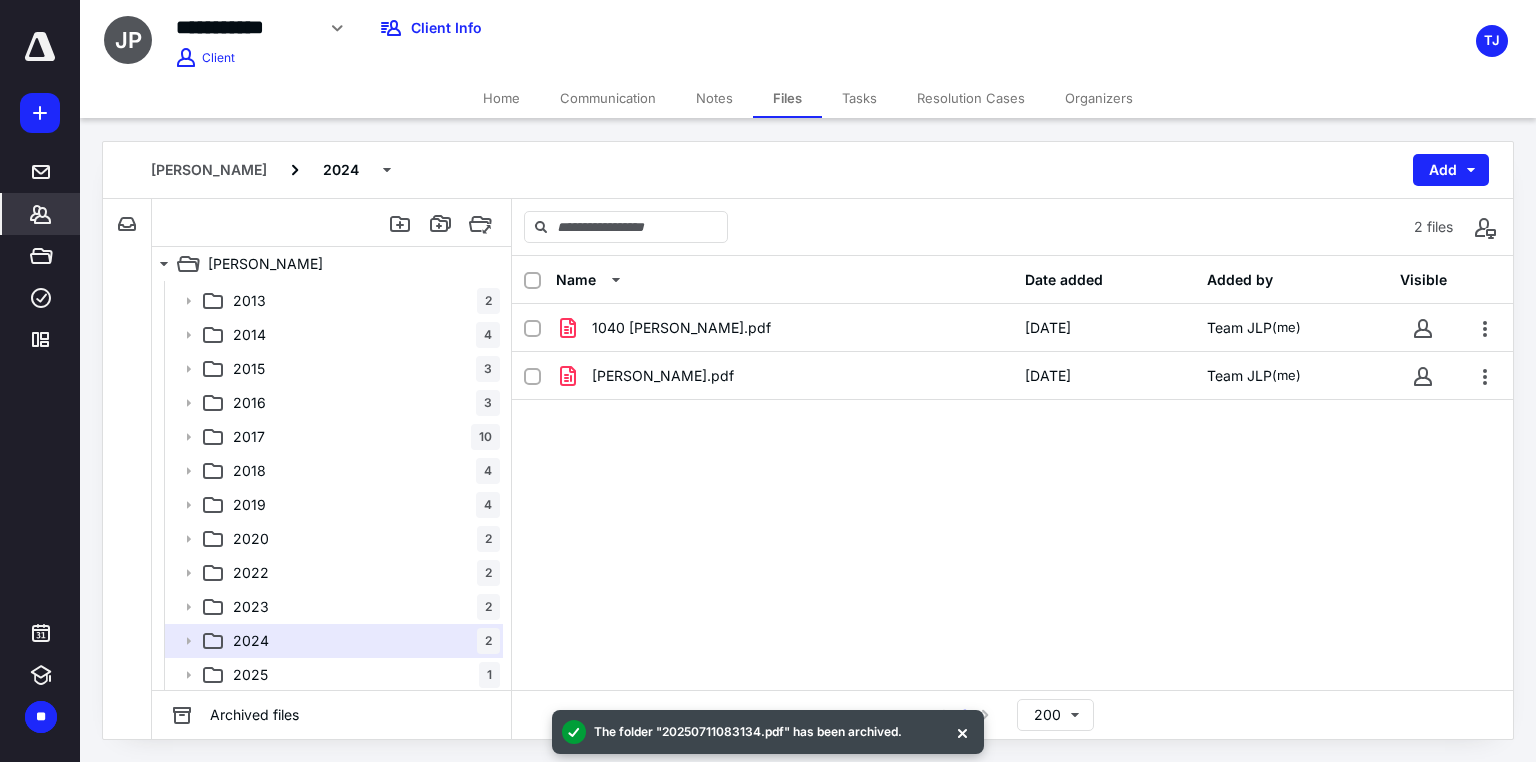 click 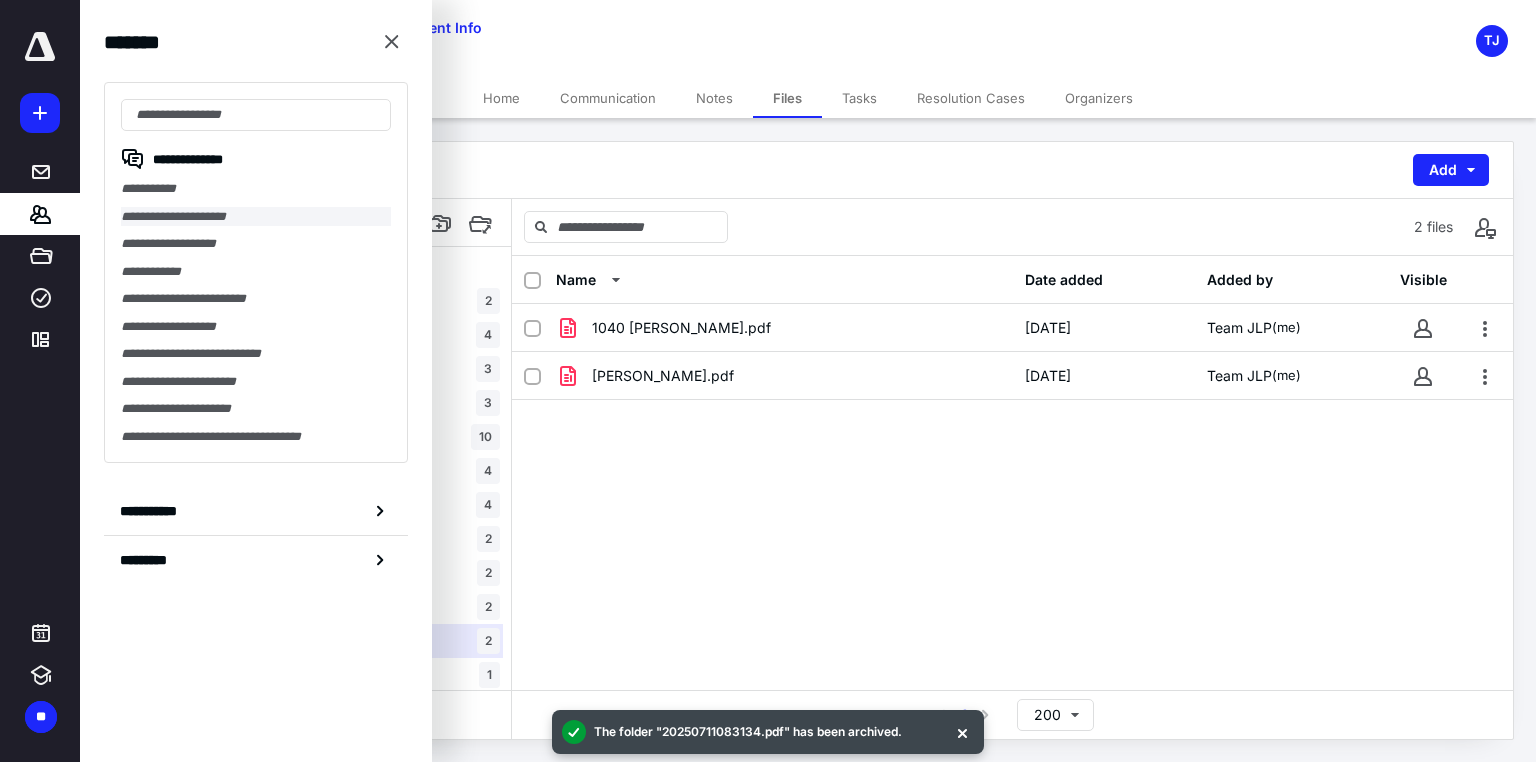 click on "**********" at bounding box center [256, 217] 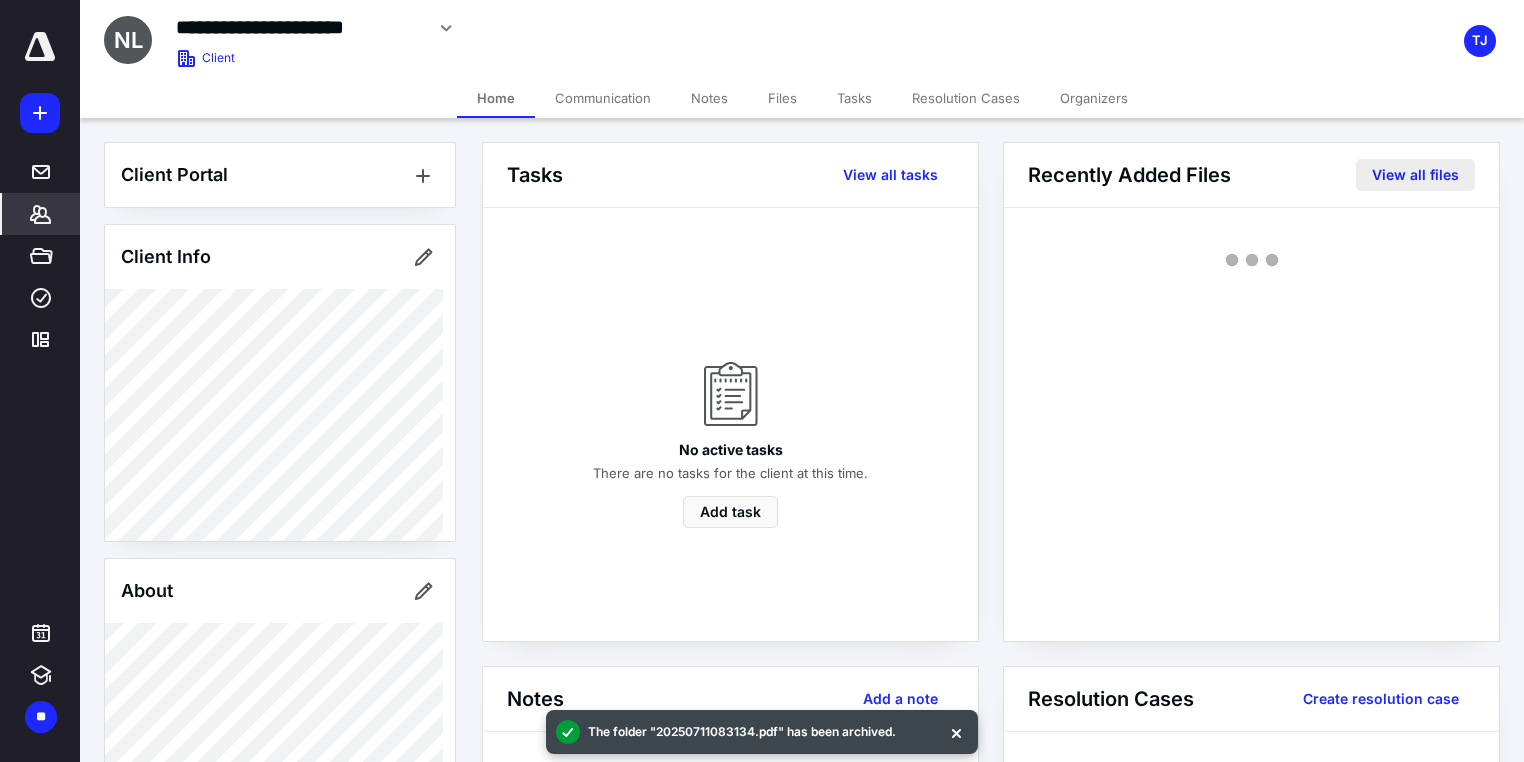 click on "View all files" at bounding box center [1415, 175] 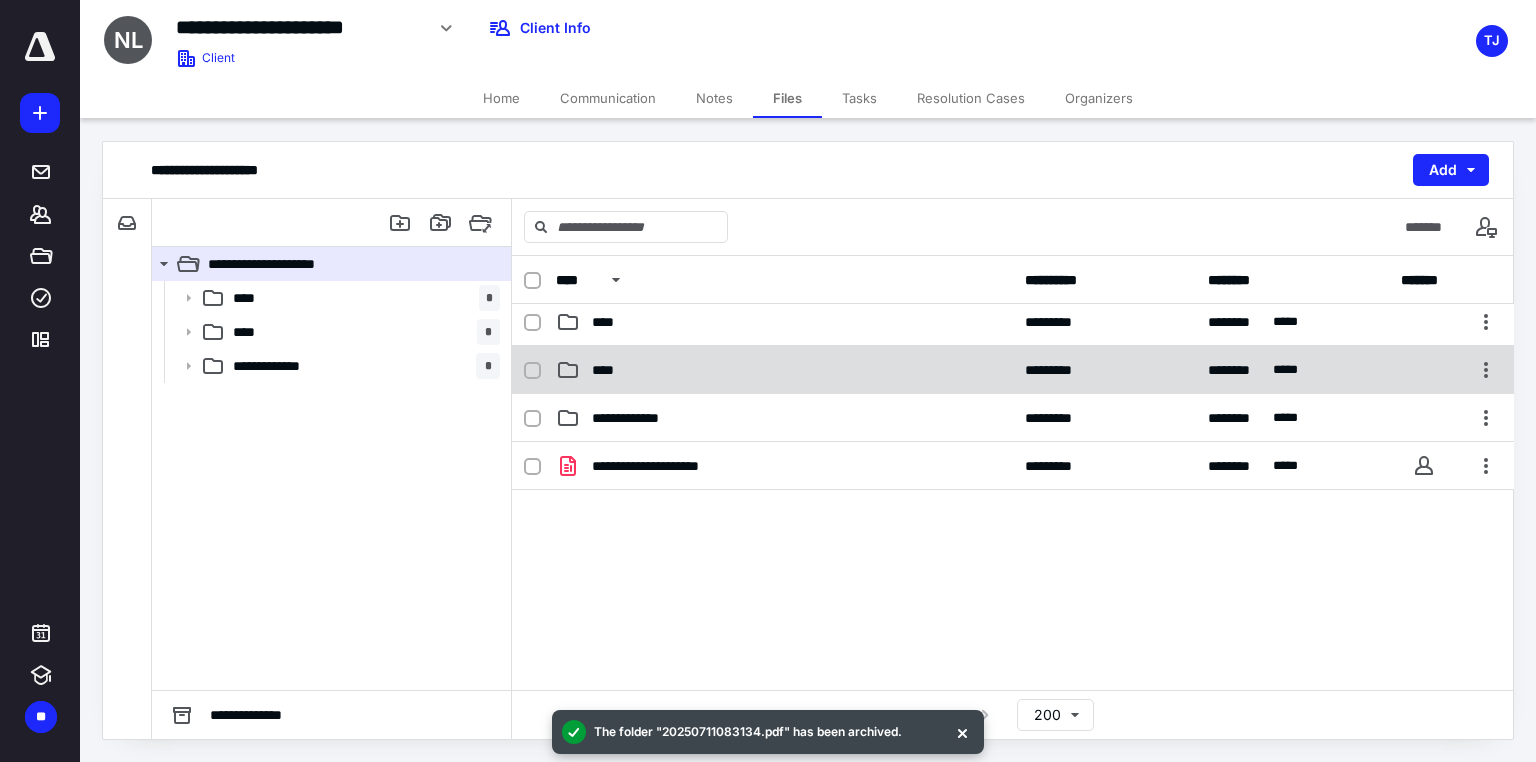 scroll, scrollTop: 0, scrollLeft: 0, axis: both 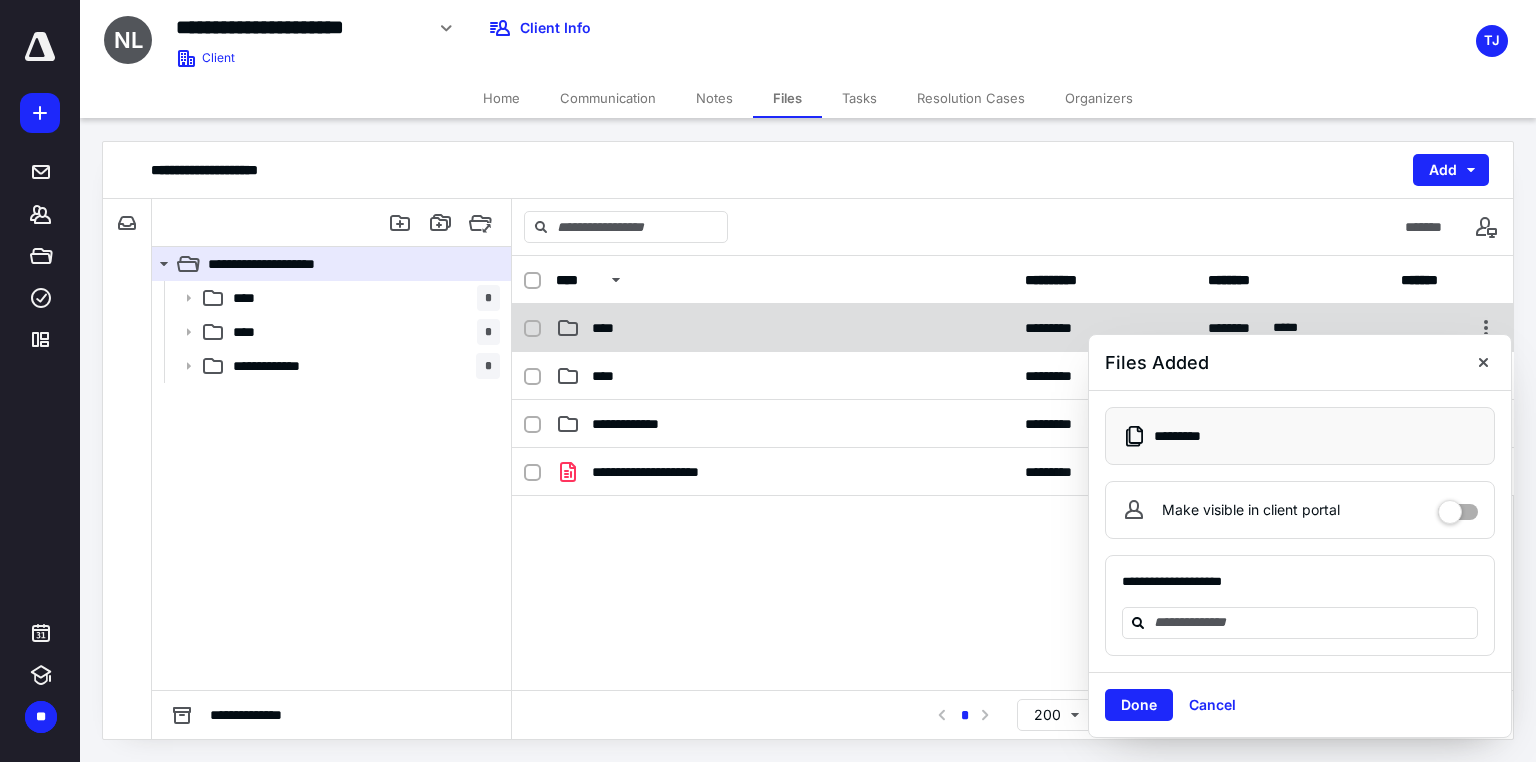 click on "****" at bounding box center (609, 328) 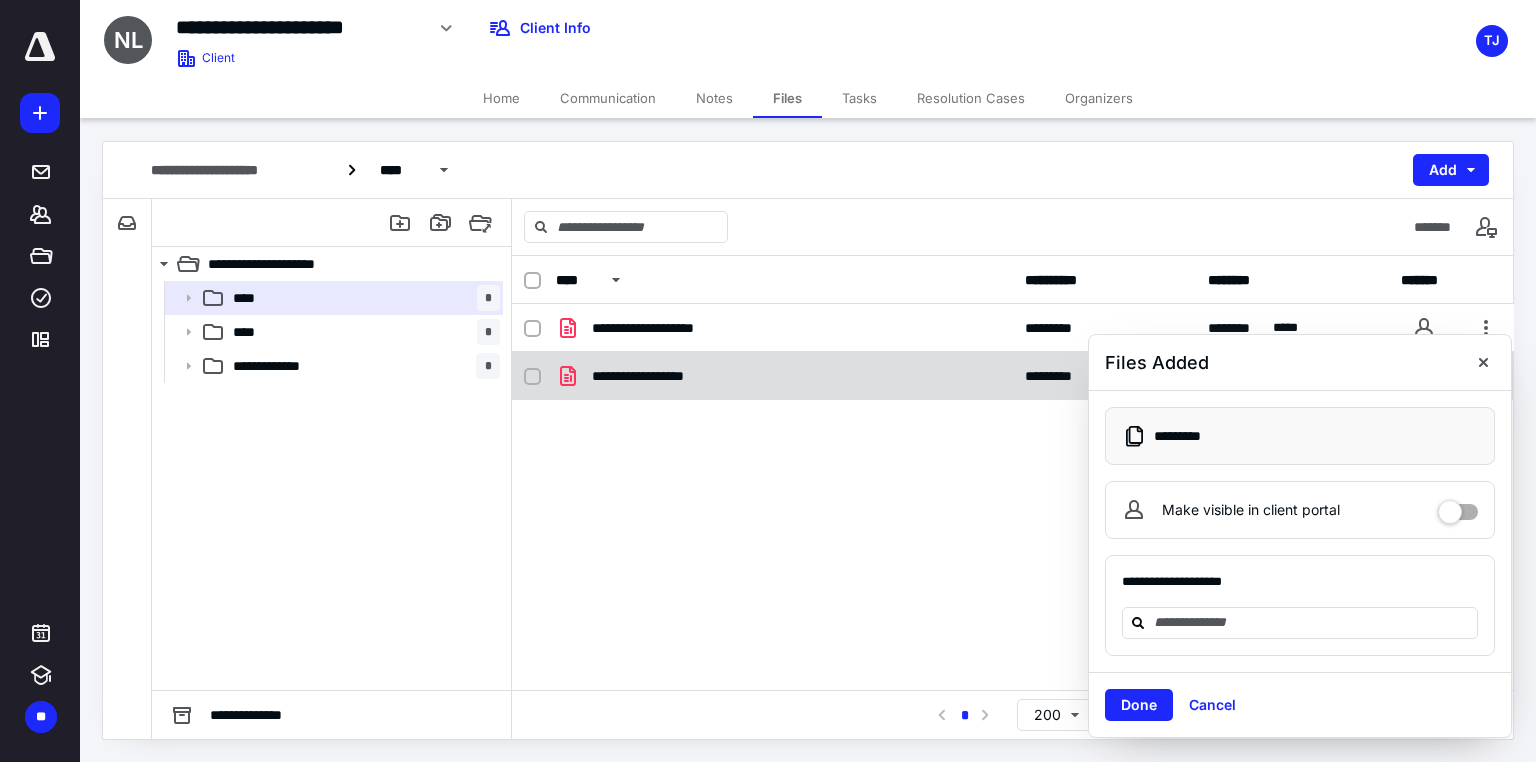 click on "**********" at bounding box center [661, 376] 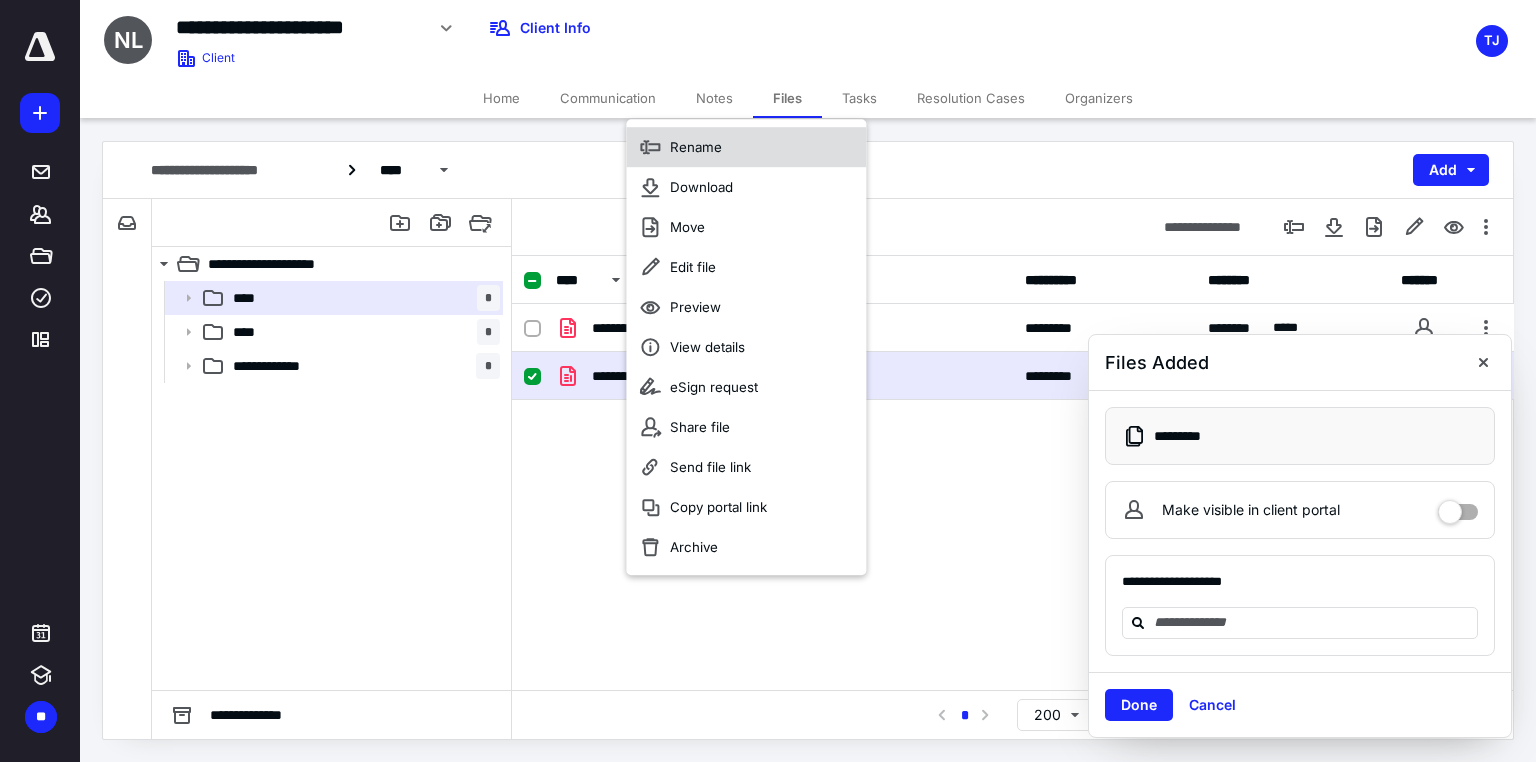 click on "Rename" at bounding box center (746, 147) 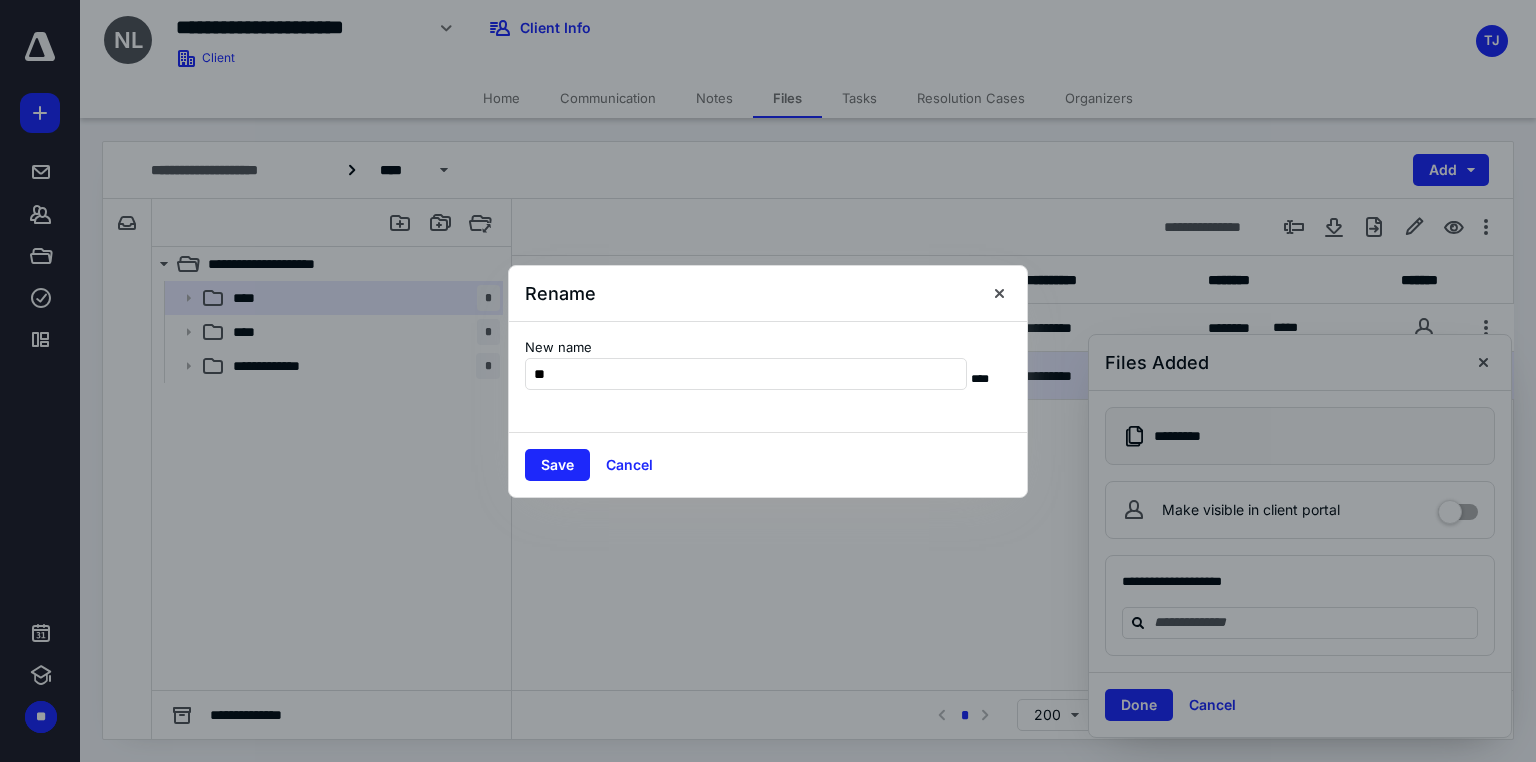 type on "*" 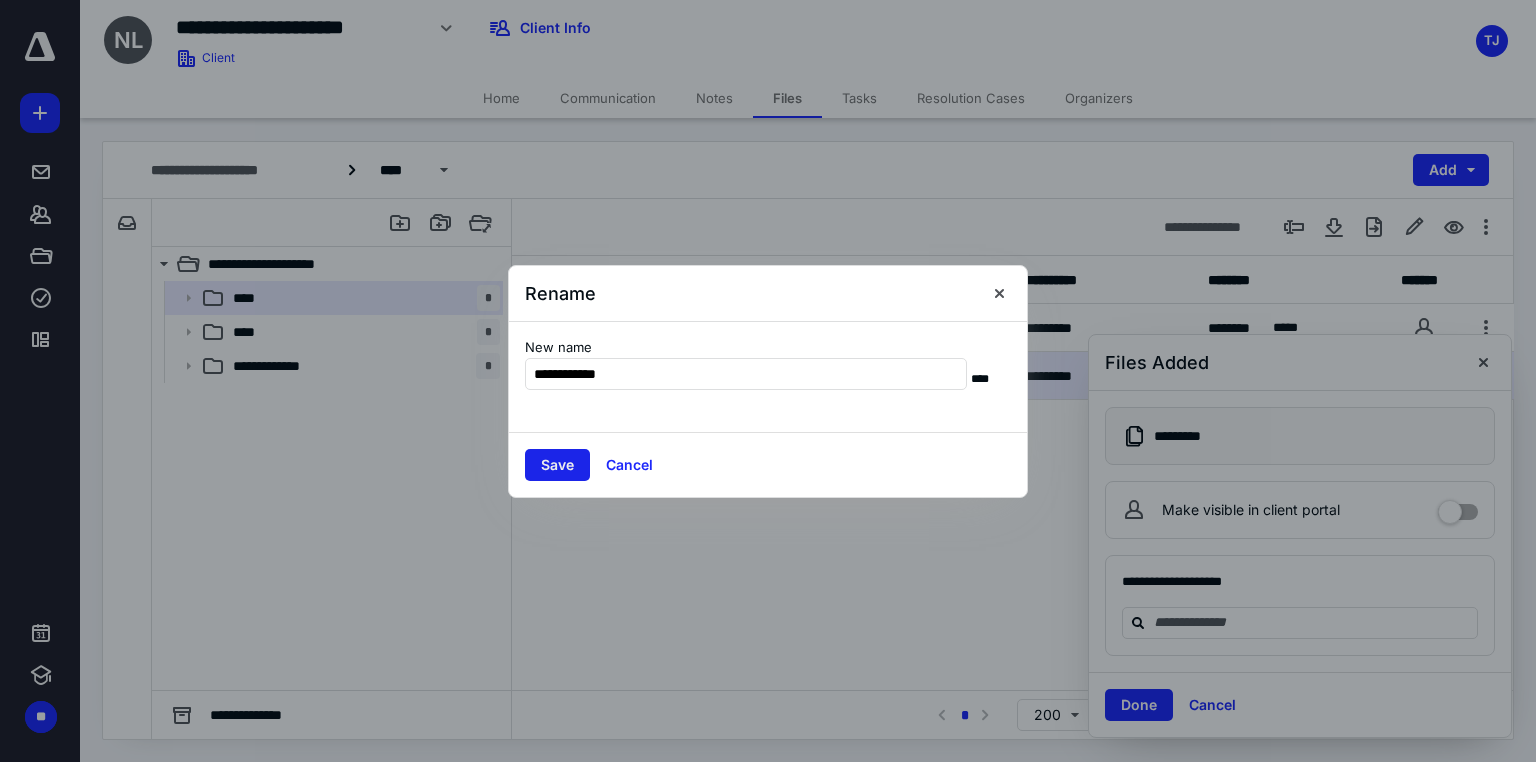 type on "**********" 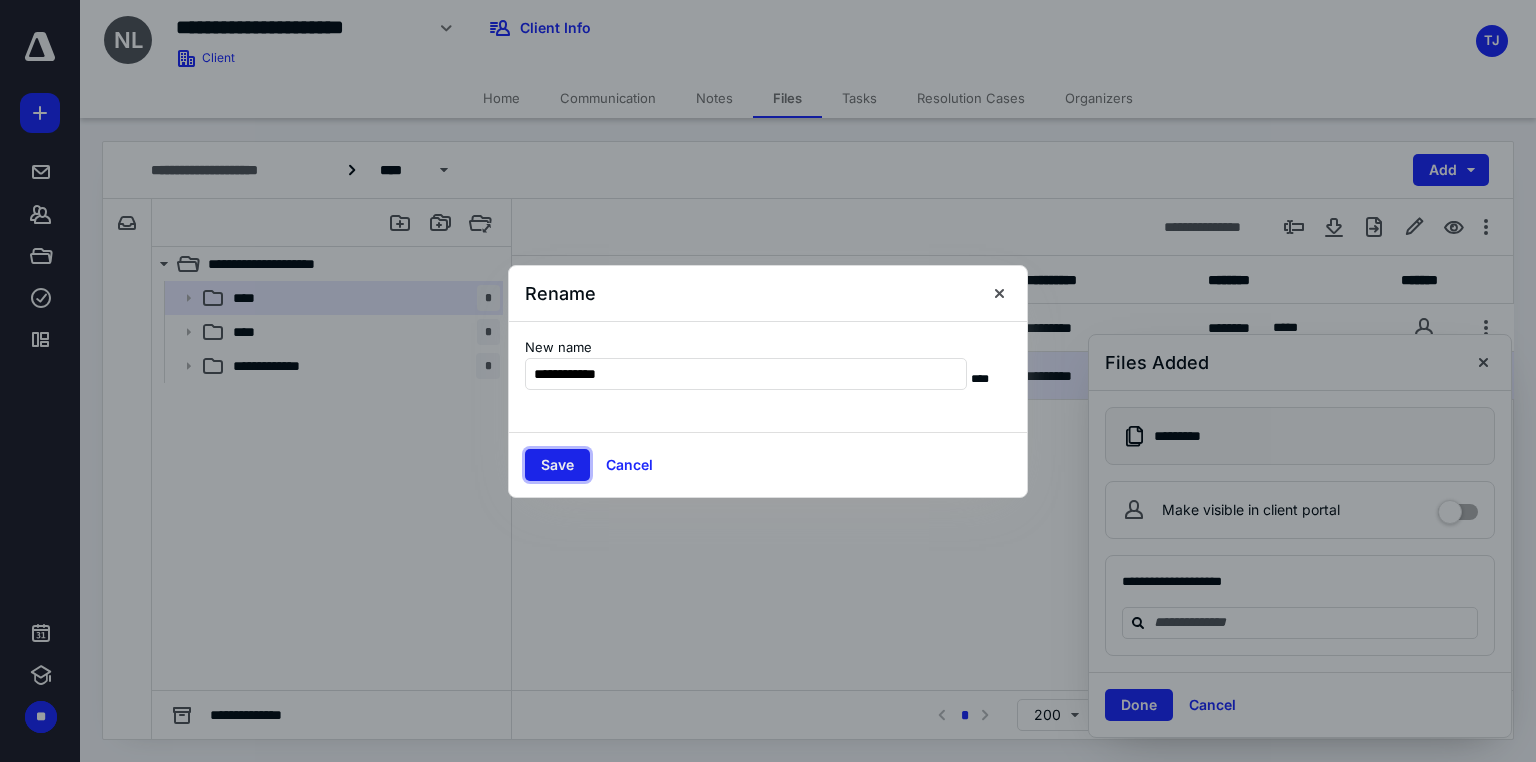 click on "Save" at bounding box center (557, 465) 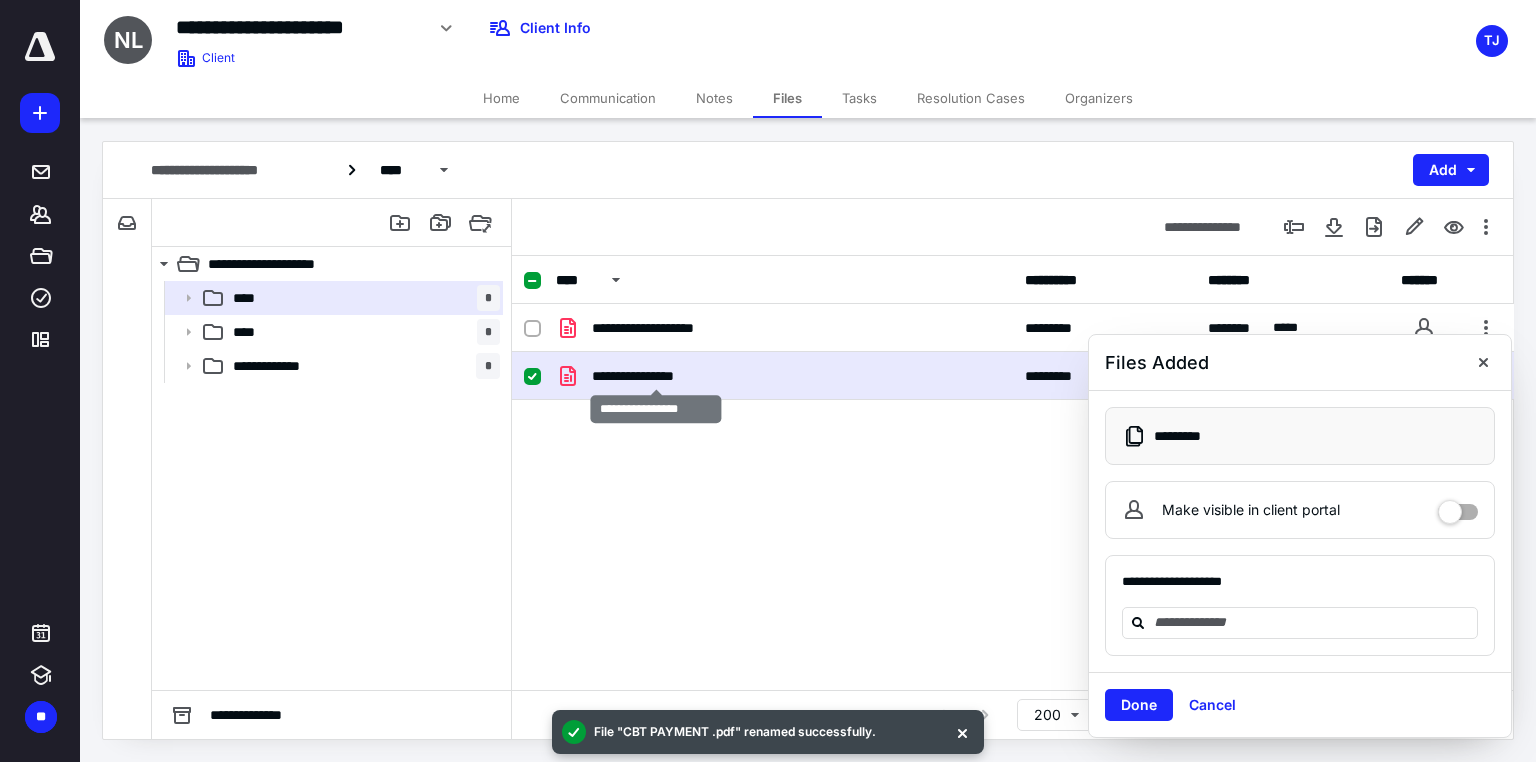 click on "**********" at bounding box center (656, 376) 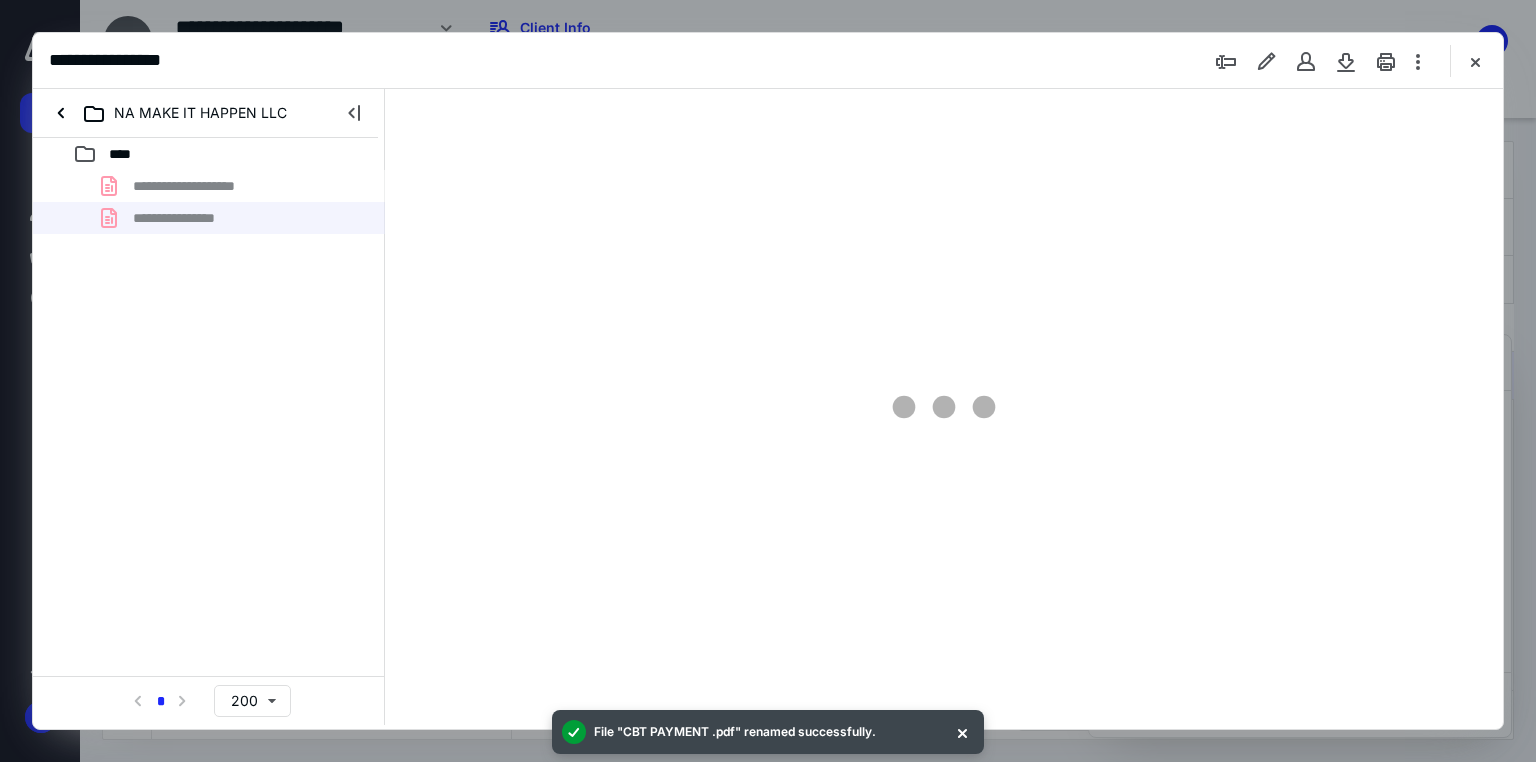 scroll, scrollTop: 0, scrollLeft: 0, axis: both 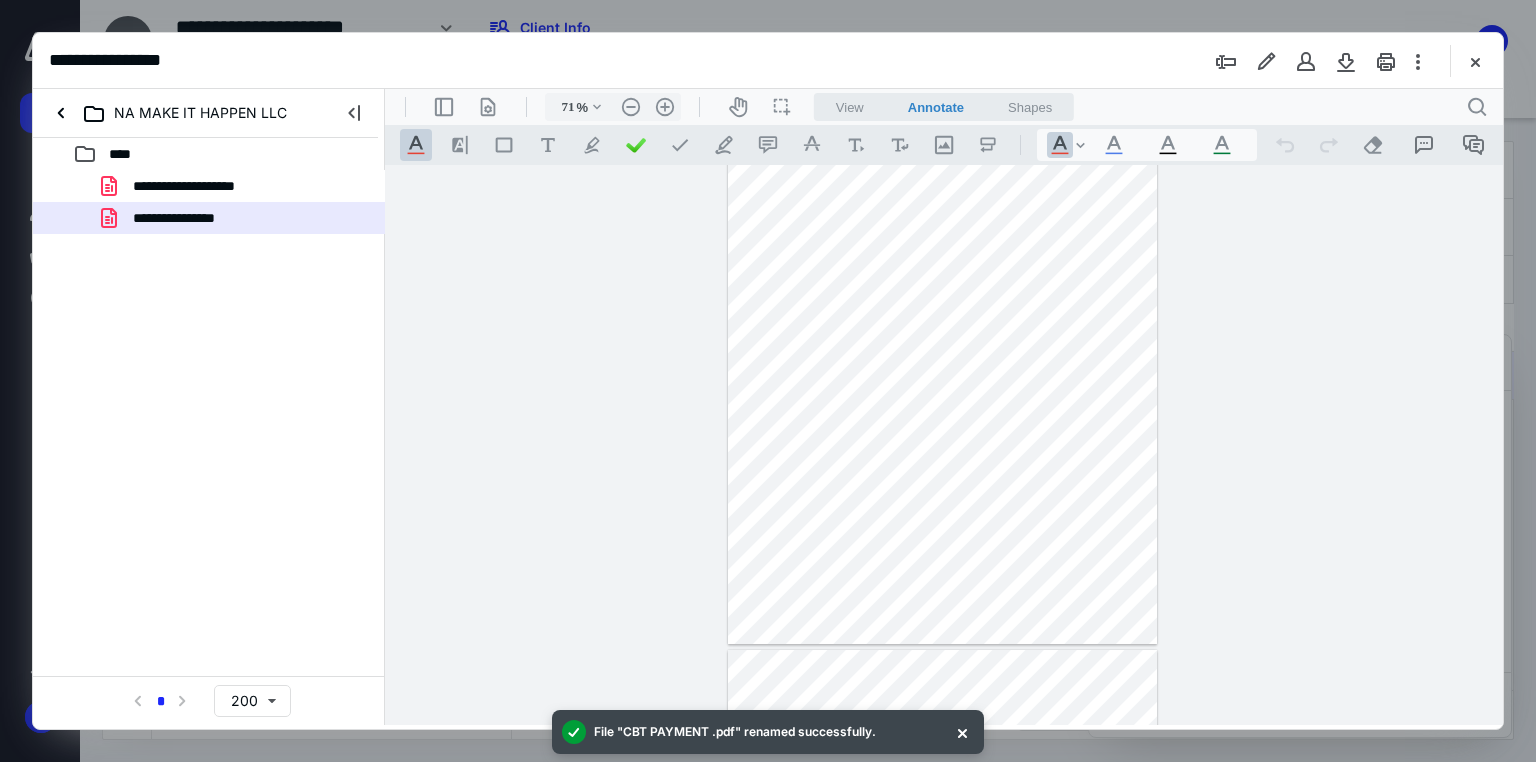 click at bounding box center [962, 732] 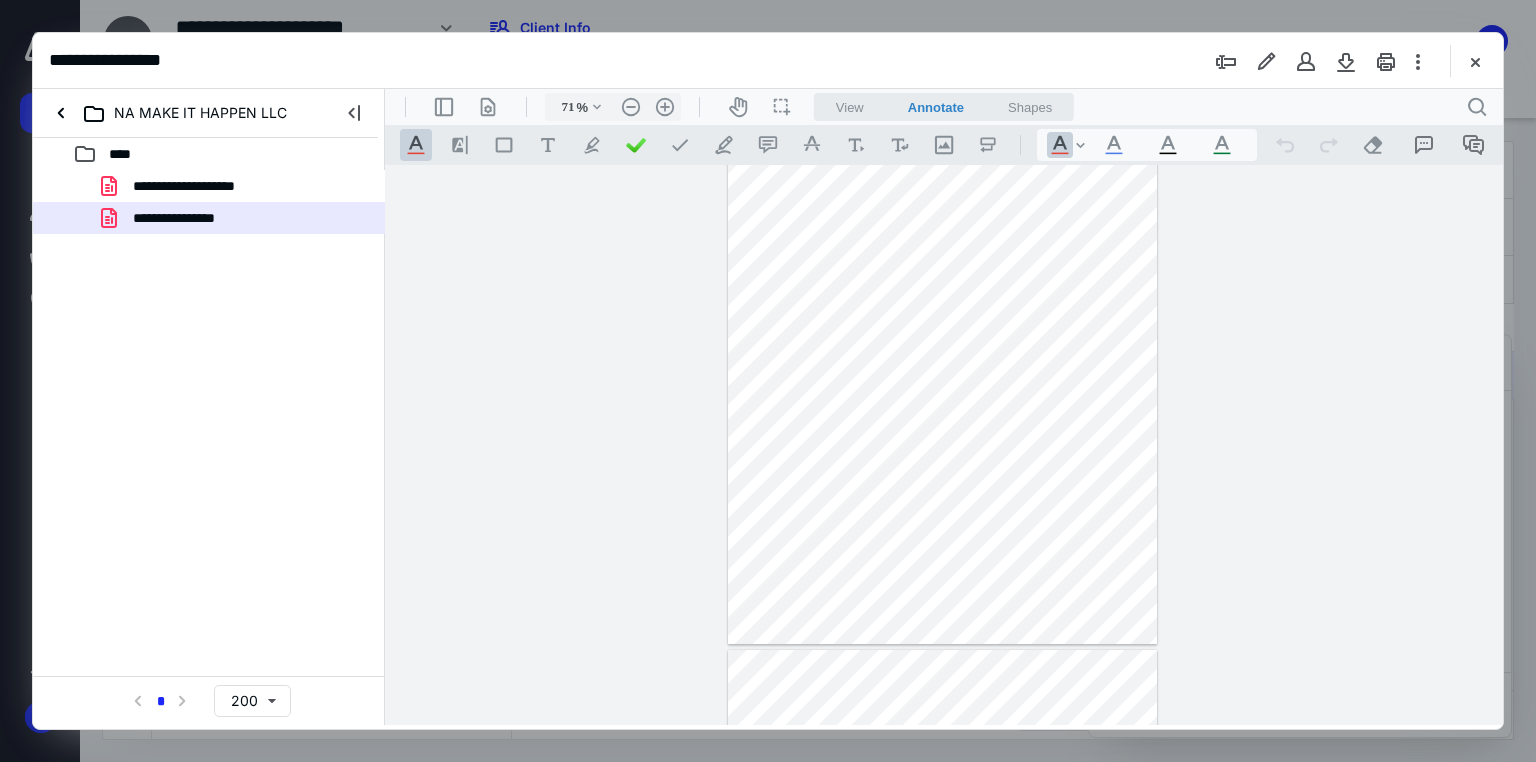 click on "**********" at bounding box center [768, 61] 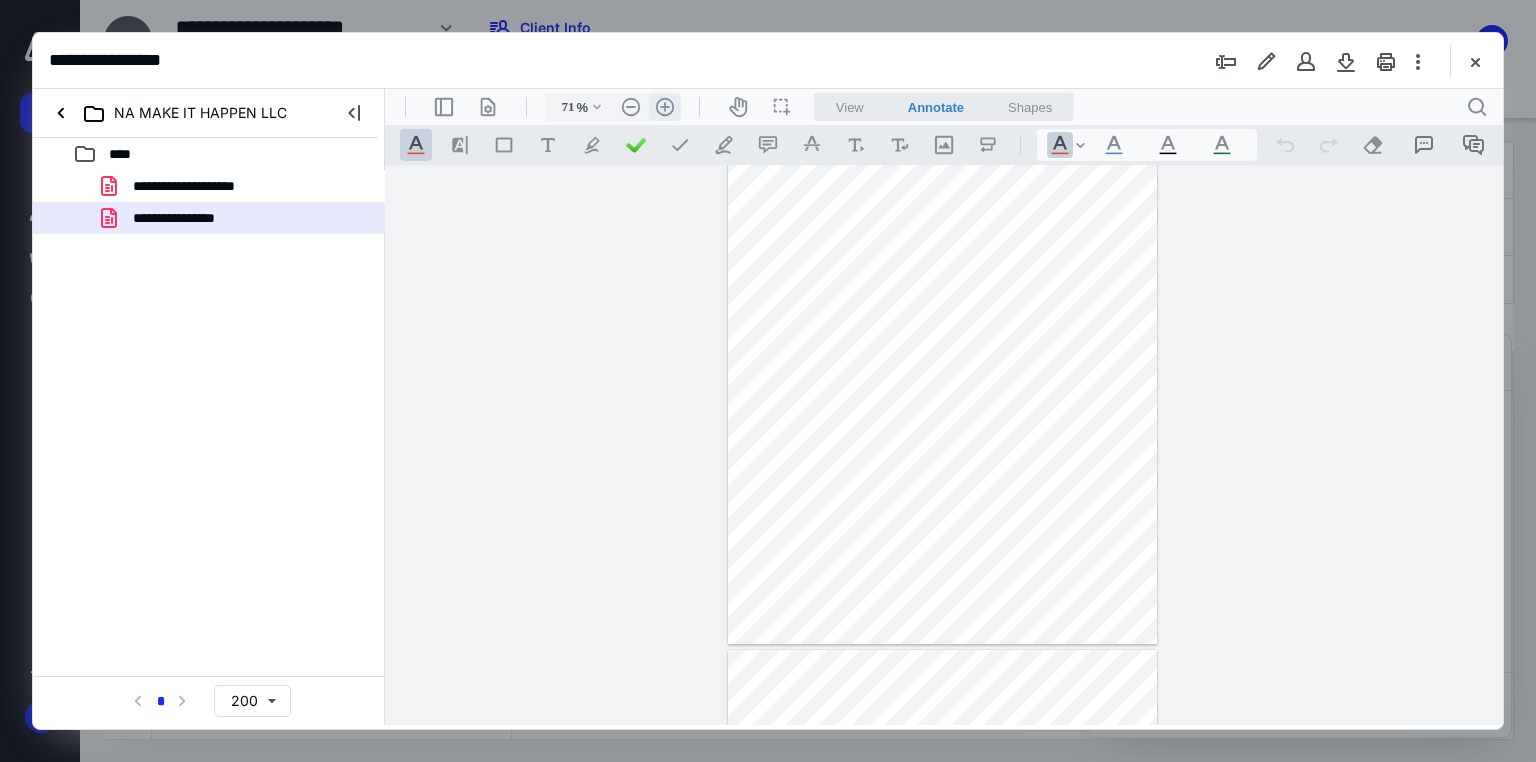 click on ".cls-1{fill:#abb0c4;} icon - header - zoom - in - line" at bounding box center [665, 107] 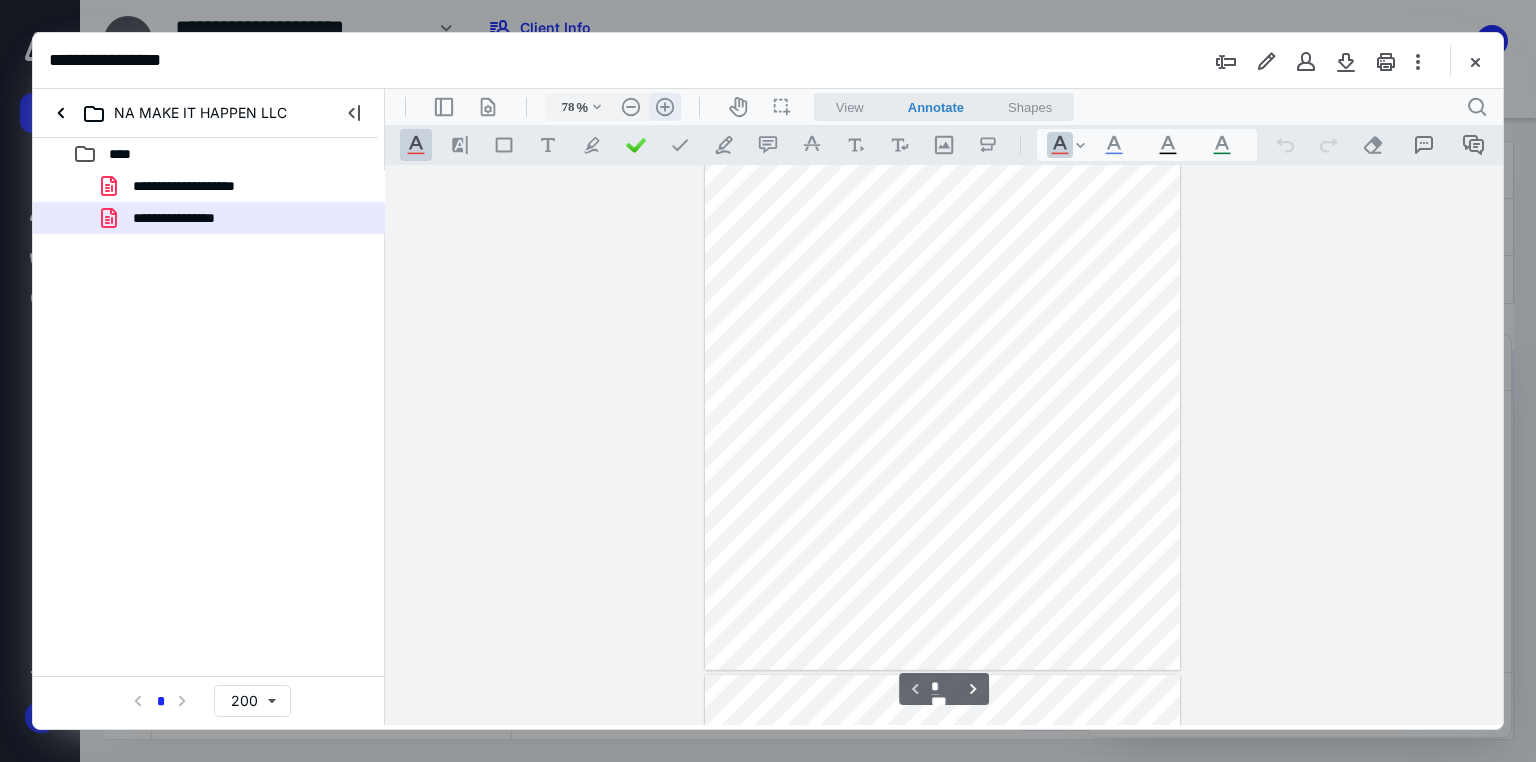 click on ".cls-1{fill:#abb0c4;} icon - header - zoom - in - line" at bounding box center (665, 107) 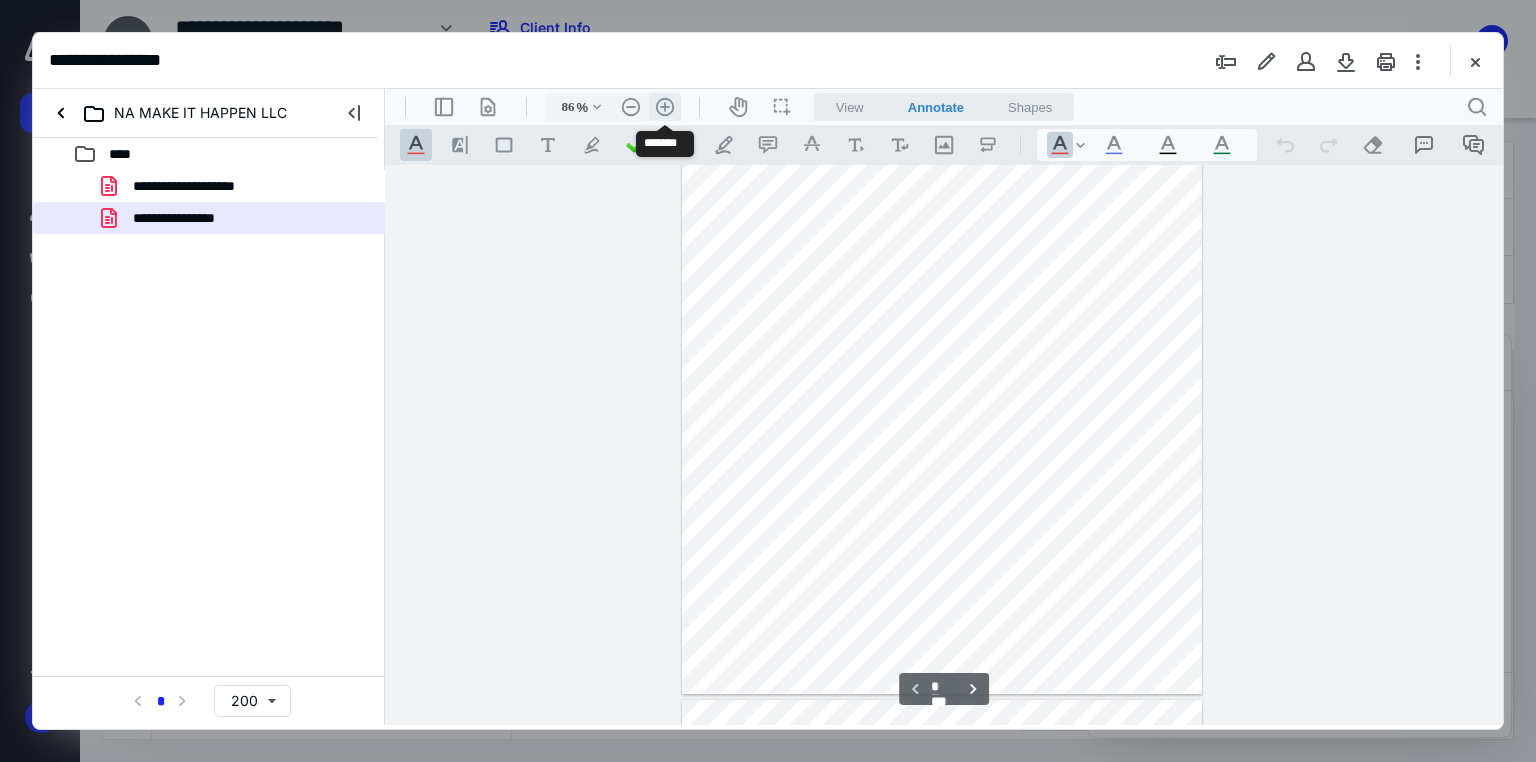 click on ".cls-1{fill:#abb0c4;} icon - header - zoom - in - line" at bounding box center (665, 107) 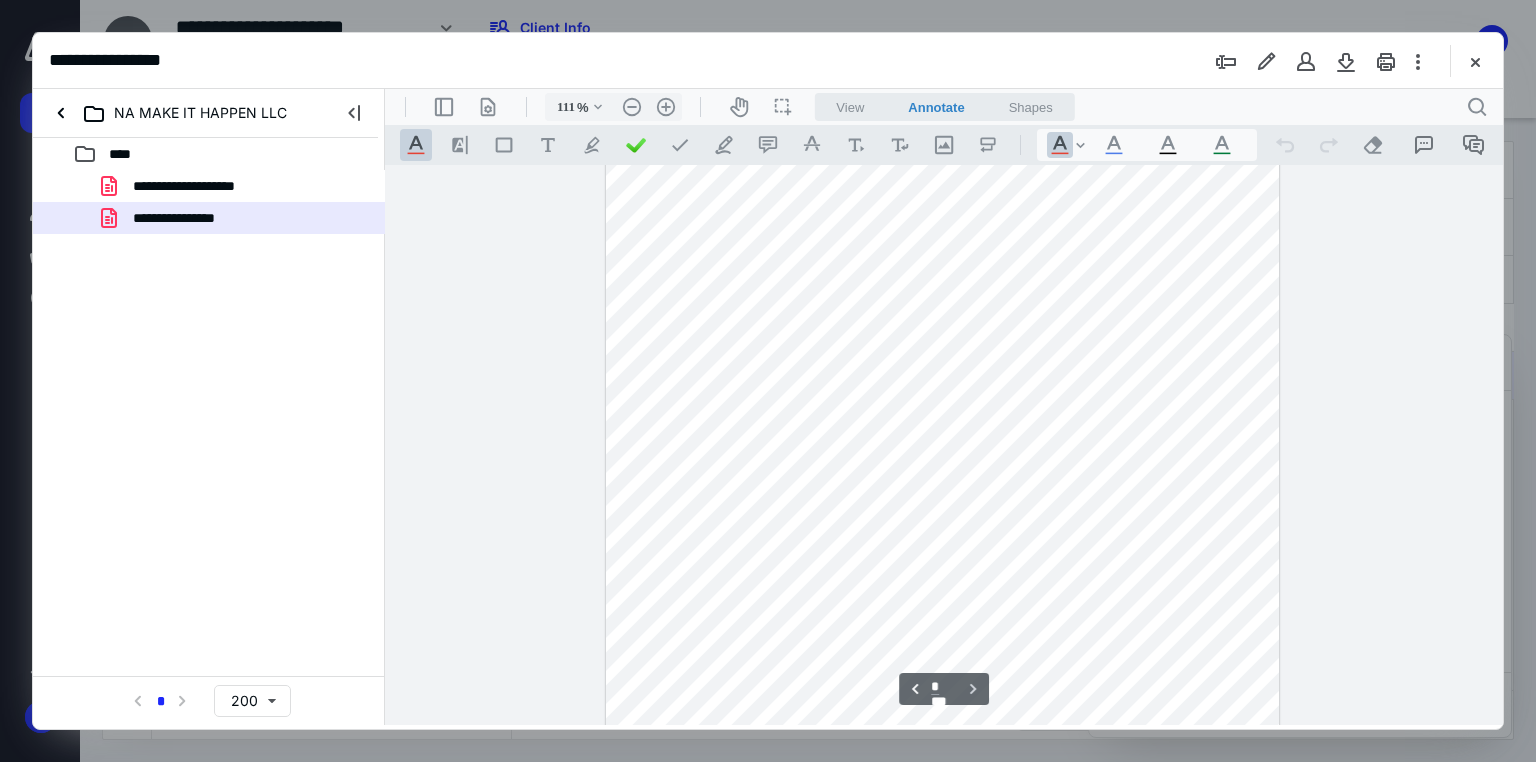 scroll, scrollTop: 1199, scrollLeft: 0, axis: vertical 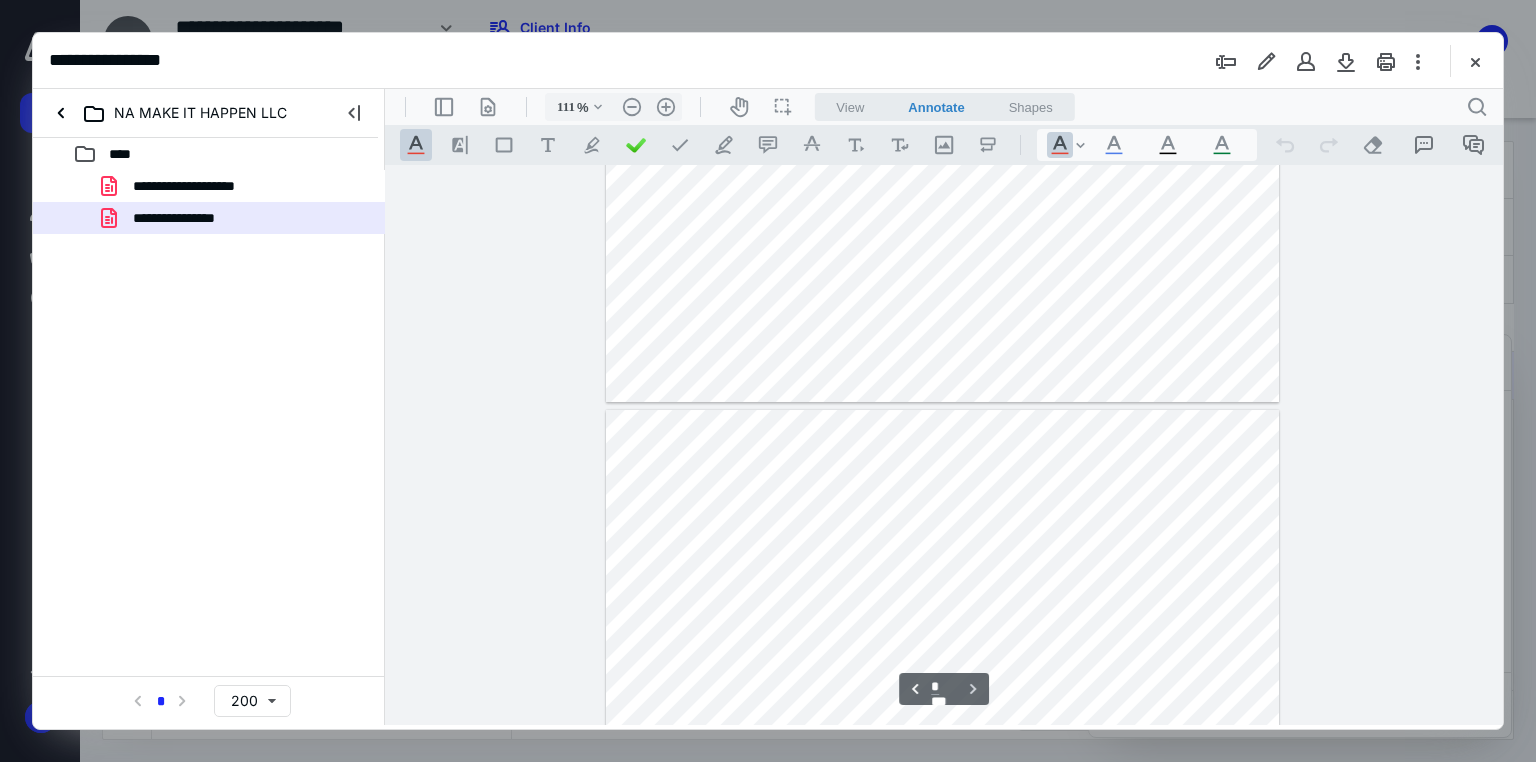 type on "*" 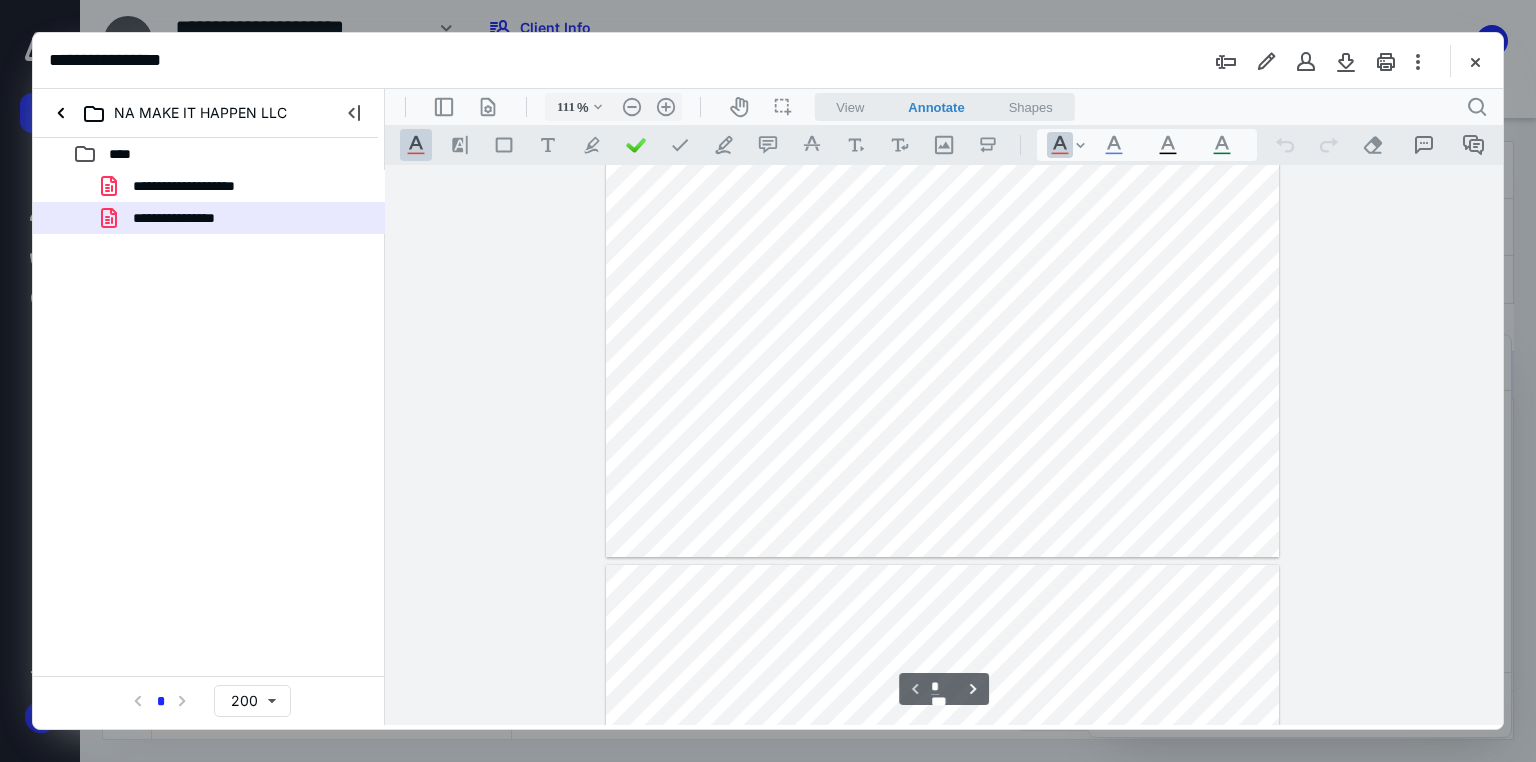 scroll, scrollTop: 159, scrollLeft: 0, axis: vertical 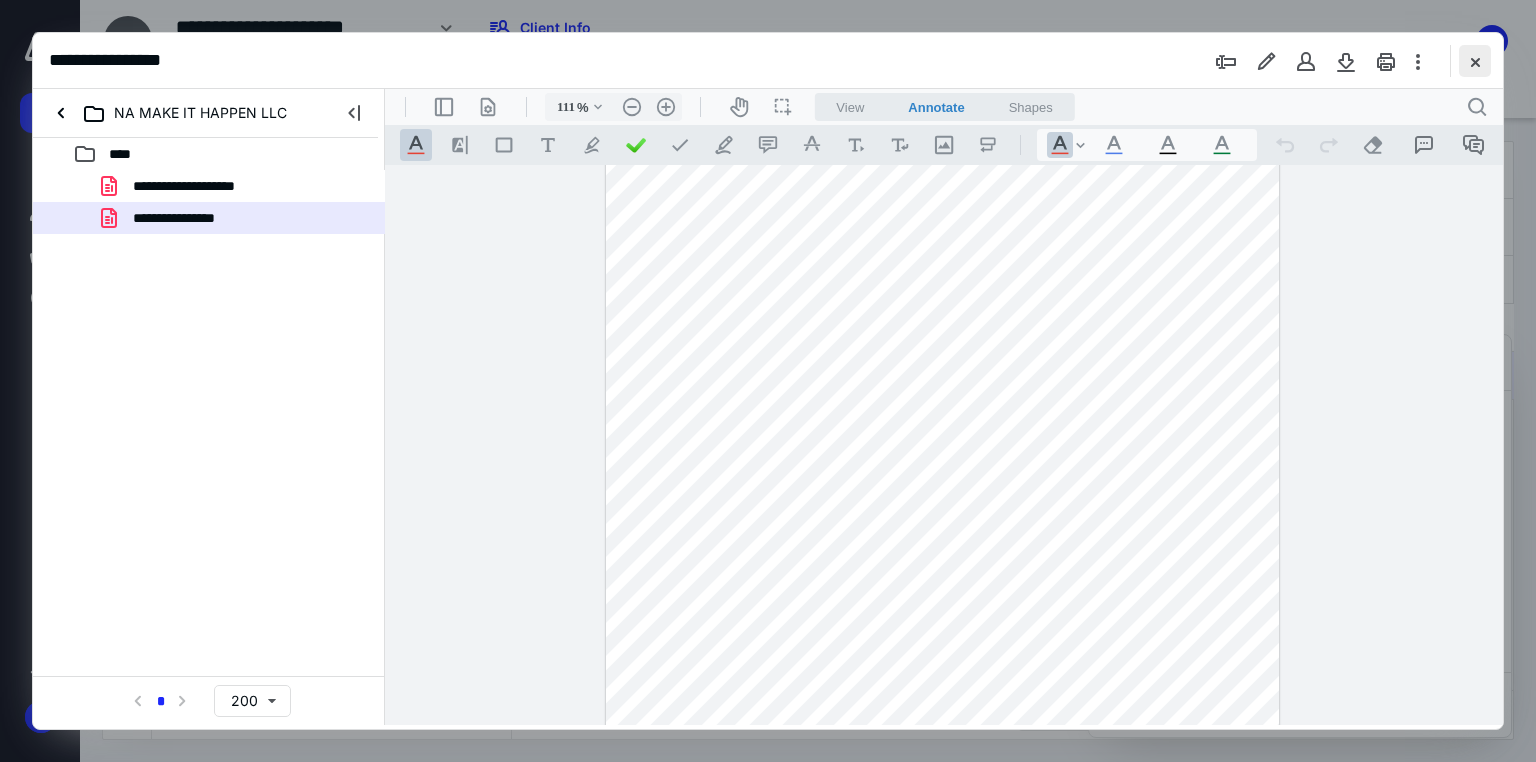 click at bounding box center [1475, 61] 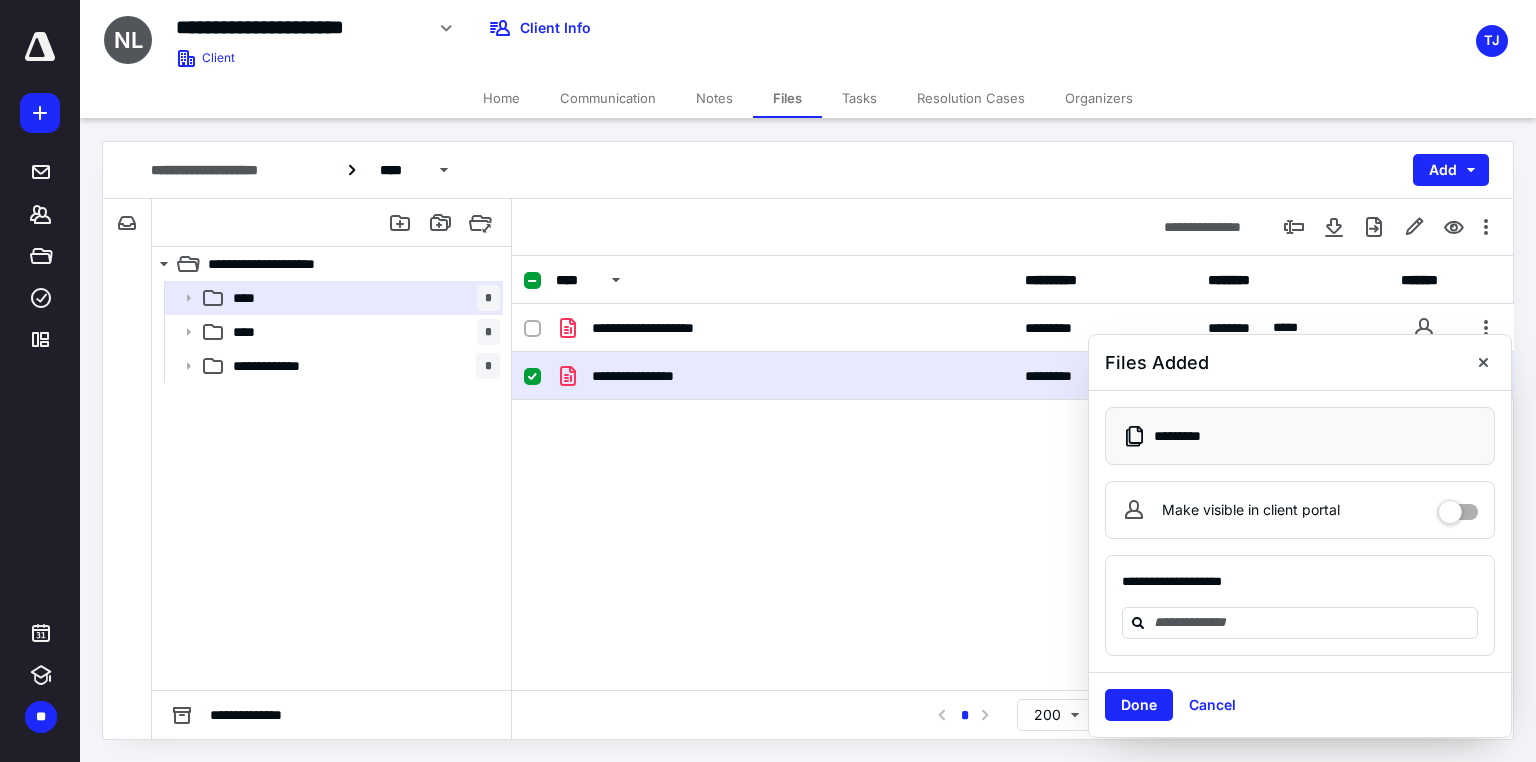 click on "**********" at bounding box center [1013, 454] 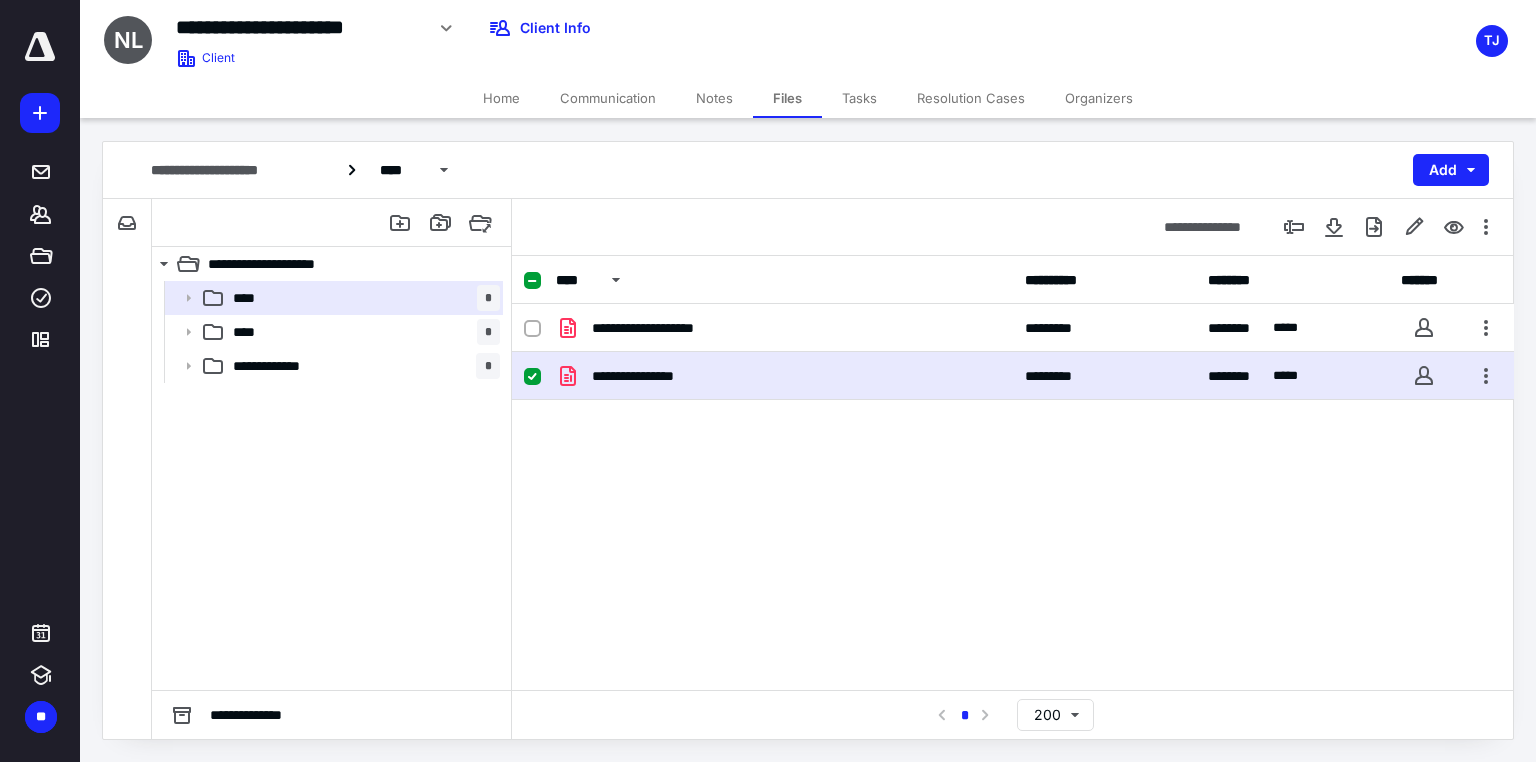 click on "**********" at bounding box center (1013, 454) 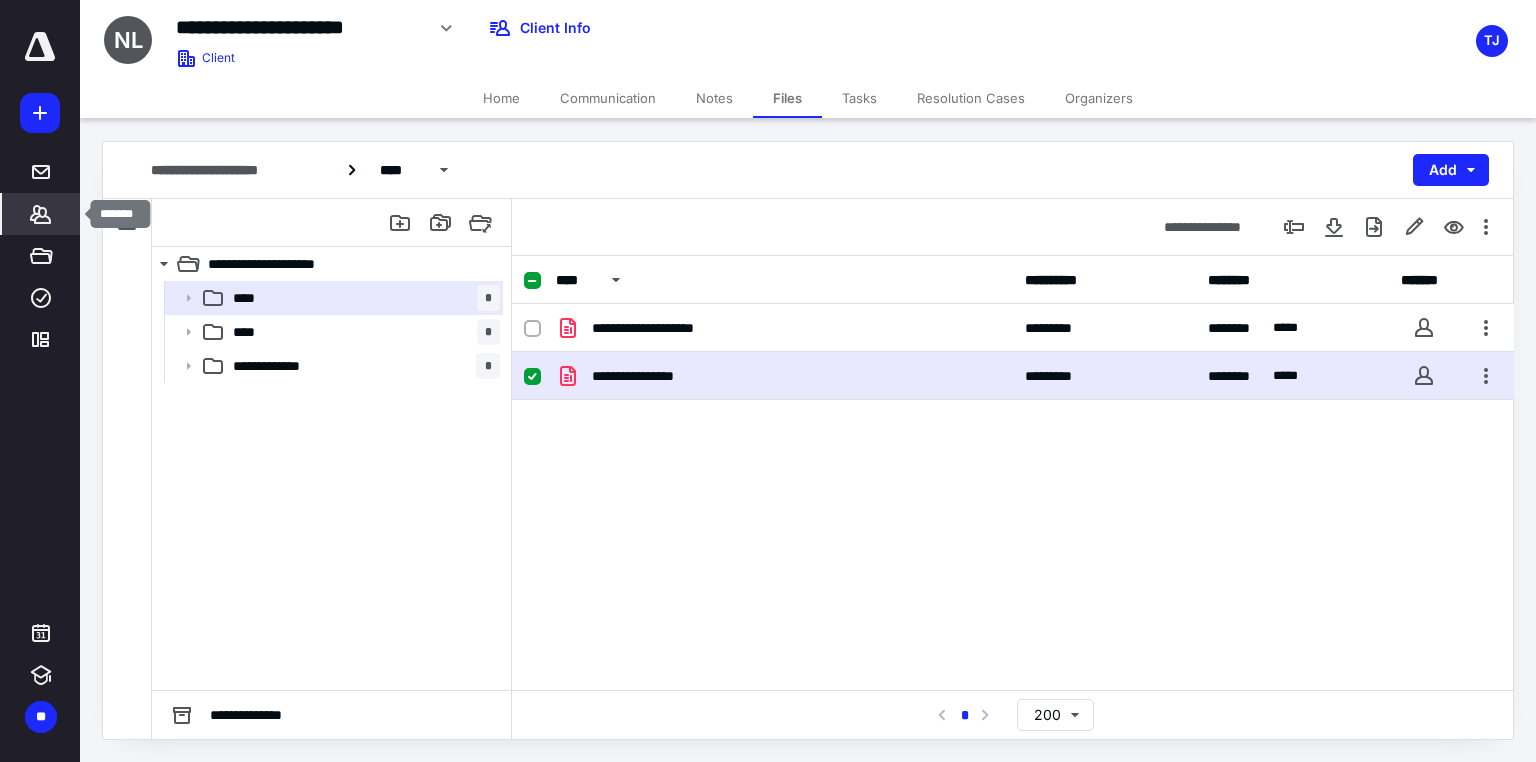 click on "*******" at bounding box center (41, 214) 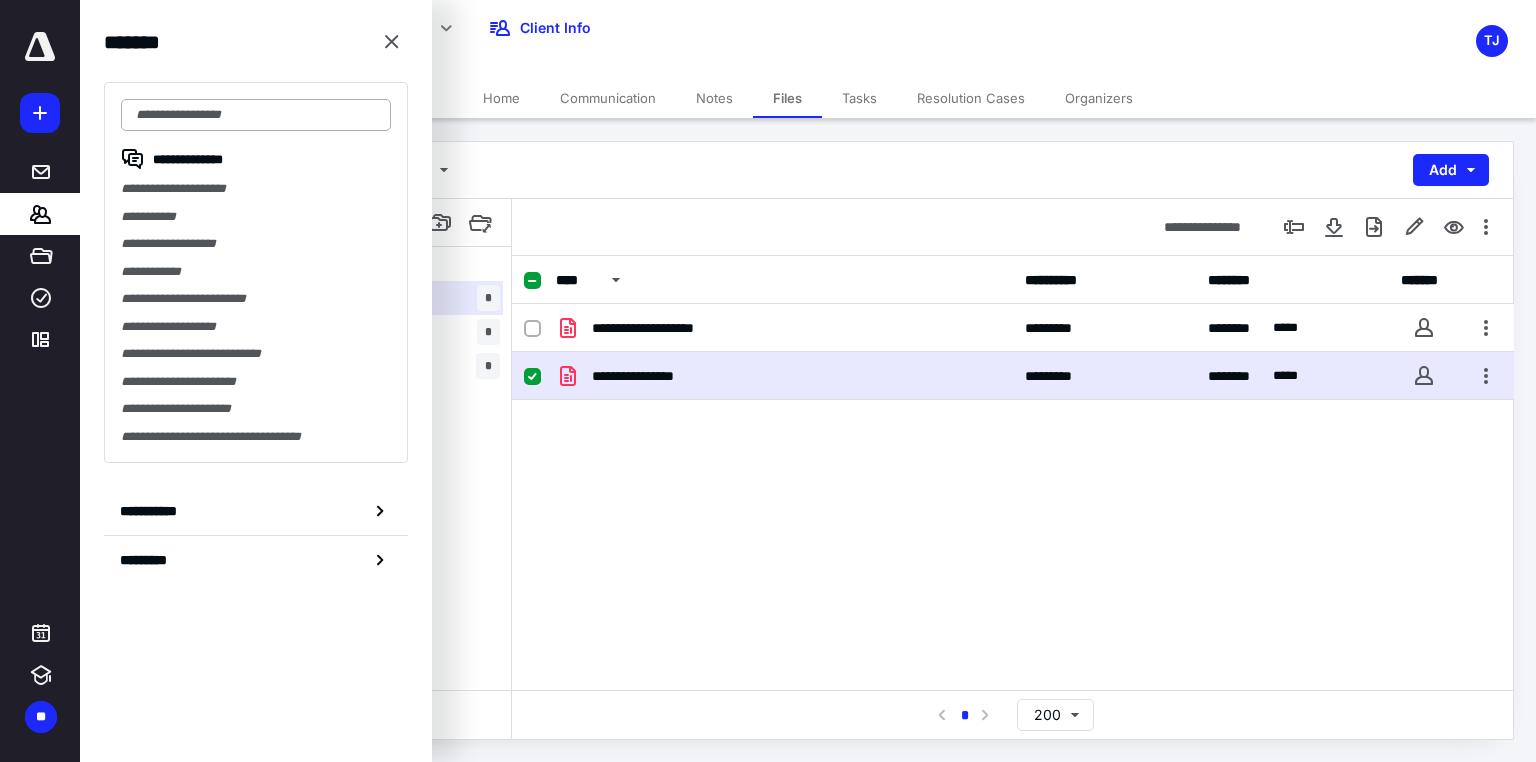 click at bounding box center [256, 115] 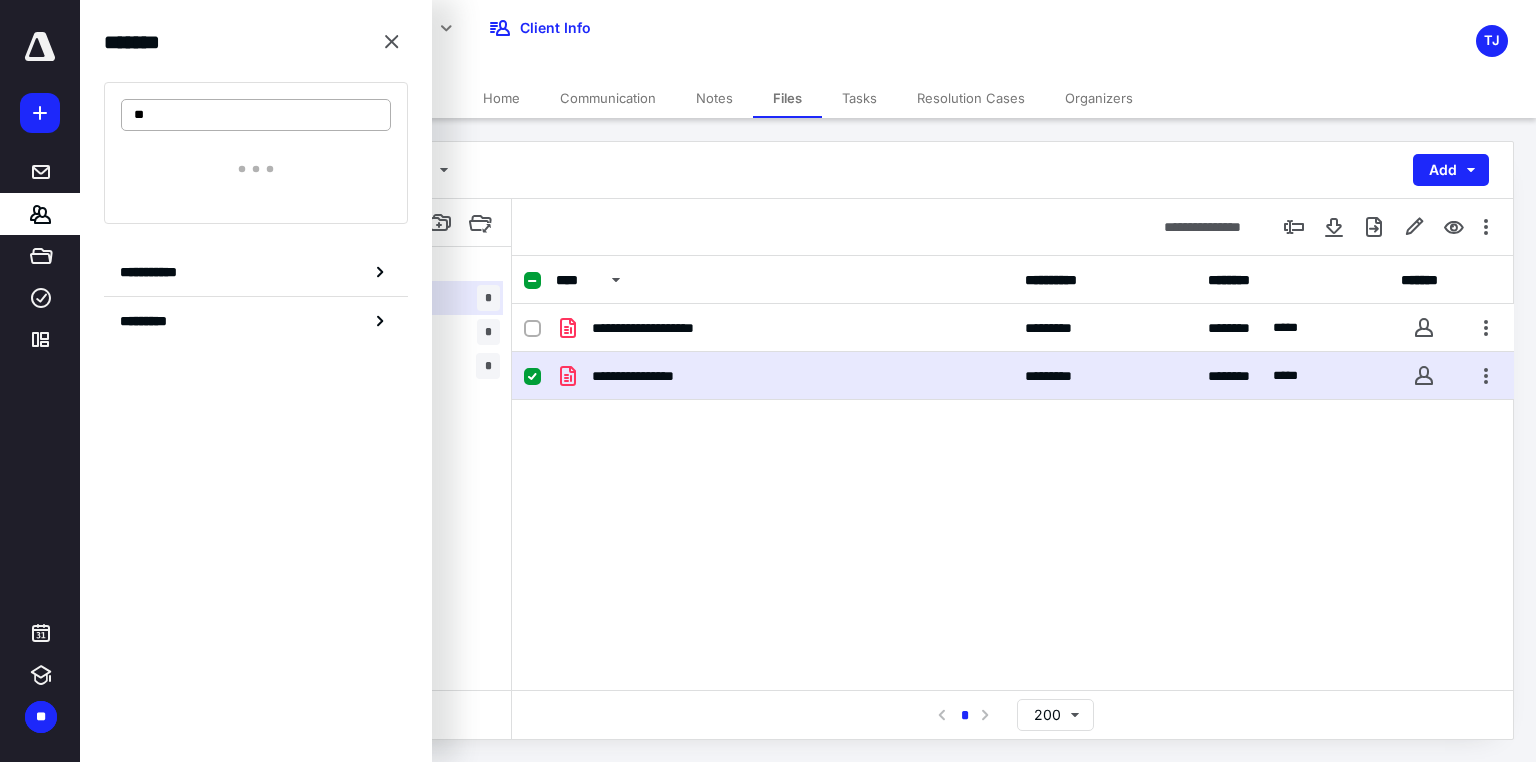 type on "*" 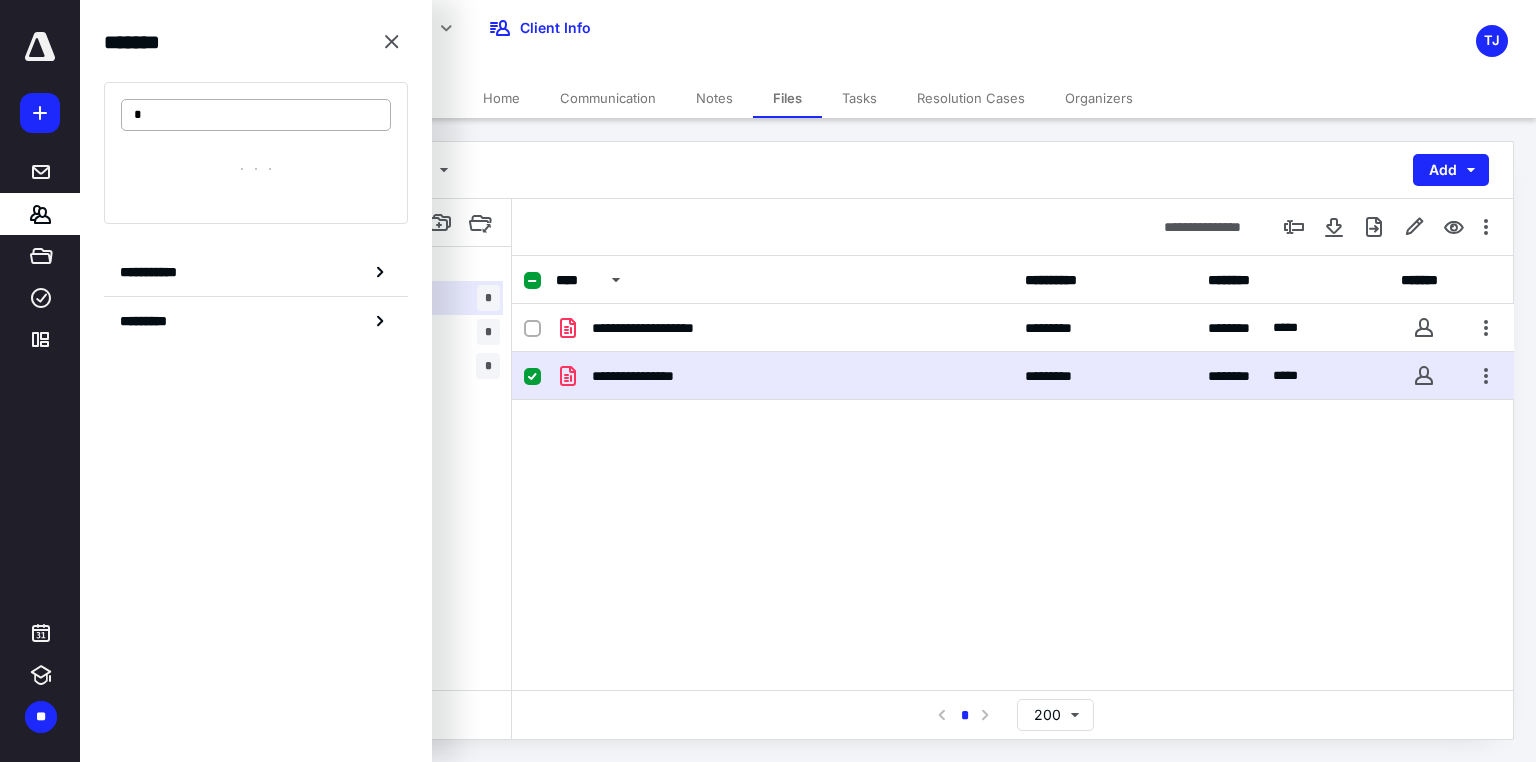 type 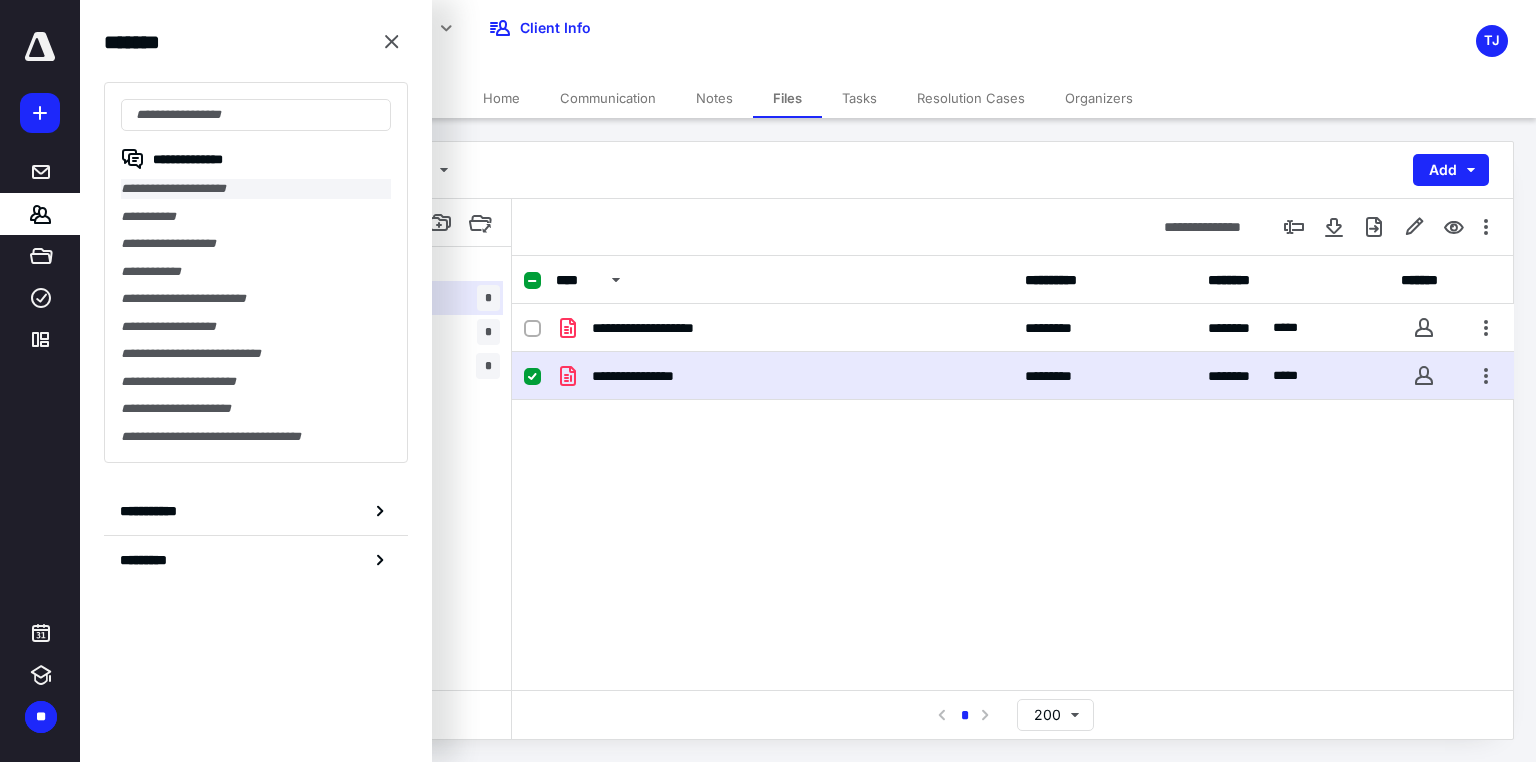 click on "**********" at bounding box center (256, 189) 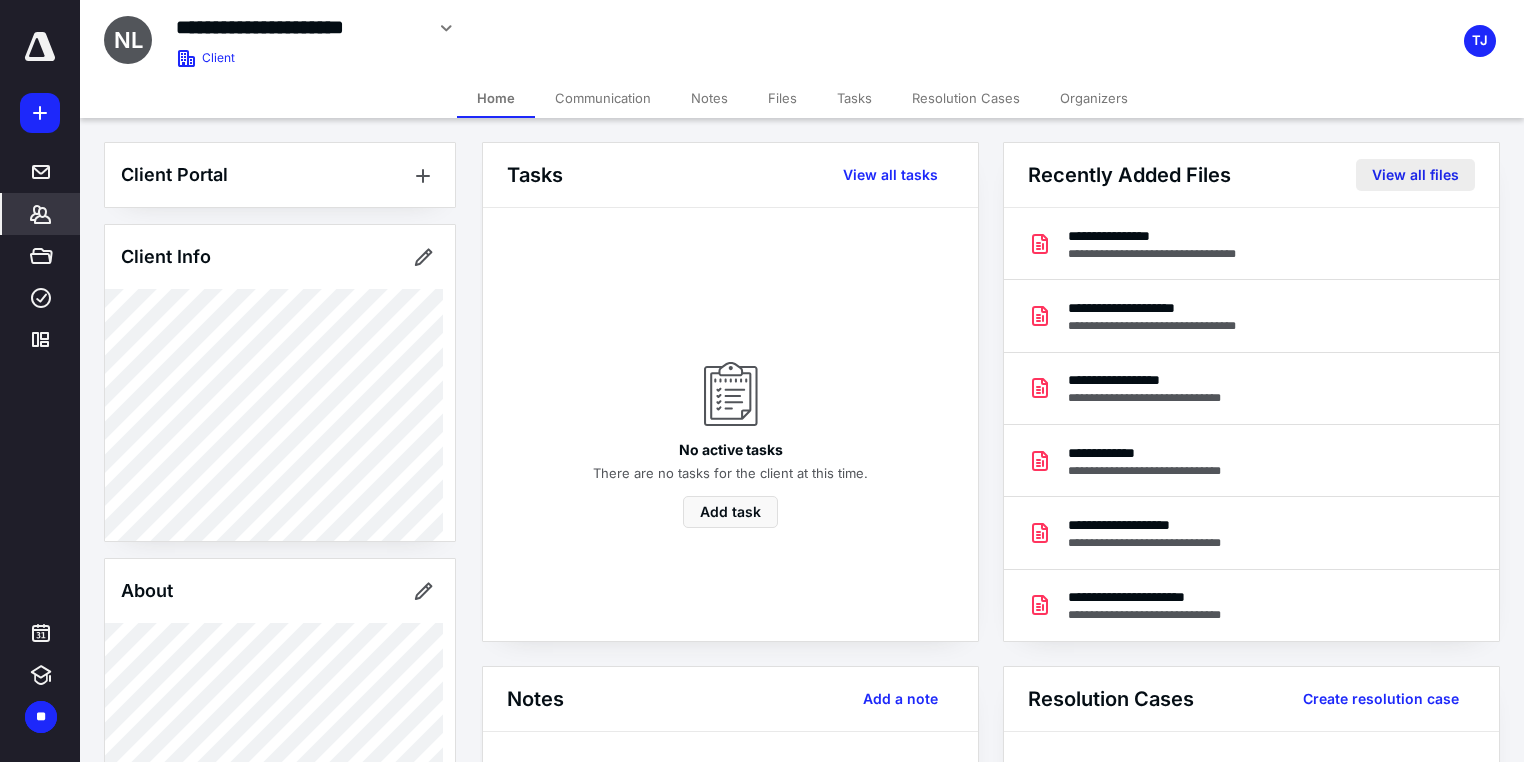click on "View all files" at bounding box center (1415, 175) 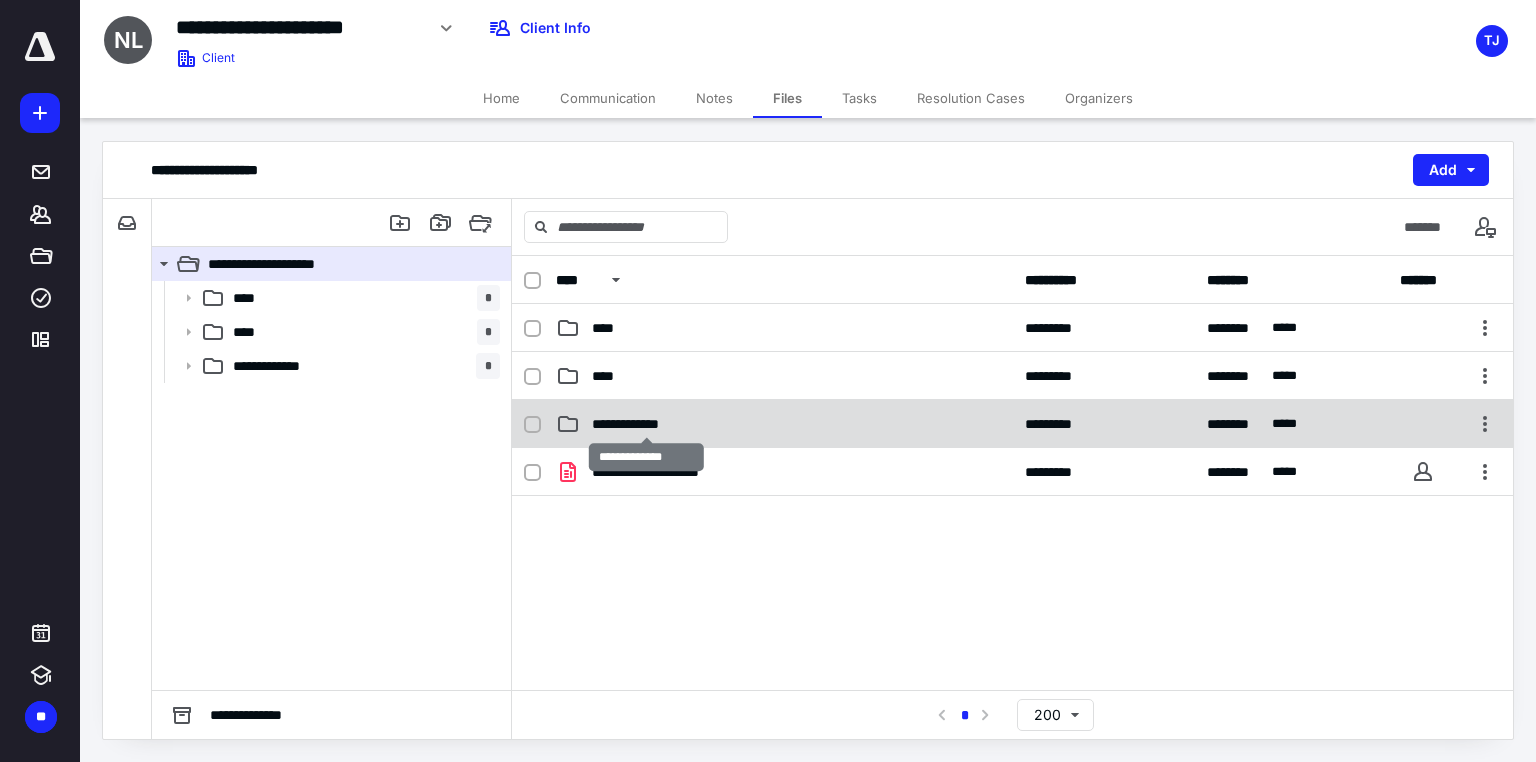 click on "**********" at bounding box center (1012, 424) 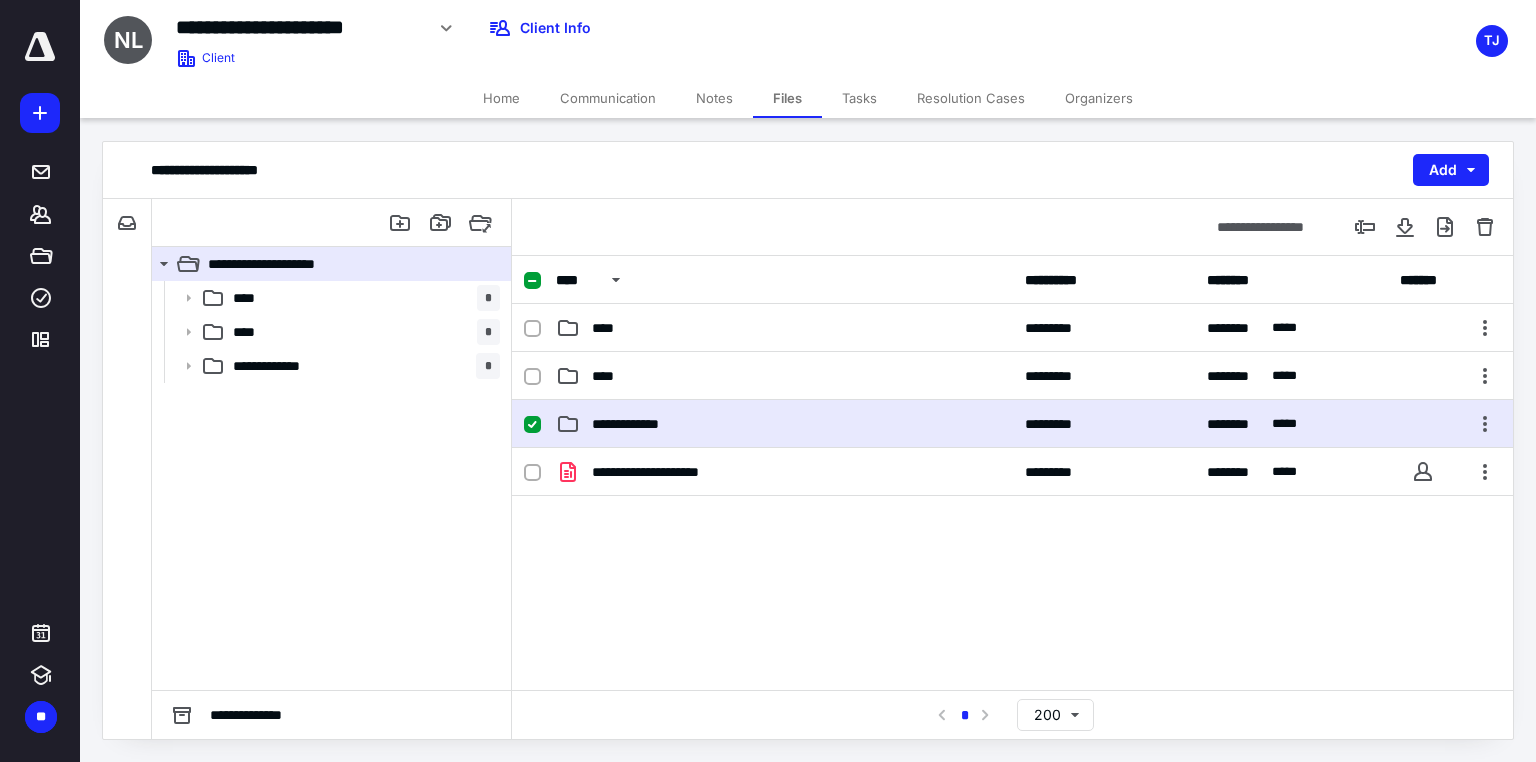 click on "**********" at bounding box center [1012, 424] 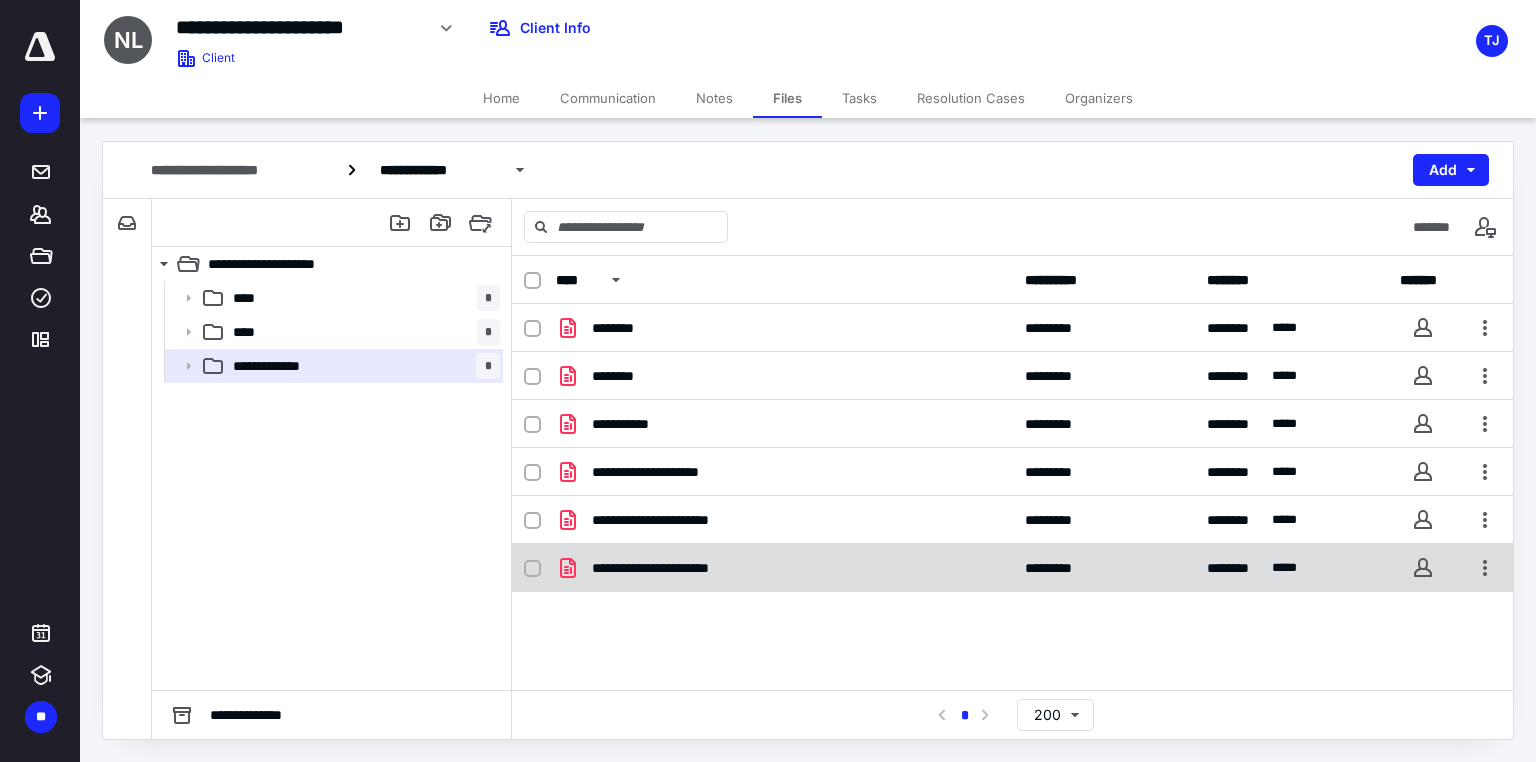 click on "**********" at bounding box center [1012, 568] 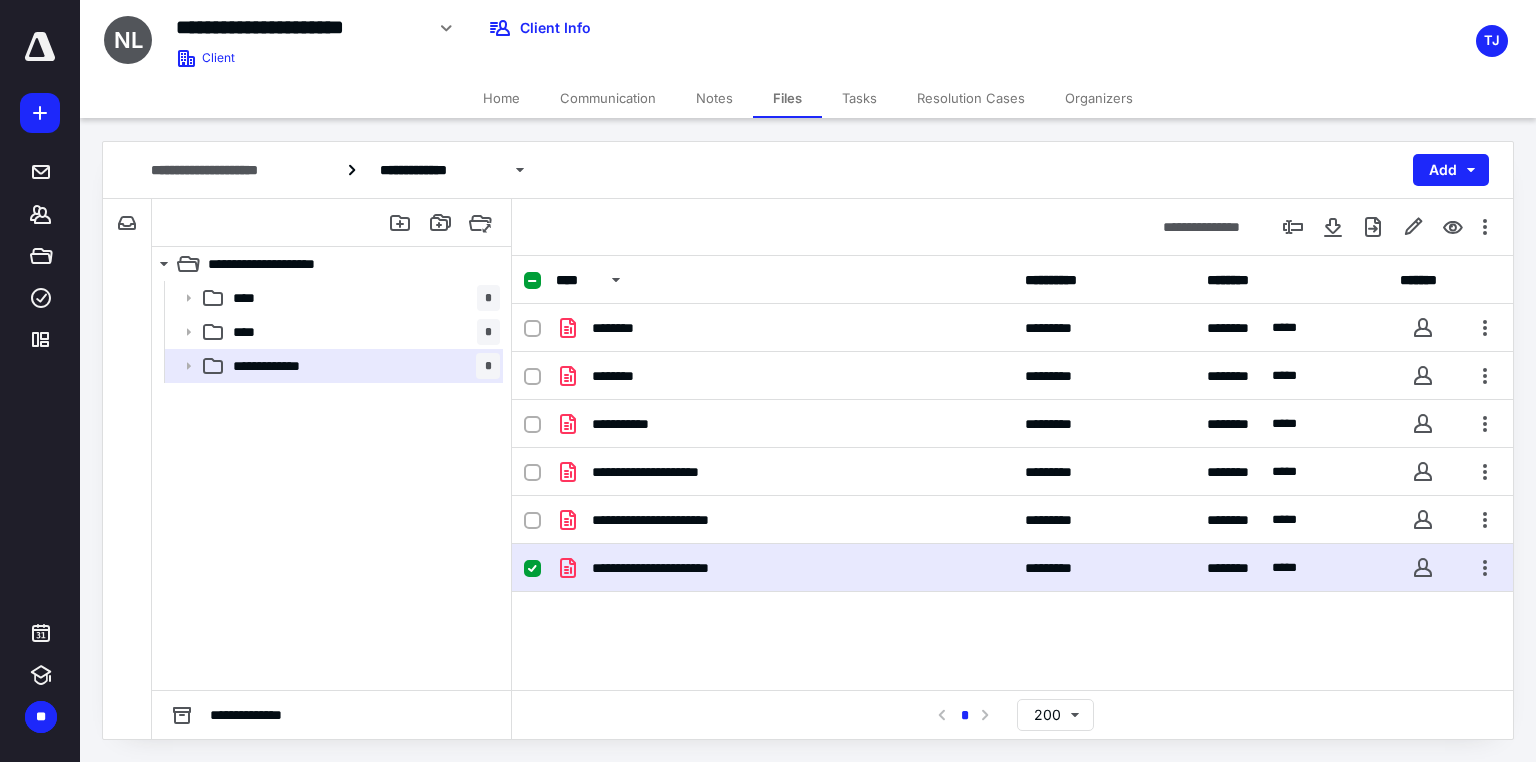 click on "**********" at bounding box center [1012, 568] 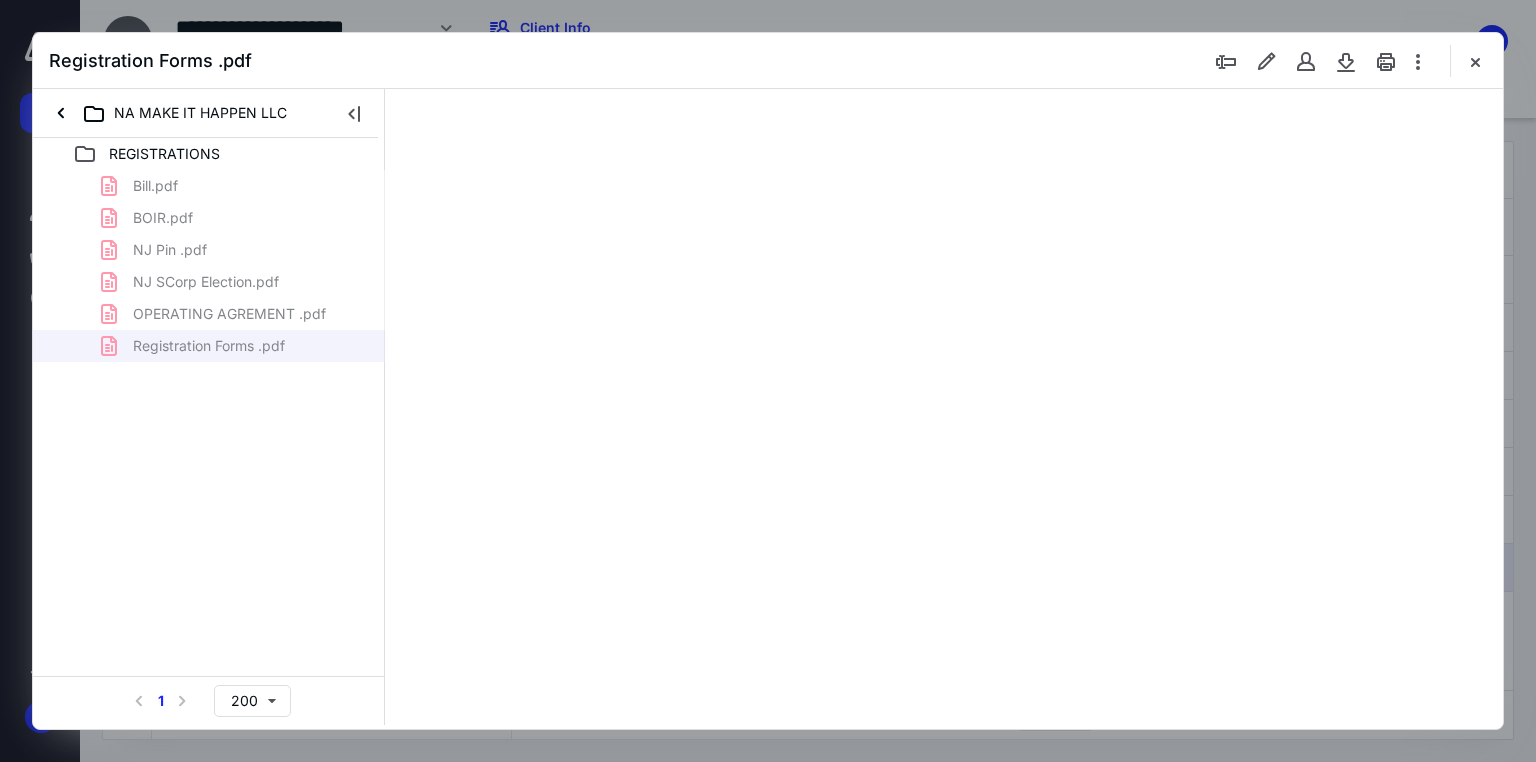 scroll, scrollTop: 0, scrollLeft: 0, axis: both 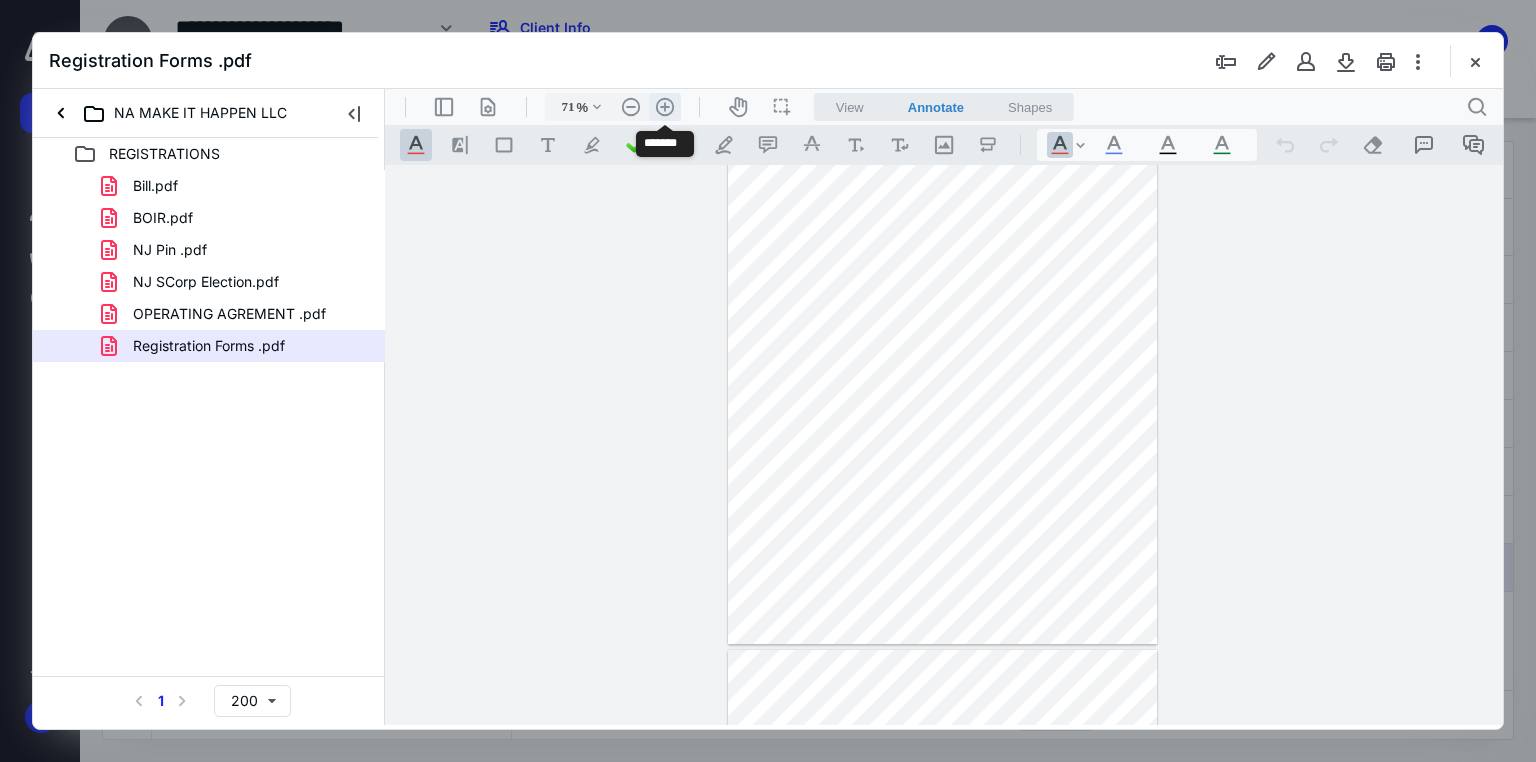 click on ".cls-1{fill:#abb0c4;} icon - header - zoom - in - line" at bounding box center (665, 107) 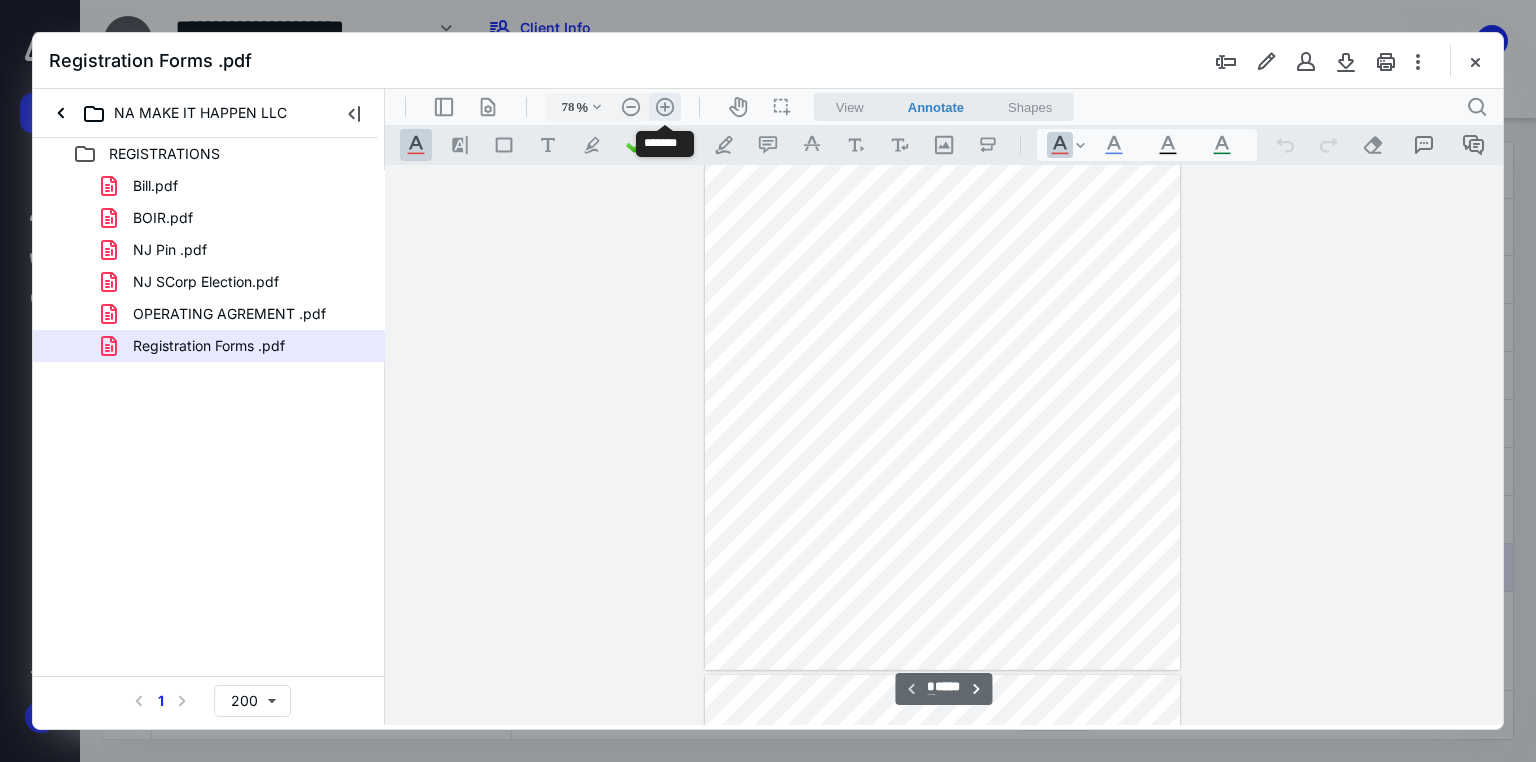 click on ".cls-1{fill:#abb0c4;} icon - header - zoom - in - line" at bounding box center (665, 107) 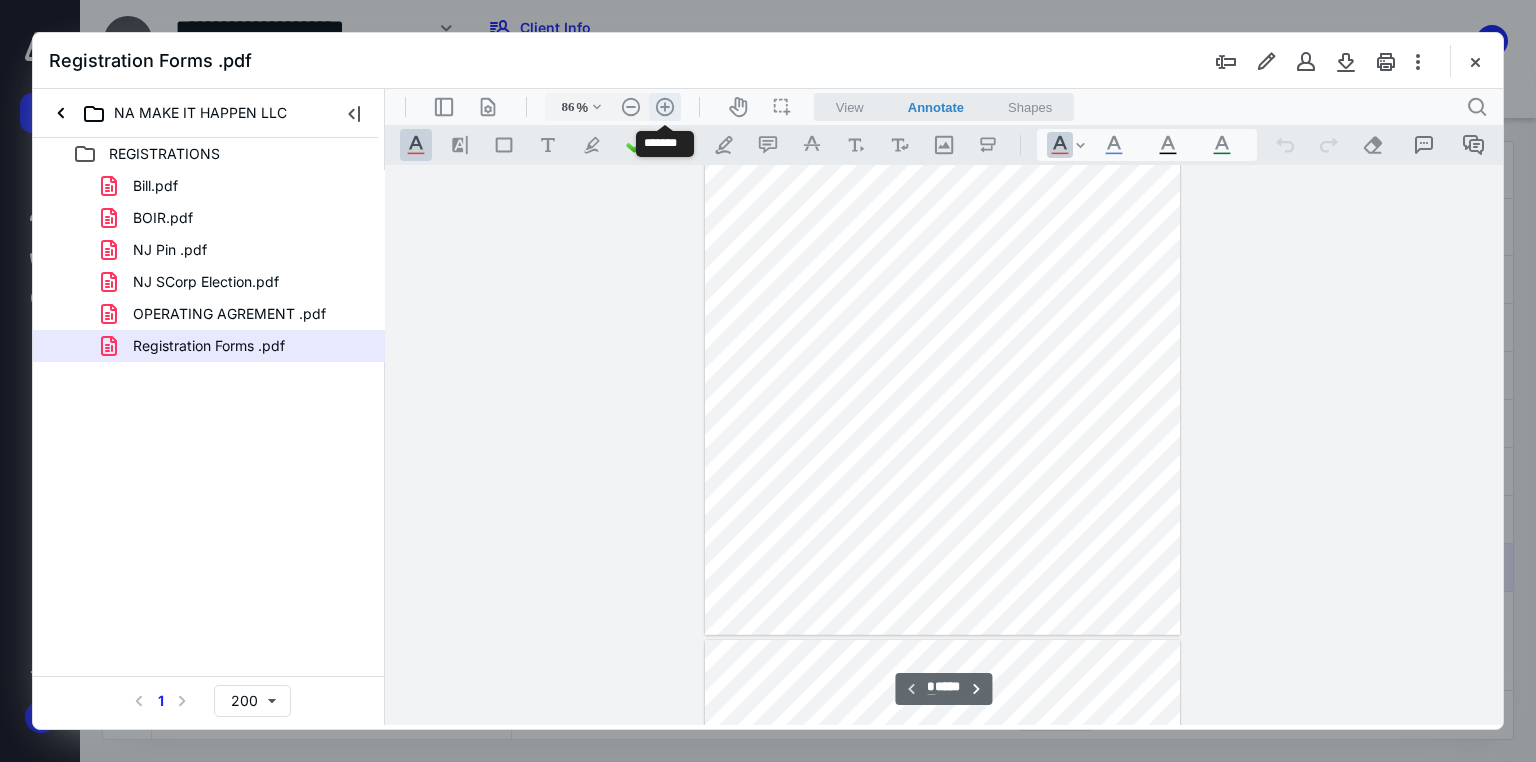 click on ".cls-1{fill:#abb0c4;} icon - header - zoom - in - line" at bounding box center [665, 107] 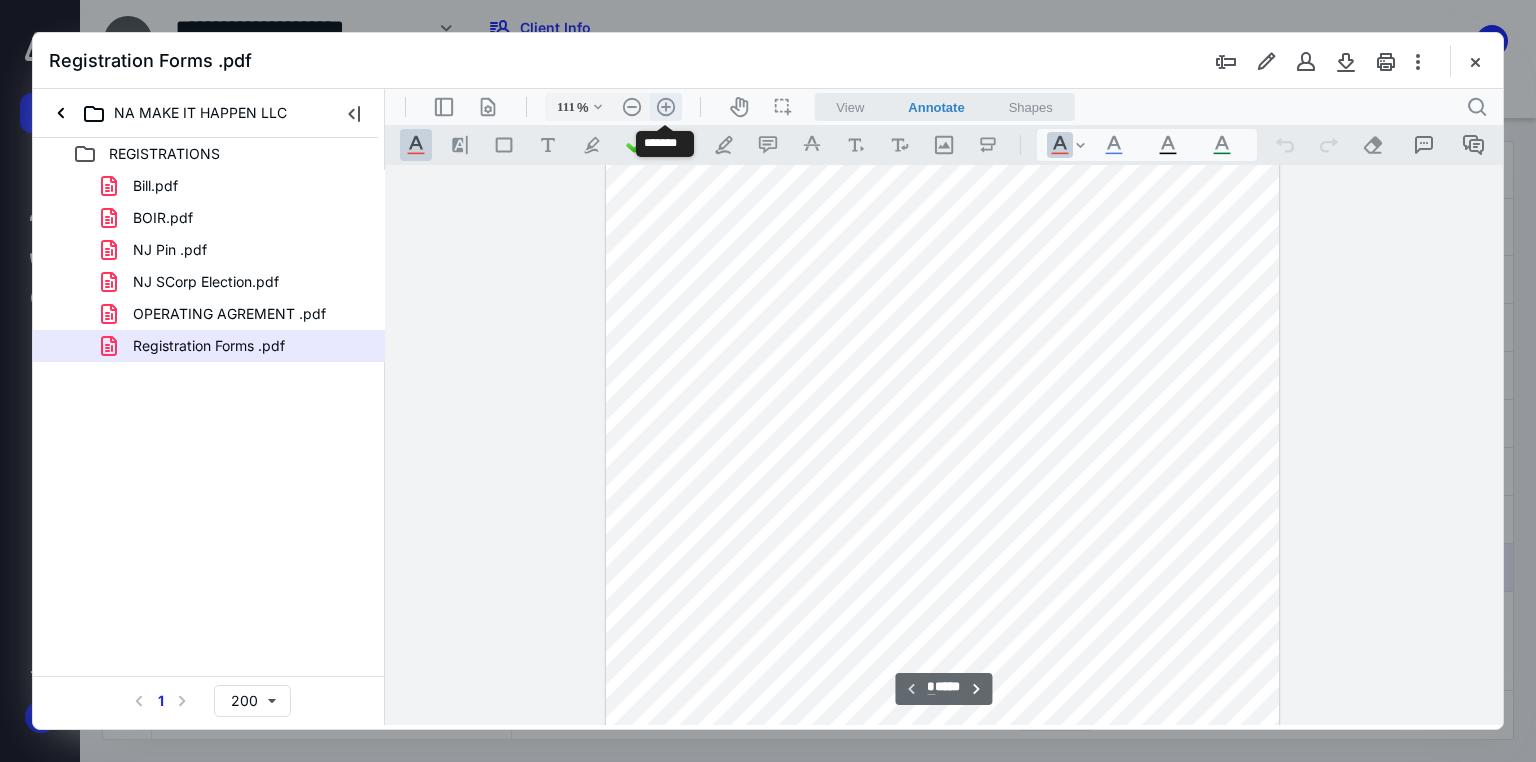 click on ".cls-1{fill:#abb0c4;} icon - header - zoom - in - line" at bounding box center [666, 107] 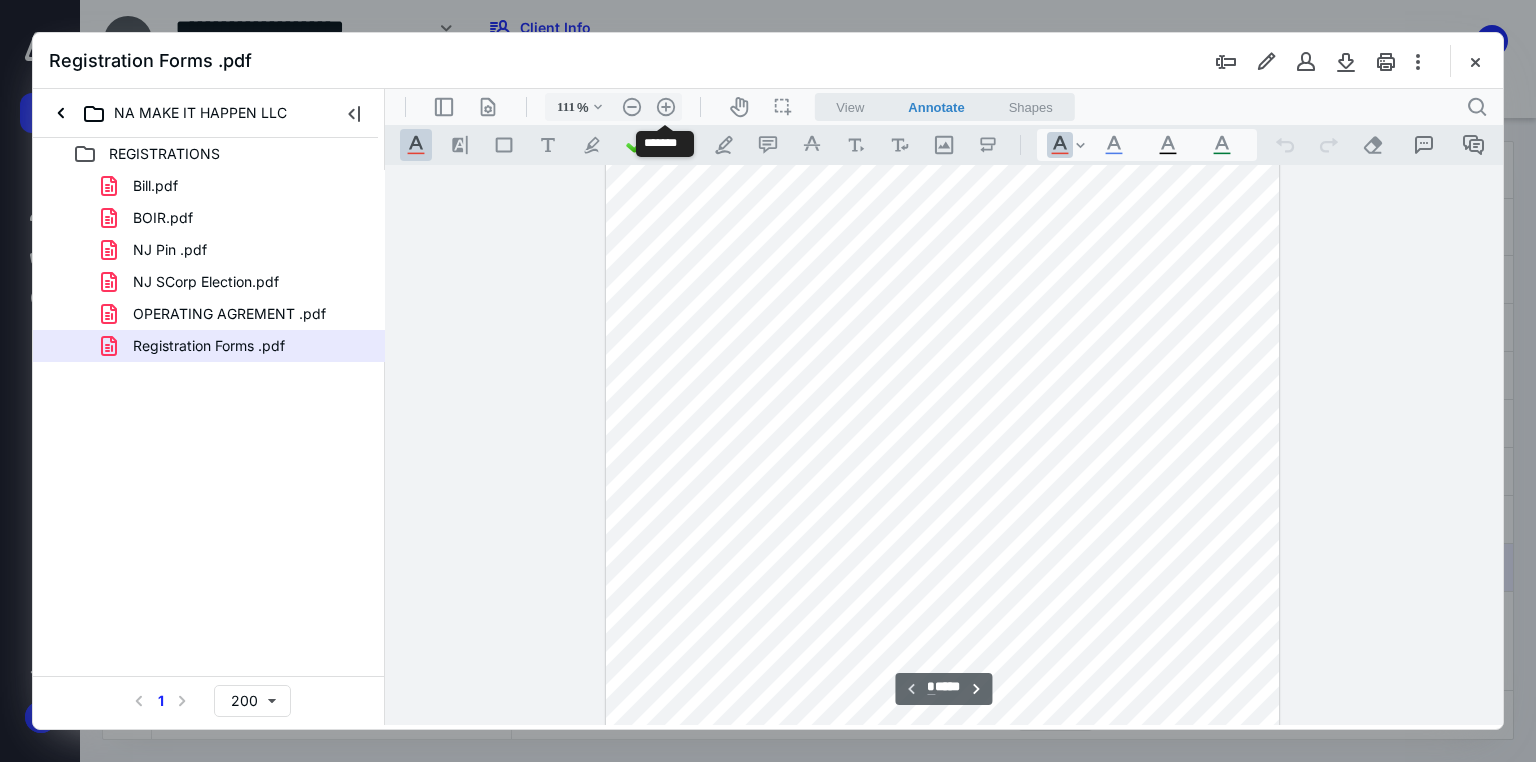 type on "136" 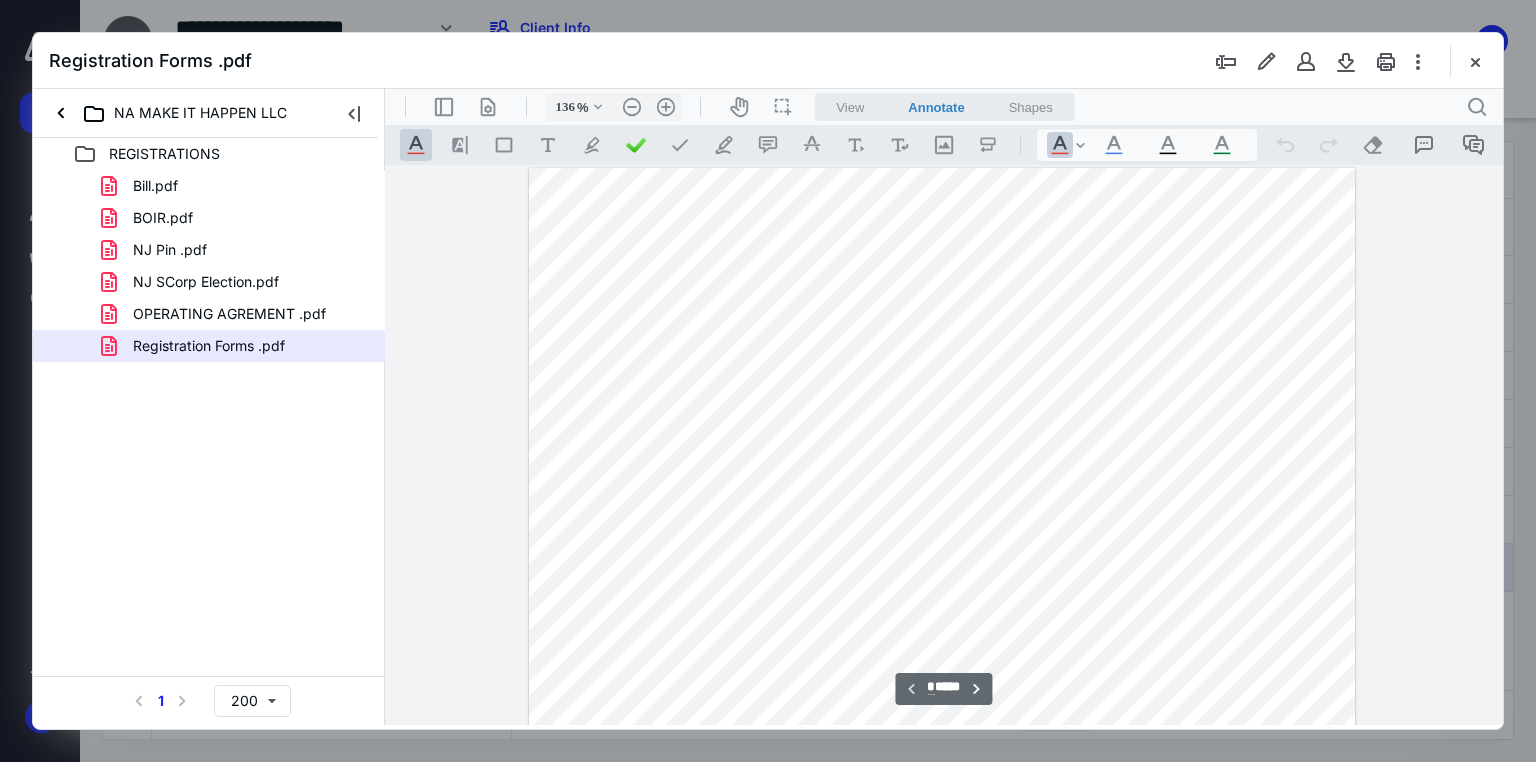scroll, scrollTop: 0, scrollLeft: 0, axis: both 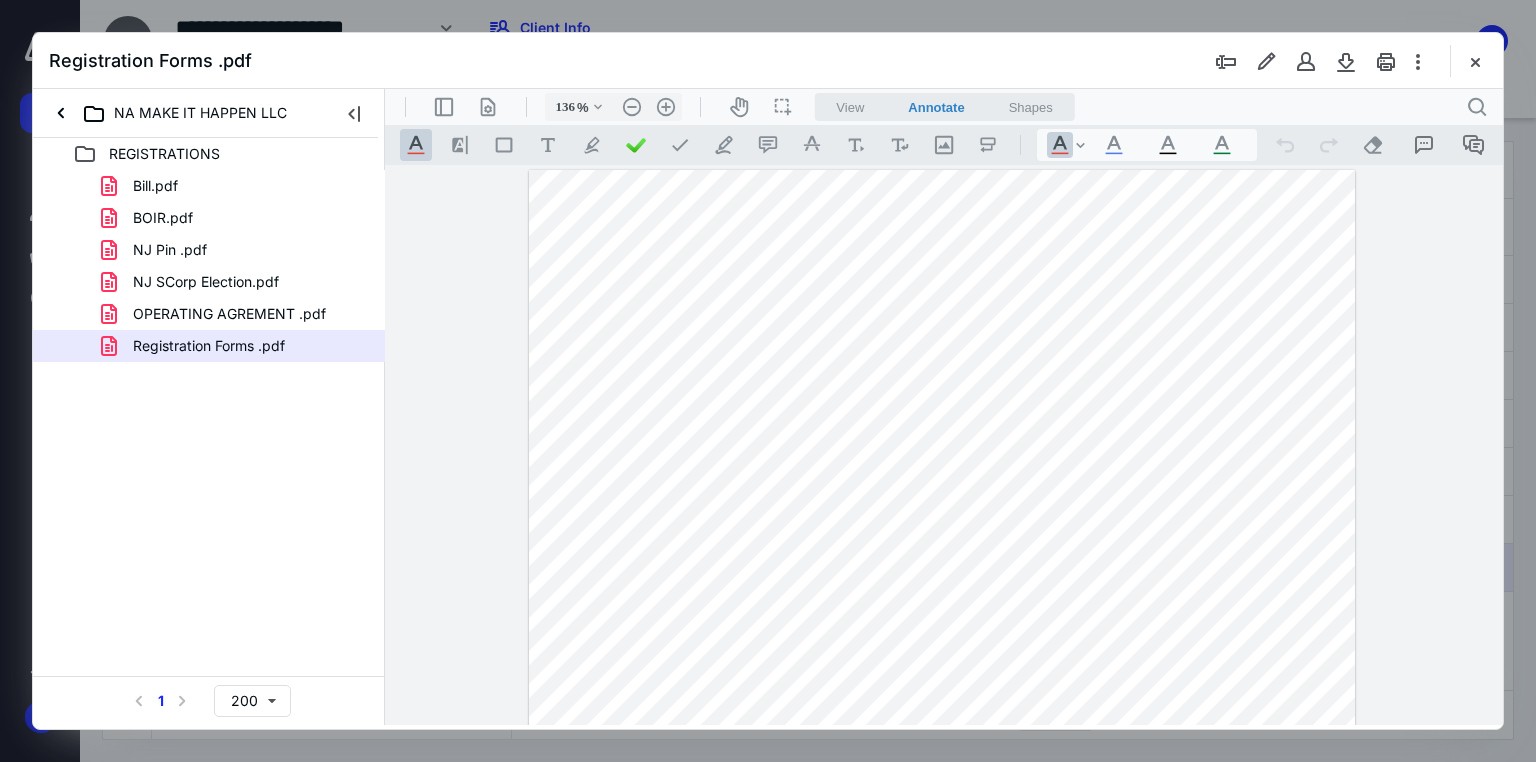 drag, startPoint x: 1476, startPoint y: 52, endPoint x: 1444, endPoint y: 57, distance: 32.38827 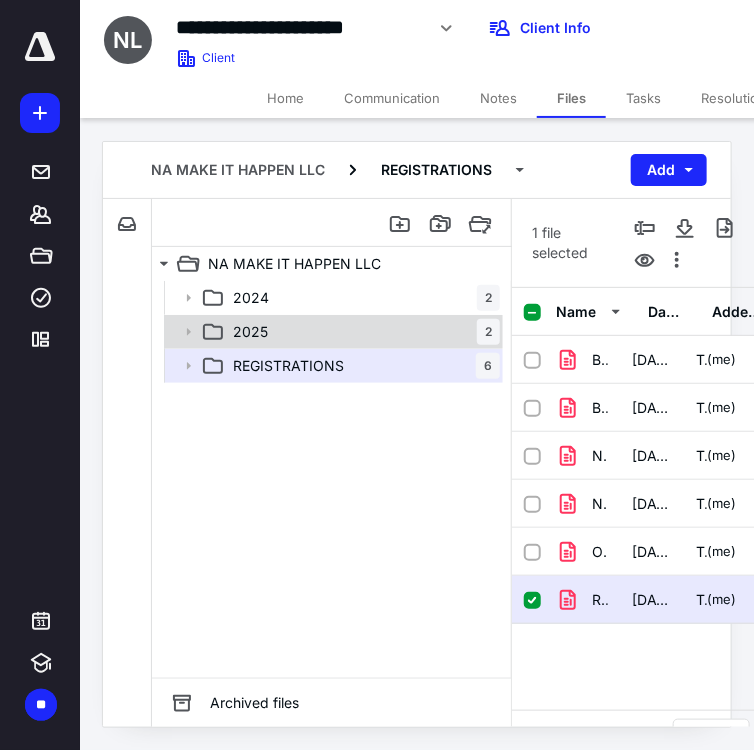 click on "2025" at bounding box center (250, 332) 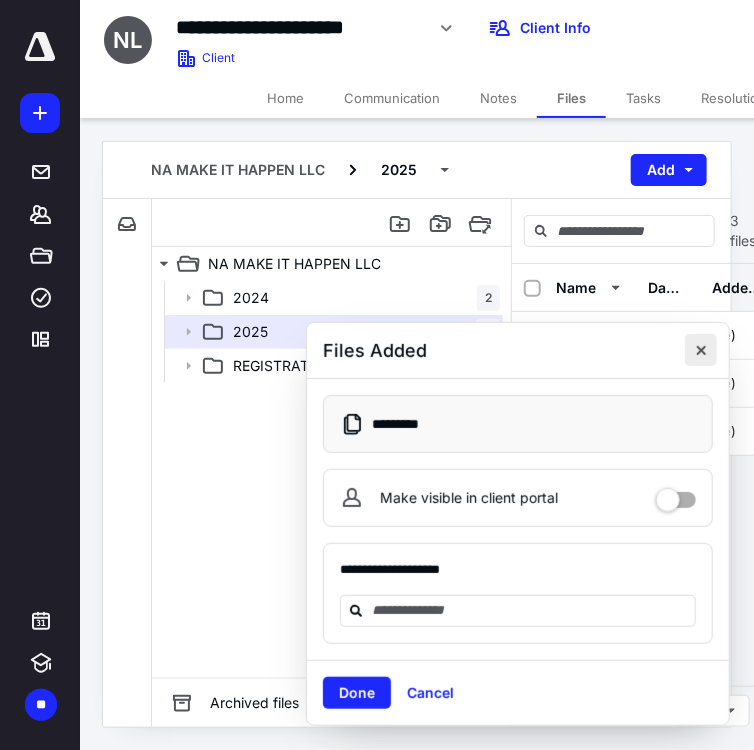 drag, startPoint x: 702, startPoint y: 355, endPoint x: 716, endPoint y: 207, distance: 148.66069 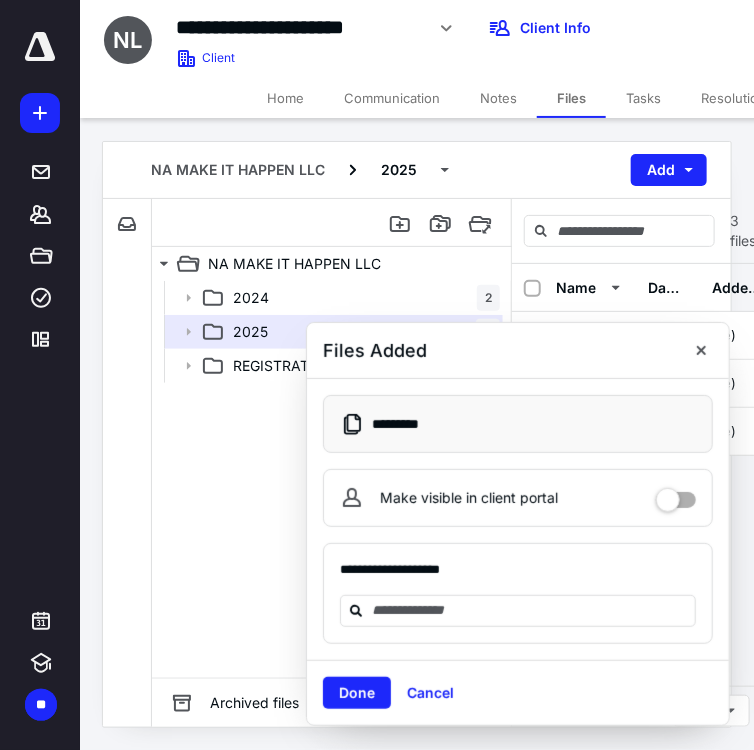 click at bounding box center [701, 350] 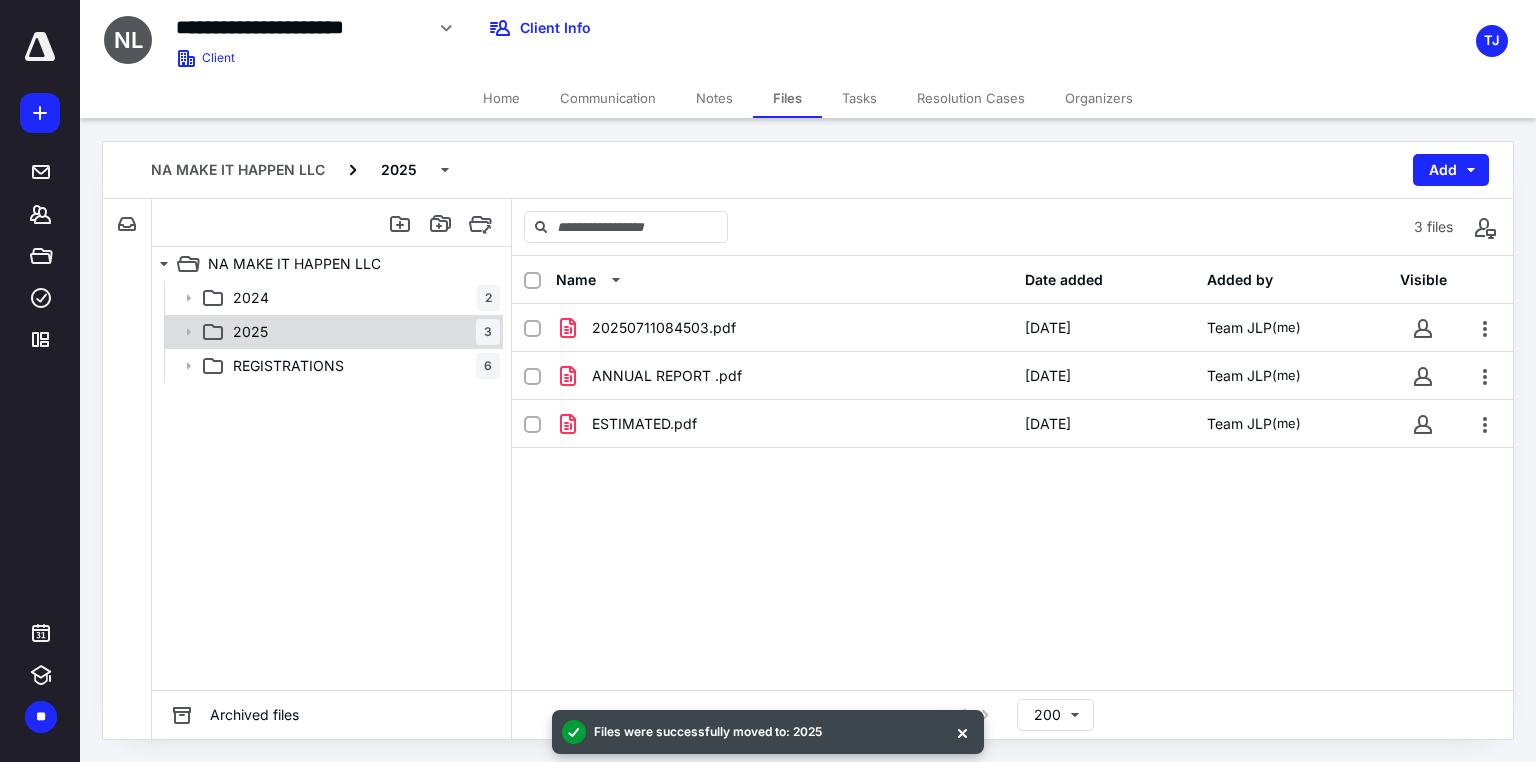 click on "2025 3" at bounding box center (362, 332) 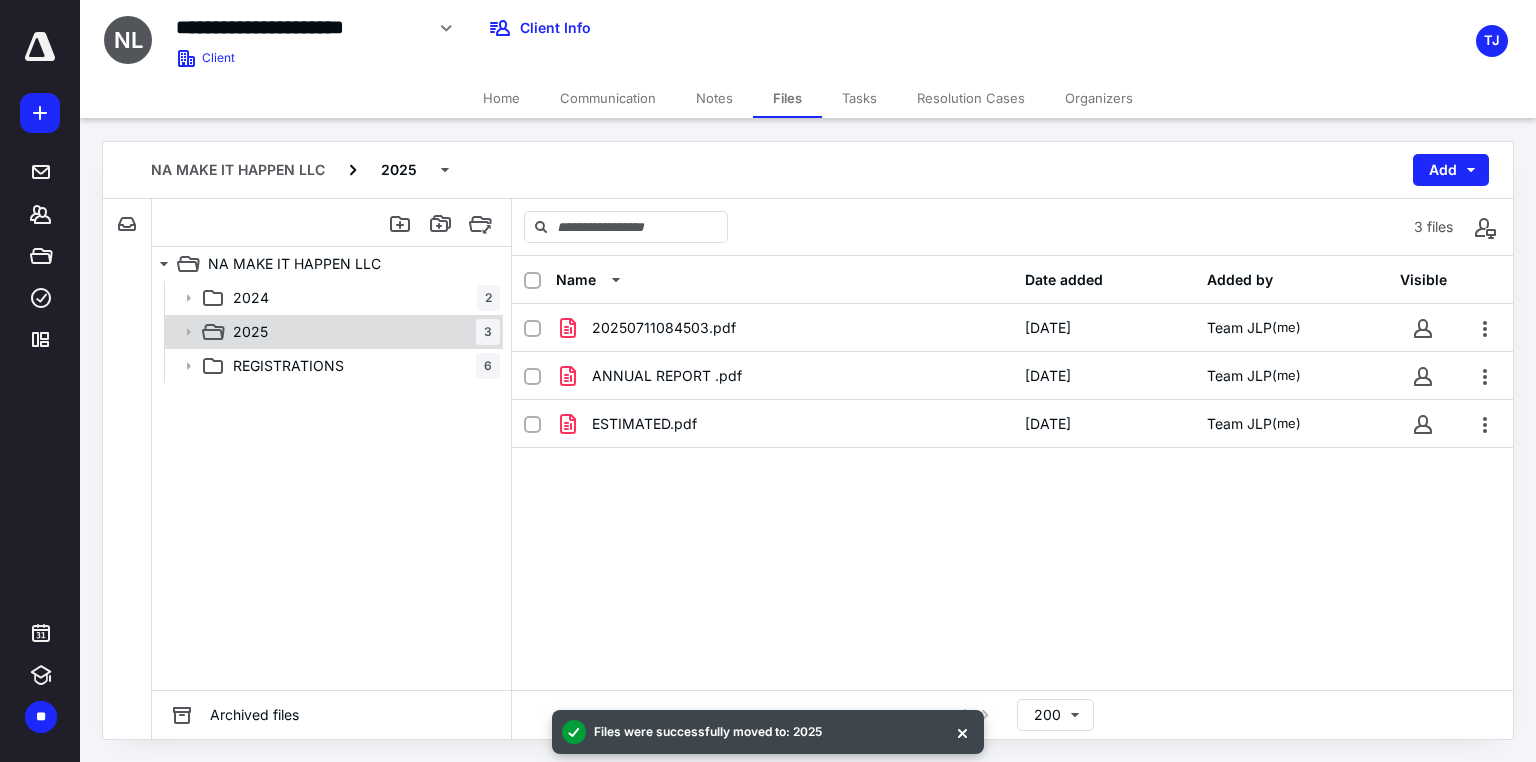 click on "2025 3" at bounding box center [362, 332] 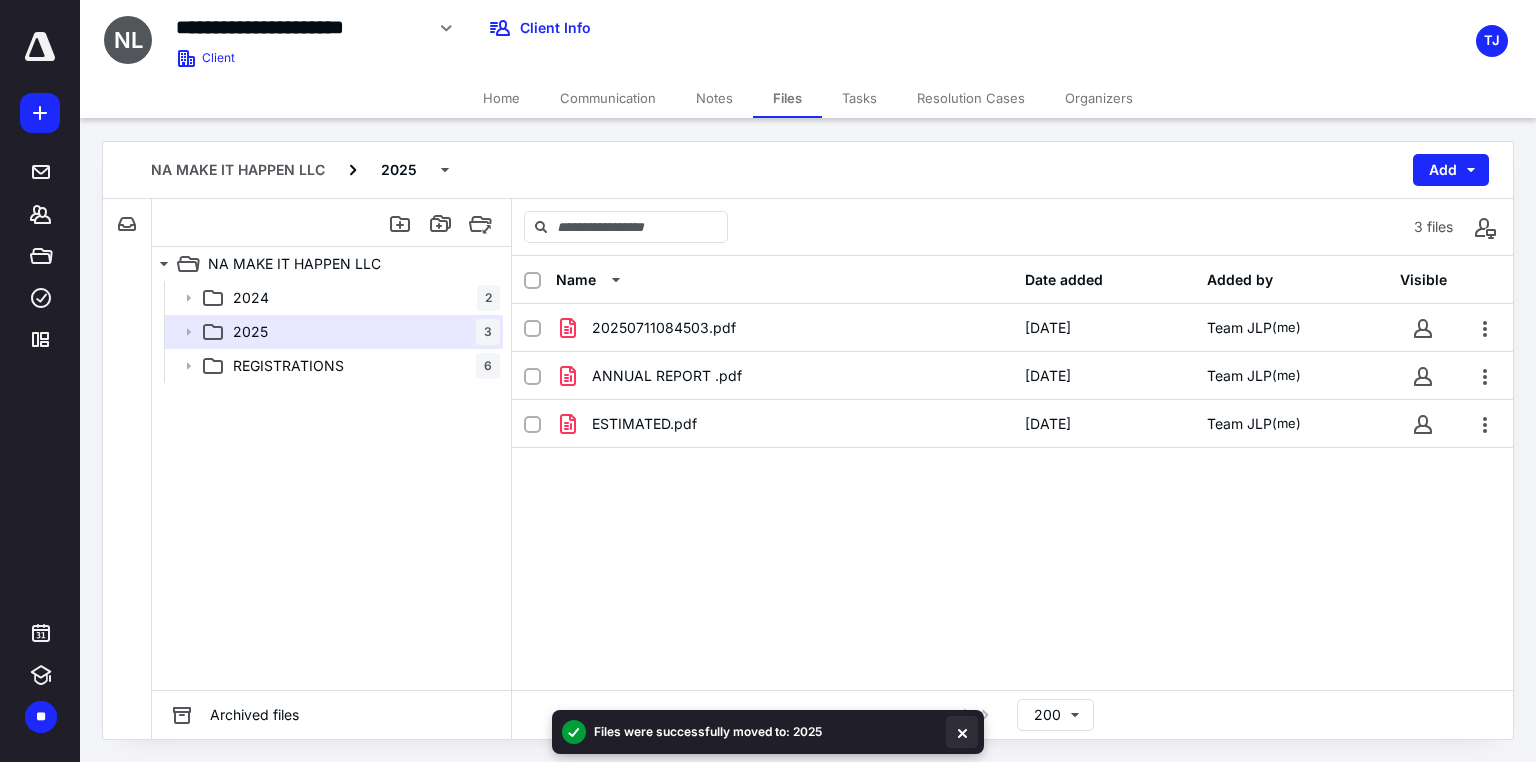 click at bounding box center (962, 732) 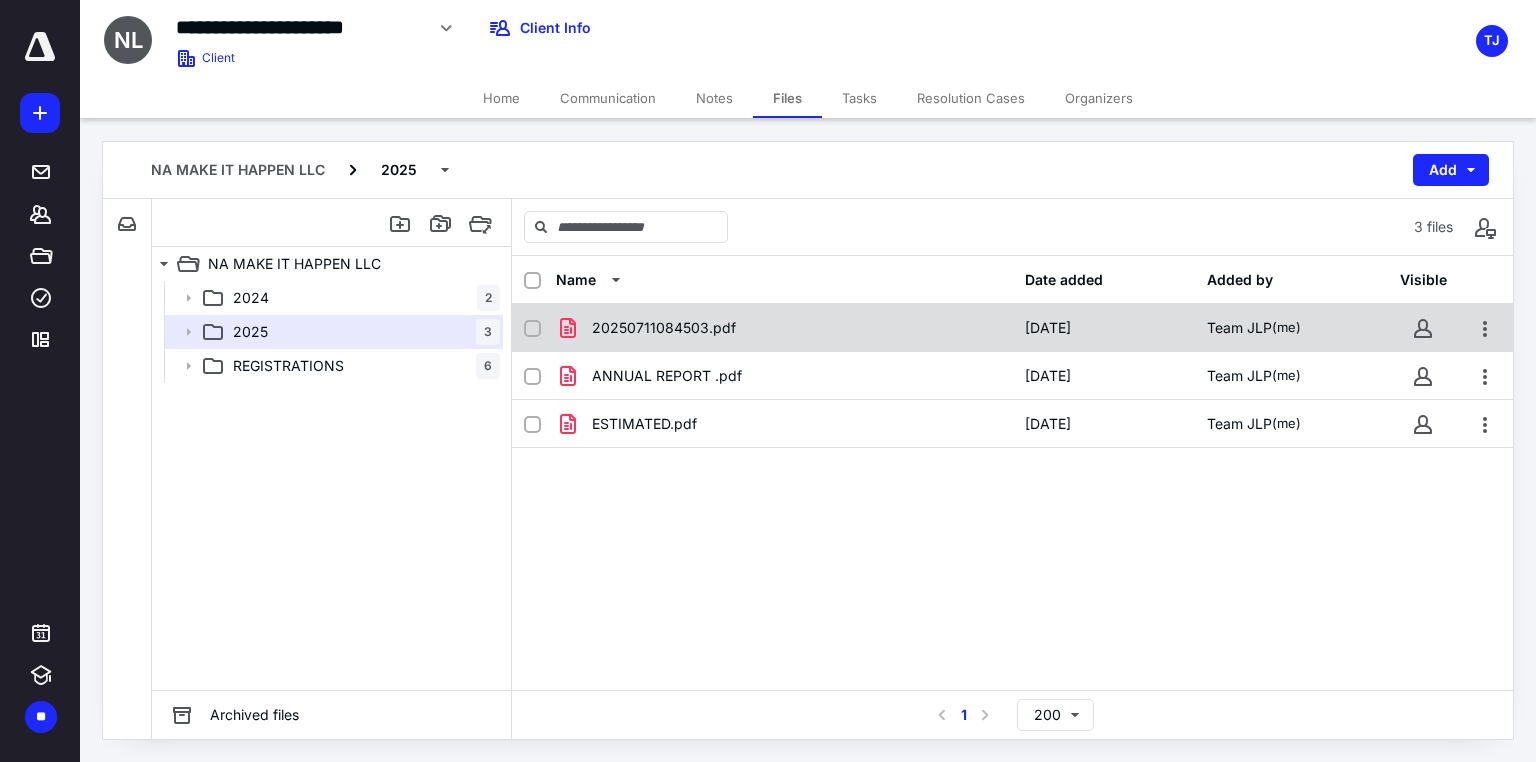 click on "20250711084503.pdf" at bounding box center [664, 328] 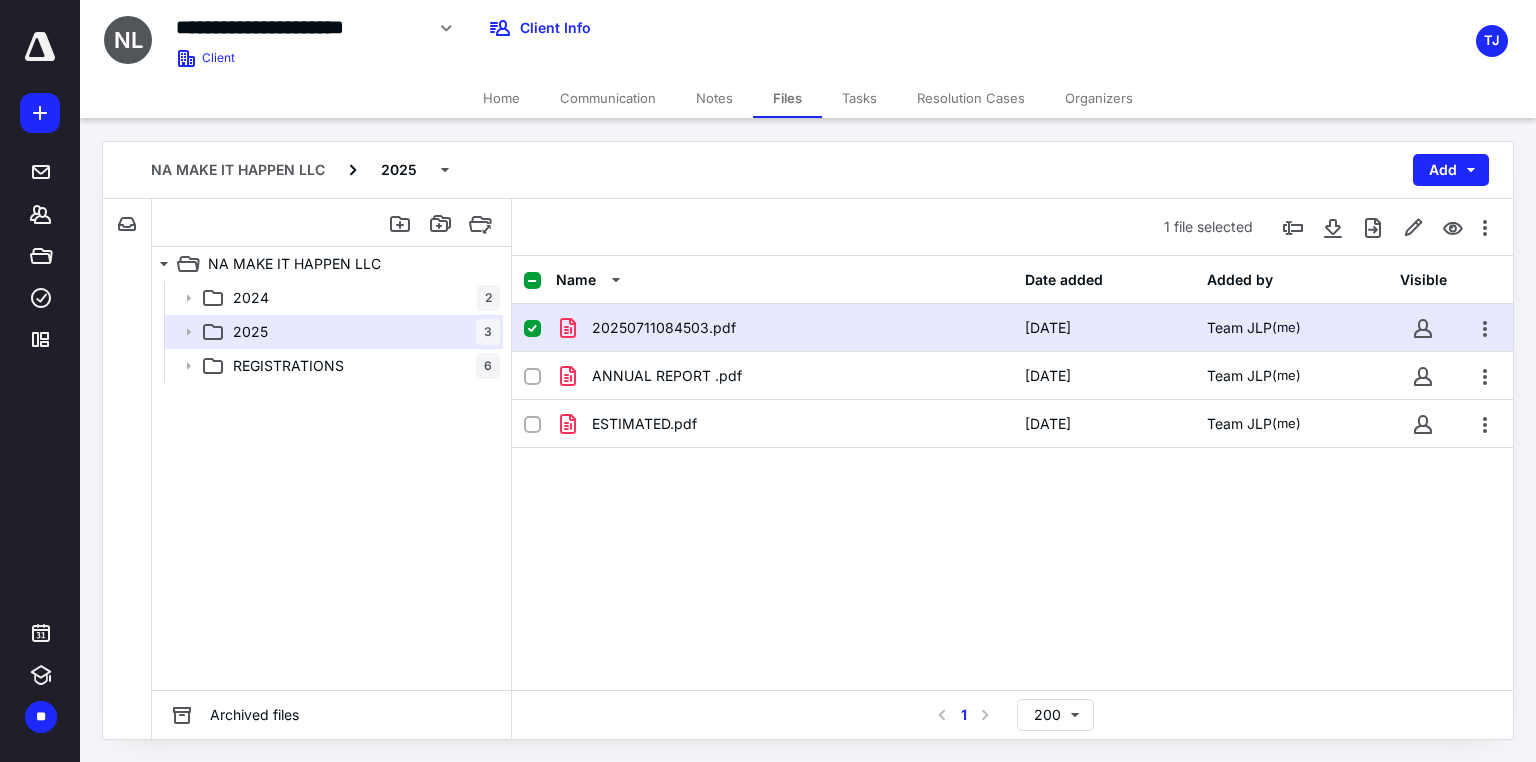 checkbox on "true" 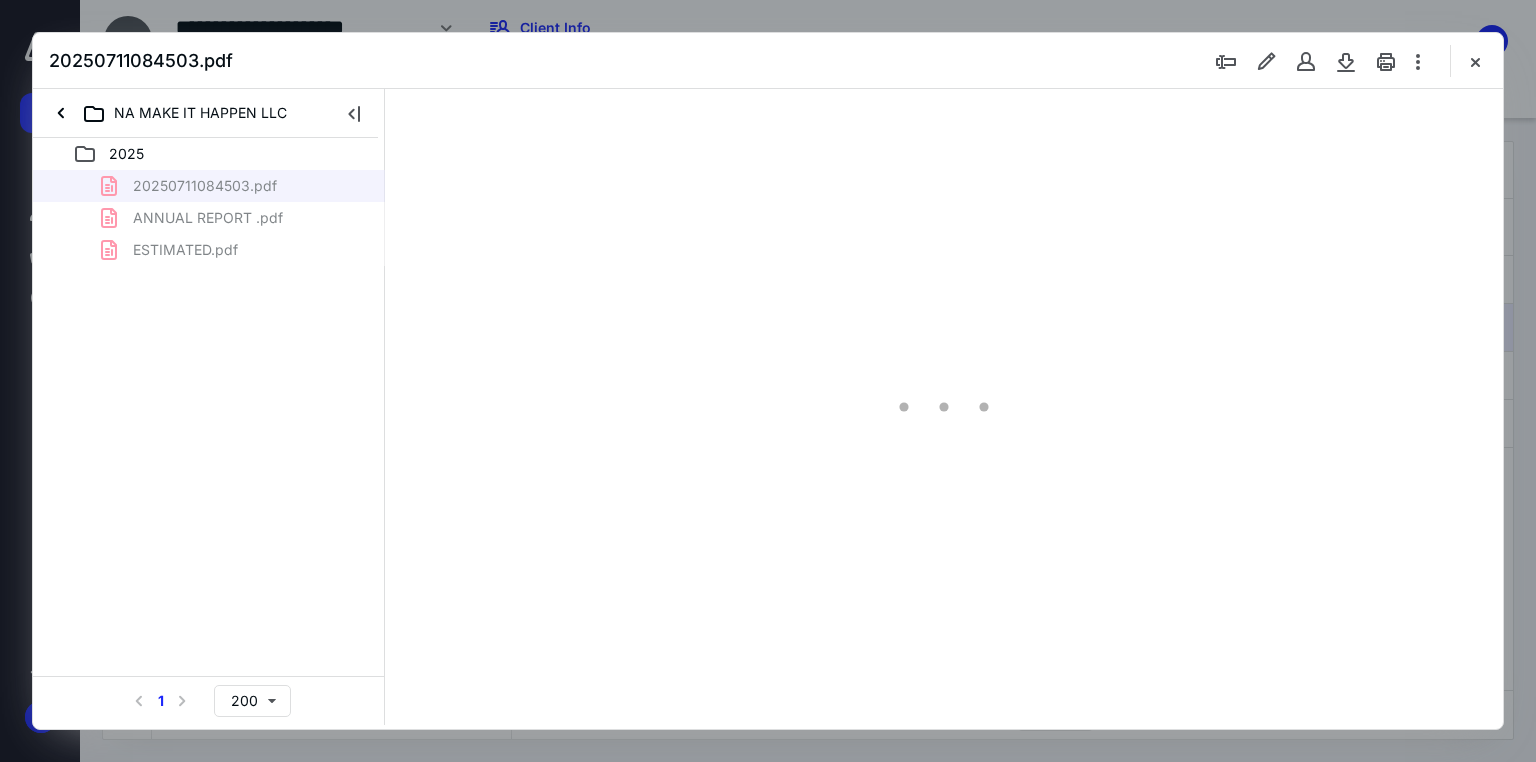scroll, scrollTop: 0, scrollLeft: 0, axis: both 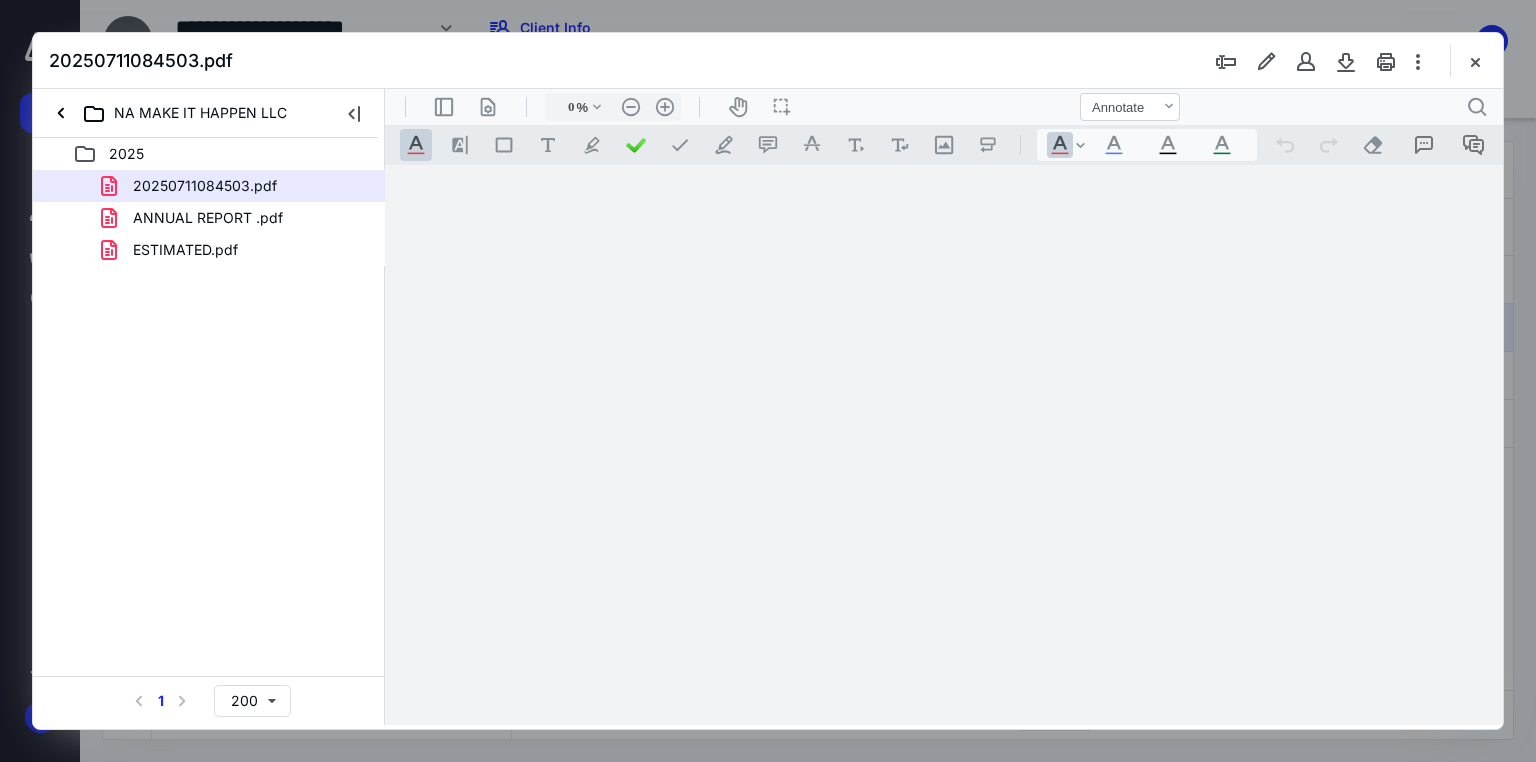 type on "71" 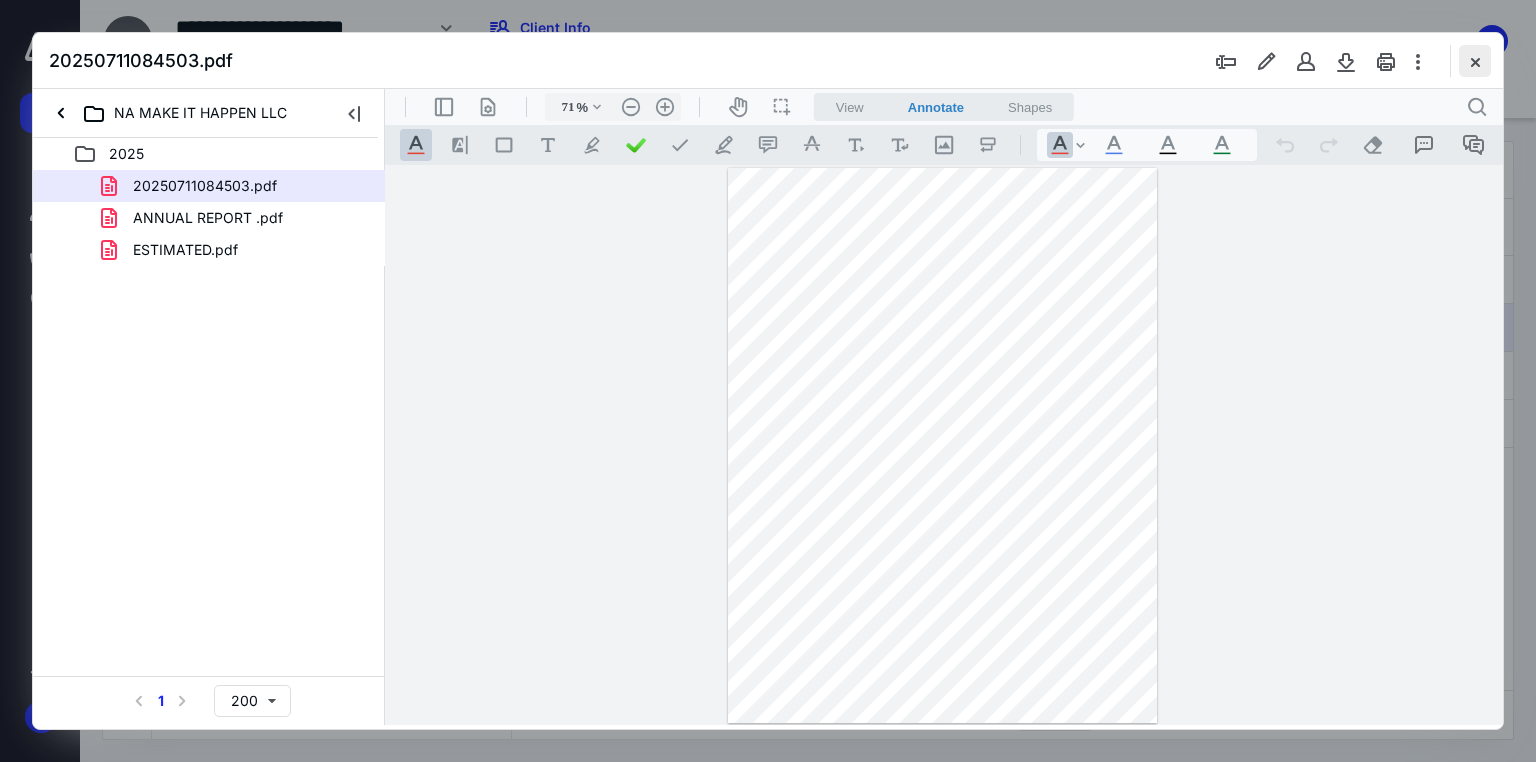 click at bounding box center [1475, 61] 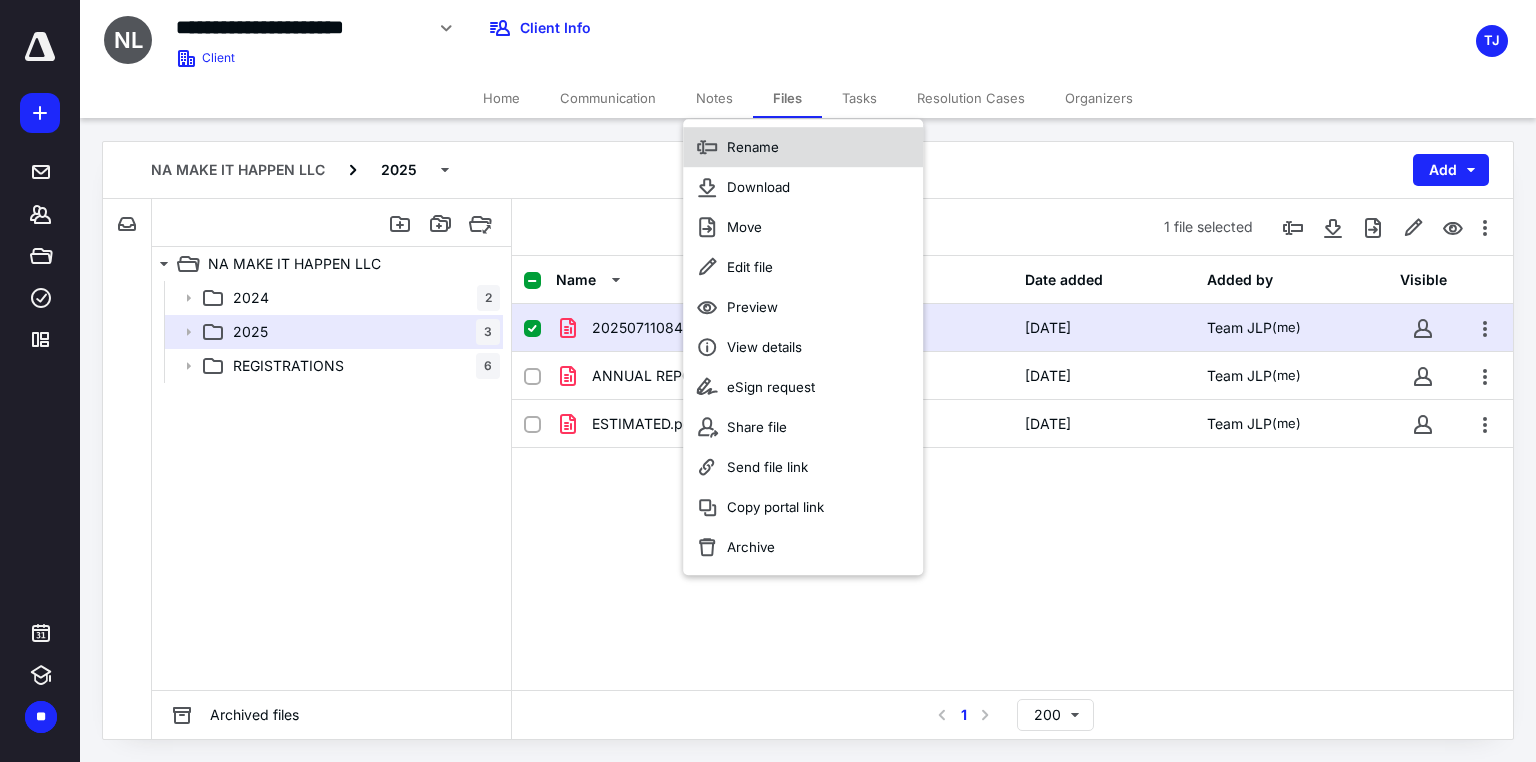 click on "Rename" at bounding box center [803, 147] 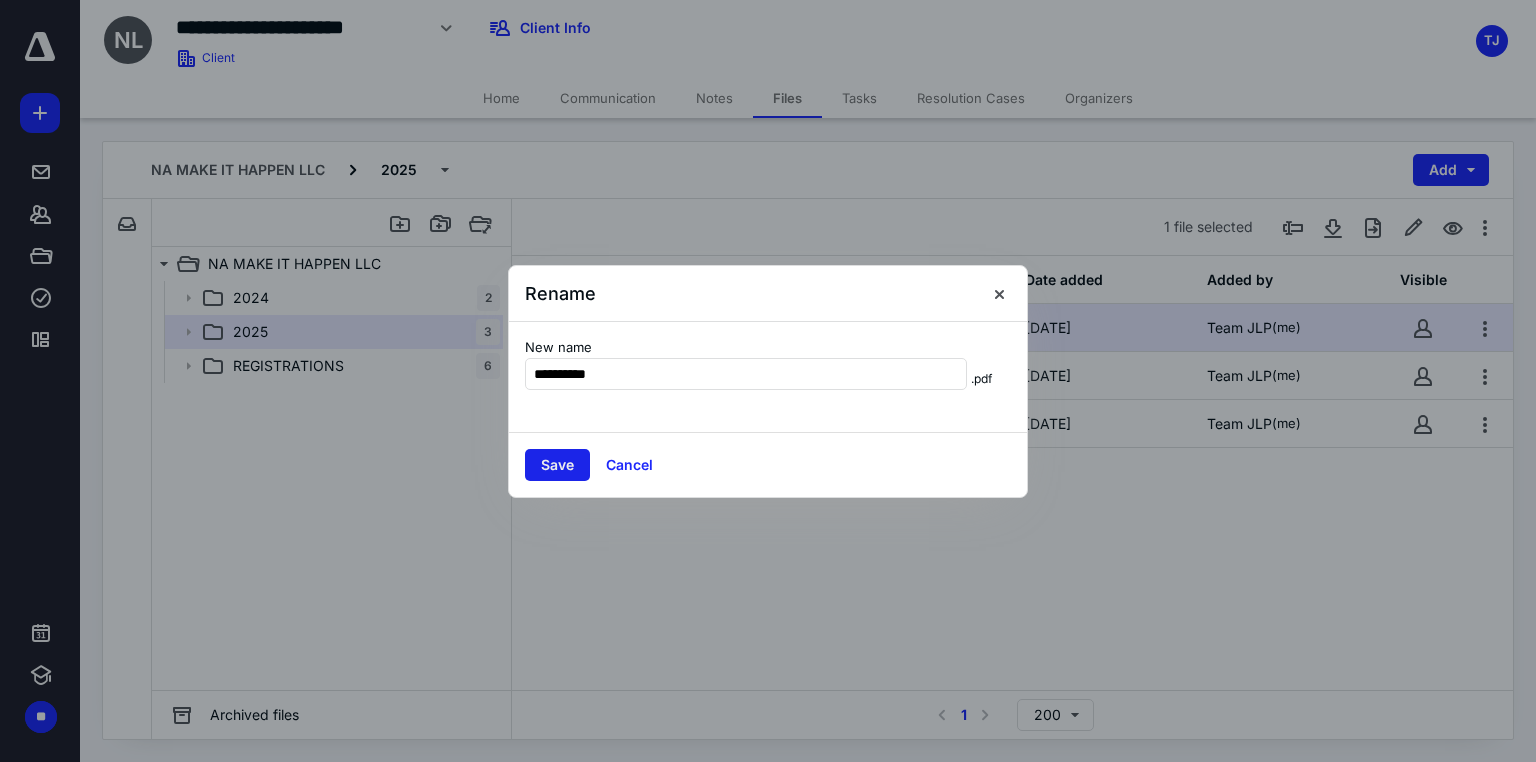 type on "*********" 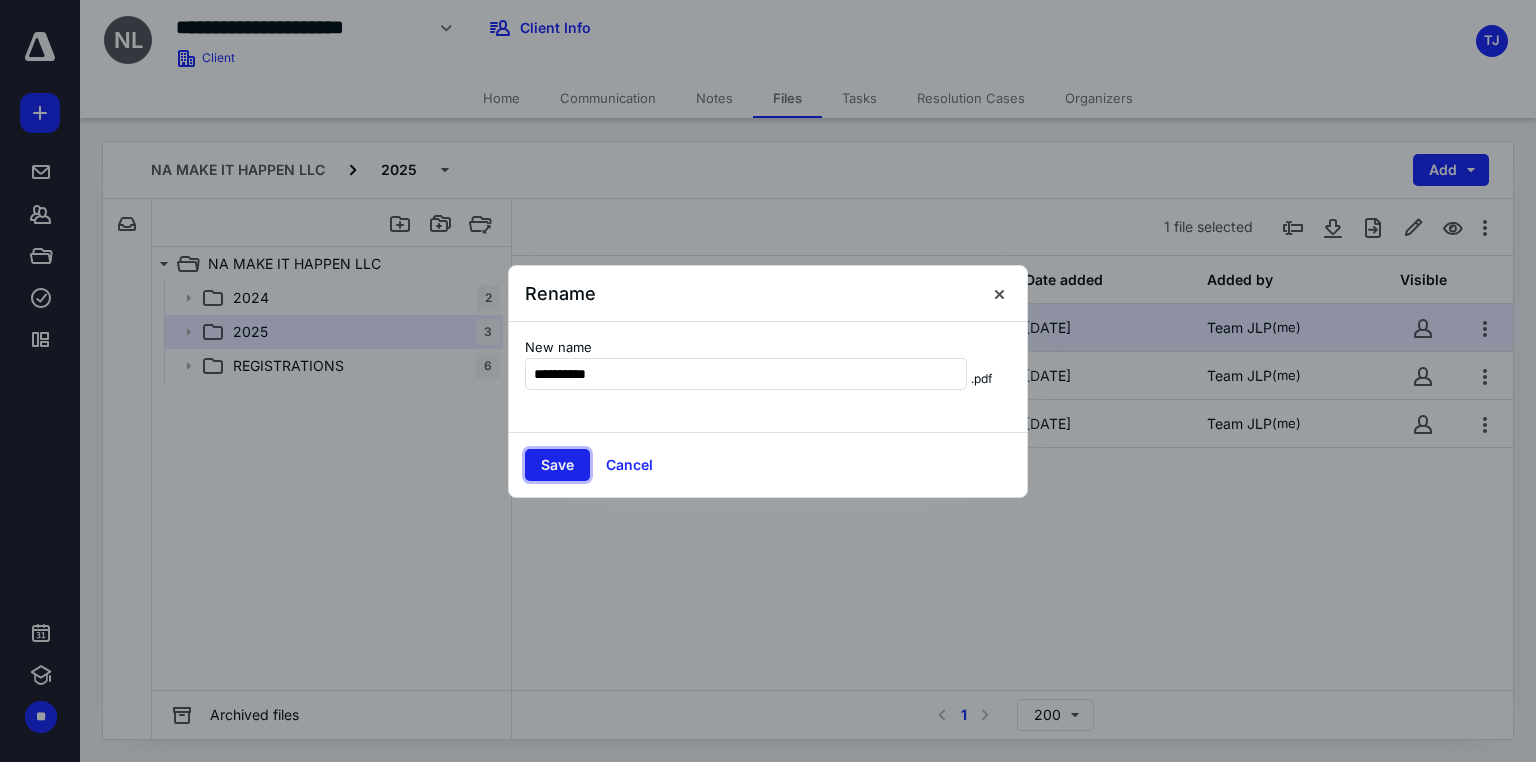 click on "Save" at bounding box center [557, 465] 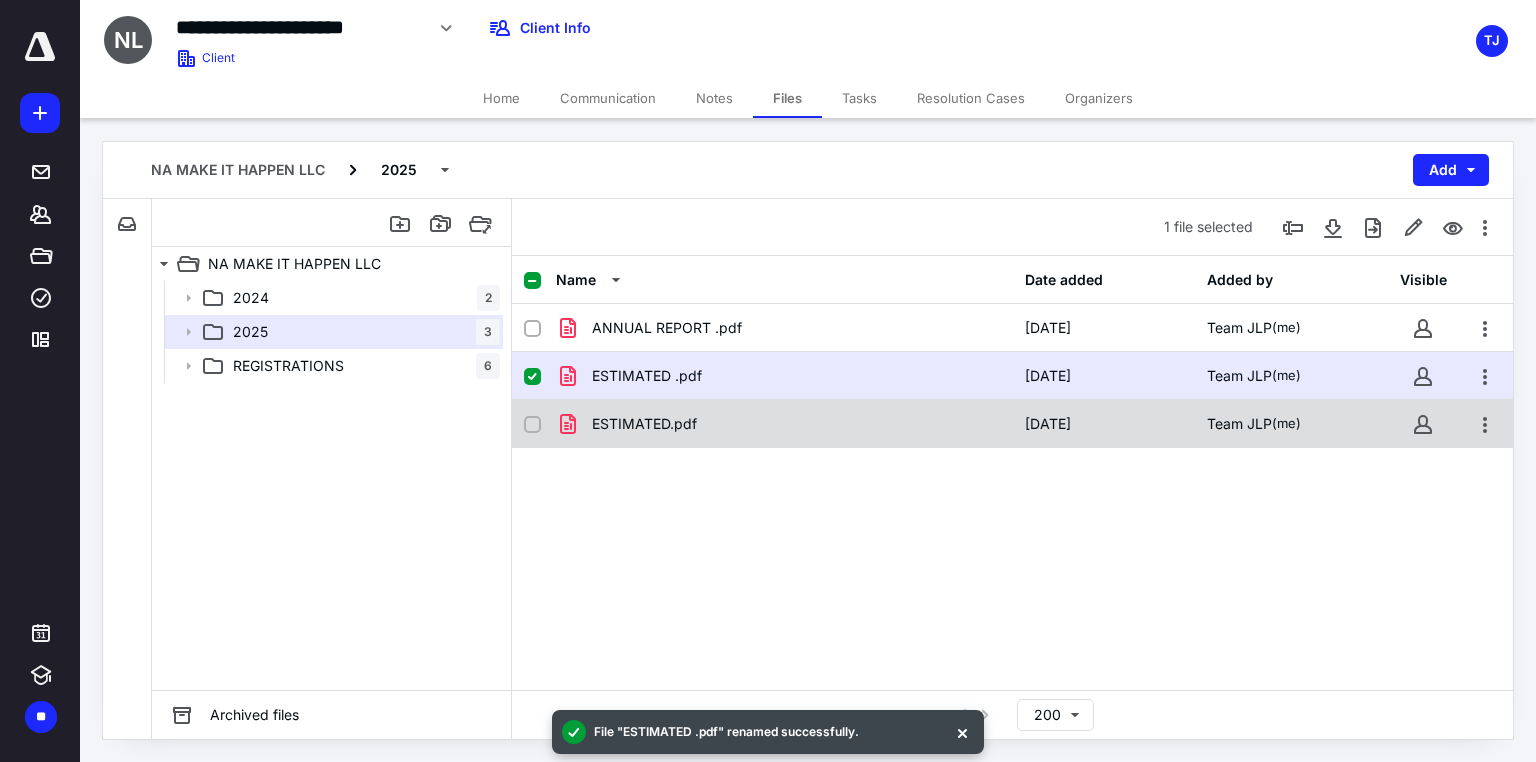 click on "ESTIMATED.pdf" at bounding box center (644, 424) 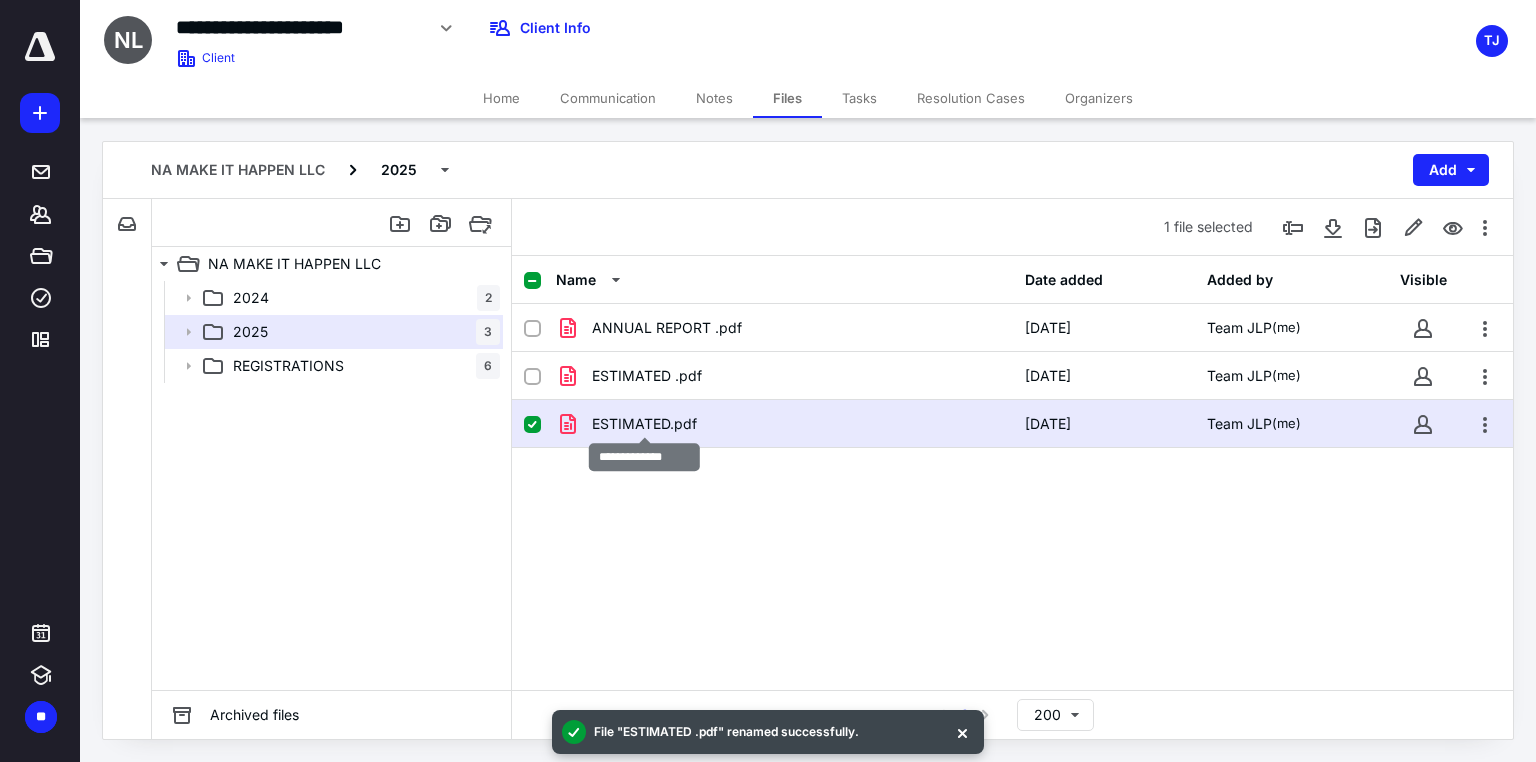 click on "ESTIMATED.pdf" at bounding box center [644, 424] 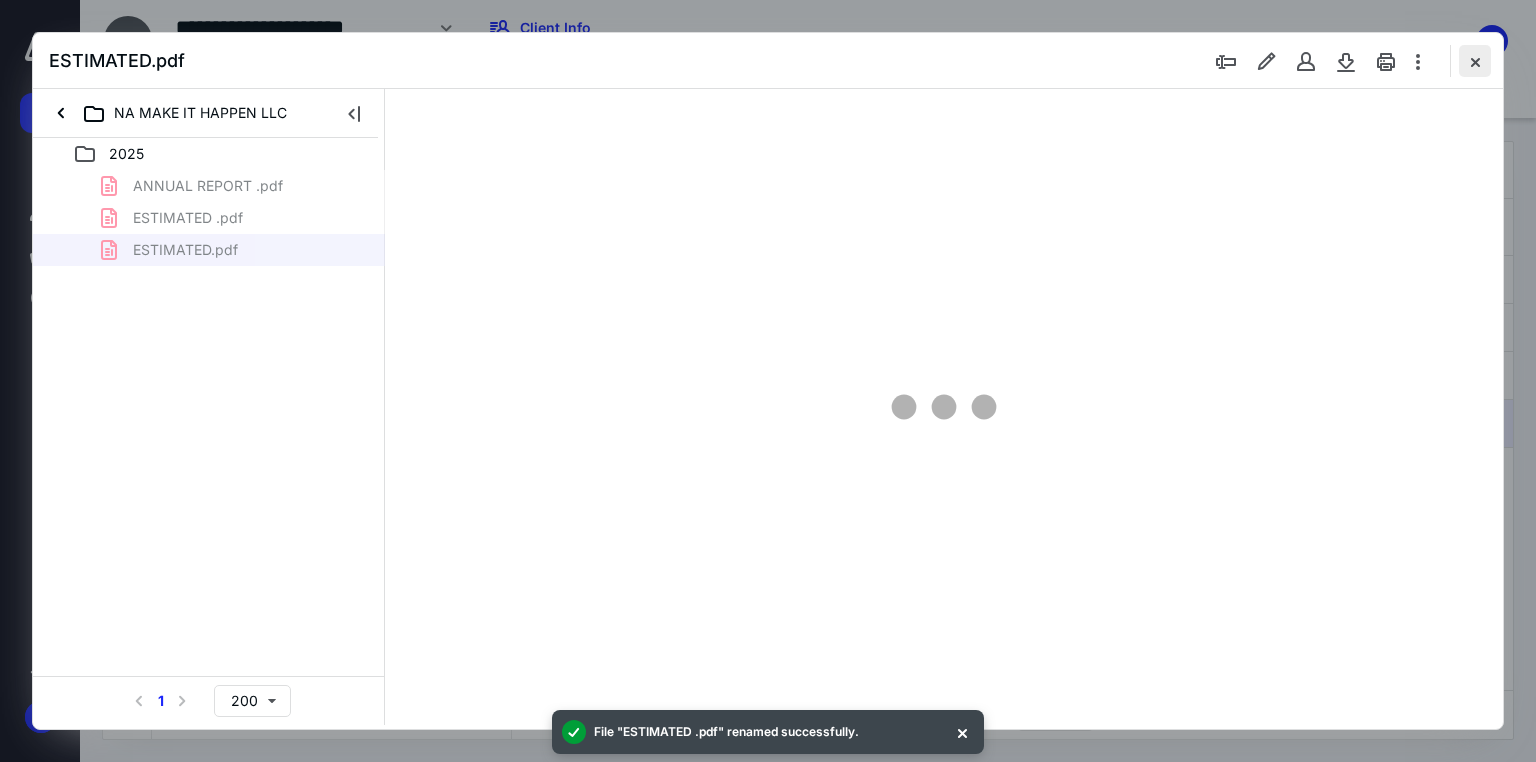 scroll, scrollTop: 0, scrollLeft: 0, axis: both 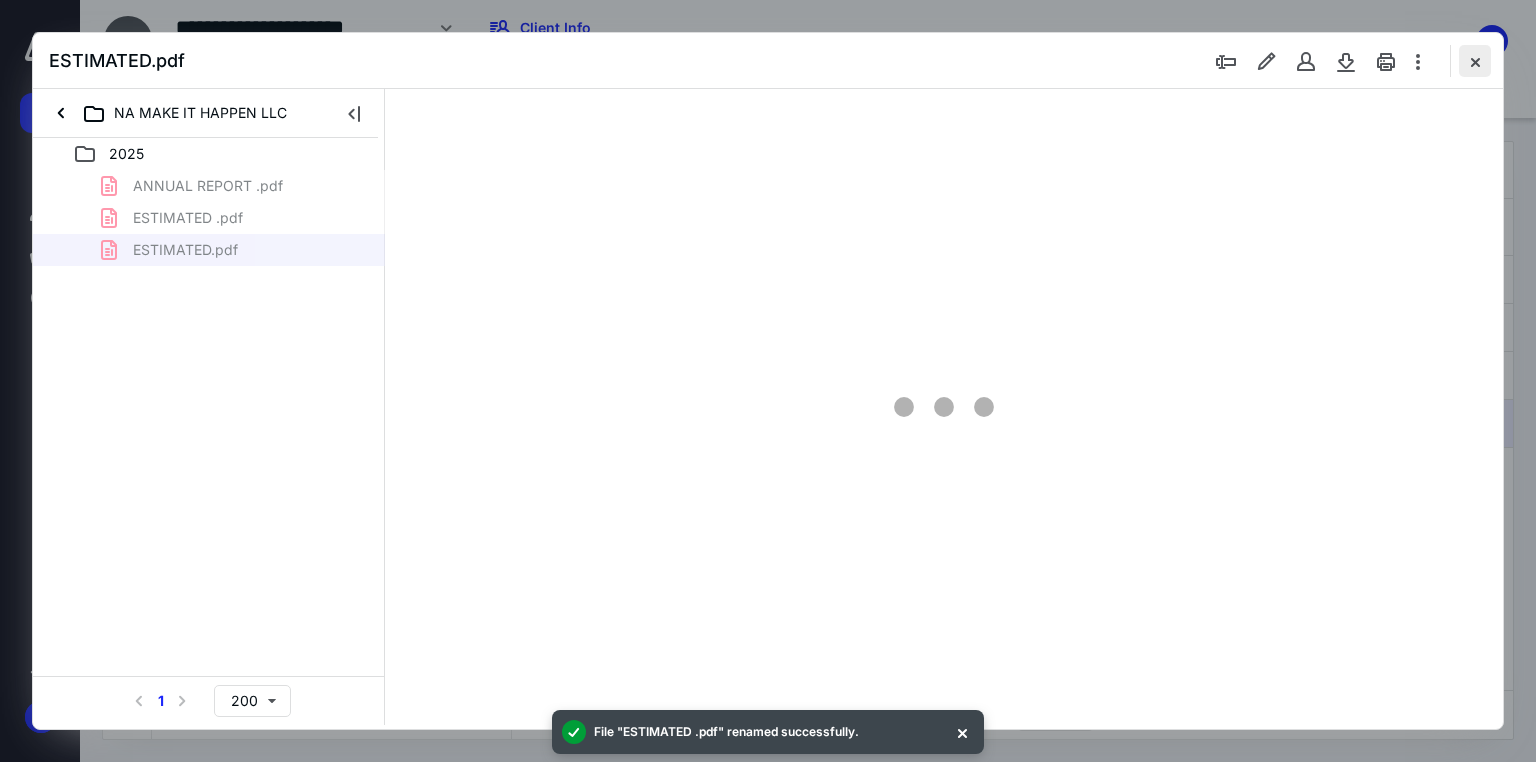type on "71" 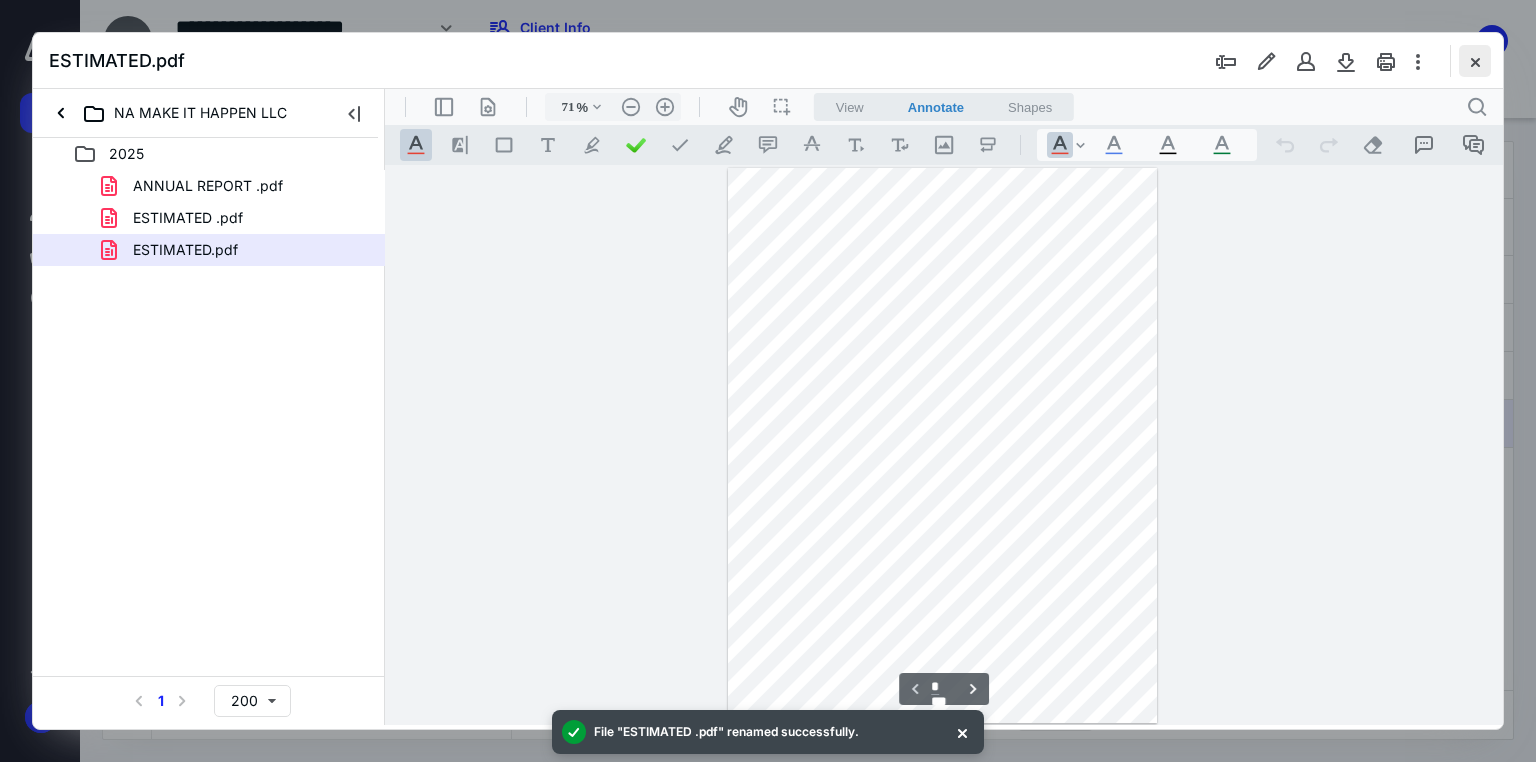 click at bounding box center [1475, 61] 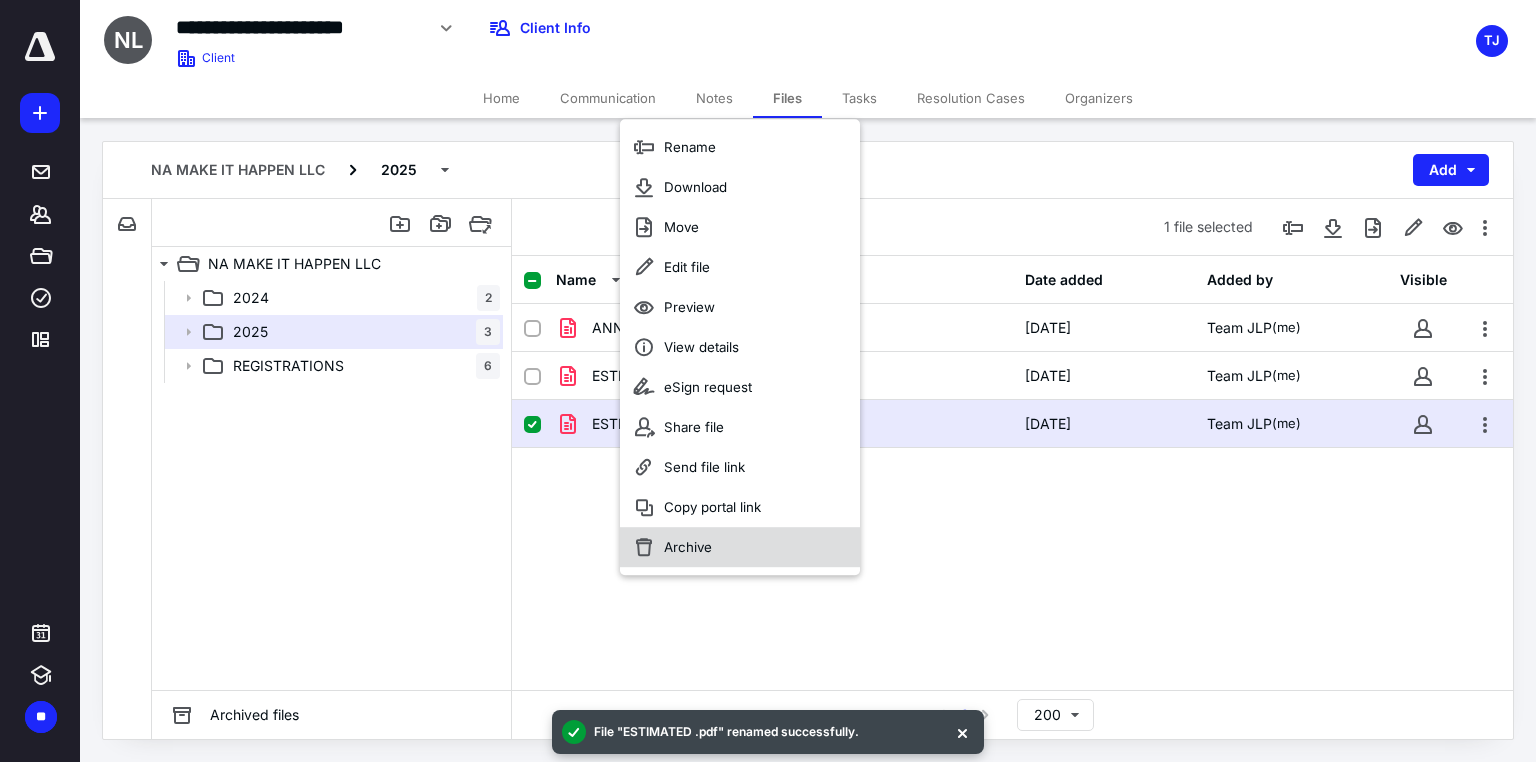 click on "Archive" at bounding box center [688, 547] 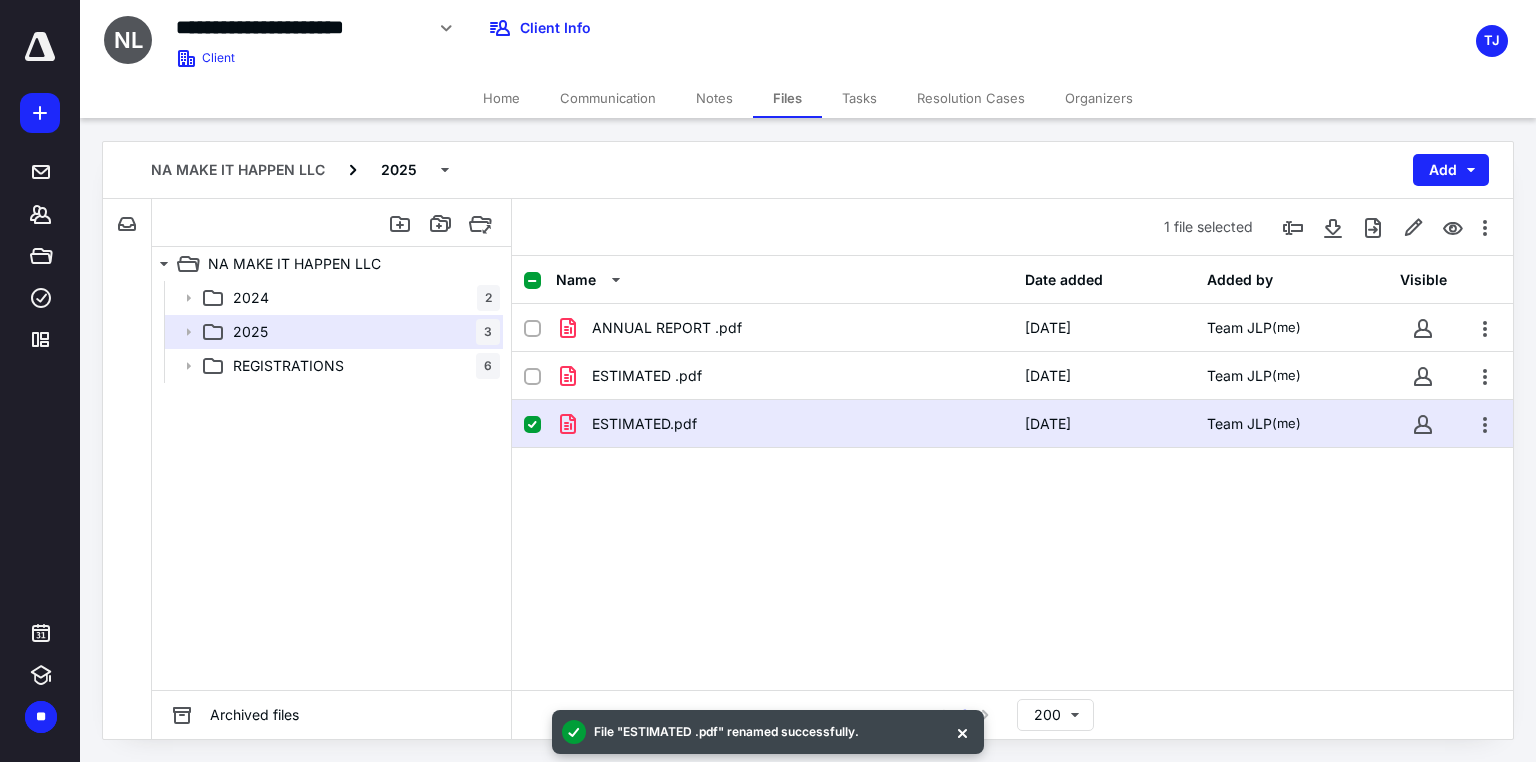 checkbox on "false" 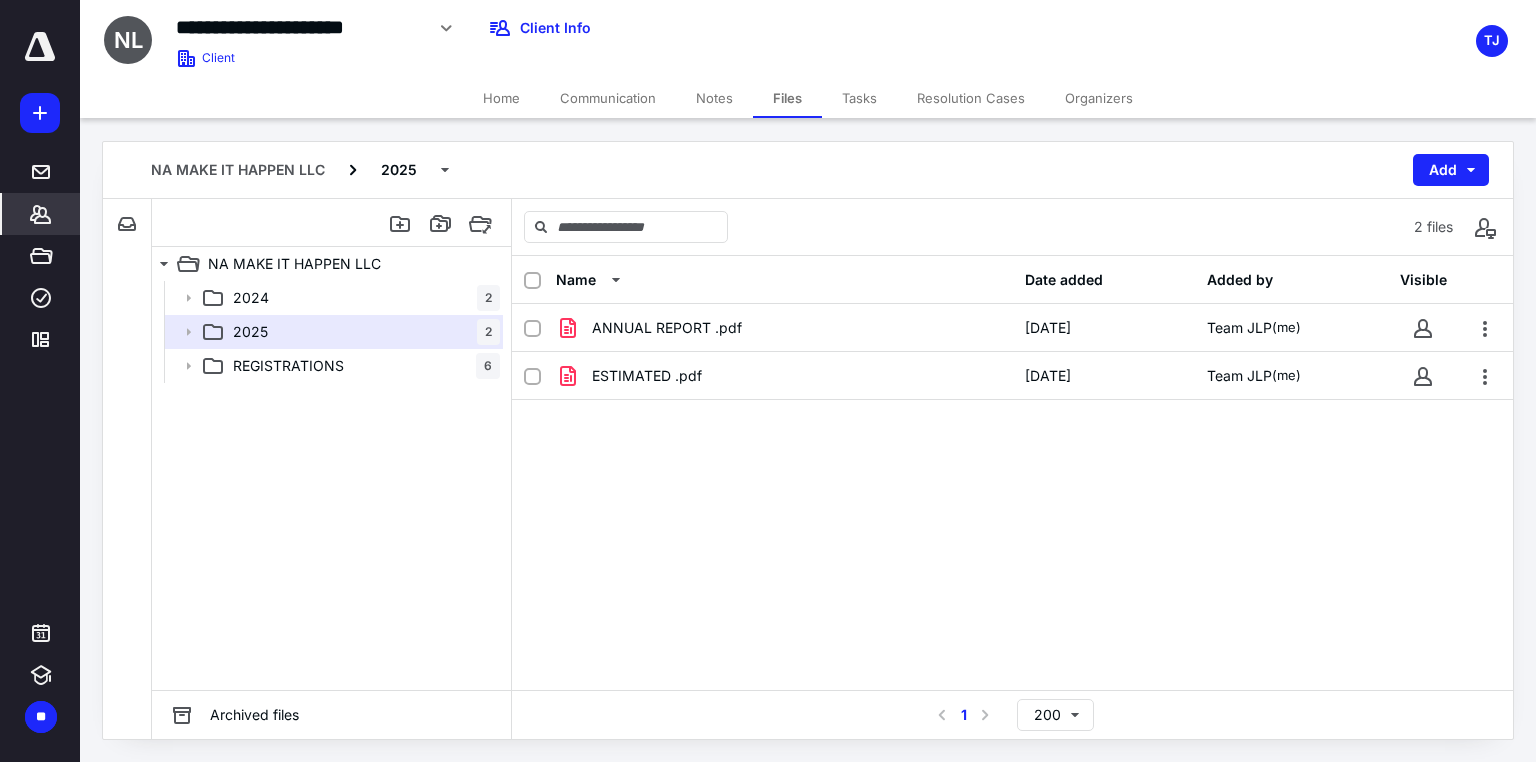 click 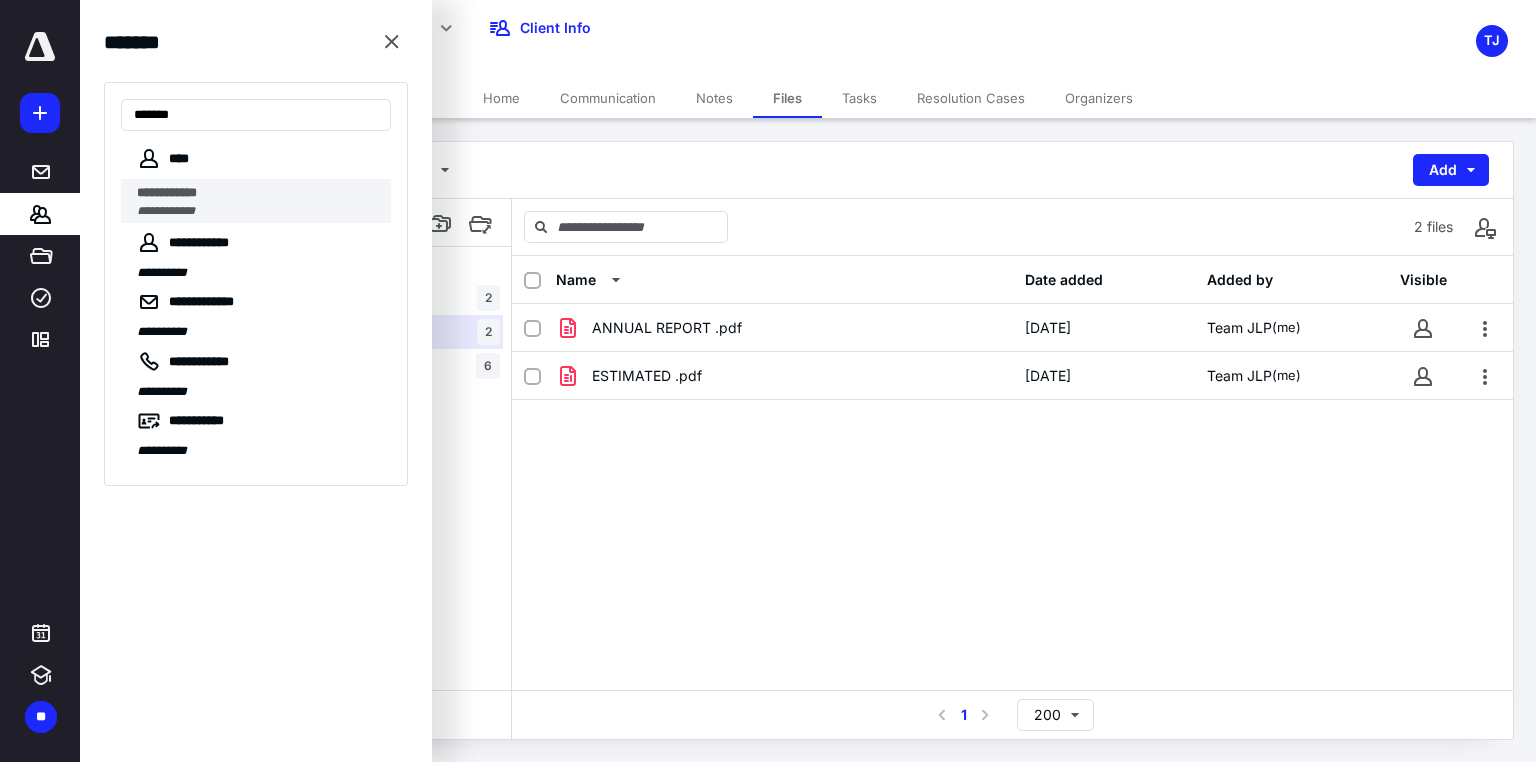 type on "******" 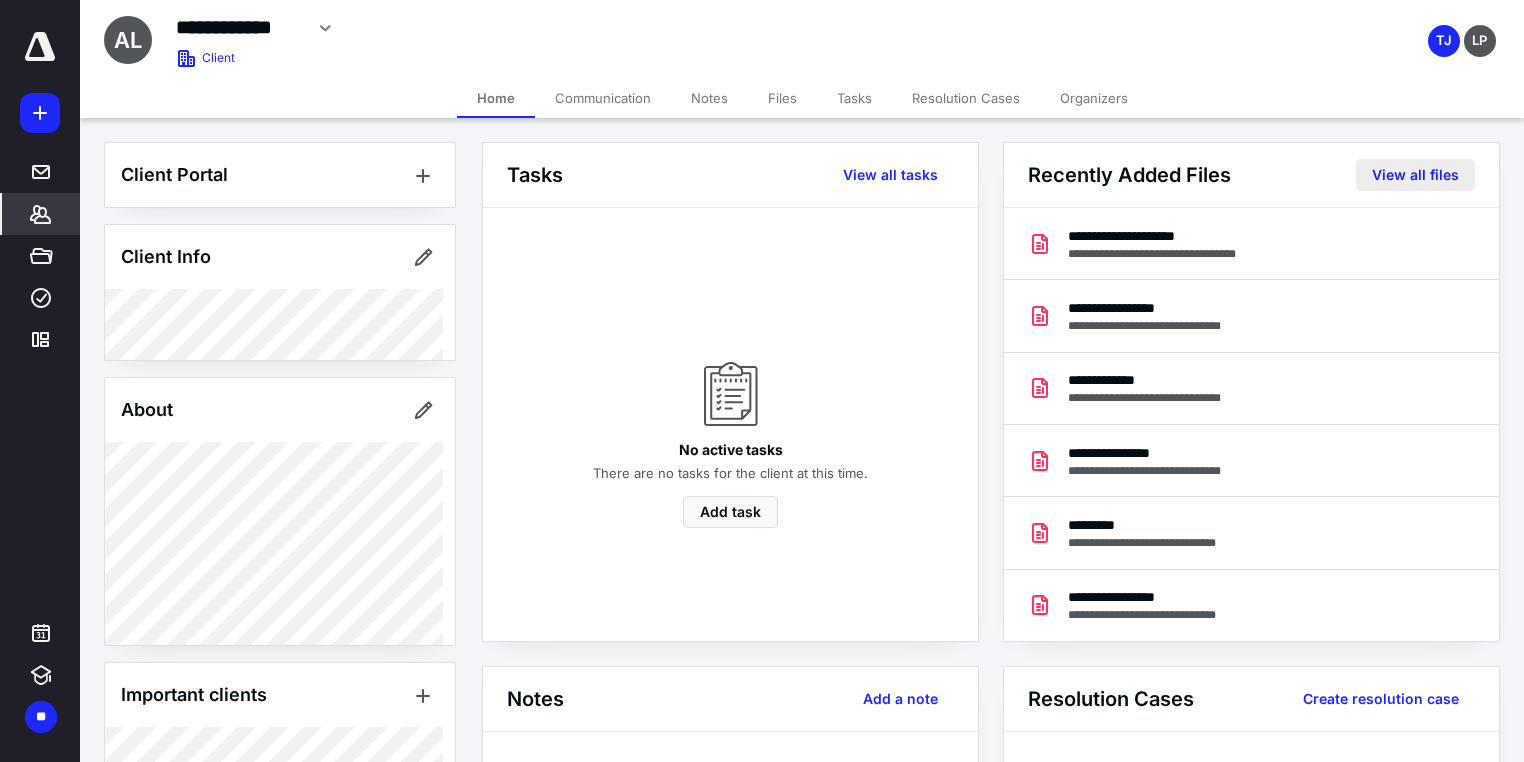 click on "View all files" at bounding box center [1415, 175] 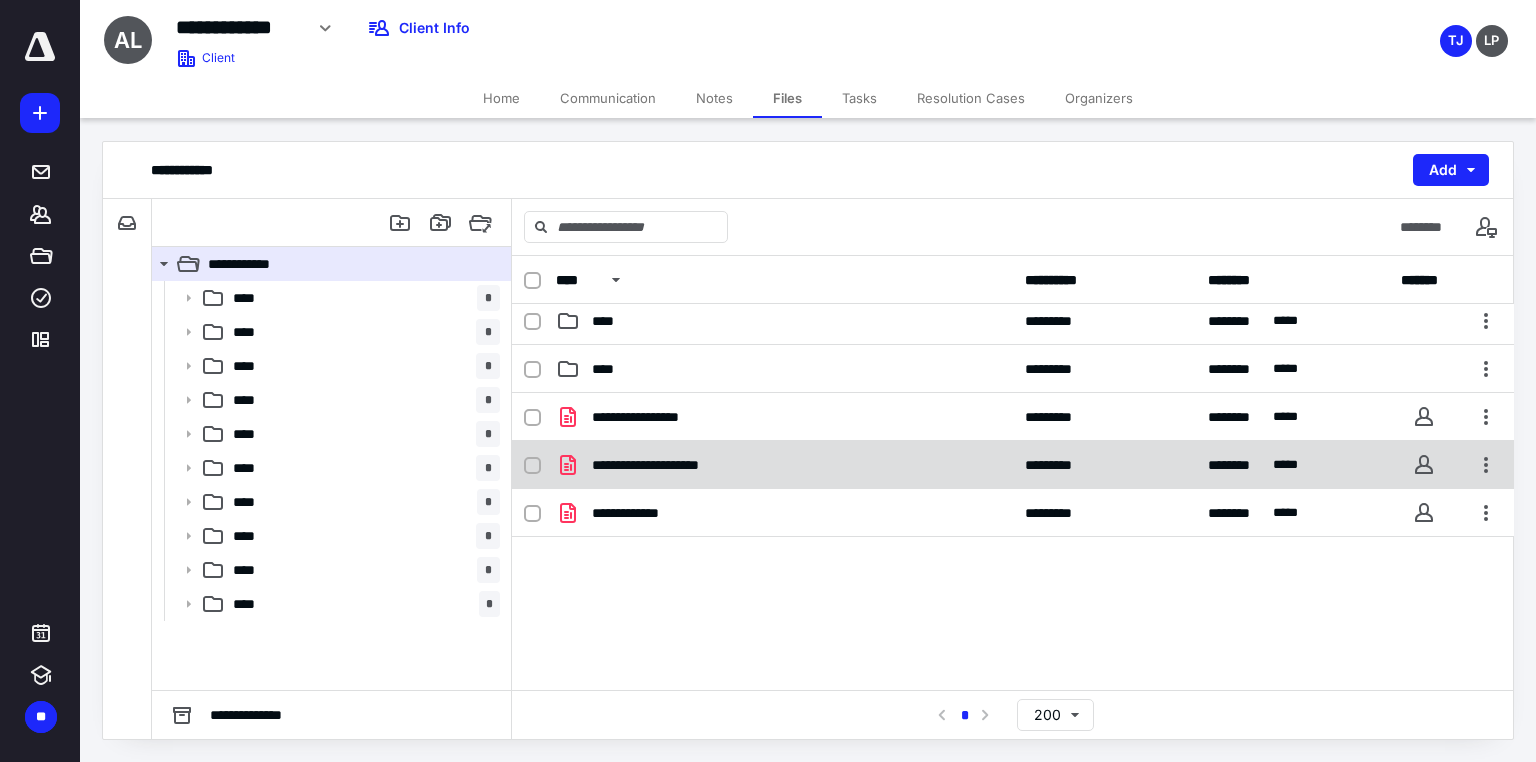 scroll, scrollTop: 311, scrollLeft: 0, axis: vertical 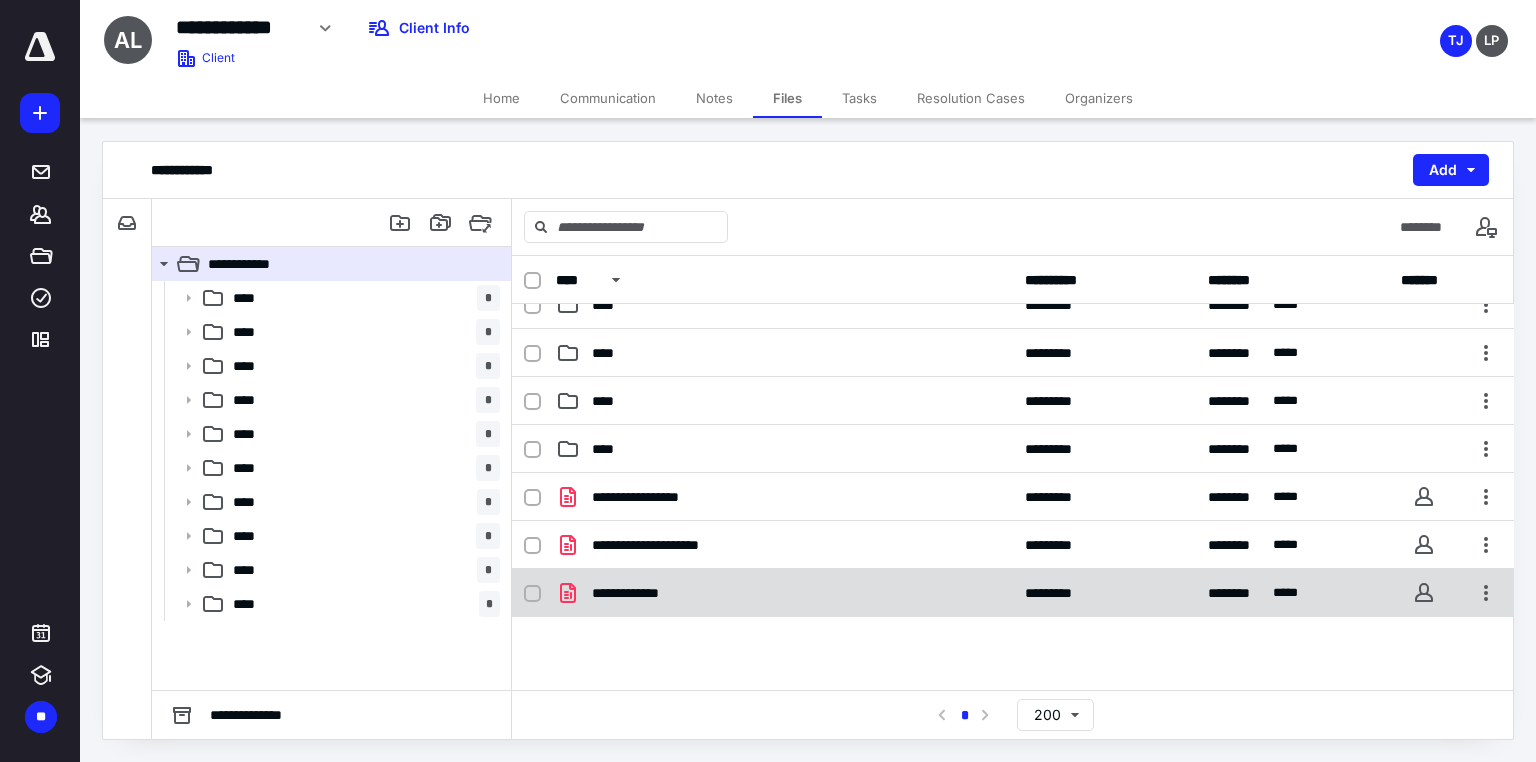 click on "**********" at bounding box center [644, 593] 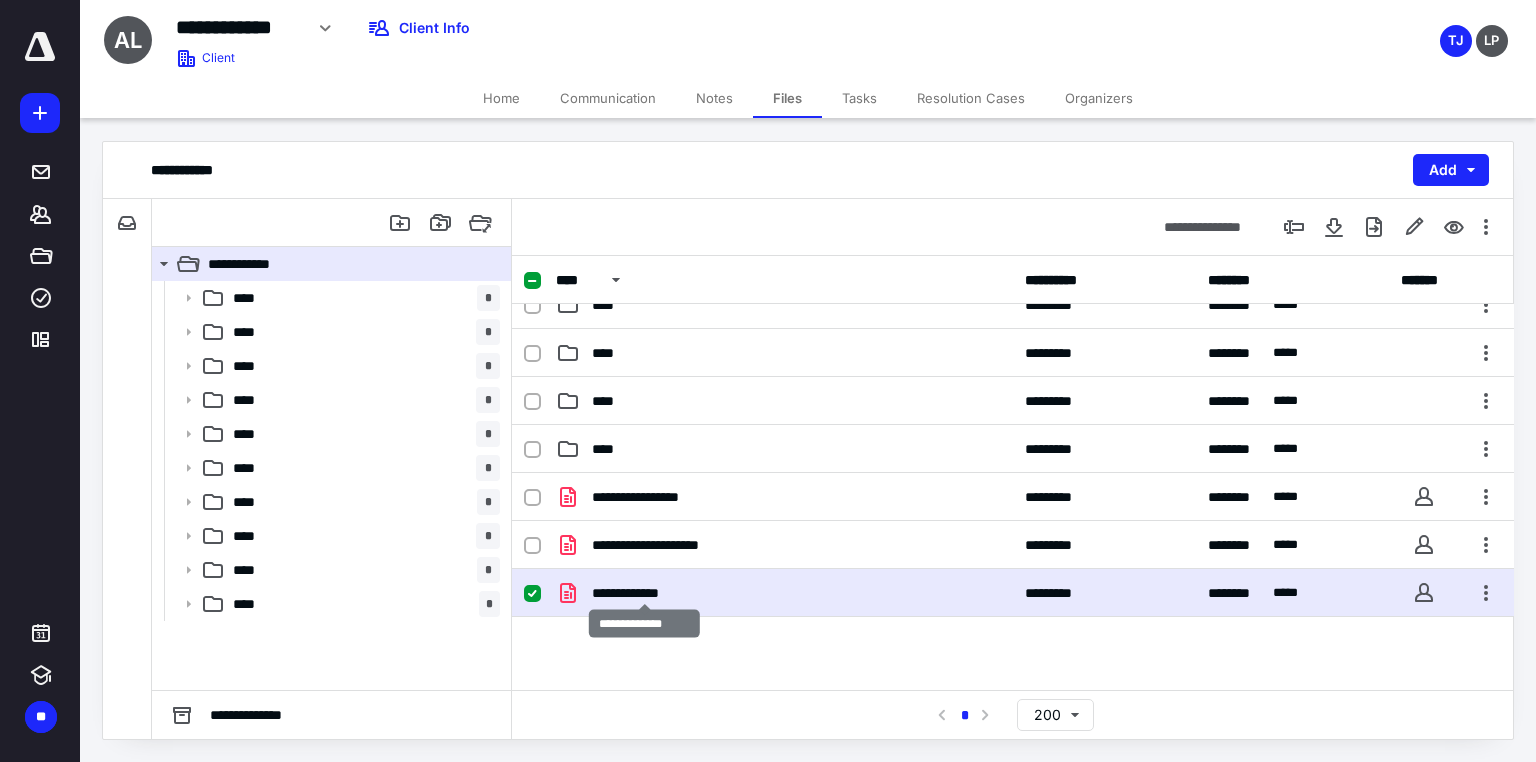 click on "**********" at bounding box center [644, 593] 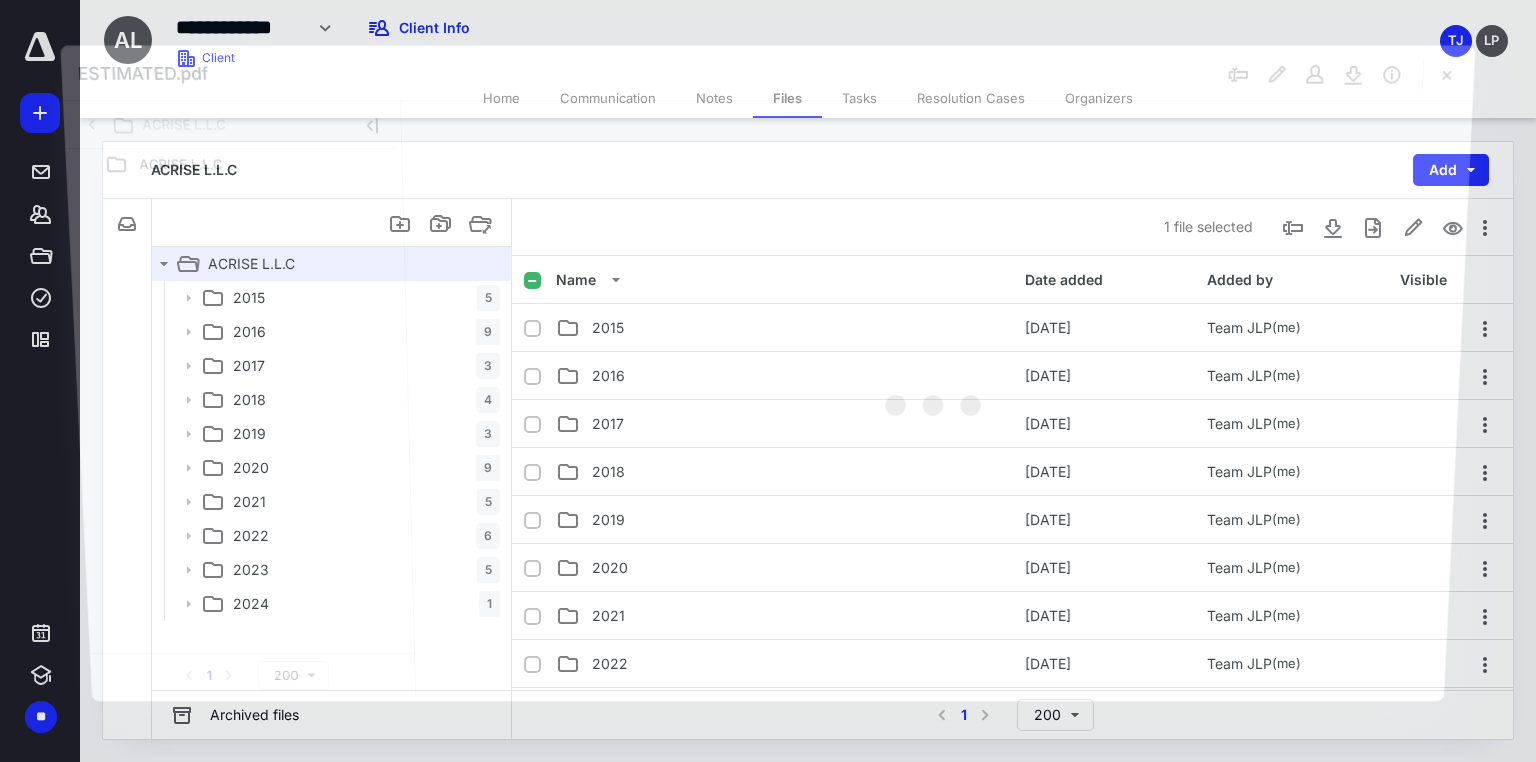 scroll, scrollTop: 311, scrollLeft: 0, axis: vertical 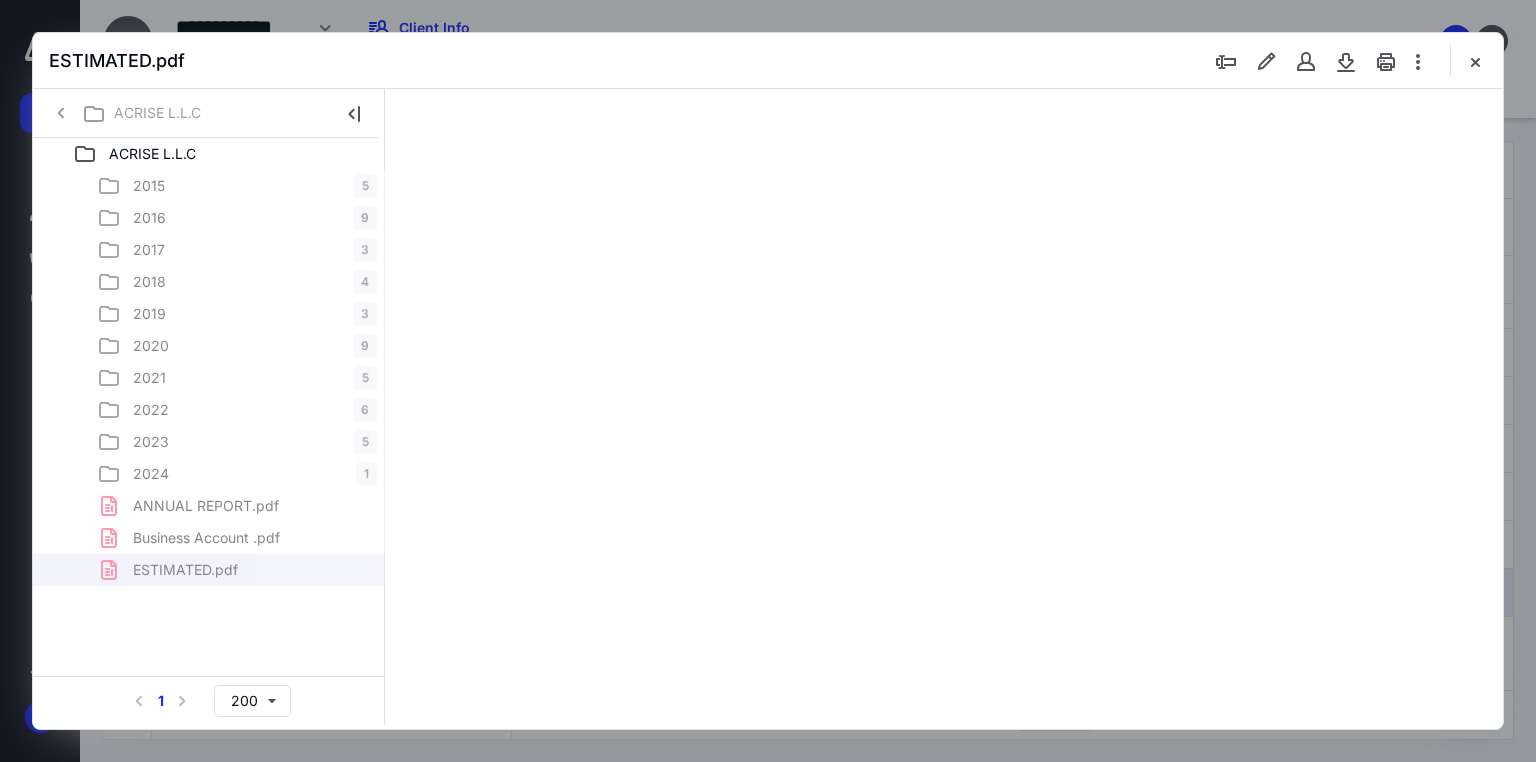 type on "71" 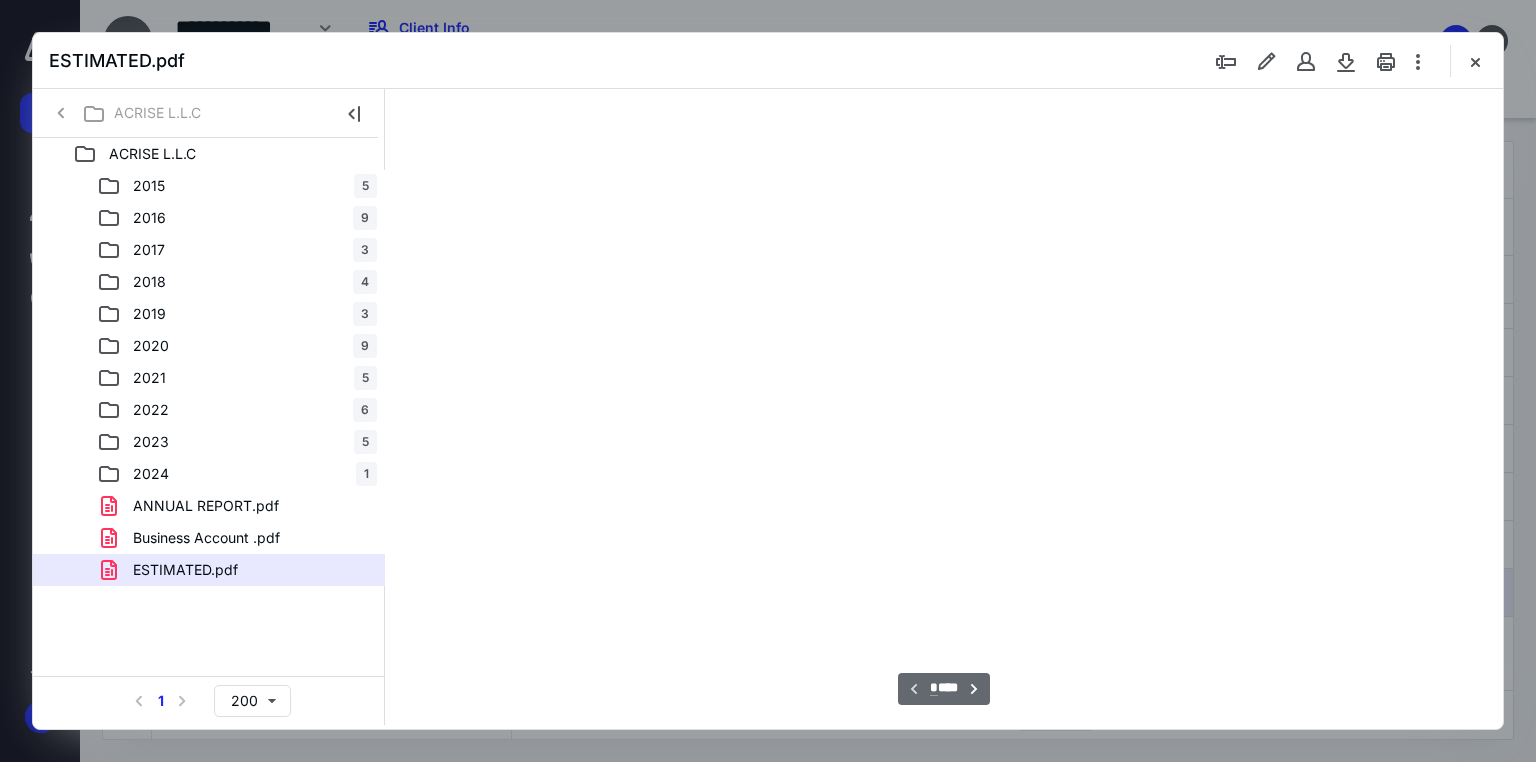 scroll, scrollTop: 79, scrollLeft: 0, axis: vertical 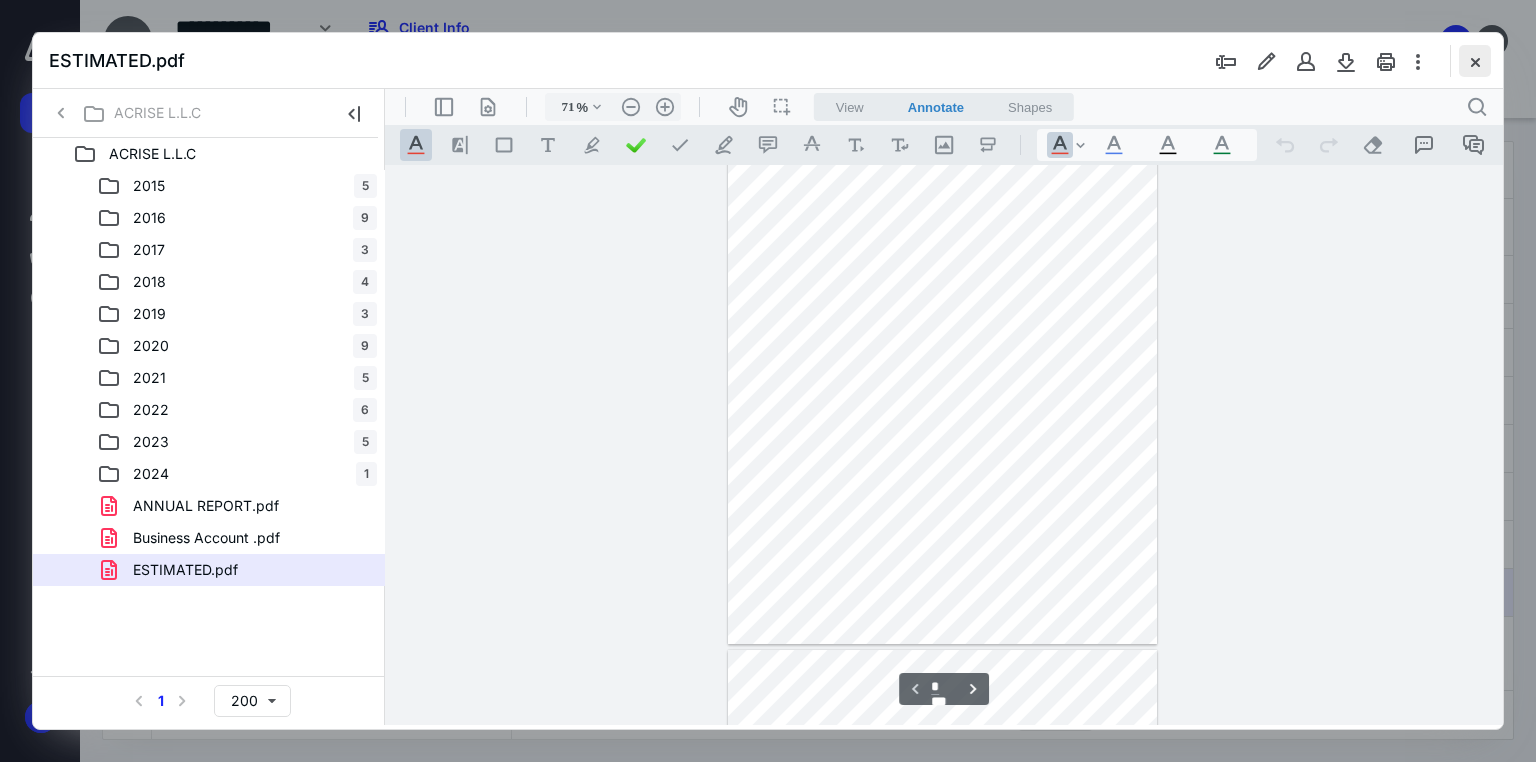 click at bounding box center [1475, 61] 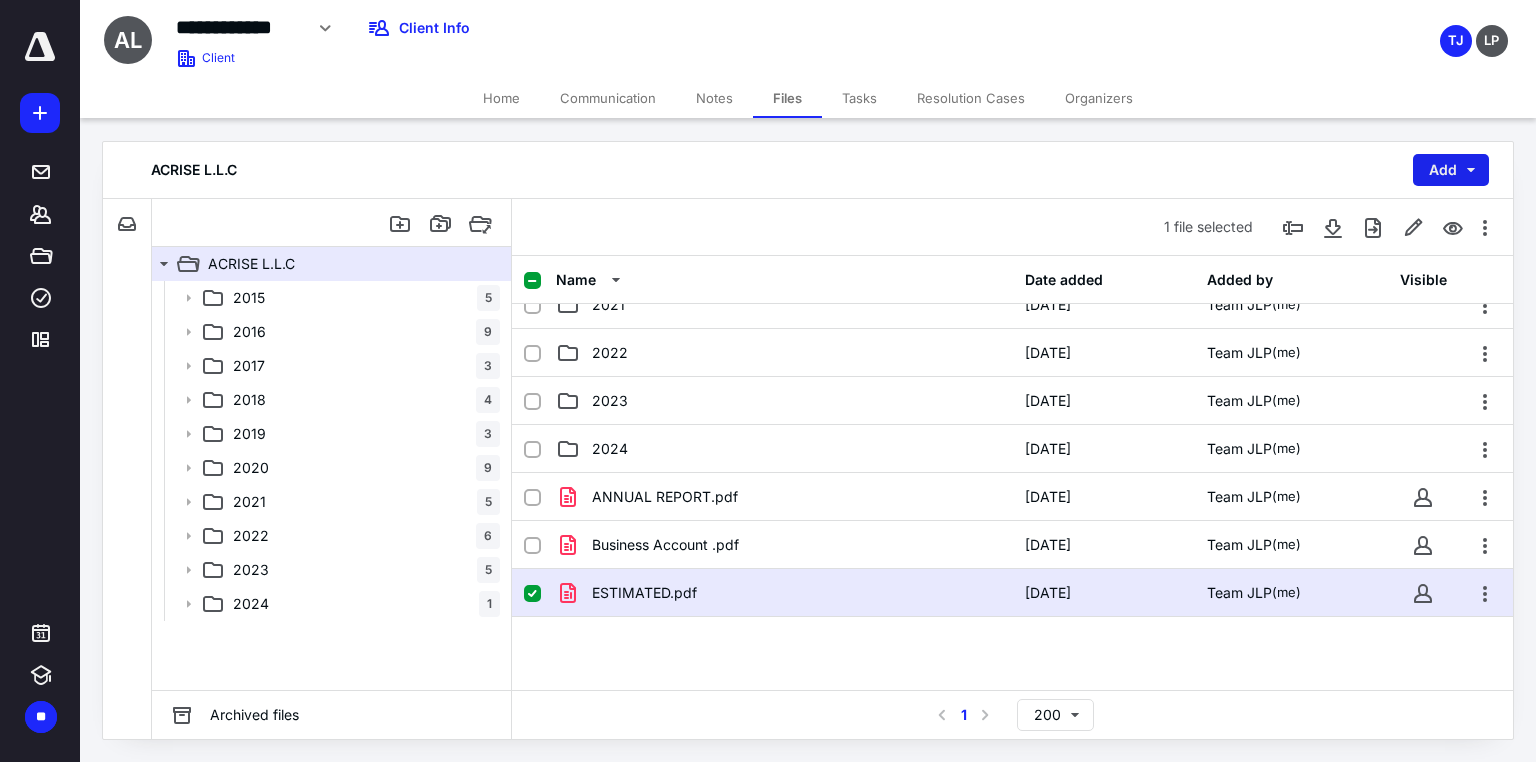click on "Add" at bounding box center [1451, 170] 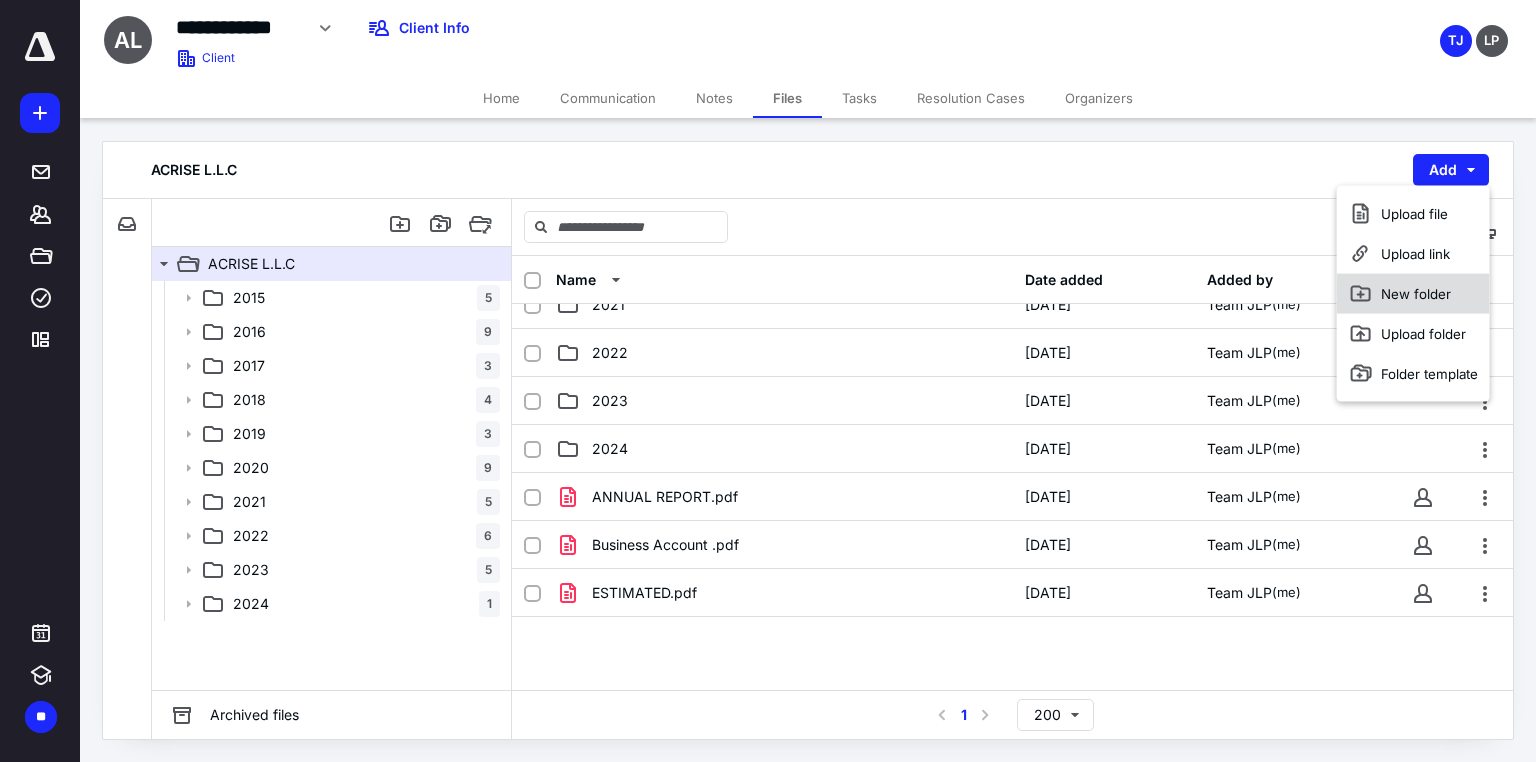 click on "New folder" at bounding box center [1413, 294] 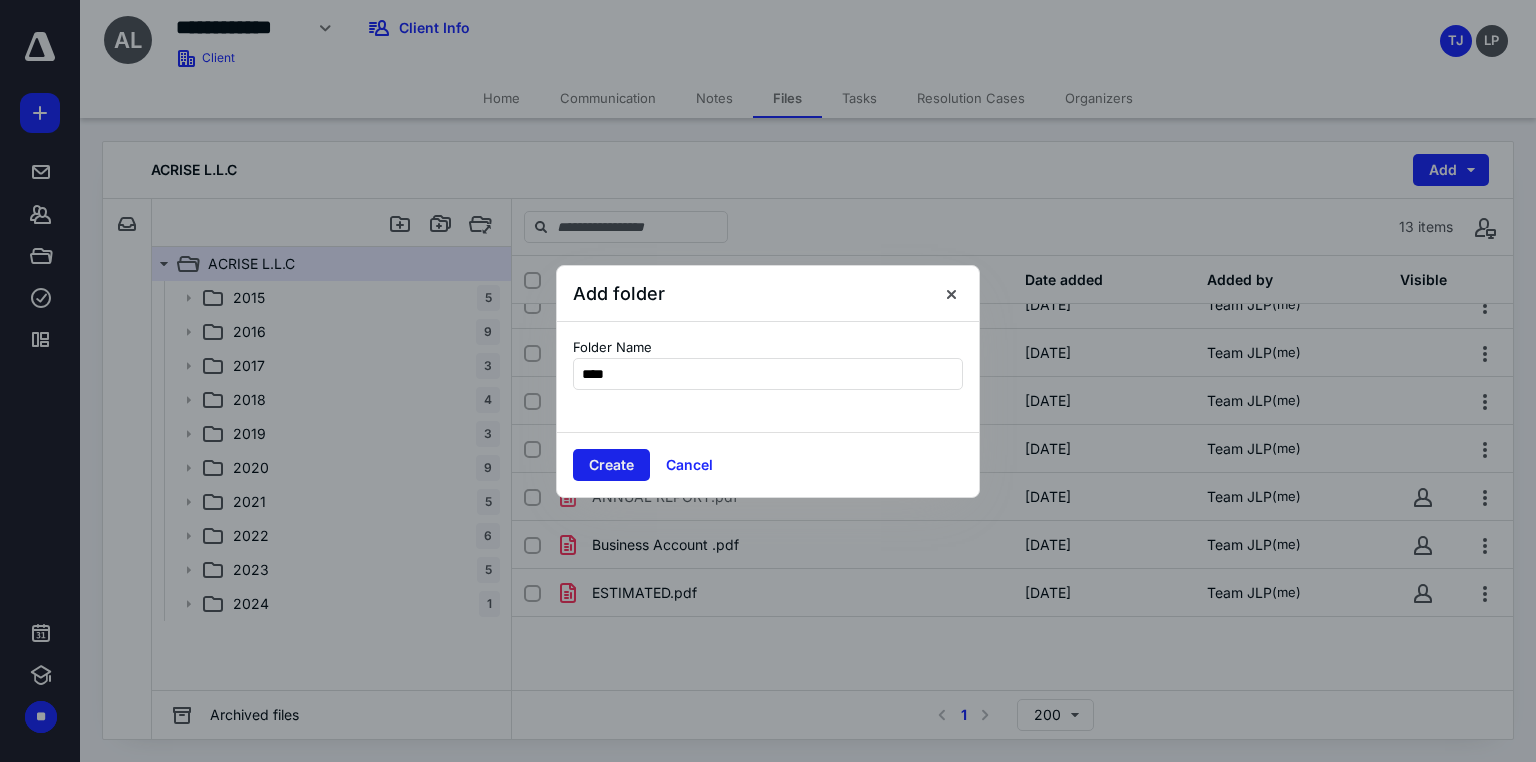 type on "****" 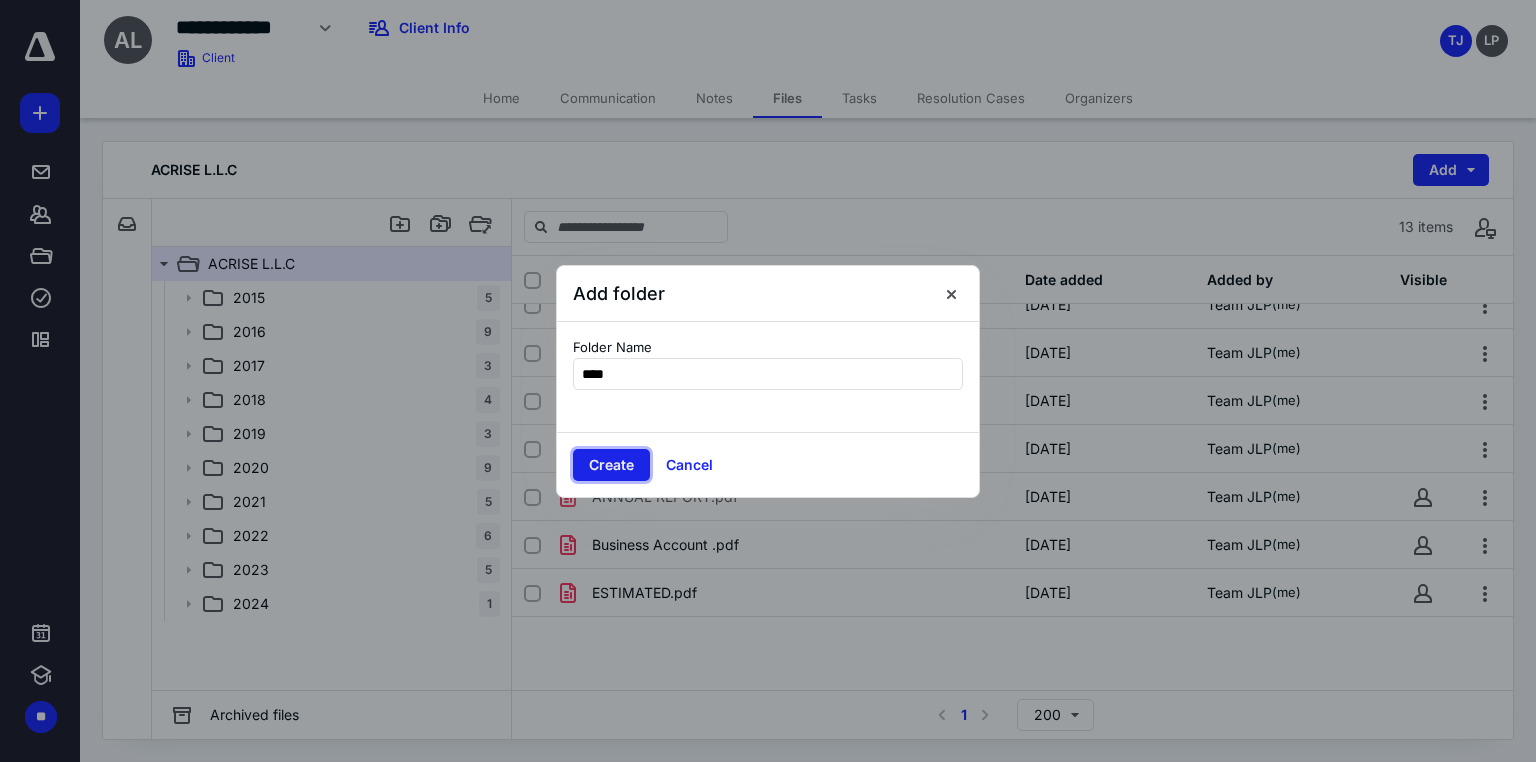 click on "Create" at bounding box center [611, 465] 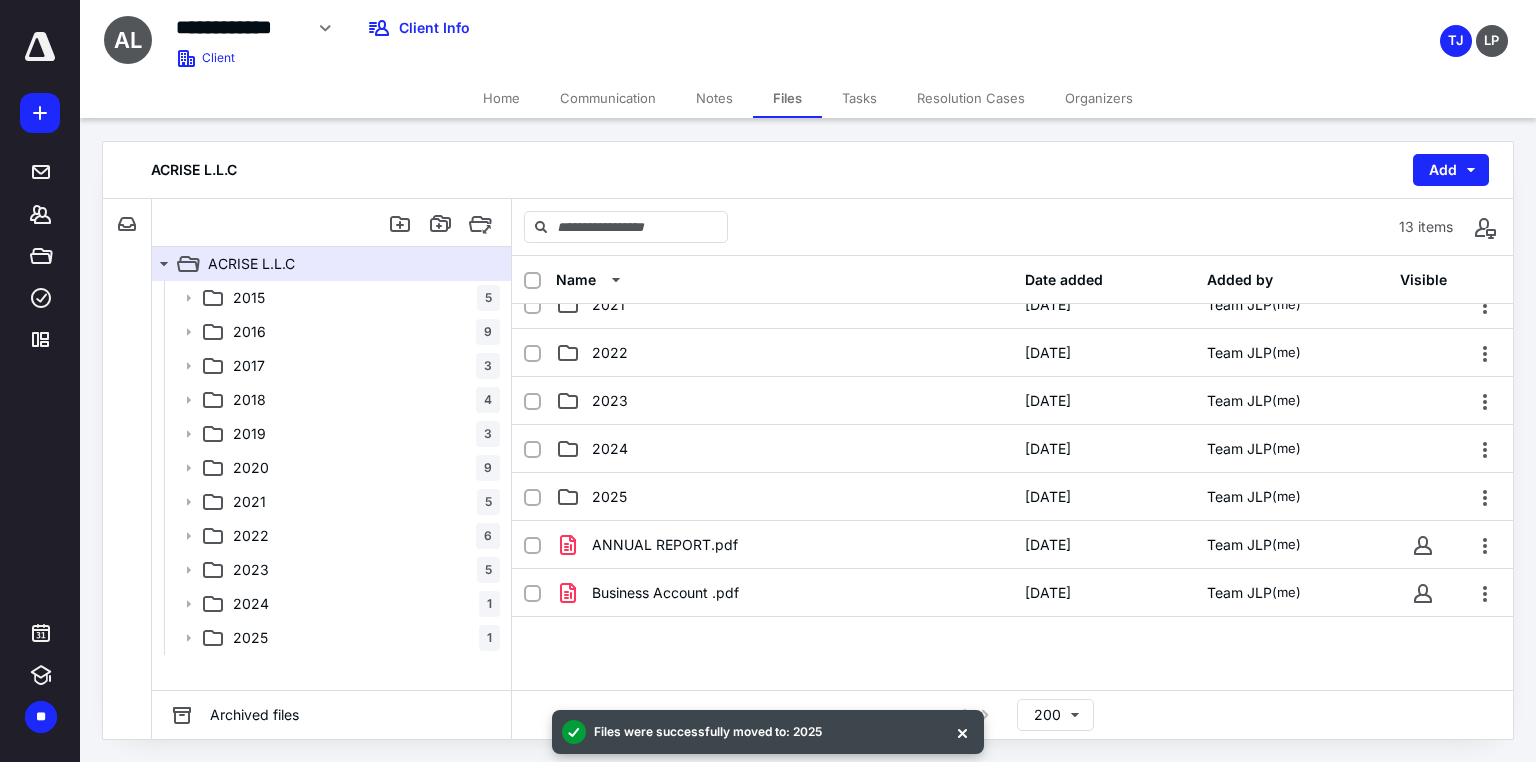 click at bounding box center [962, 732] 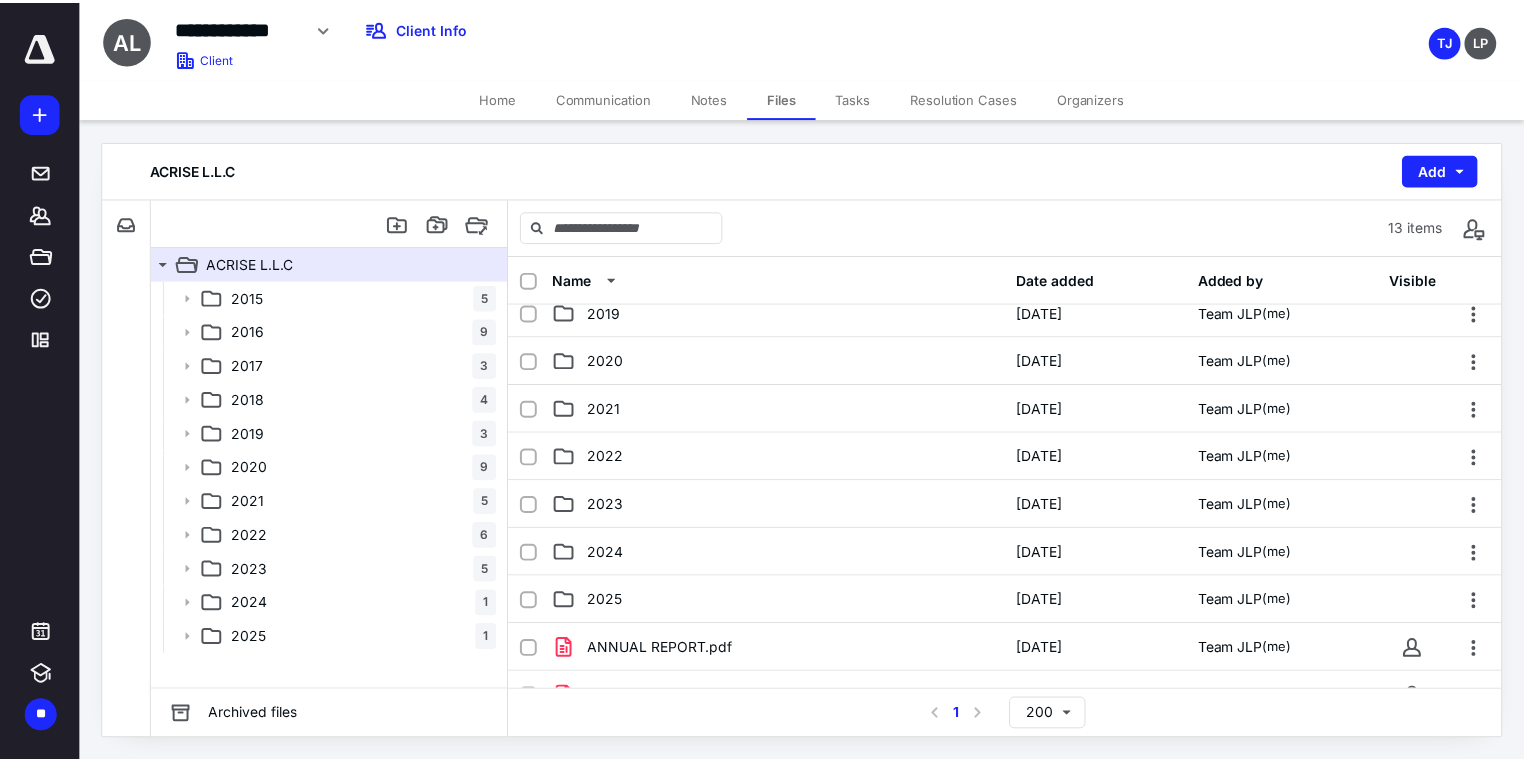 scroll, scrollTop: 320, scrollLeft: 0, axis: vertical 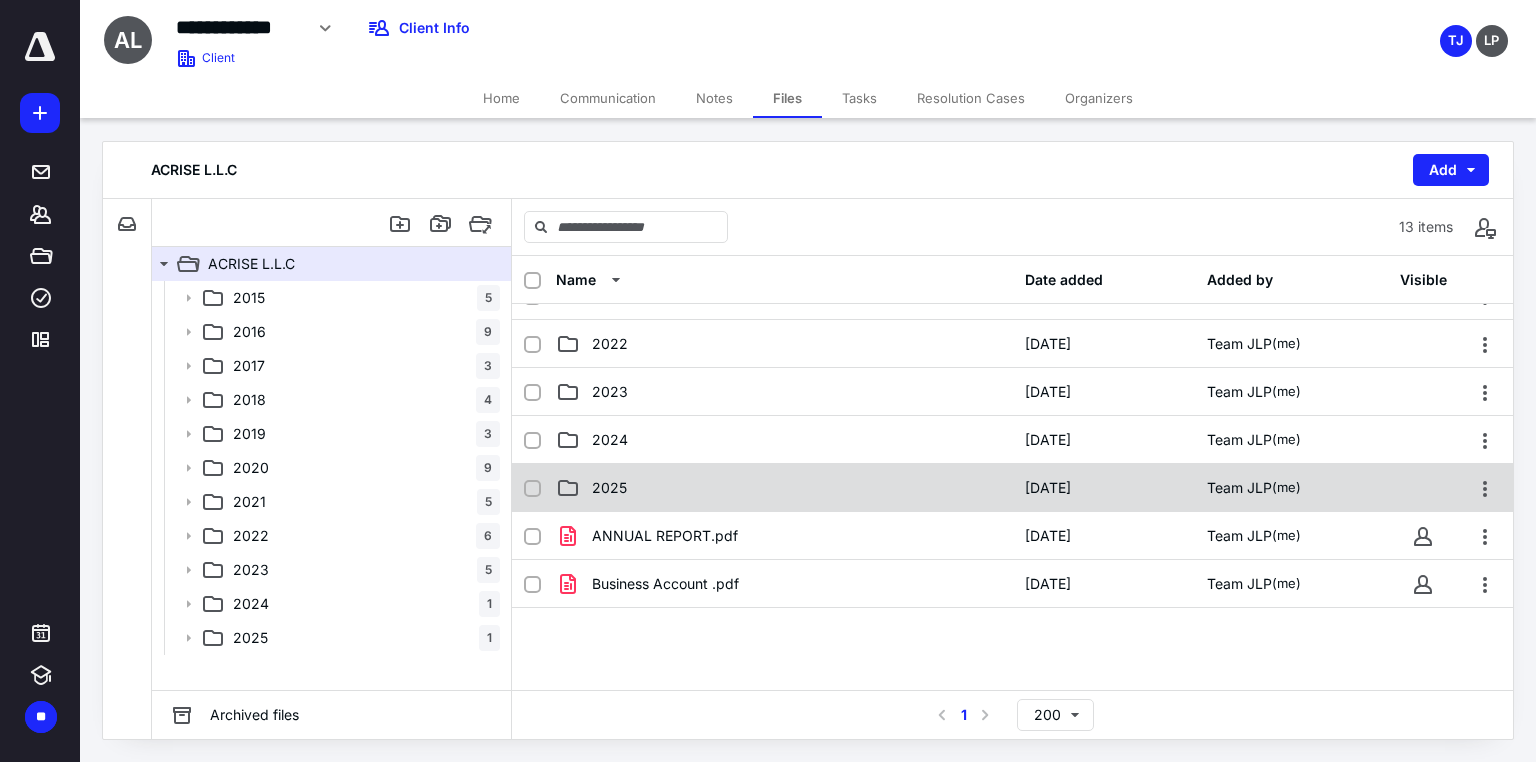 click on "2025 7/11/2025 Team JLP  (me)" at bounding box center (1012, 488) 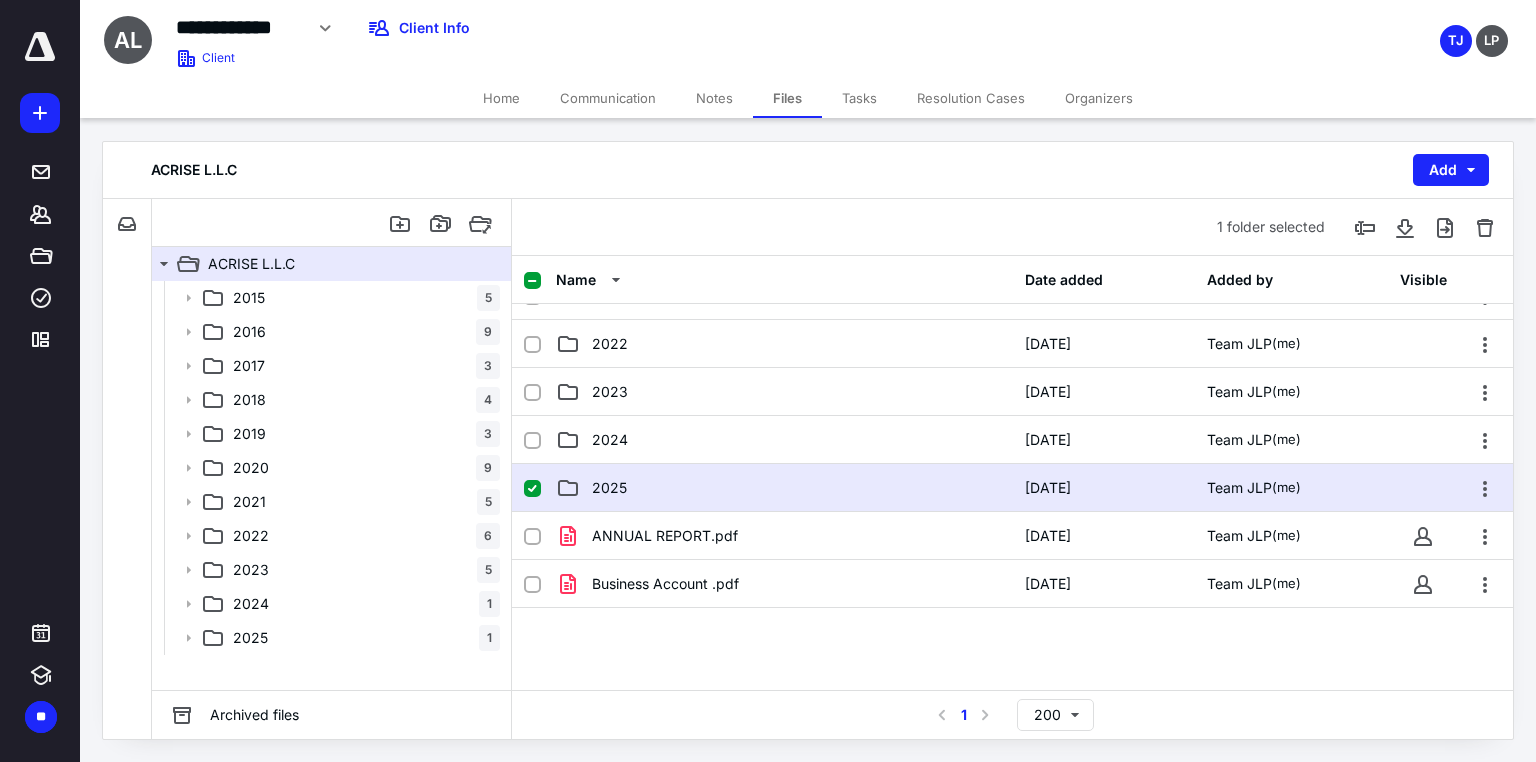 click on "Home" at bounding box center [501, 98] 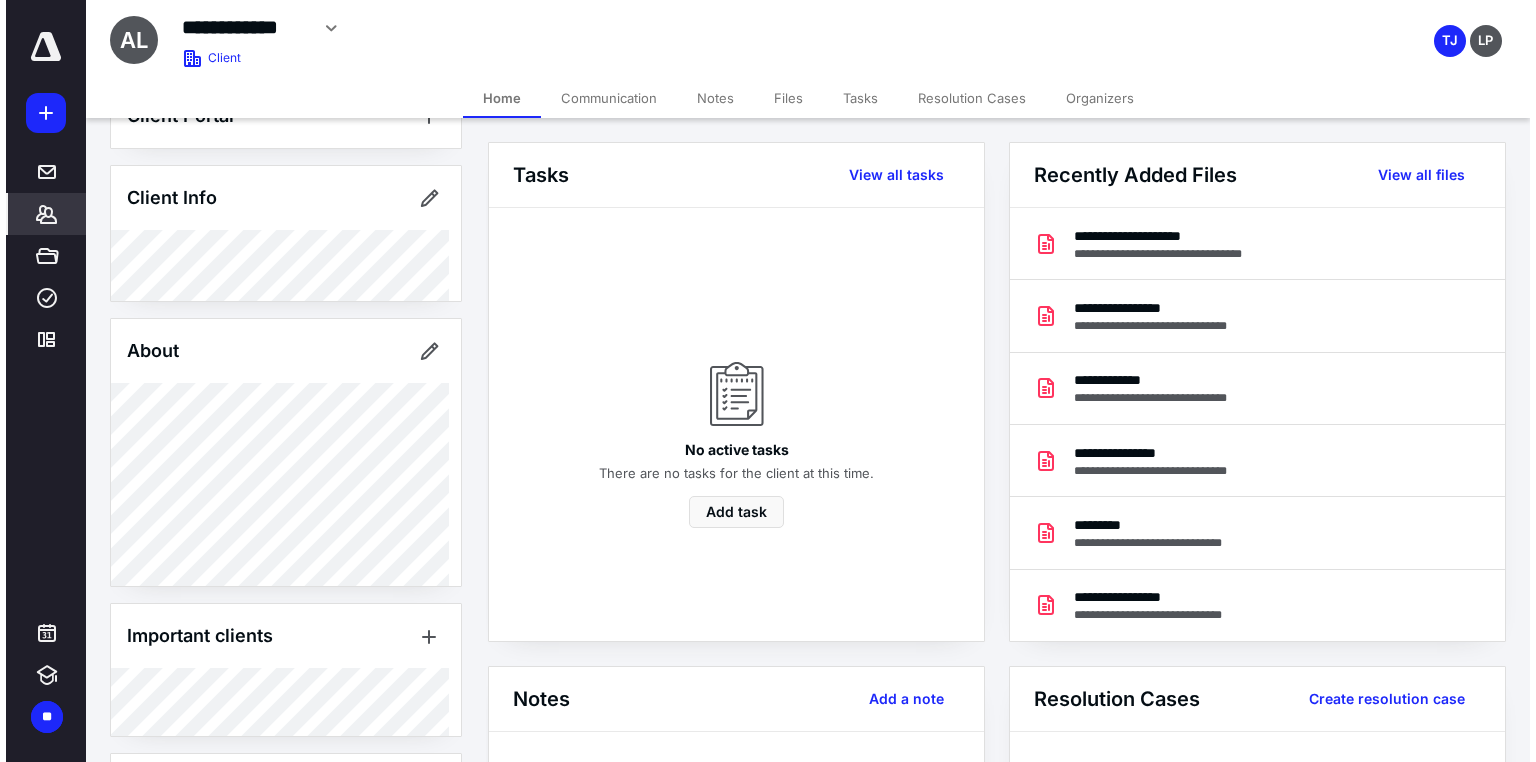 scroll, scrollTop: 0, scrollLeft: 0, axis: both 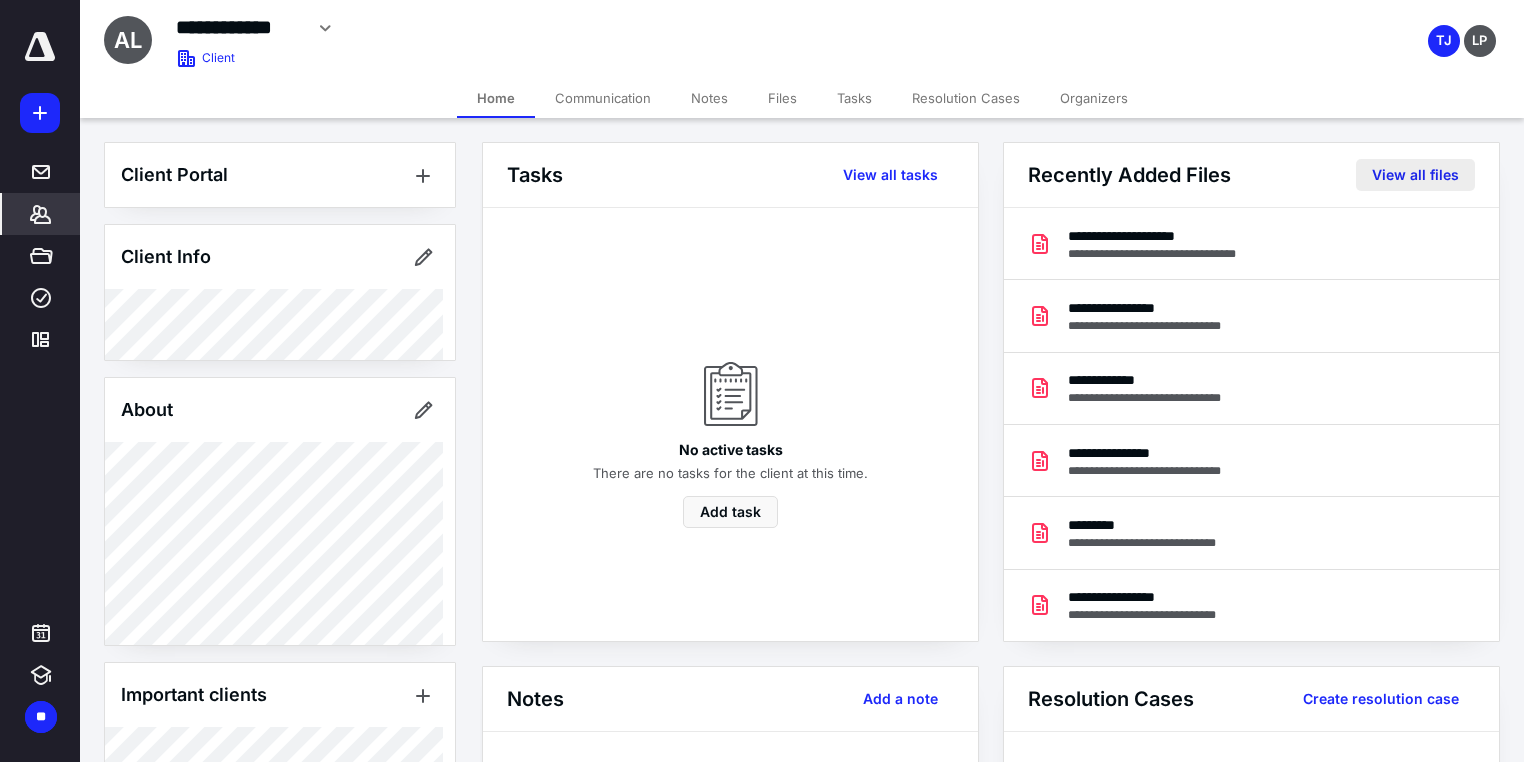 click on "View all files" at bounding box center [1415, 175] 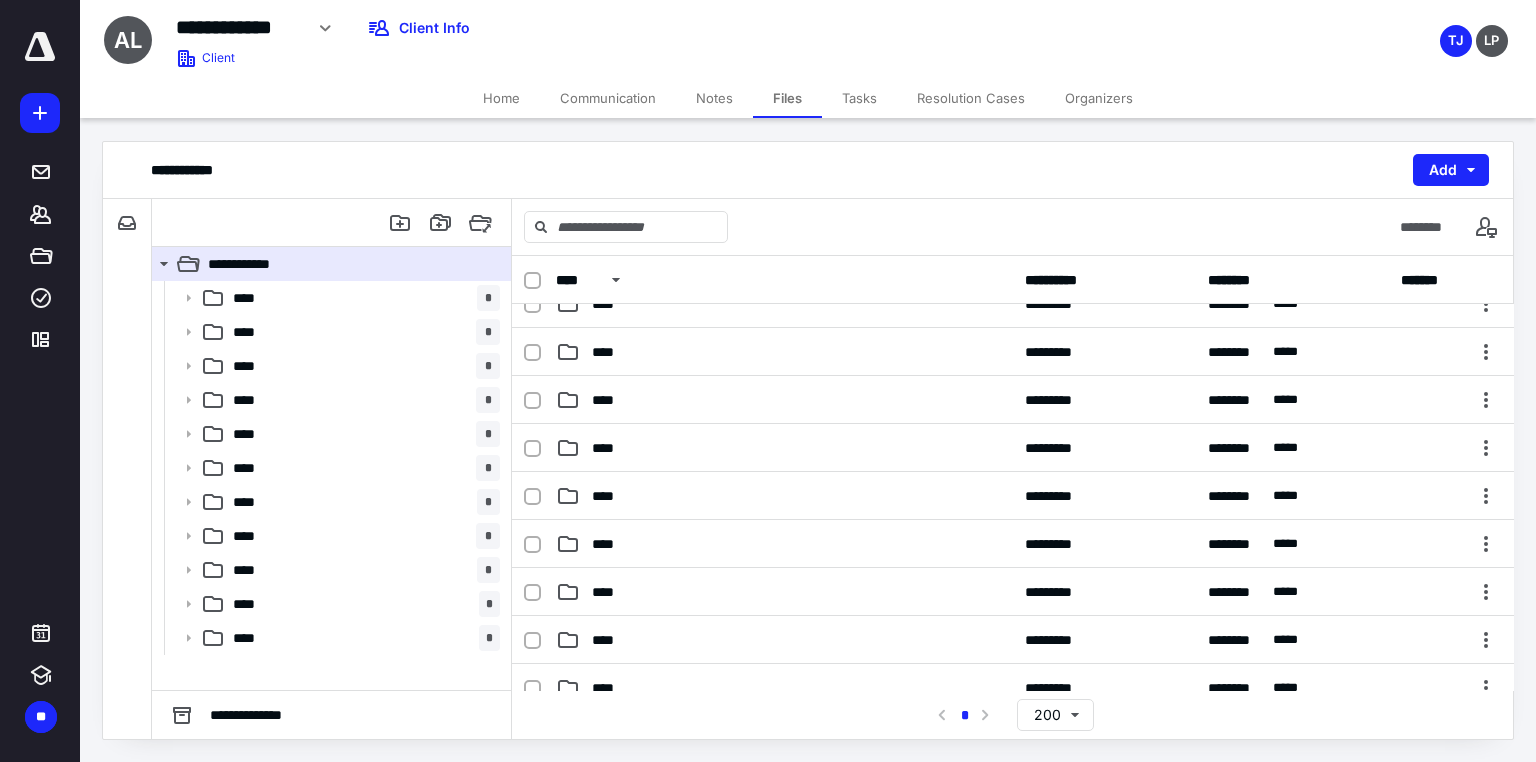 scroll, scrollTop: 438, scrollLeft: 0, axis: vertical 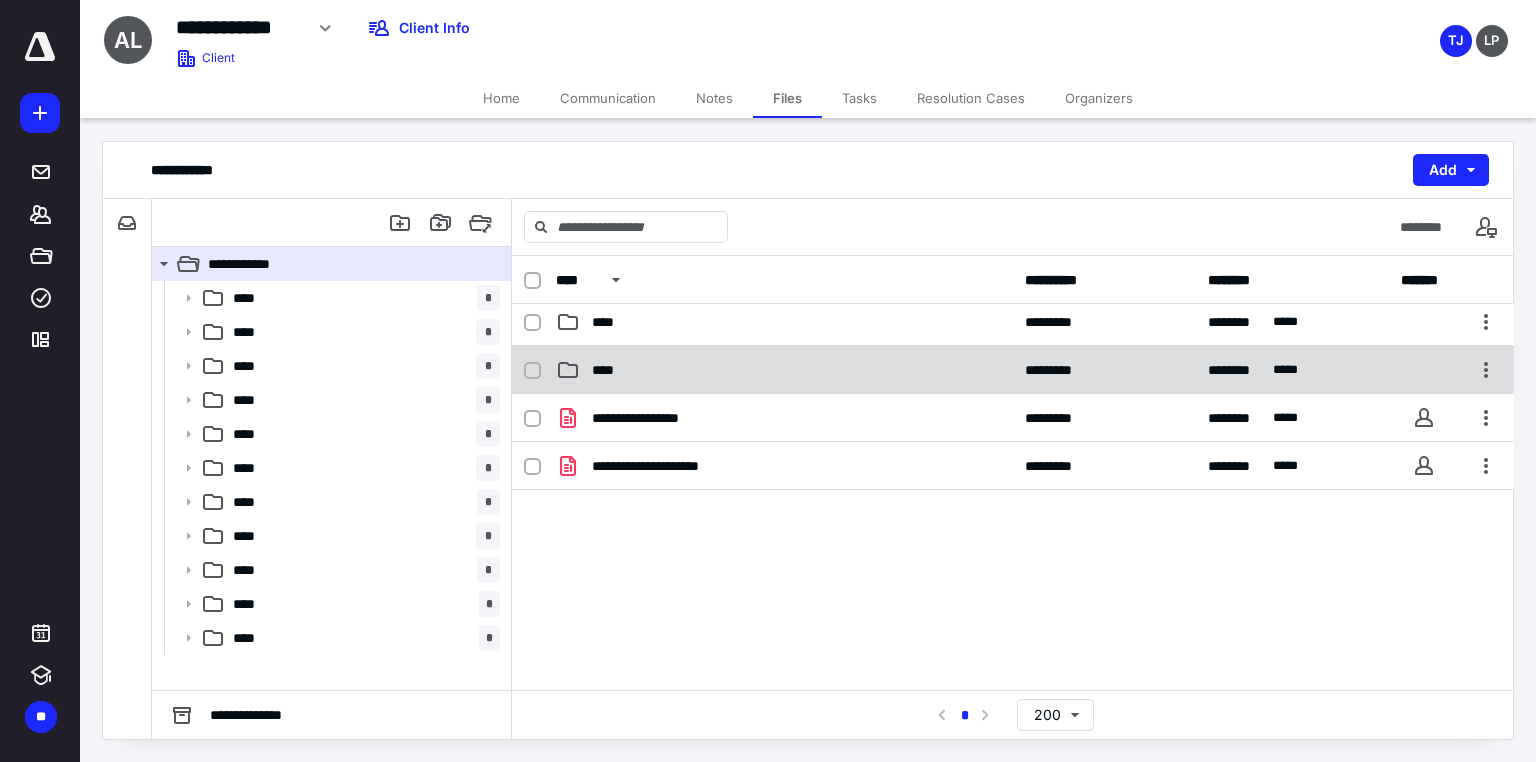 click on "****" at bounding box center [784, 370] 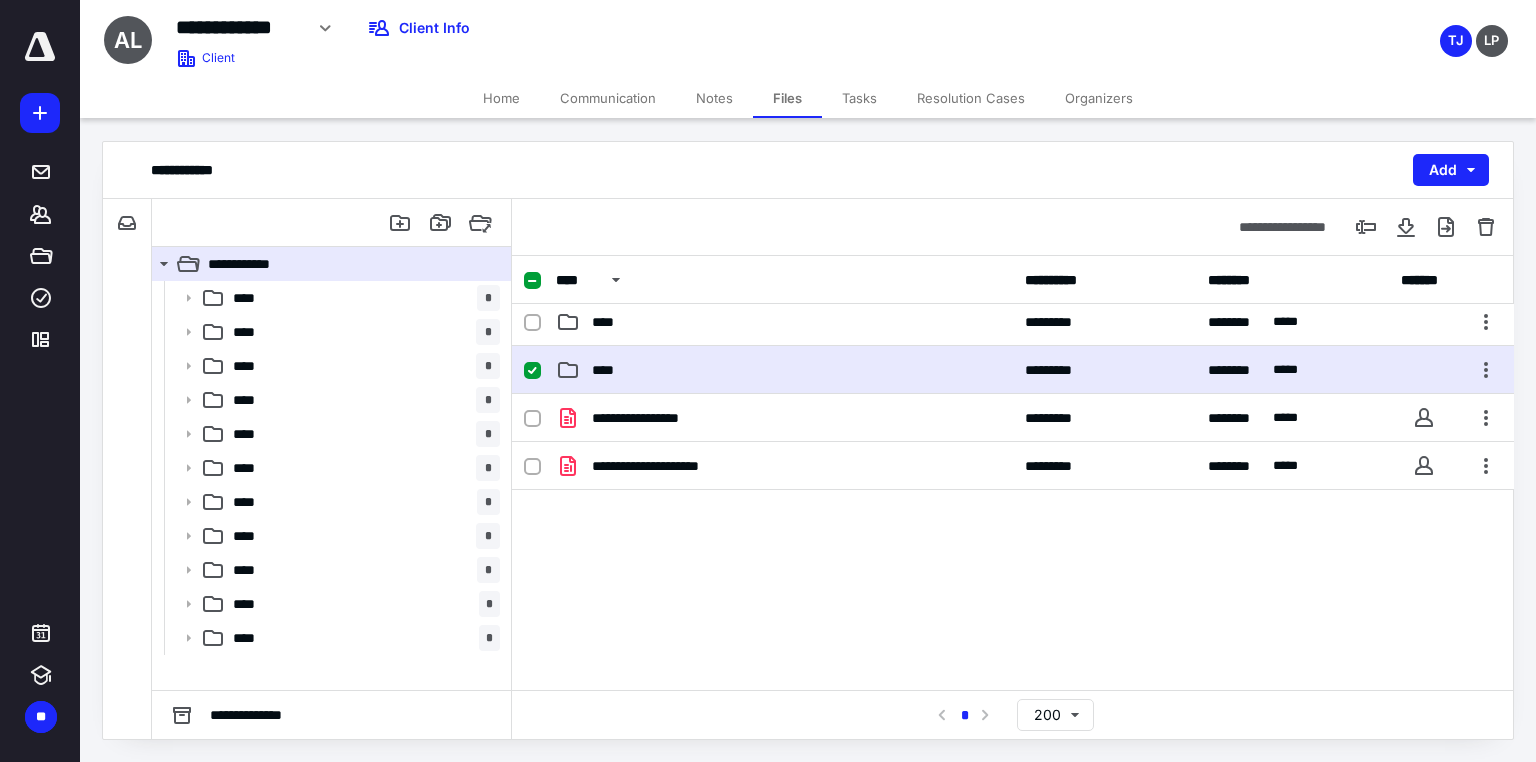 click on "****" at bounding box center [784, 370] 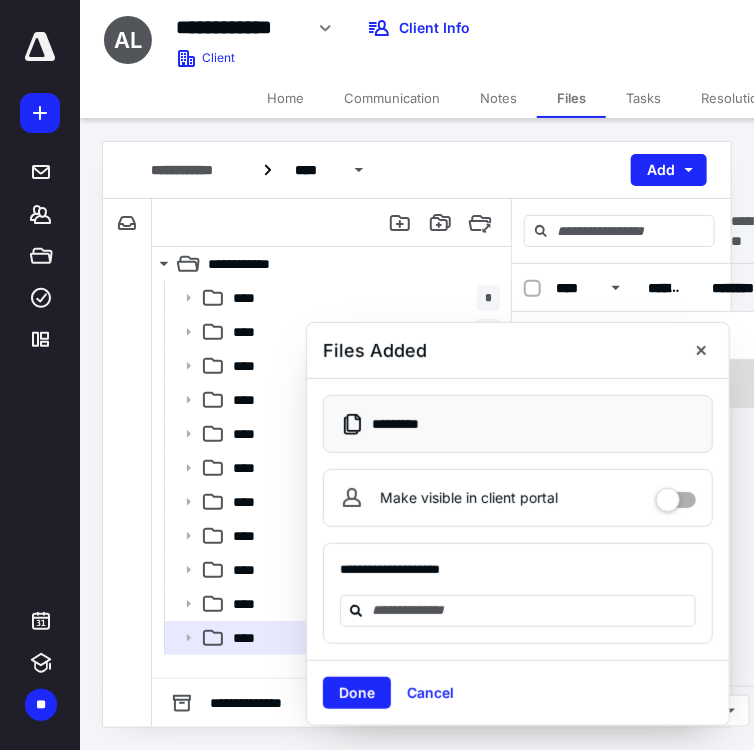 click at bounding box center (701, 350) 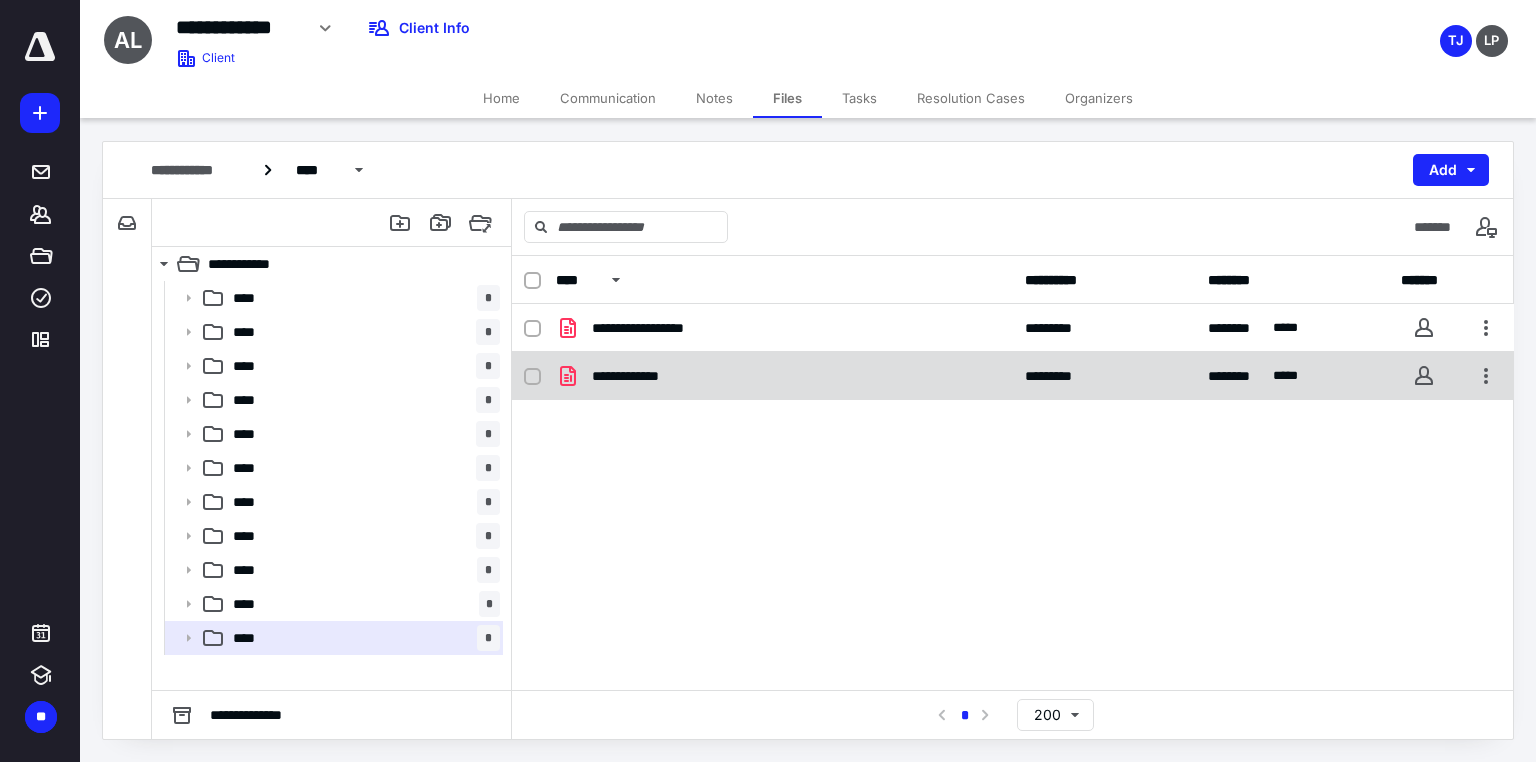 click on "**********" at bounding box center [1013, 376] 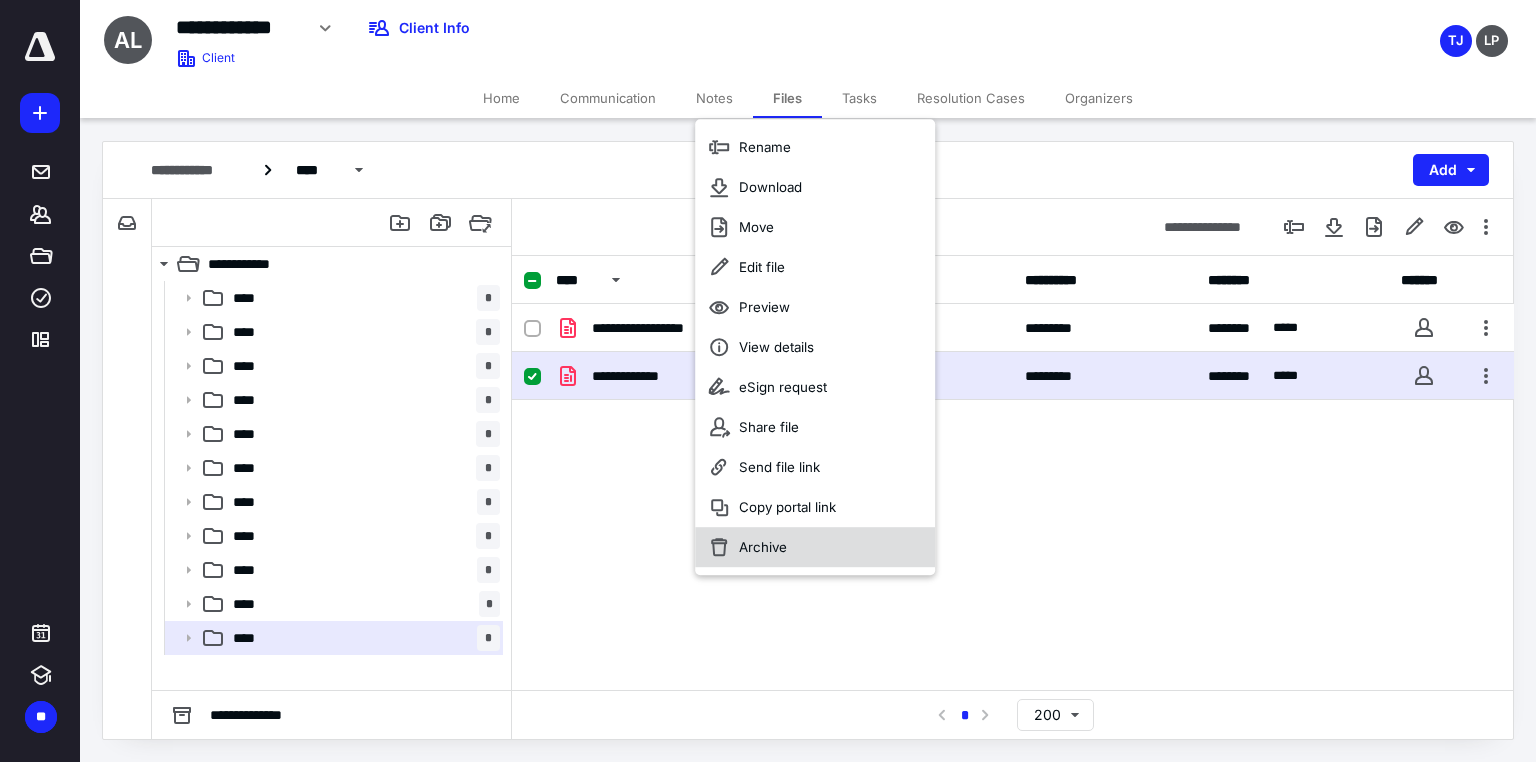 click on "Archive" at bounding box center [763, 547] 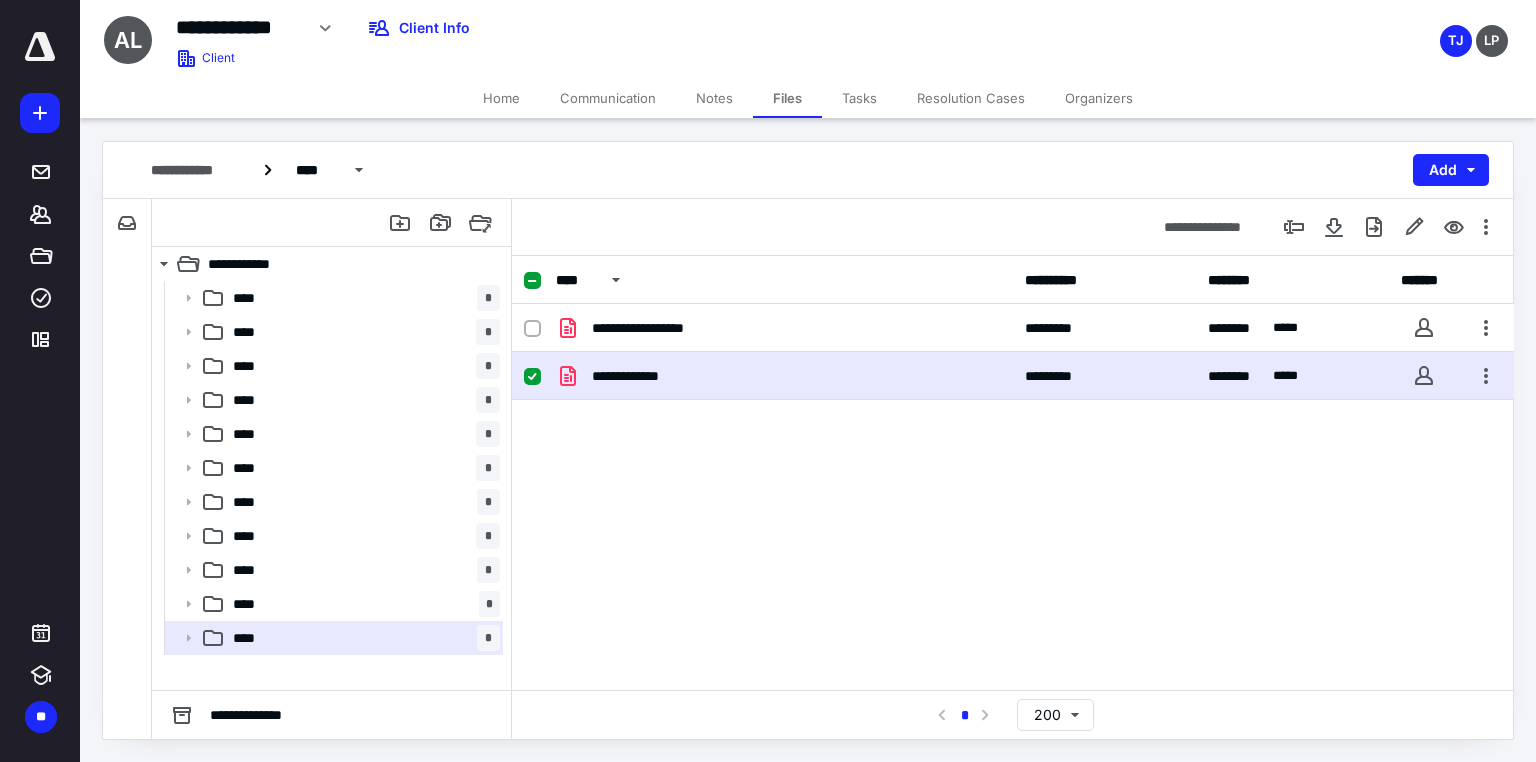 checkbox on "false" 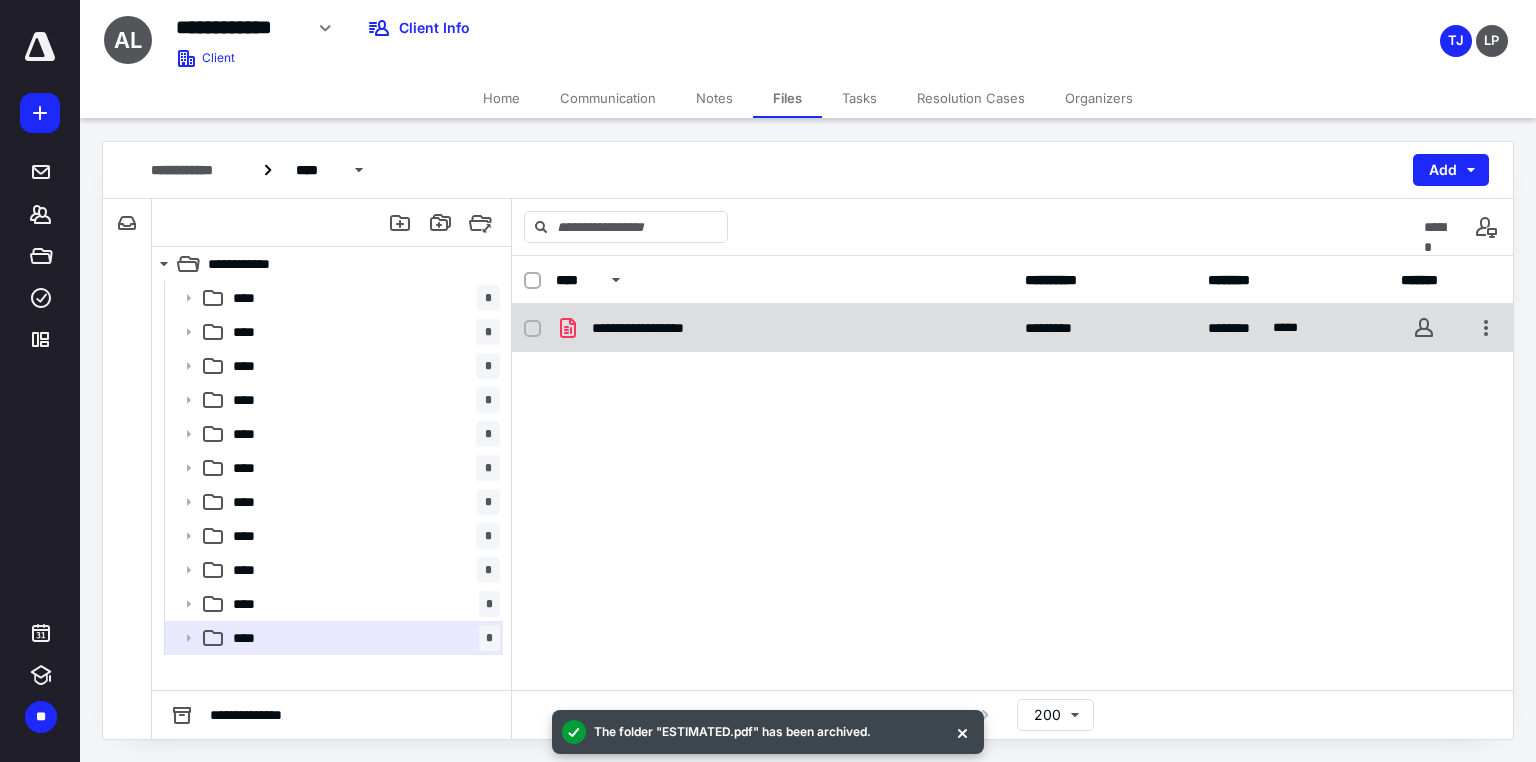click on "**********" at bounding box center (660, 328) 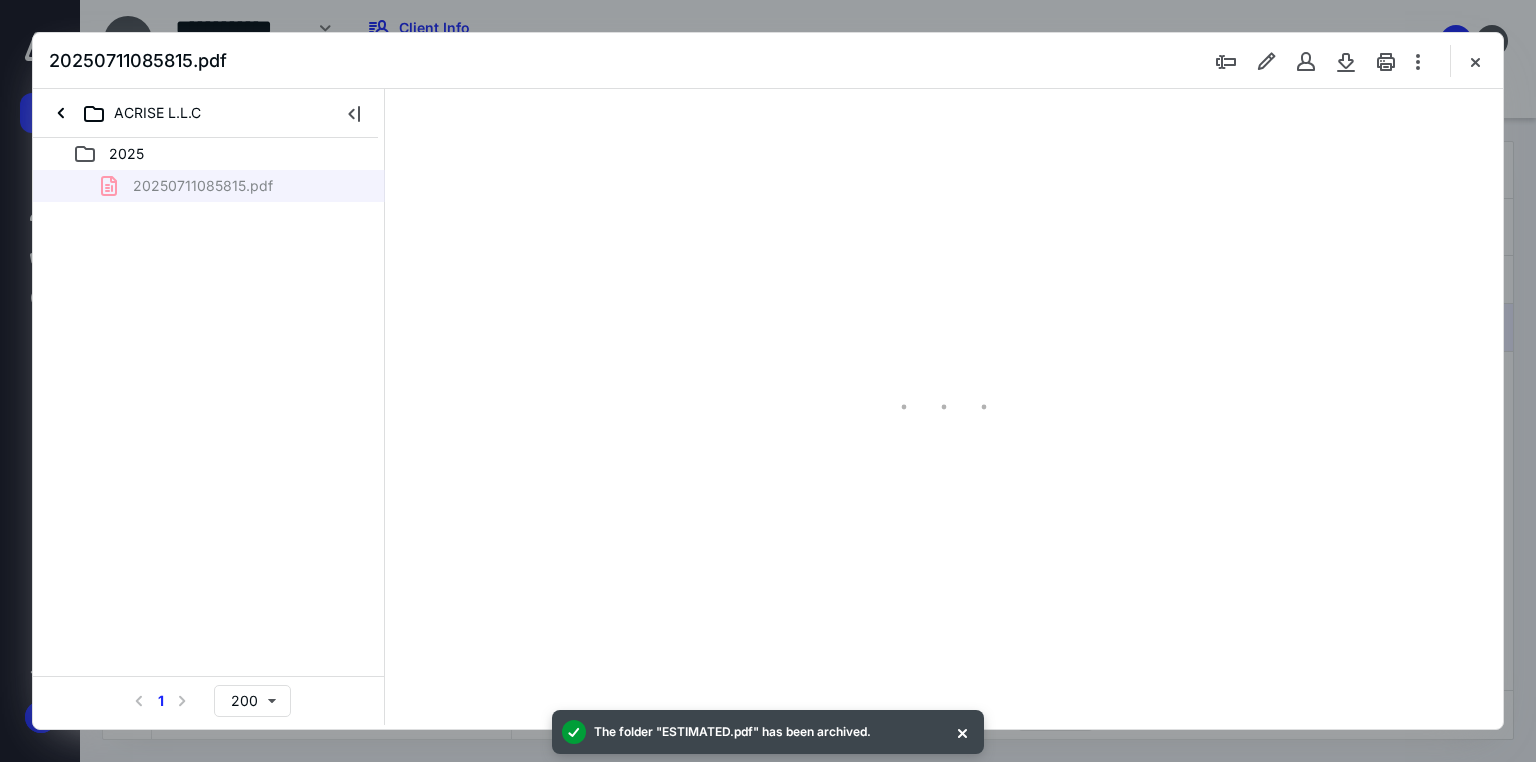scroll, scrollTop: 0, scrollLeft: 0, axis: both 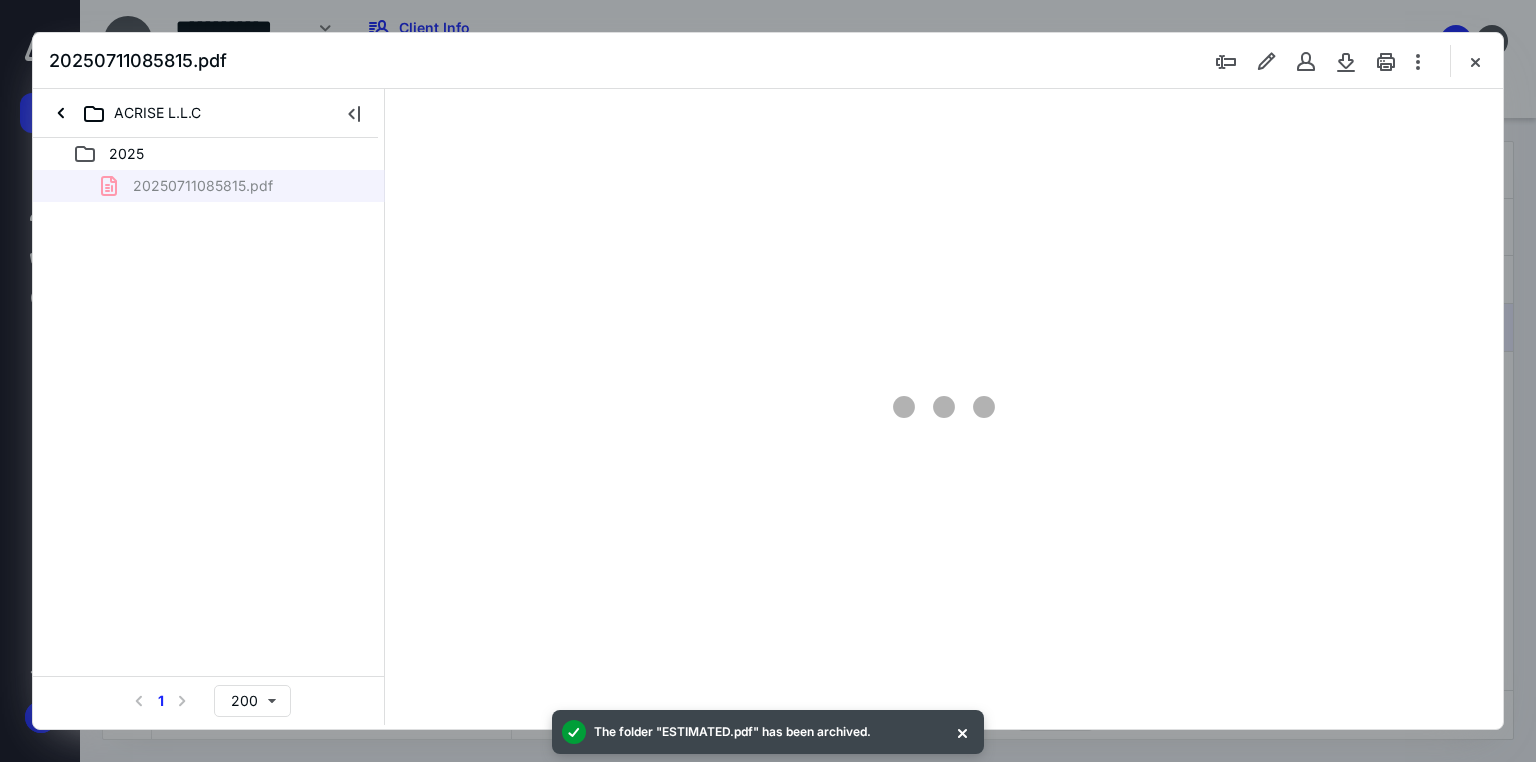type on "71" 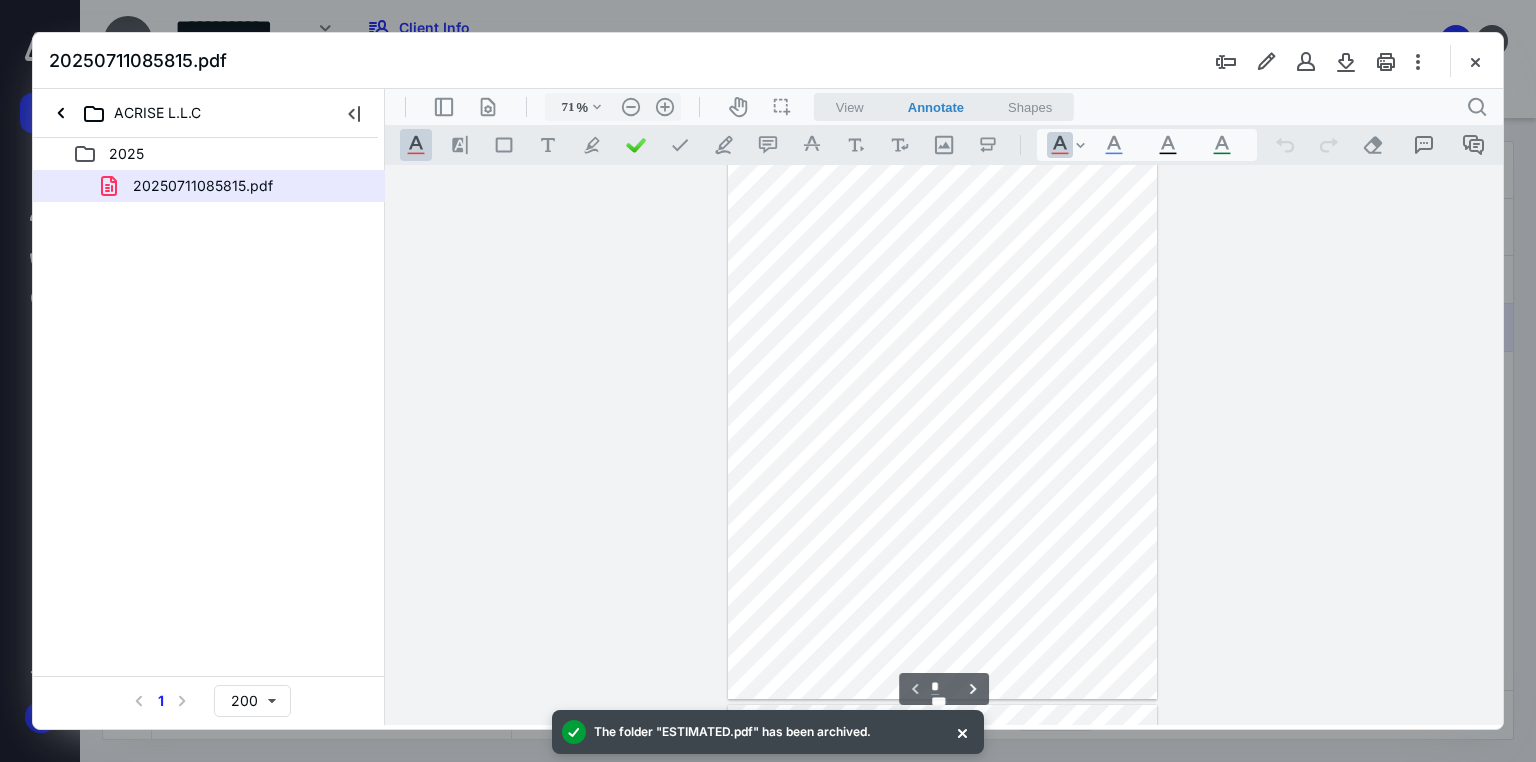 scroll, scrollTop: 0, scrollLeft: 0, axis: both 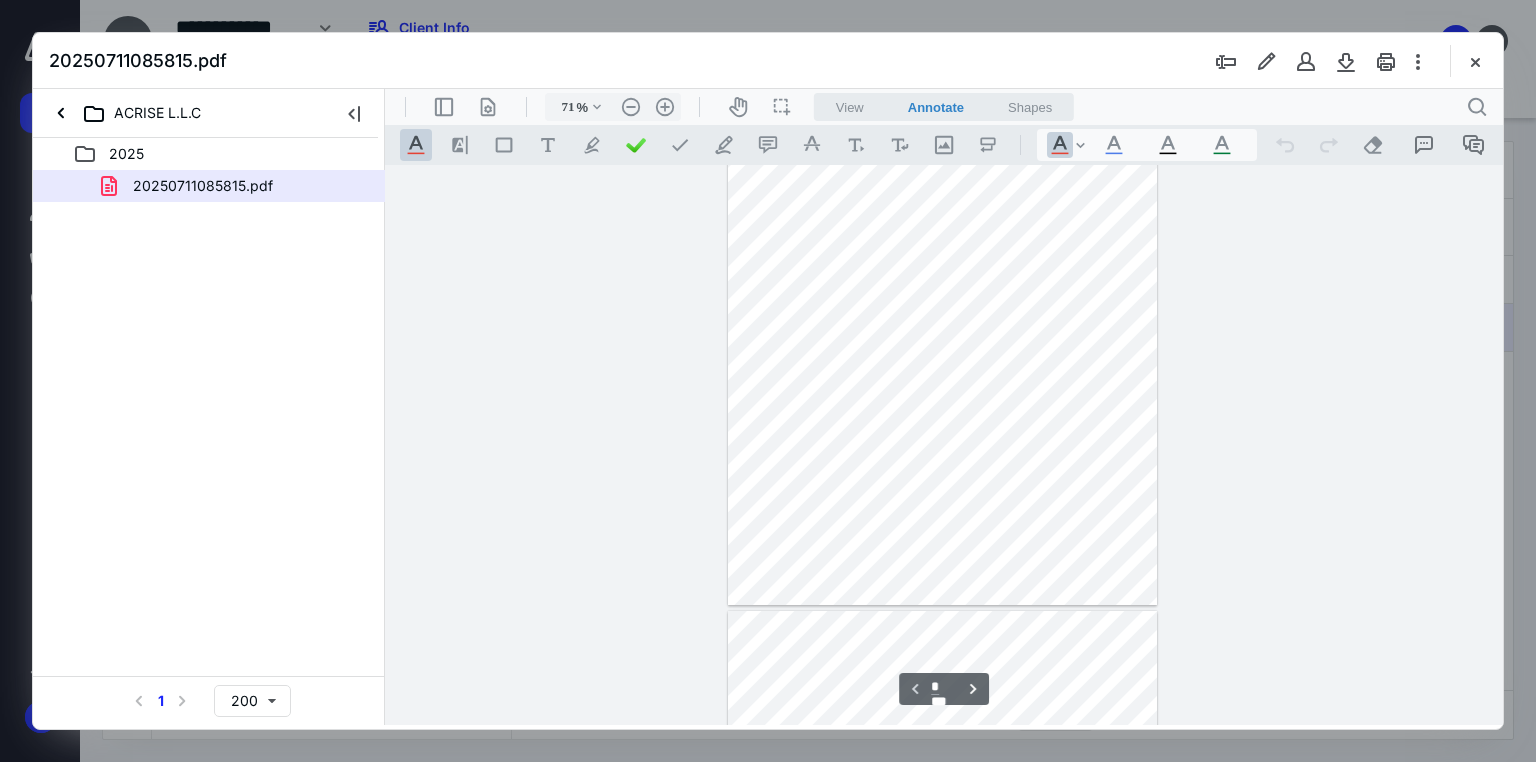 type on "*" 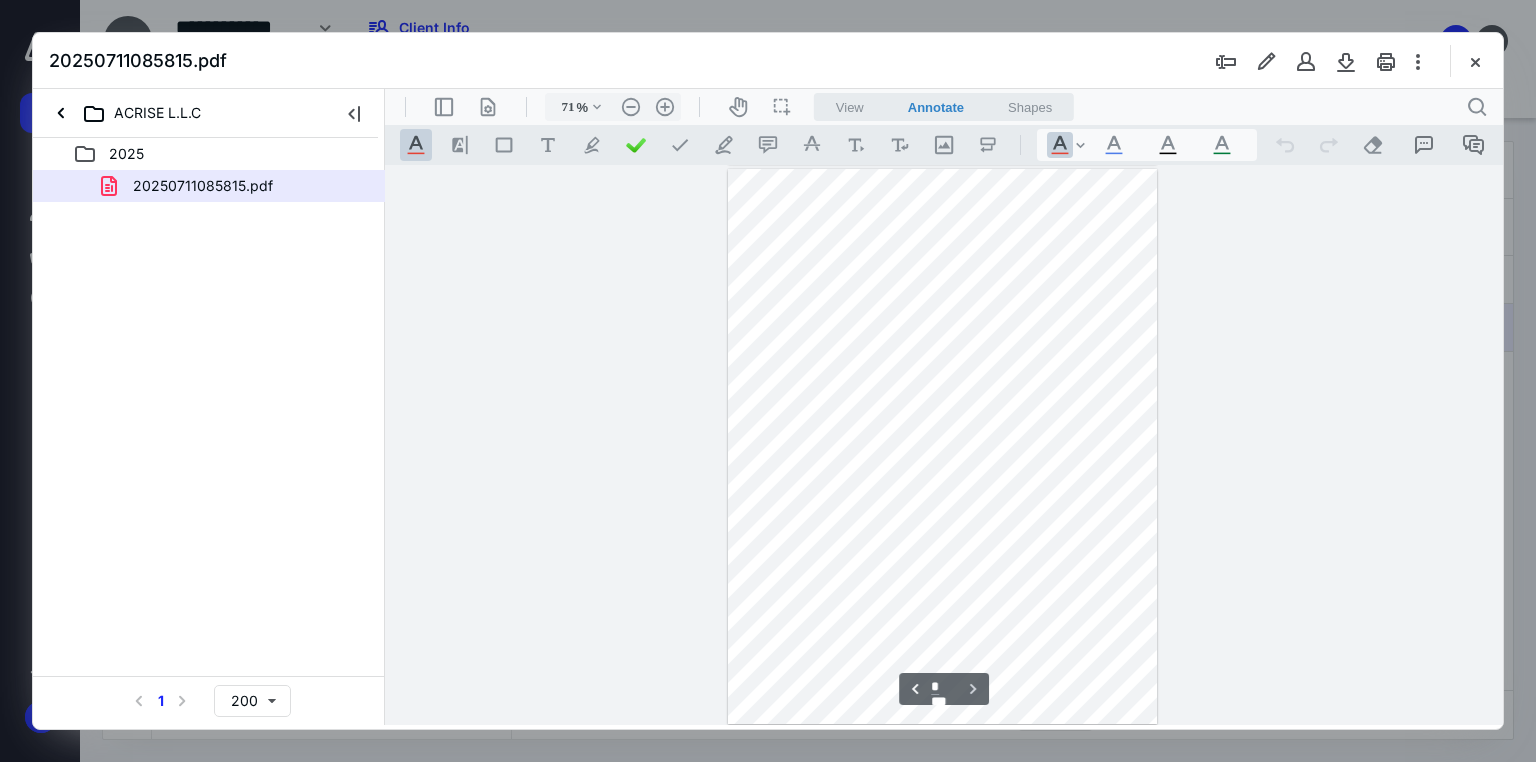 scroll, scrollTop: 561, scrollLeft: 0, axis: vertical 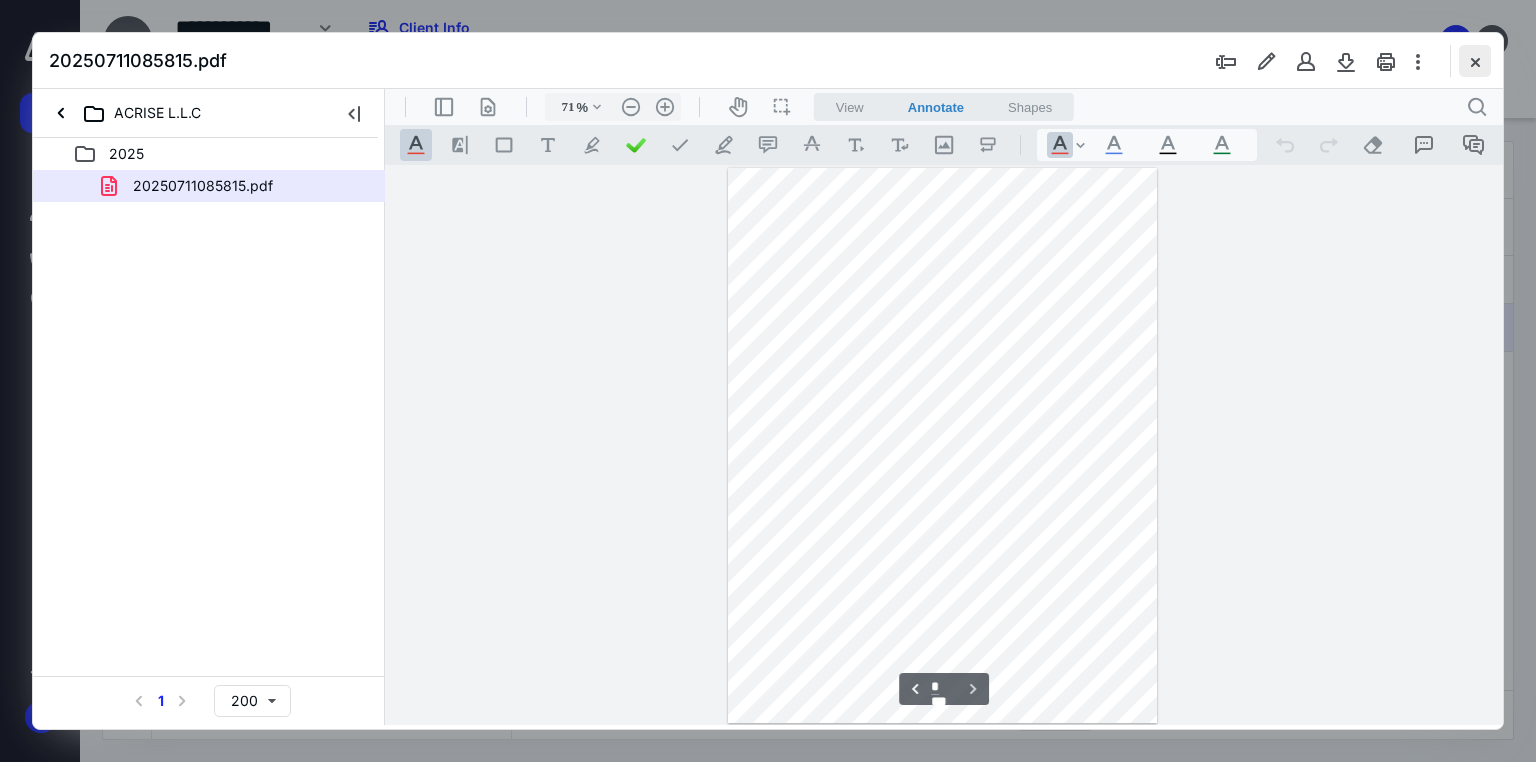 click at bounding box center (1475, 61) 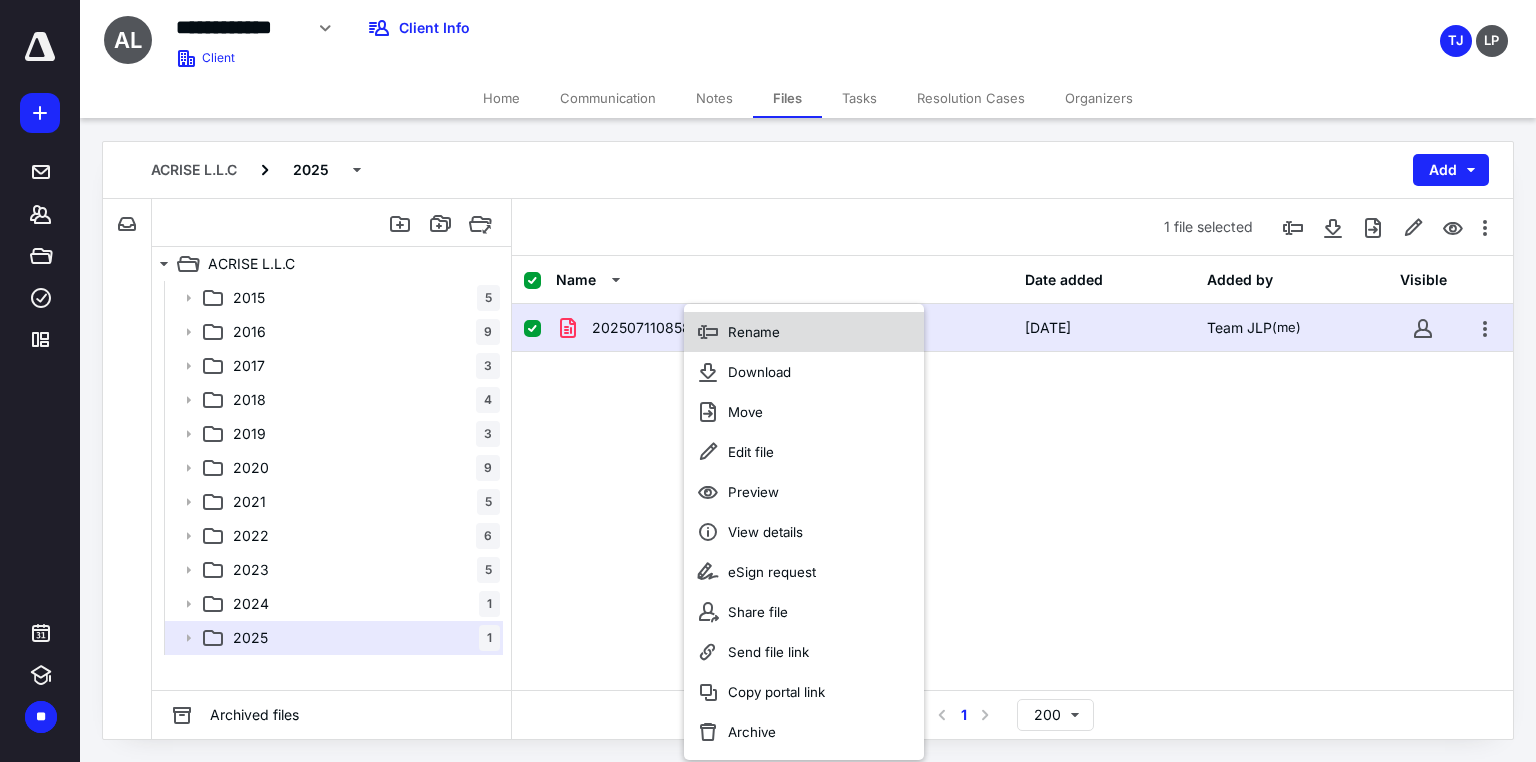 click on "Rename" at bounding box center (754, 332) 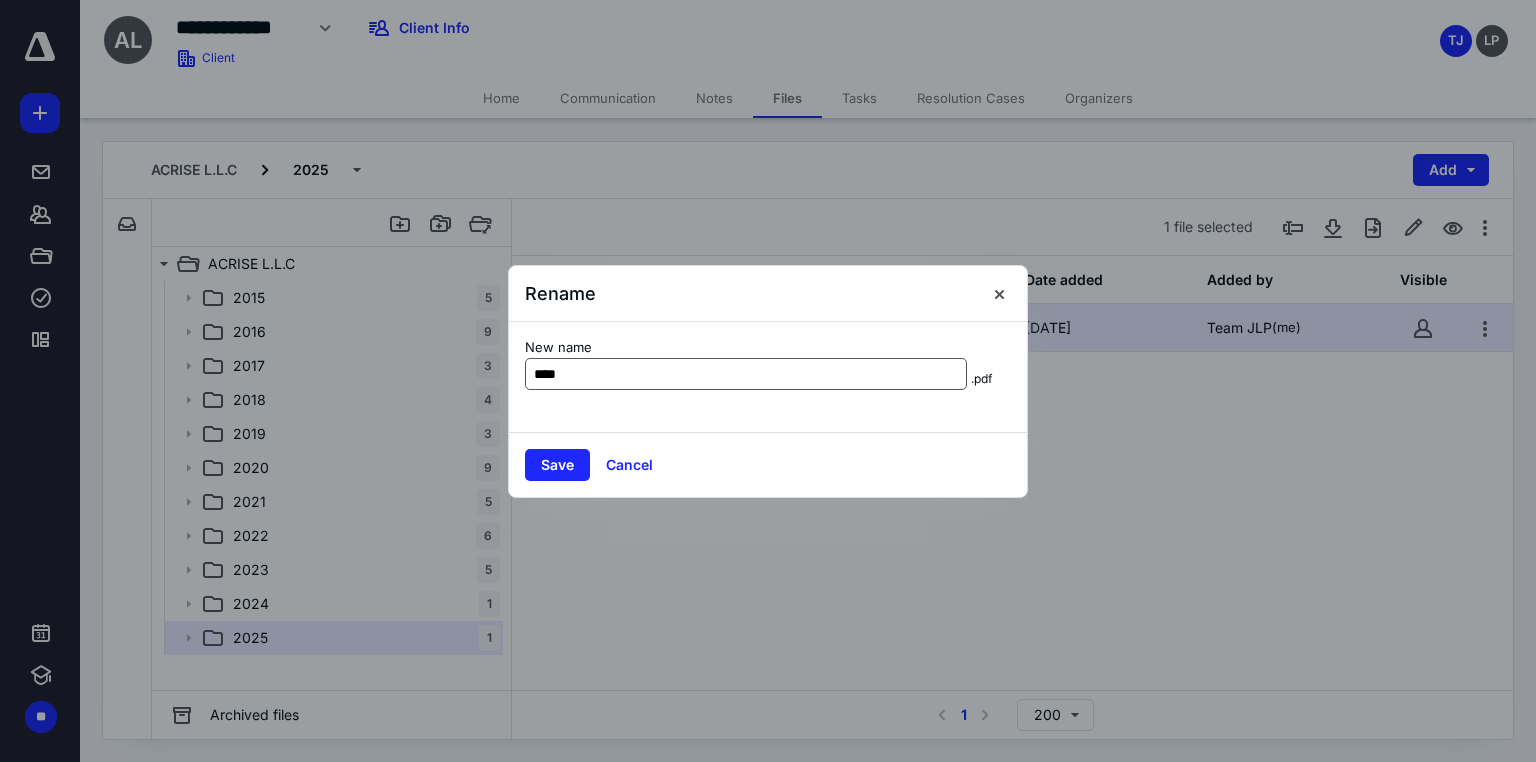 type on "**********" 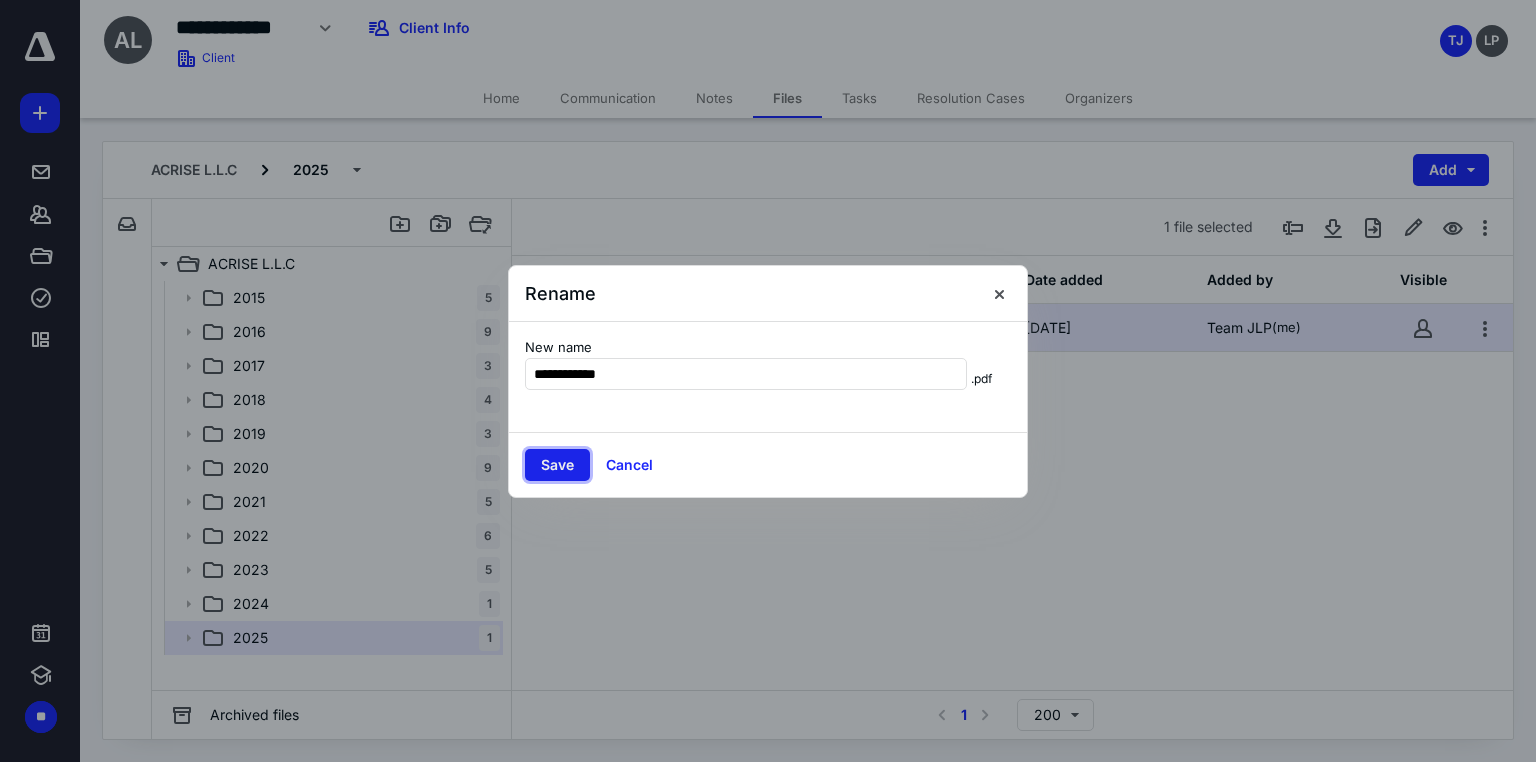 click on "Save" at bounding box center (557, 465) 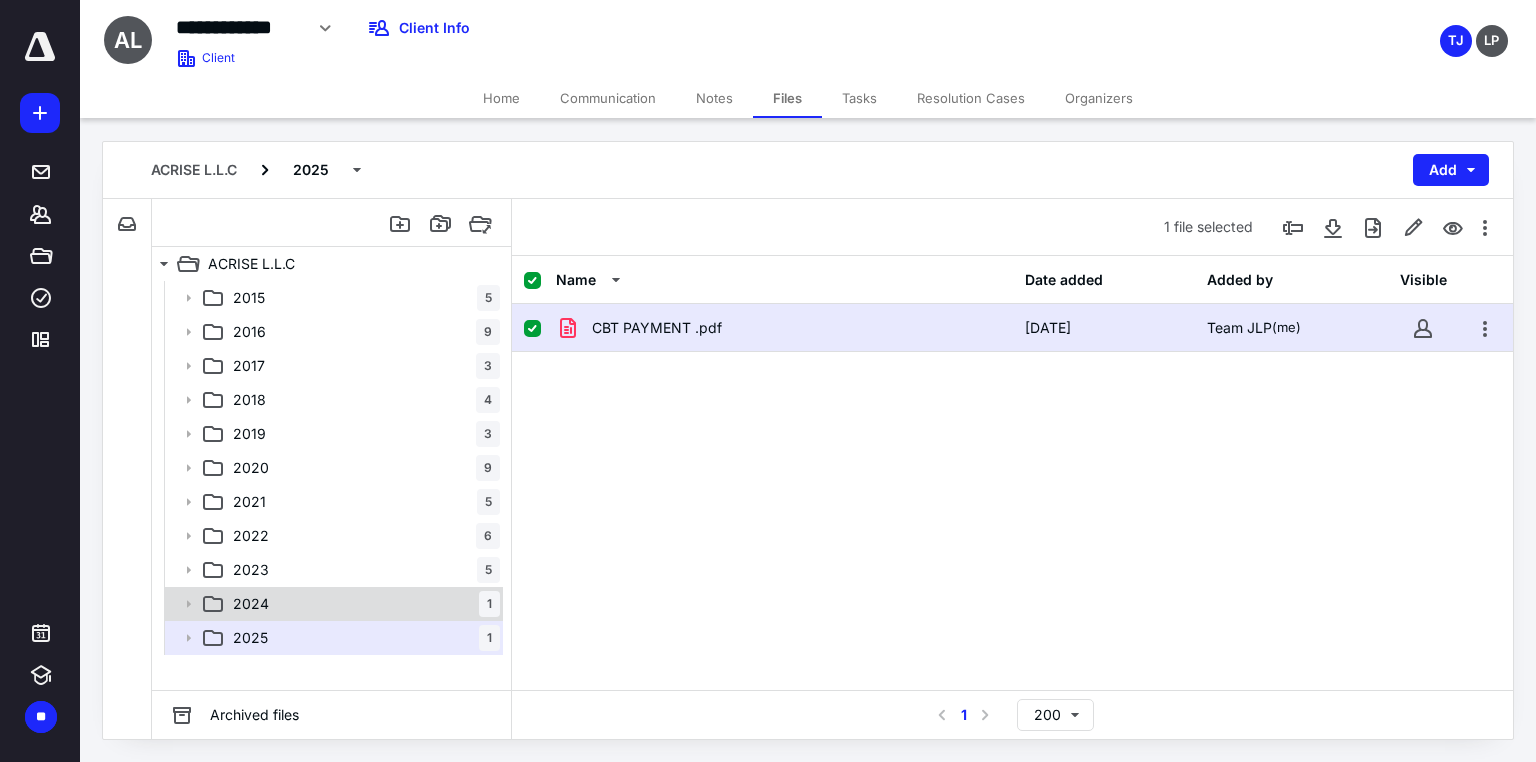 click on "2024 1" at bounding box center [362, 604] 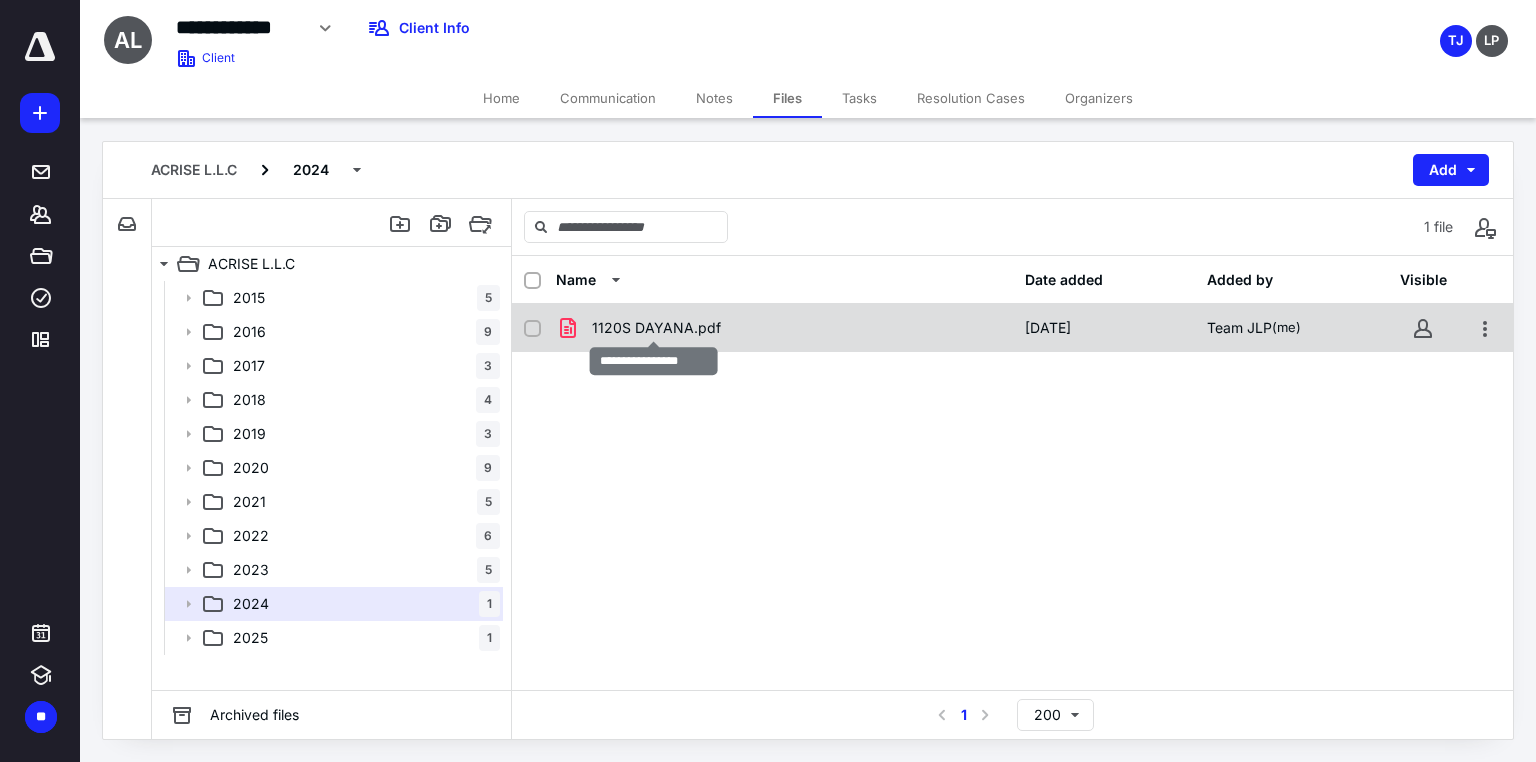click on "1120S DAYANA.pdf" at bounding box center (656, 328) 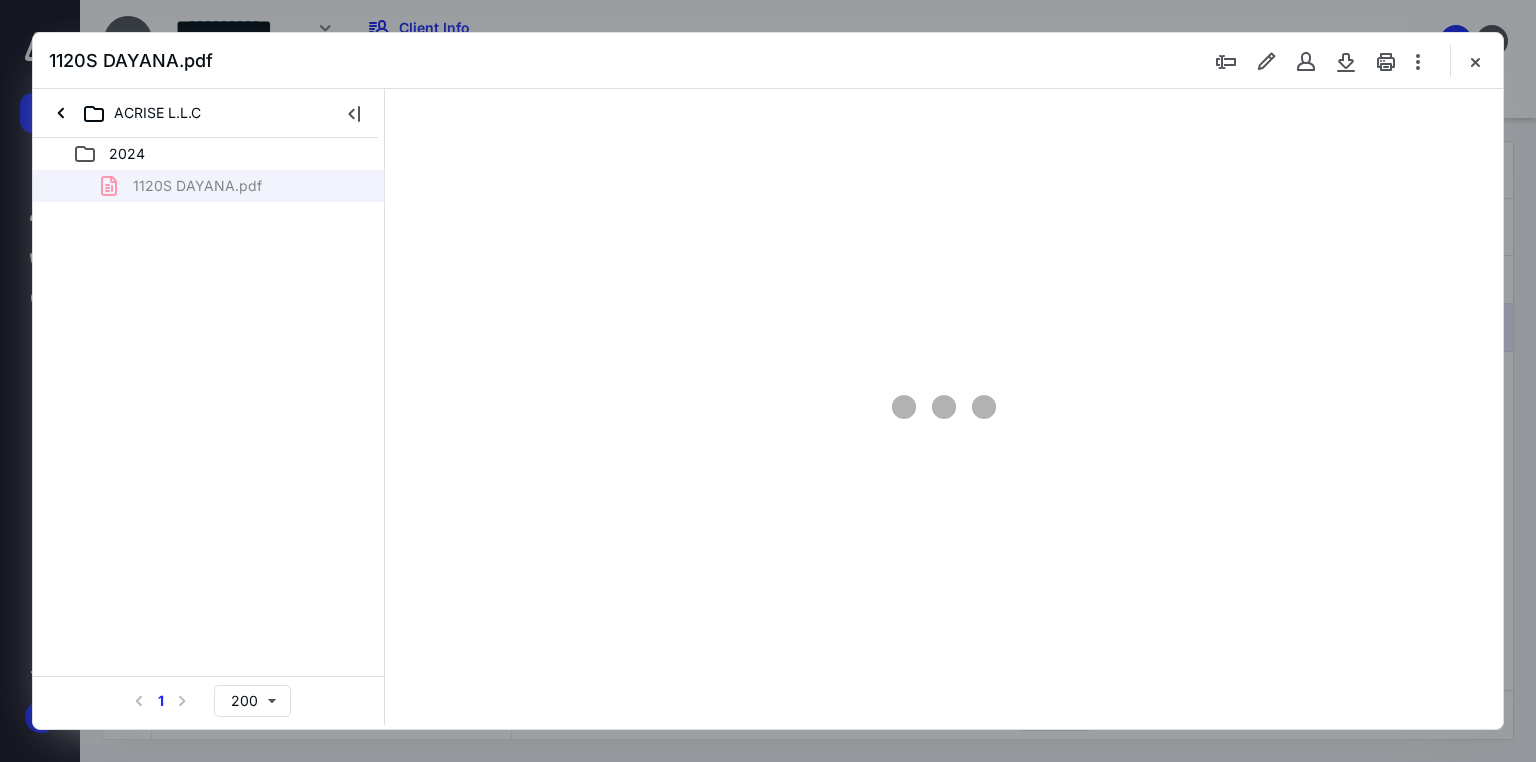scroll, scrollTop: 0, scrollLeft: 0, axis: both 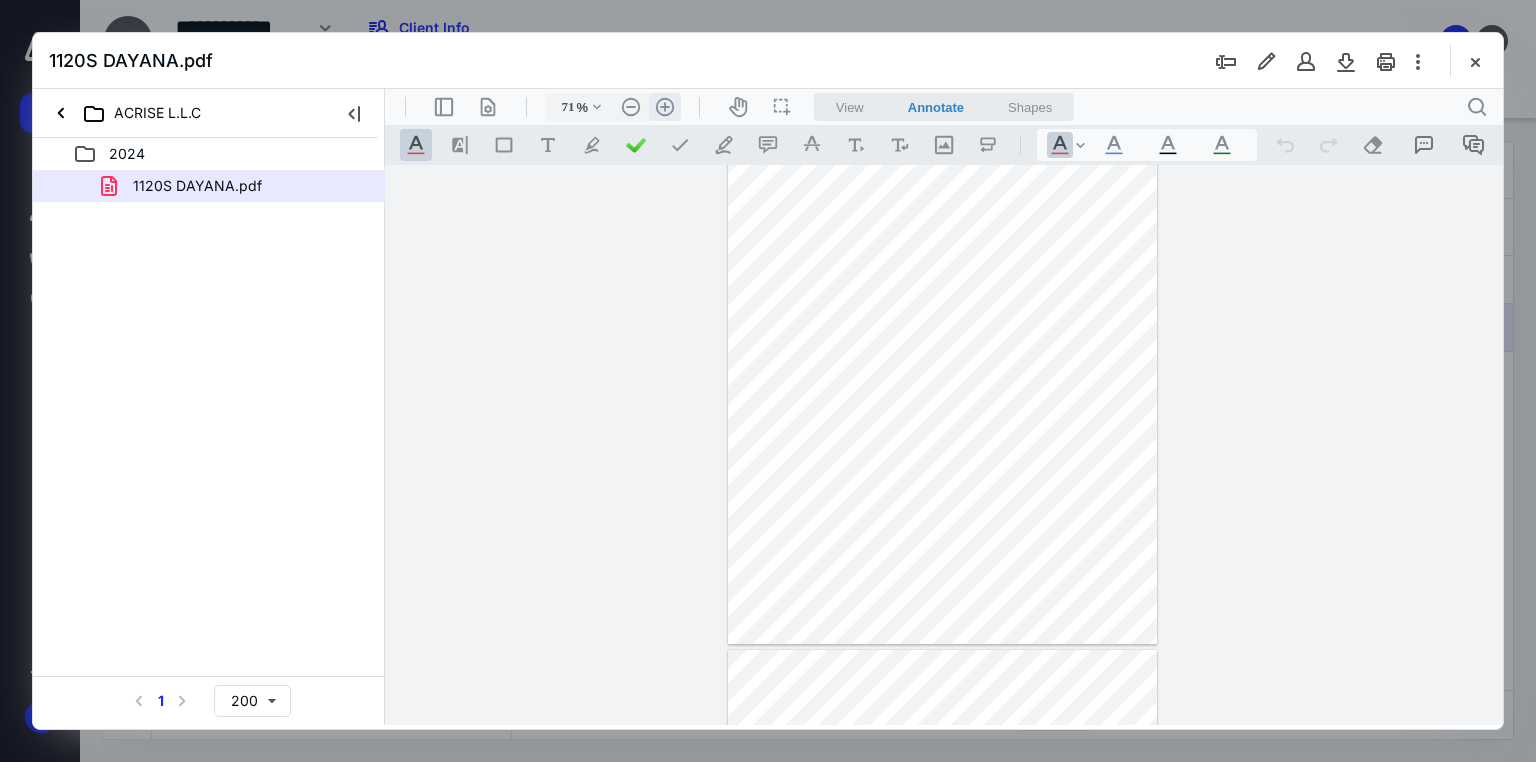 click on ".cls-1{fill:#abb0c4;} icon - header - zoom - in - line" at bounding box center [665, 107] 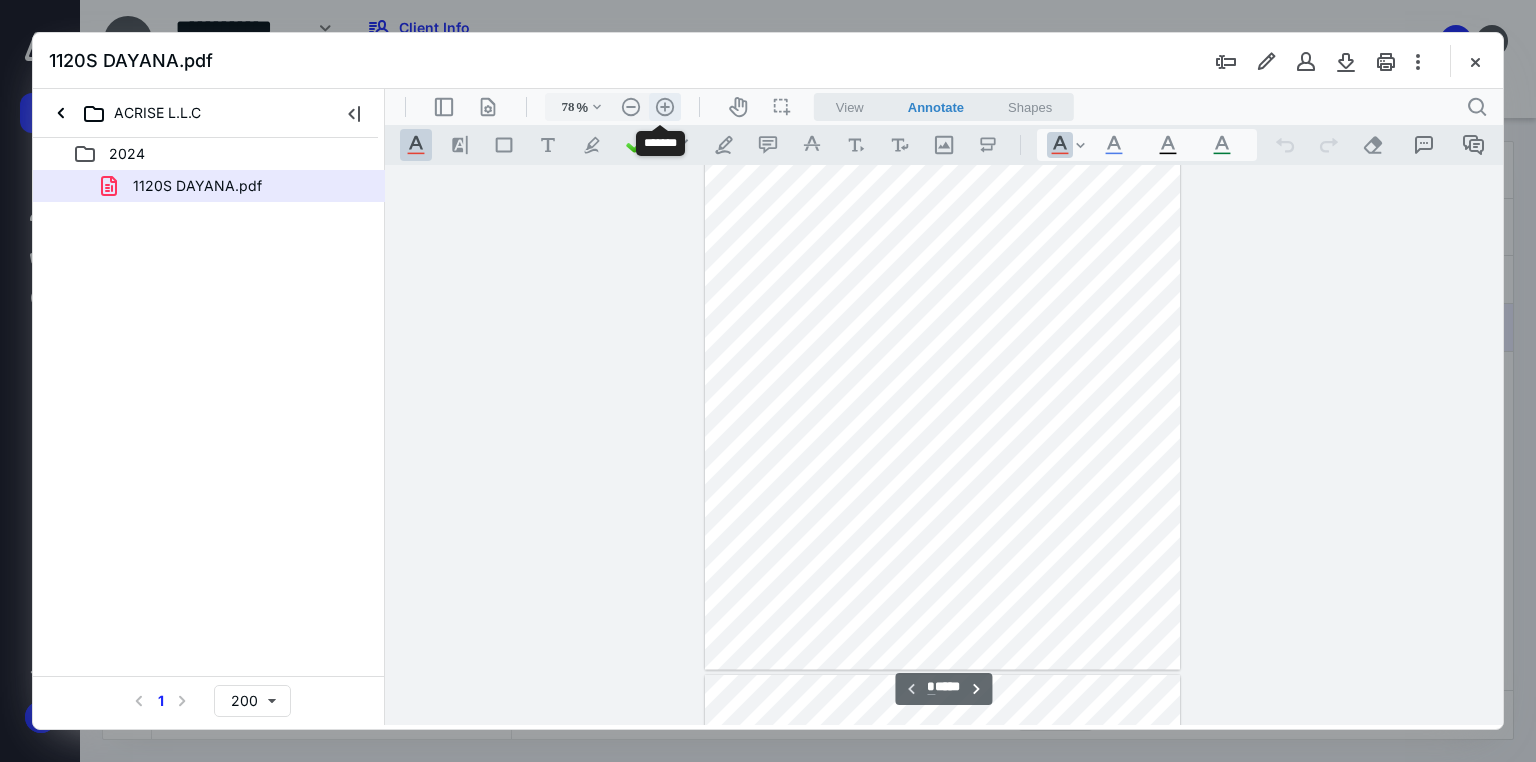 click on ".cls-1{fill:#abb0c4;} icon - header - zoom - in - line" at bounding box center (665, 107) 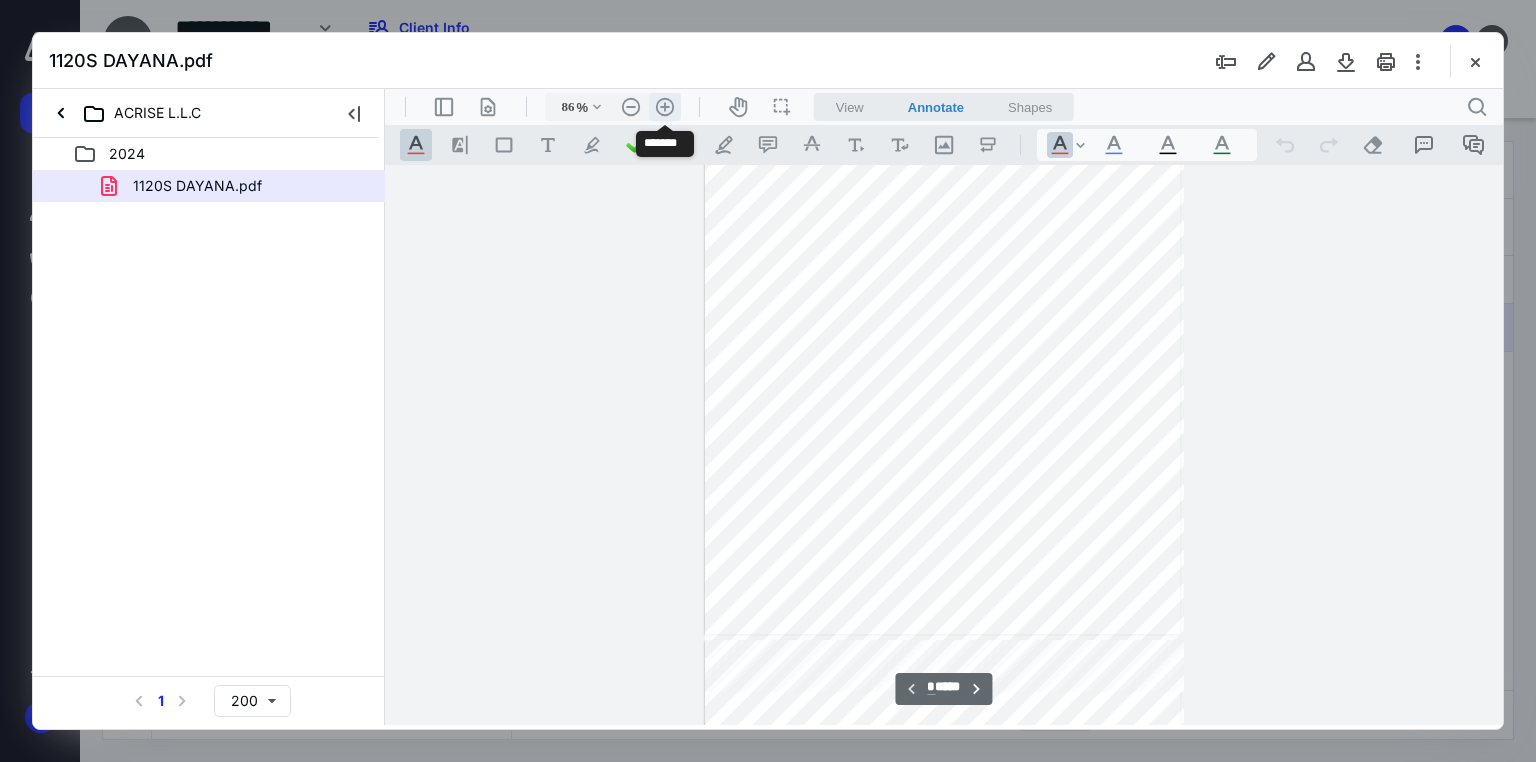 click on ".cls-1{fill:#abb0c4;} icon - header - zoom - in - line" at bounding box center (665, 107) 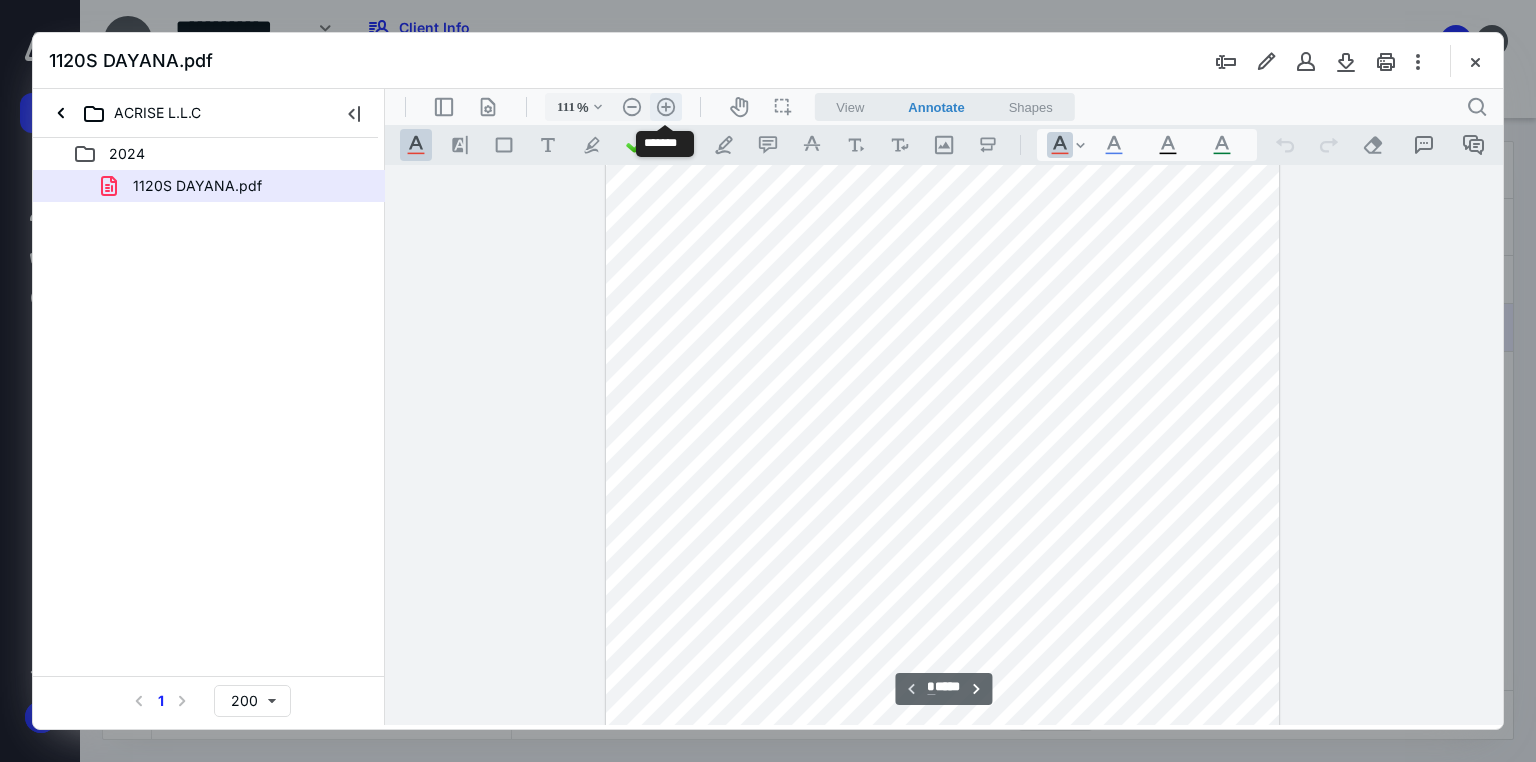 click on ".cls-1{fill:#abb0c4;} icon - header - zoom - in - line" at bounding box center (666, 107) 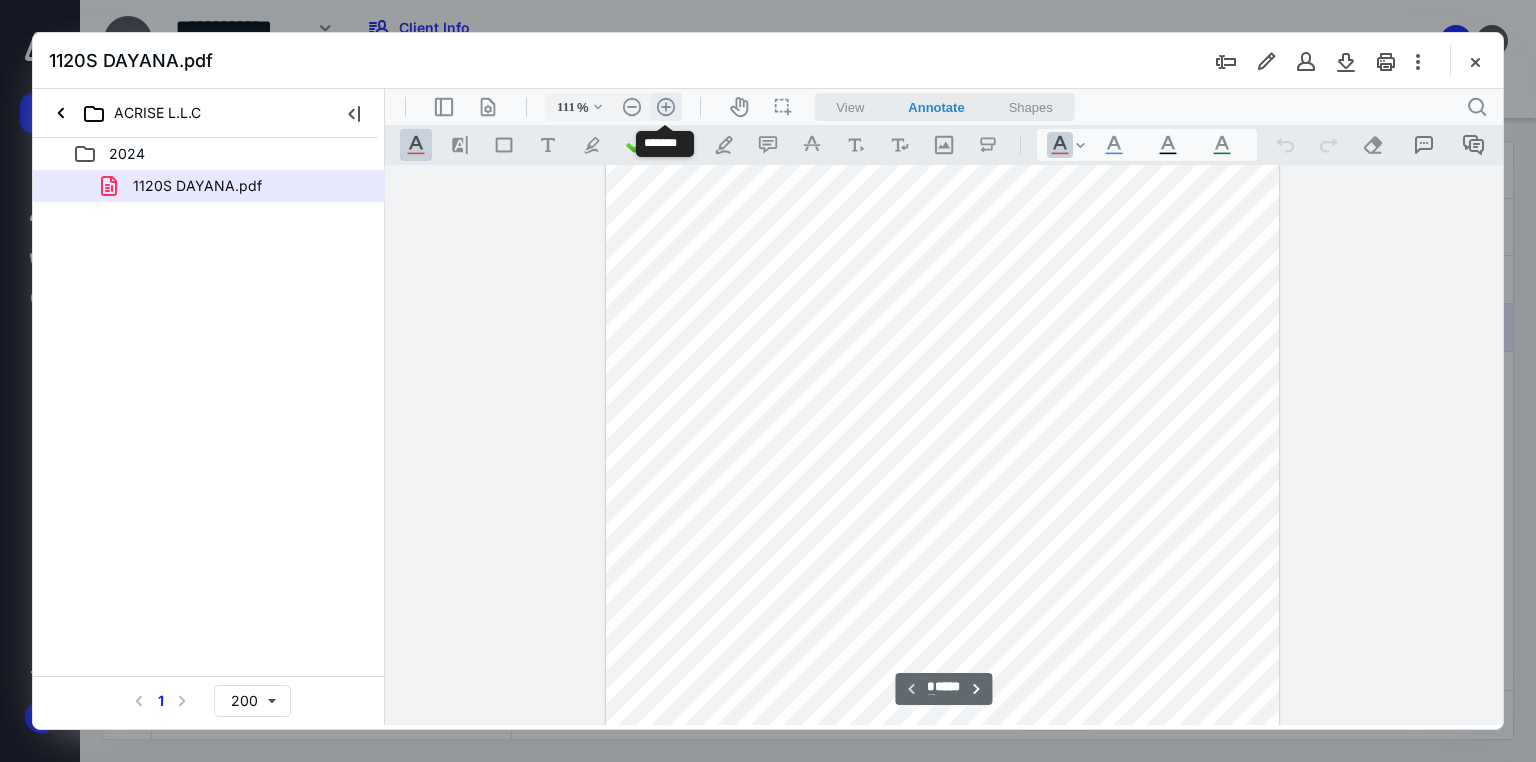 type on "136" 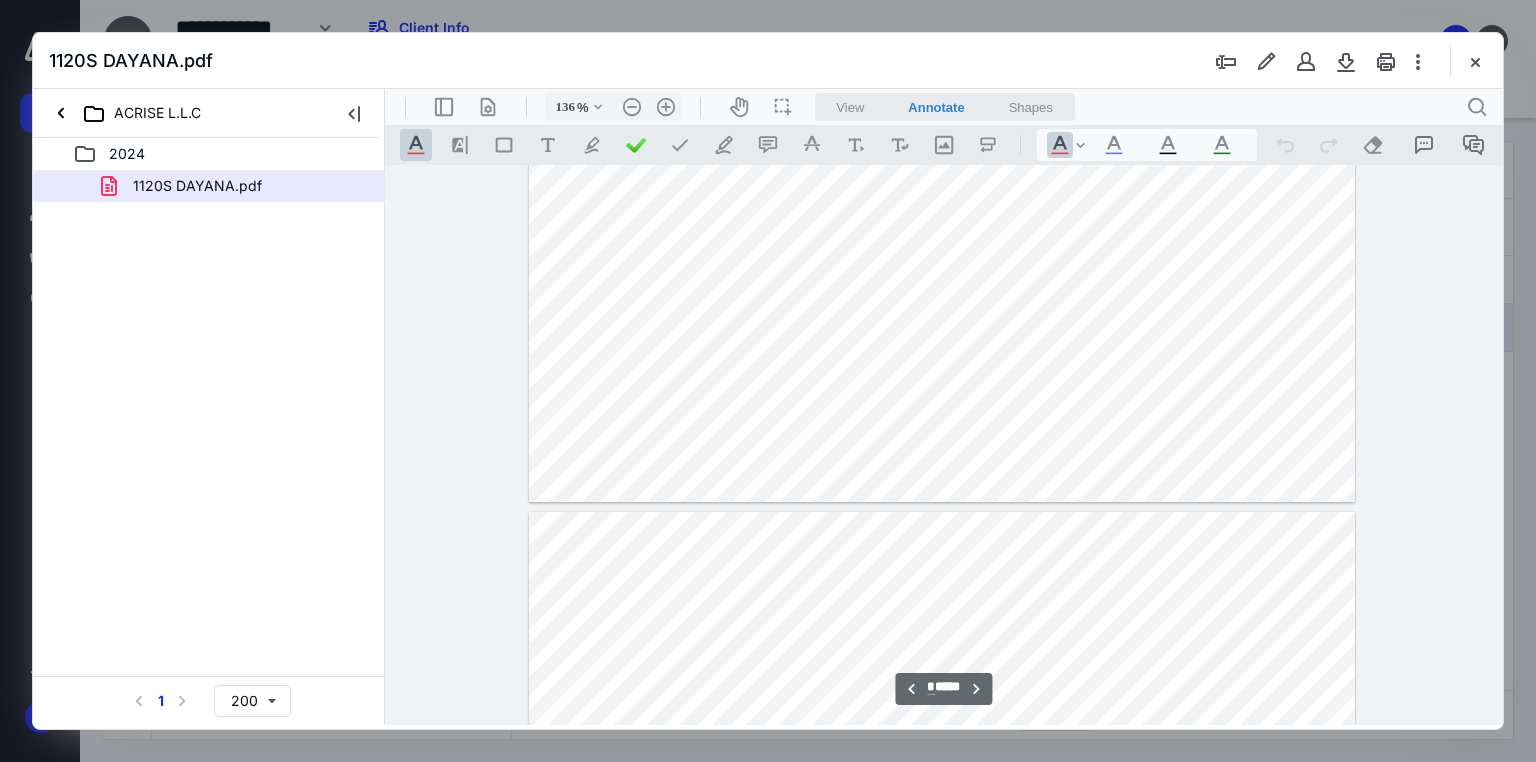 type on "*" 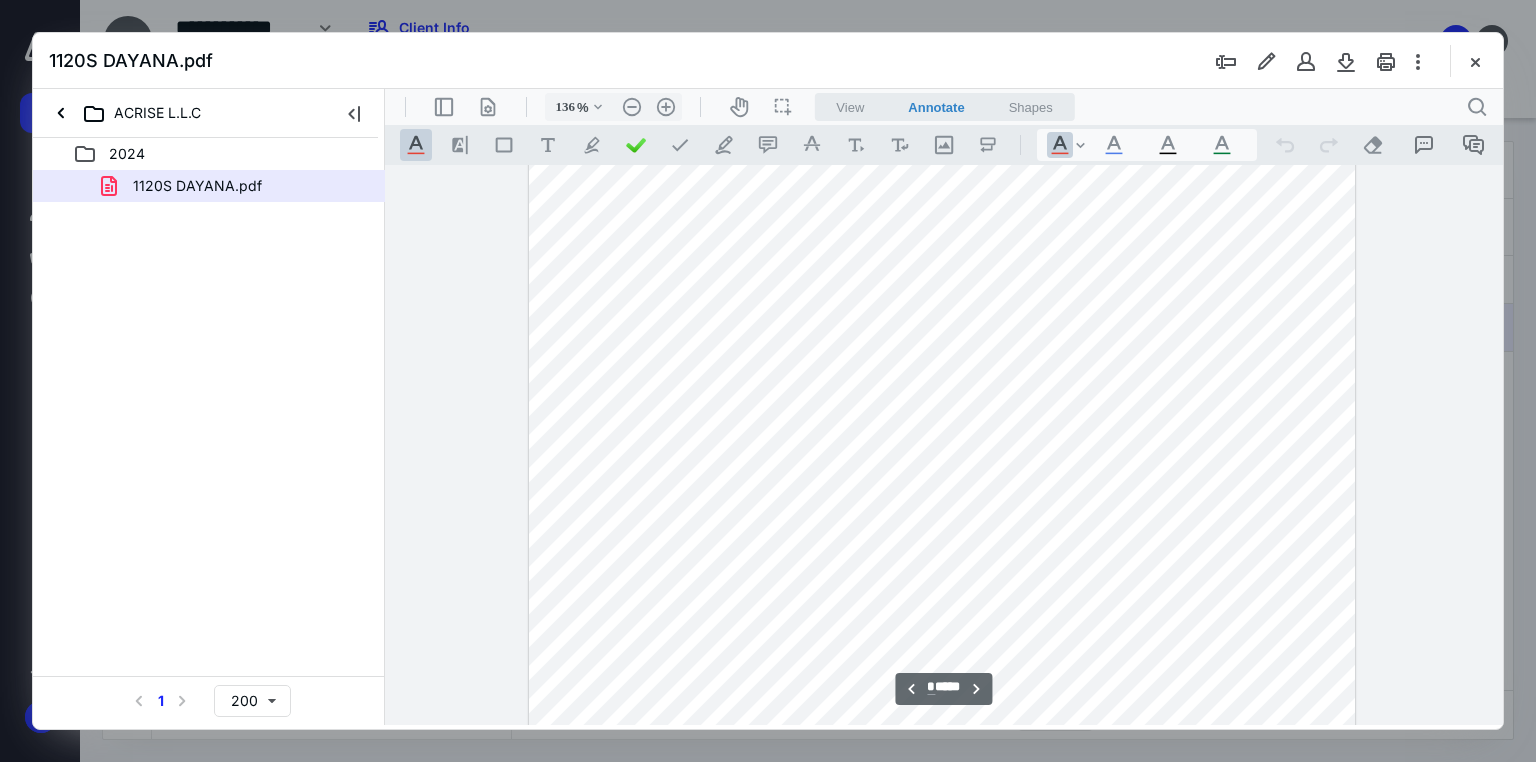 scroll, scrollTop: 2936, scrollLeft: 0, axis: vertical 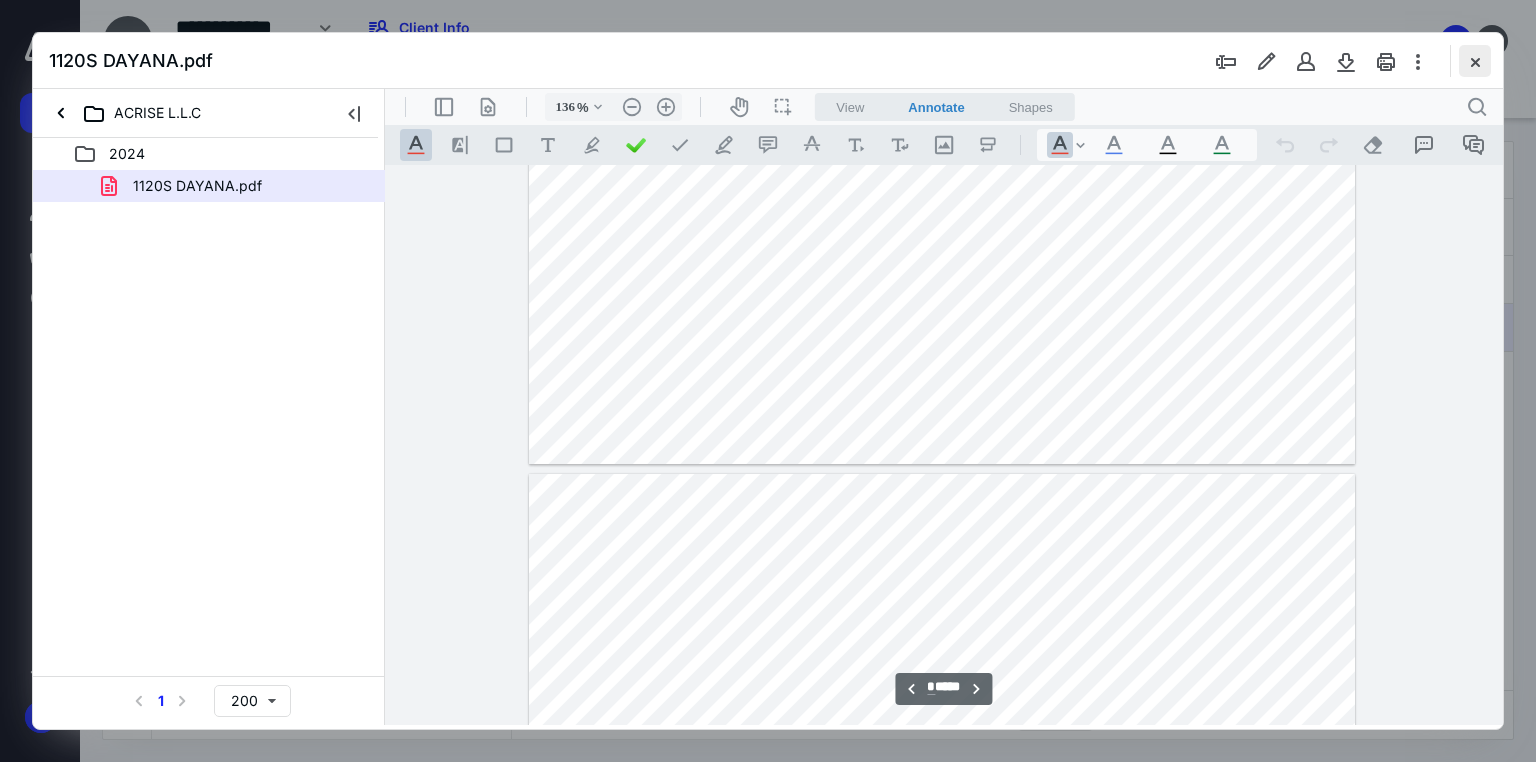 click at bounding box center [1475, 61] 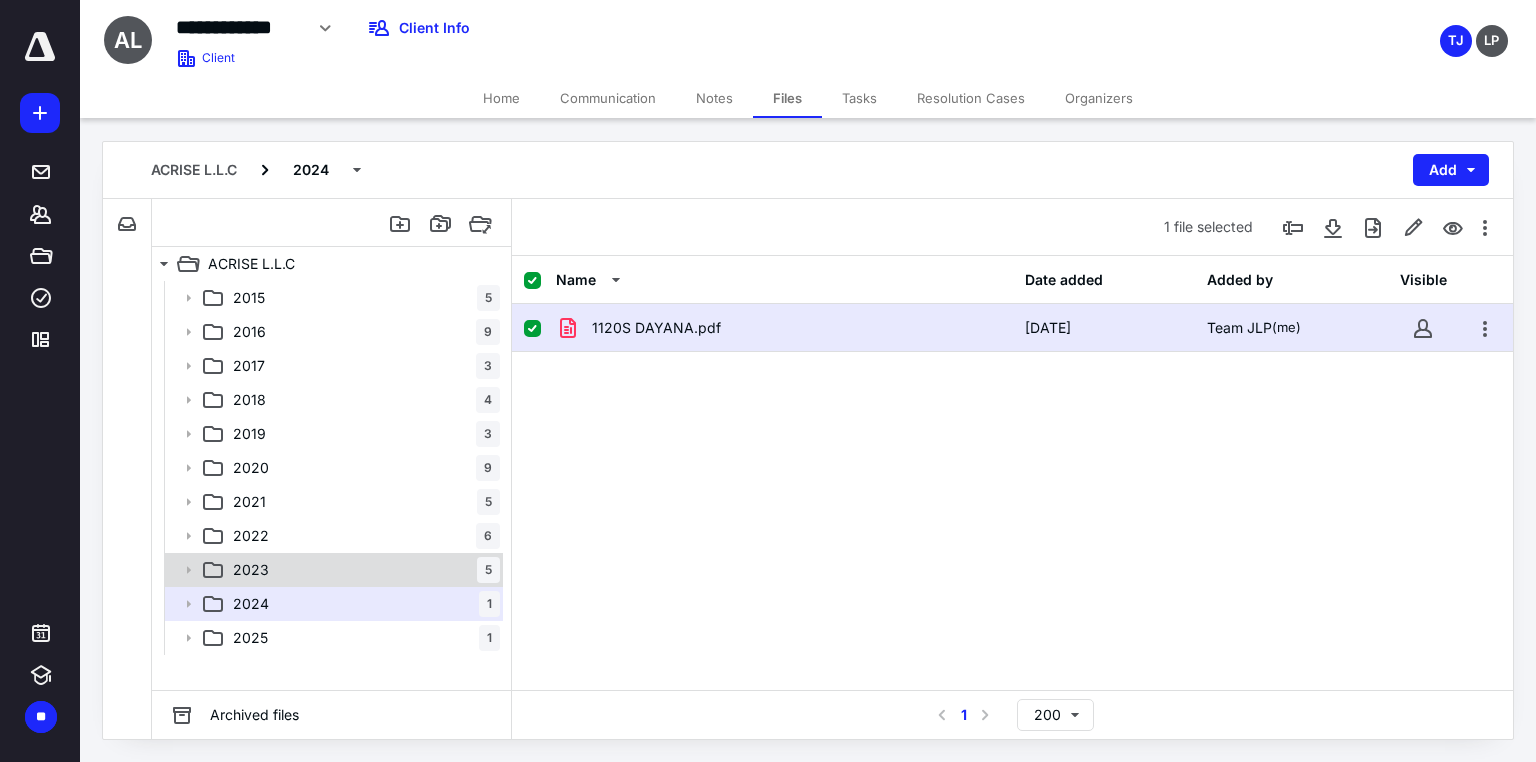 click on "2023 5" at bounding box center (362, 570) 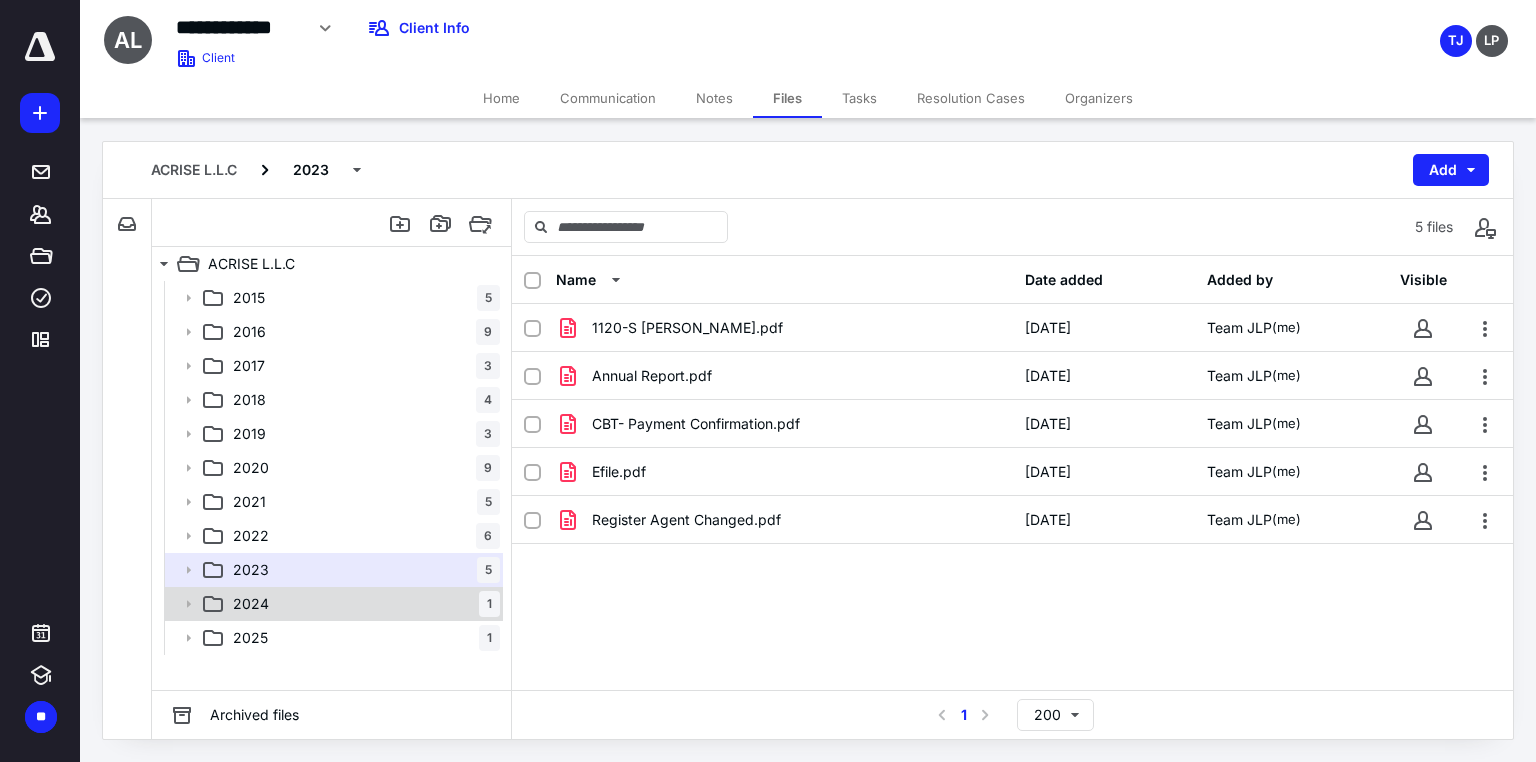 click on "2024 1" at bounding box center (362, 604) 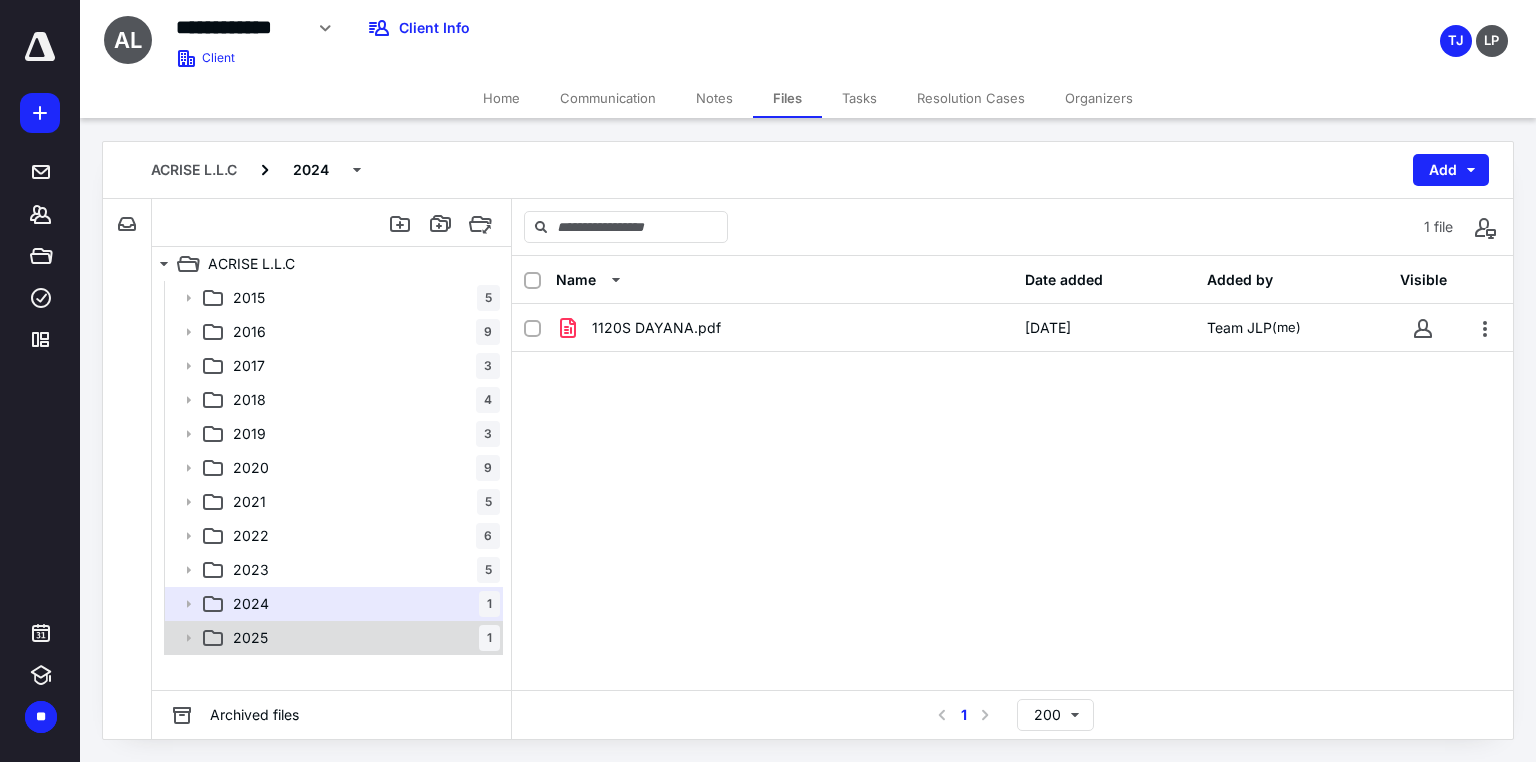 click on "2025 1" at bounding box center (362, 638) 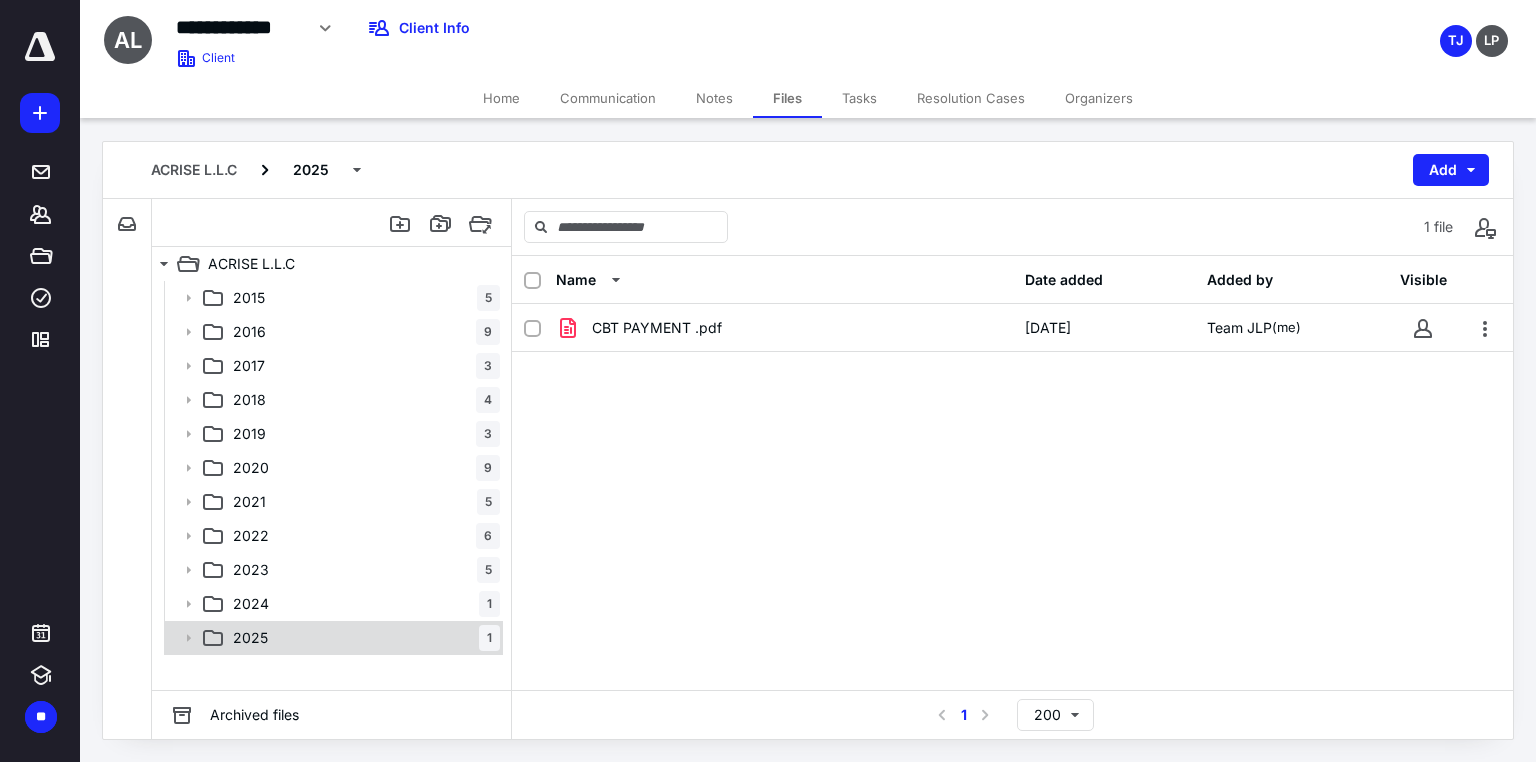 drag, startPoint x: 304, startPoint y: 633, endPoint x: 307, endPoint y: 623, distance: 10.440307 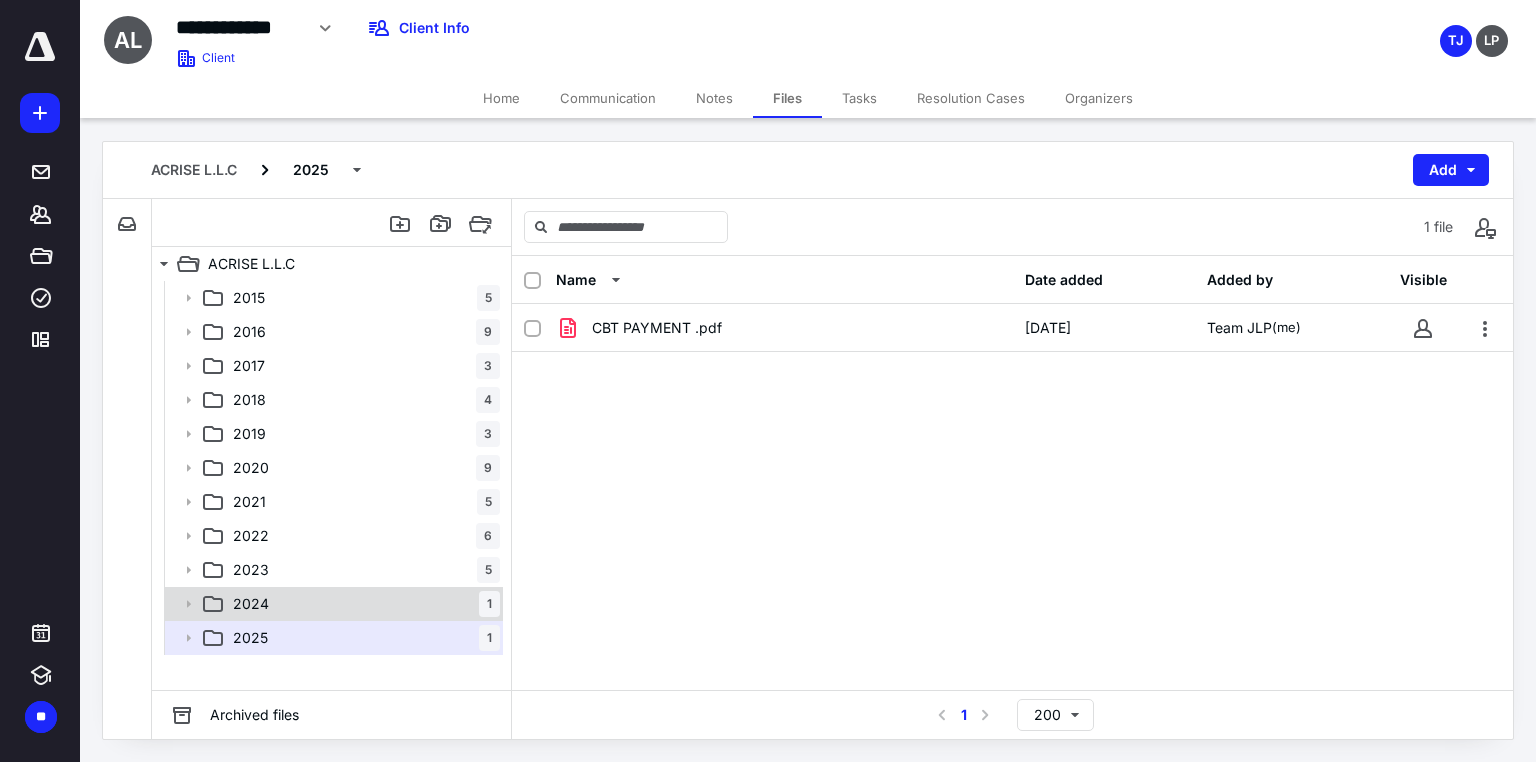 click on "2024 1" at bounding box center (362, 604) 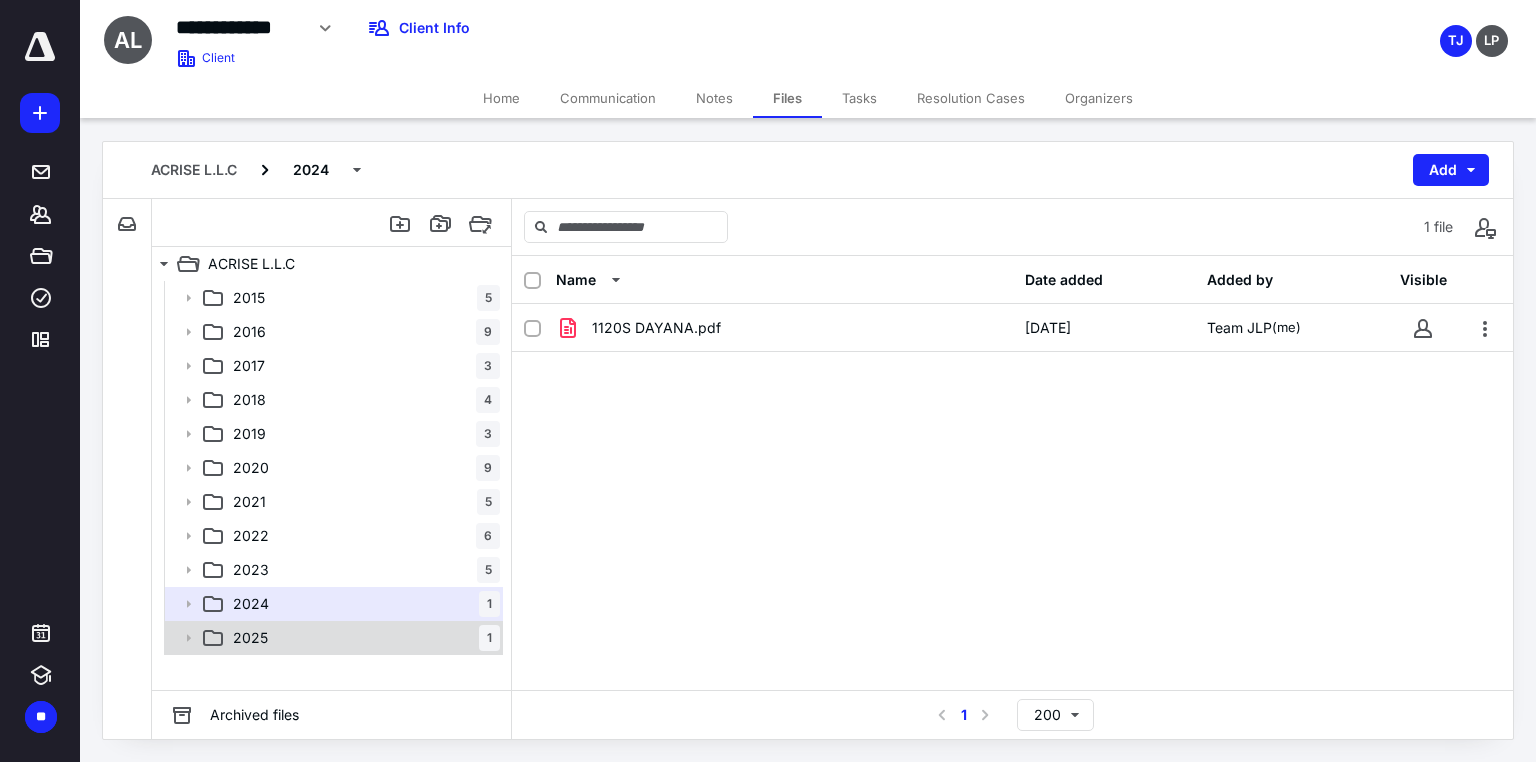 click on "2025 1" at bounding box center [362, 638] 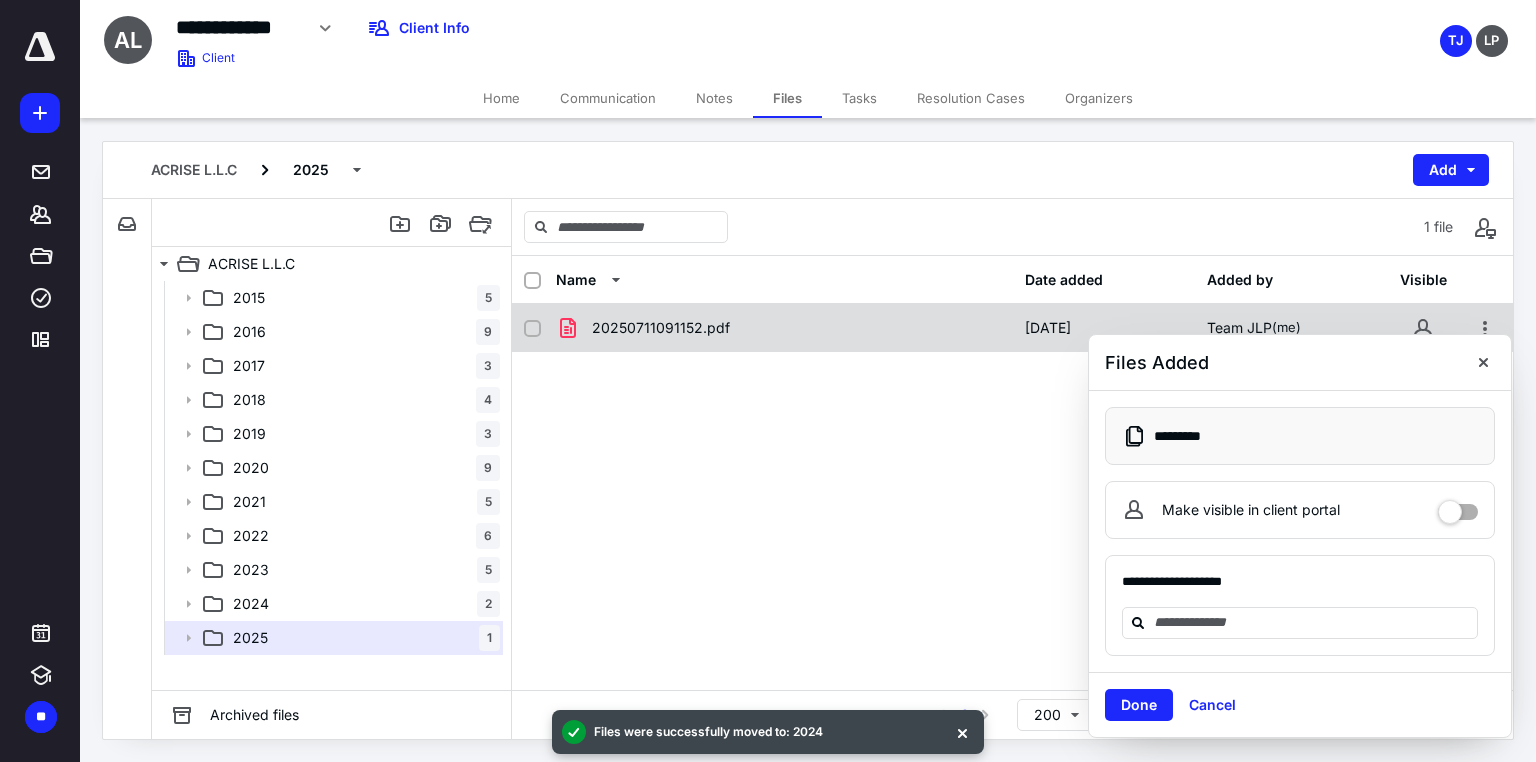 click on "20250711091152.pdf" at bounding box center [661, 328] 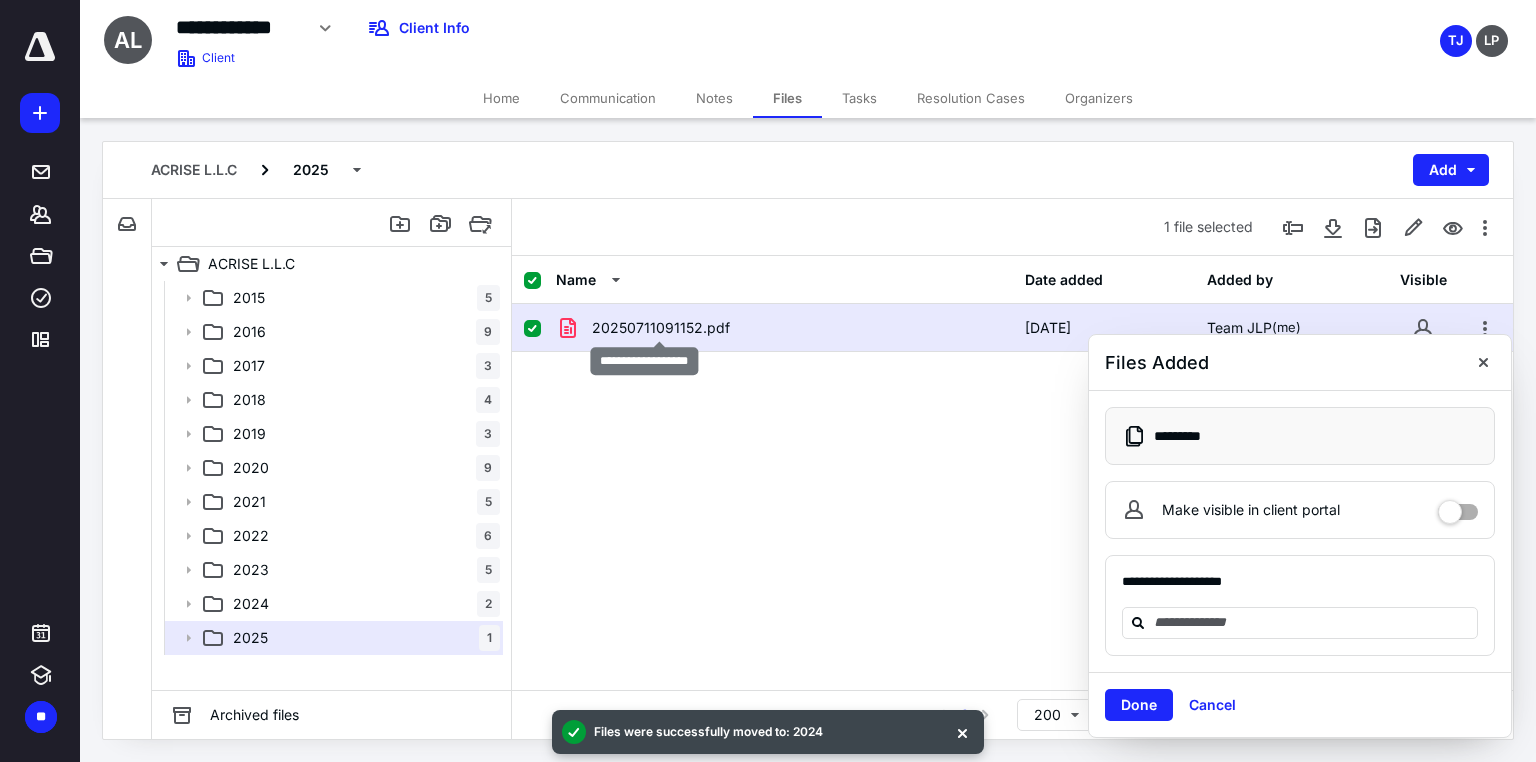 click on "20250711091152.pdf" at bounding box center [661, 328] 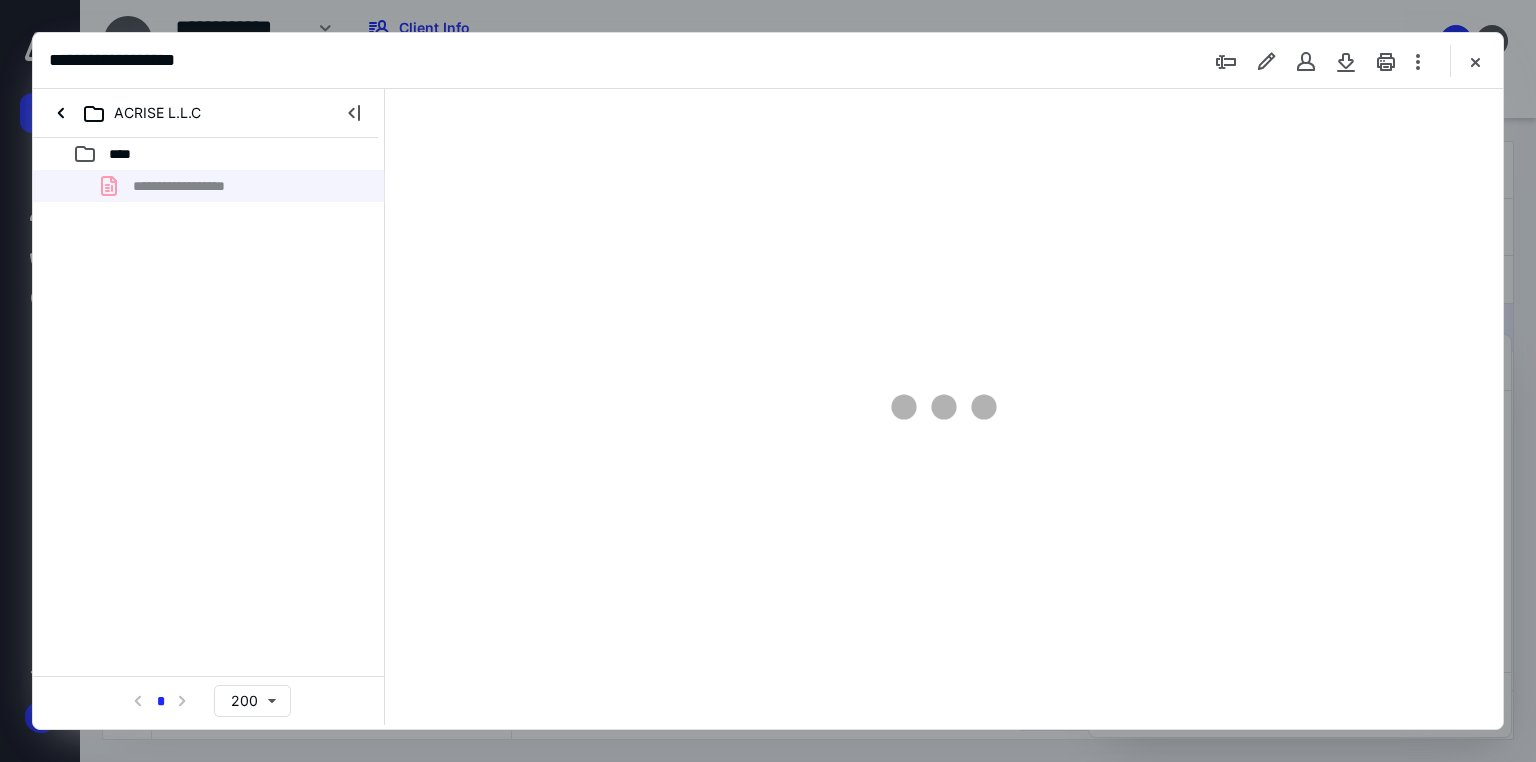 scroll, scrollTop: 0, scrollLeft: 0, axis: both 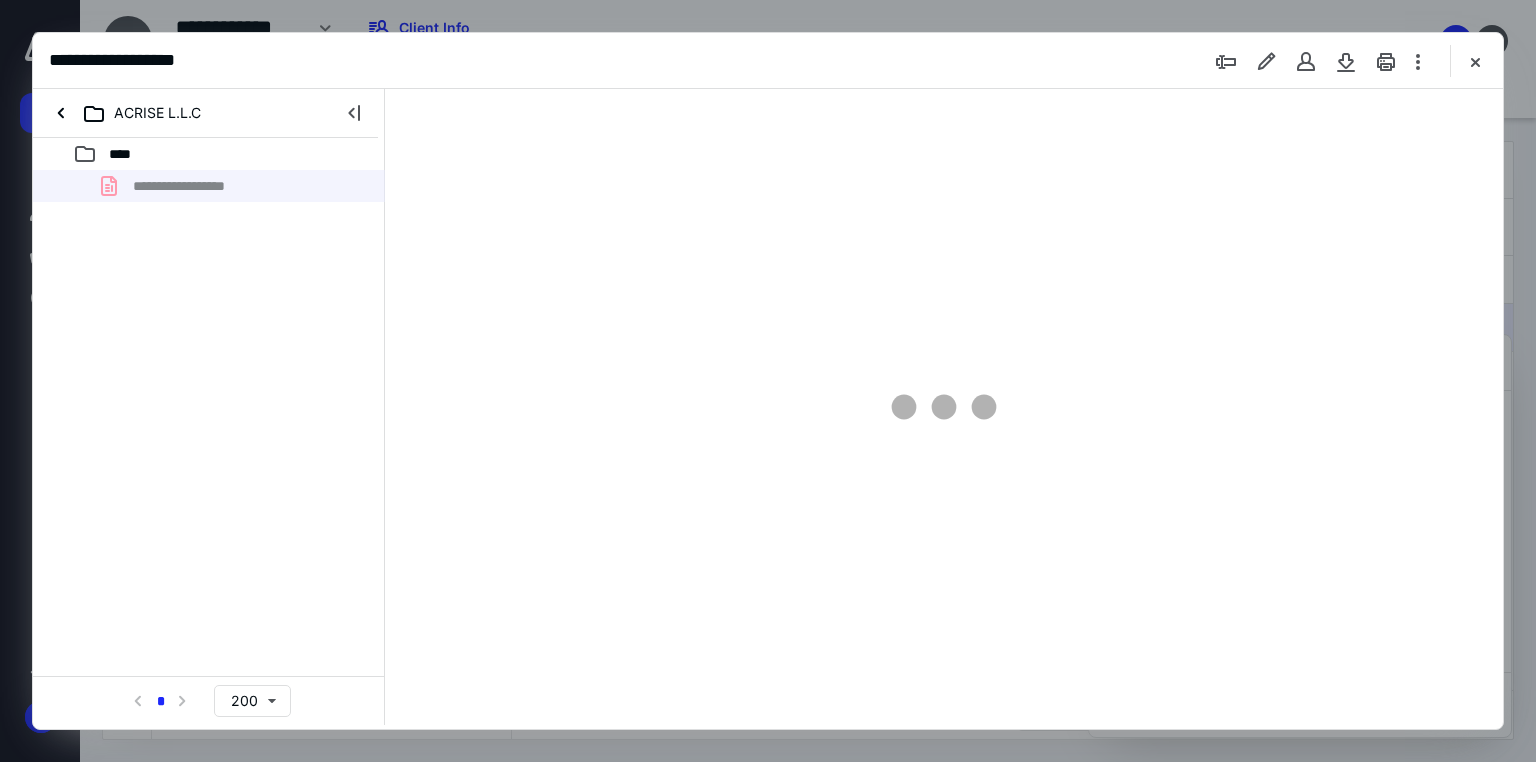 type on "71" 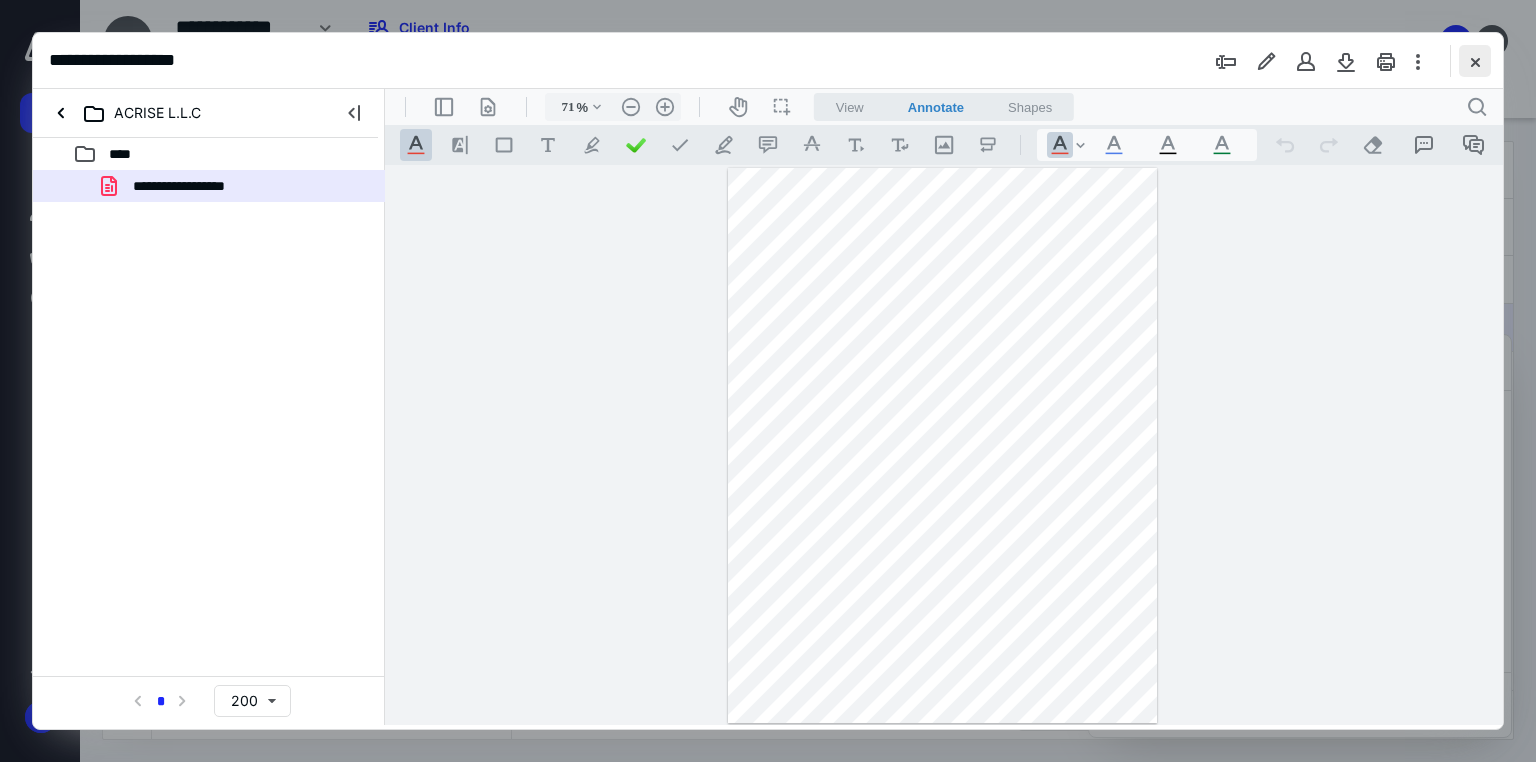 click at bounding box center [1475, 61] 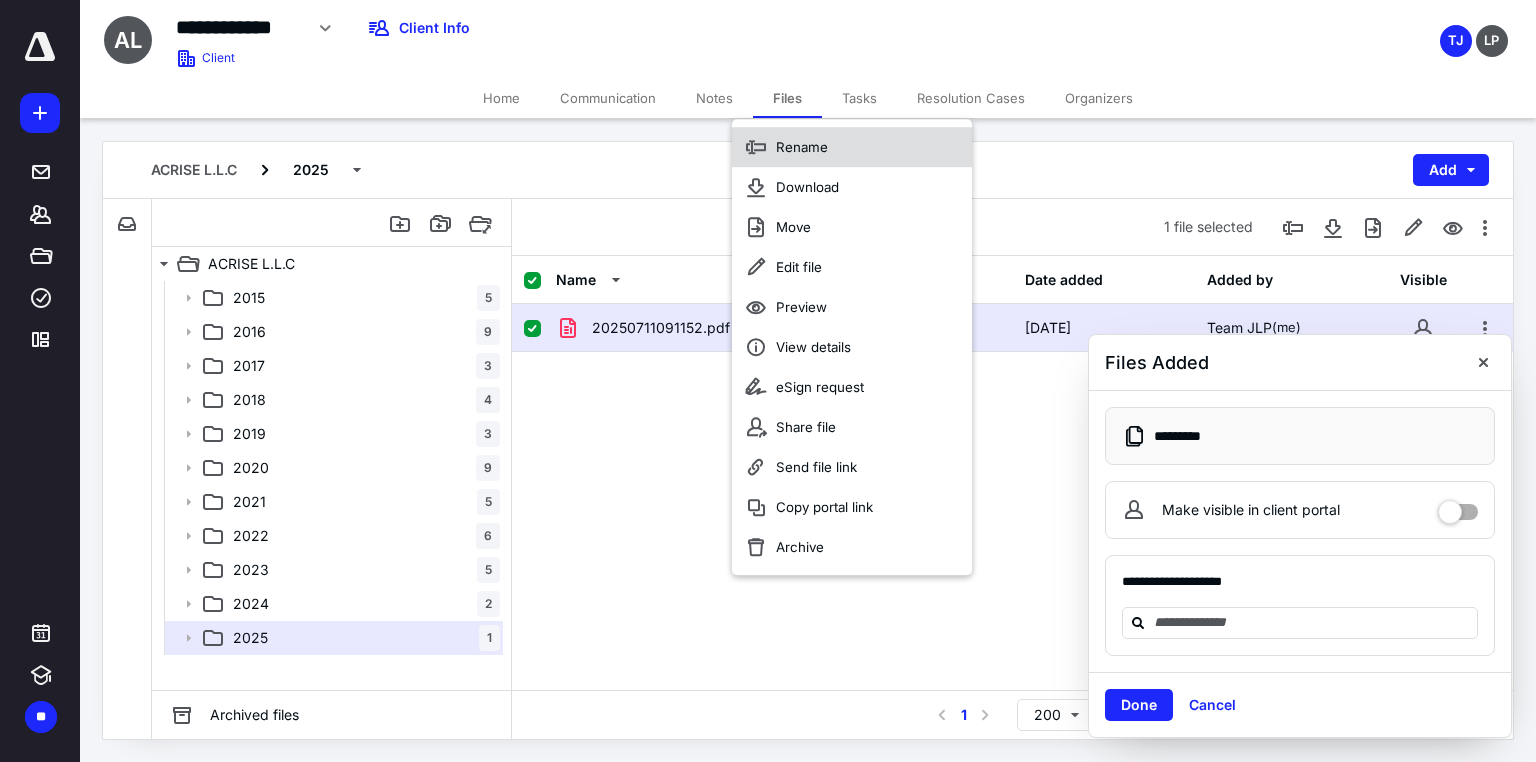 click on "Rename" at bounding box center (802, 147) 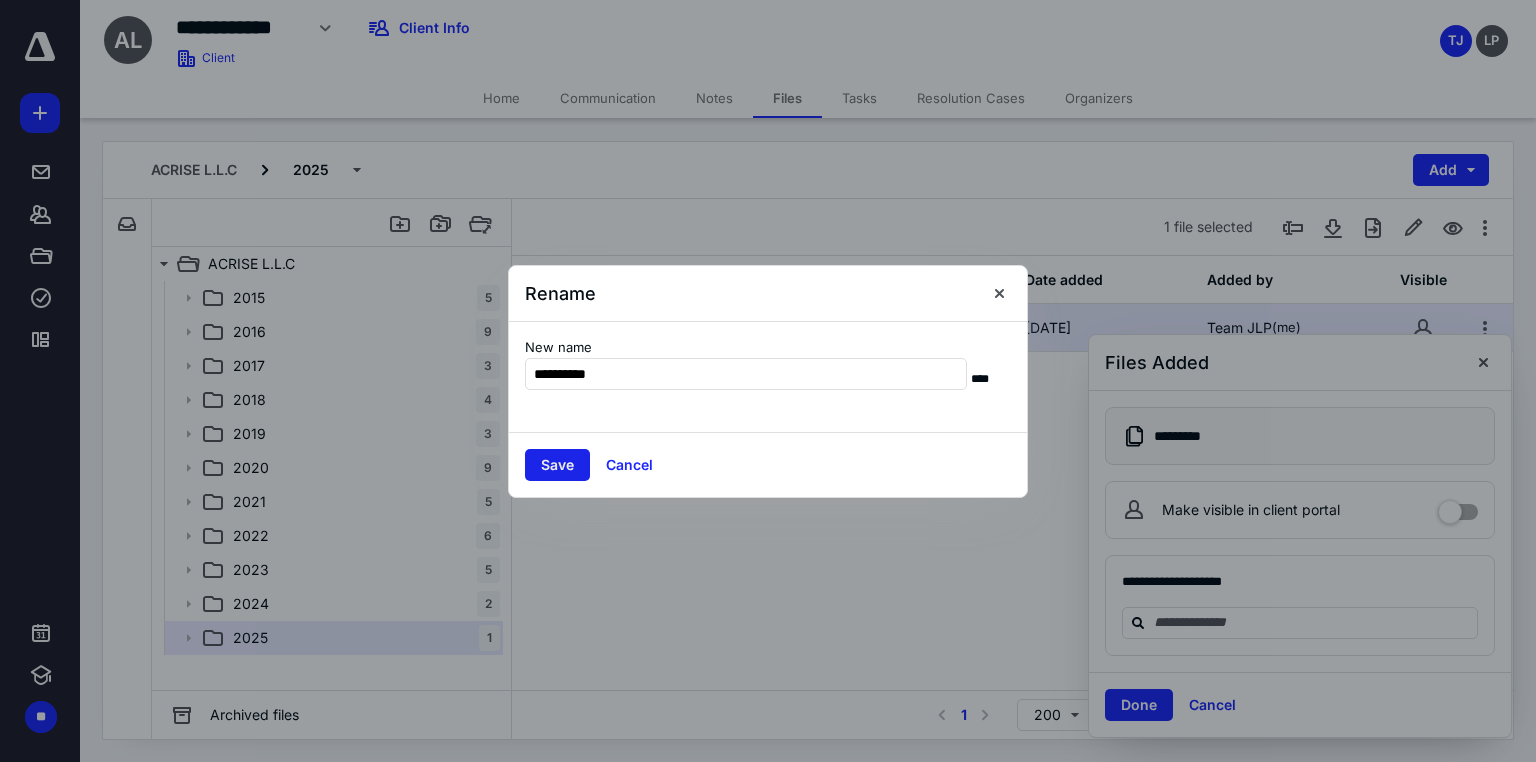 type on "*********" 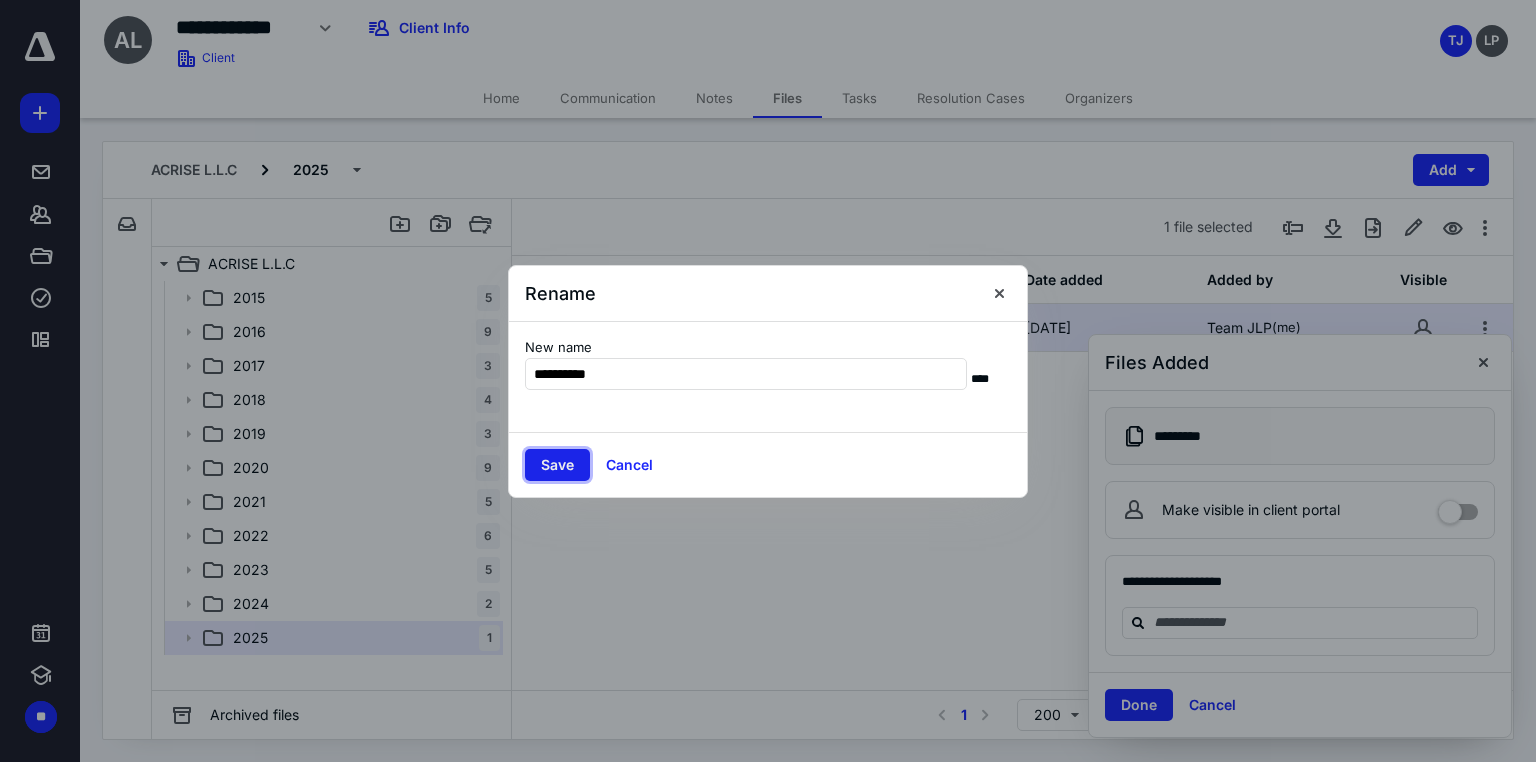 click on "Save" at bounding box center [557, 465] 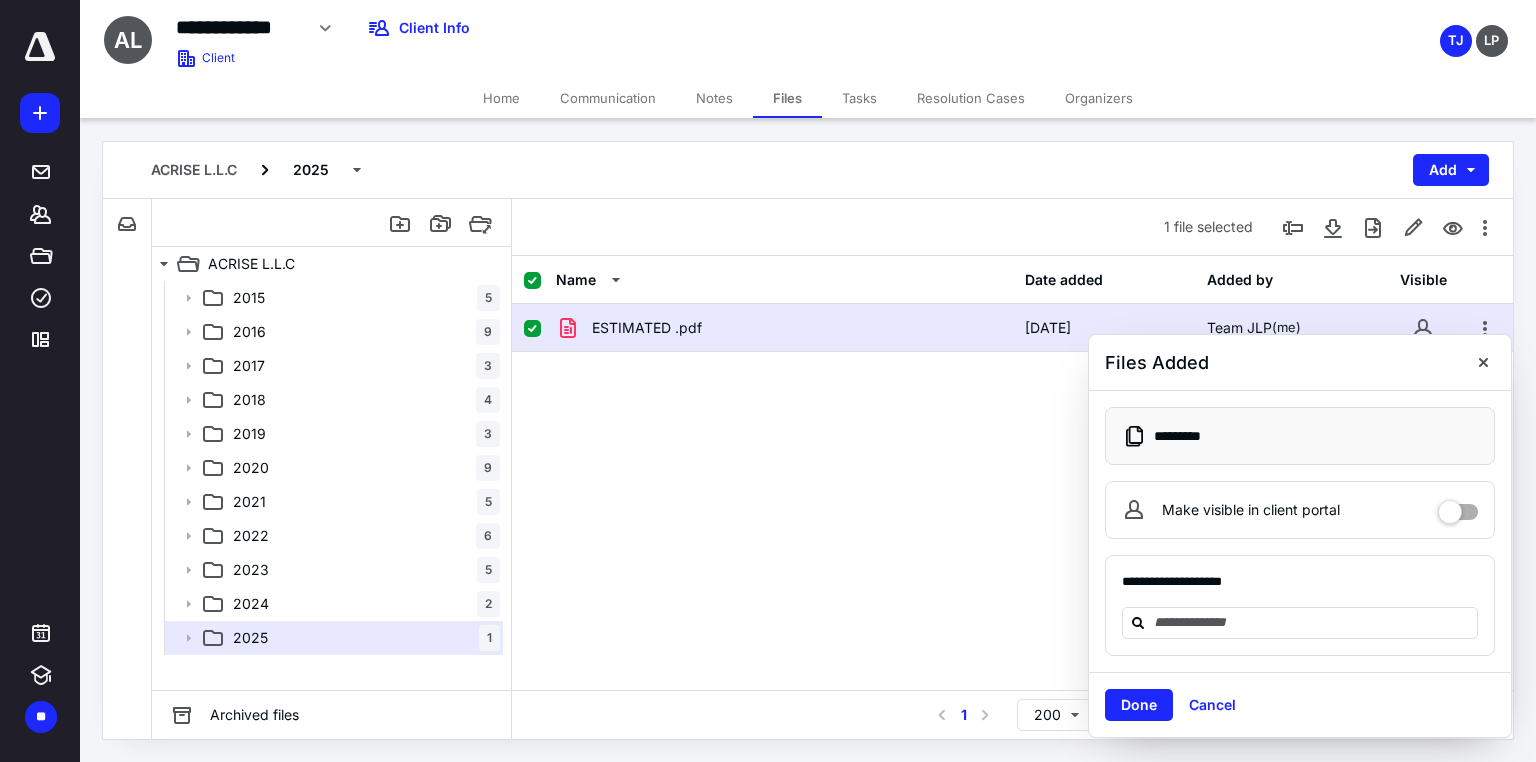 click on "ESTIMATED .pdf 7/11/2025 Team JLP  (me)" at bounding box center [1012, 454] 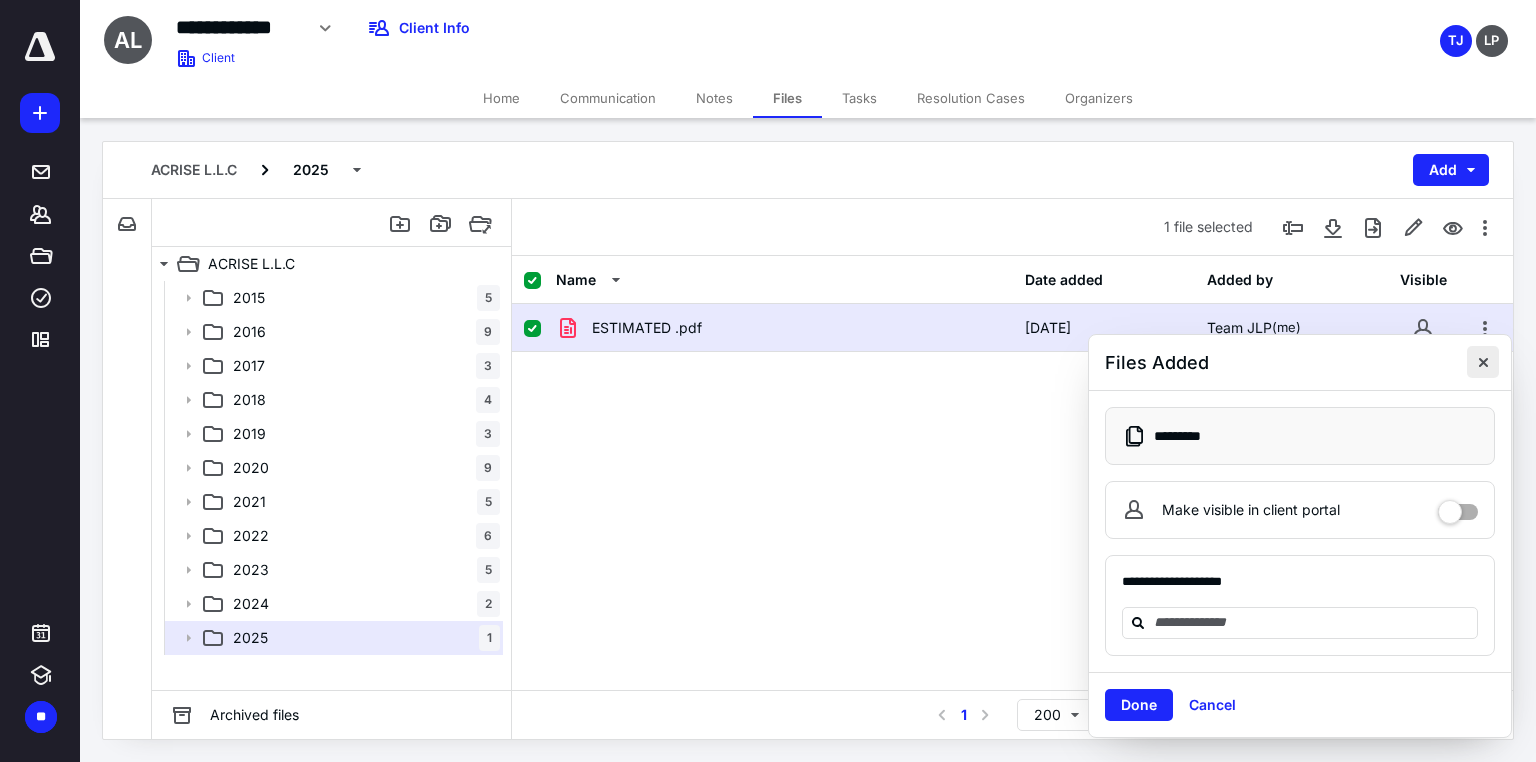 click at bounding box center [1483, 362] 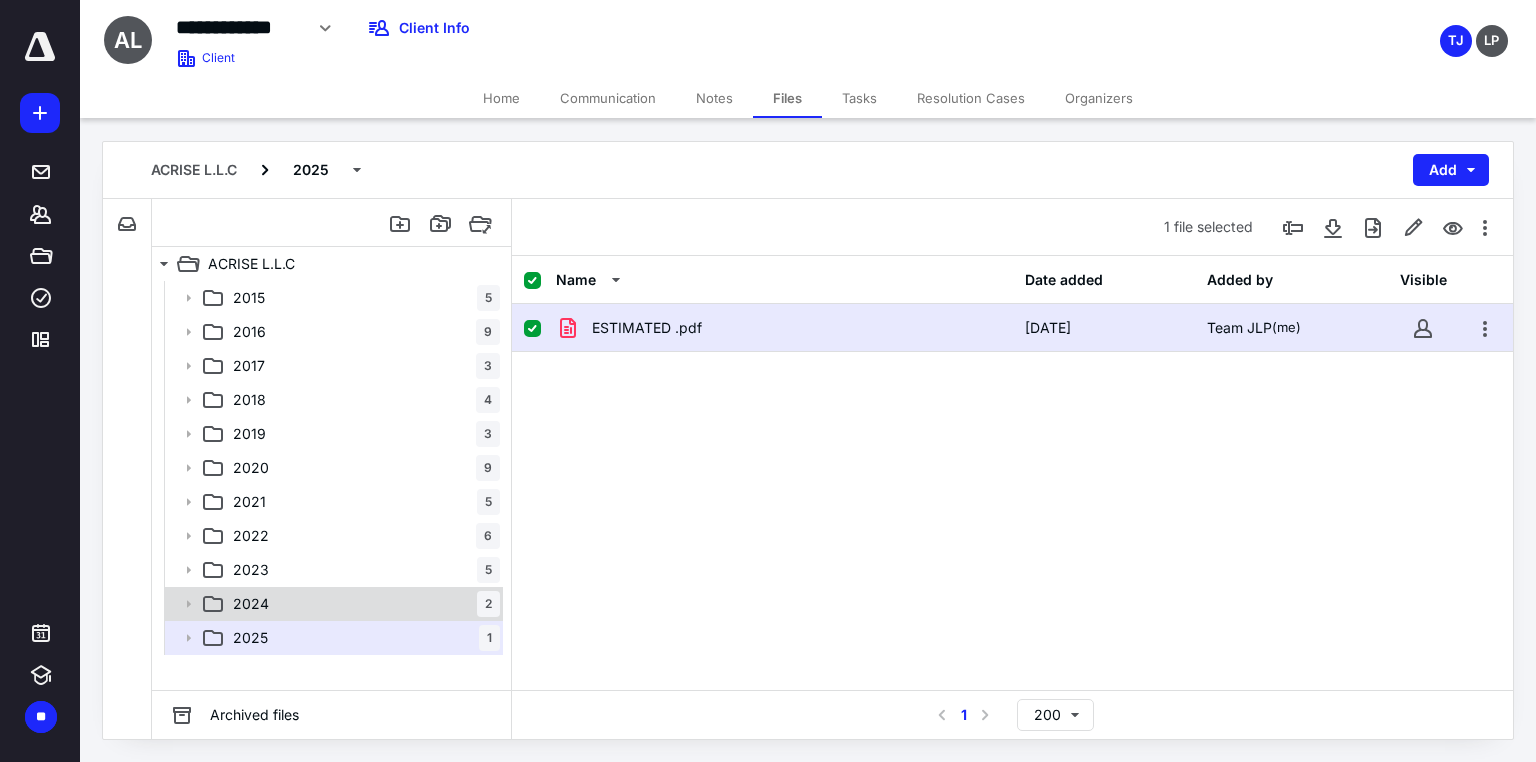 click on "2024" at bounding box center [251, 604] 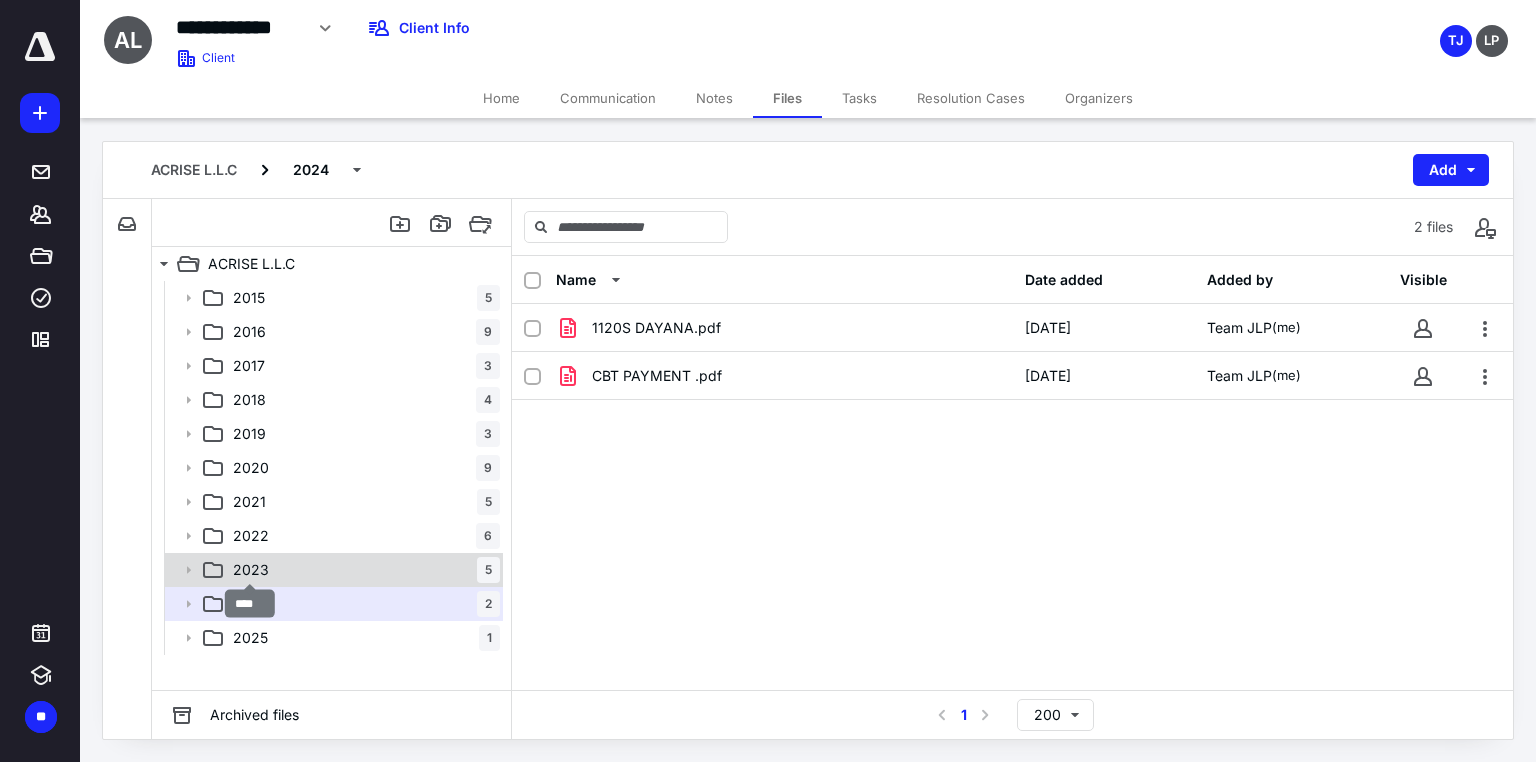 click on "2023" at bounding box center [251, 570] 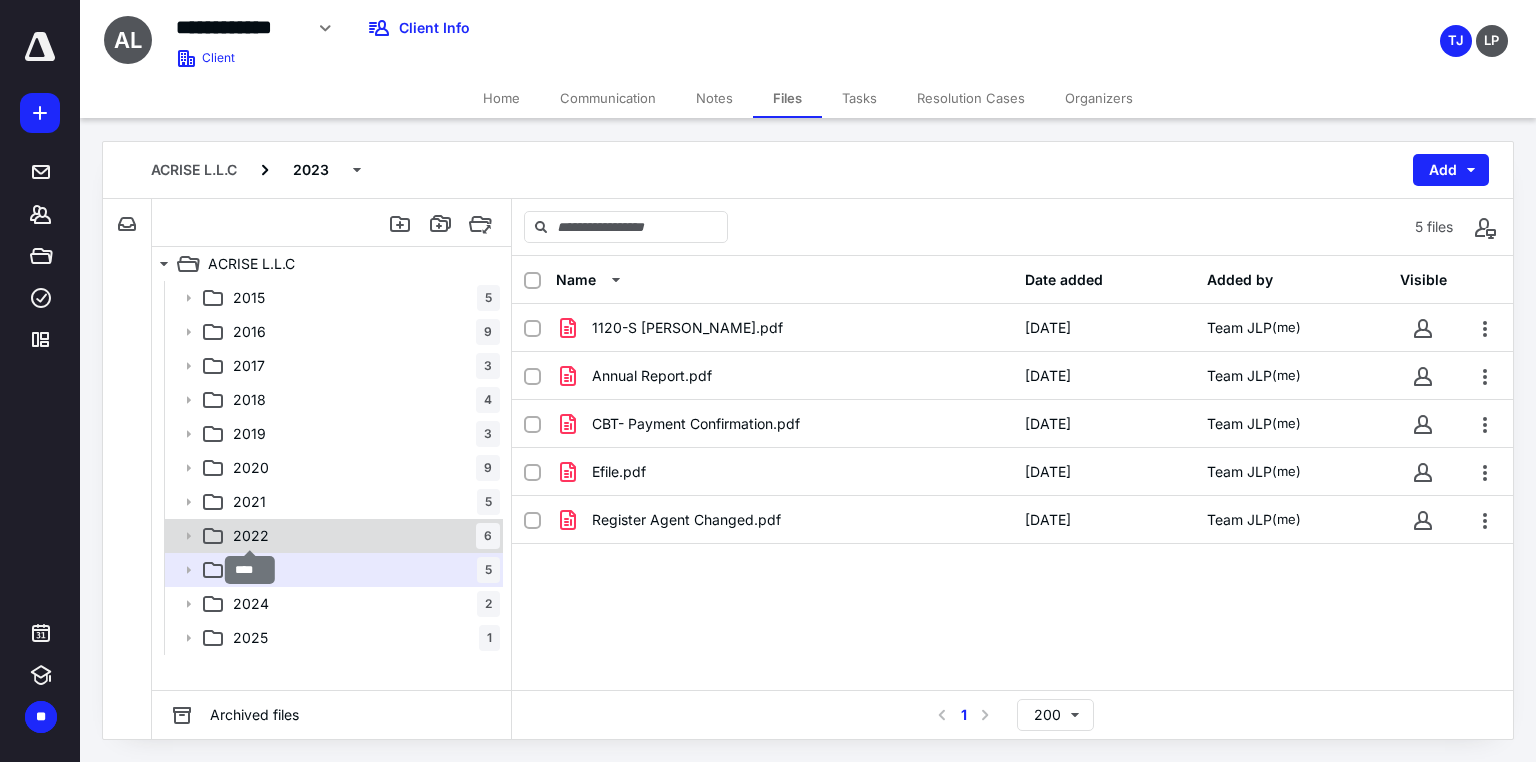 click on "2022" at bounding box center (251, 536) 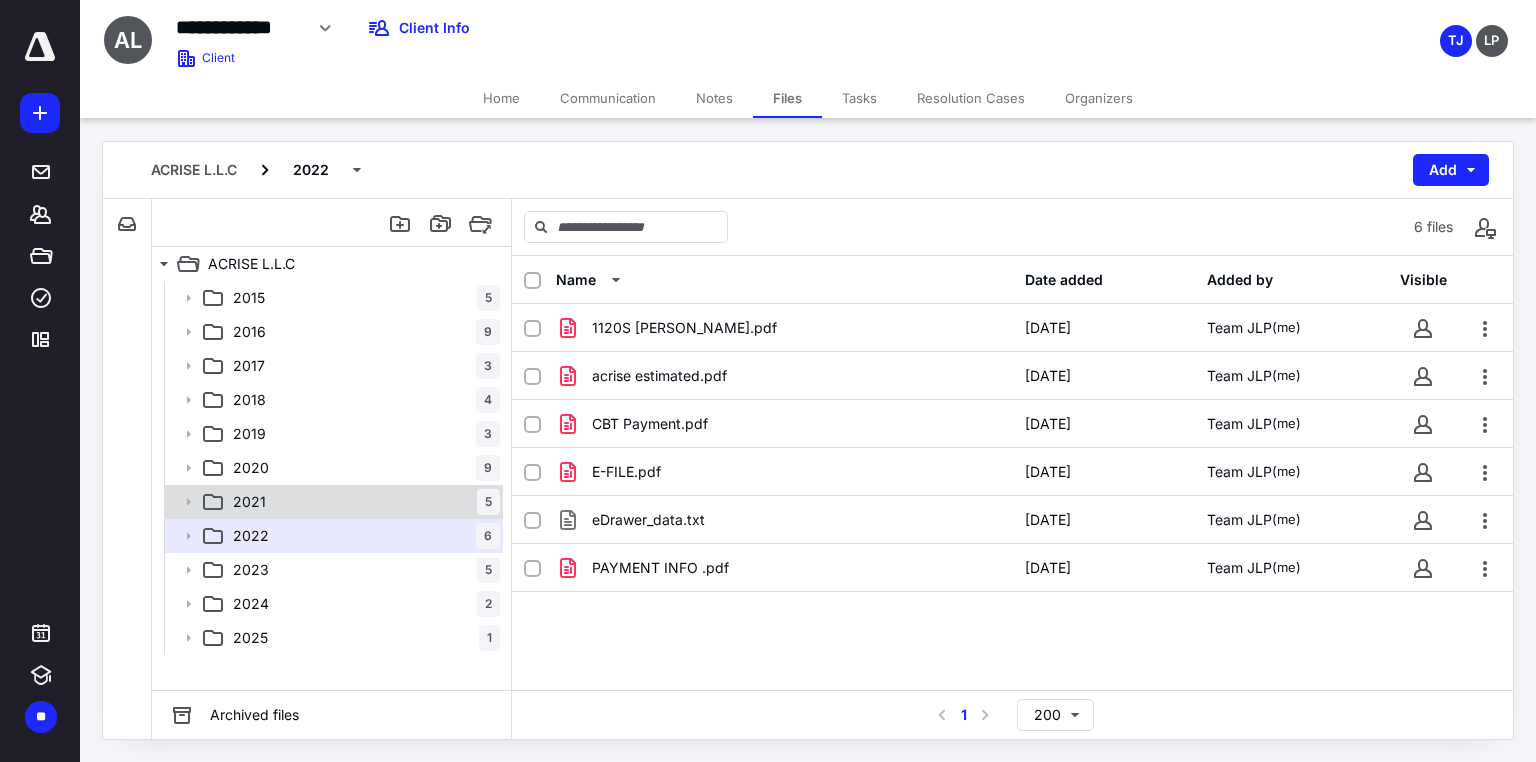 click on "2021 5" at bounding box center (362, 502) 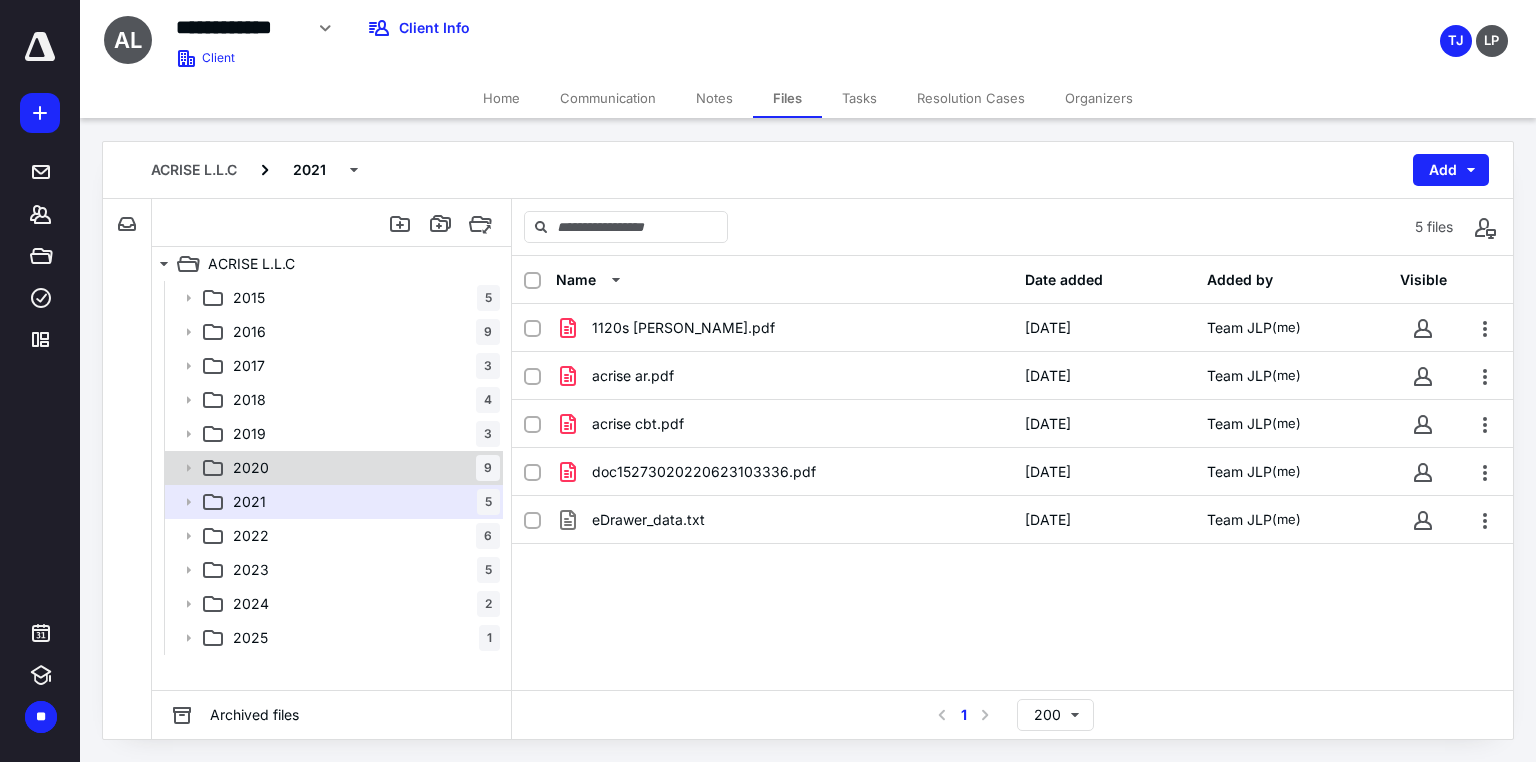 click on "2020" at bounding box center (251, 468) 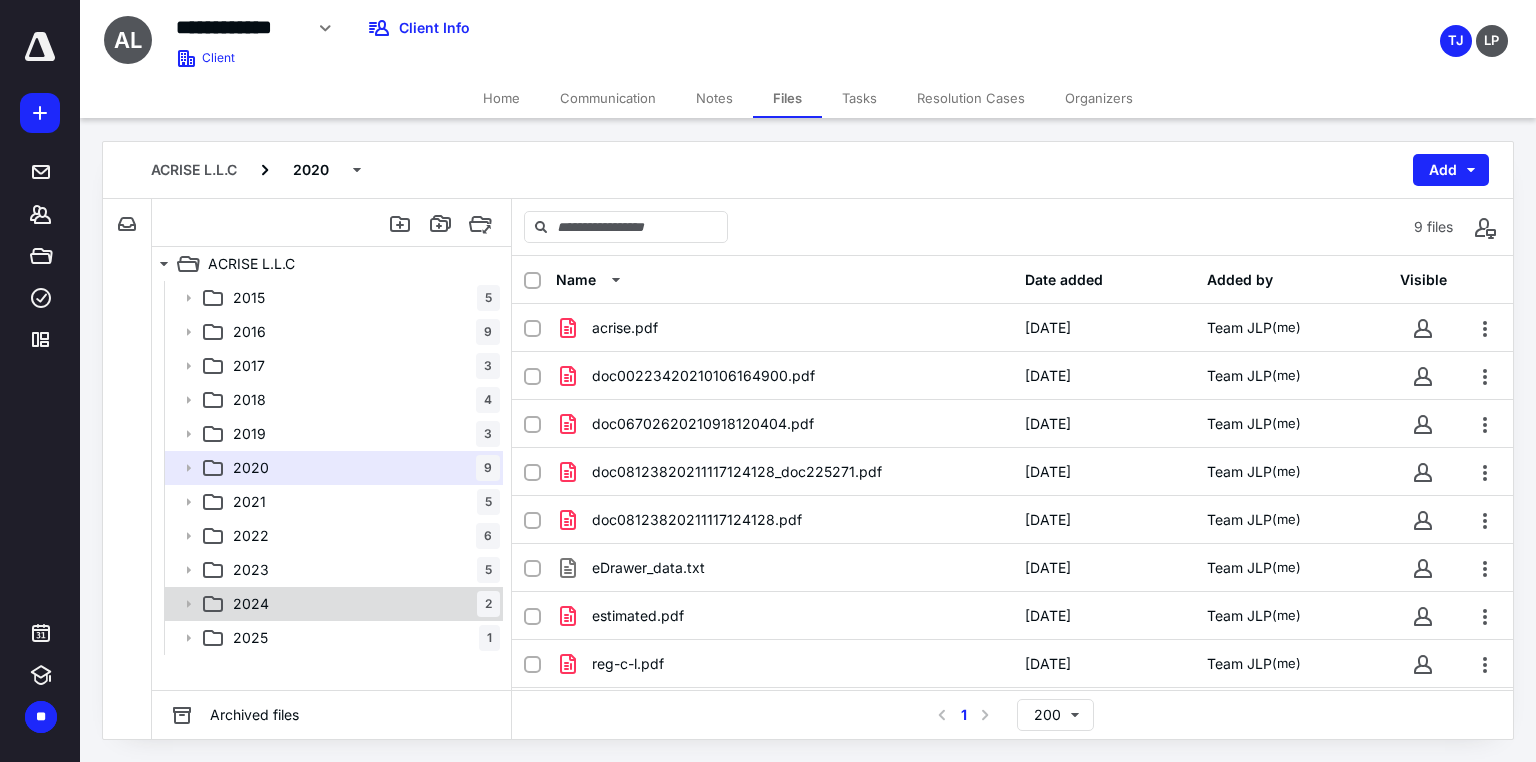 click on "2024" at bounding box center [251, 604] 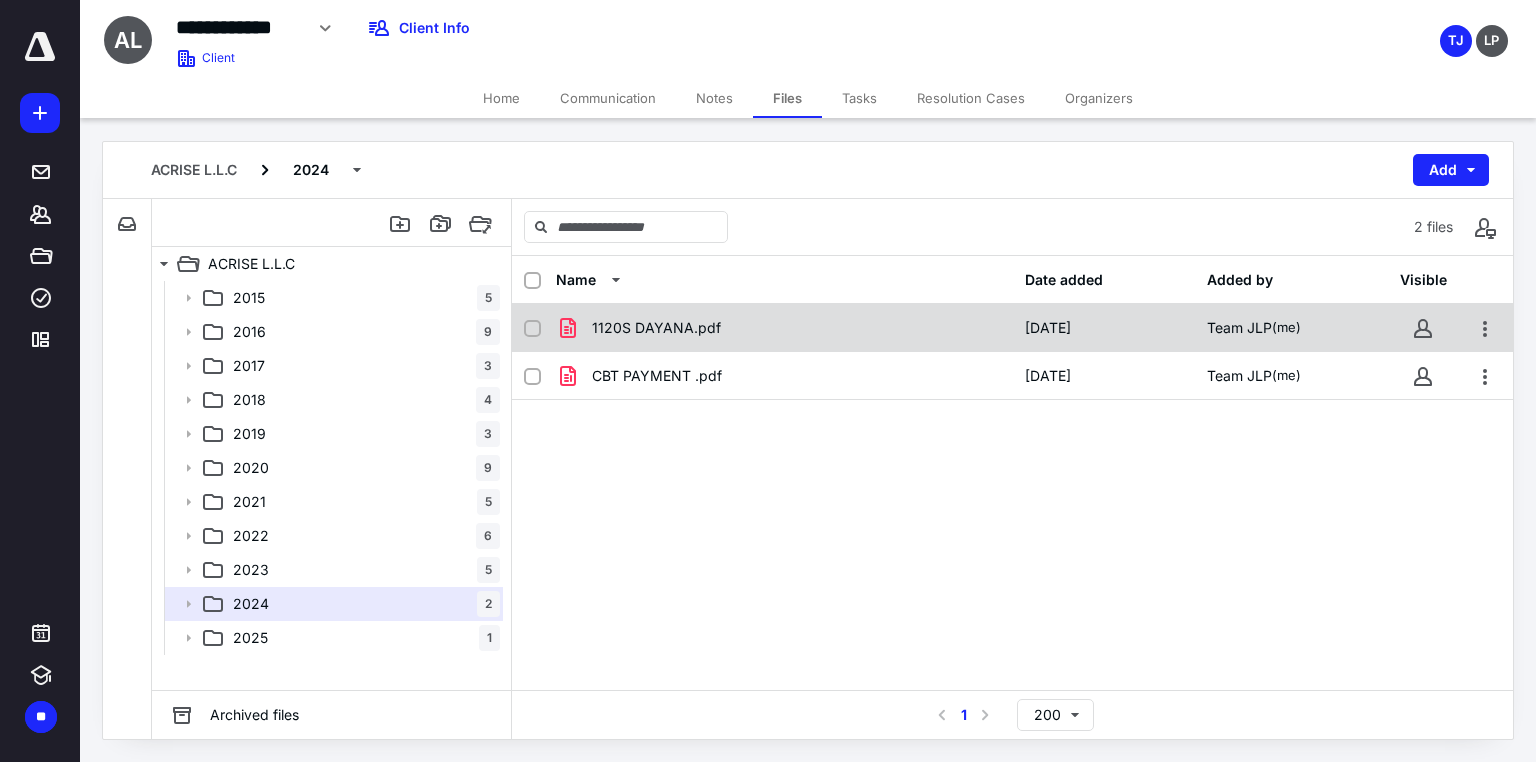 click on "1120S DAYANA.pdf" at bounding box center [656, 328] 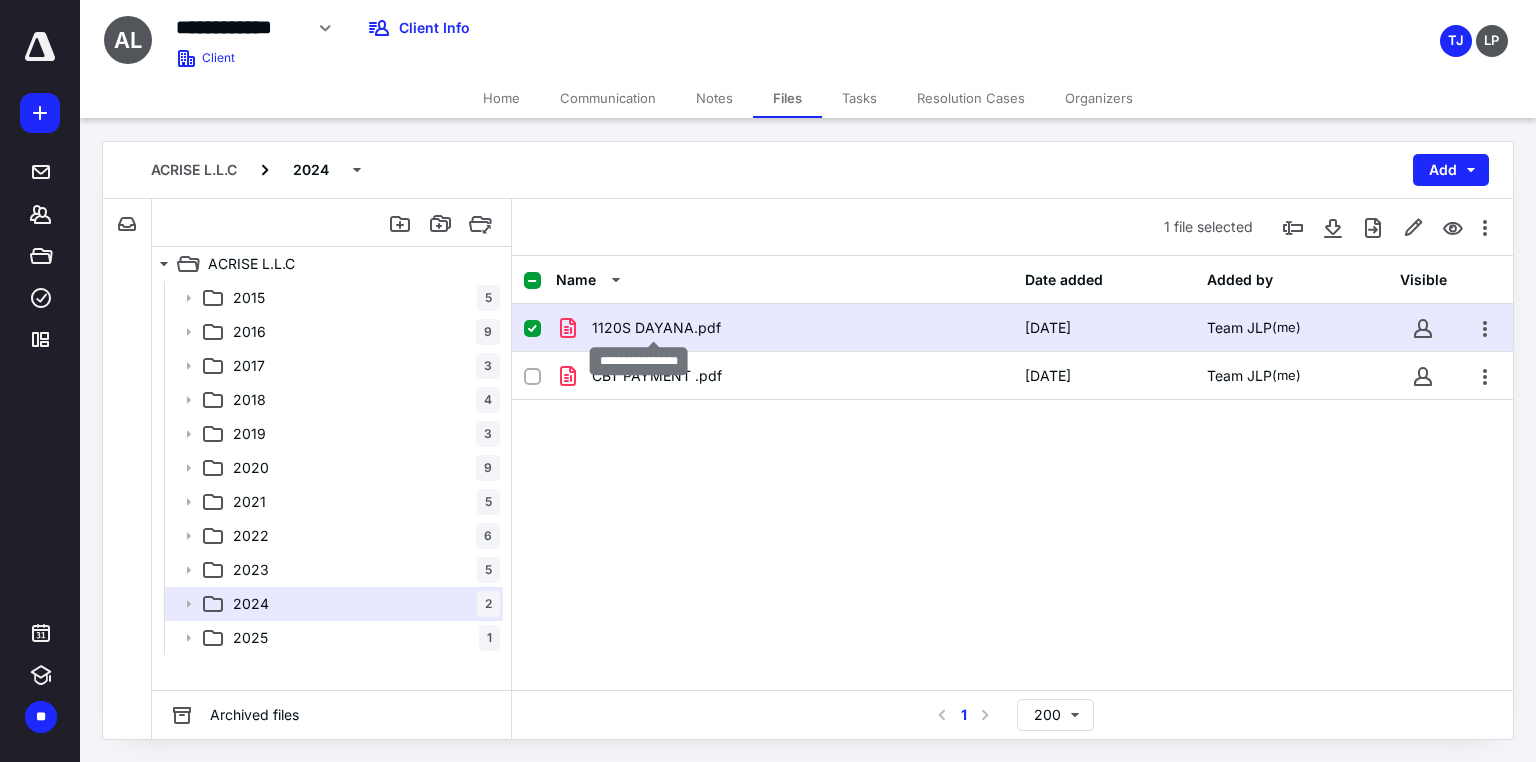 click on "1120S DAYANA.pdf" at bounding box center [656, 328] 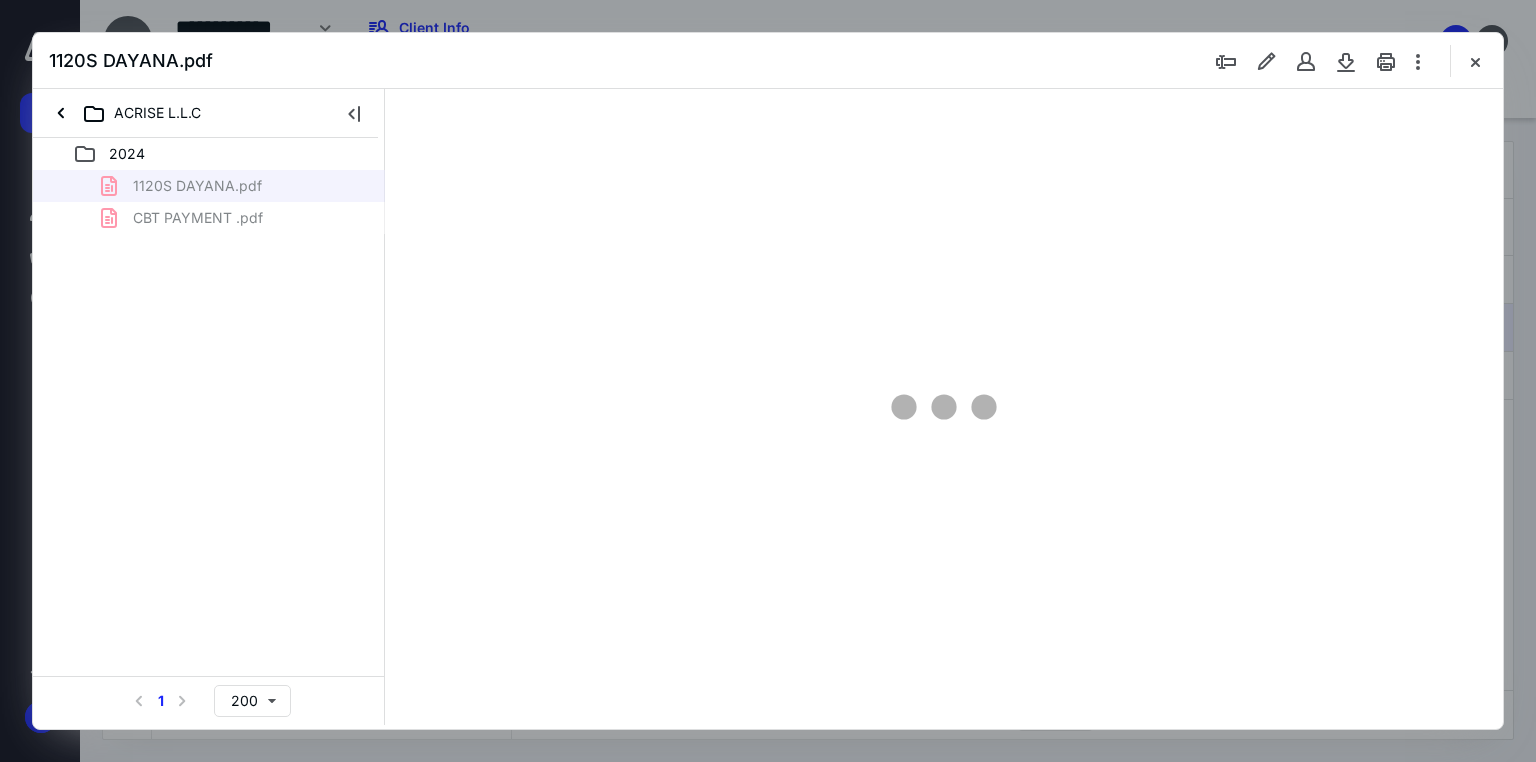 scroll, scrollTop: 0, scrollLeft: 0, axis: both 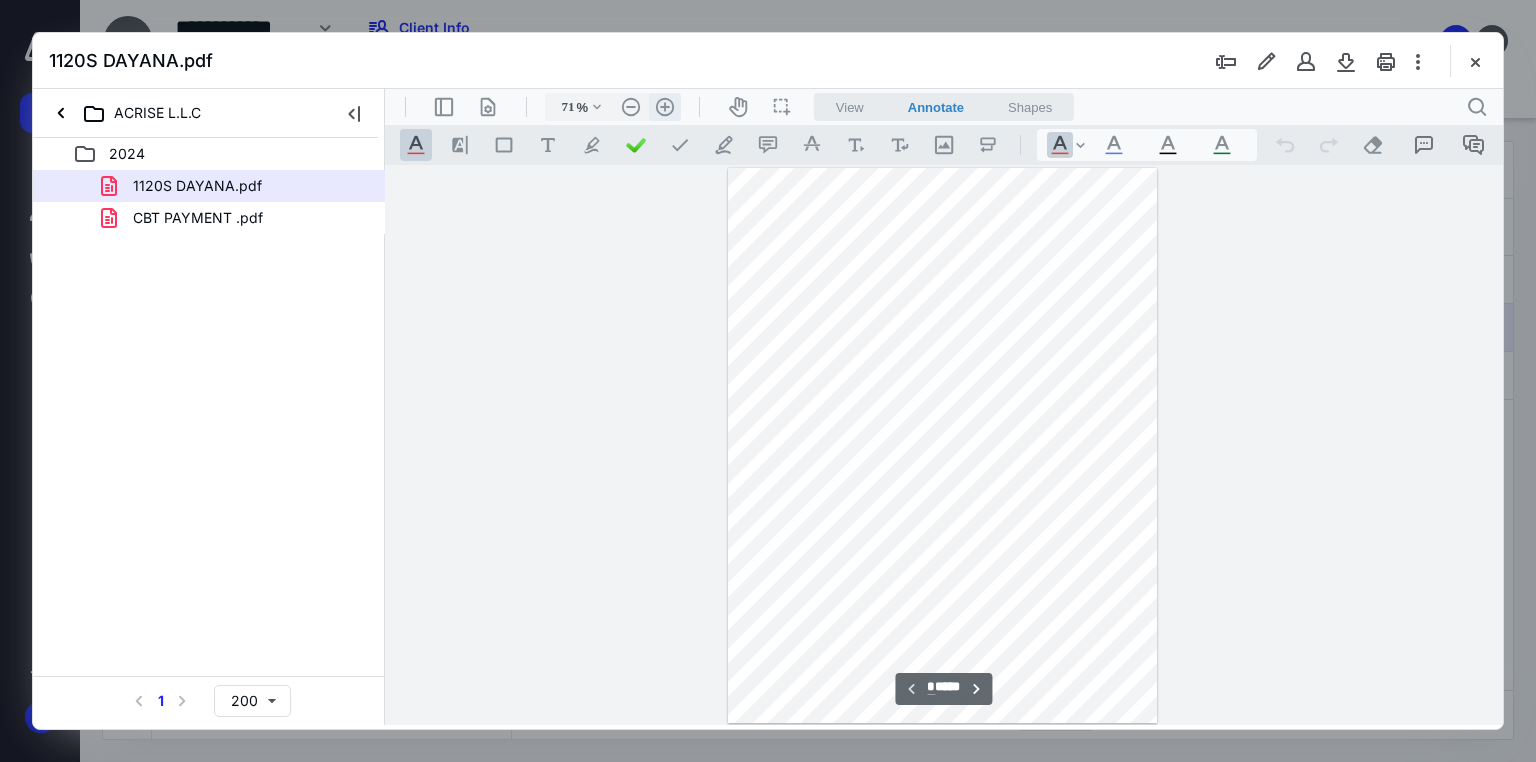 click on ".cls-1{fill:#abb0c4;} icon - header - zoom - in - line" at bounding box center (665, 107) 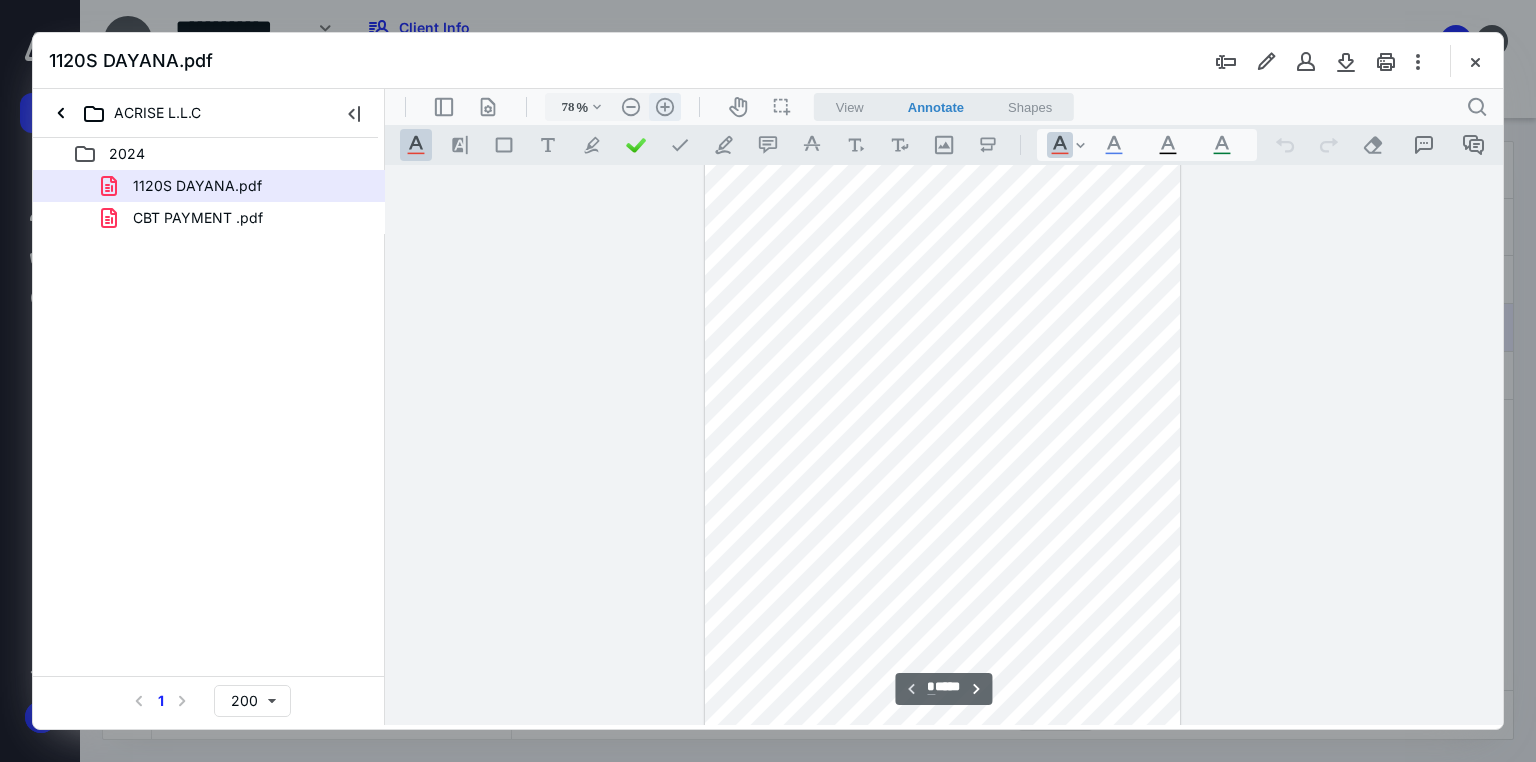 click on ".cls-1{fill:#abb0c4;} icon - header - zoom - in - line" at bounding box center [665, 107] 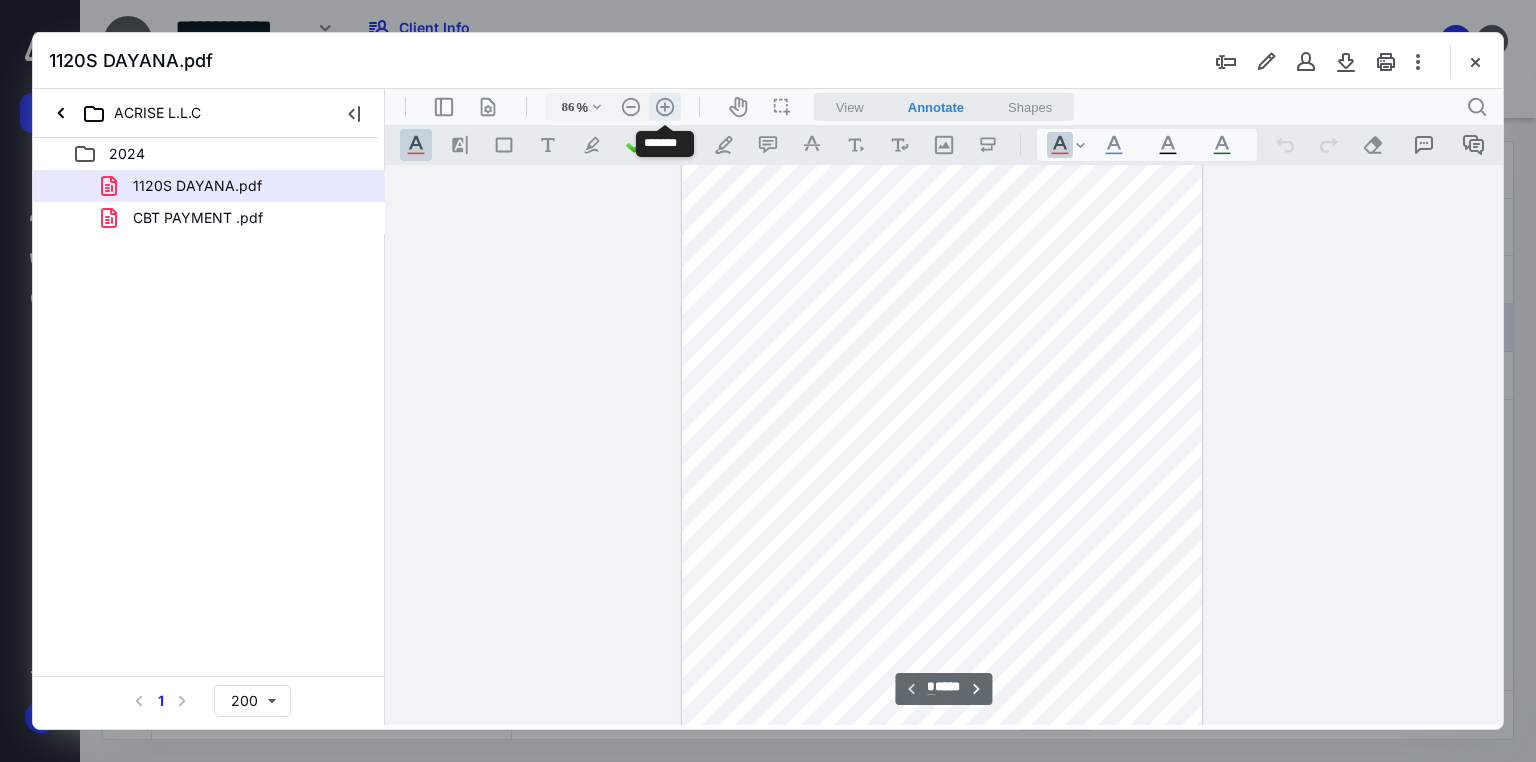 click on ".cls-1{fill:#abb0c4;} icon - header - zoom - in - line" at bounding box center (665, 107) 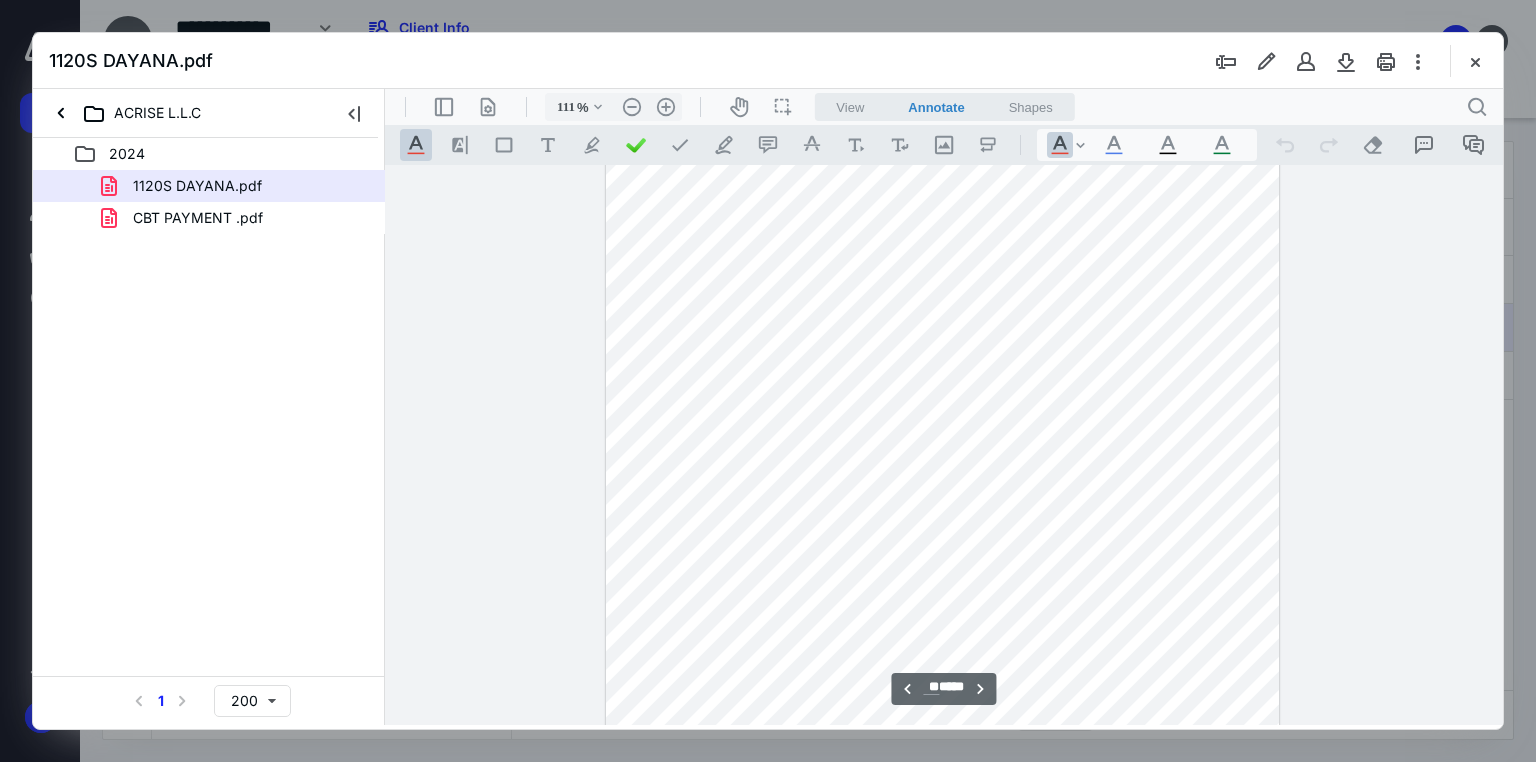 scroll, scrollTop: 14617, scrollLeft: 0, axis: vertical 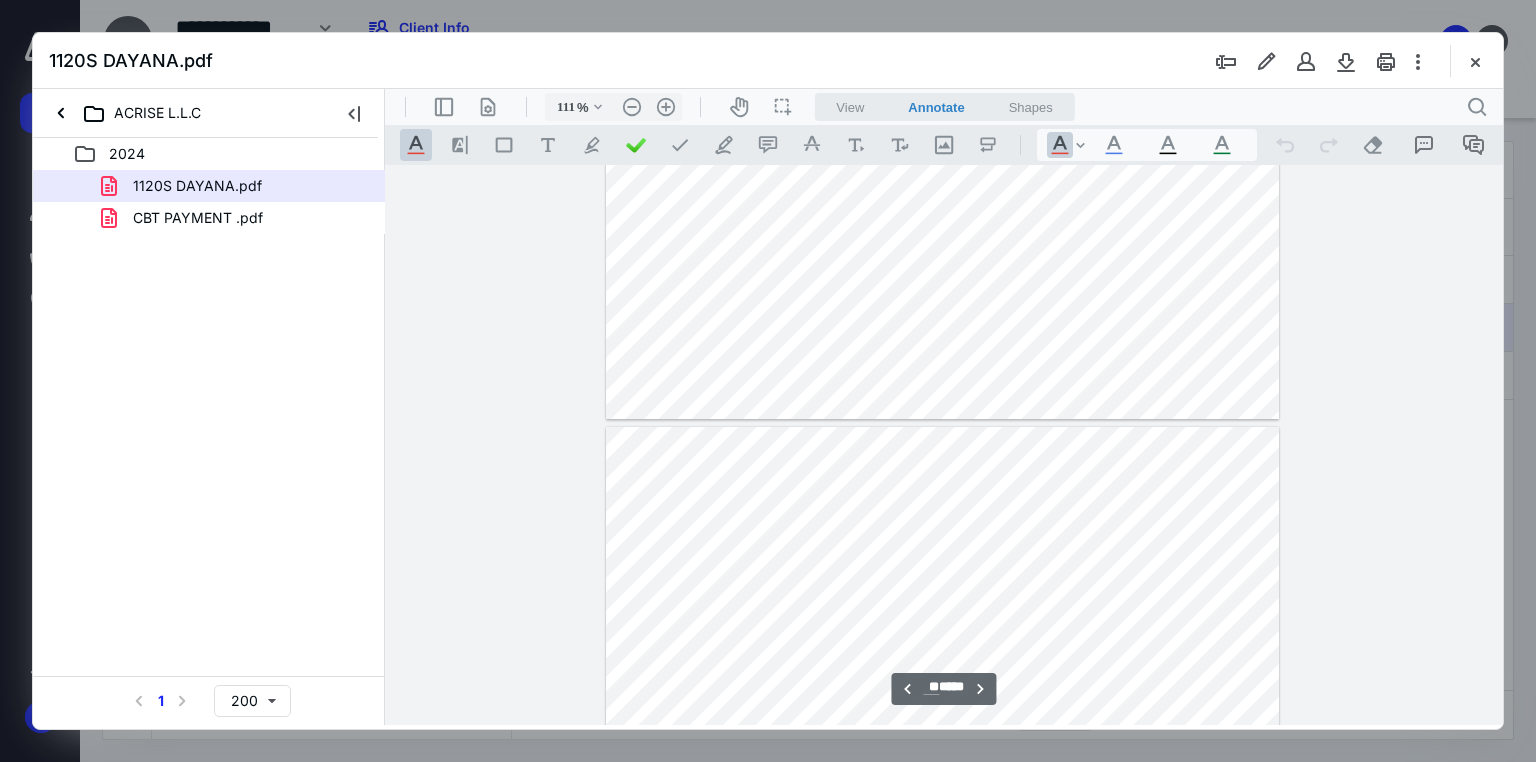 type on "**" 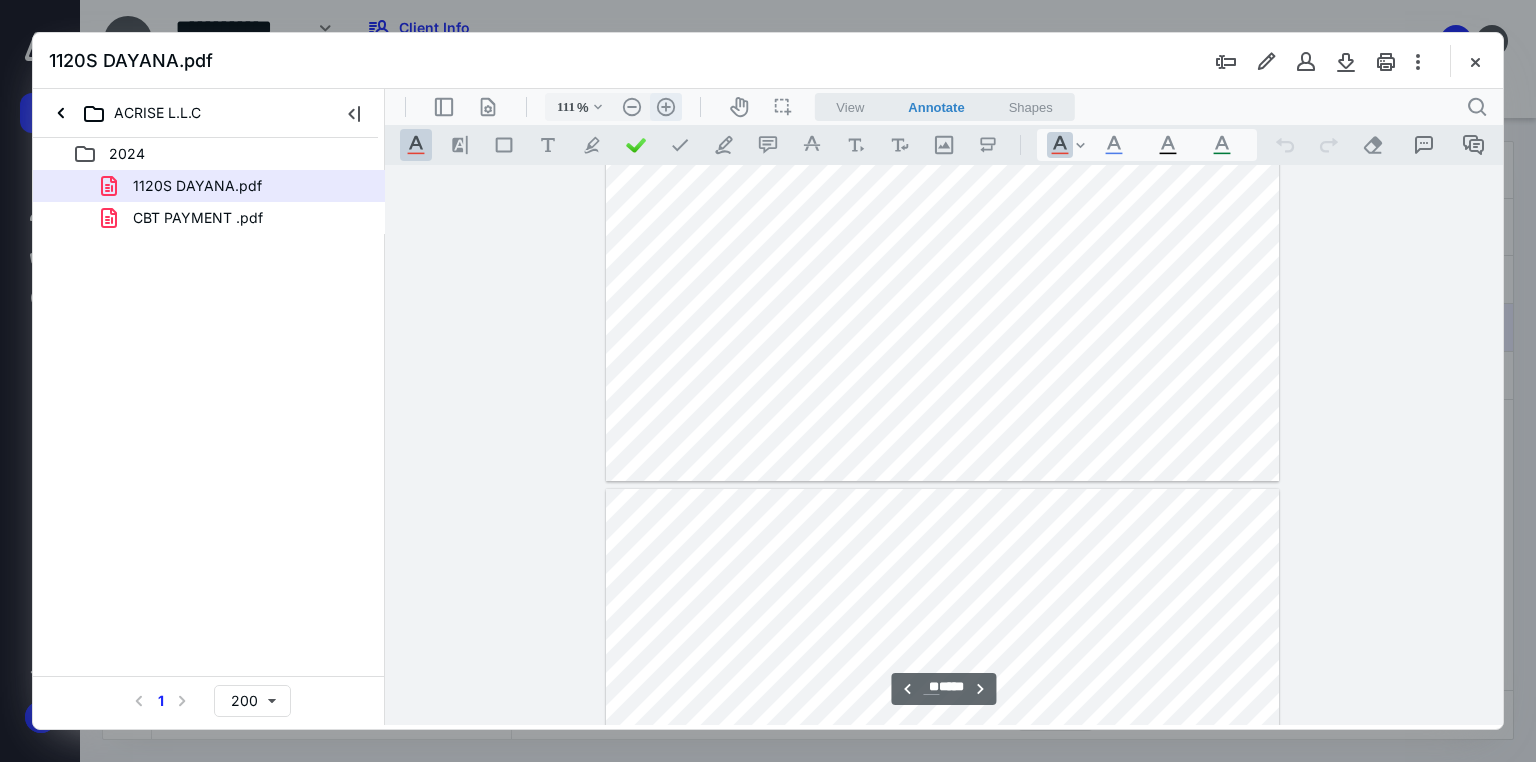 click on ".cls-1{fill:#abb0c4;} icon - header - zoom - in - line" at bounding box center [666, 107] 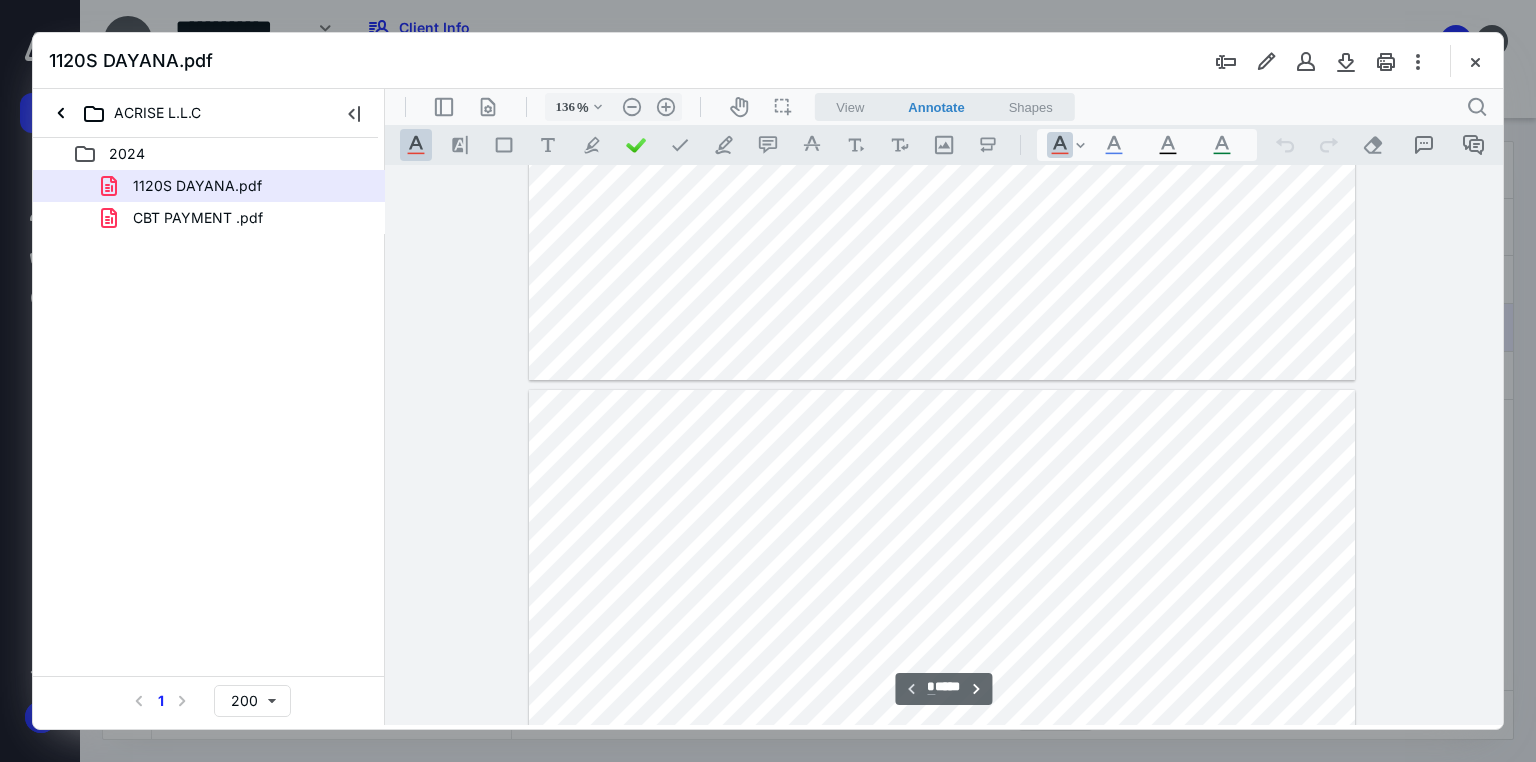 scroll, scrollTop: 0, scrollLeft: 0, axis: both 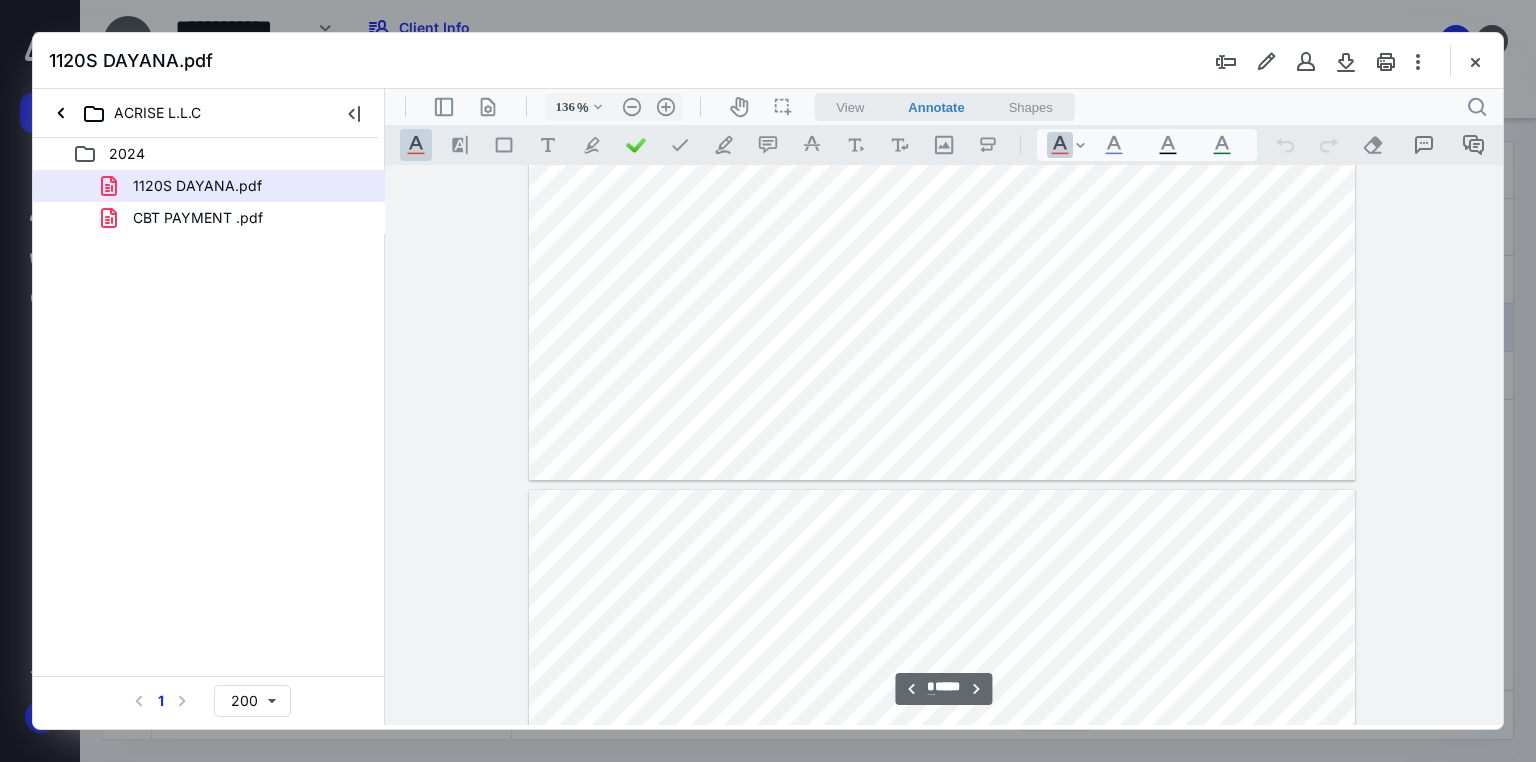type on "*" 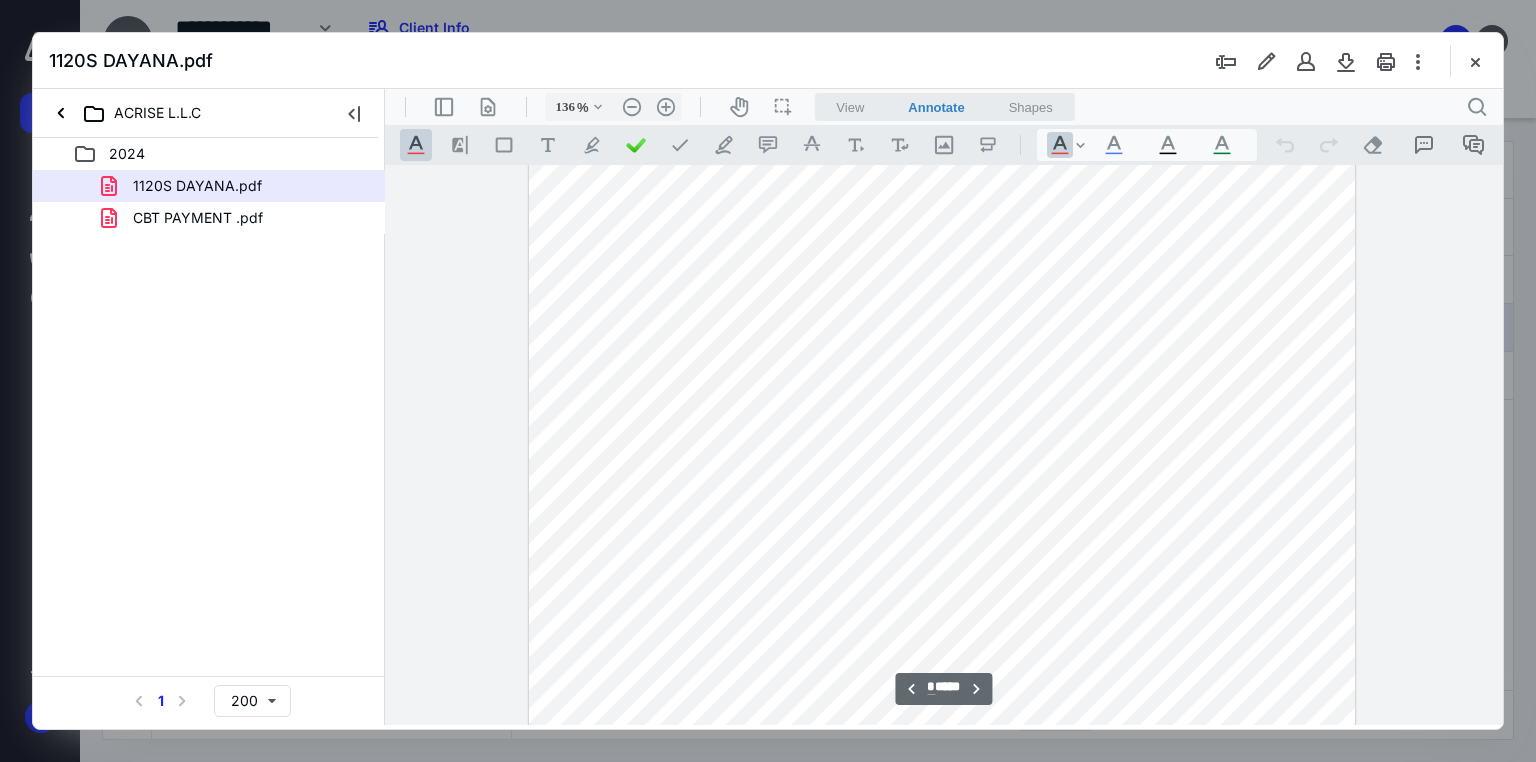 scroll, scrollTop: 2240, scrollLeft: 0, axis: vertical 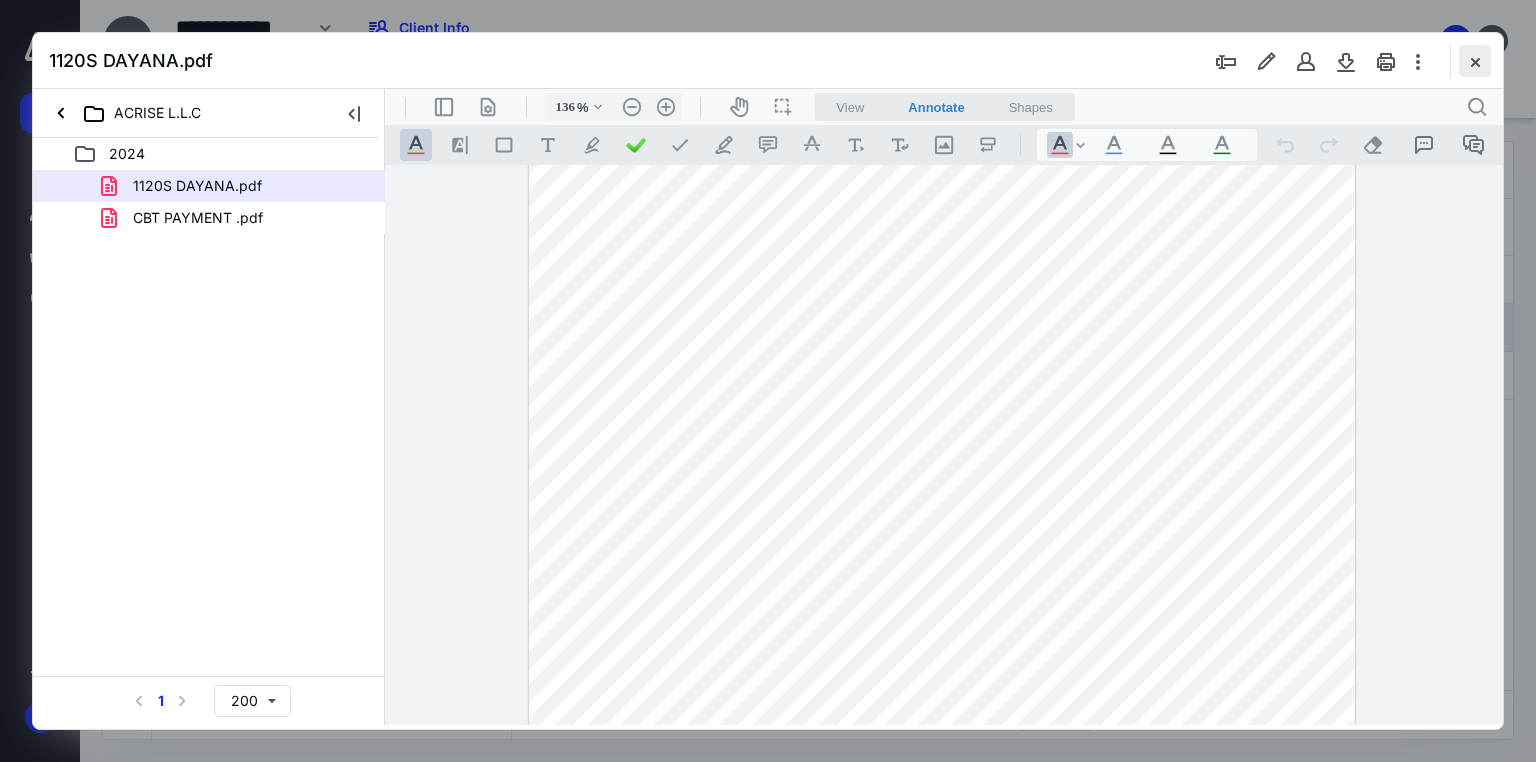 click at bounding box center (1475, 61) 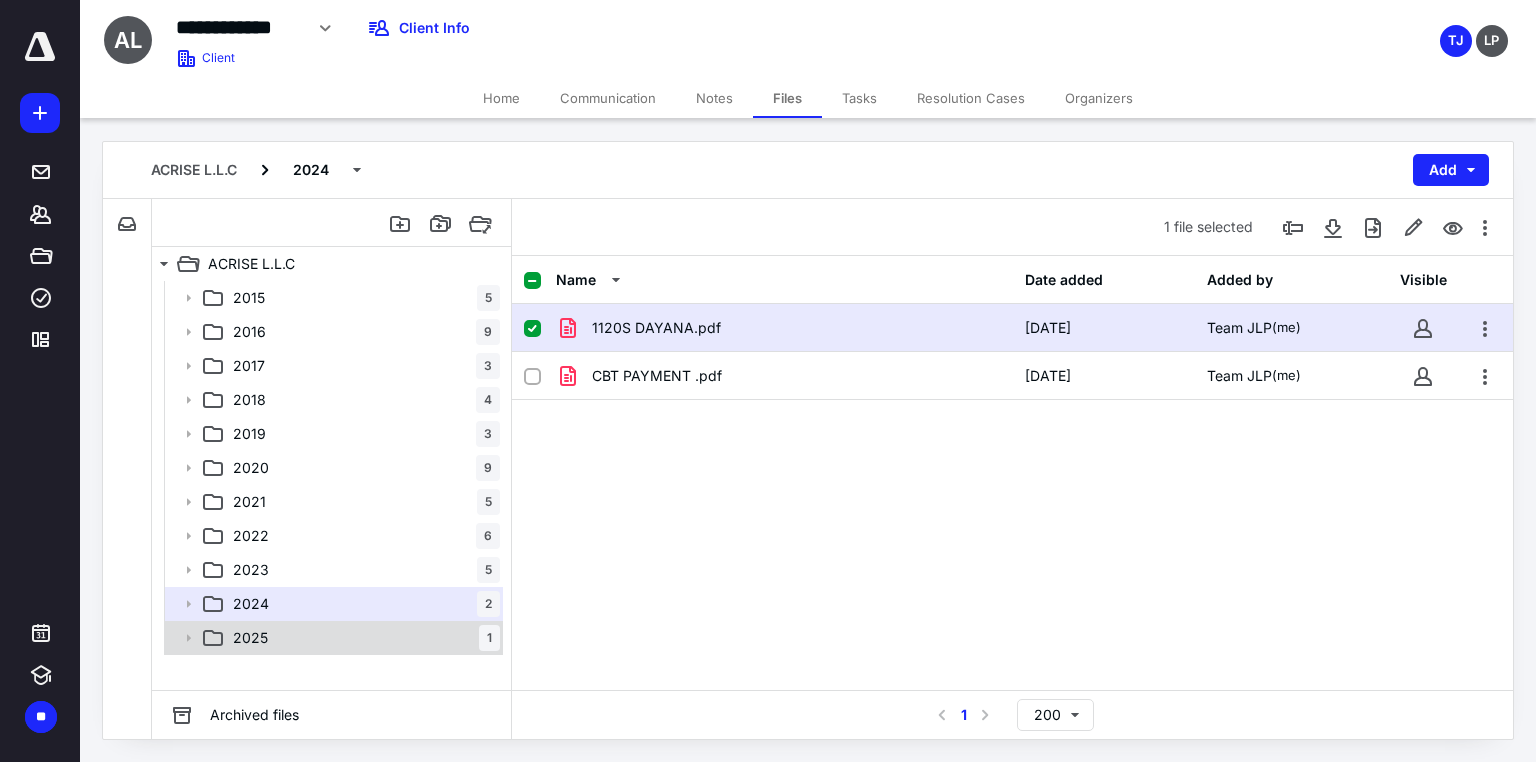 click on "2025" at bounding box center [250, 638] 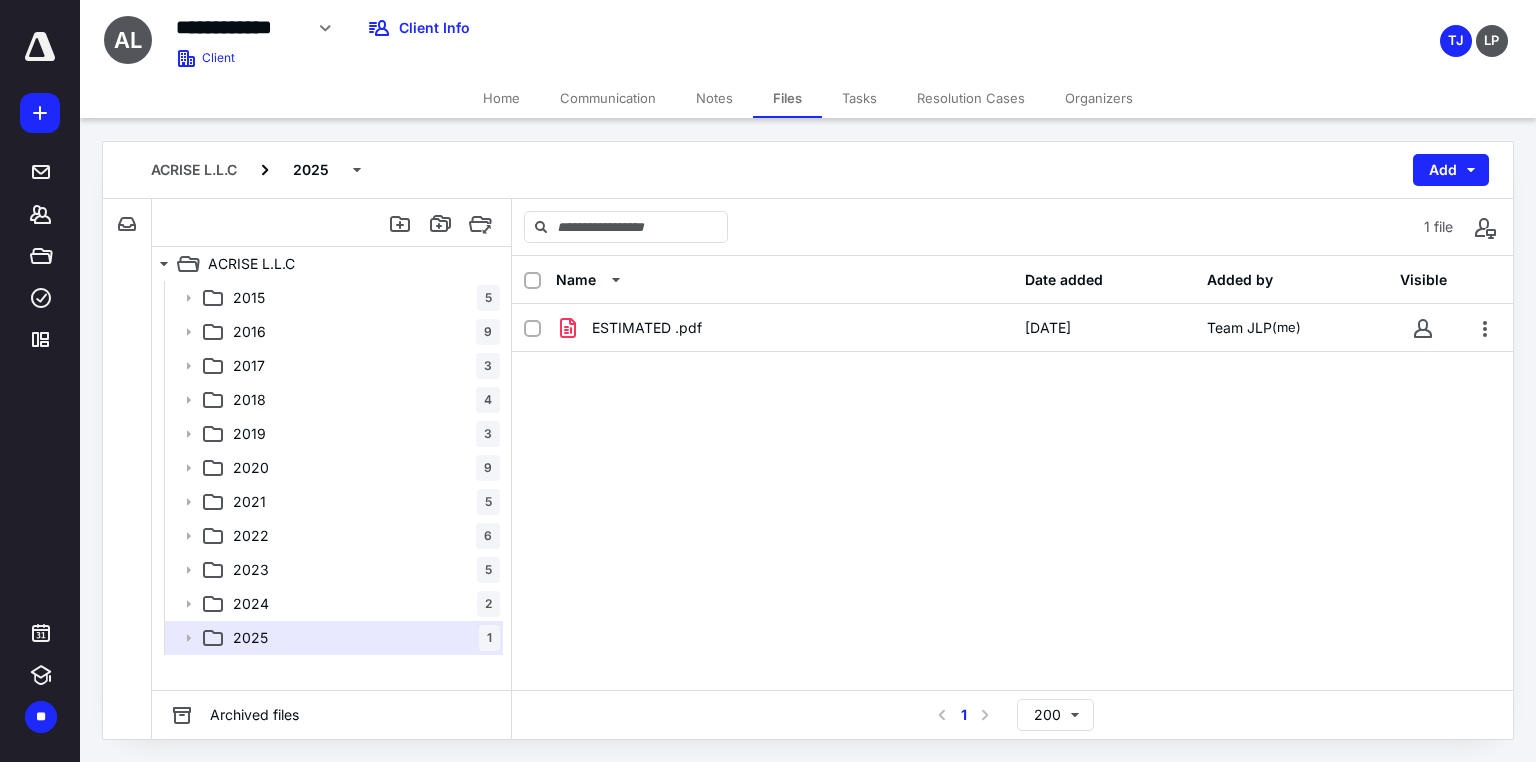 click on "Home" at bounding box center (501, 98) 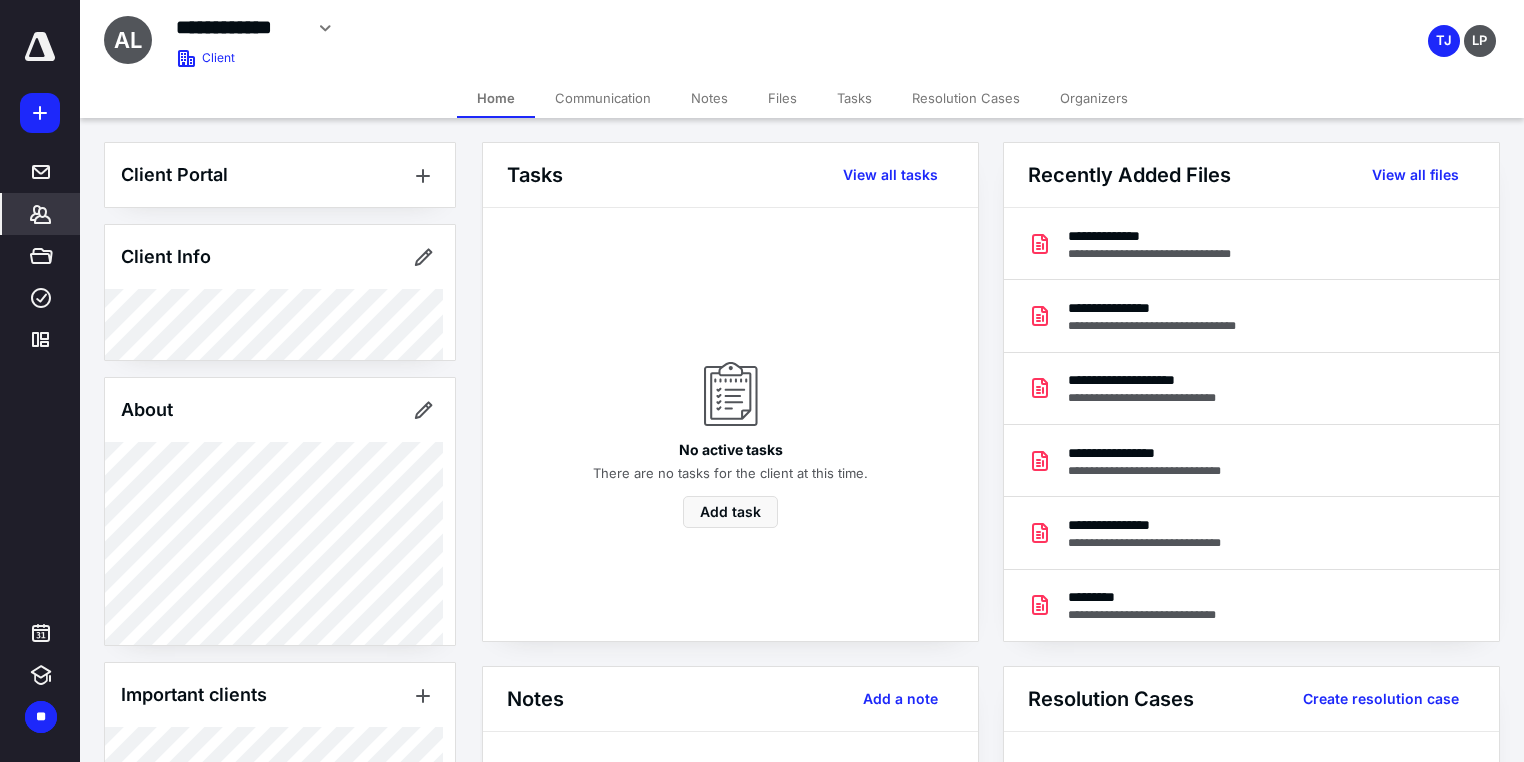 click on "Files" at bounding box center (782, 98) 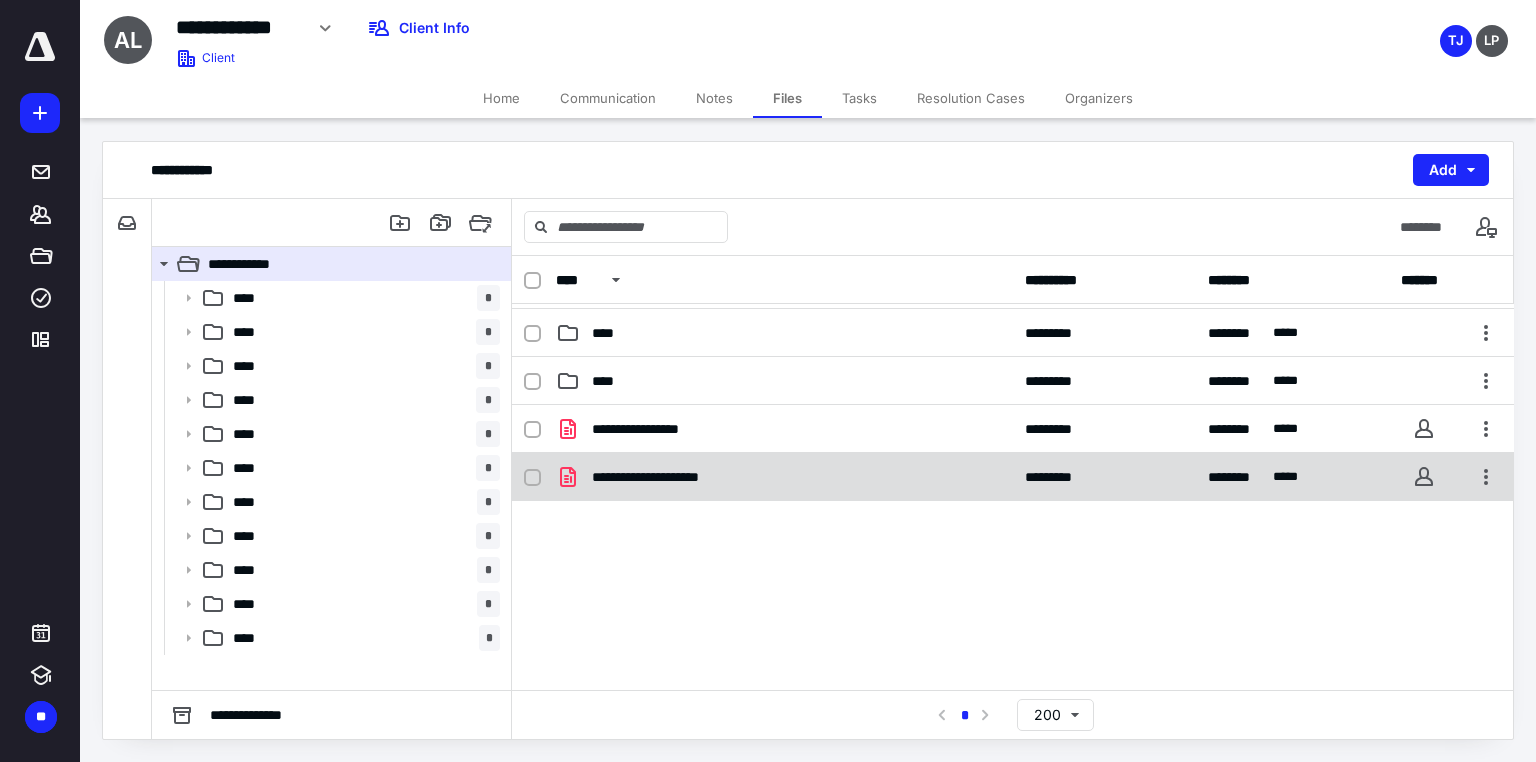 scroll, scrollTop: 438, scrollLeft: 0, axis: vertical 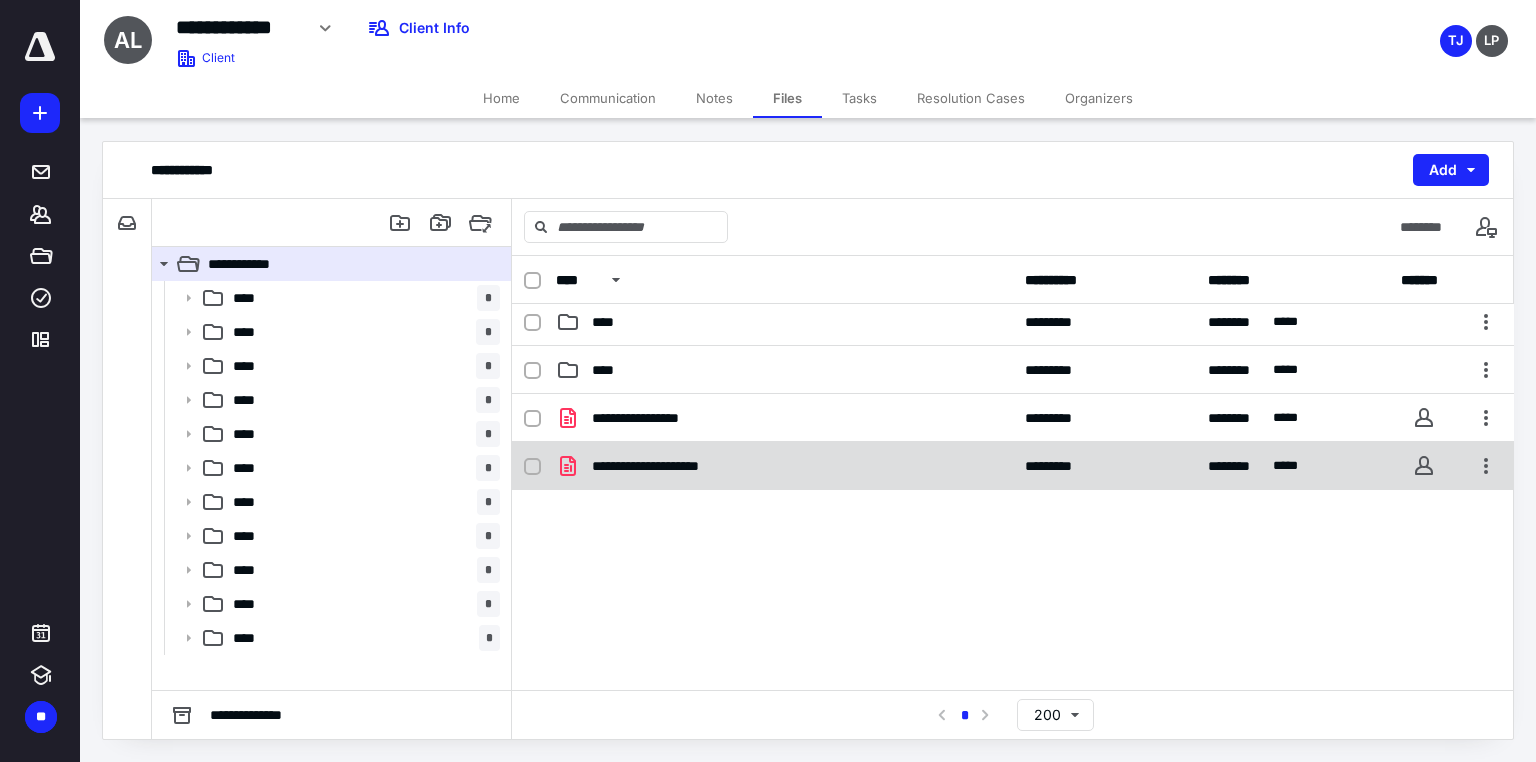 click on "**********" at bounding box center [666, 466] 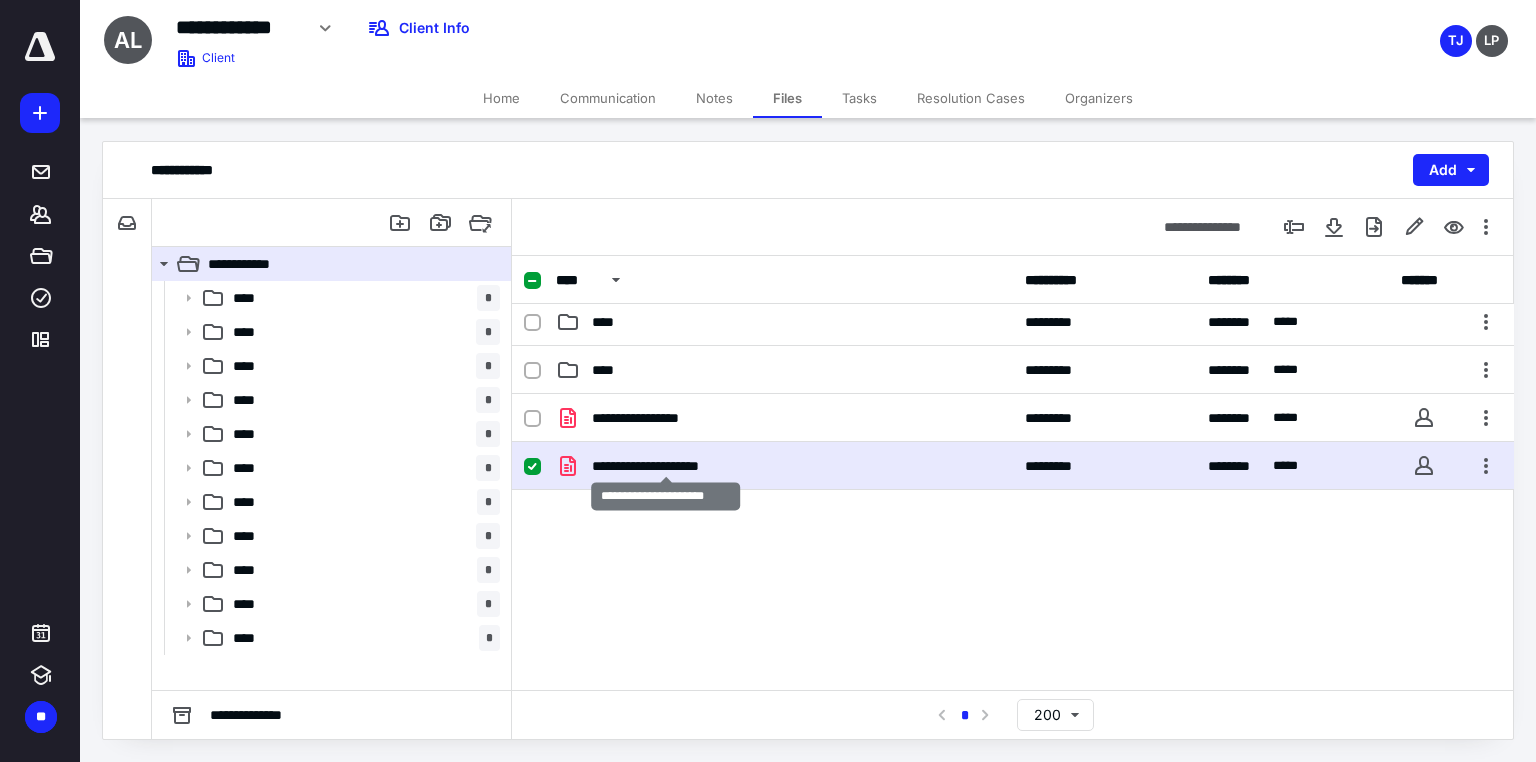 click on "**********" at bounding box center [666, 466] 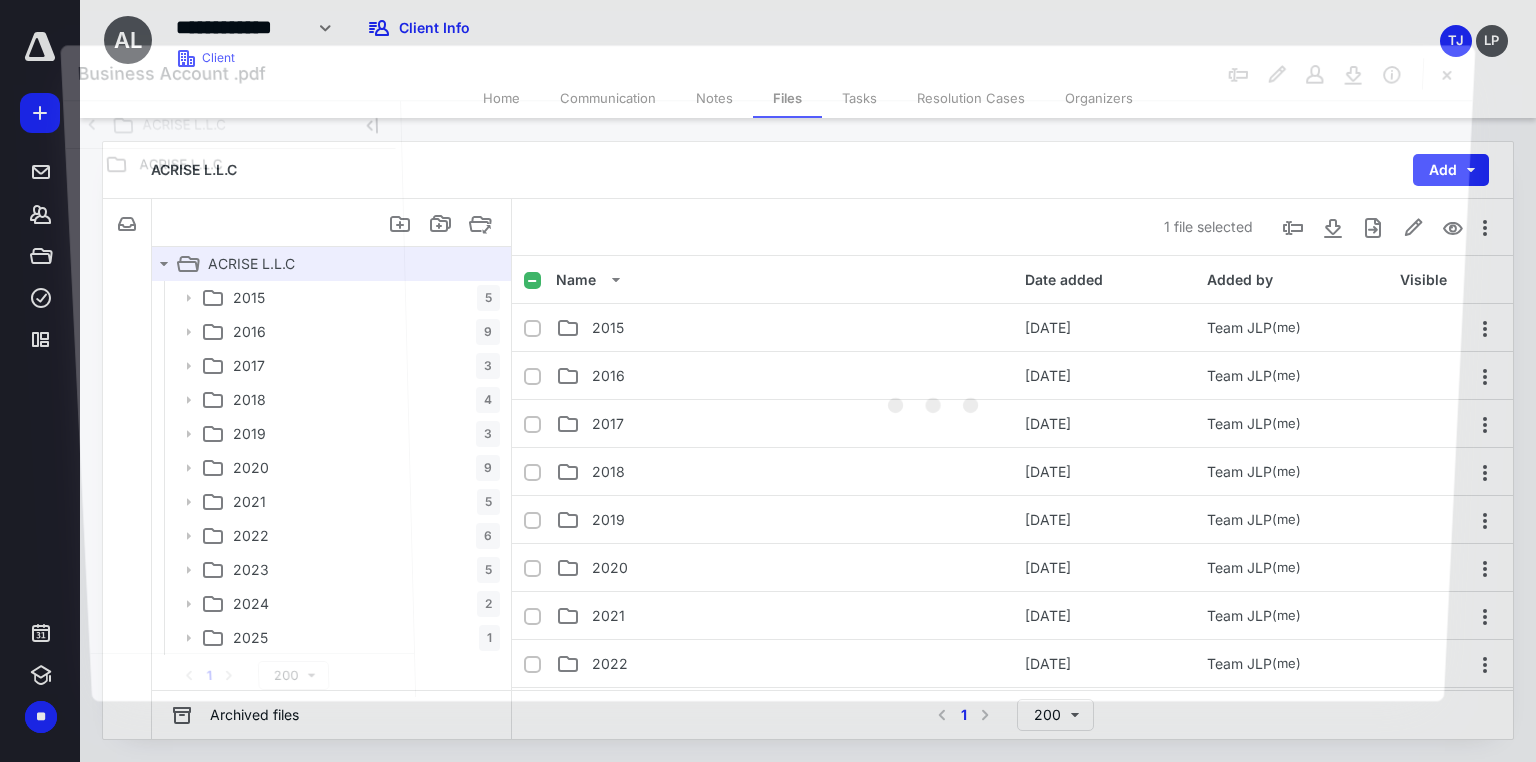 scroll, scrollTop: 438, scrollLeft: 0, axis: vertical 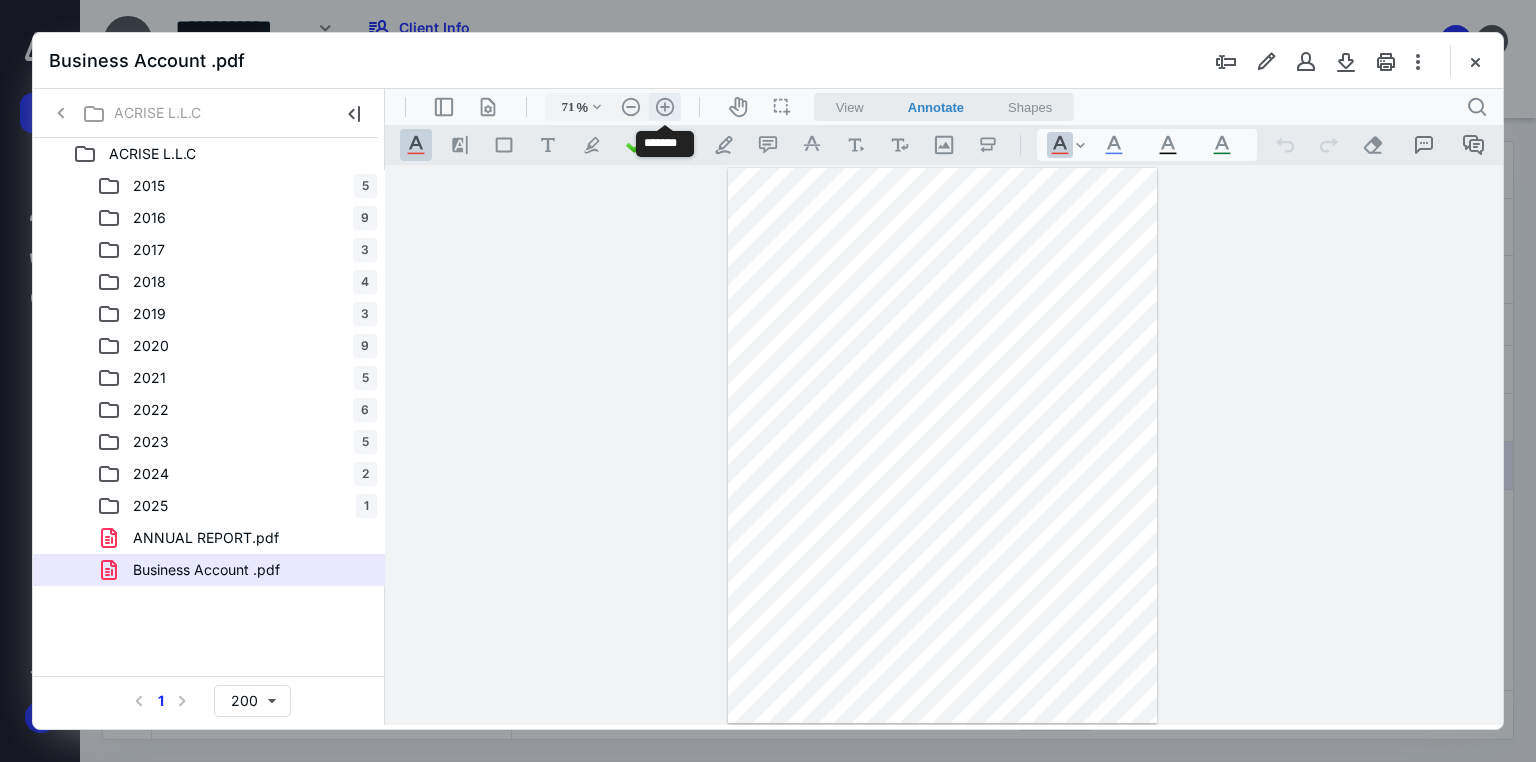 click on ".cls-1{fill:#abb0c4;} icon - header - zoom - in - line" at bounding box center [665, 107] 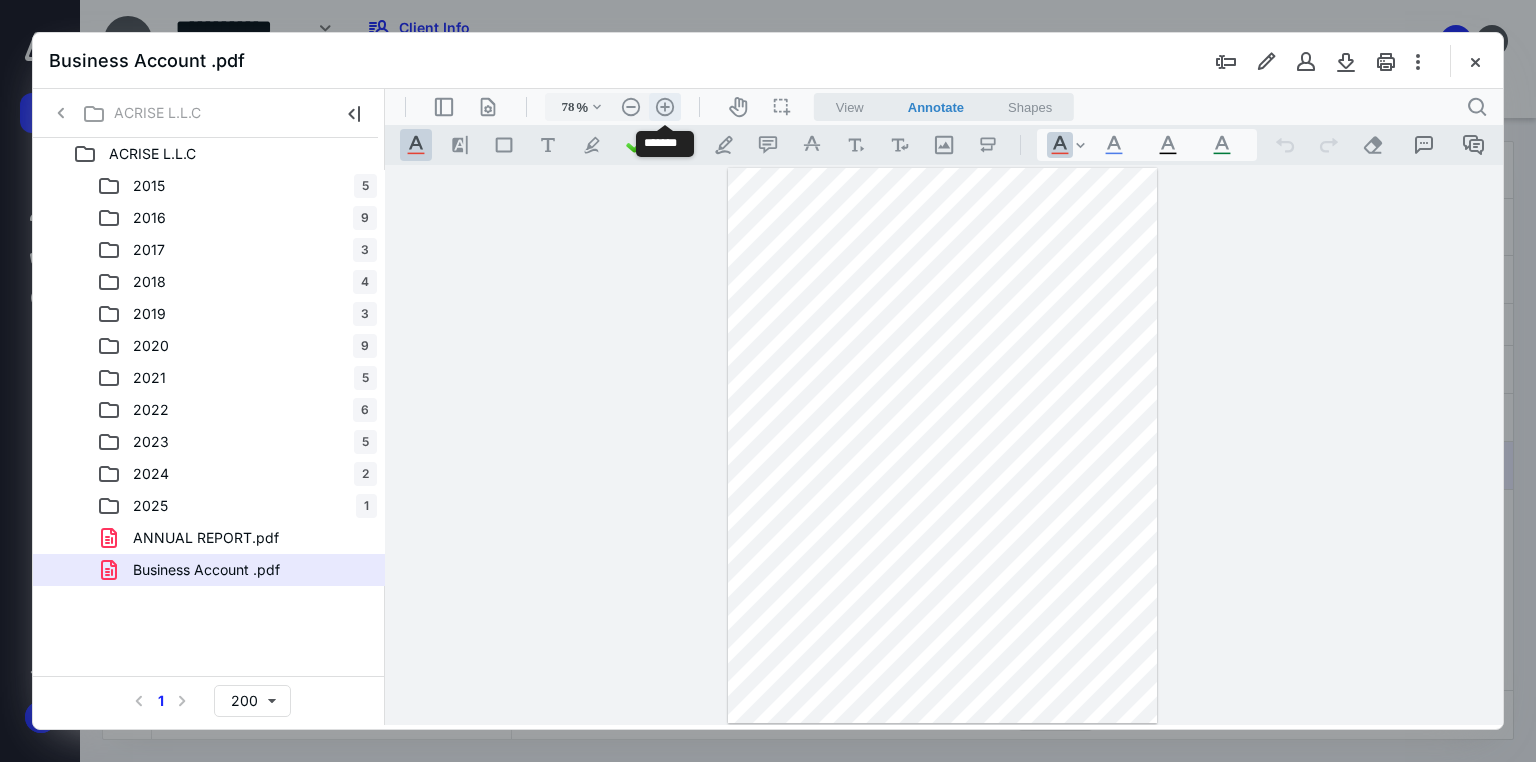 click on ".cls-1{fill:#abb0c4;} icon - header - zoom - in - line" at bounding box center (665, 107) 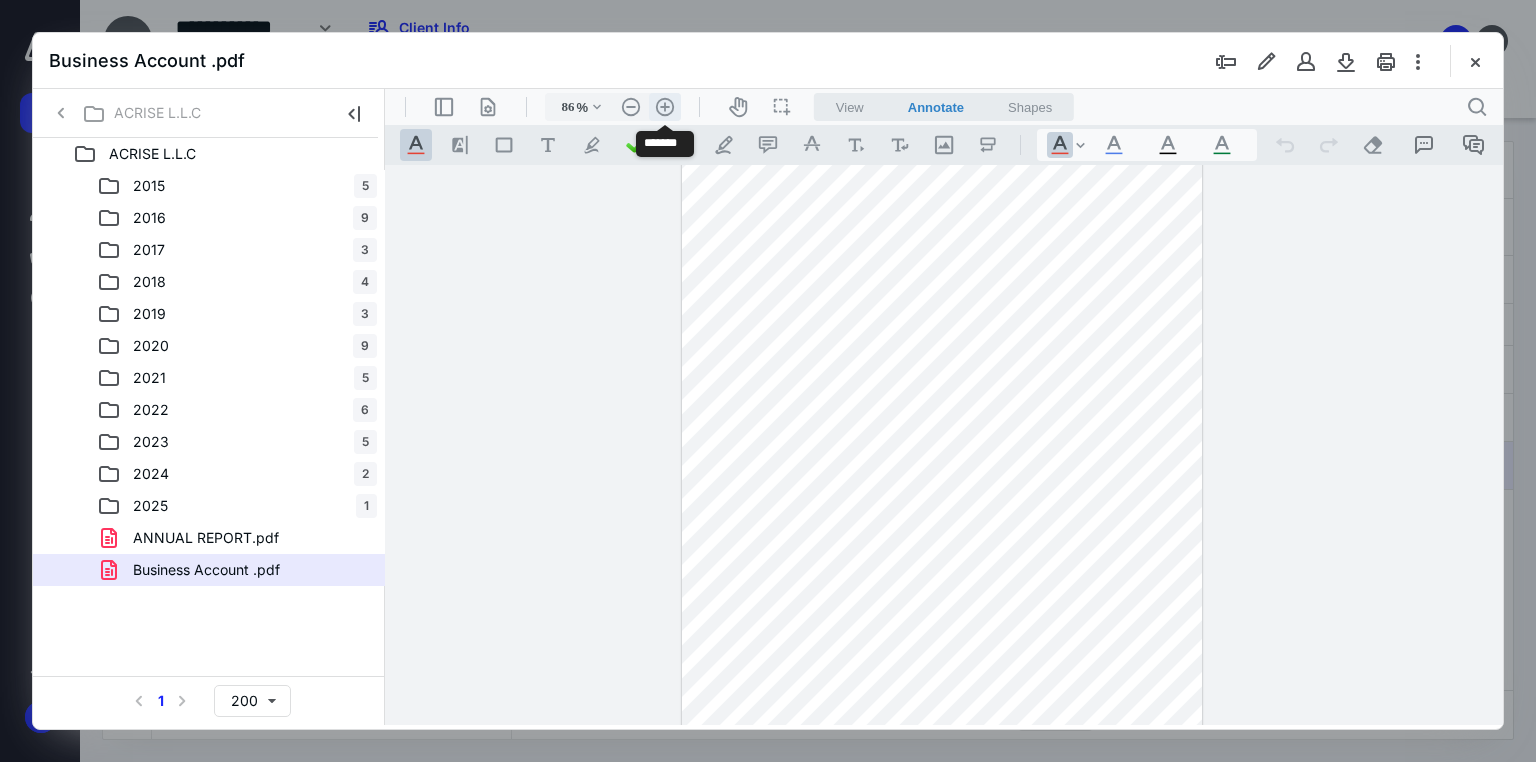 click on ".cls-1{fill:#abb0c4;} icon - header - zoom - in - line" at bounding box center (665, 107) 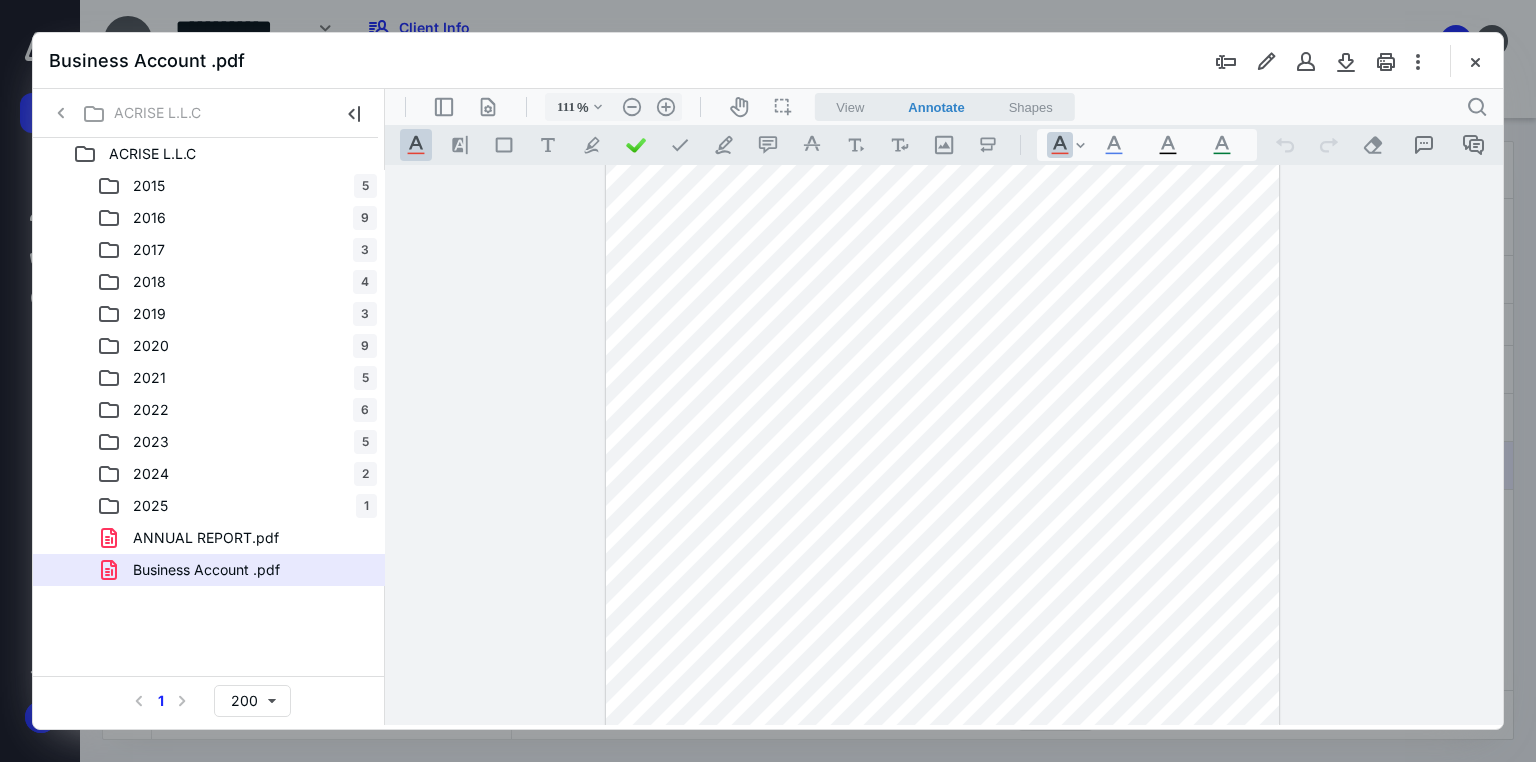 scroll, scrollTop: 319, scrollLeft: 0, axis: vertical 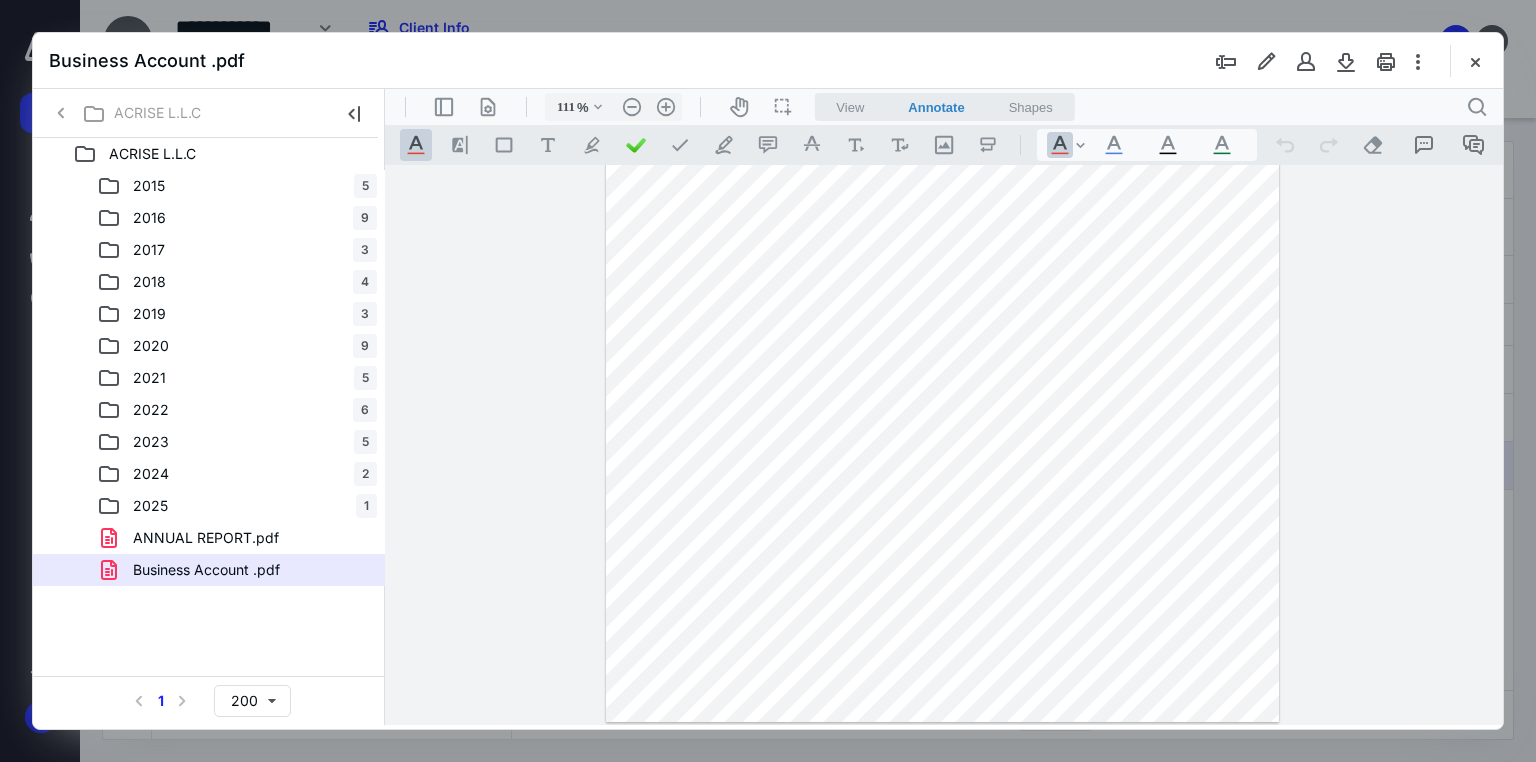 drag, startPoint x: 1479, startPoint y: 59, endPoint x: 1200, endPoint y: 134, distance: 288.90482 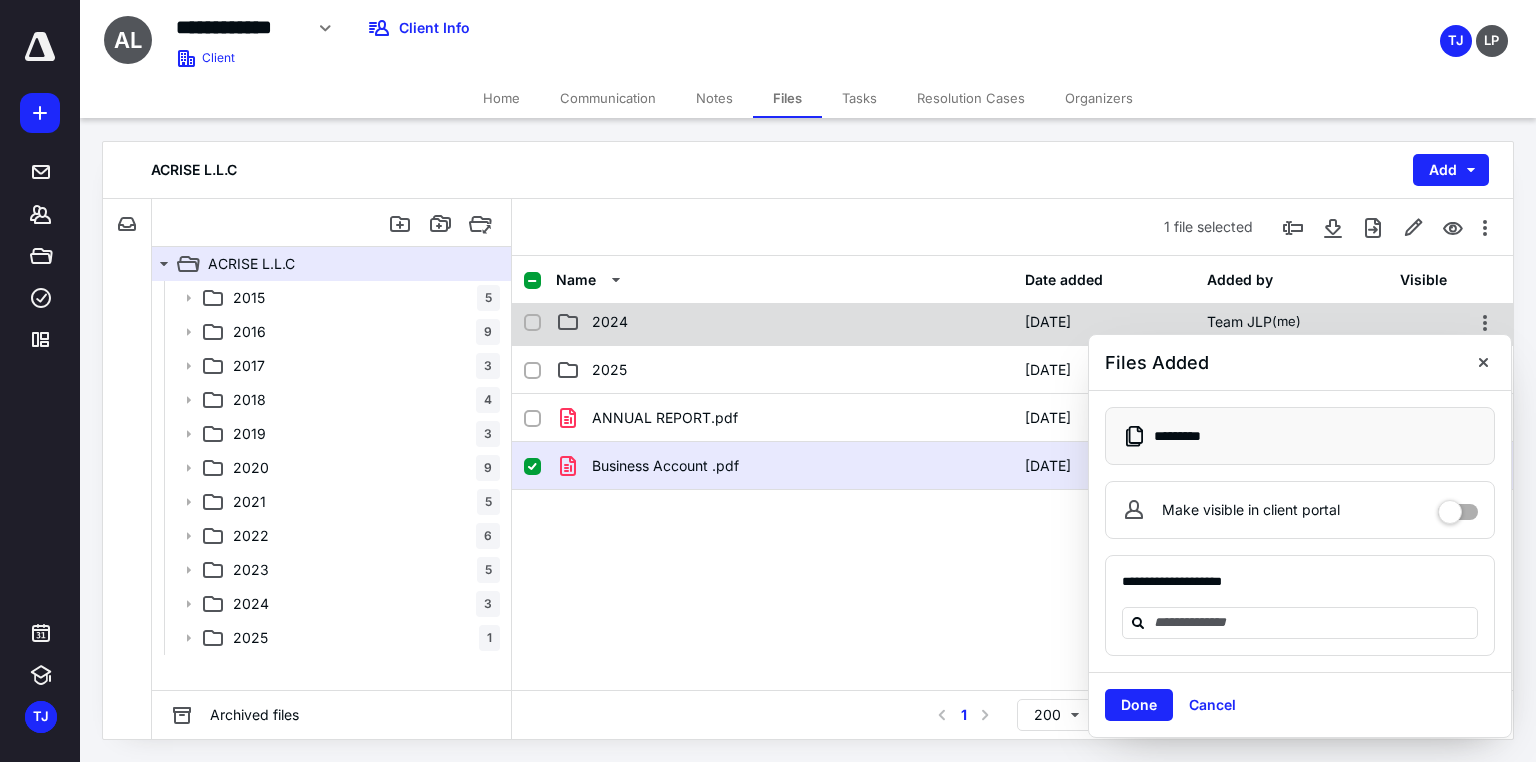 click on "2024" at bounding box center [610, 322] 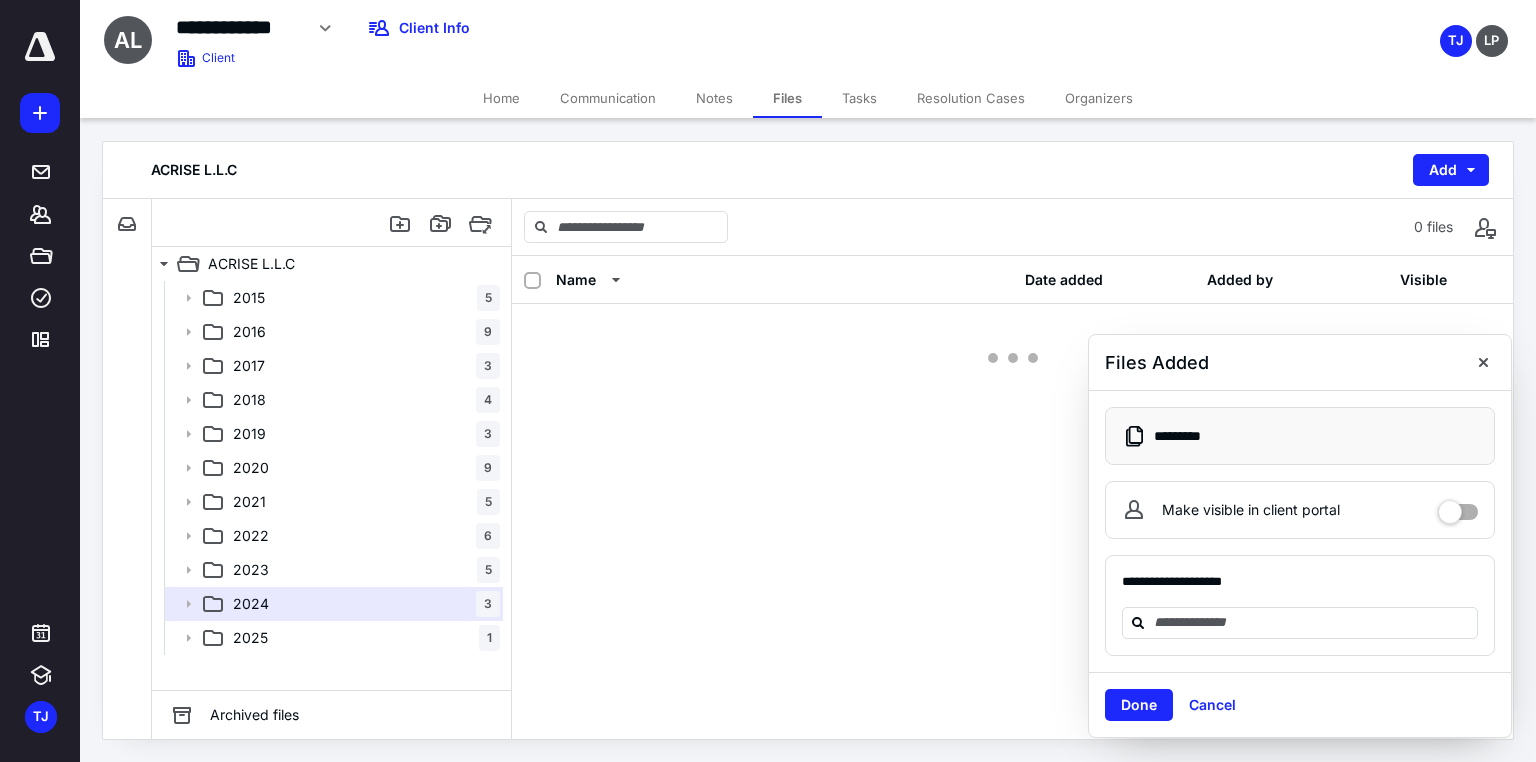 scroll, scrollTop: 0, scrollLeft: 0, axis: both 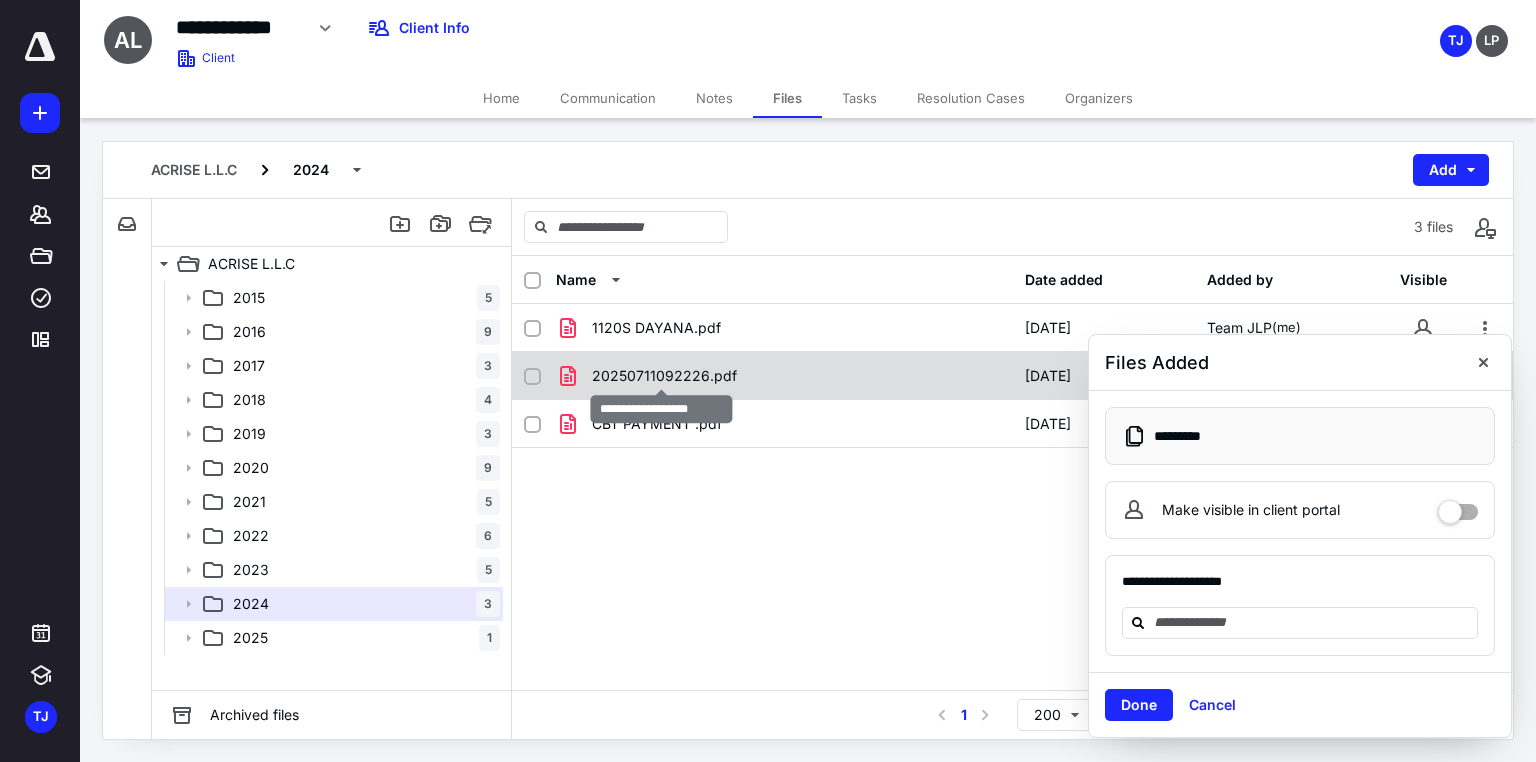 click on "20250711092226.pdf" at bounding box center (664, 376) 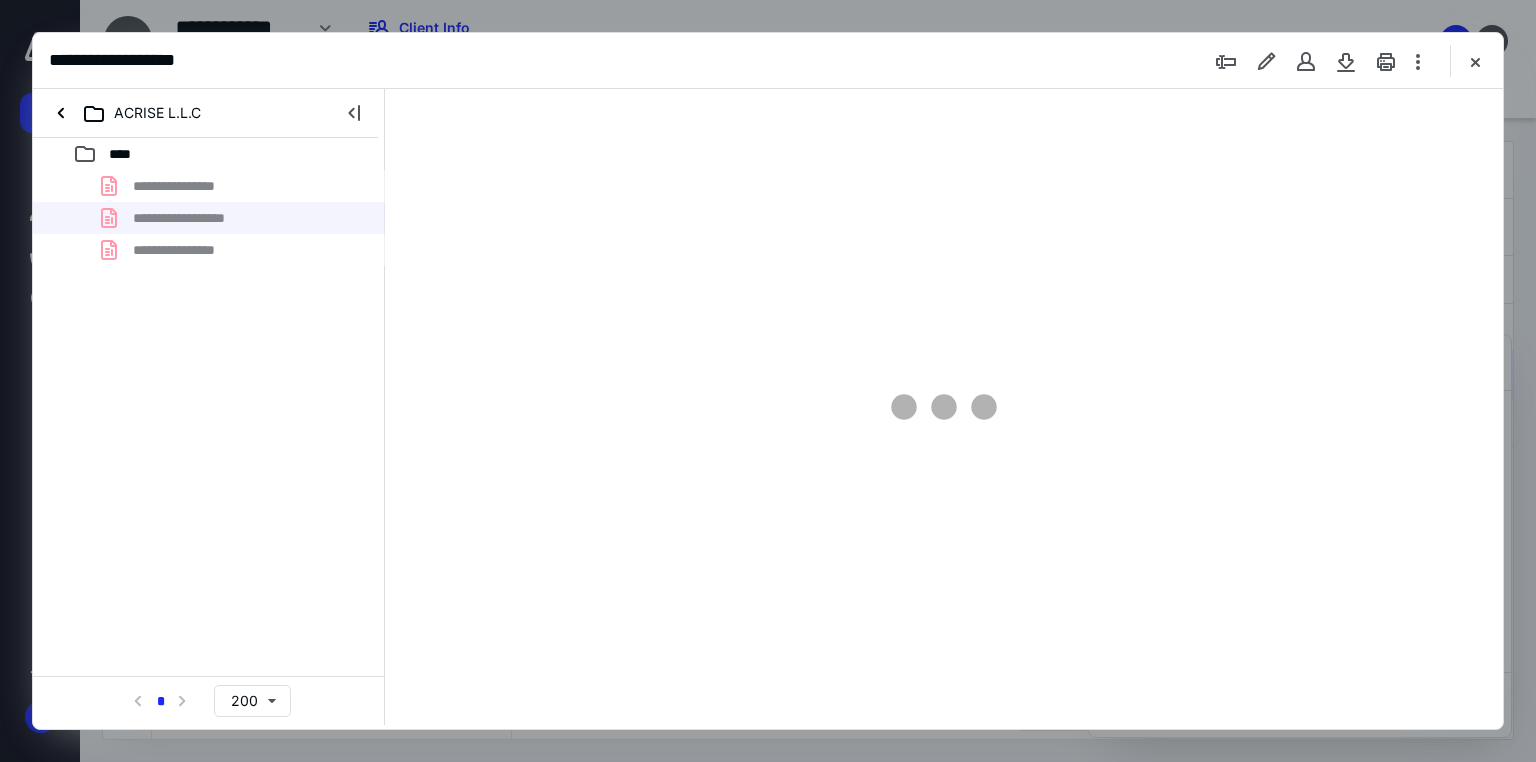 scroll, scrollTop: 0, scrollLeft: 0, axis: both 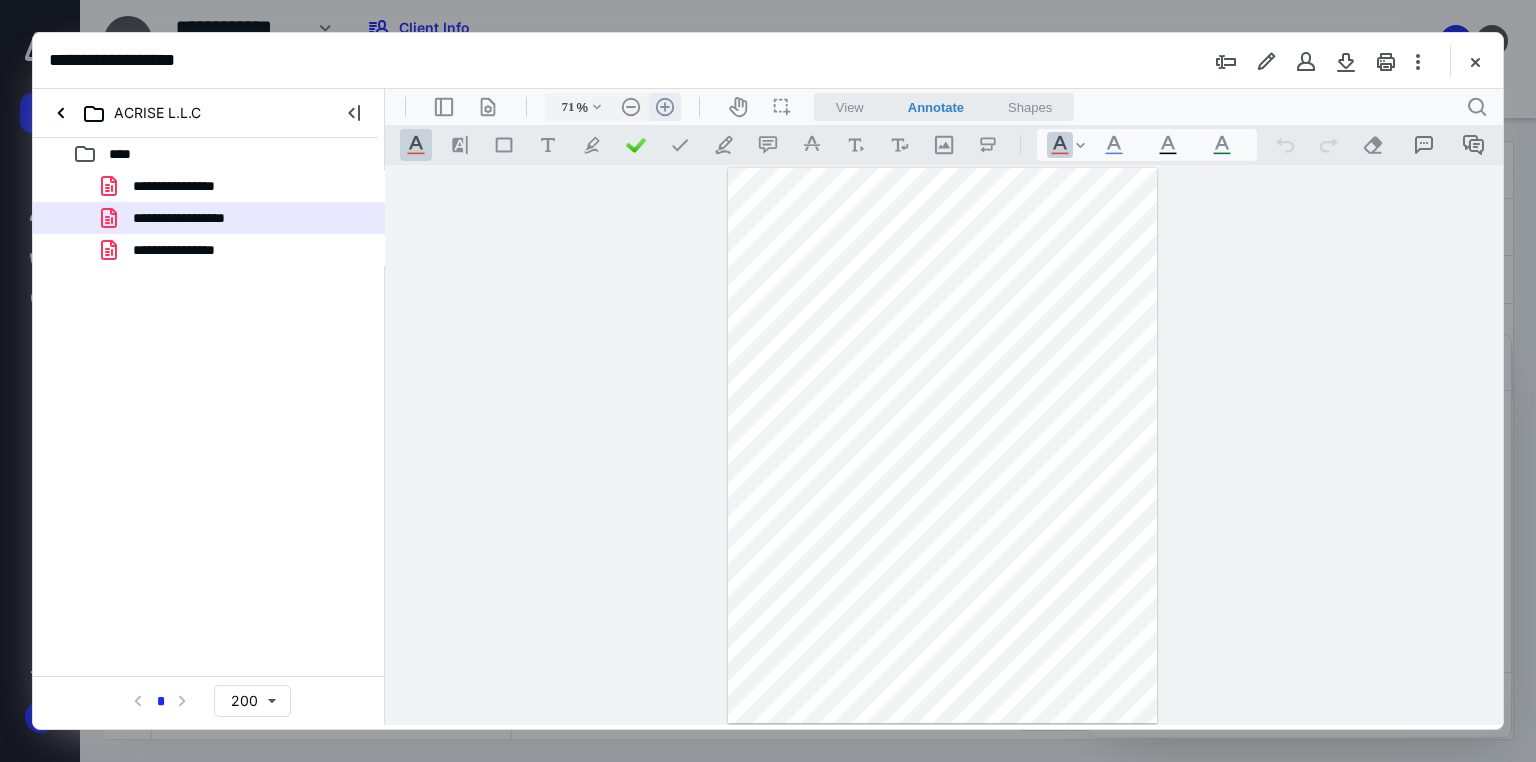 click on ".cls-1{fill:#abb0c4;} icon - header - zoom - in - line" at bounding box center (665, 107) 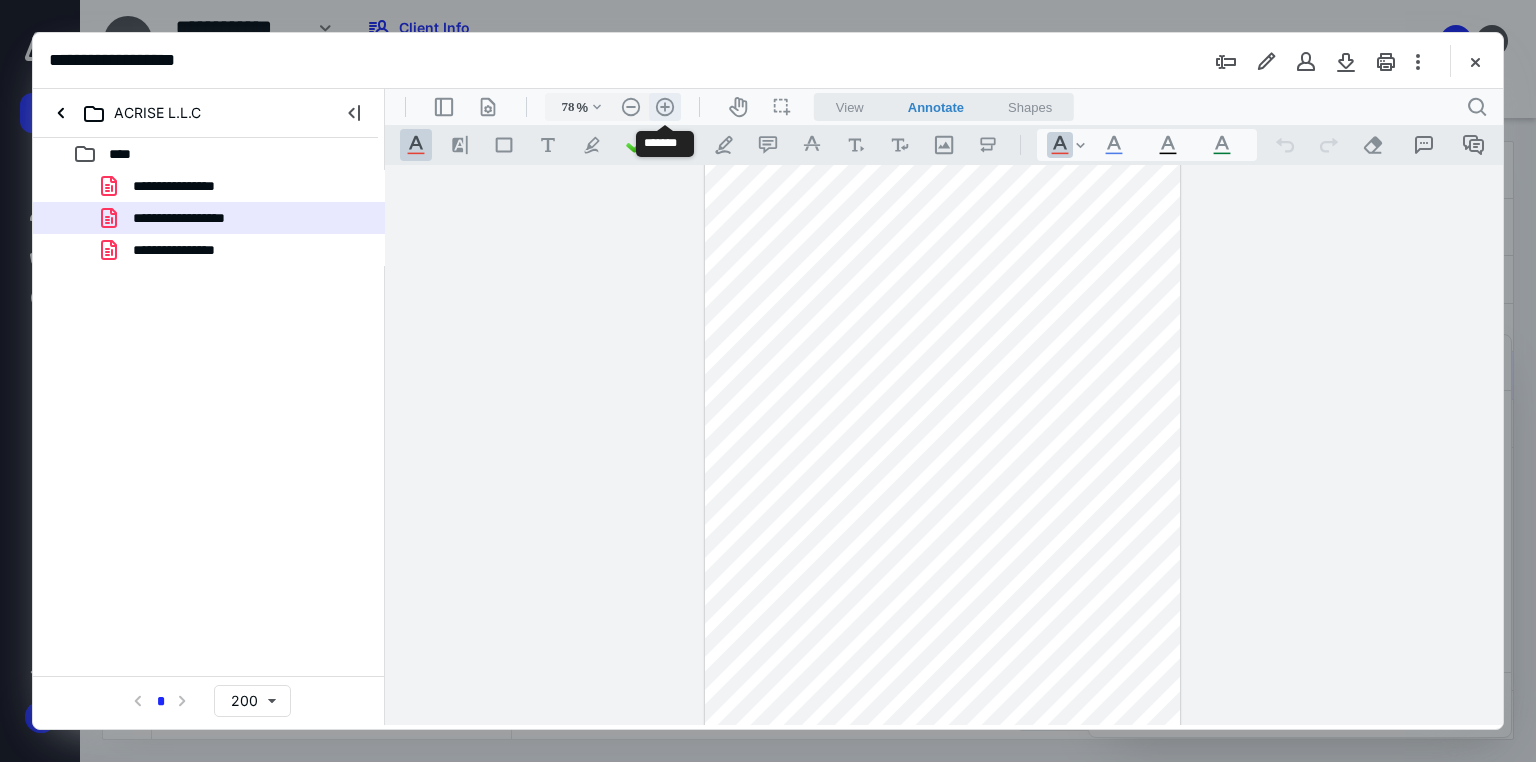 click on ".cls-1{fill:#abb0c4;} icon - header - zoom - in - line" at bounding box center [665, 107] 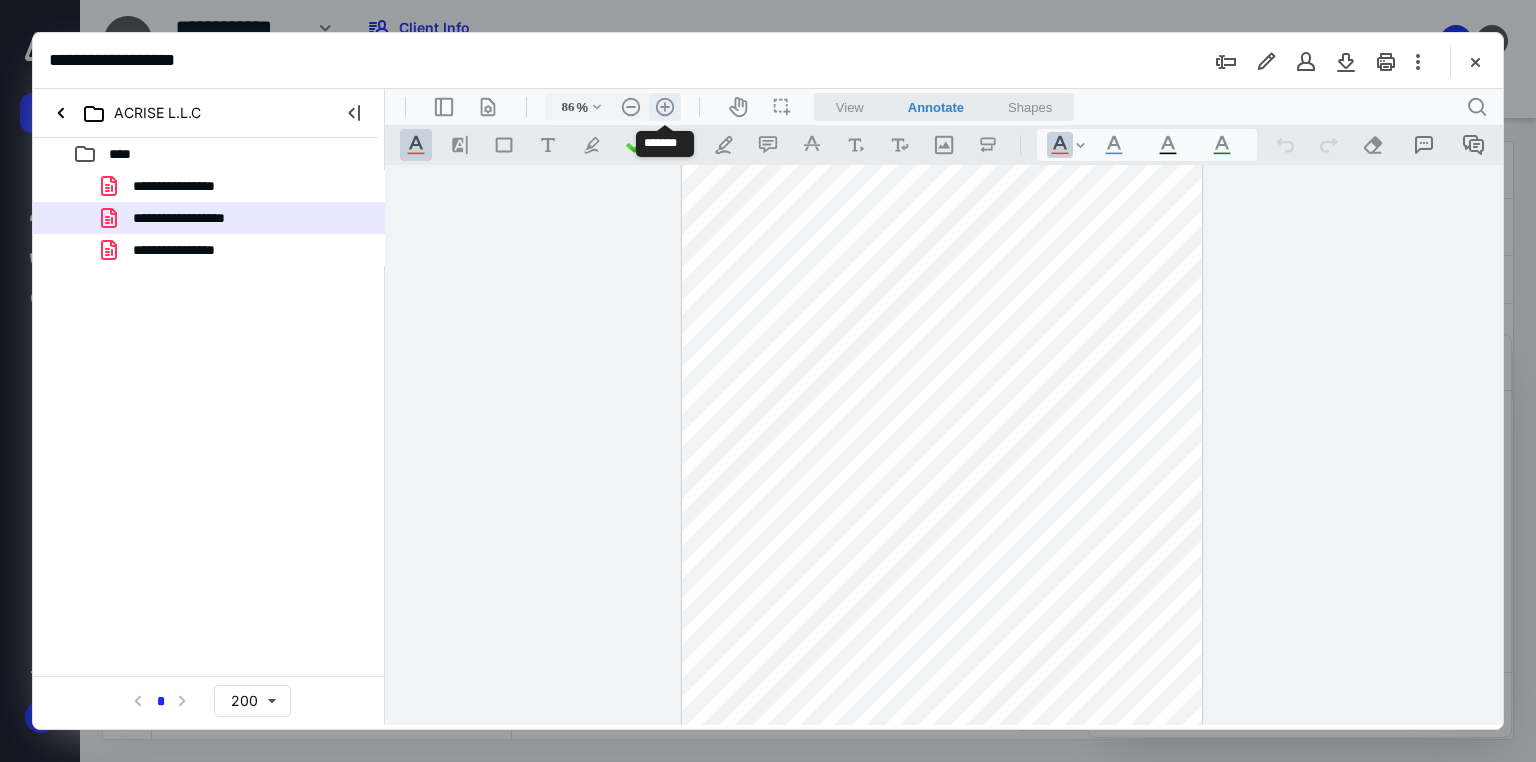 click on ".cls-1{fill:#abb0c4;} icon - header - zoom - in - line" at bounding box center [665, 107] 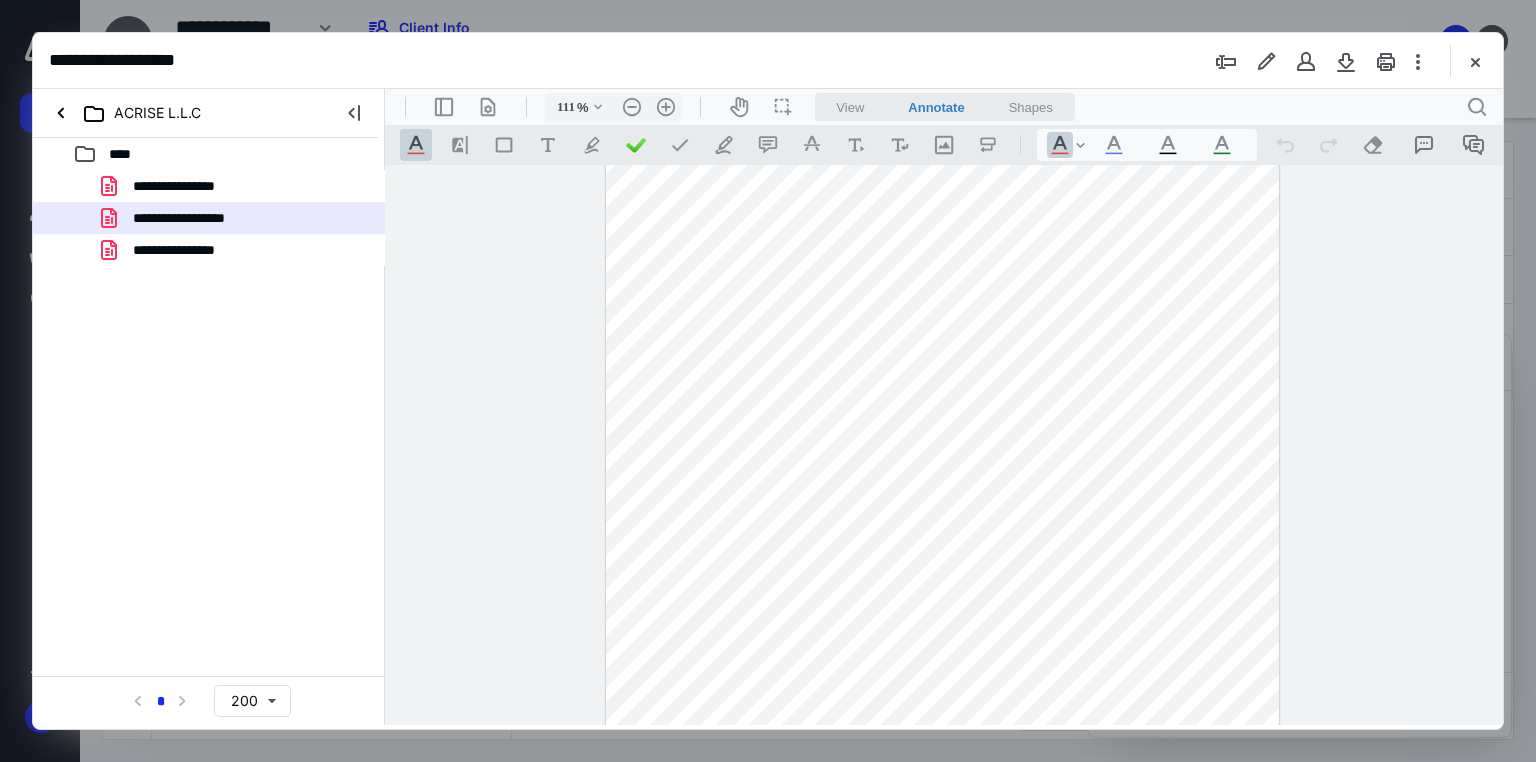 scroll, scrollTop: 0, scrollLeft: 0, axis: both 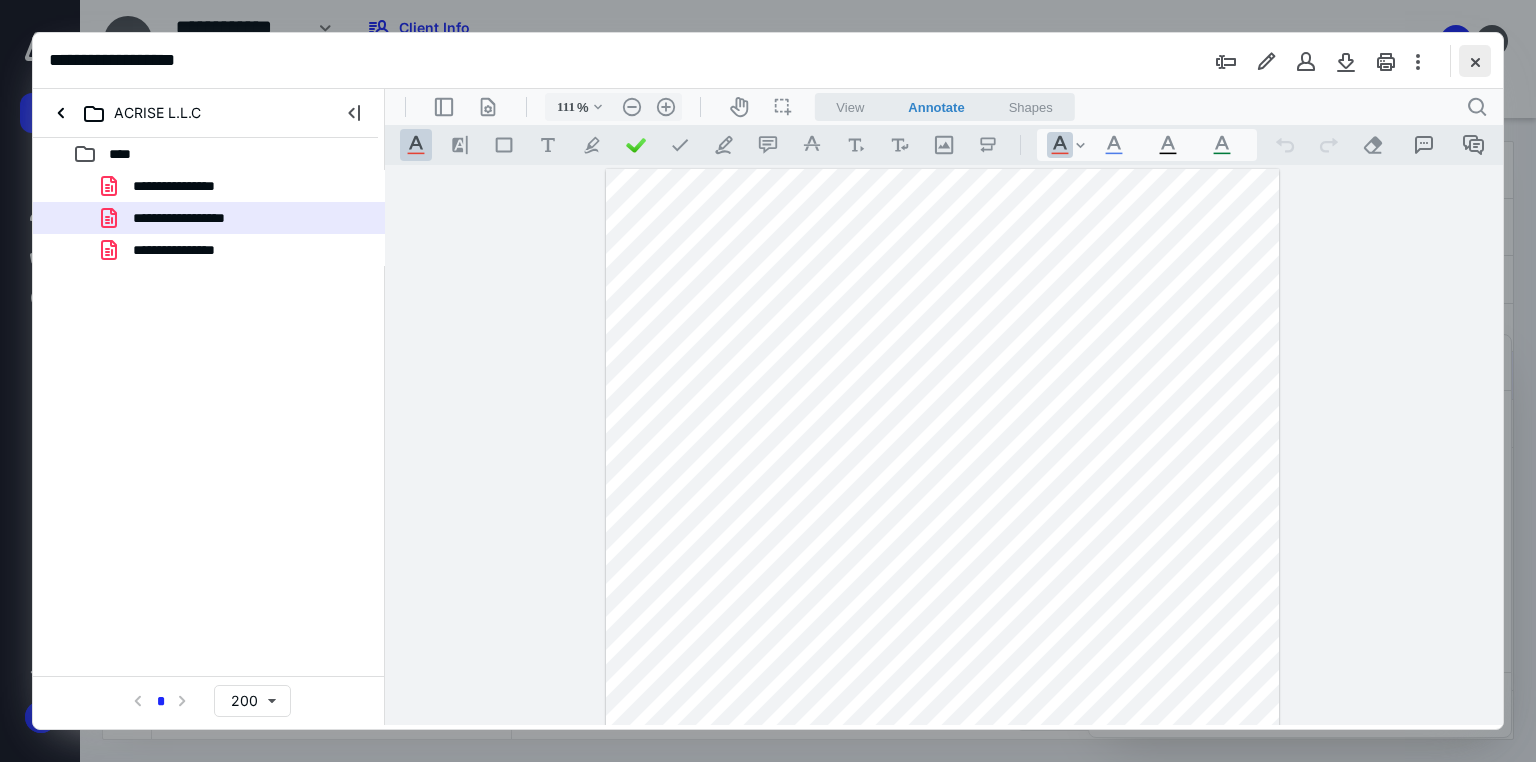 click at bounding box center (1475, 61) 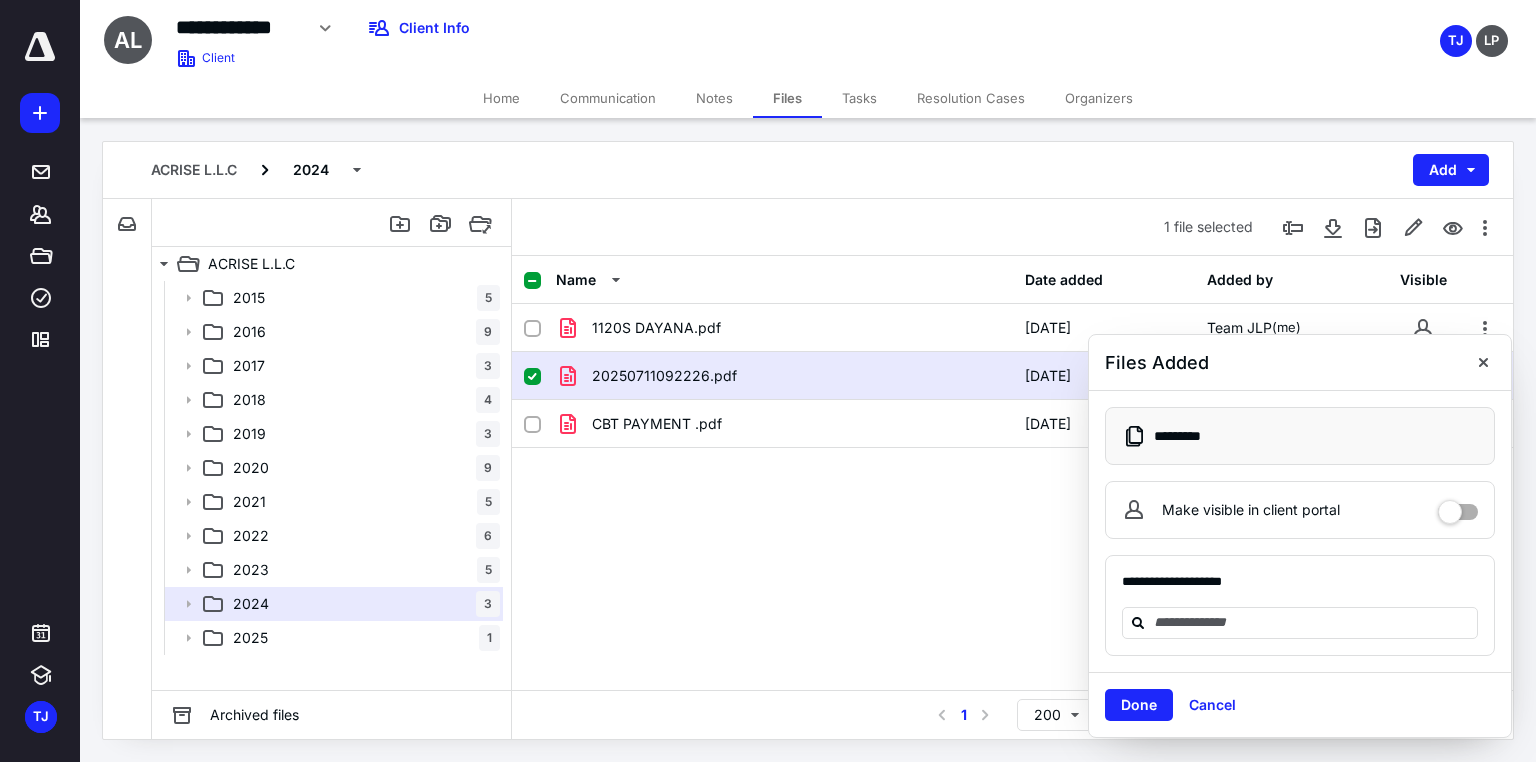 click on "1120S DAYANA.pdf [DATE] Team JLP  (me) 20250711092226.pdf [DATE] Team JLP  (me) CBT PAYMENT .pdf [DATE] Team JLP  (me)" at bounding box center (1012, 454) 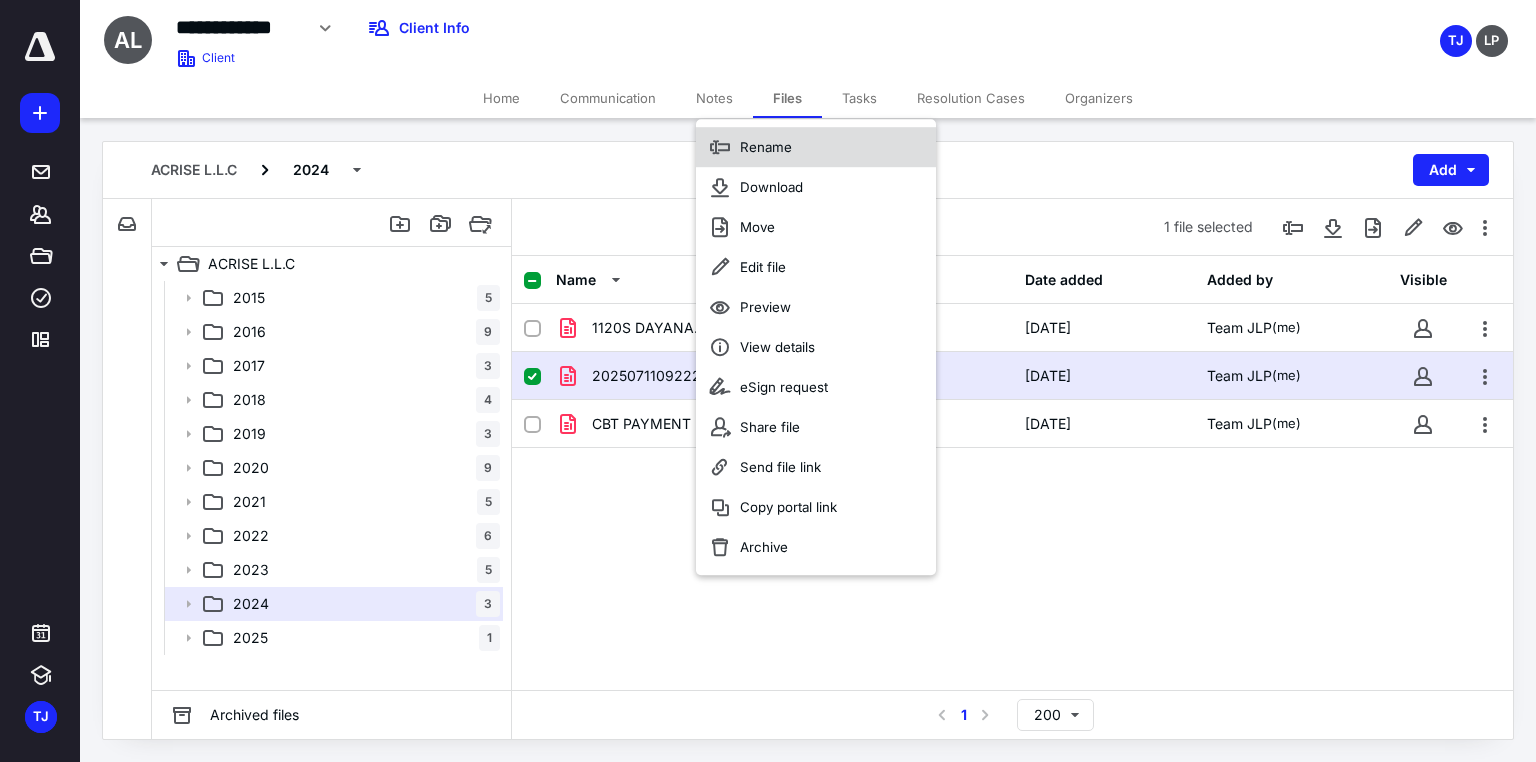 click on "Rename" at bounding box center [766, 147] 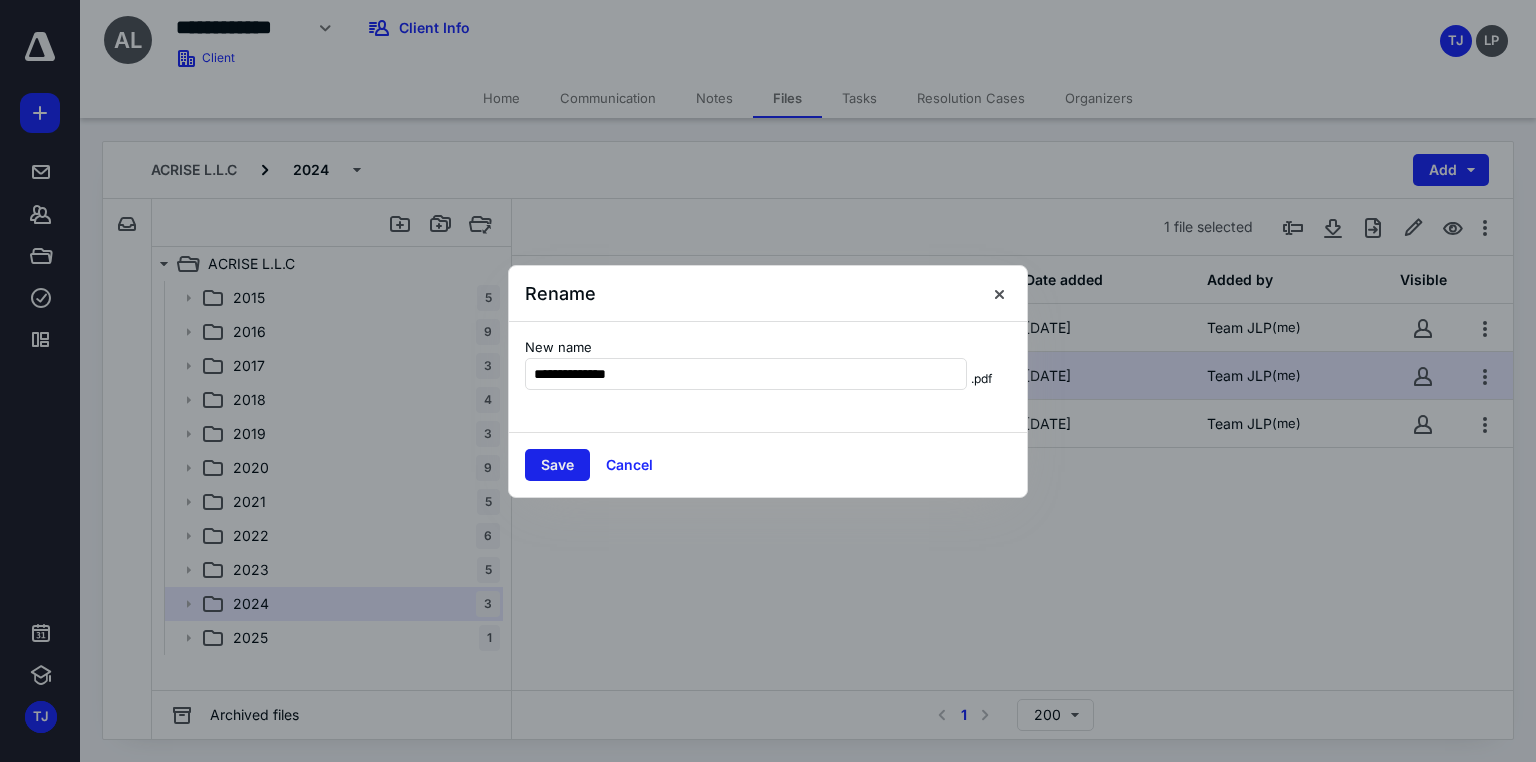 type on "**********" 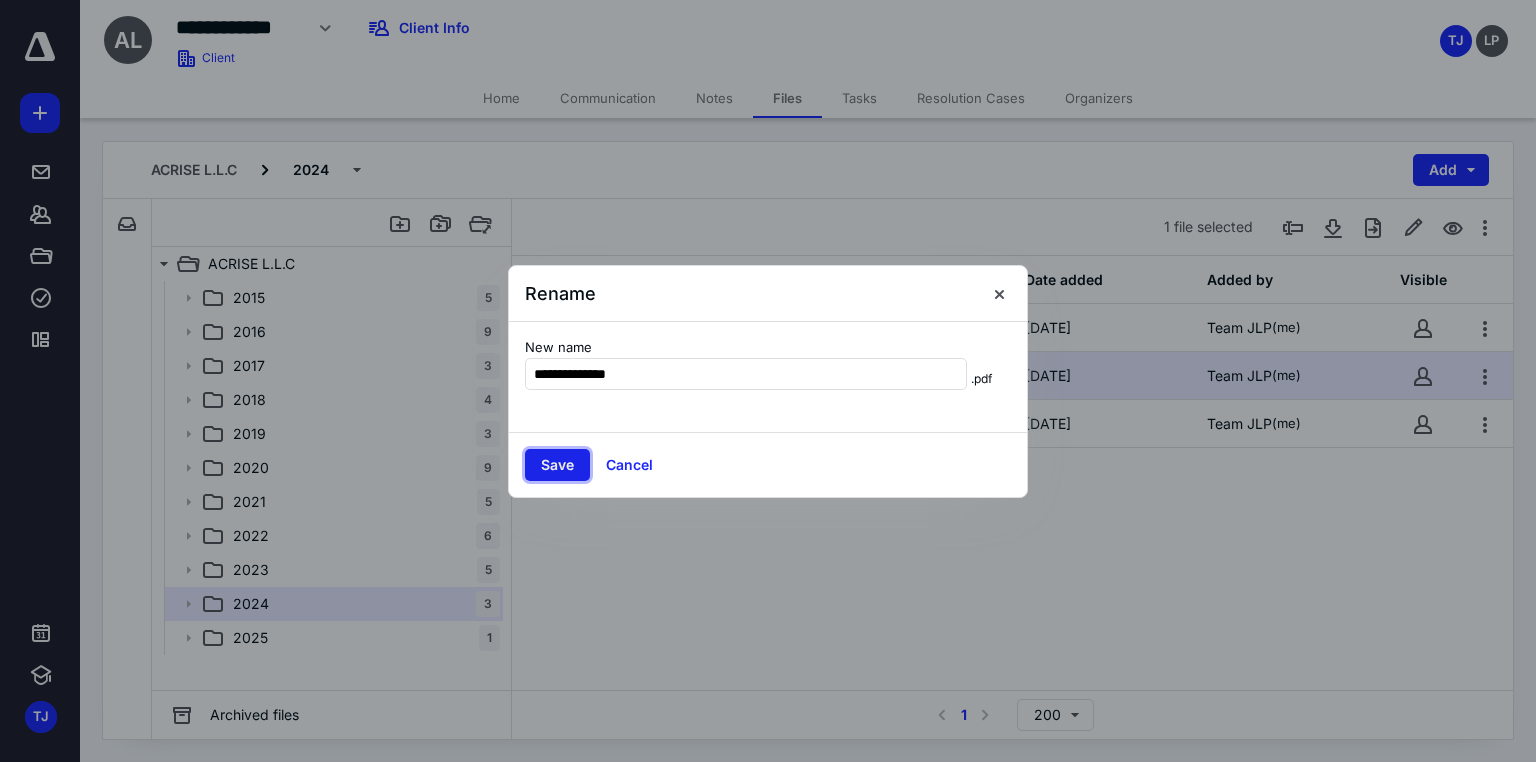 click on "Save" at bounding box center [557, 465] 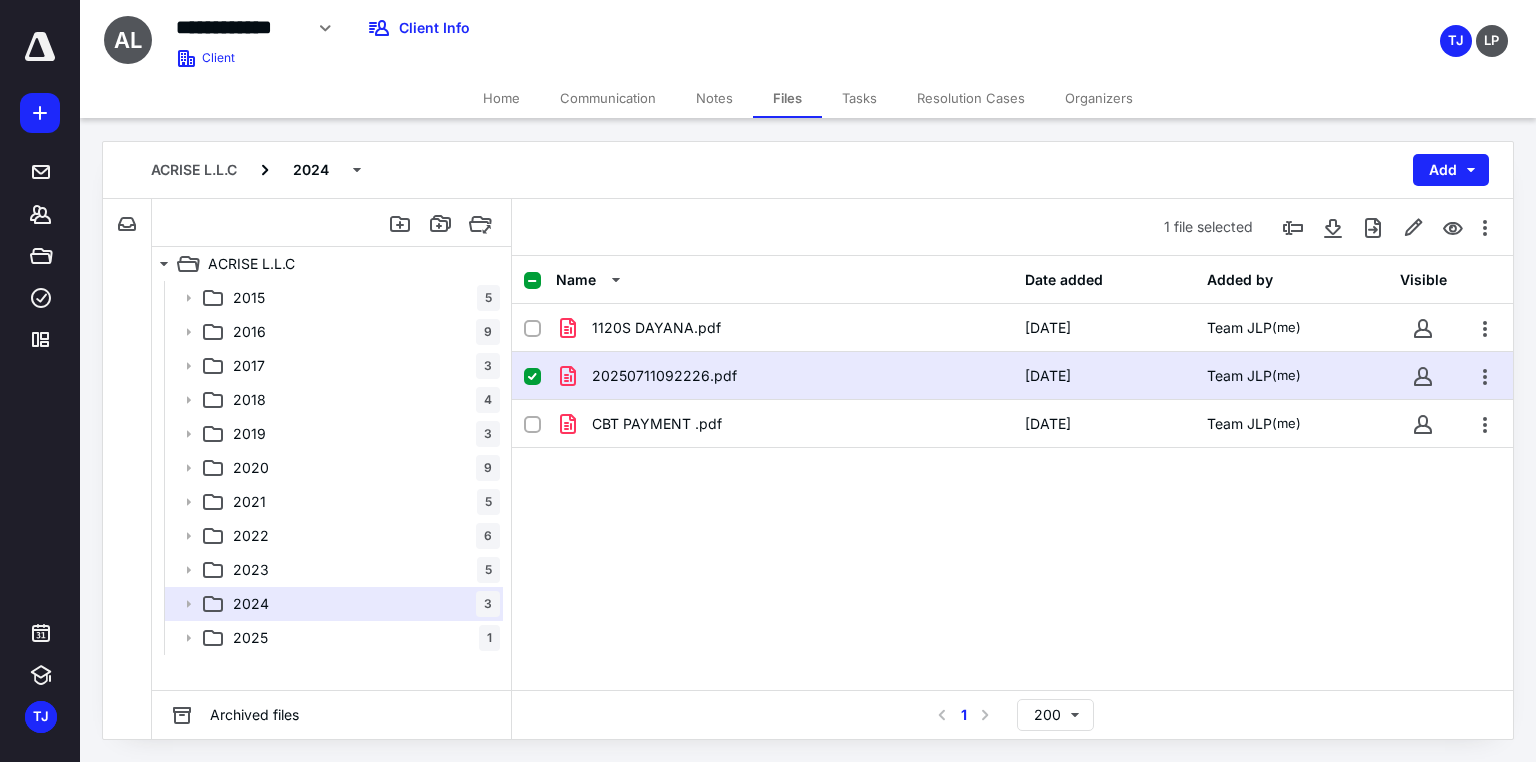 click on "1120S DAYANA.pdf [DATE] Team JLP  (me) 20250711092226.pdf [DATE] Team JLP  (me) CBT PAYMENT .pdf [DATE] Team JLP  (me)" at bounding box center [1012, 454] 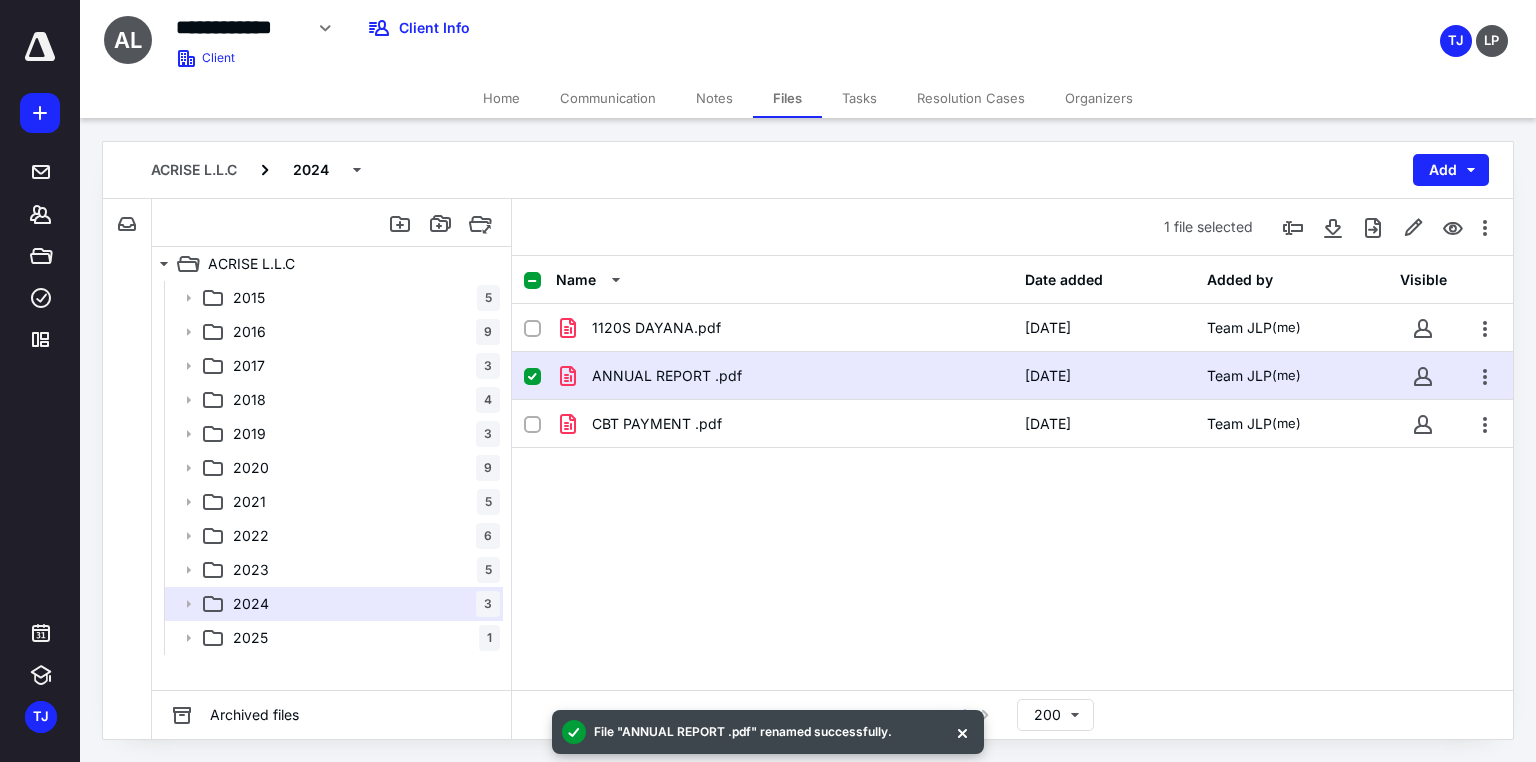 click on "1120S DAYANA.pdf [DATE] Team JLP  (me) ANNUAL REPORT .pdf [DATE] Team JLP  (me) CBT PAYMENT .pdf [DATE] Team JLP  (me)" at bounding box center [1012, 454] 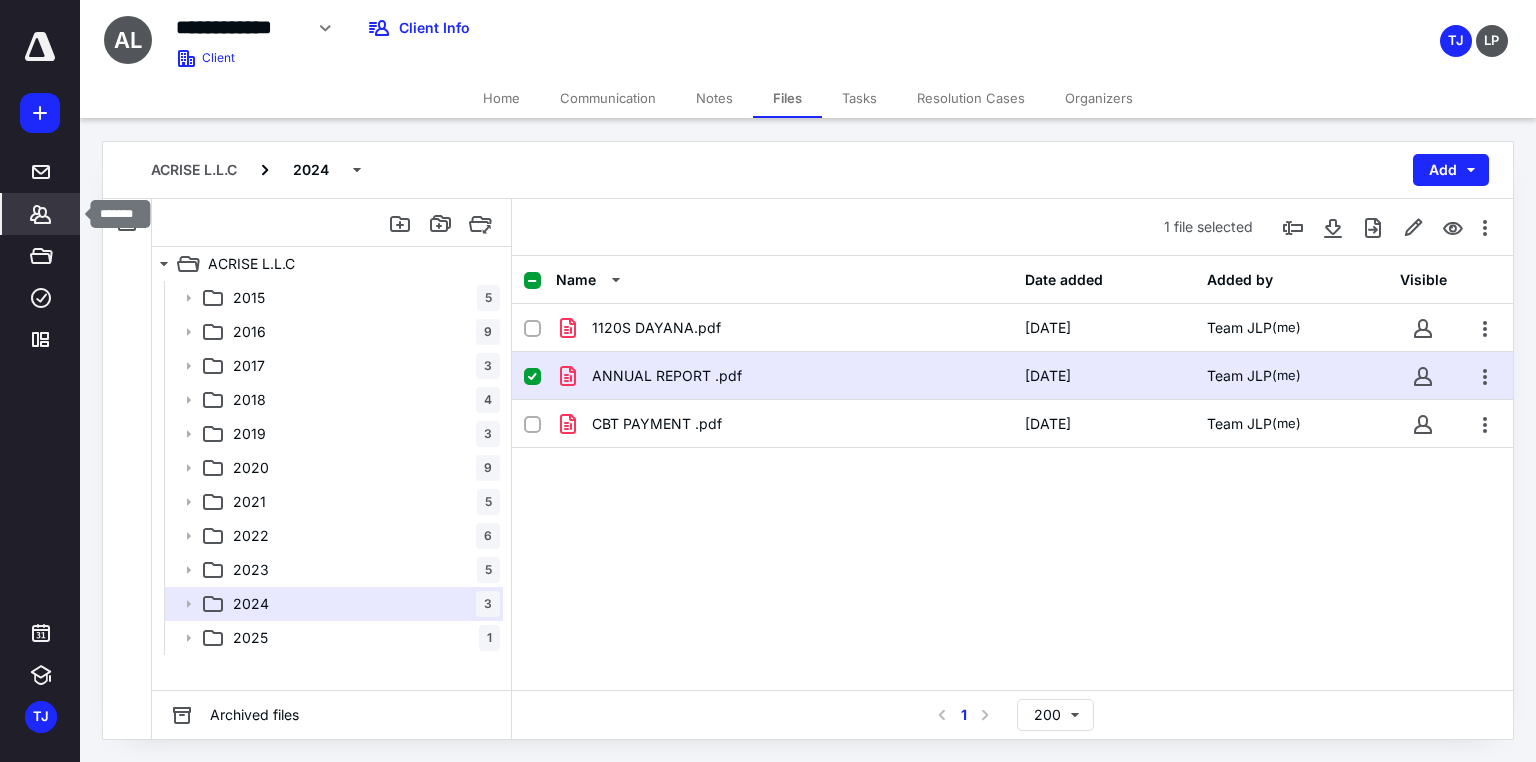 click 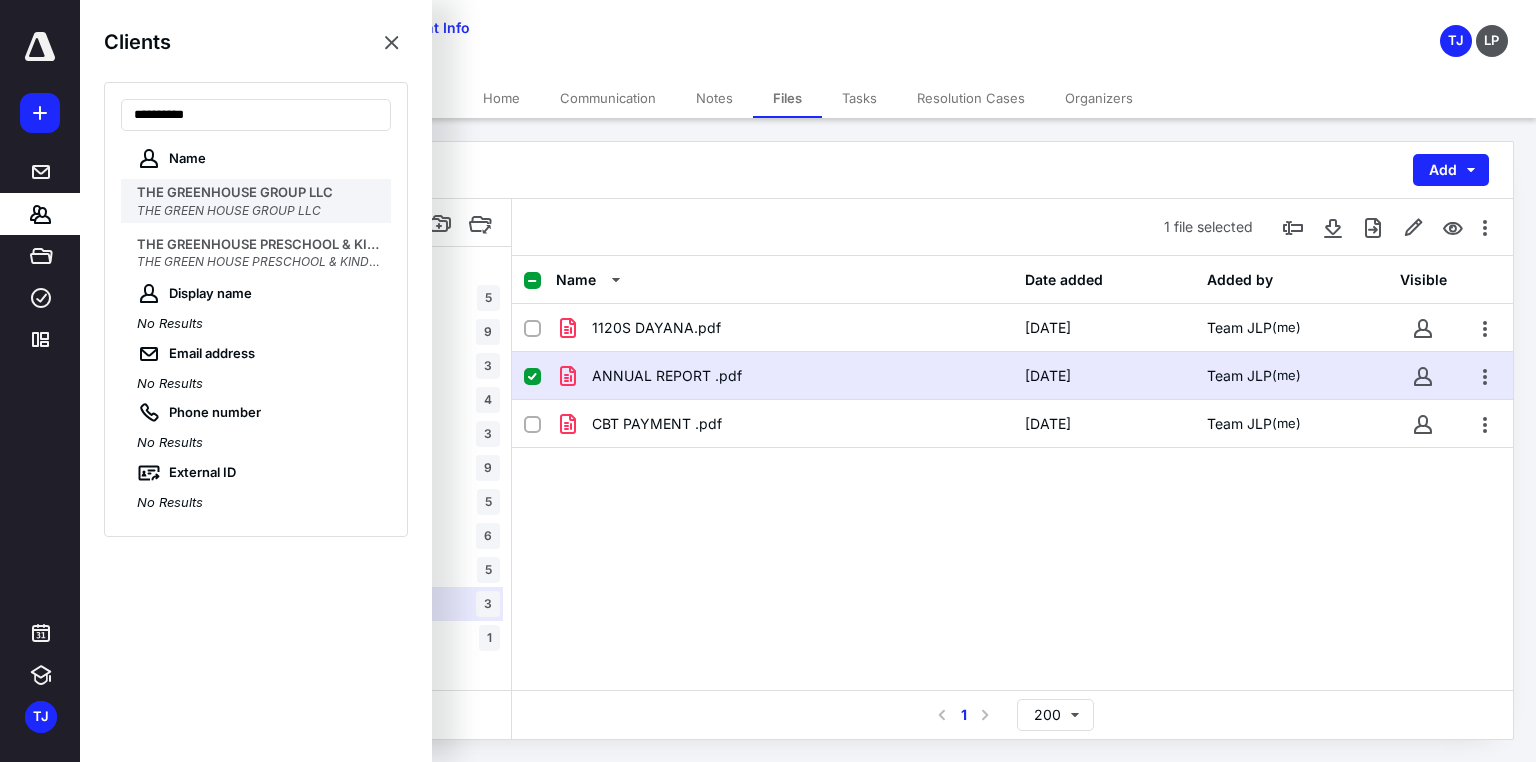 type on "*********" 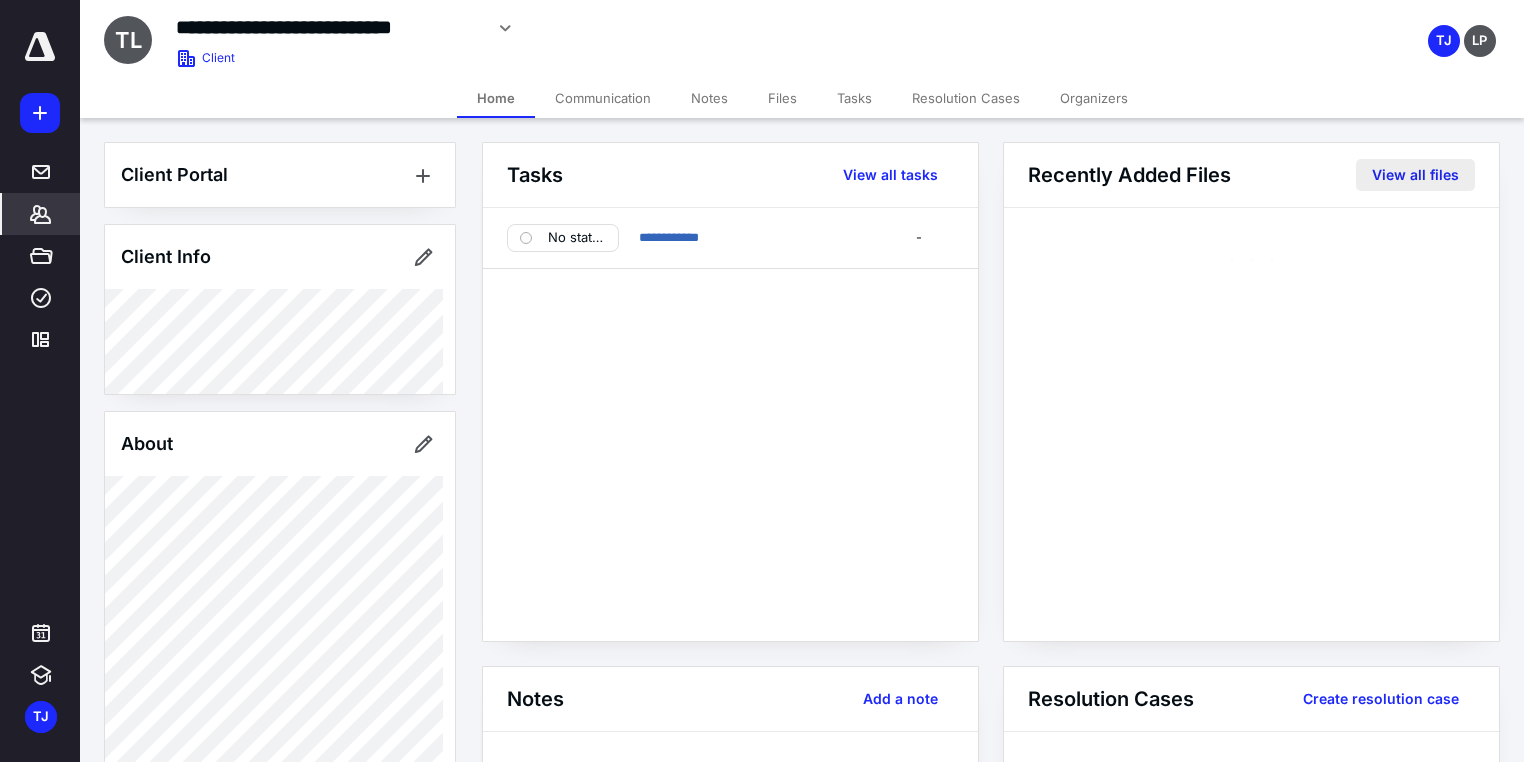 click on "View all files" at bounding box center (1415, 175) 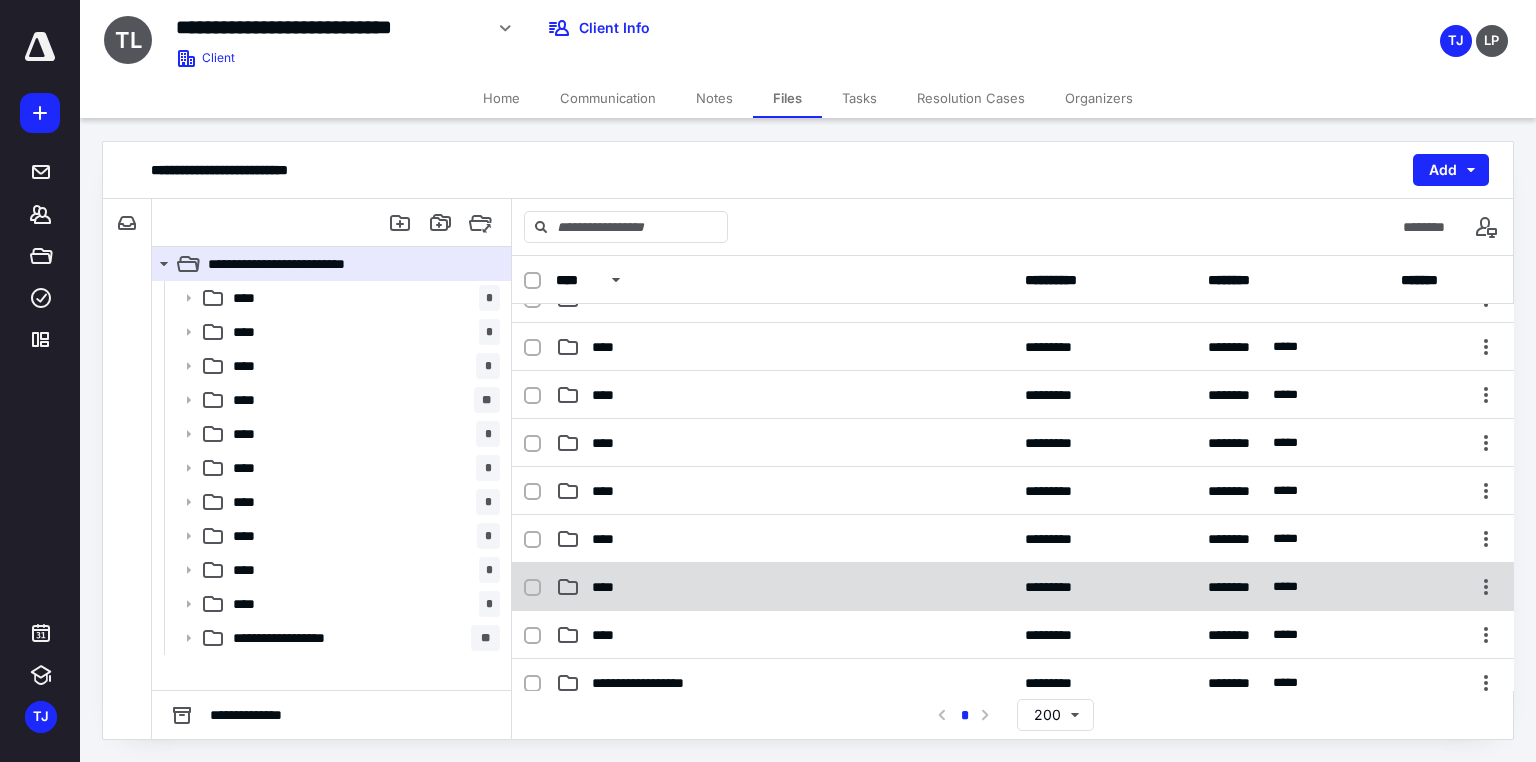 scroll, scrollTop: 160, scrollLeft: 0, axis: vertical 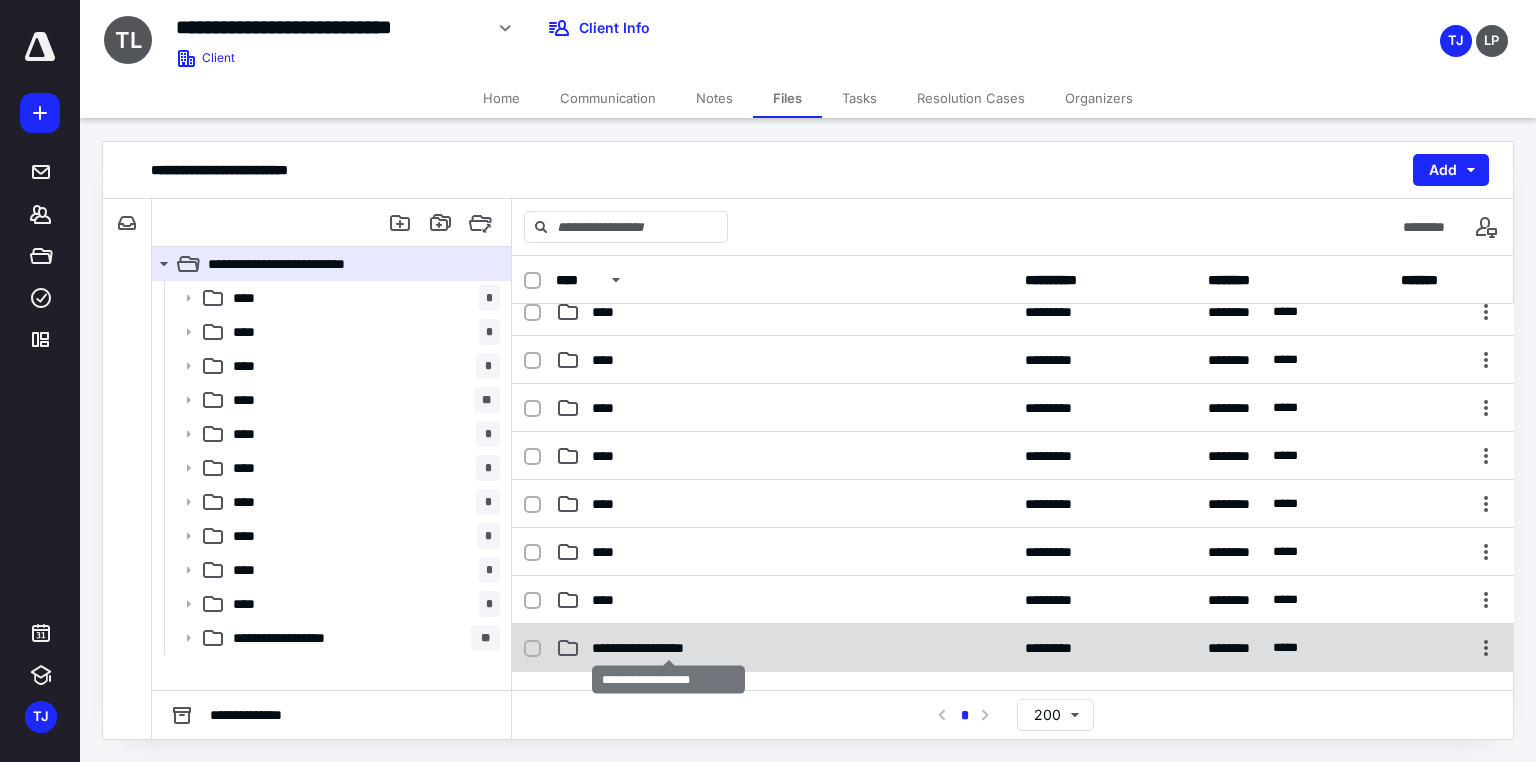 click on "**********" at bounding box center [669, 648] 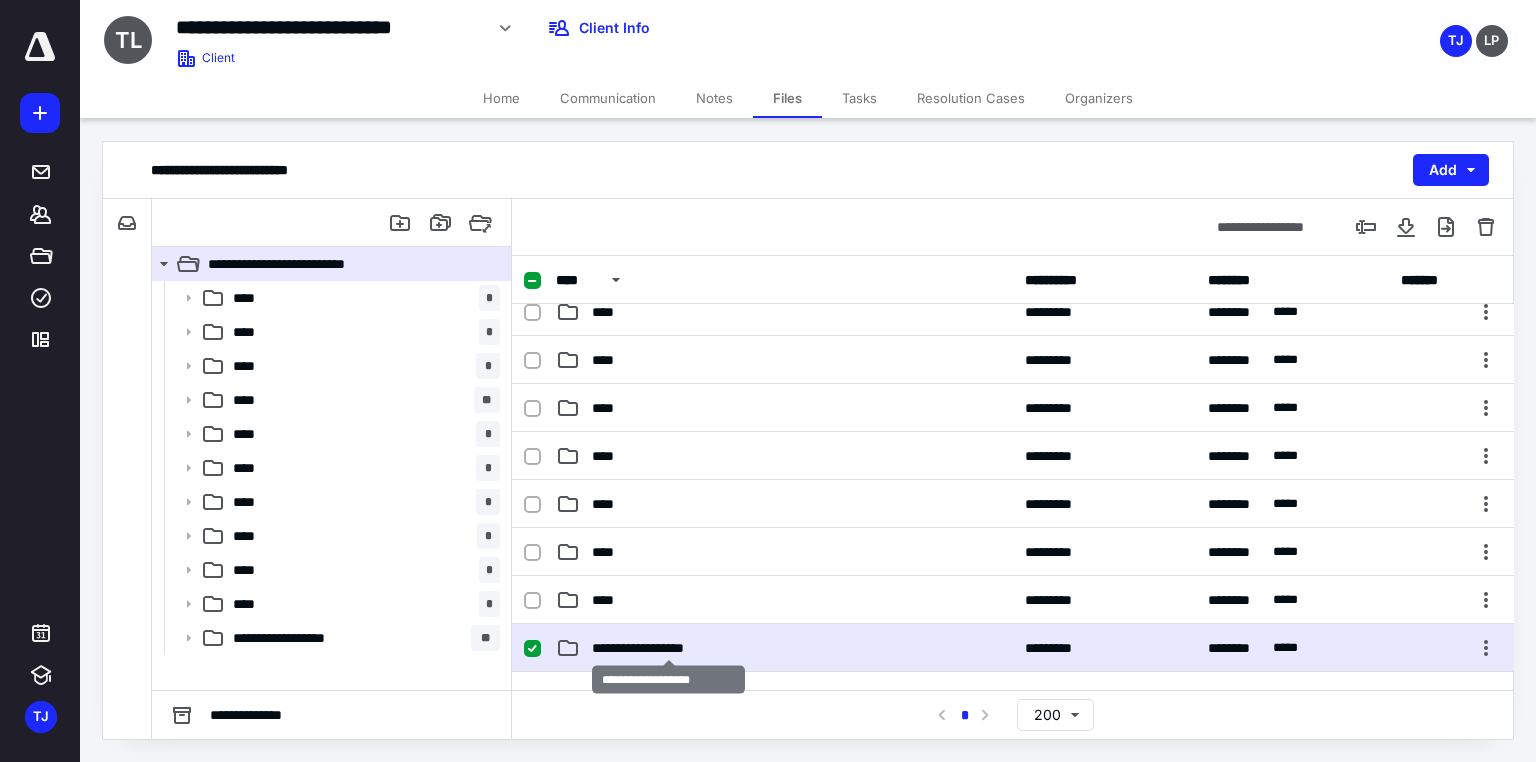click on "**********" at bounding box center (669, 648) 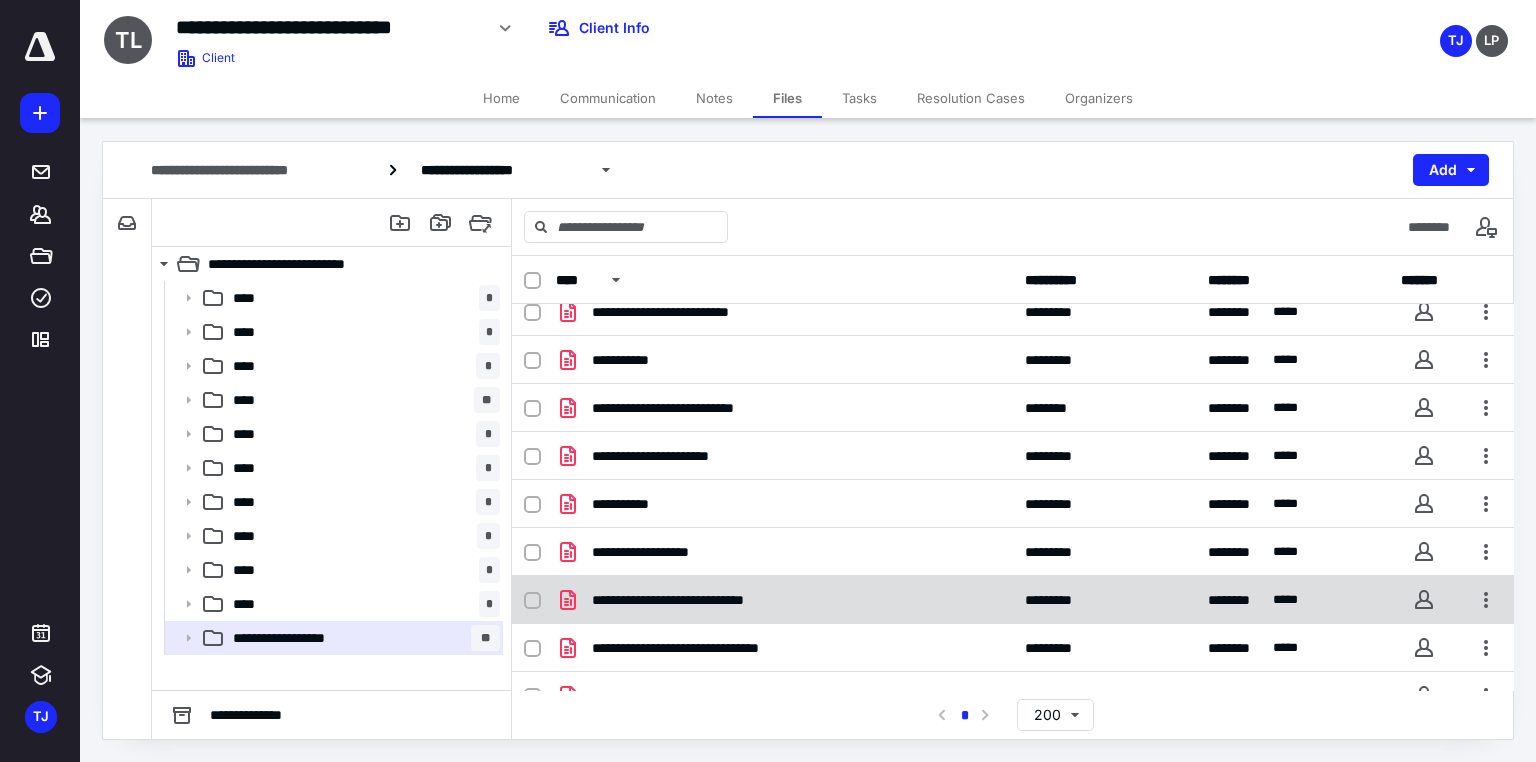 scroll, scrollTop: 377, scrollLeft: 0, axis: vertical 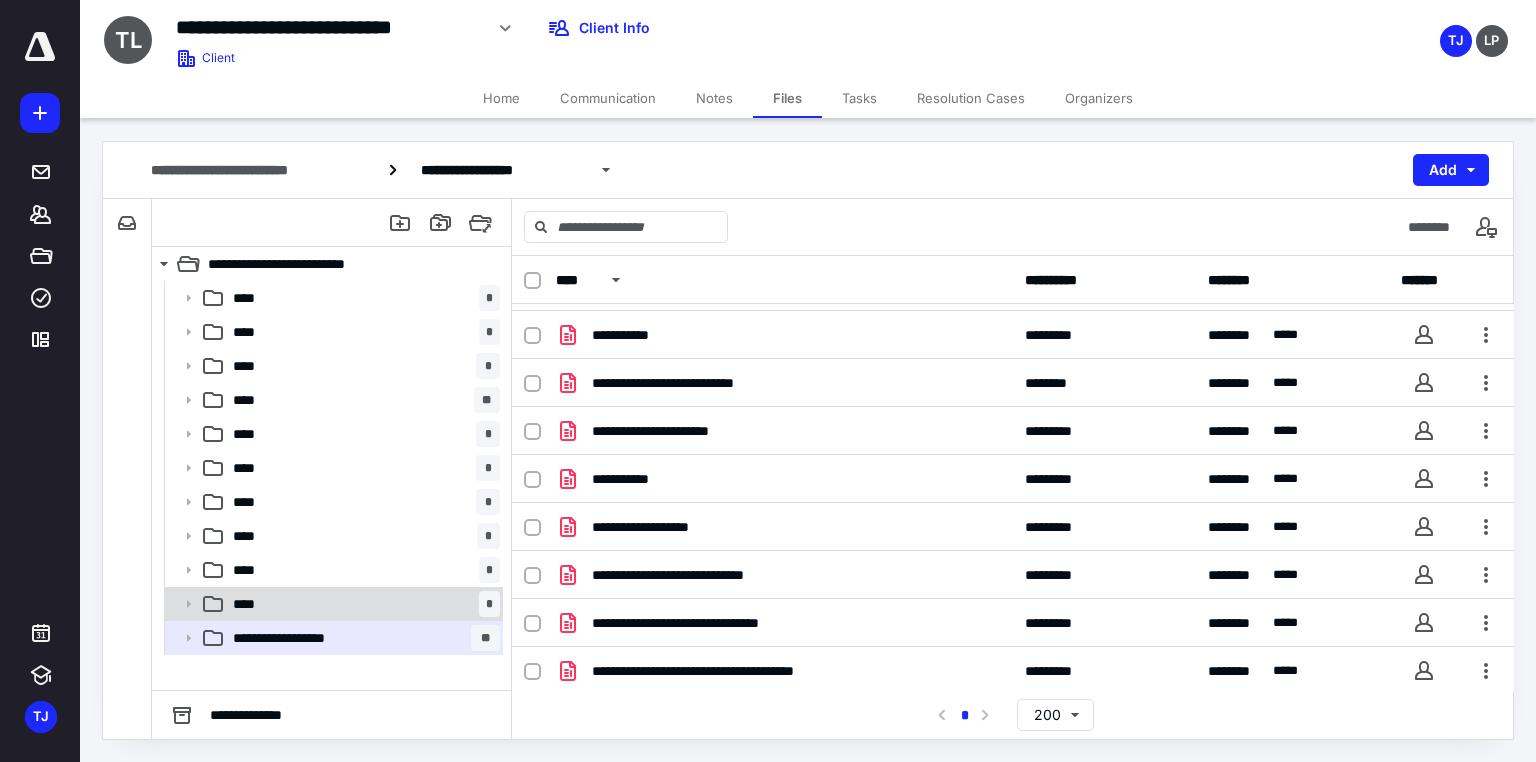 click on "**** *" at bounding box center (362, 604) 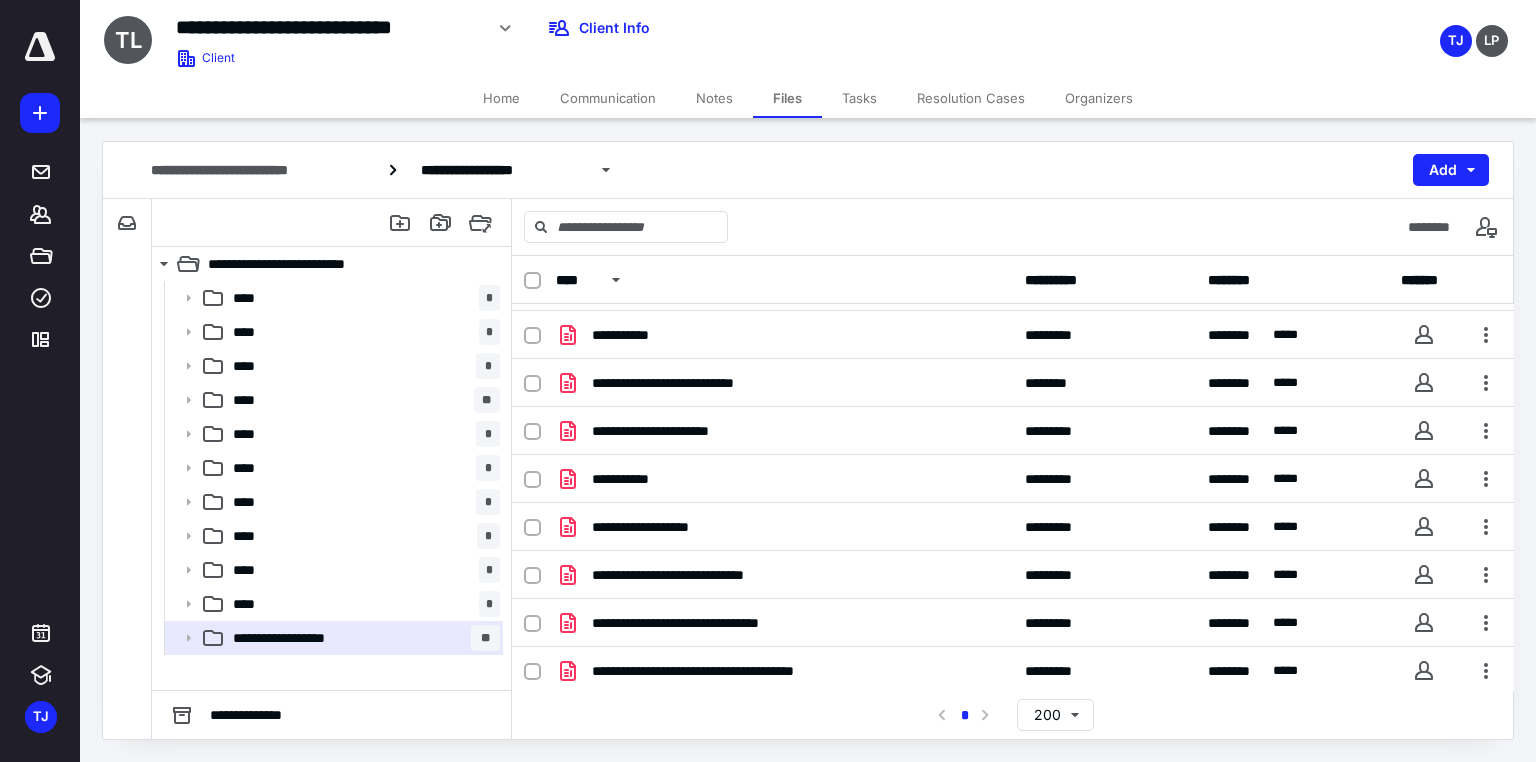 scroll, scrollTop: 0, scrollLeft: 0, axis: both 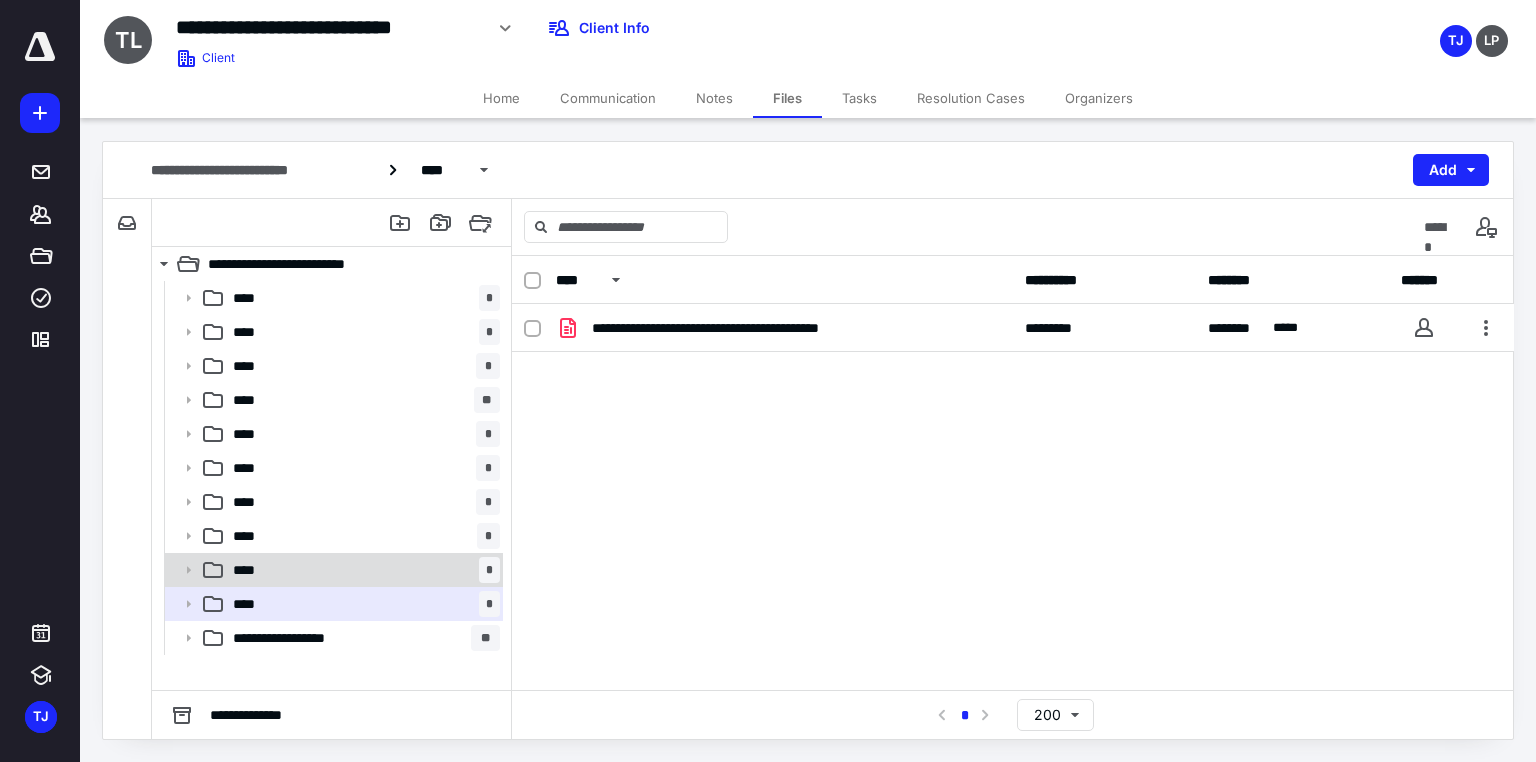 click on "**** *" at bounding box center [362, 570] 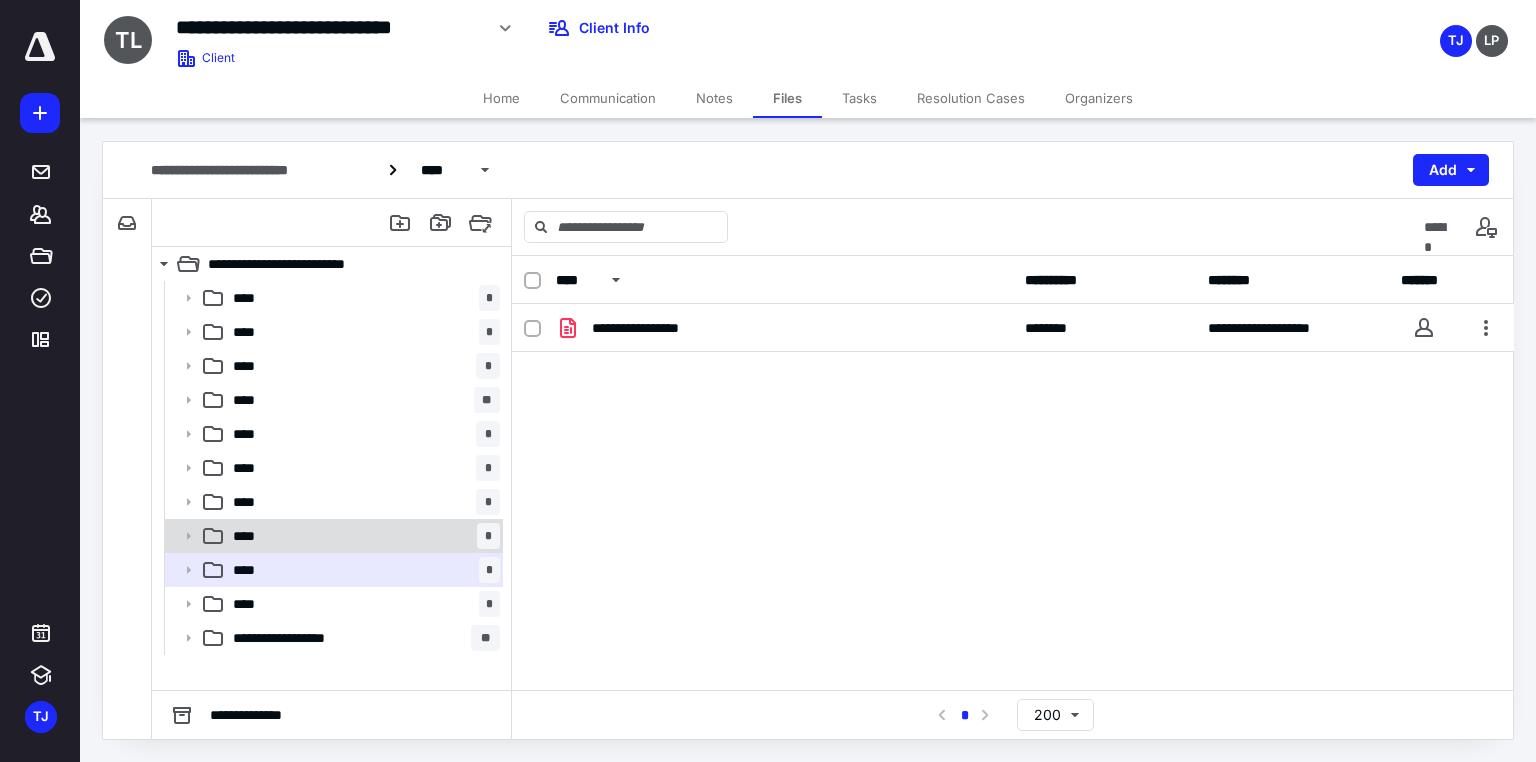 click on "**** *" at bounding box center (332, 536) 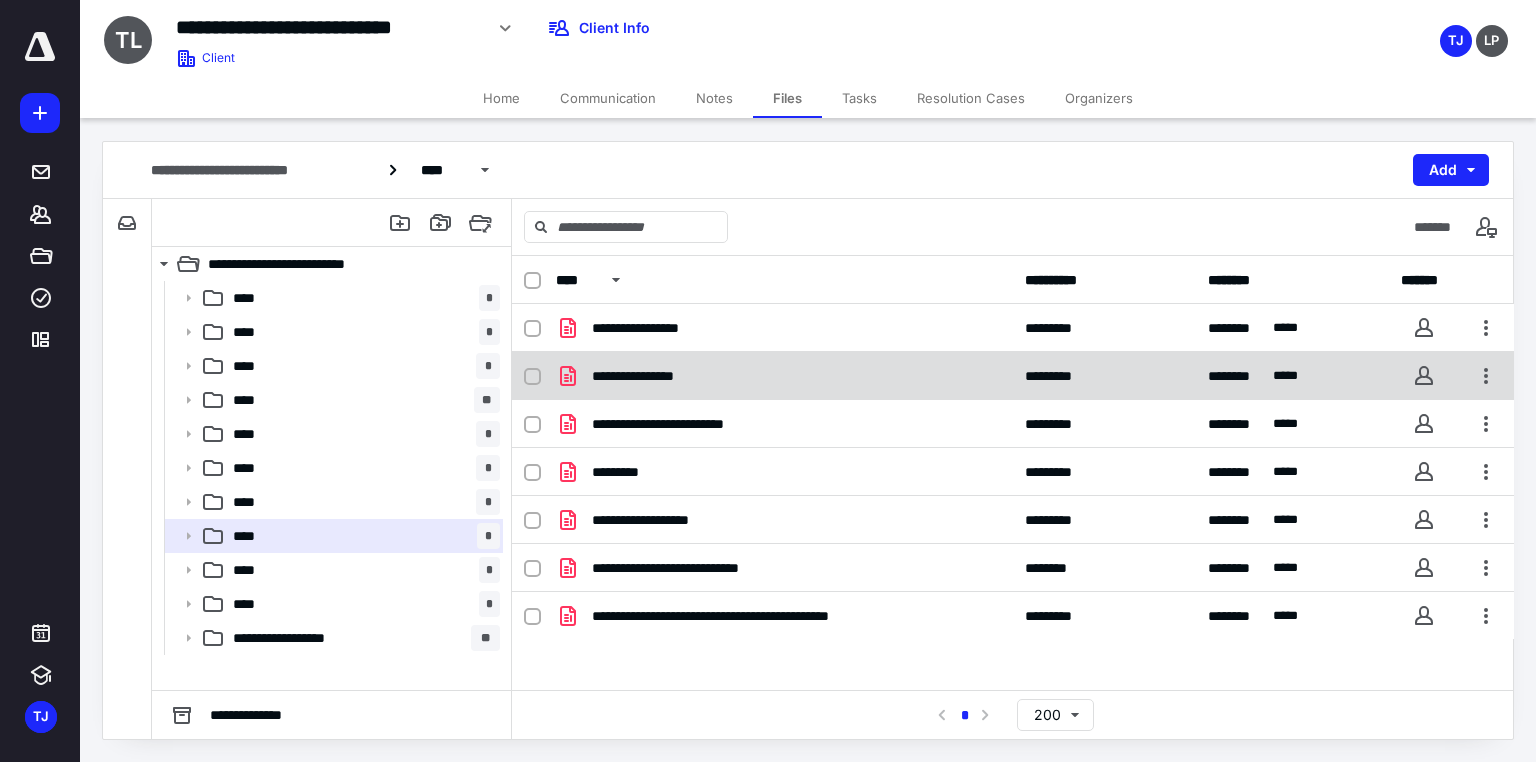click on "**********" at bounding box center (656, 376) 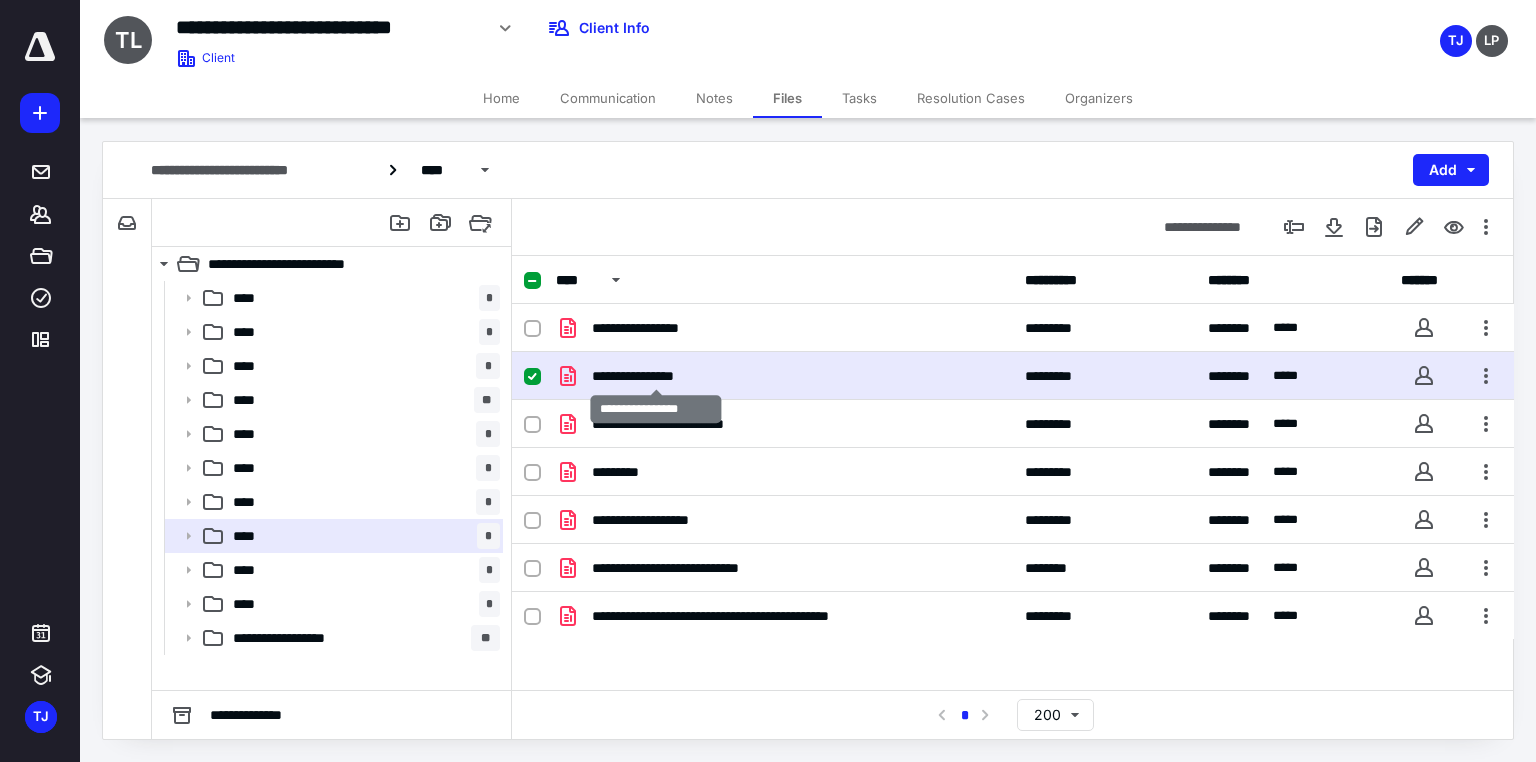 click on "**********" at bounding box center (656, 376) 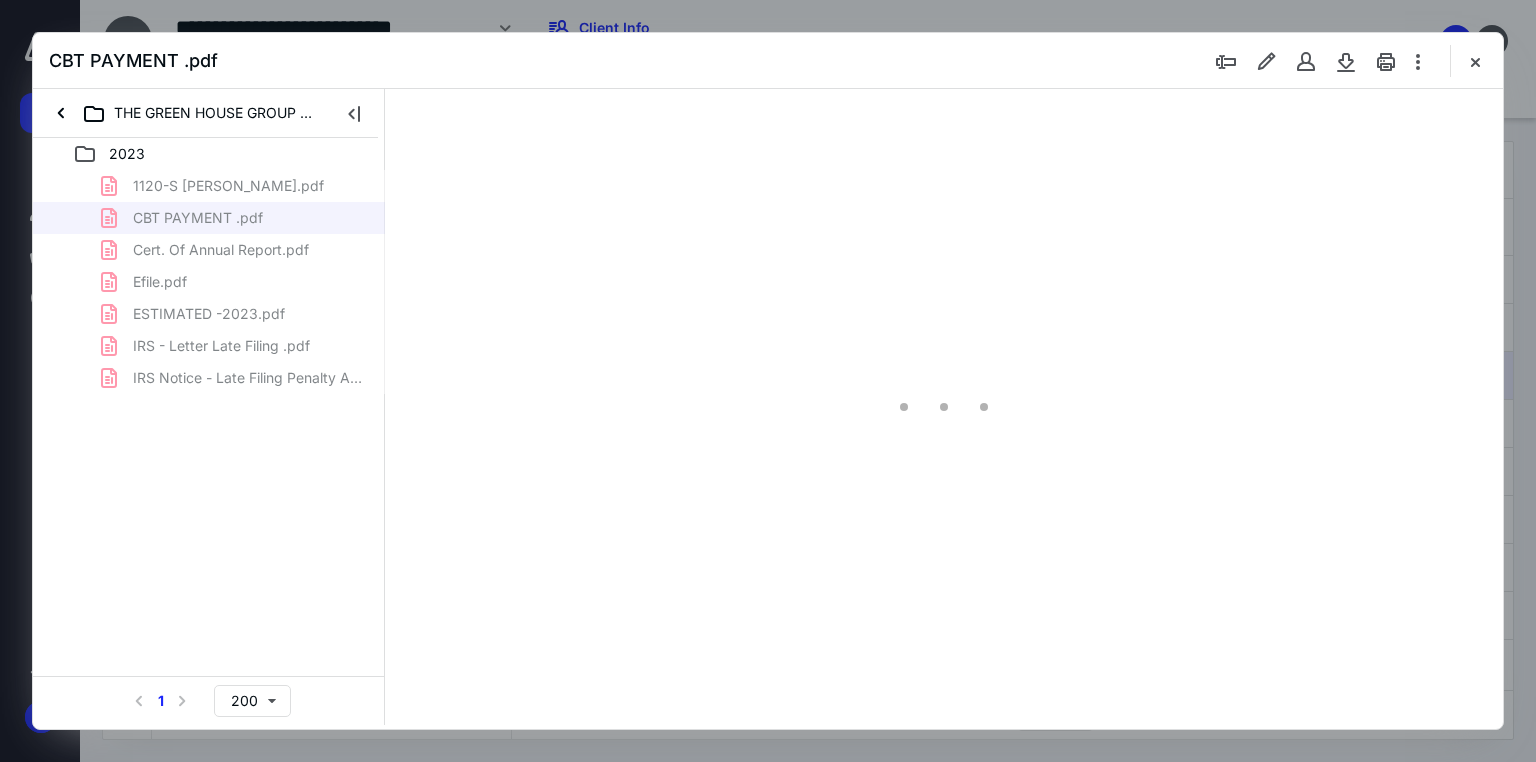 scroll, scrollTop: 0, scrollLeft: 0, axis: both 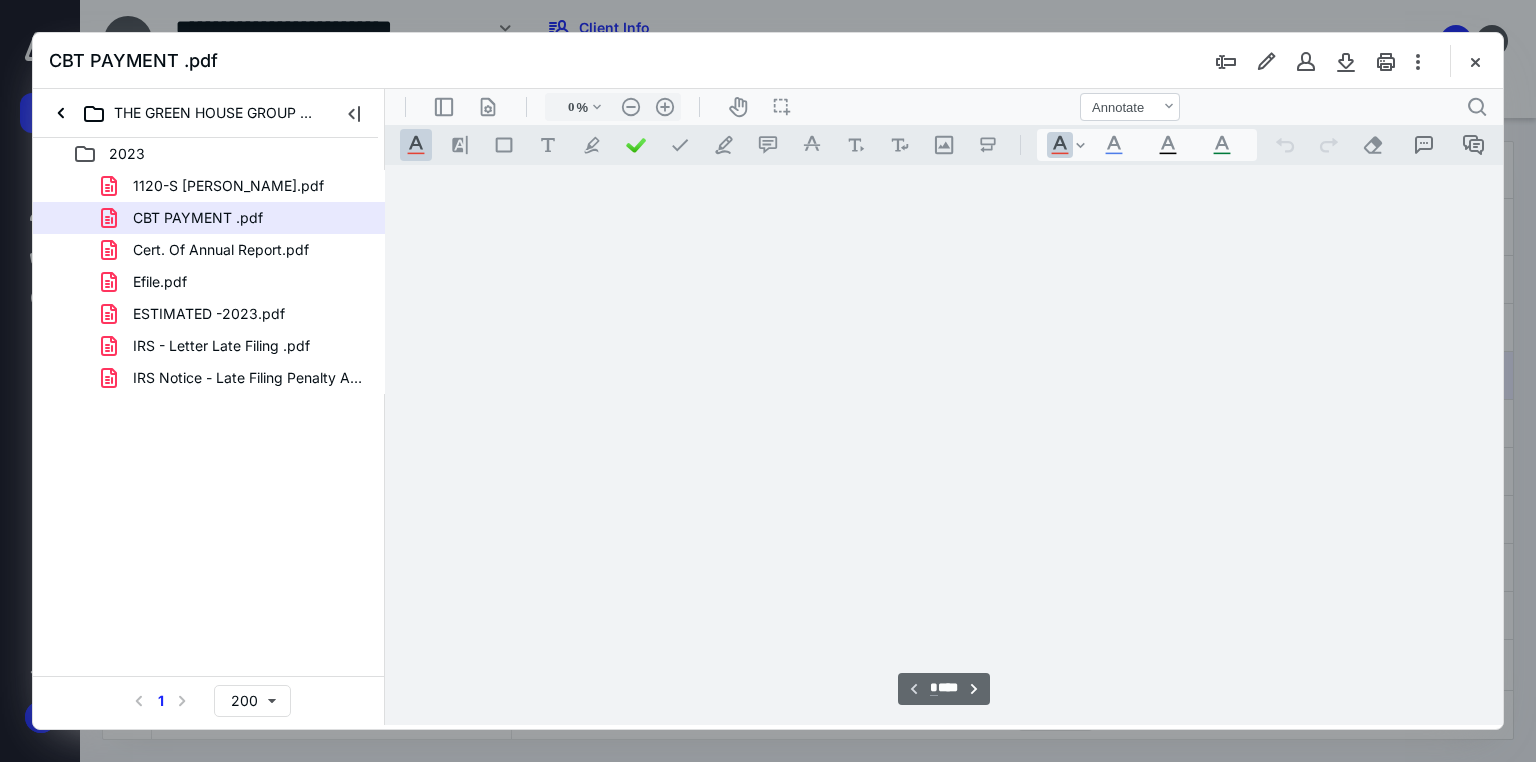 type on "71" 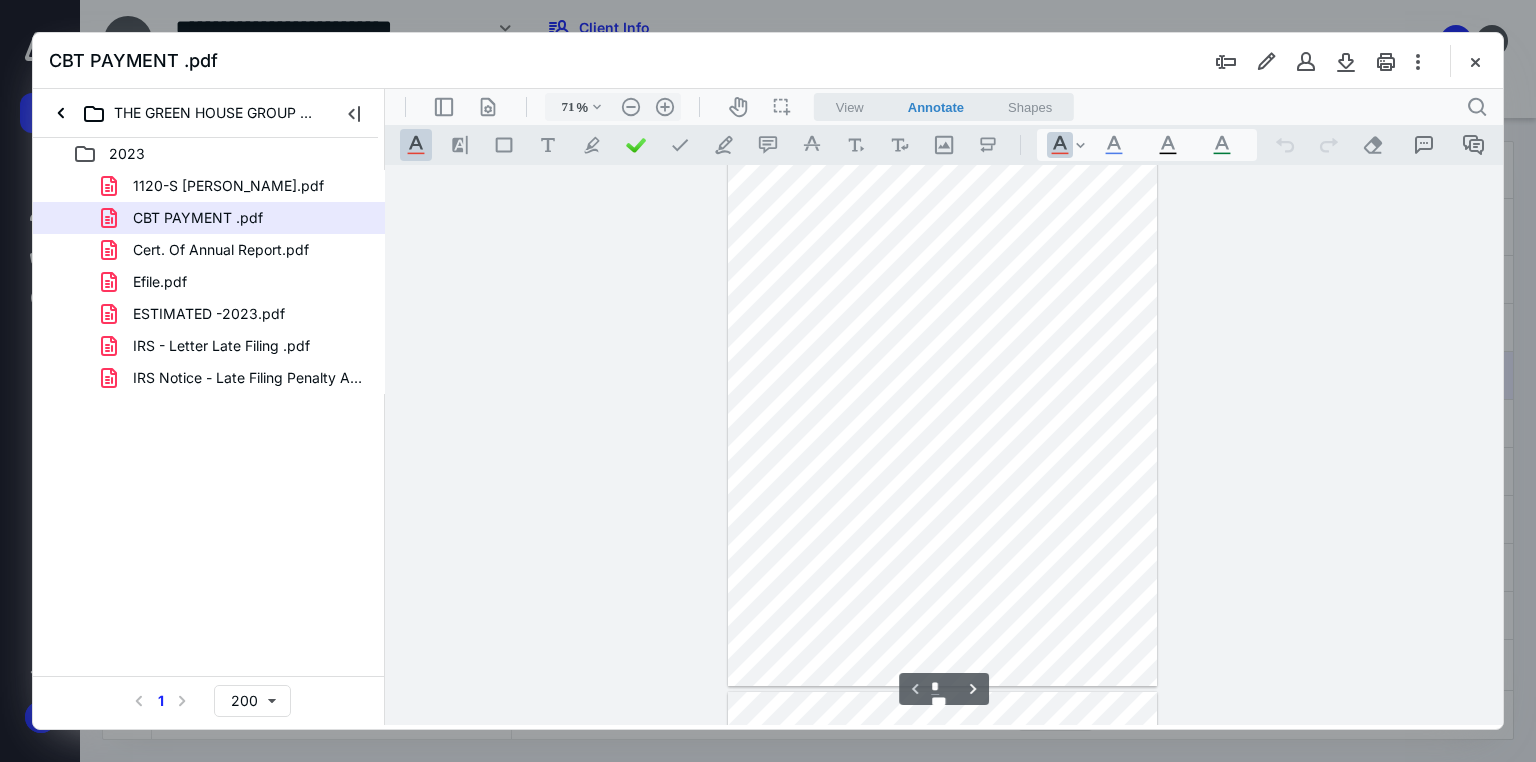 scroll, scrollTop: 0, scrollLeft: 0, axis: both 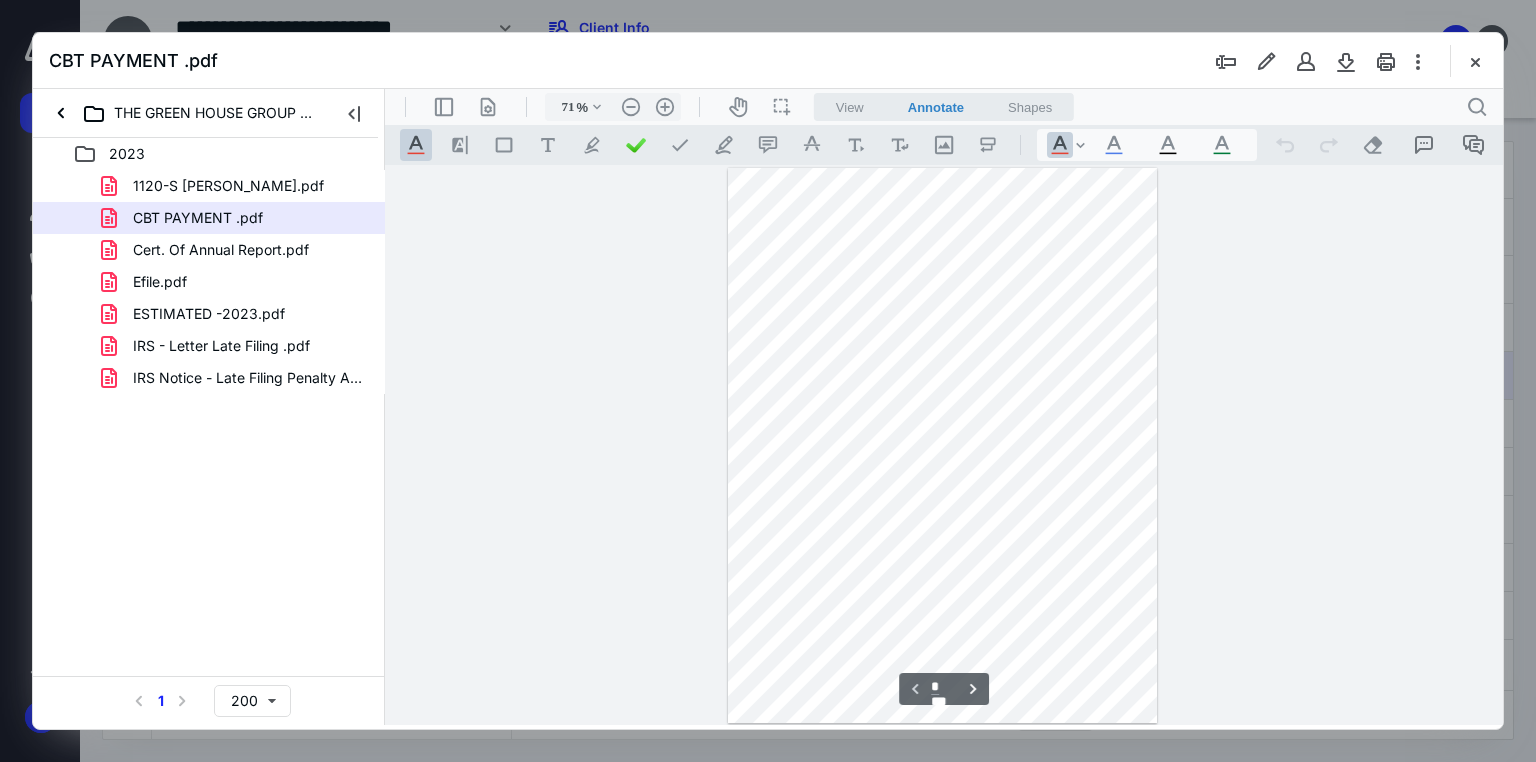 type on "*" 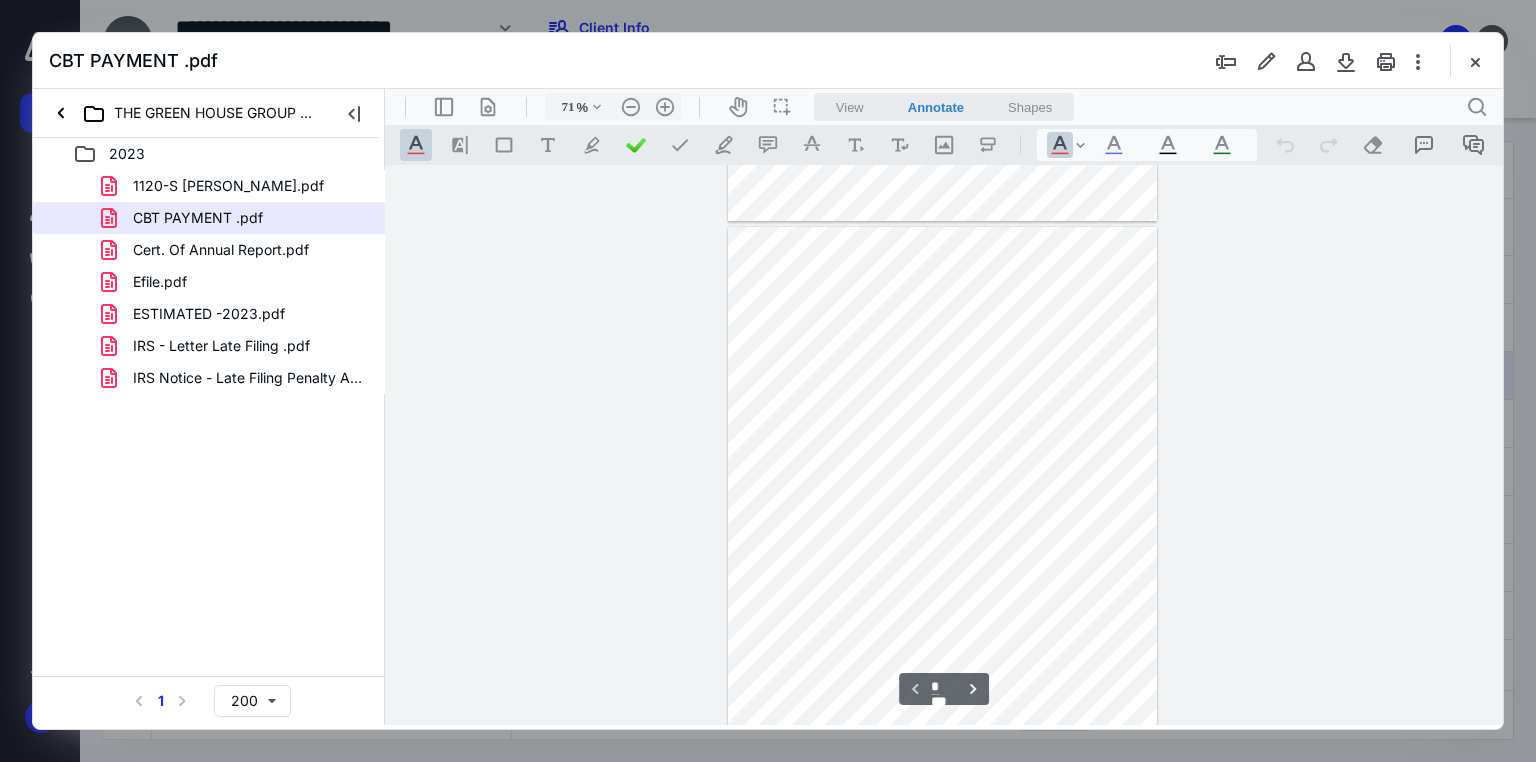 scroll, scrollTop: 561, scrollLeft: 0, axis: vertical 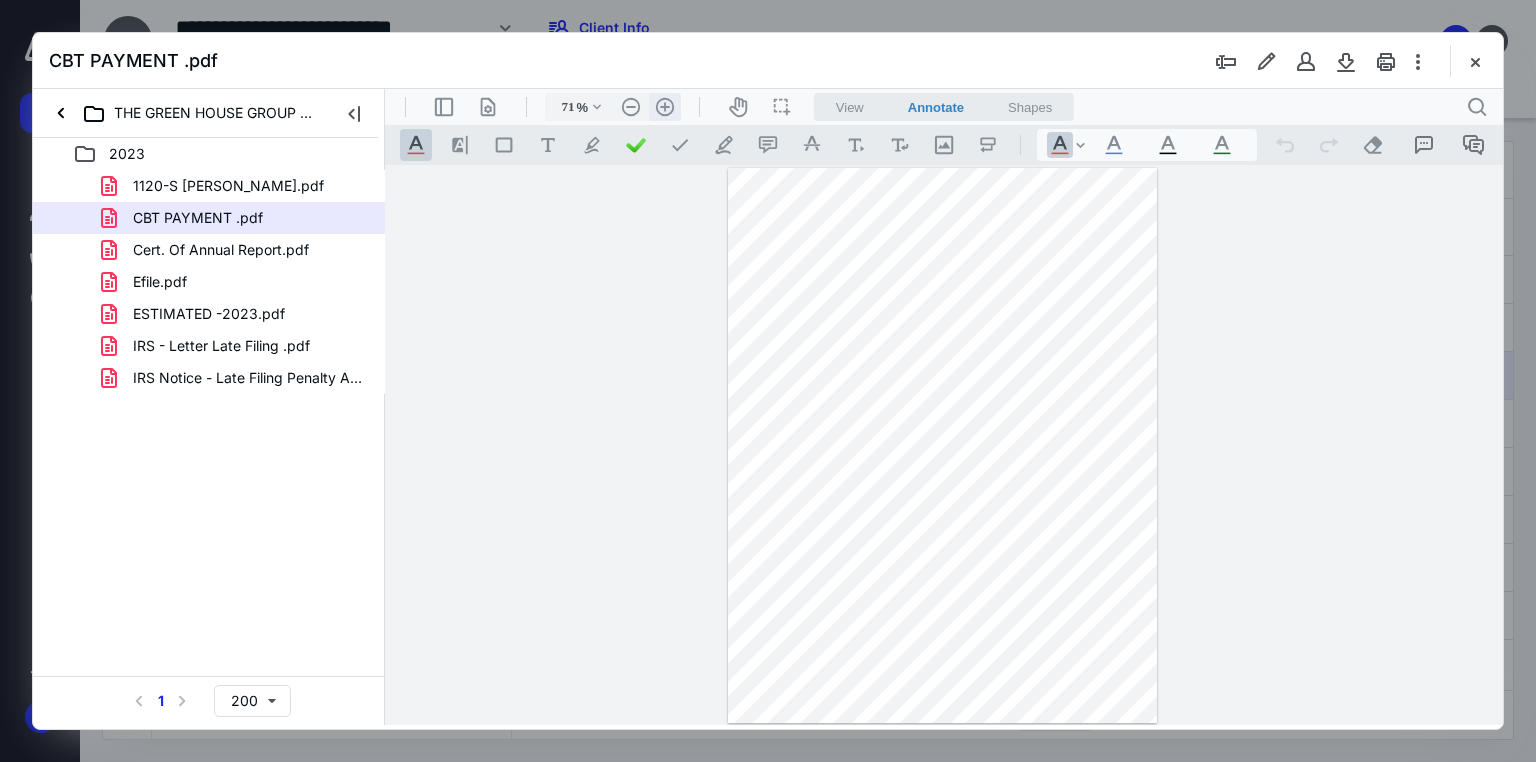 click on ".cls-1{fill:#abb0c4;} icon - header - zoom - in - line" at bounding box center [665, 107] 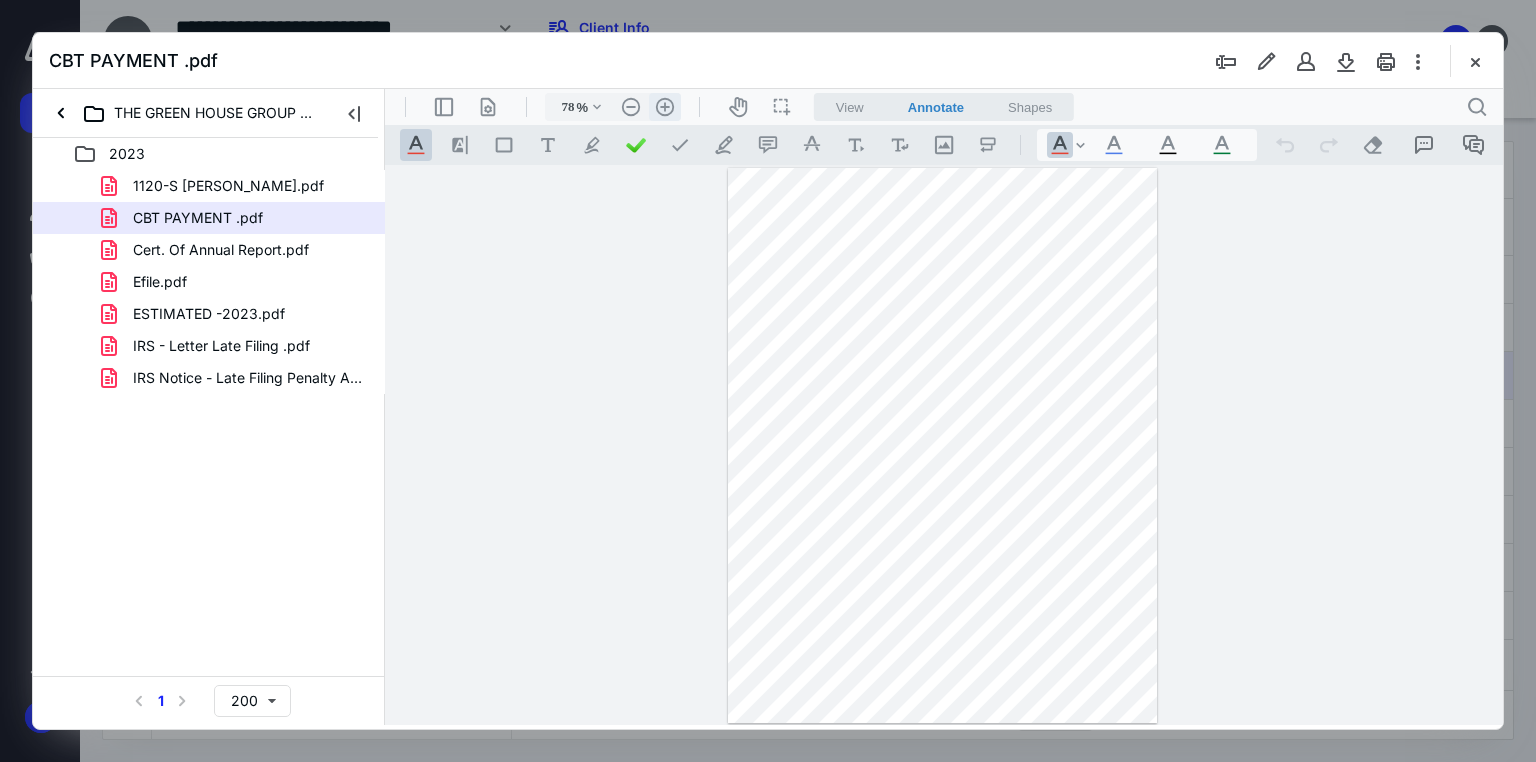 click on ".cls-1{fill:#abb0c4;} icon - header - zoom - in - line" at bounding box center (665, 107) 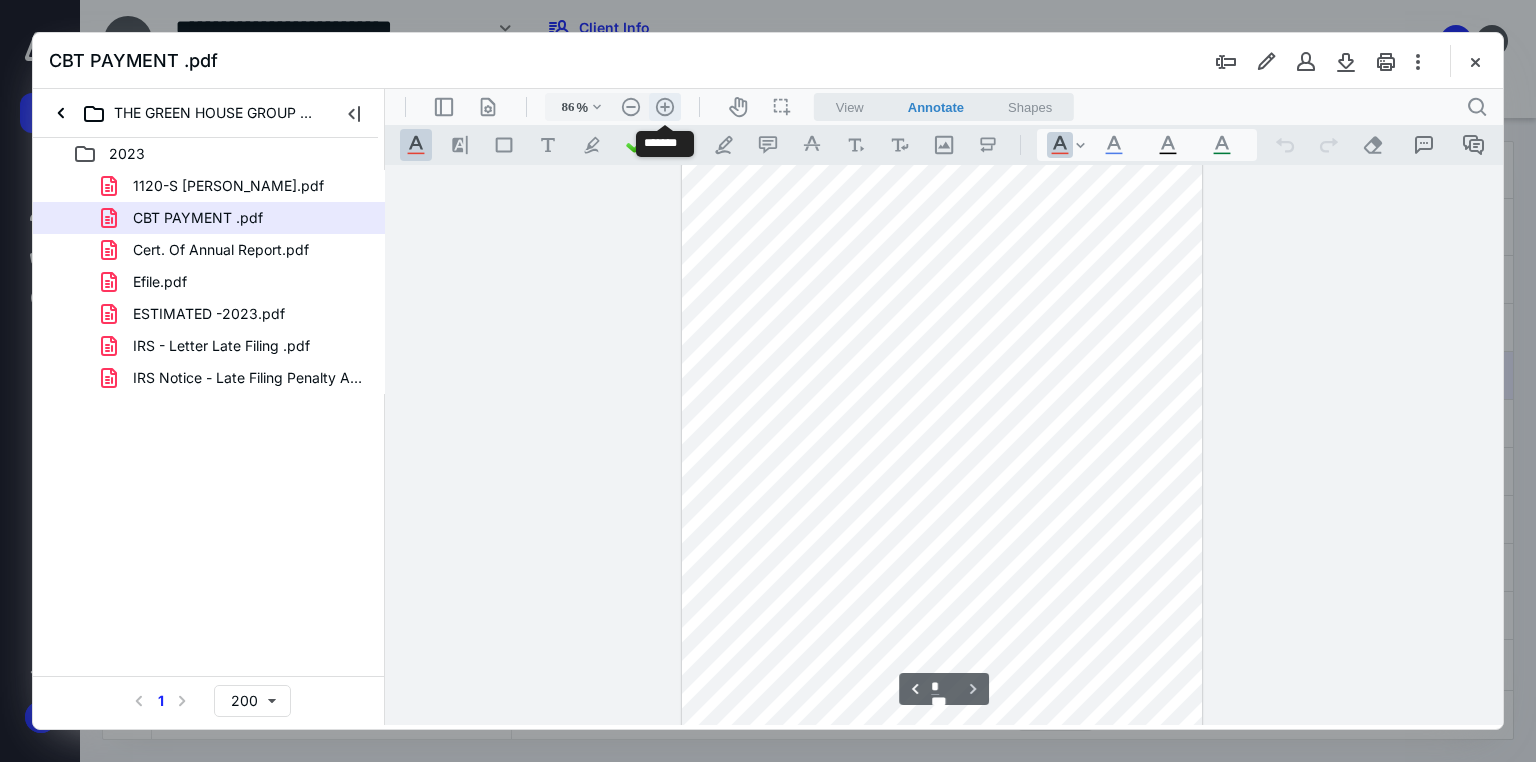 click on ".cls-1{fill:#abb0c4;} icon - header - zoom - in - line" at bounding box center [665, 107] 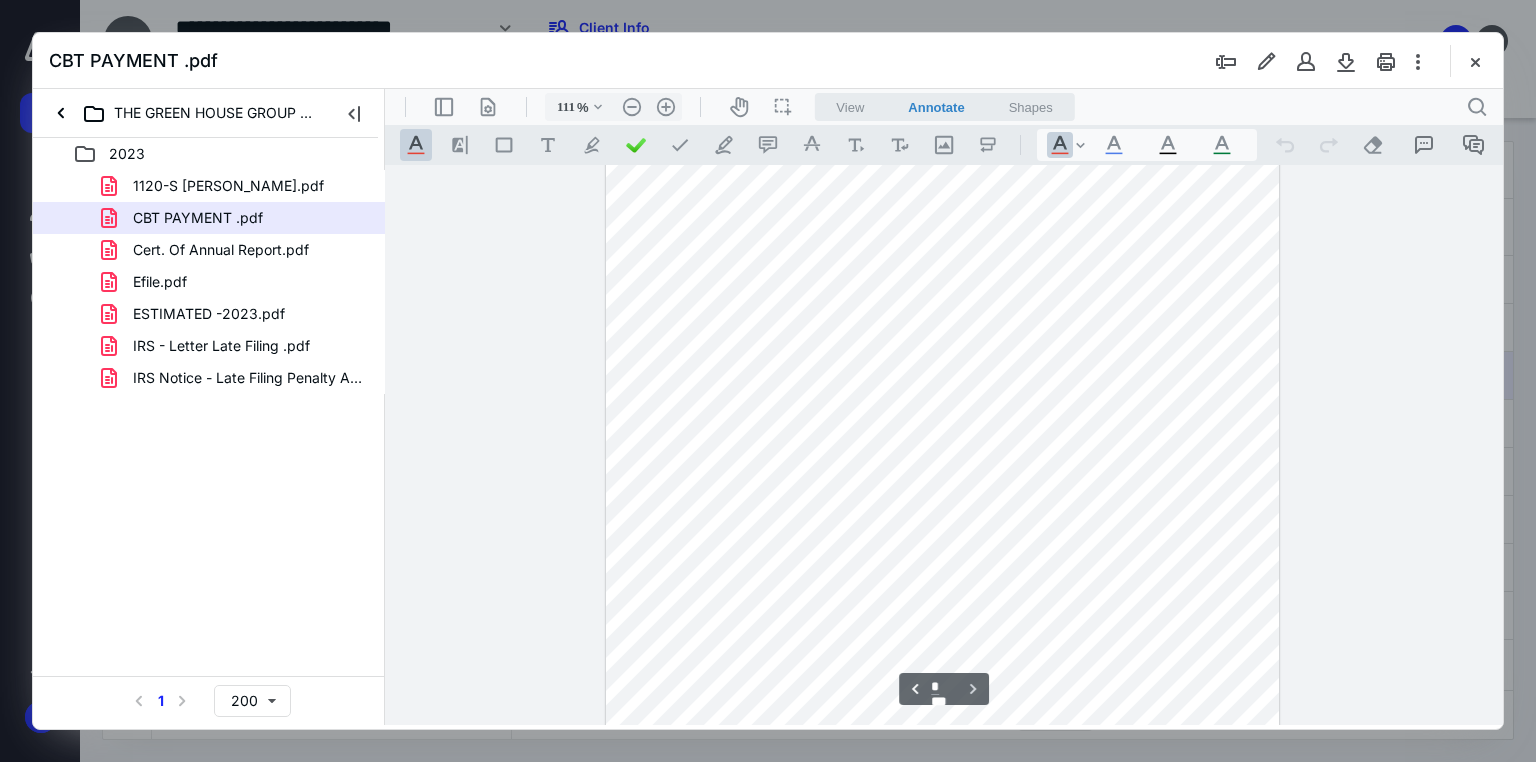 scroll, scrollTop: 1199, scrollLeft: 0, axis: vertical 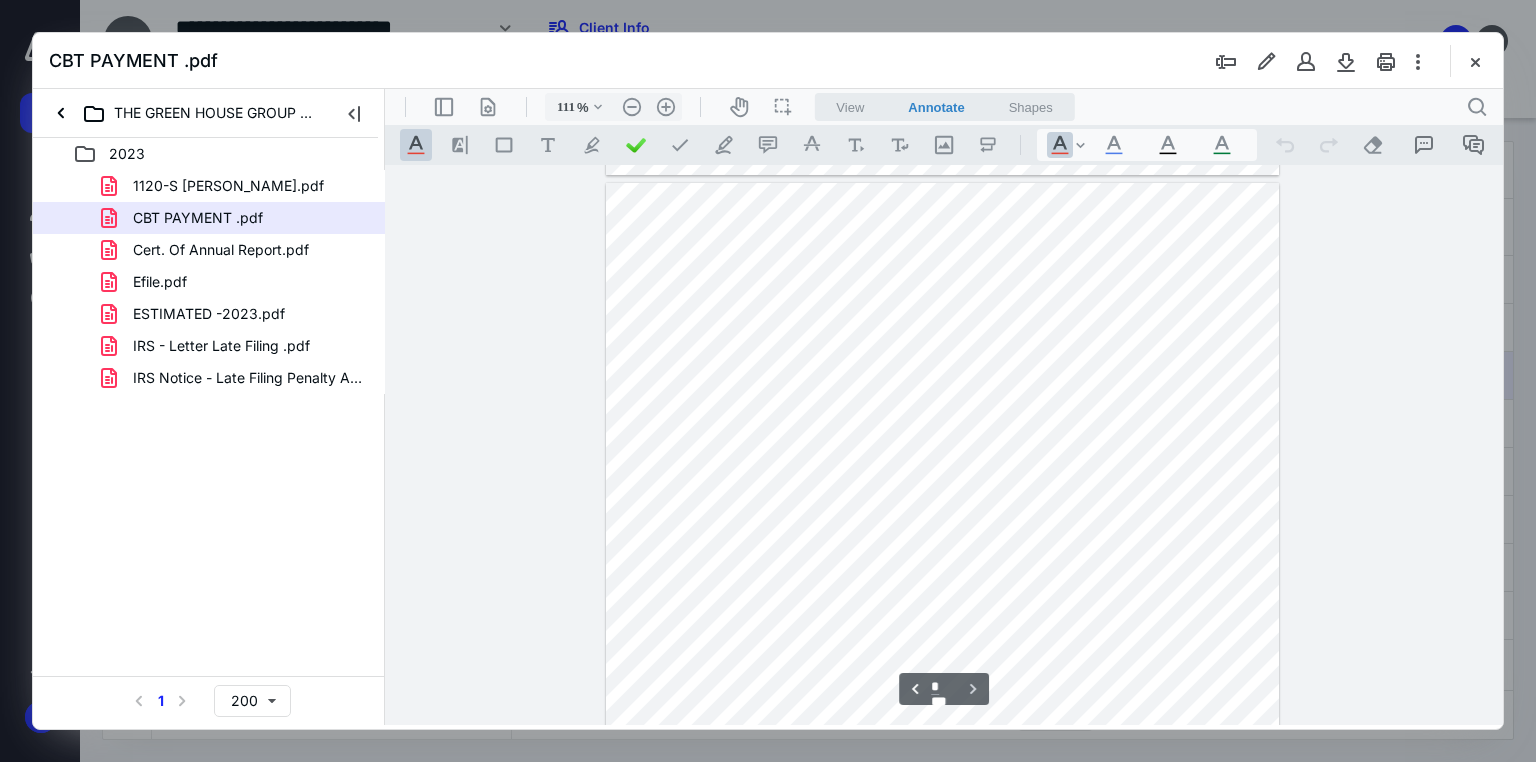 type on "*" 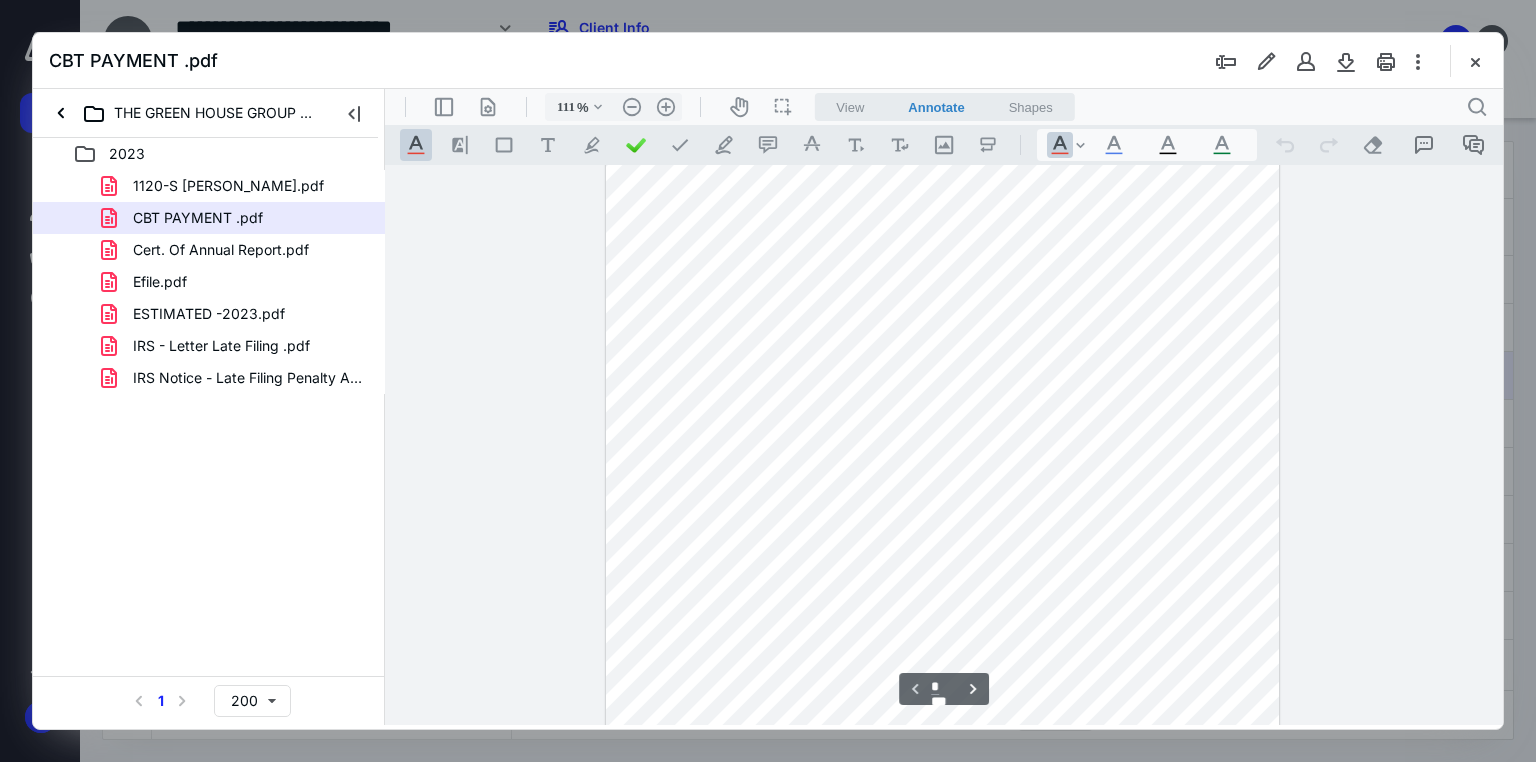 scroll, scrollTop: 159, scrollLeft: 0, axis: vertical 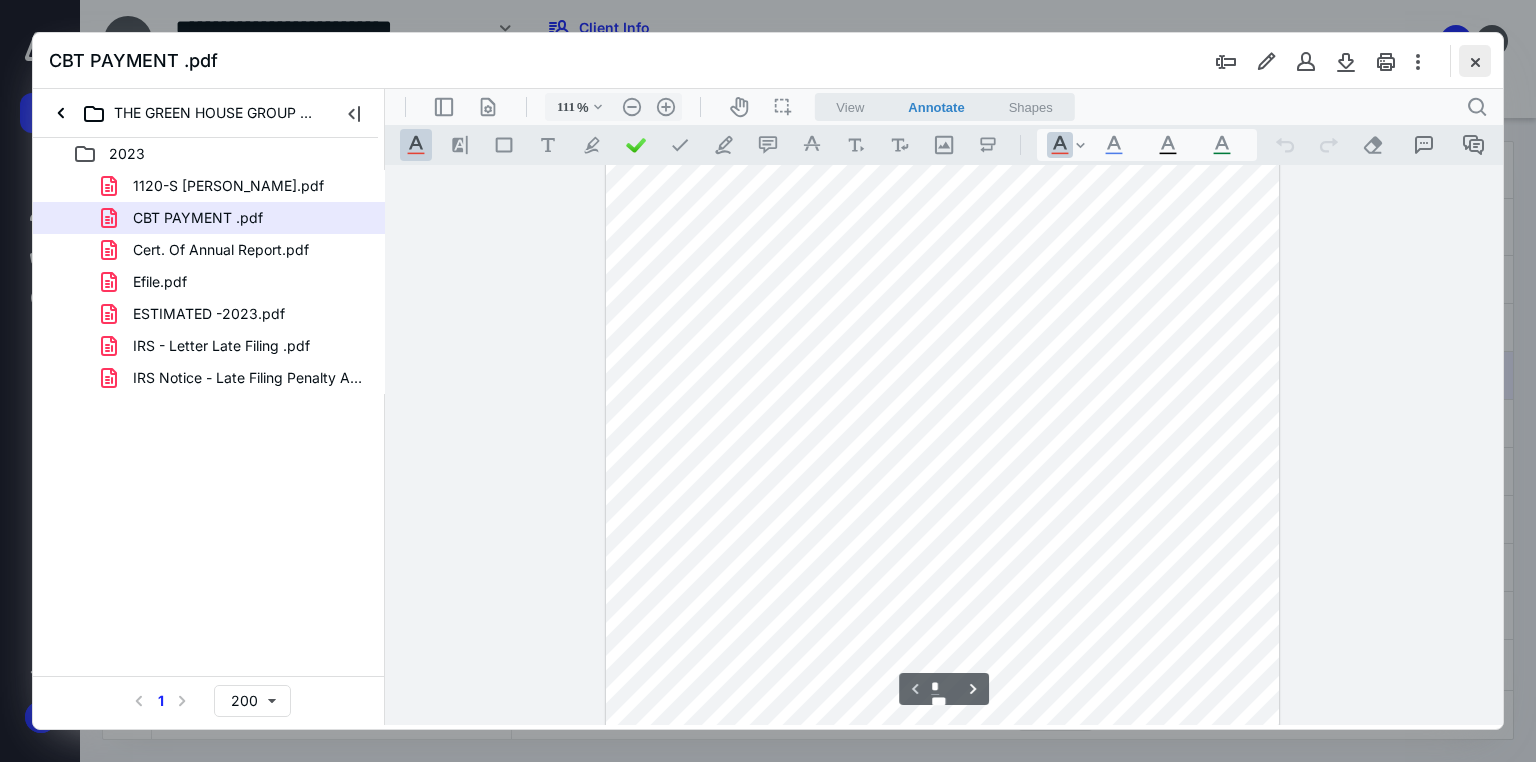 click at bounding box center (1475, 61) 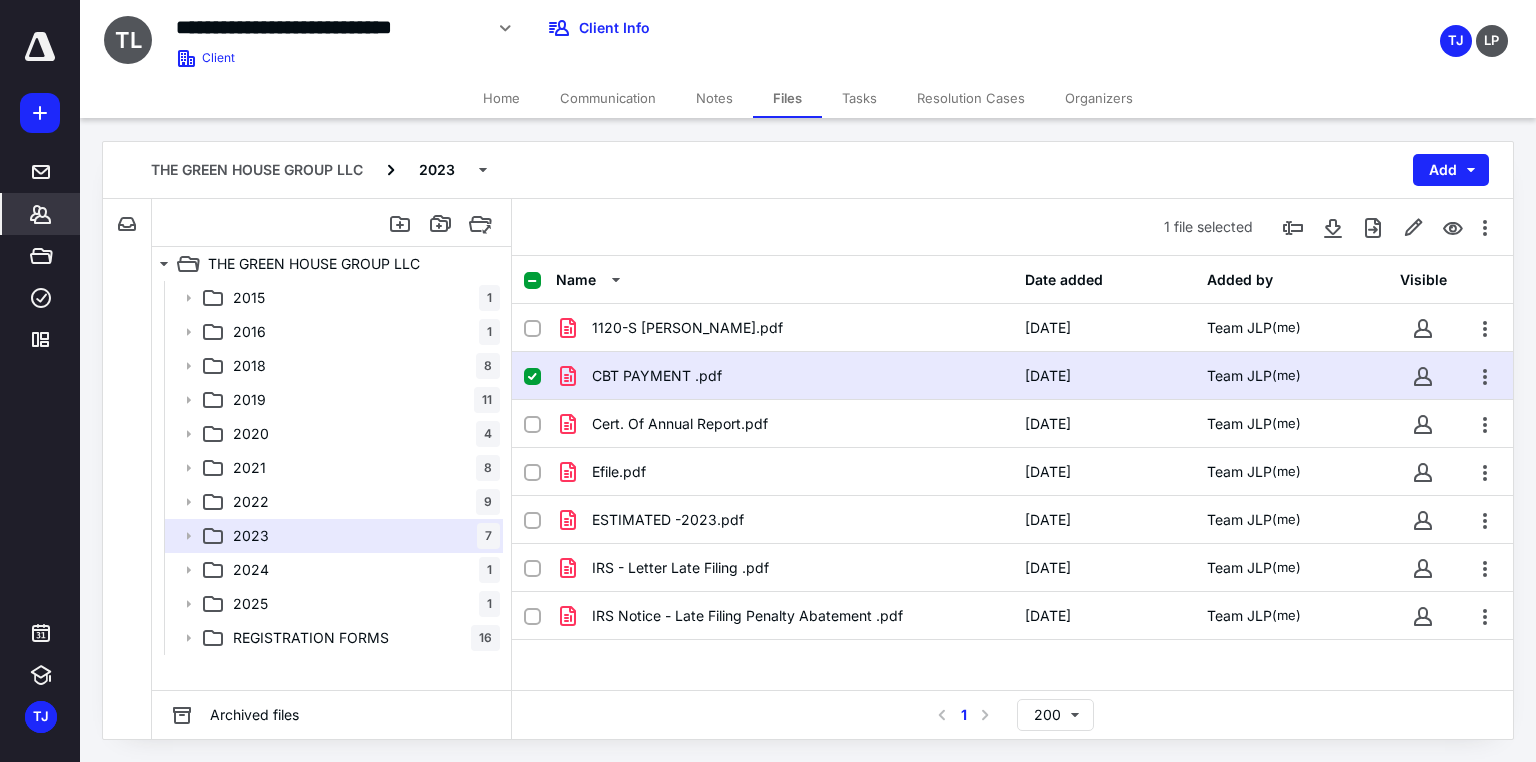 click 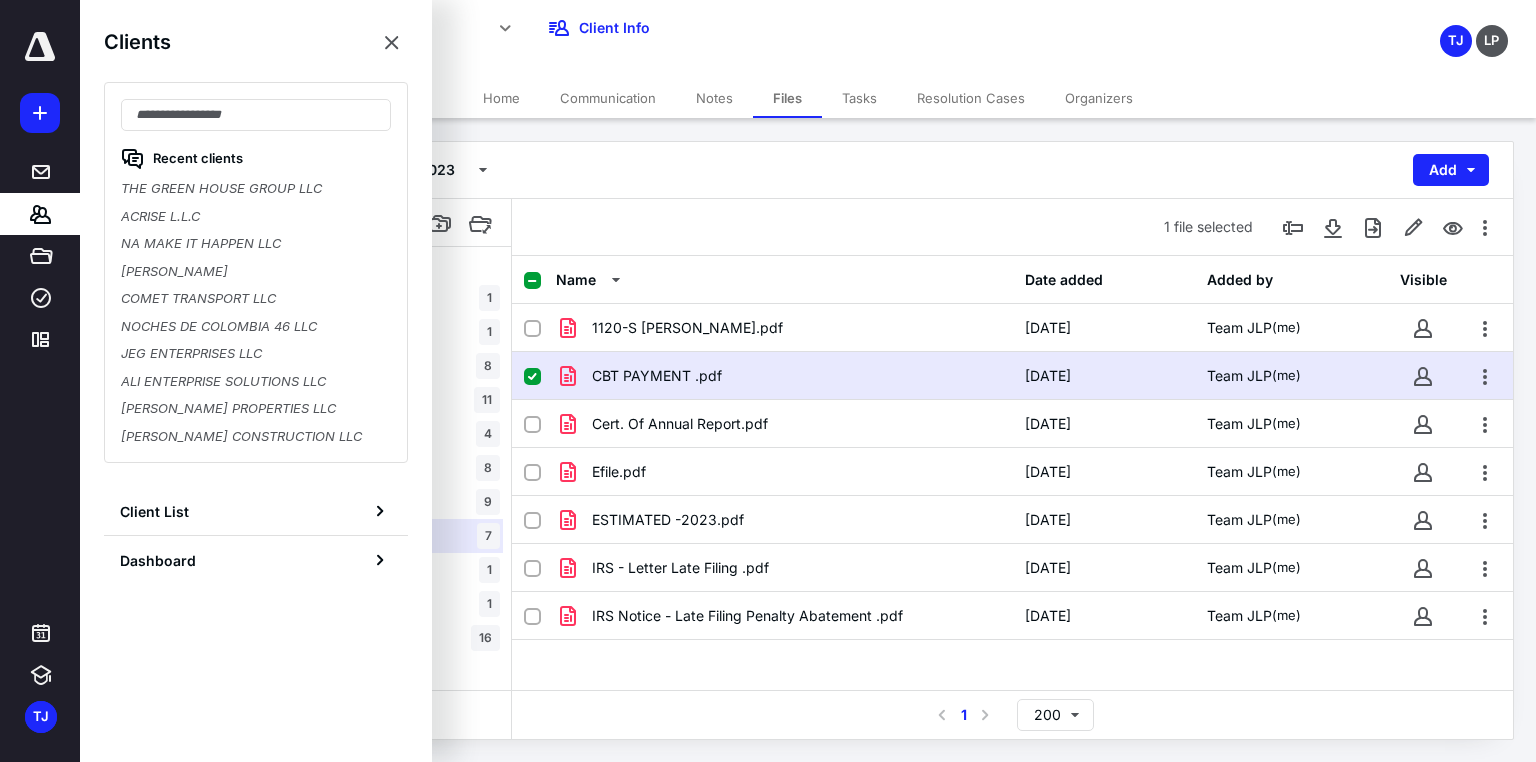 click on "**********" at bounding box center [606, 28] 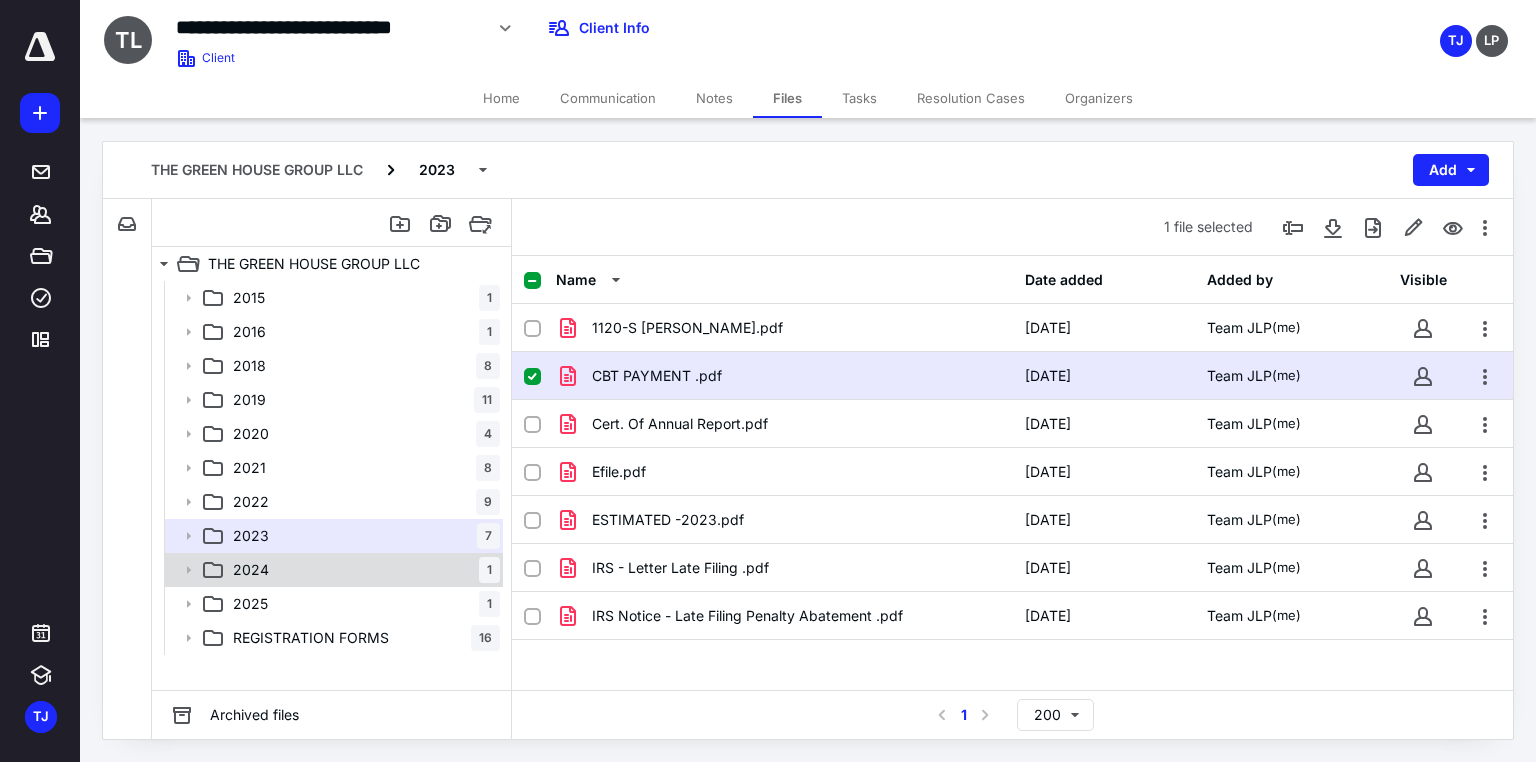 click on "2024 1" at bounding box center (362, 570) 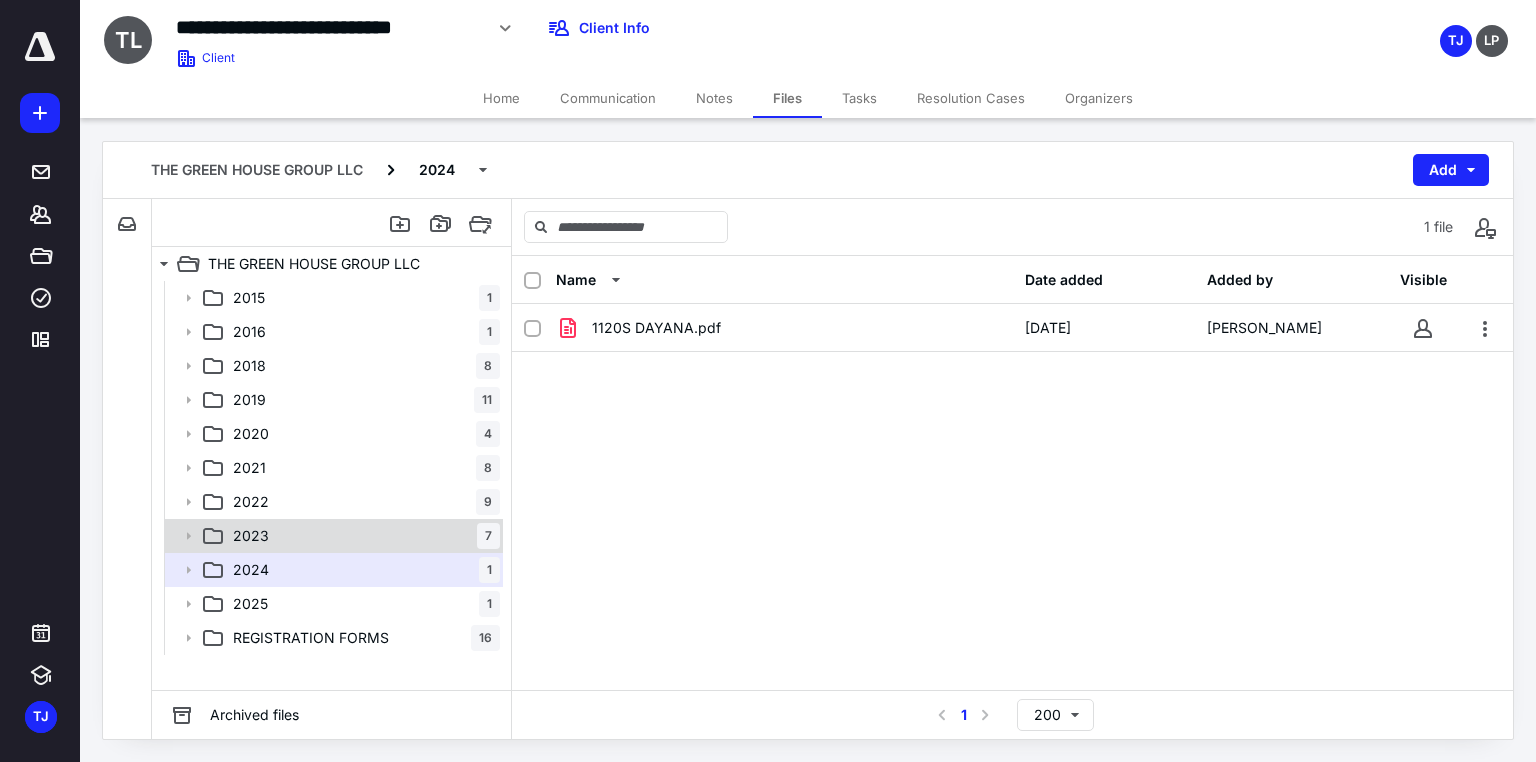 click on "2023" at bounding box center [251, 536] 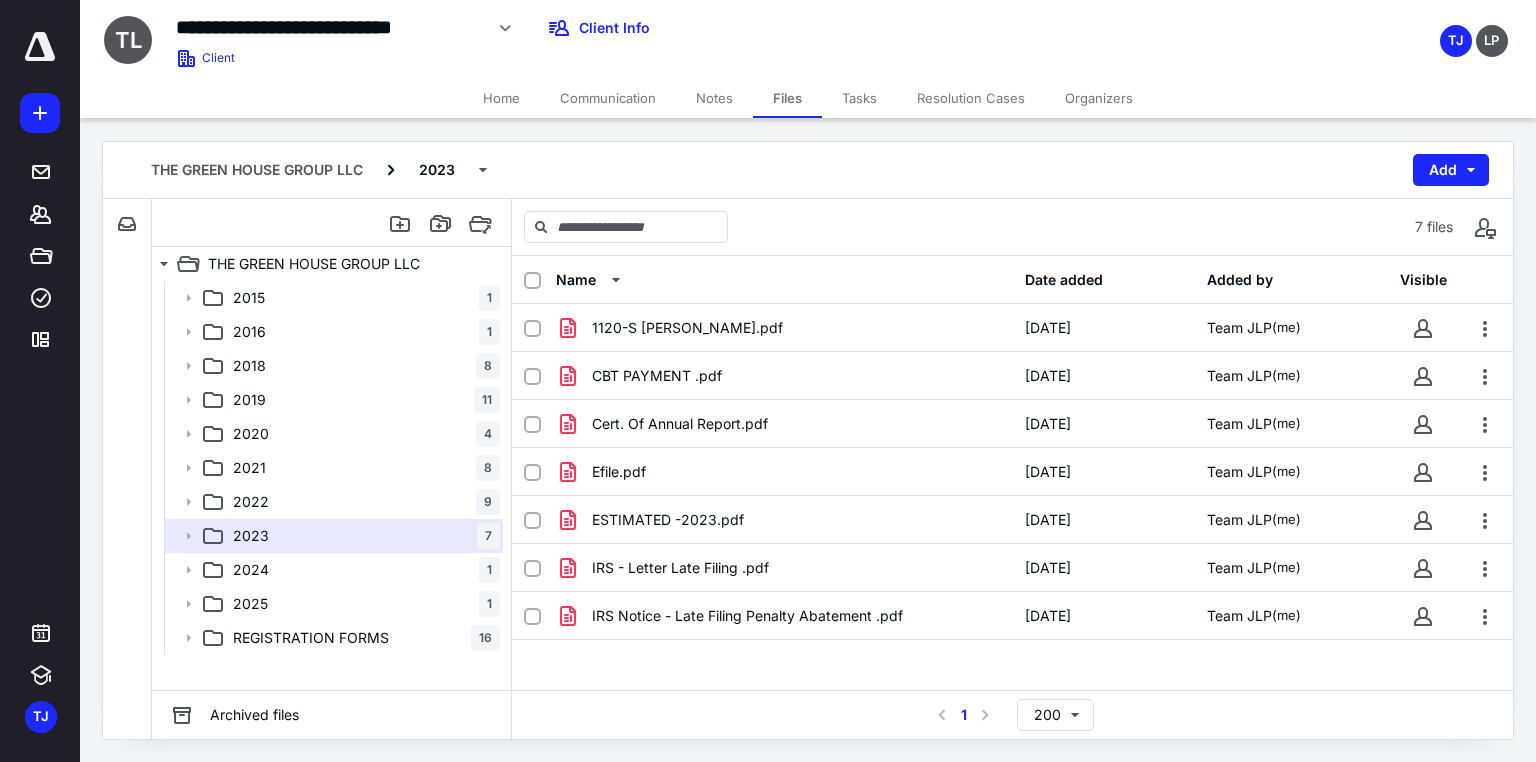 click on "CBT PAYMENT .pdf" at bounding box center [657, 376] 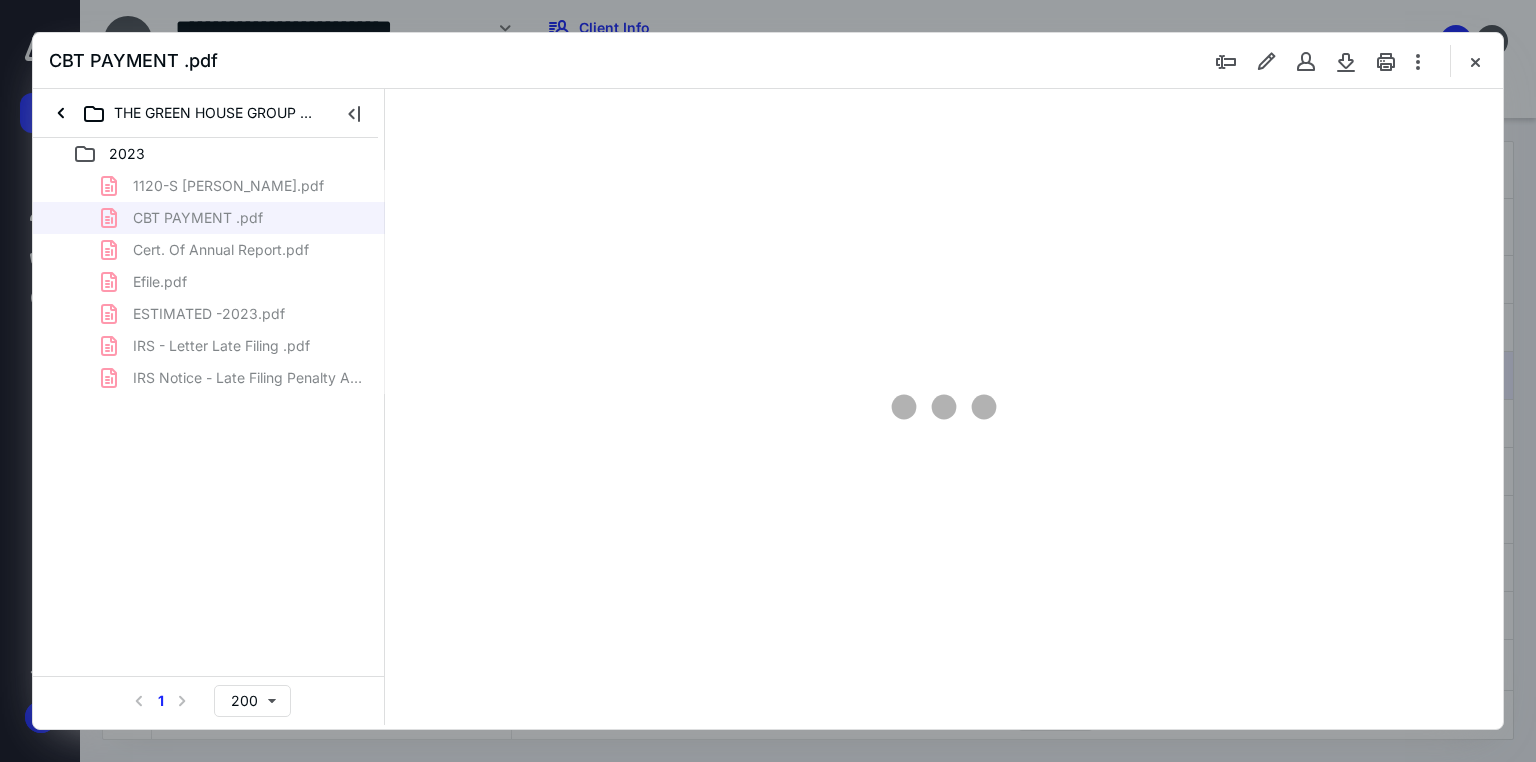 scroll, scrollTop: 0, scrollLeft: 0, axis: both 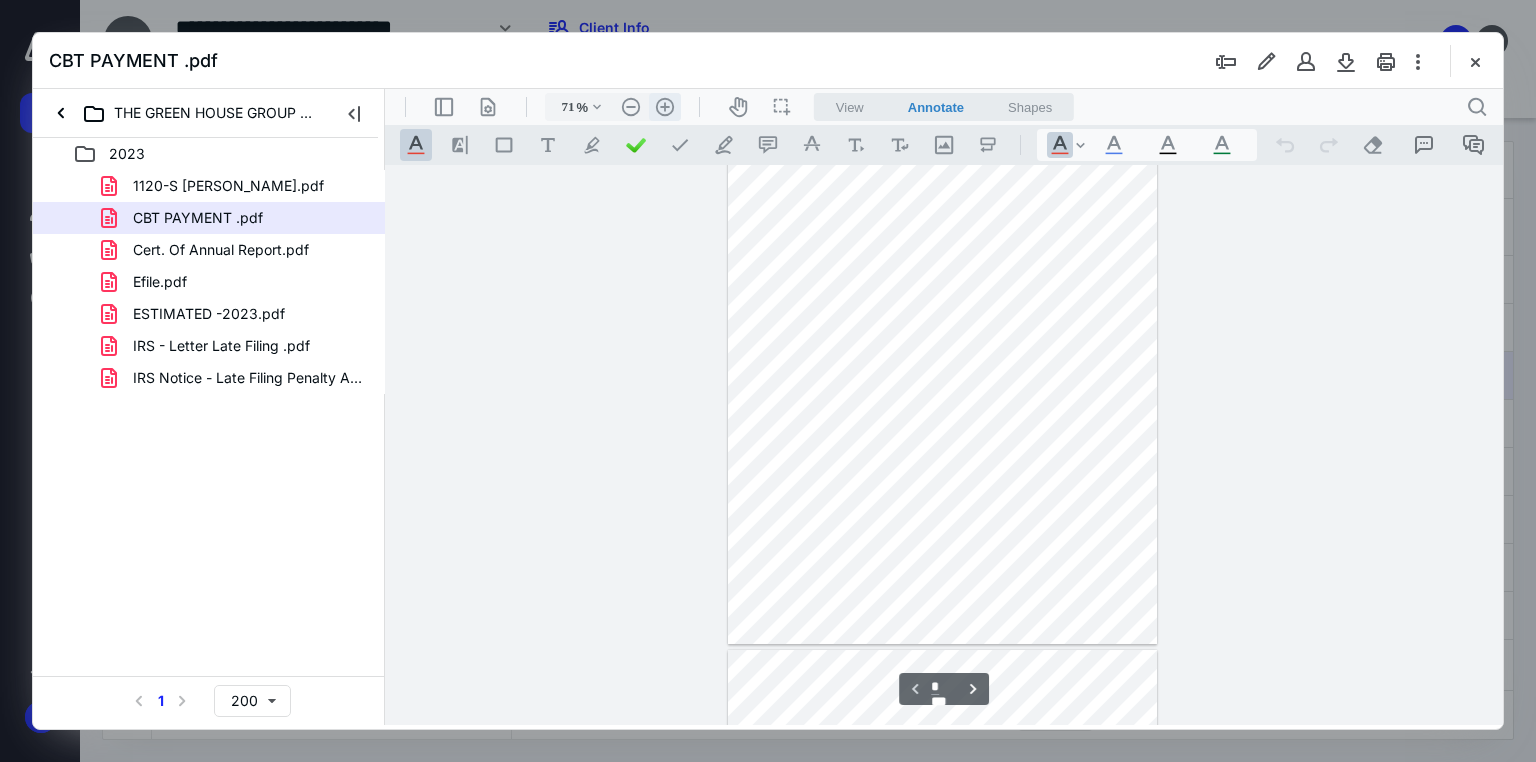 click on ".cls-1{fill:#abb0c4;} icon - header - zoom - in - line" at bounding box center [665, 107] 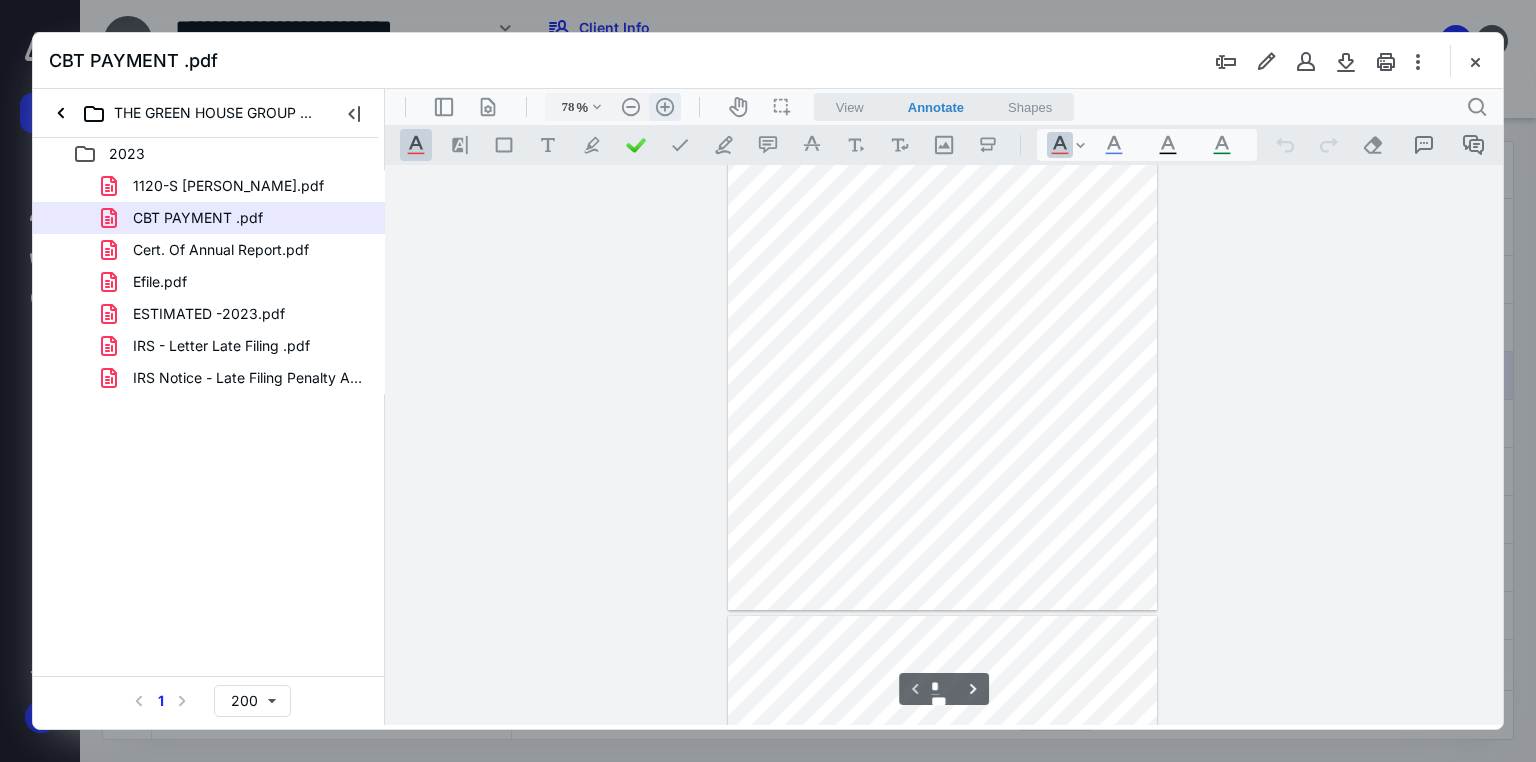 click on ".cls-1{fill:#abb0c4;} icon - header - zoom - in - line" at bounding box center [665, 107] 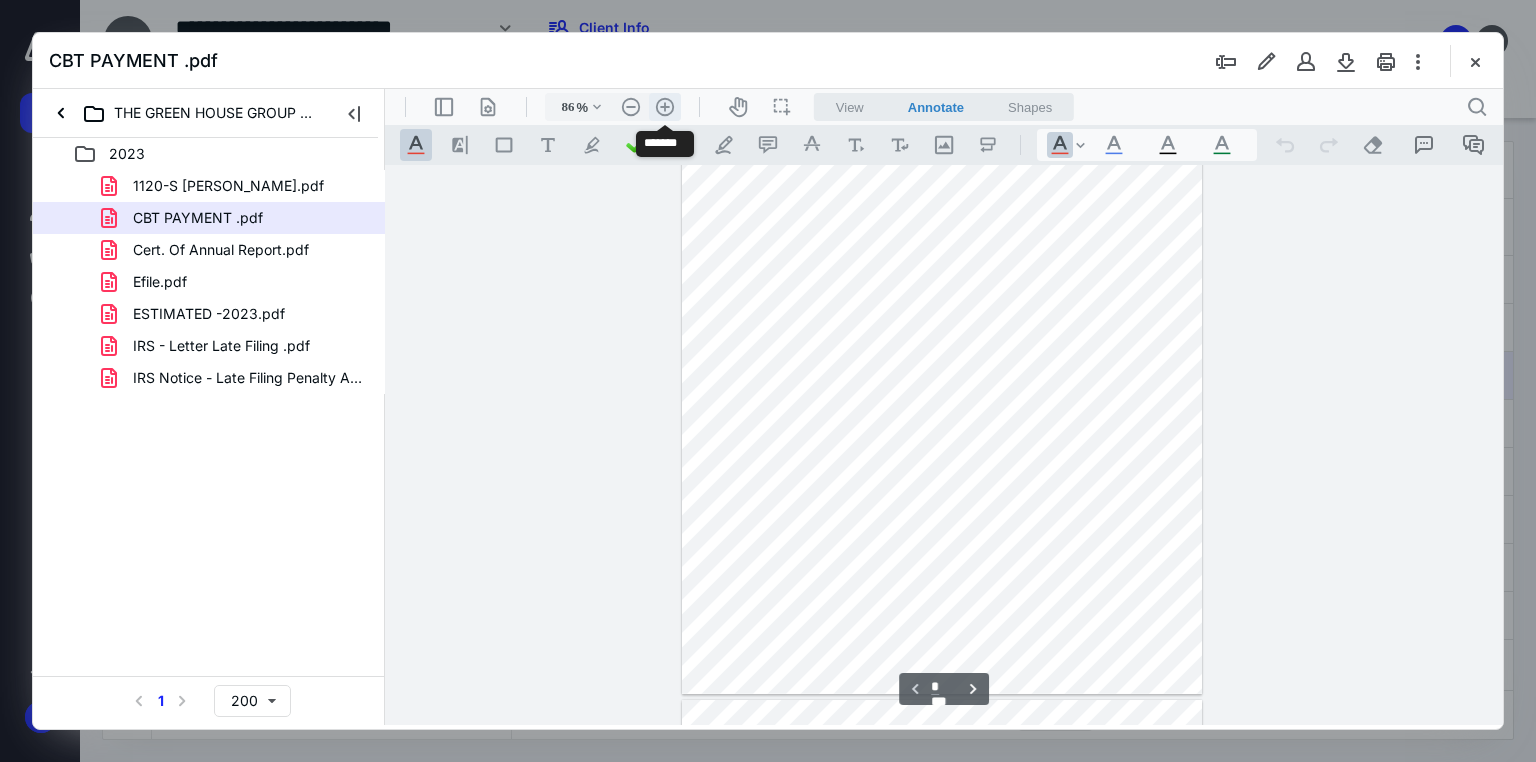 click on ".cls-1{fill:#abb0c4;} icon - header - zoom - in - line" at bounding box center [665, 107] 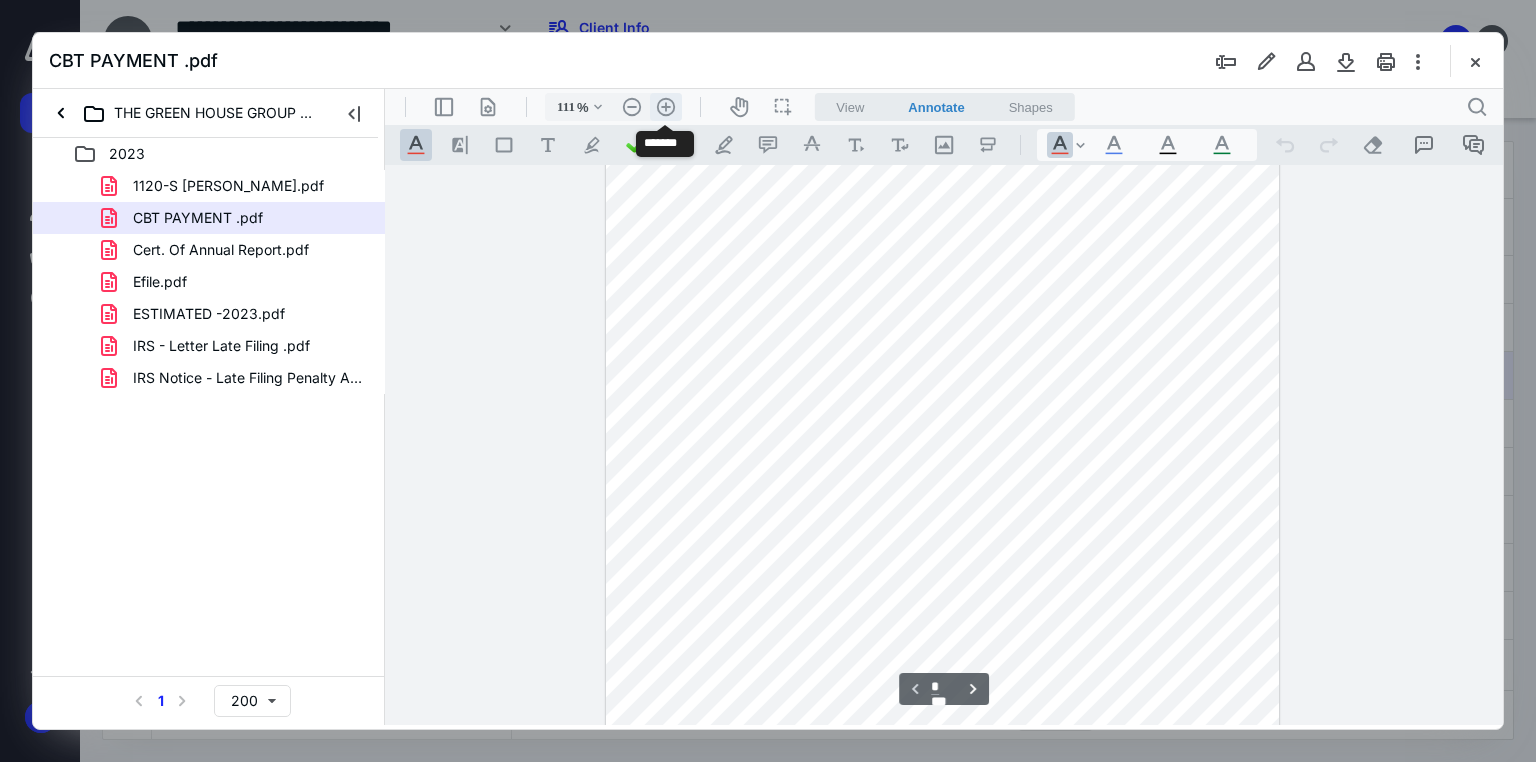 click on ".cls-1{fill:#abb0c4;} icon - header - zoom - in - line" at bounding box center [666, 107] 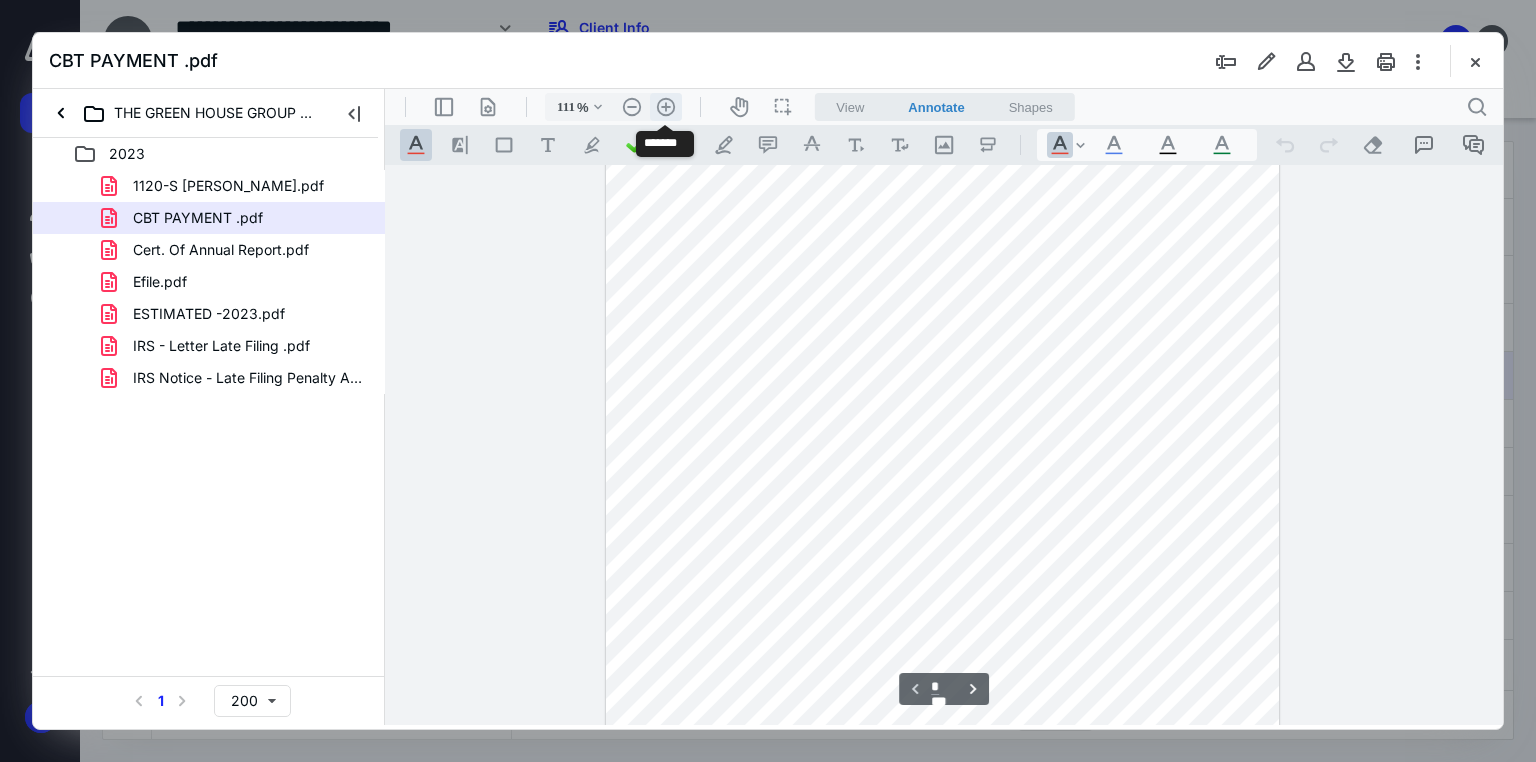 type on "136" 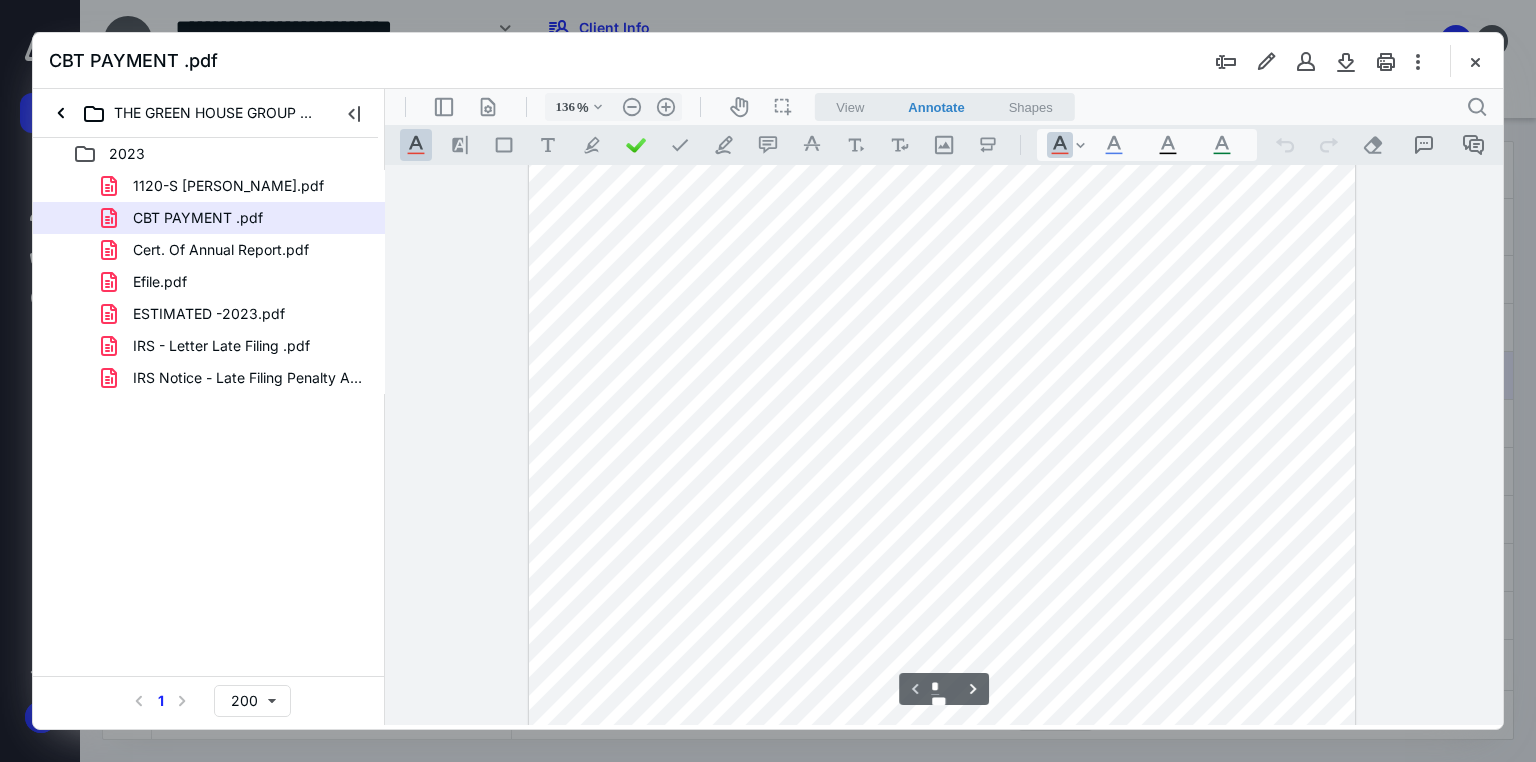 scroll, scrollTop: 216, scrollLeft: 0, axis: vertical 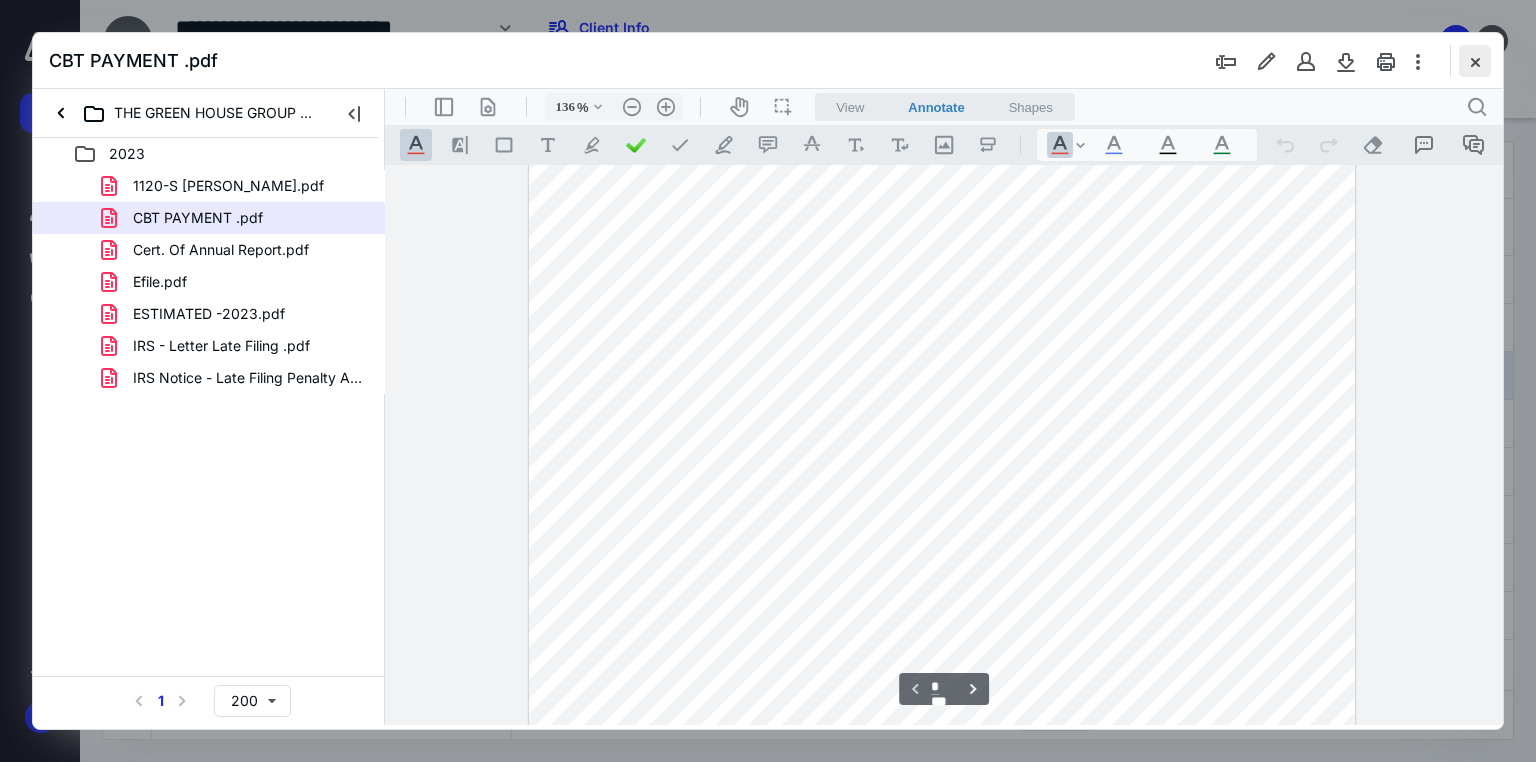 click at bounding box center (1475, 61) 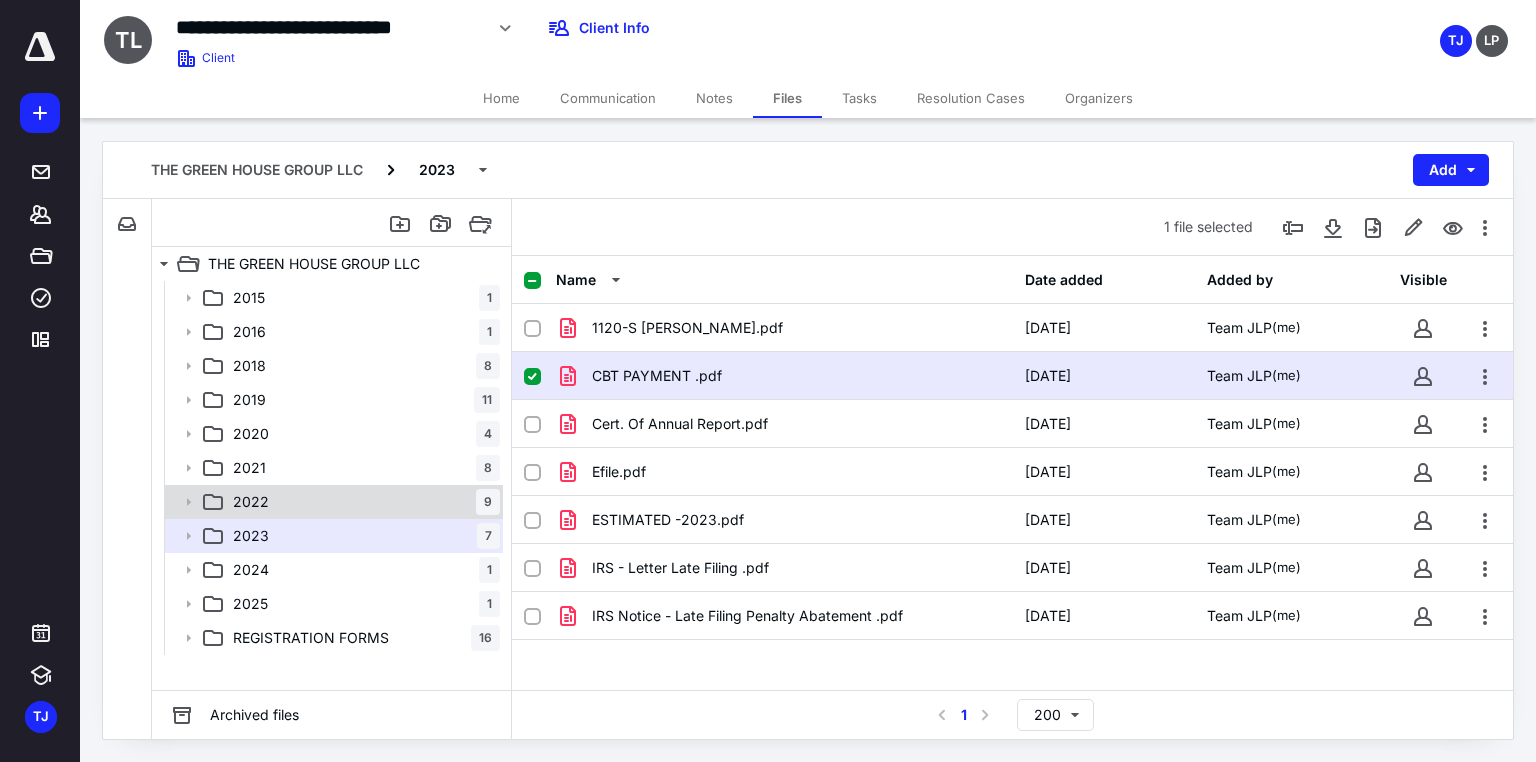 click on "2022" at bounding box center [251, 502] 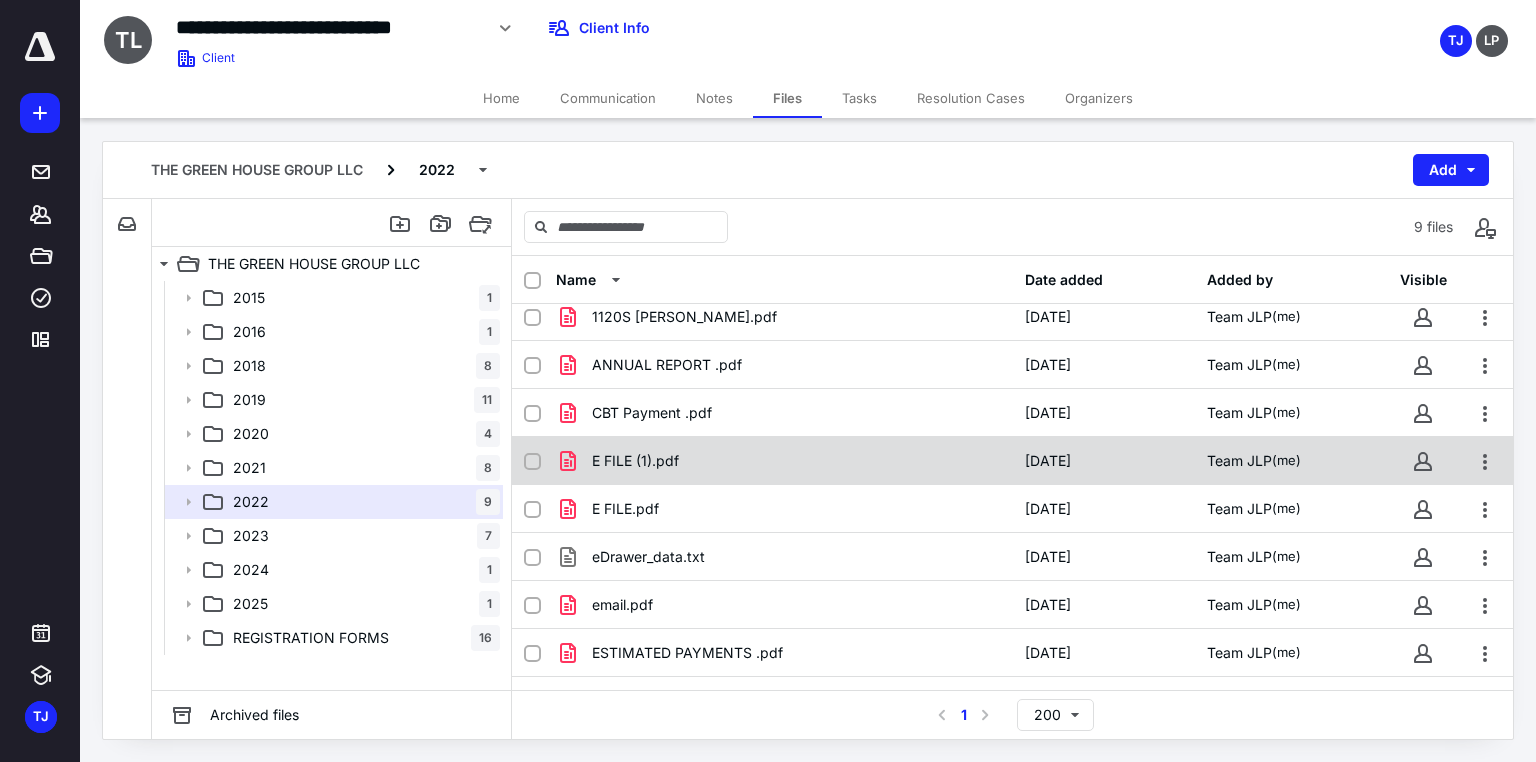 scroll, scrollTop: 43, scrollLeft: 0, axis: vertical 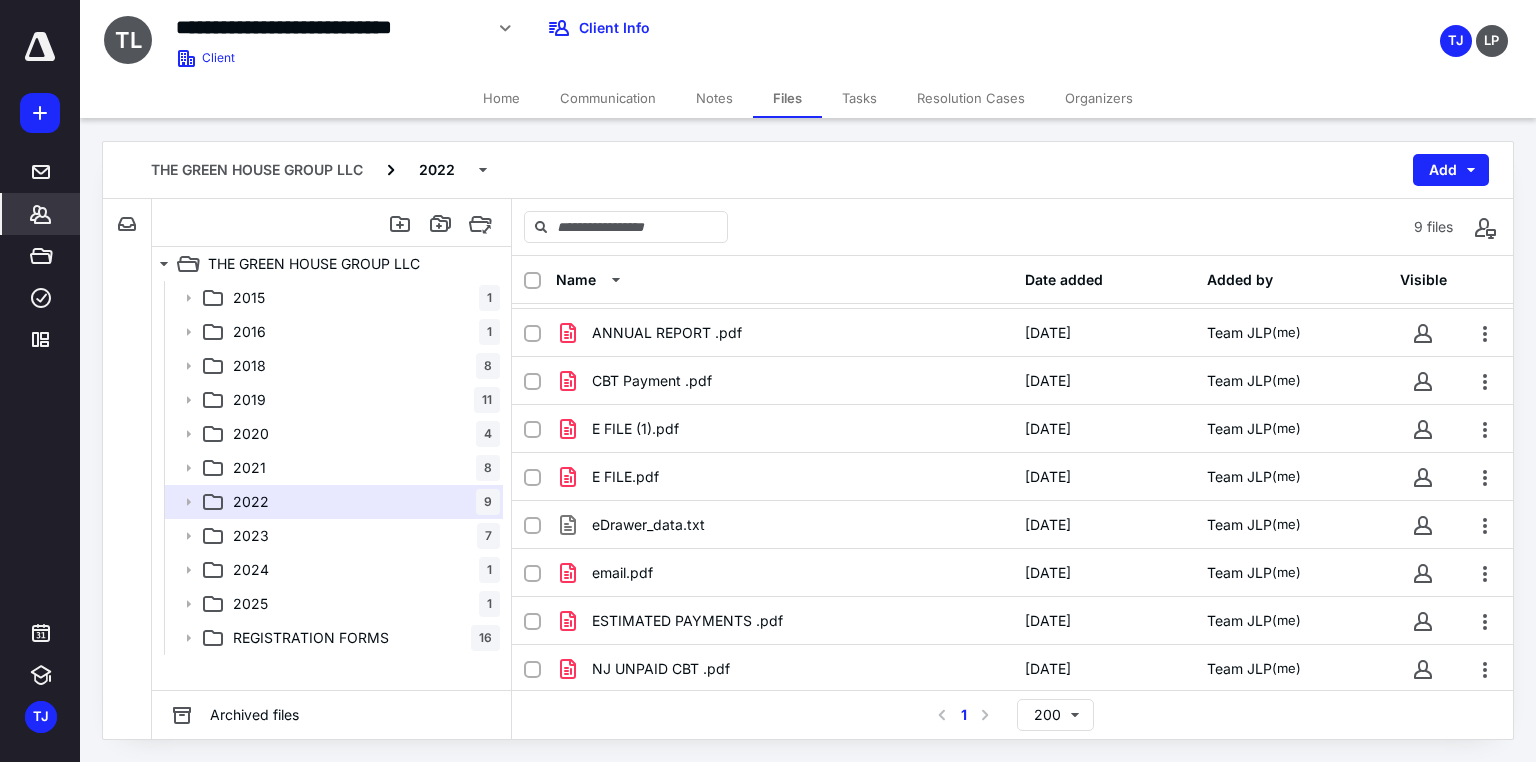 click 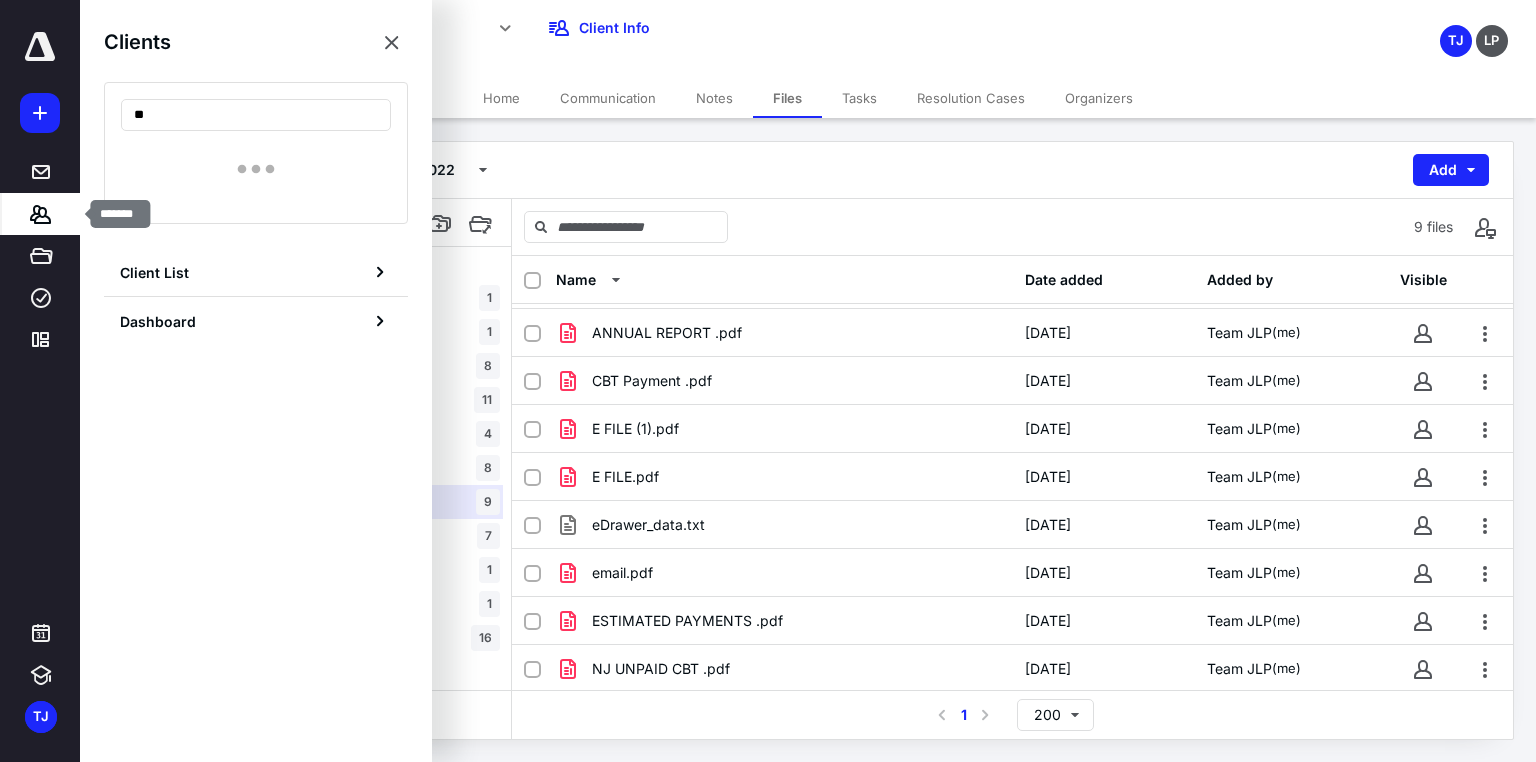 type on "*" 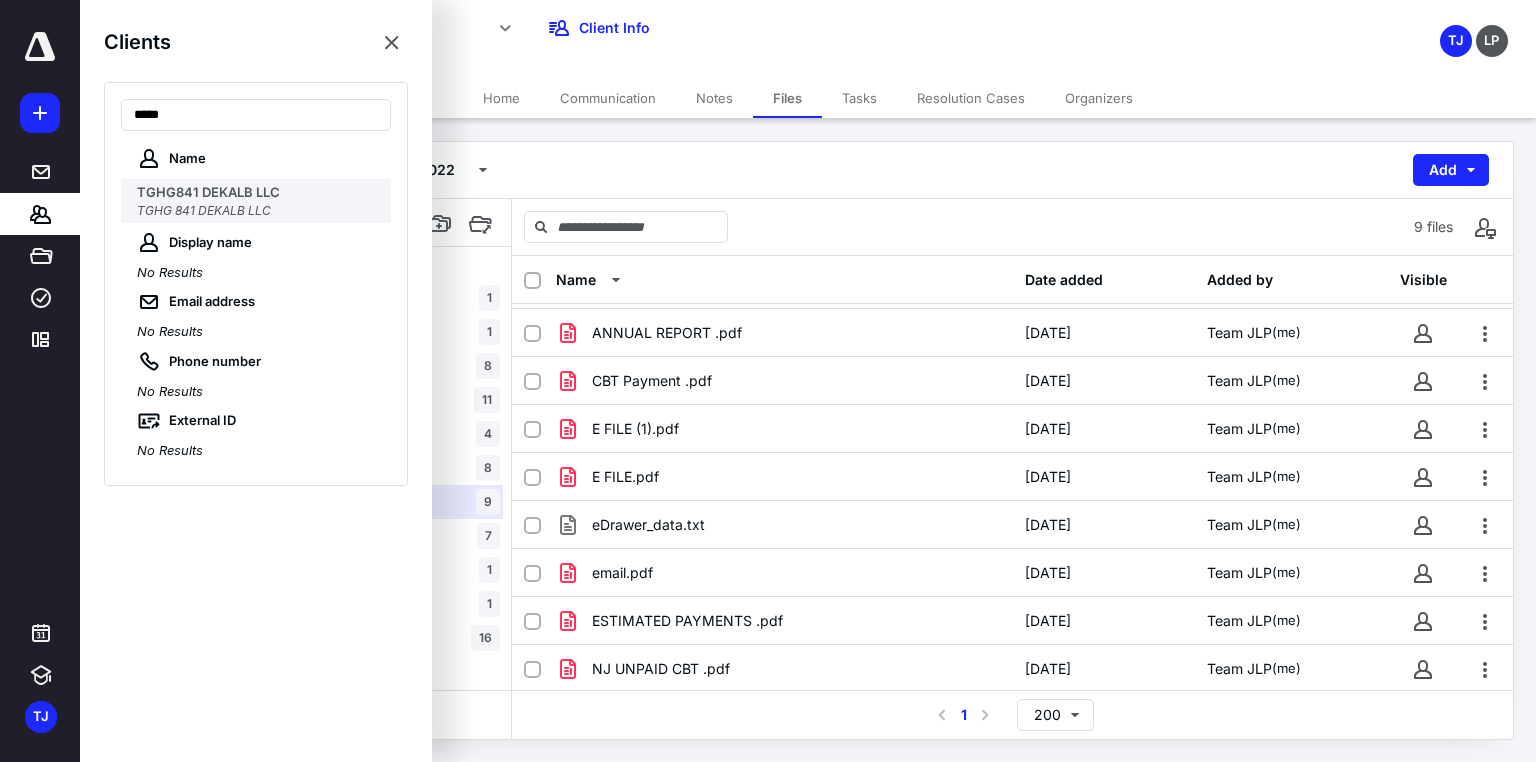 type on "****" 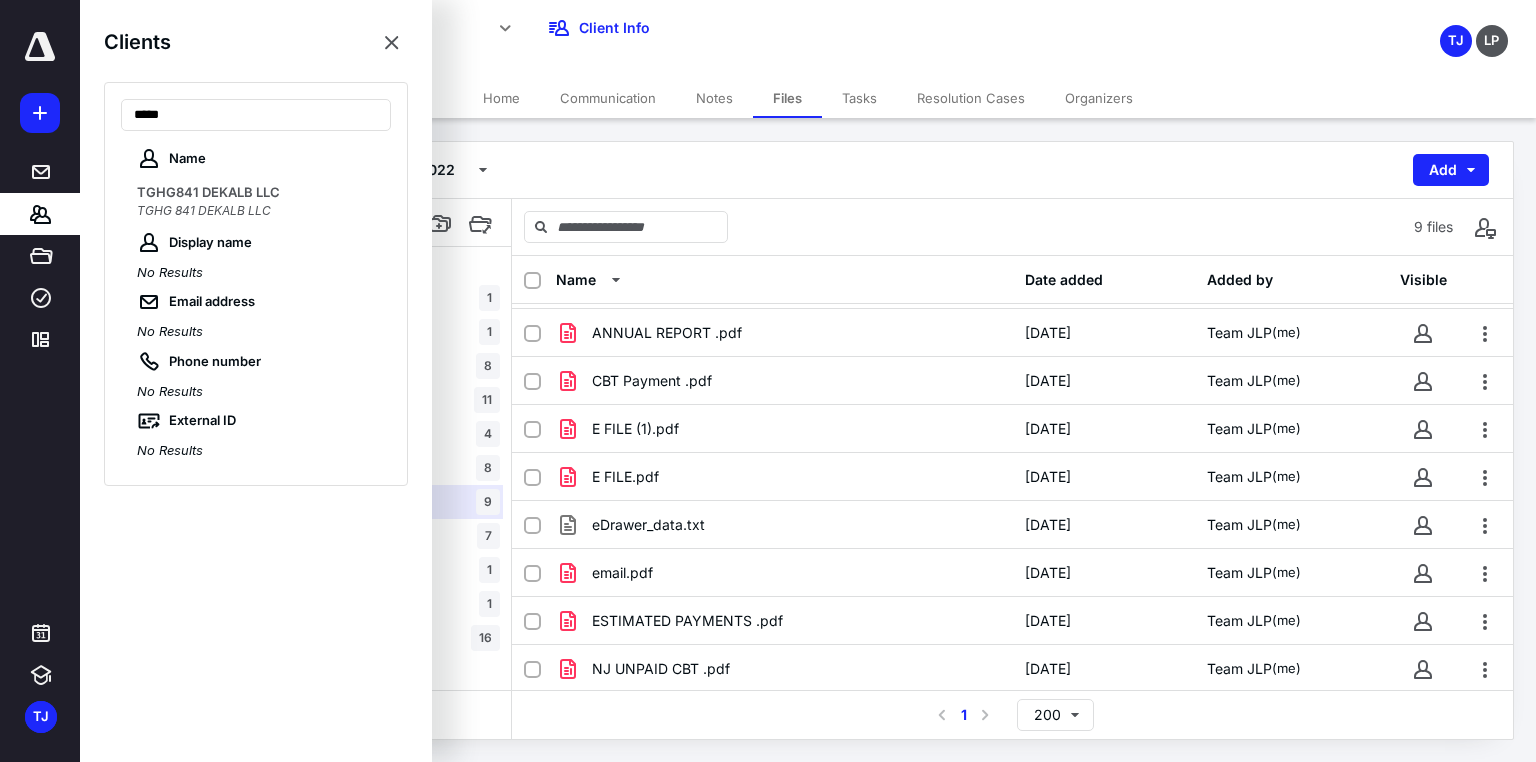 click on "TGHG 841 DEKALB LLC" at bounding box center [204, 210] 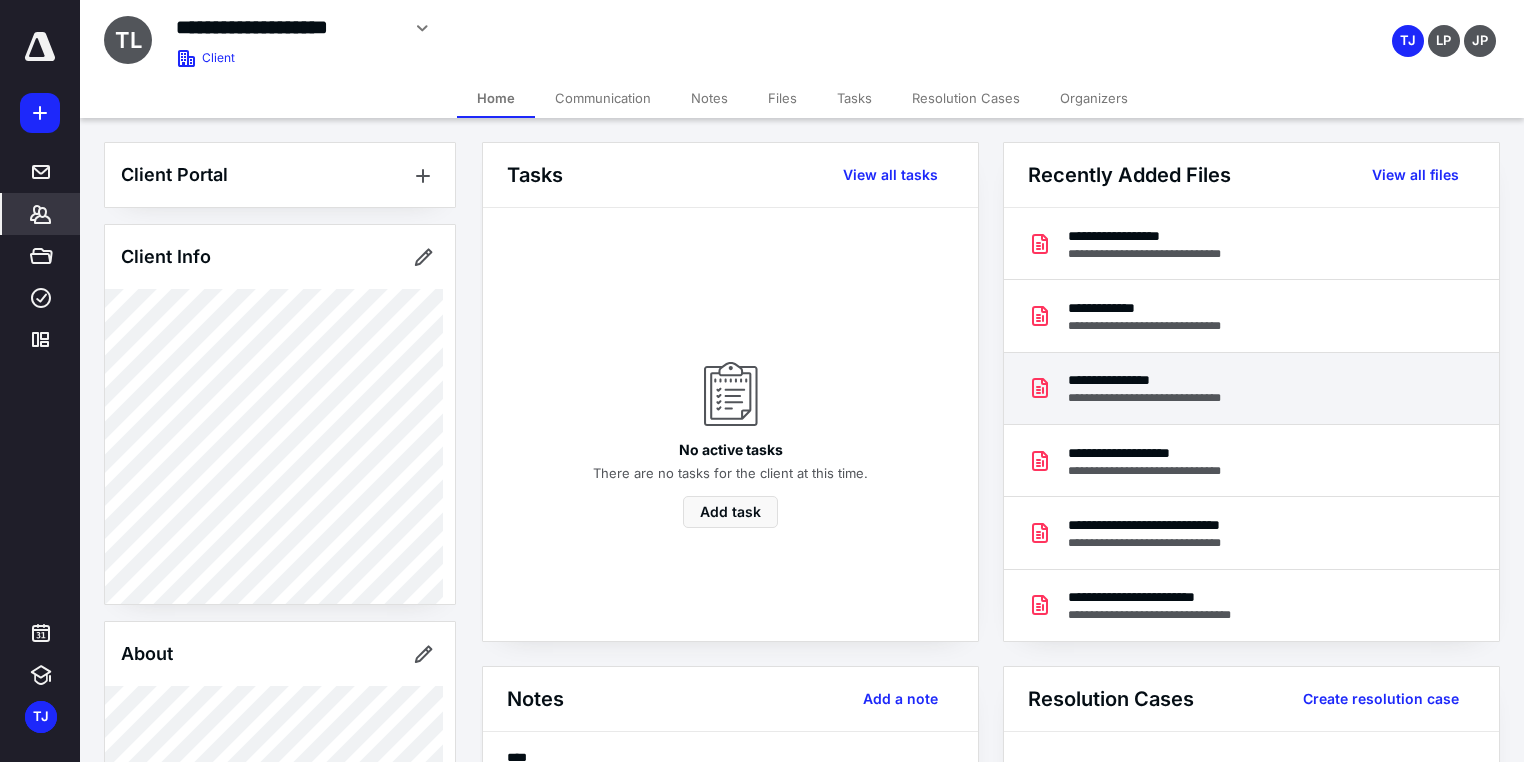 drag, startPoint x: 1389, startPoint y: 178, endPoint x: 1158, endPoint y: 360, distance: 294.0833 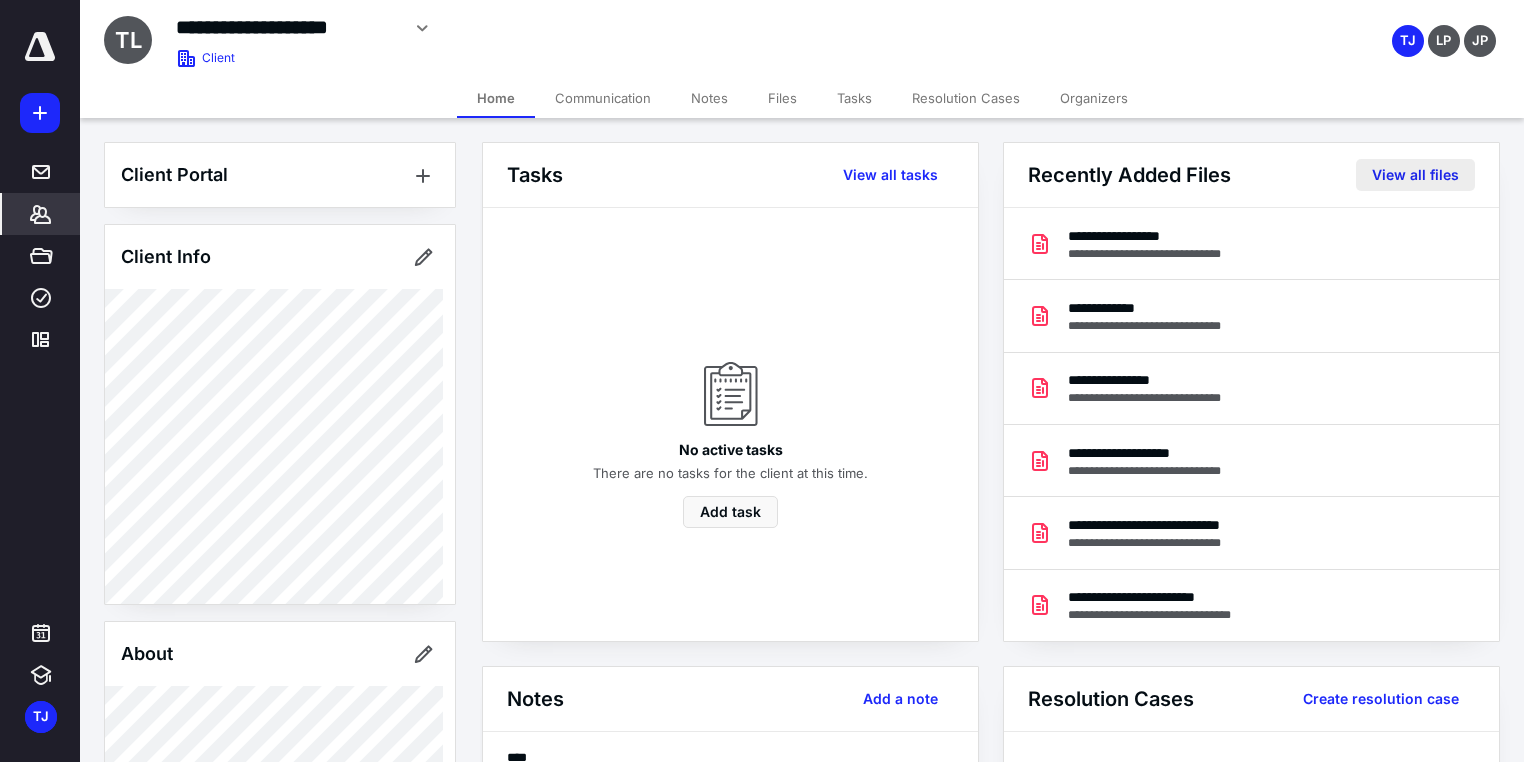 click on "View all files" at bounding box center (1415, 175) 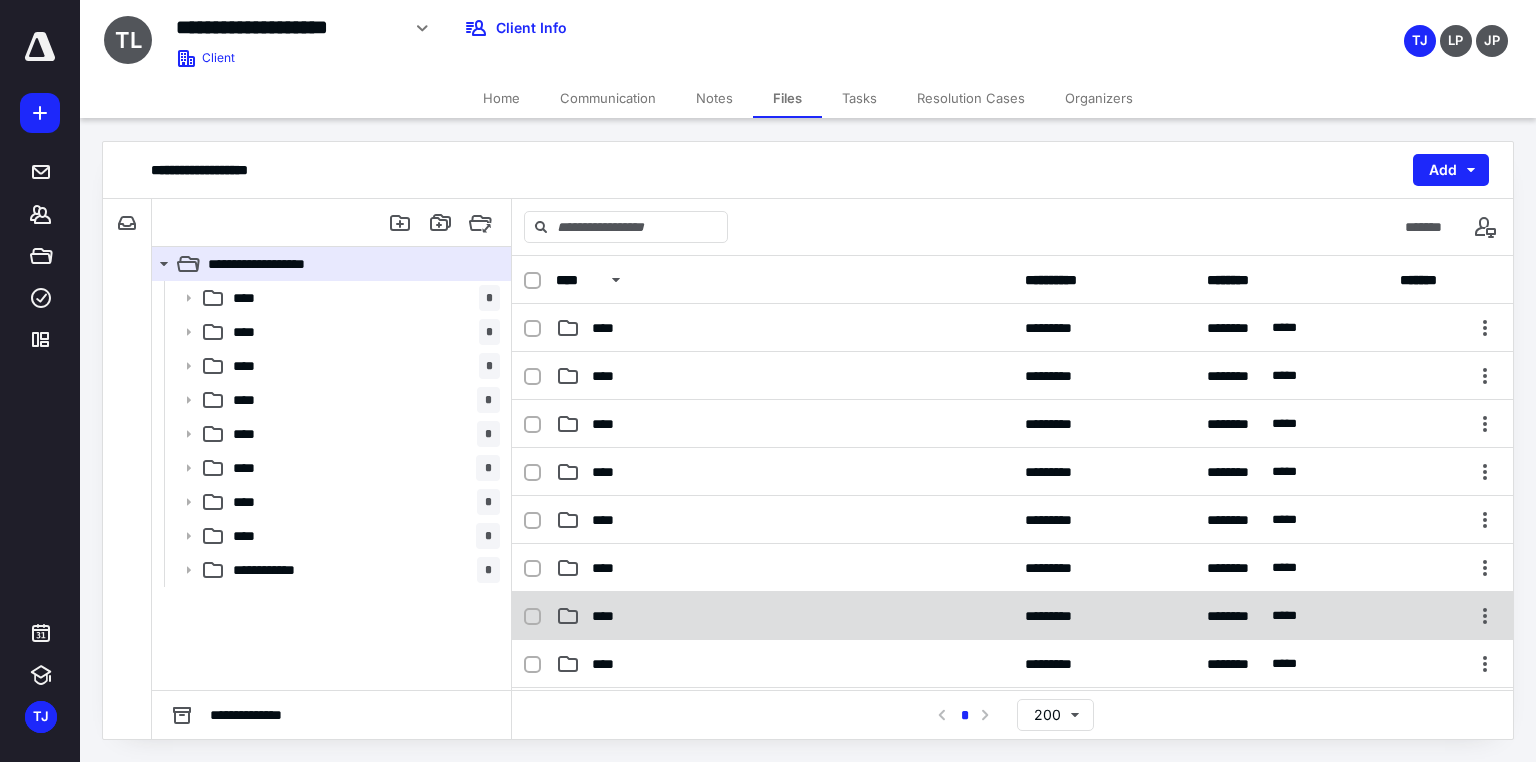 scroll, scrollTop: 80, scrollLeft: 0, axis: vertical 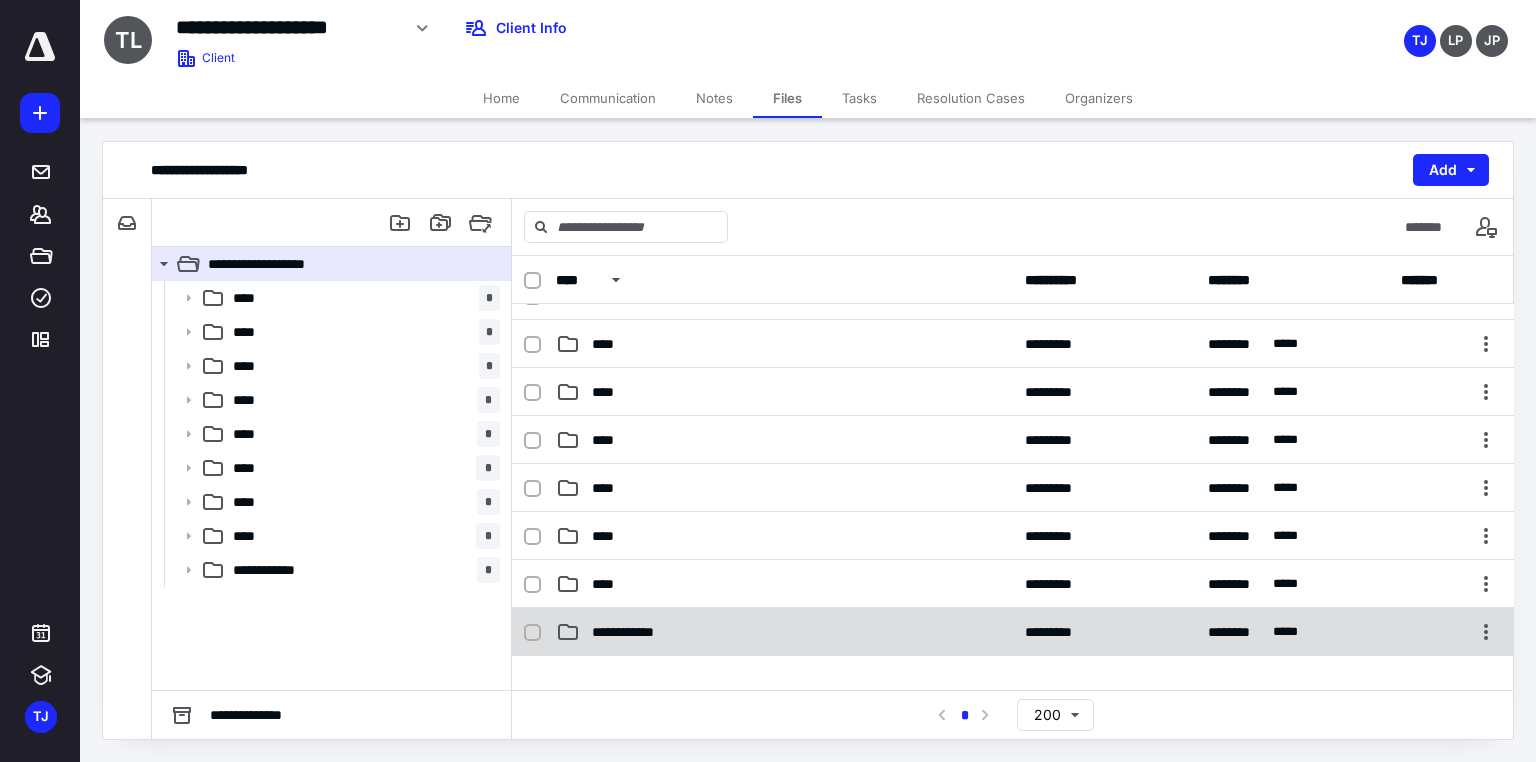 click on "**********" at bounding box center [642, 632] 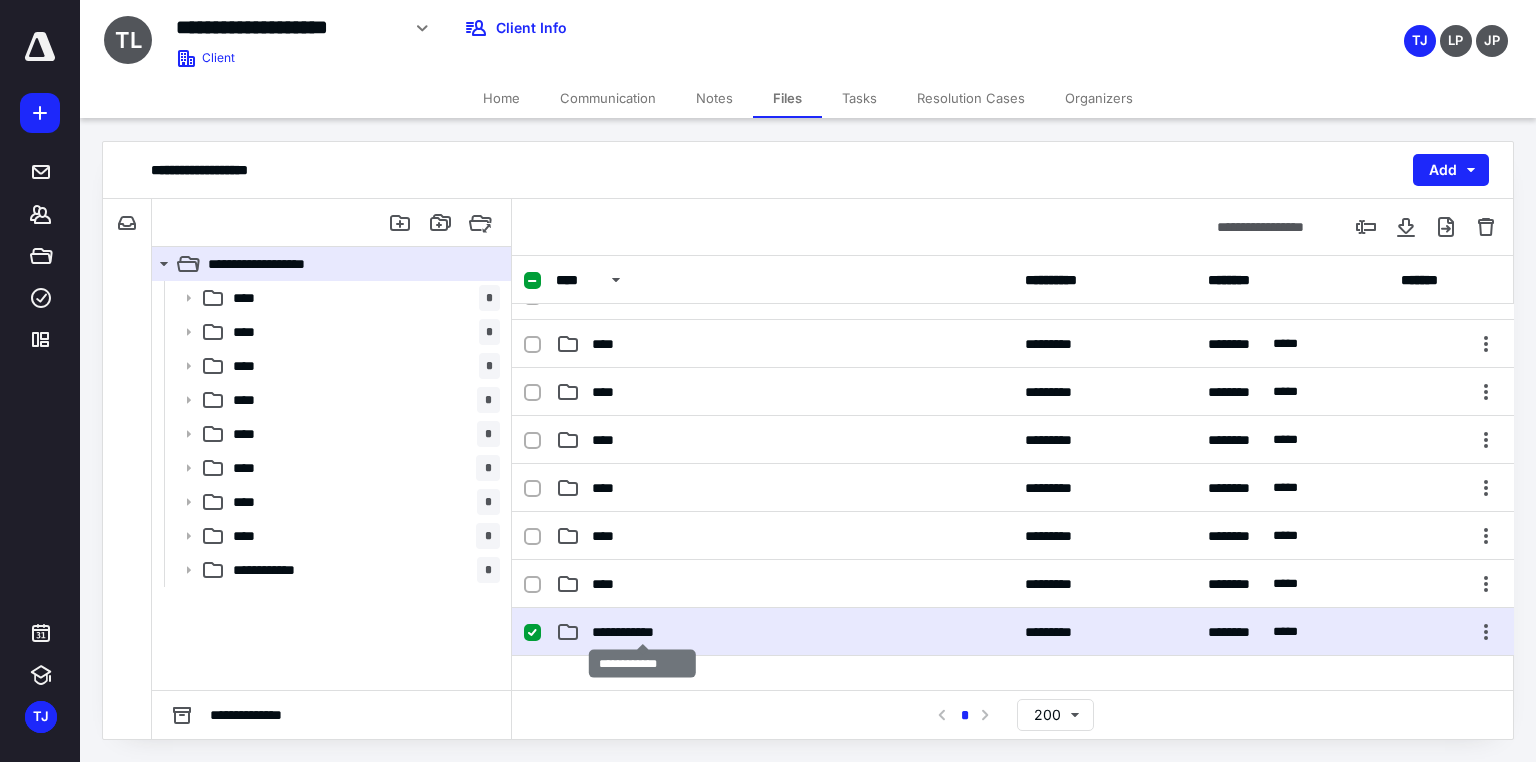 click on "**********" at bounding box center [642, 632] 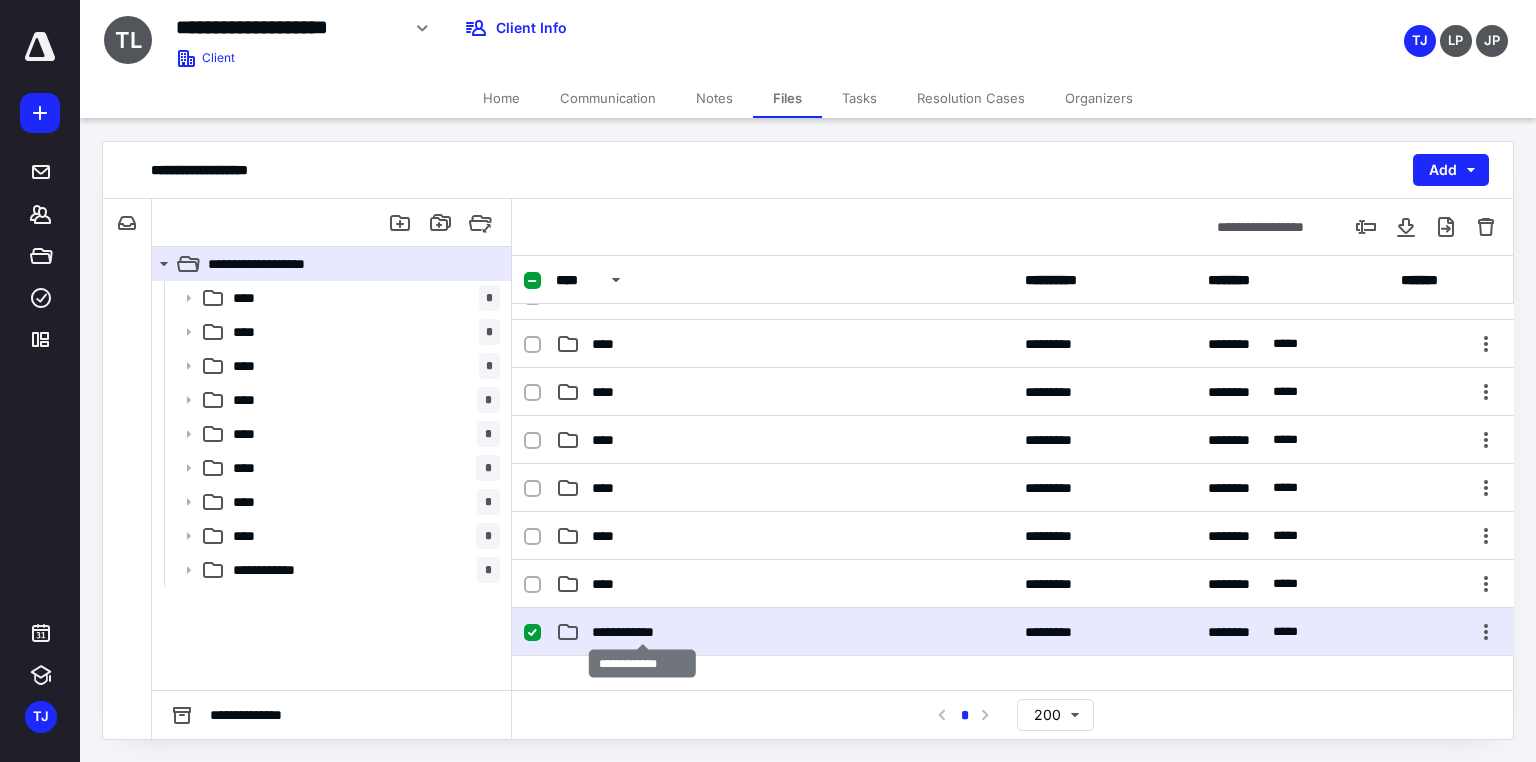 scroll, scrollTop: 0, scrollLeft: 0, axis: both 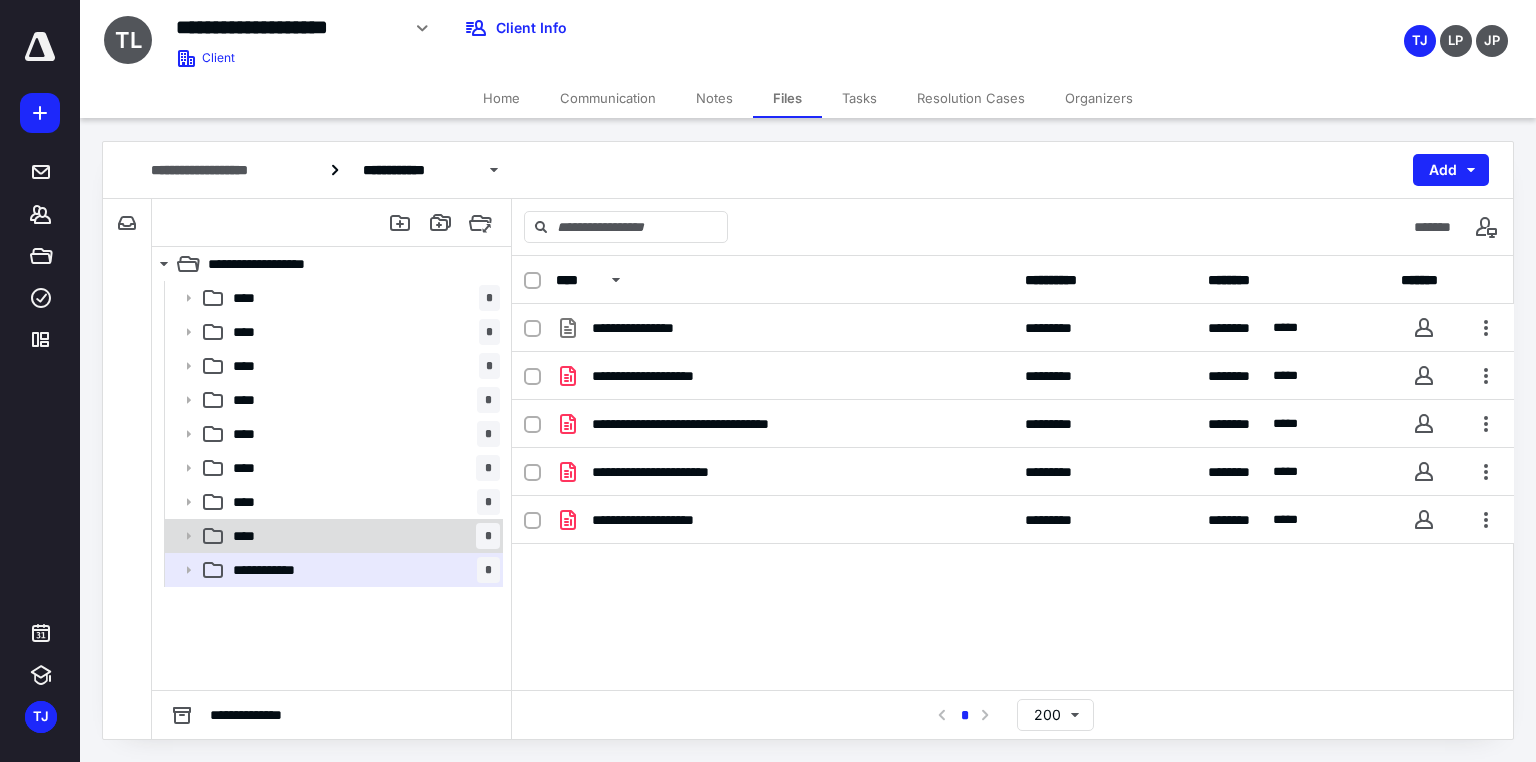 click on "**** *" at bounding box center [362, 536] 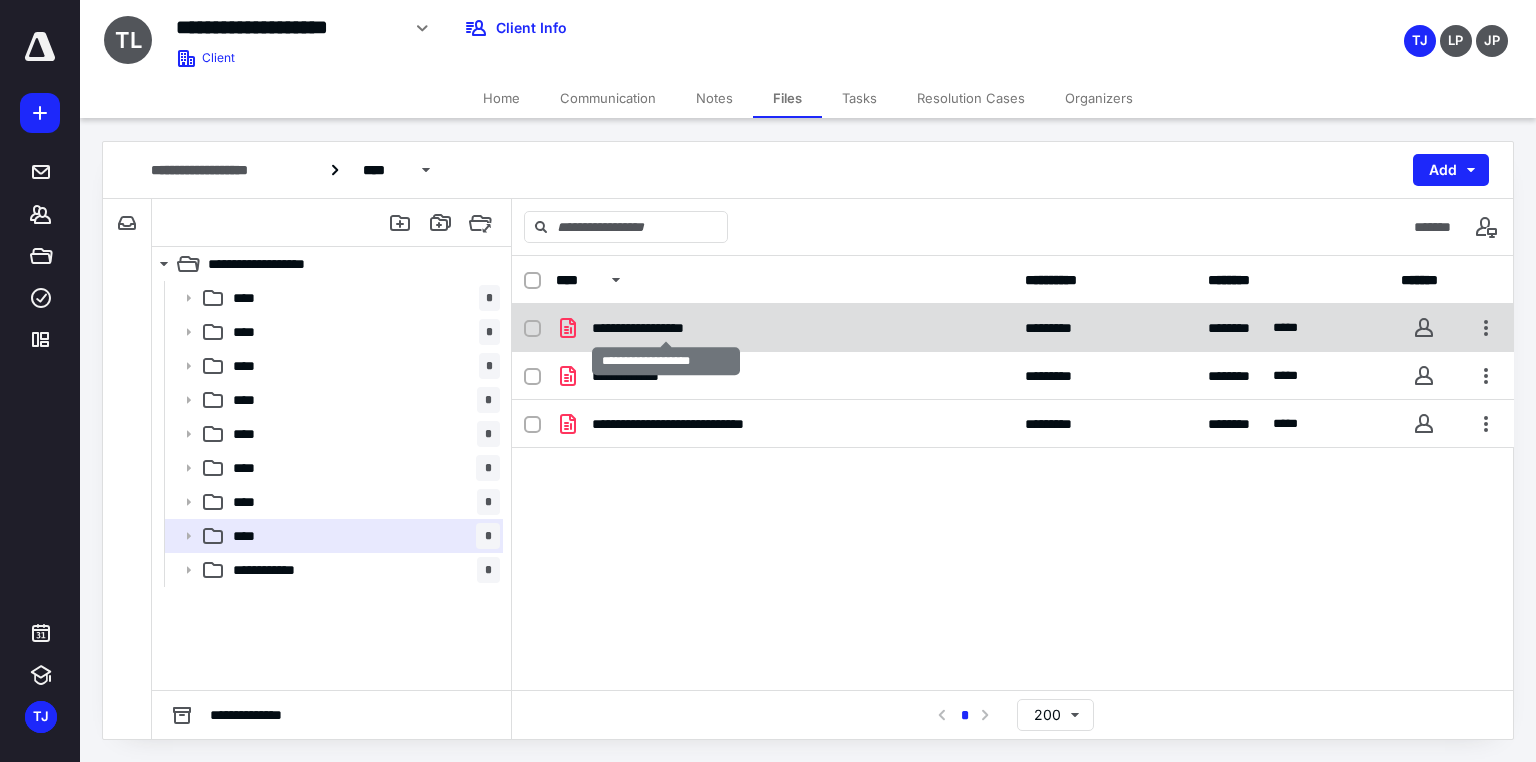 click on "**********" at bounding box center (666, 328) 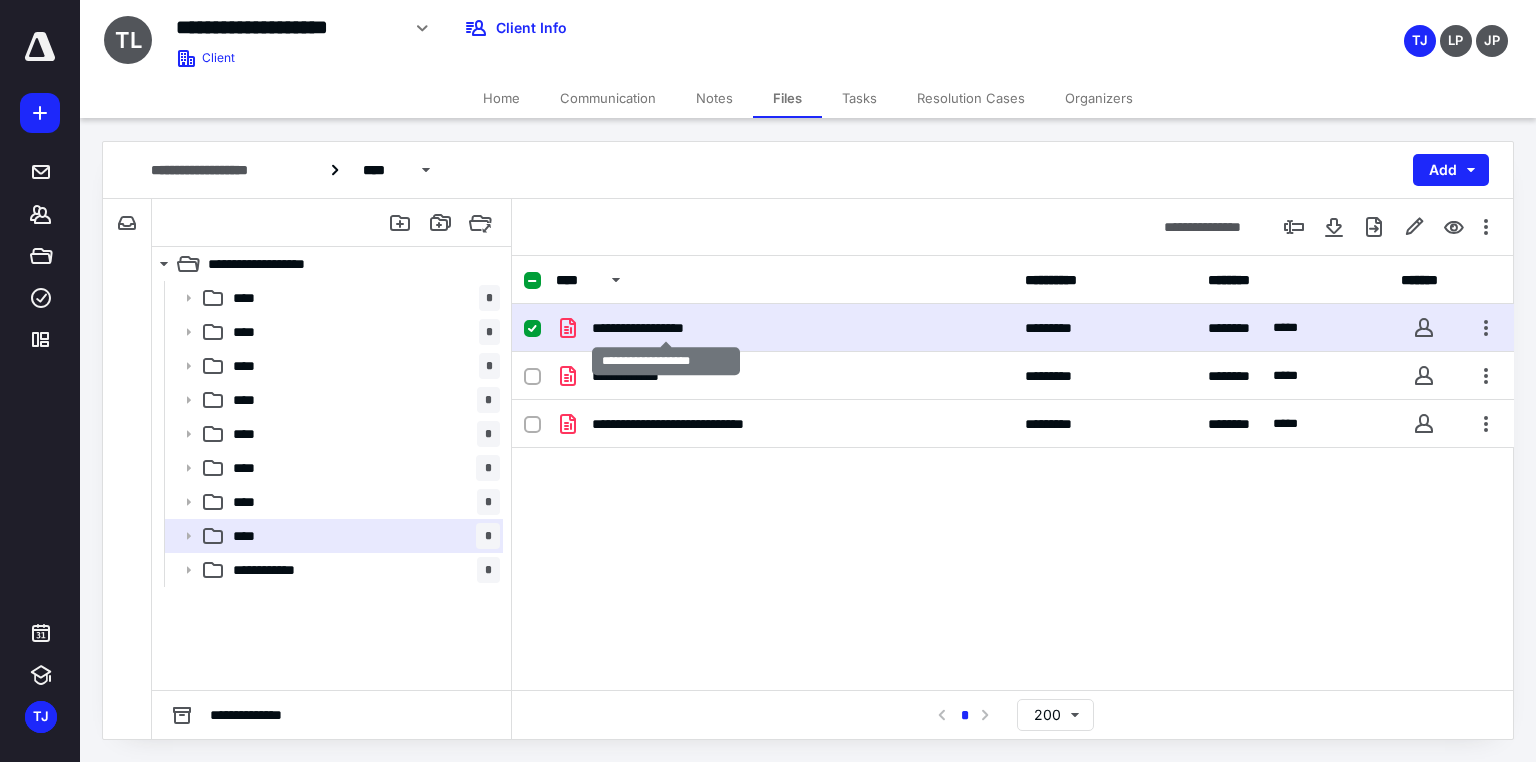 click on "**********" at bounding box center (666, 328) 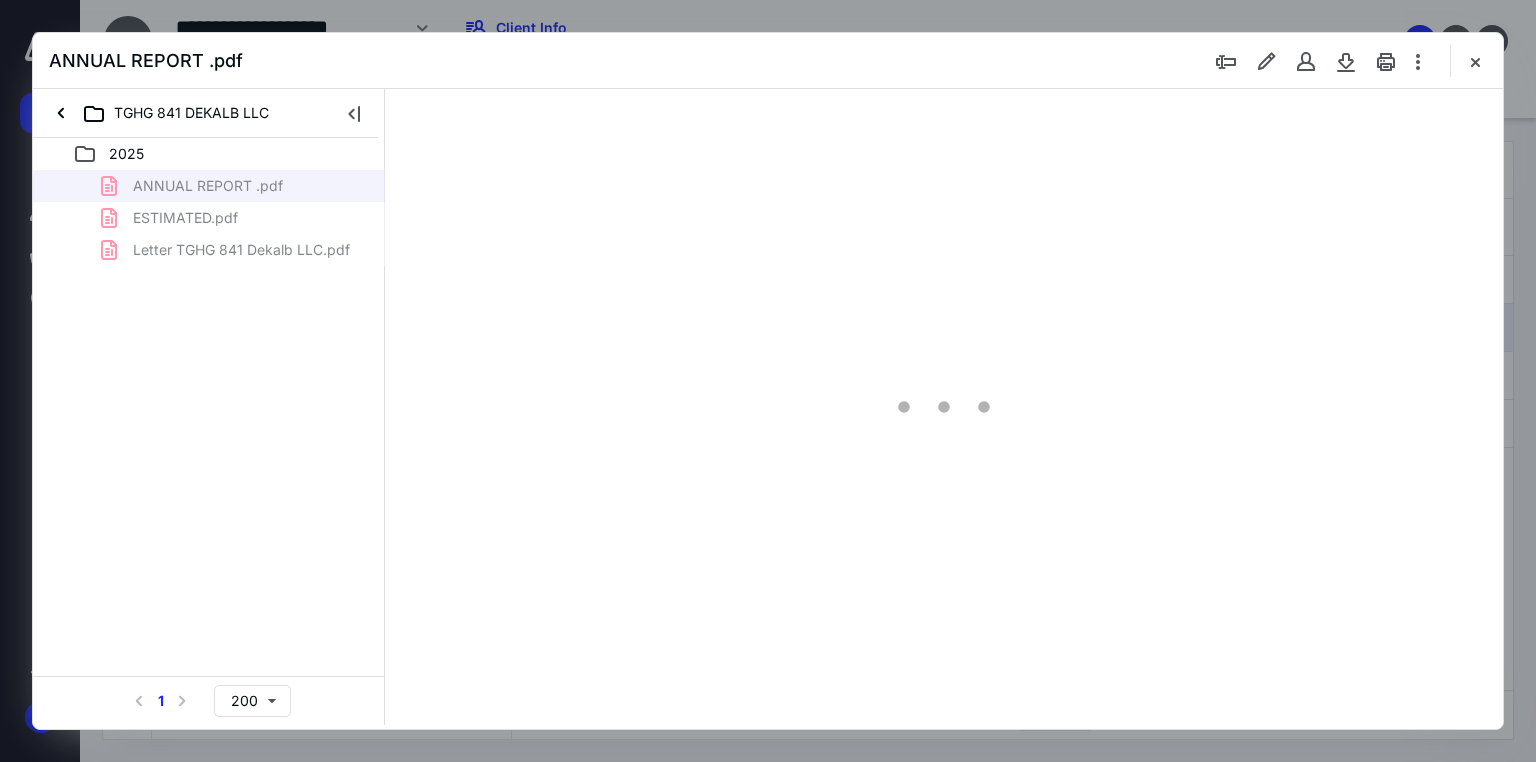 scroll, scrollTop: 0, scrollLeft: 0, axis: both 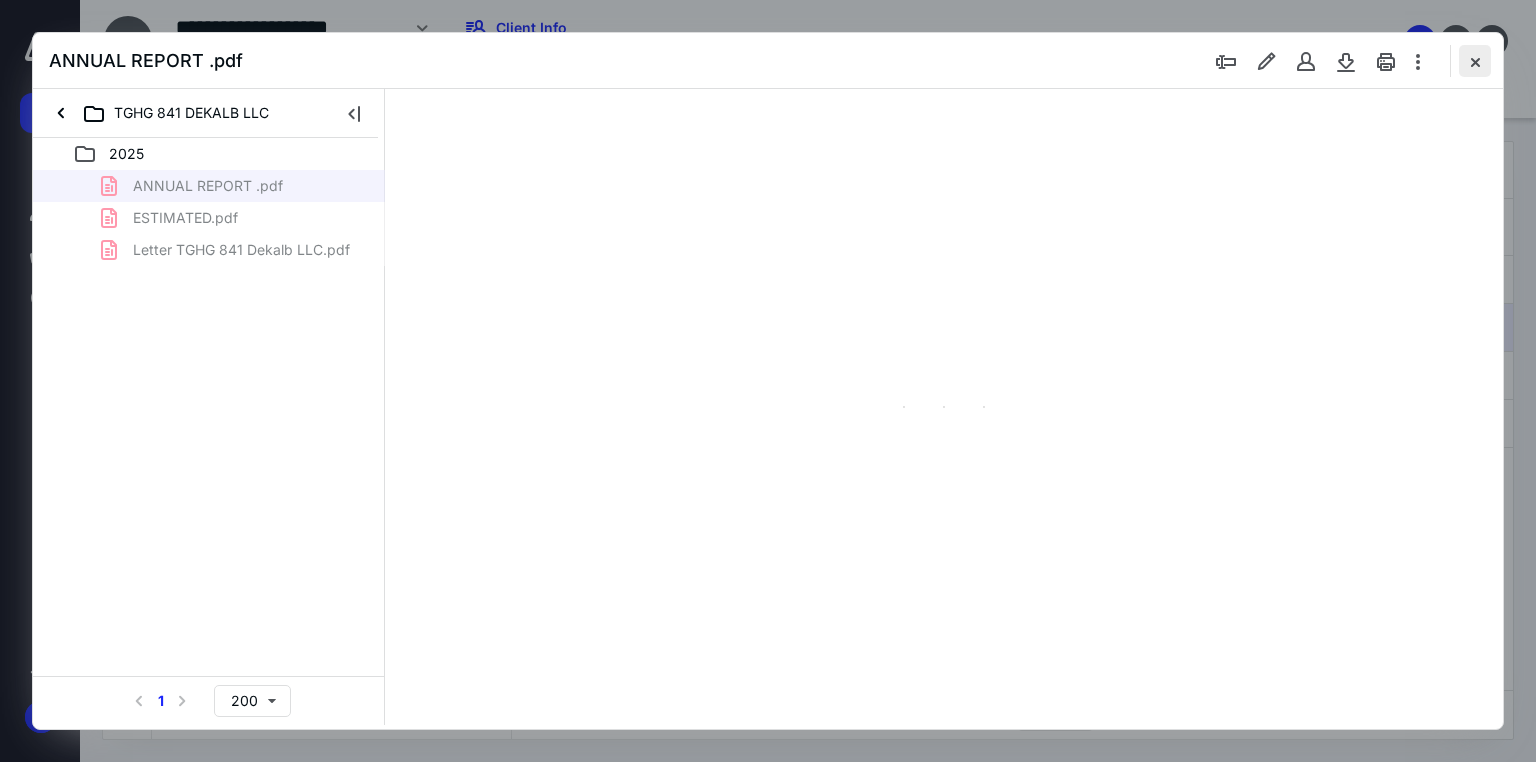 click at bounding box center [1475, 61] 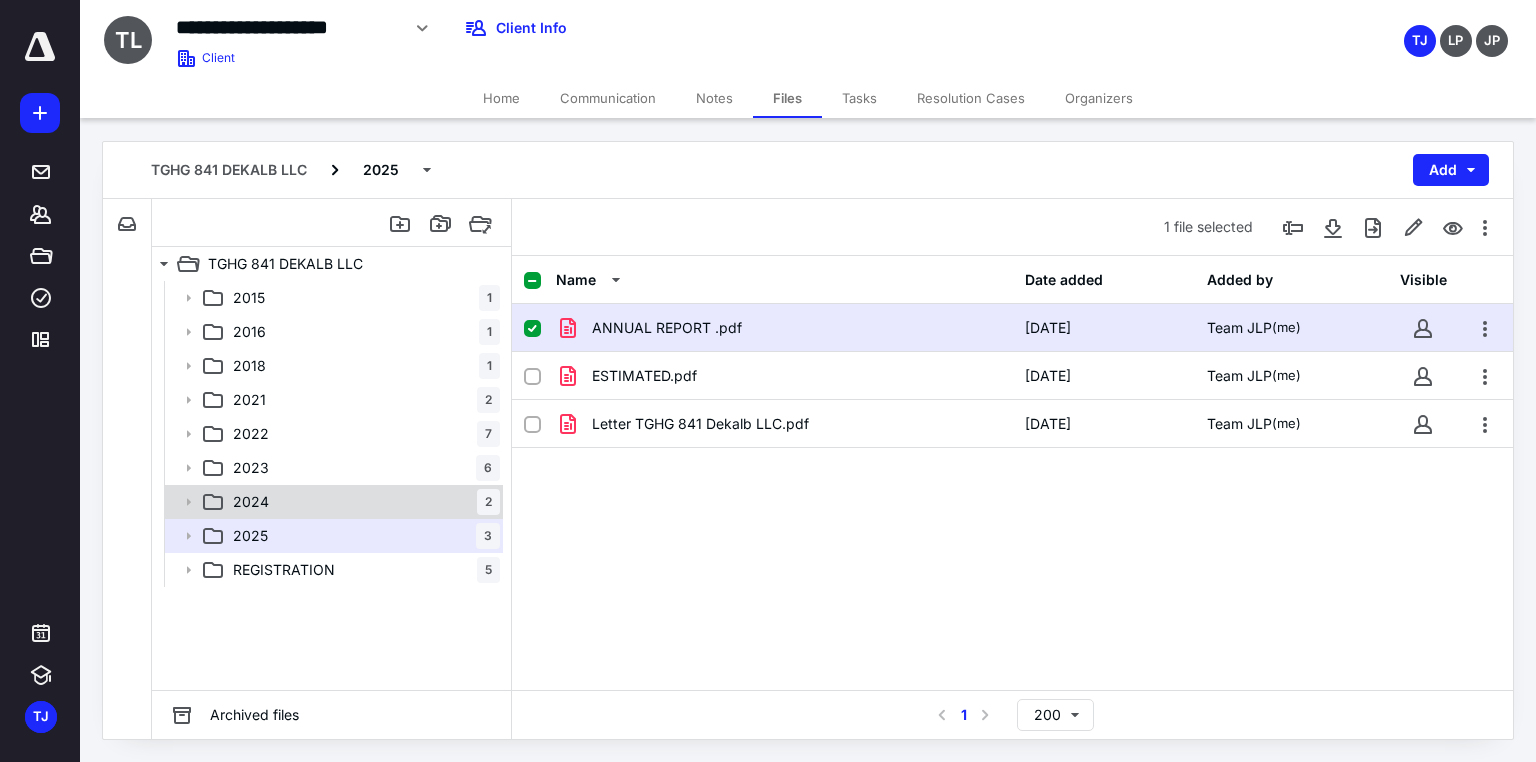 click on "2024" at bounding box center (251, 502) 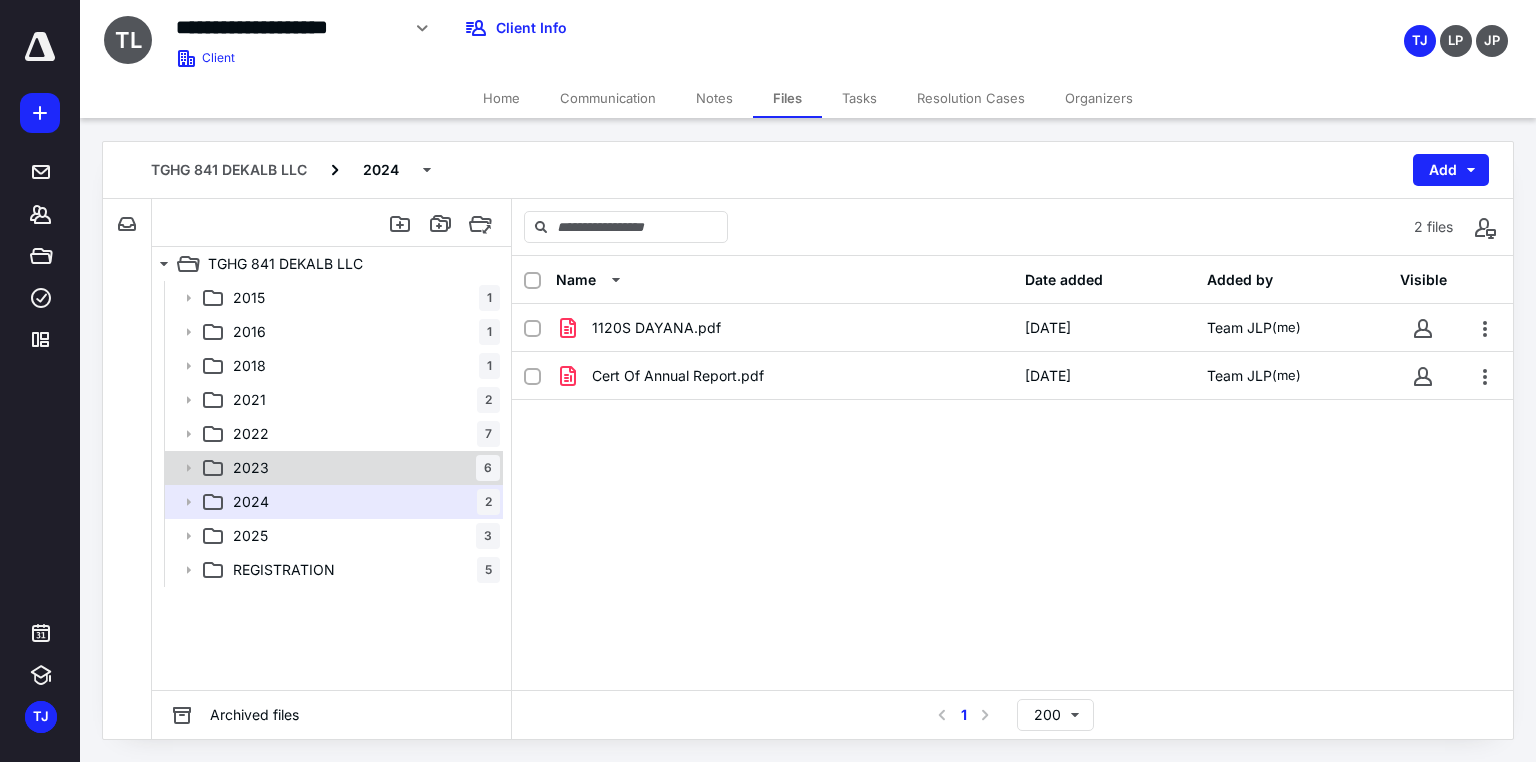 click 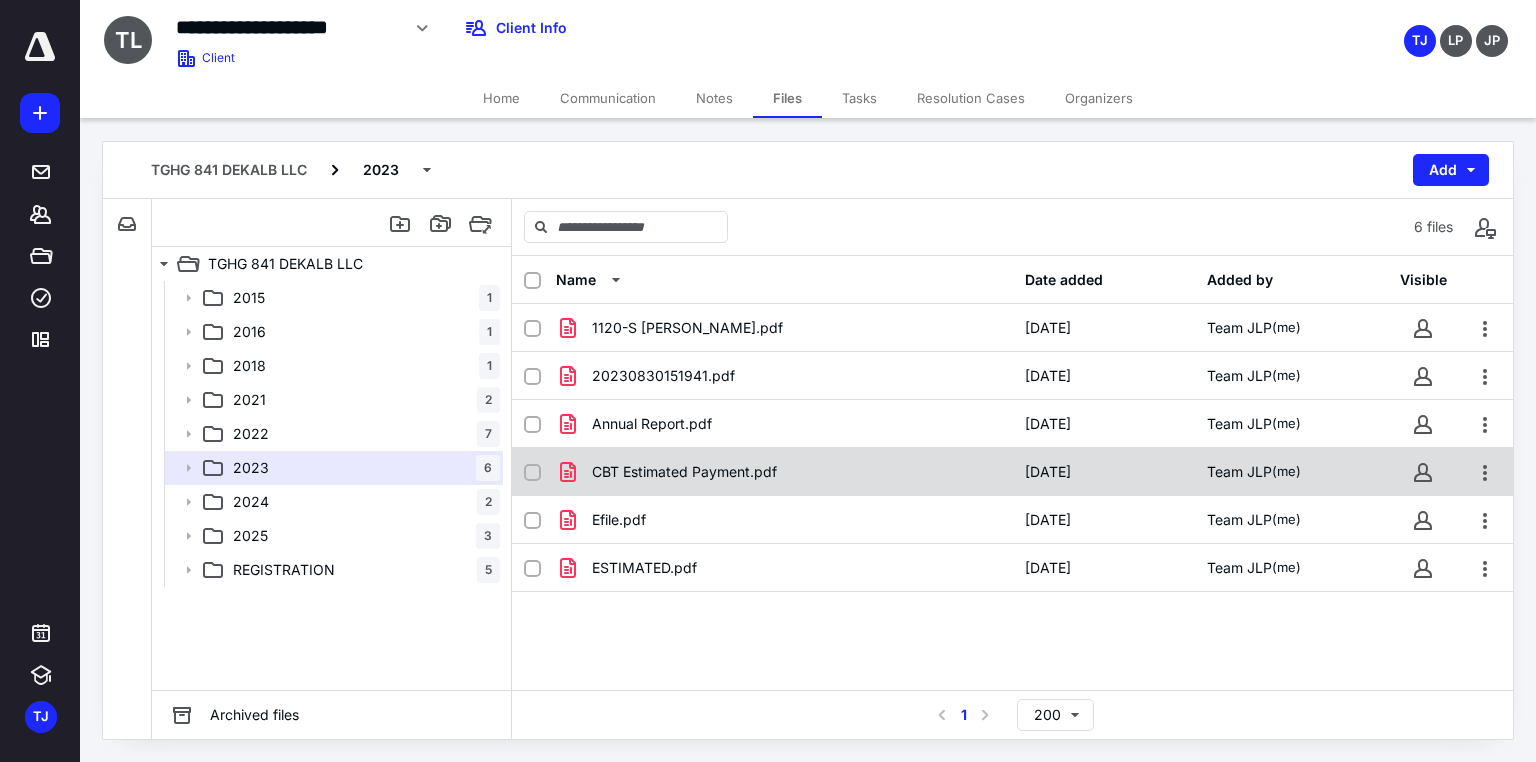 click on "CBT Estimated Payment.pdf" at bounding box center [784, 472] 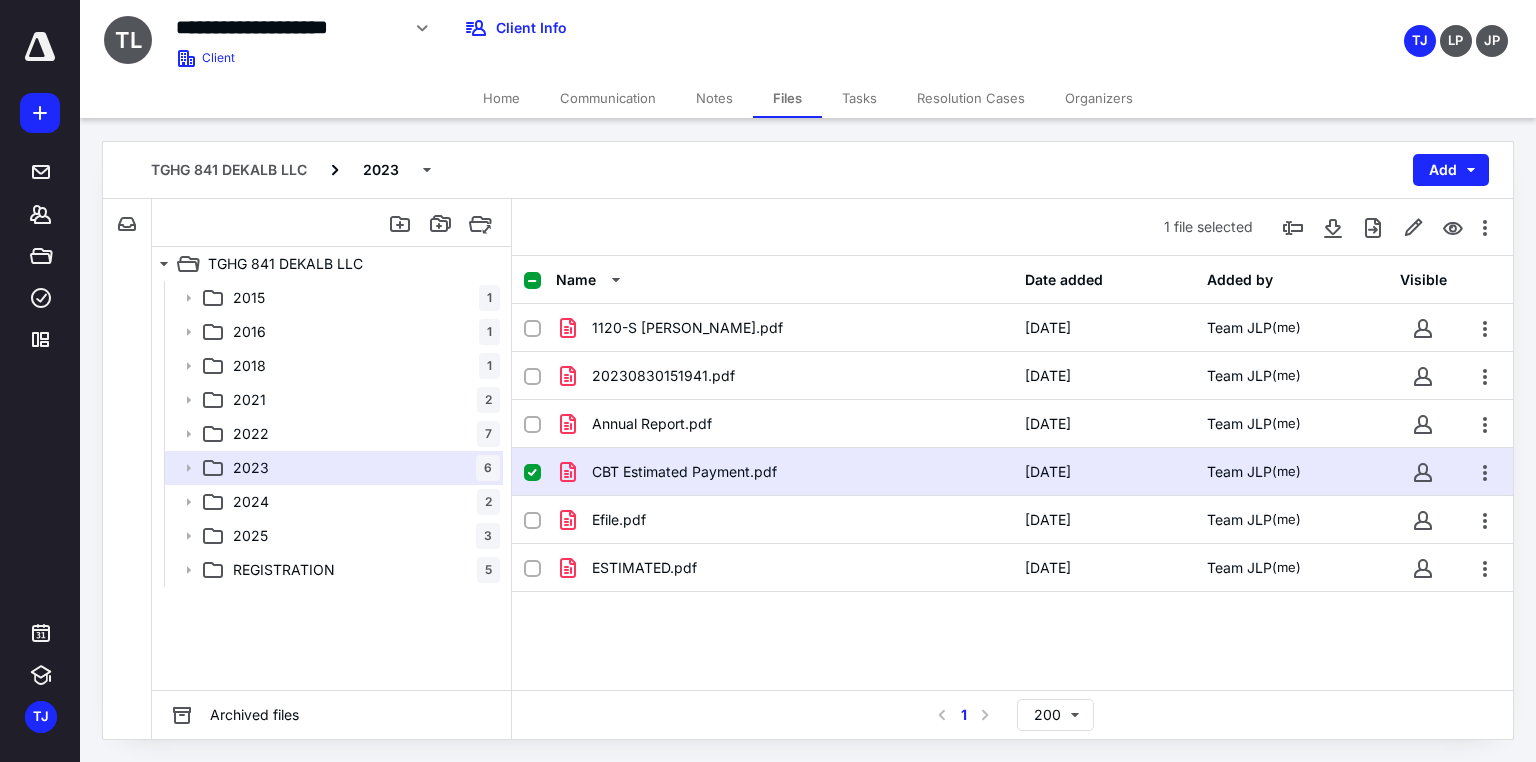 click on "CBT Estimated Payment.pdf" at bounding box center (784, 472) 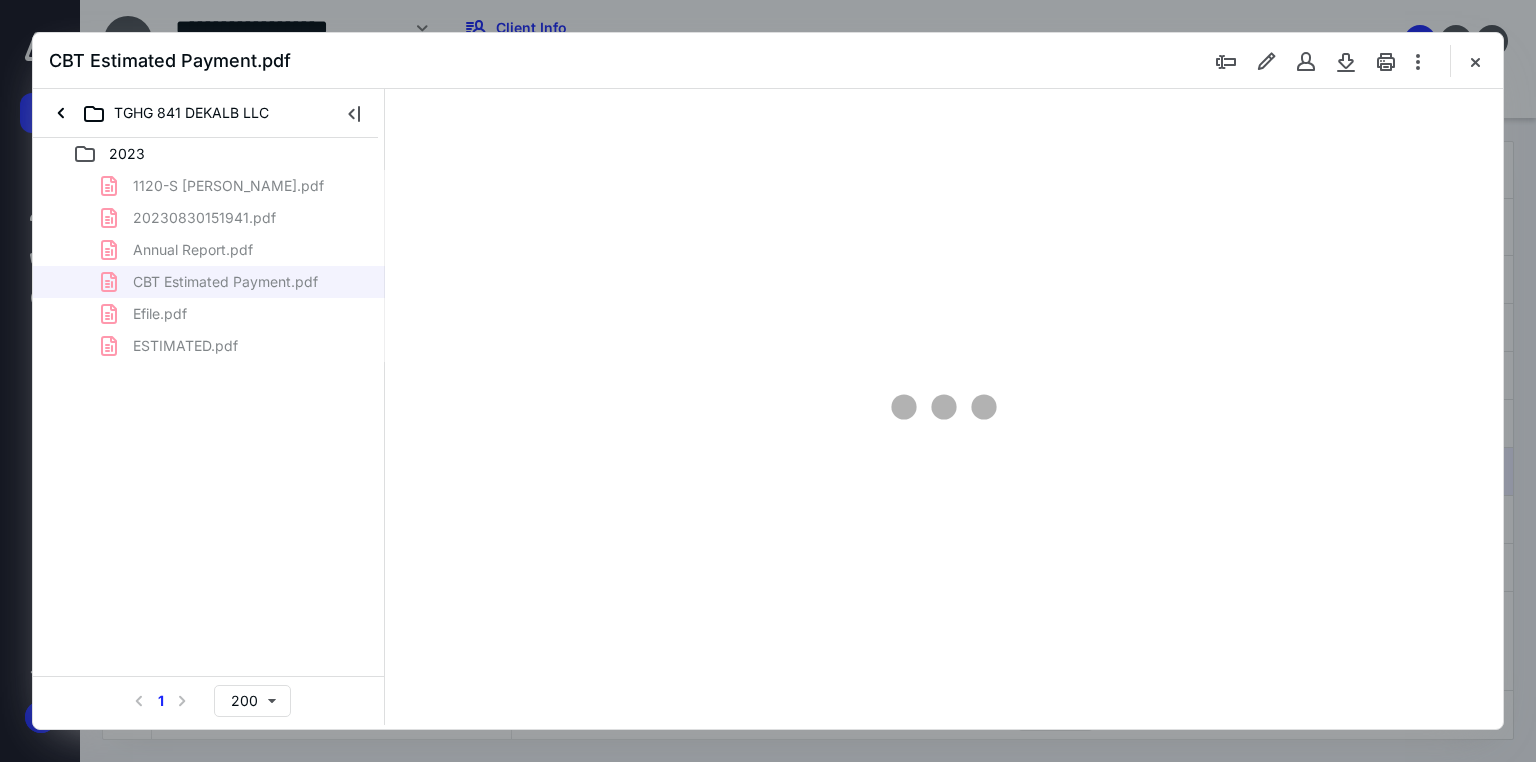 scroll, scrollTop: 0, scrollLeft: 0, axis: both 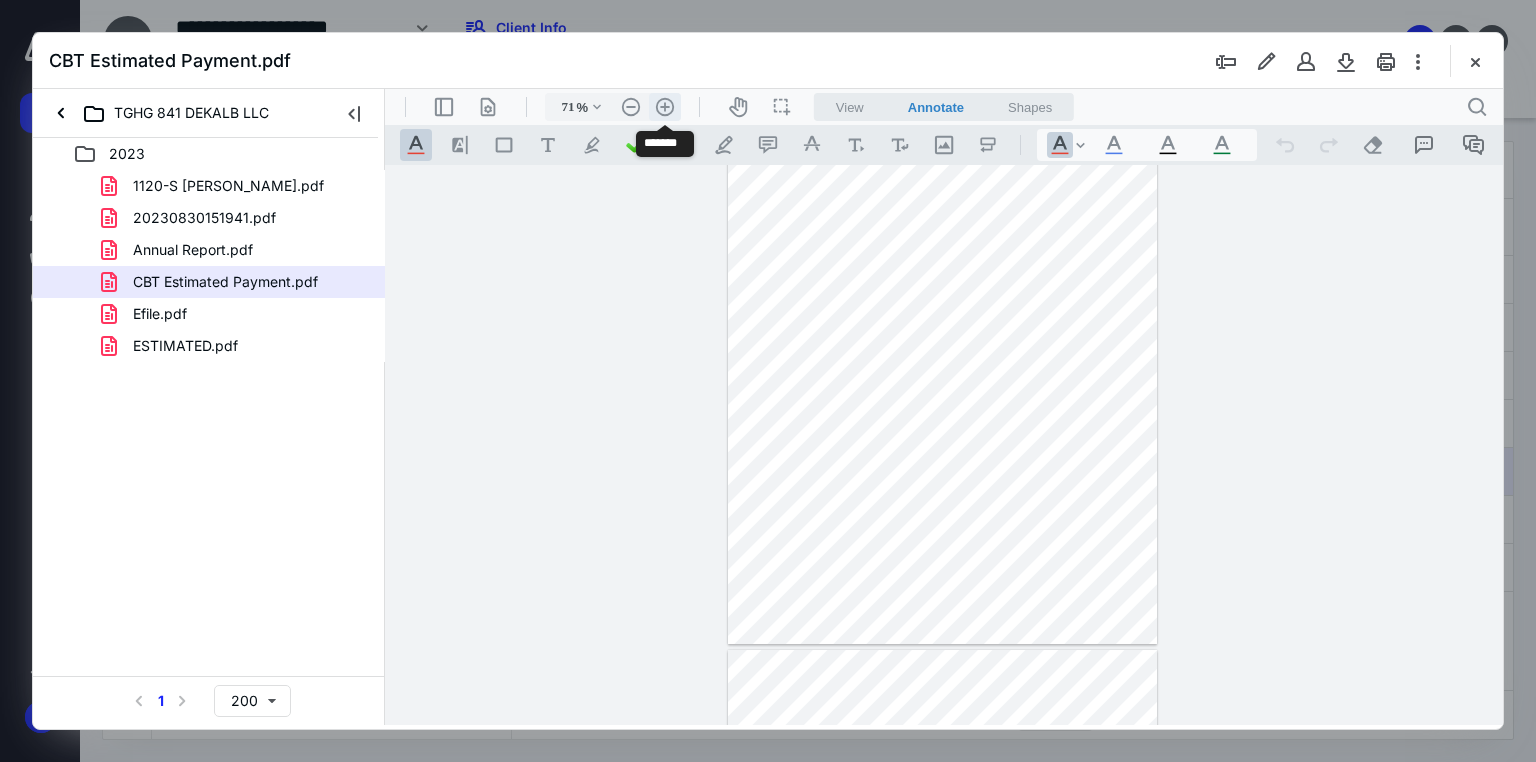 click on ".cls-1{fill:#abb0c4;} icon - header - zoom - in - line" at bounding box center [665, 107] 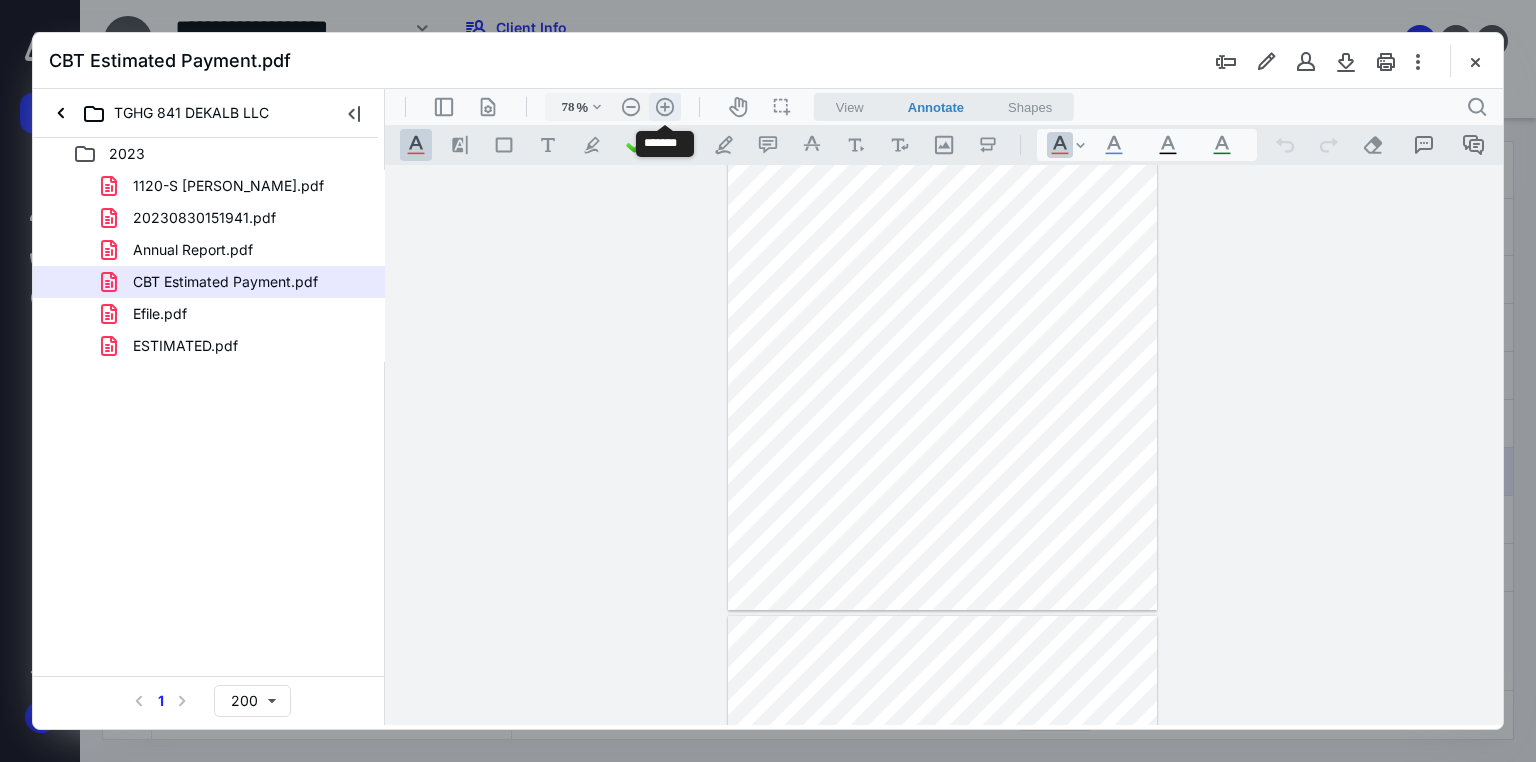 click on ".cls-1{fill:#abb0c4;} icon - header - zoom - in - line" at bounding box center (665, 107) 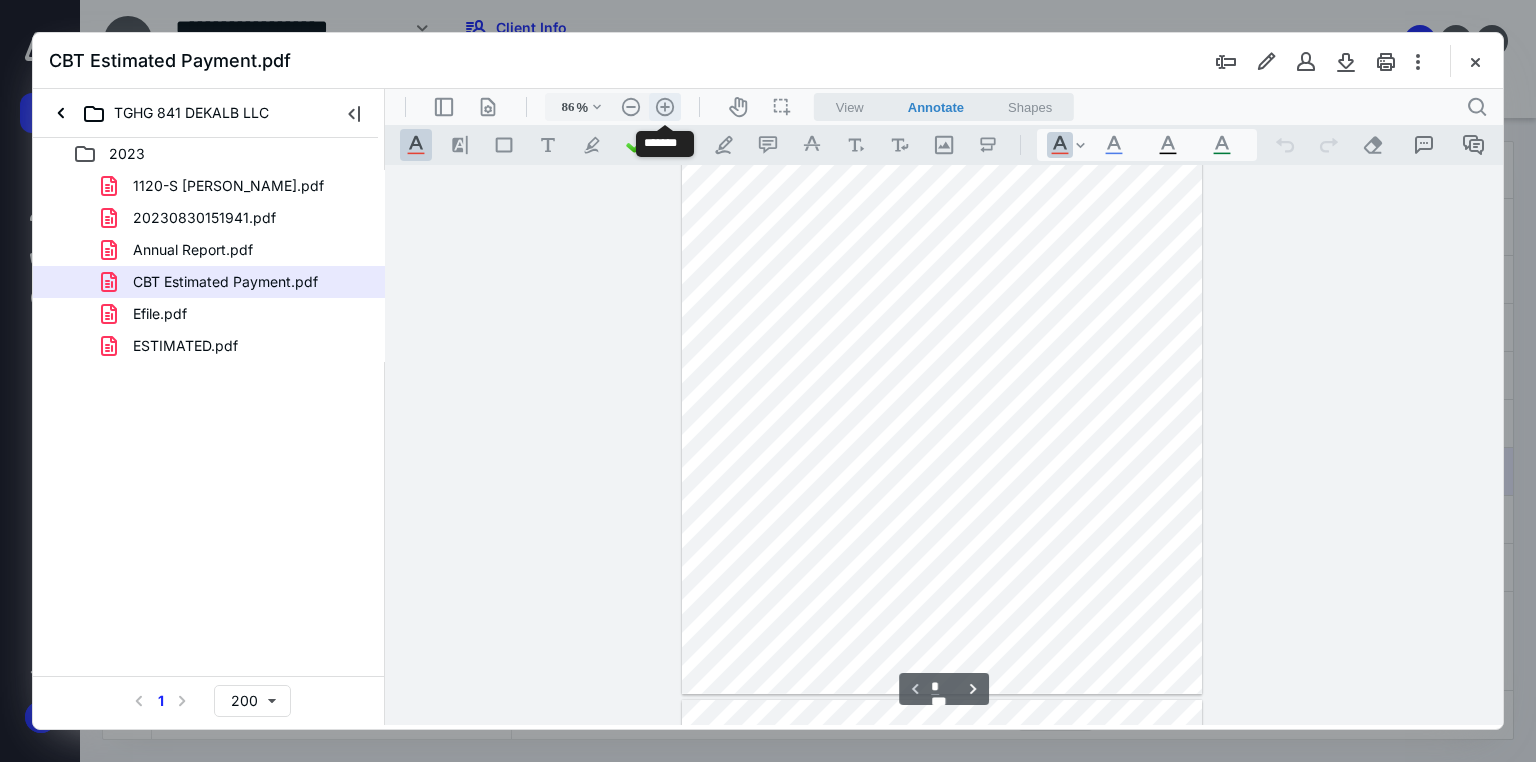click on ".cls-1{fill:#abb0c4;} icon - header - zoom - in - line" at bounding box center (665, 107) 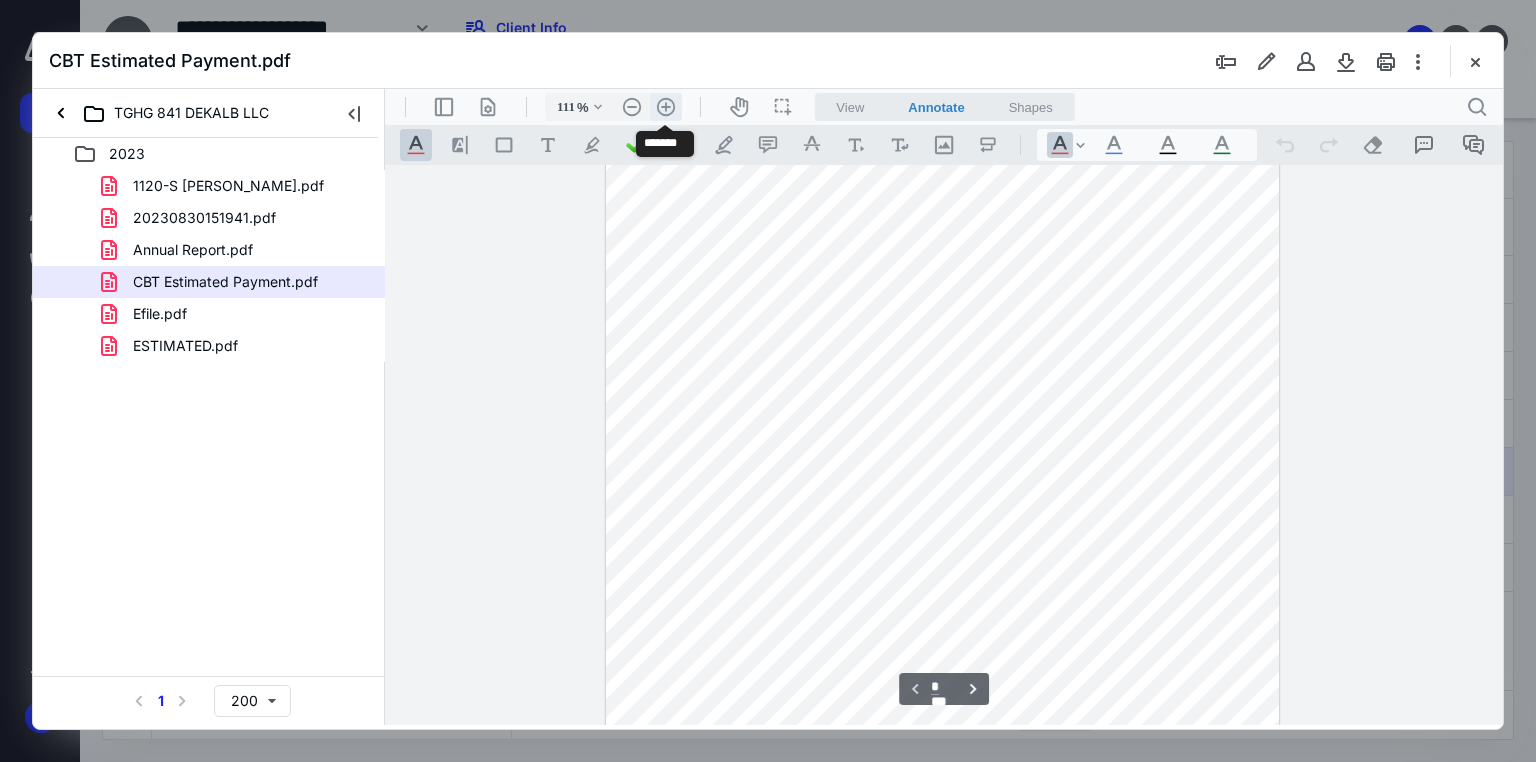 click on ".cls-1{fill:#abb0c4;} icon - header - zoom - in - line" at bounding box center (666, 107) 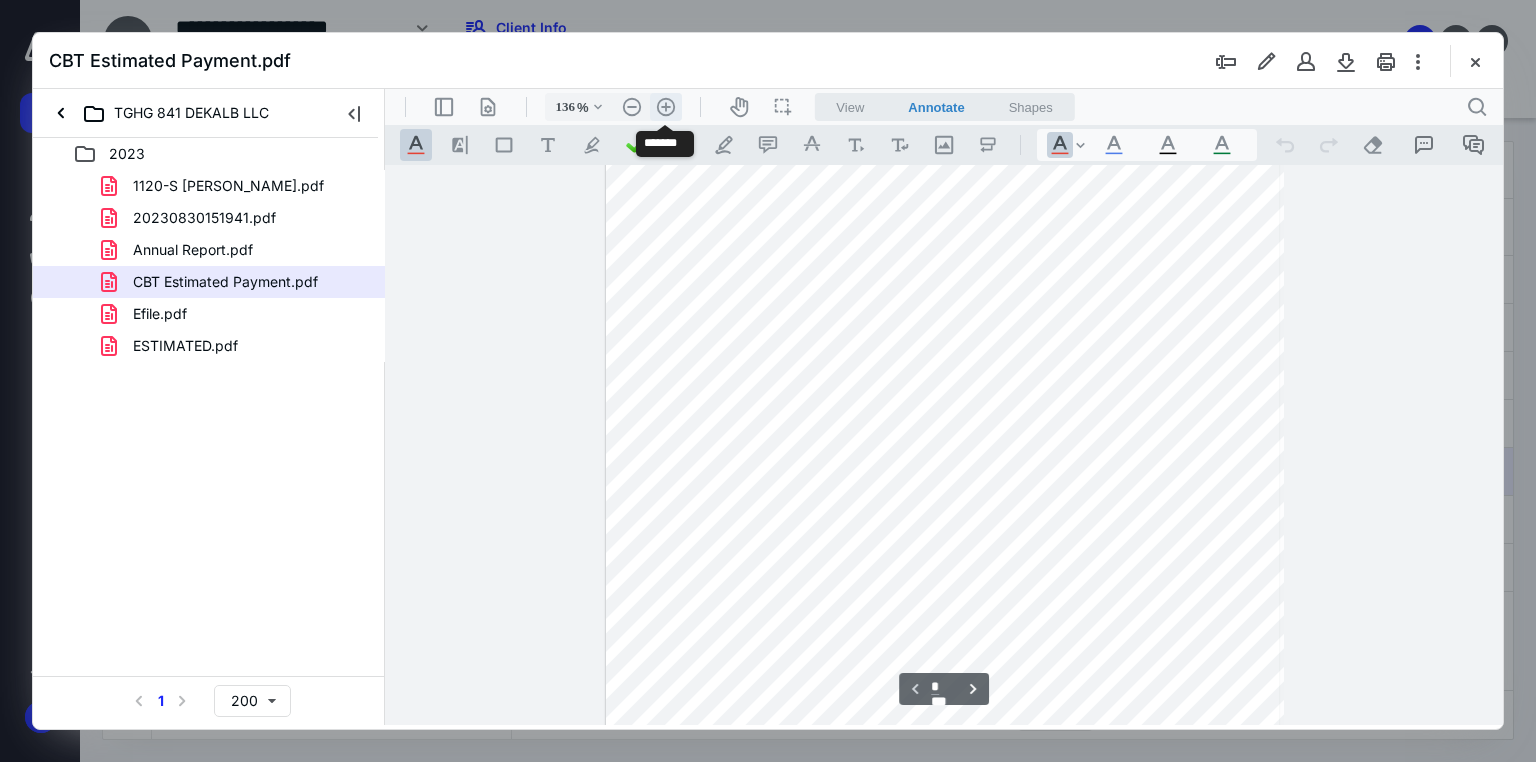 click on ".cls-1{fill:#abb0c4;} icon - header - zoom - in - line" at bounding box center (666, 107) 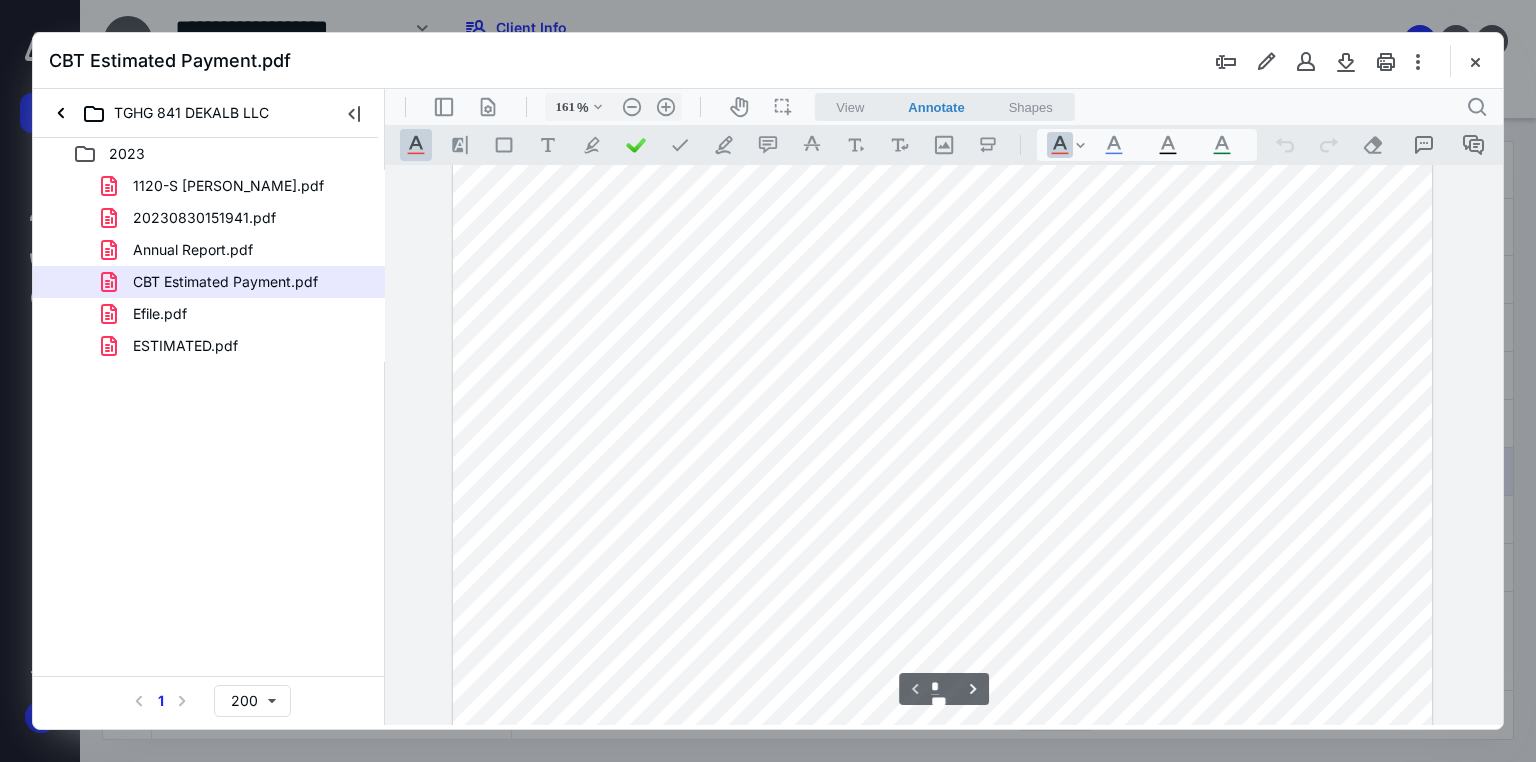 scroll, scrollTop: 411, scrollLeft: 0, axis: vertical 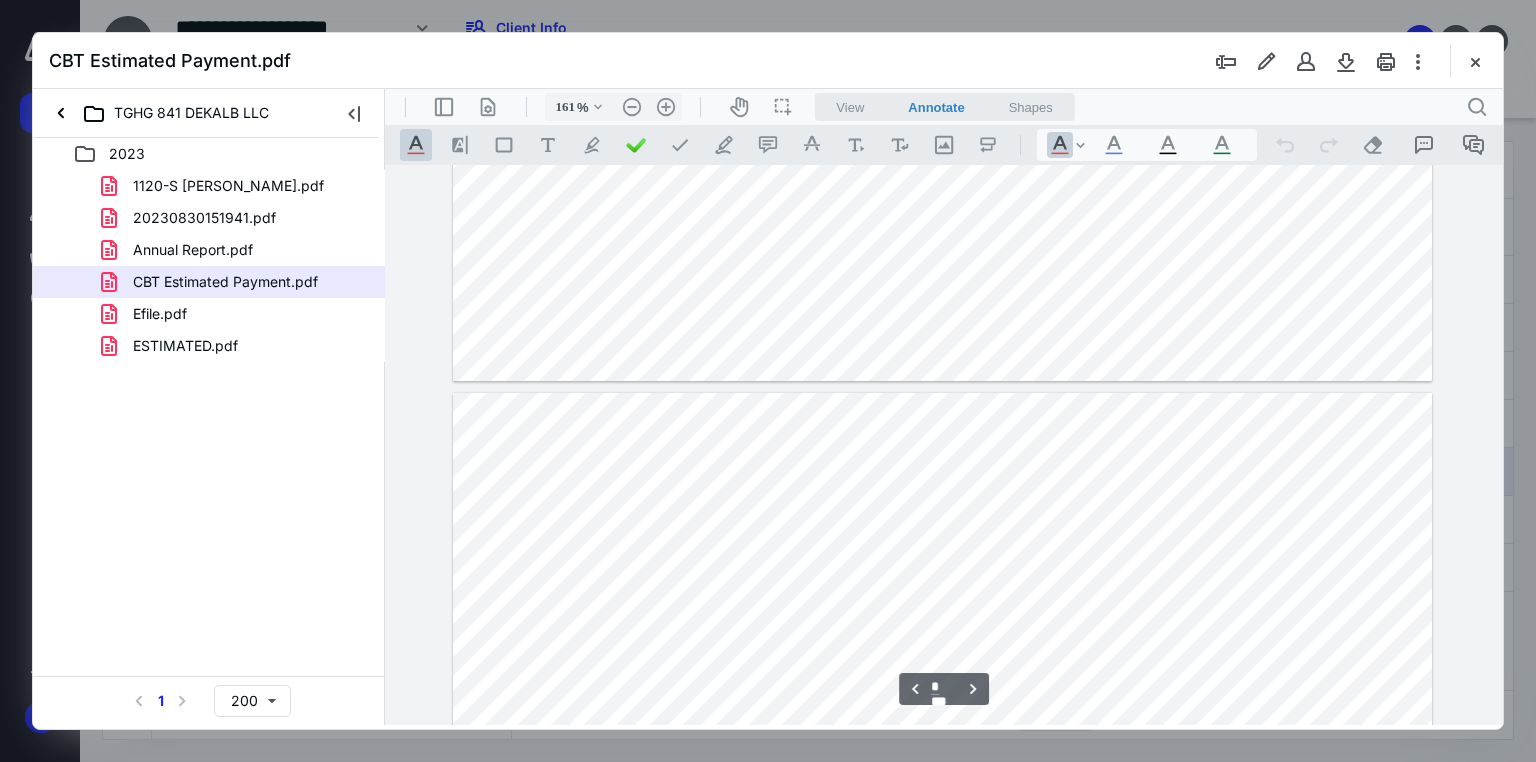 type on "*" 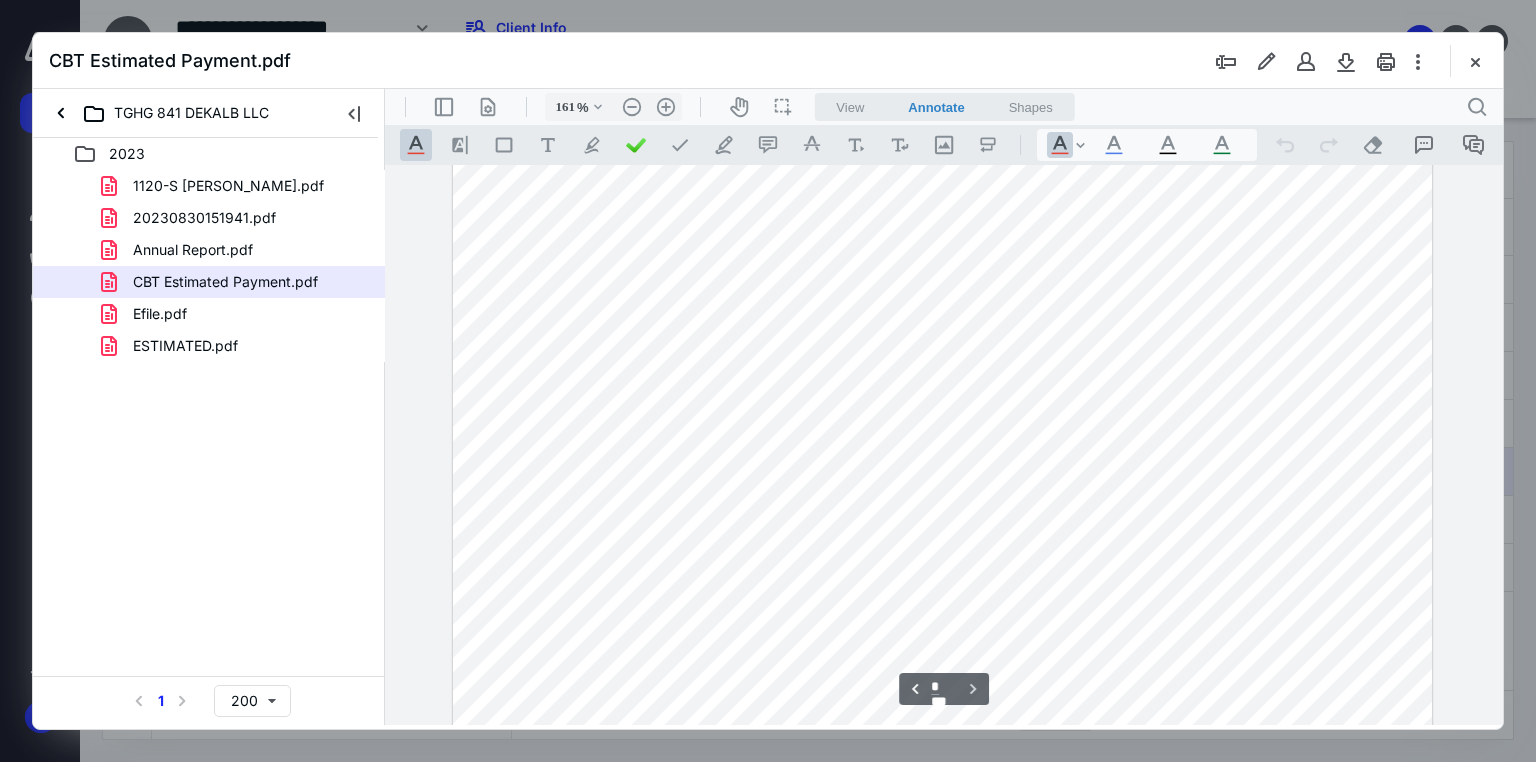 scroll, scrollTop: 3279, scrollLeft: 0, axis: vertical 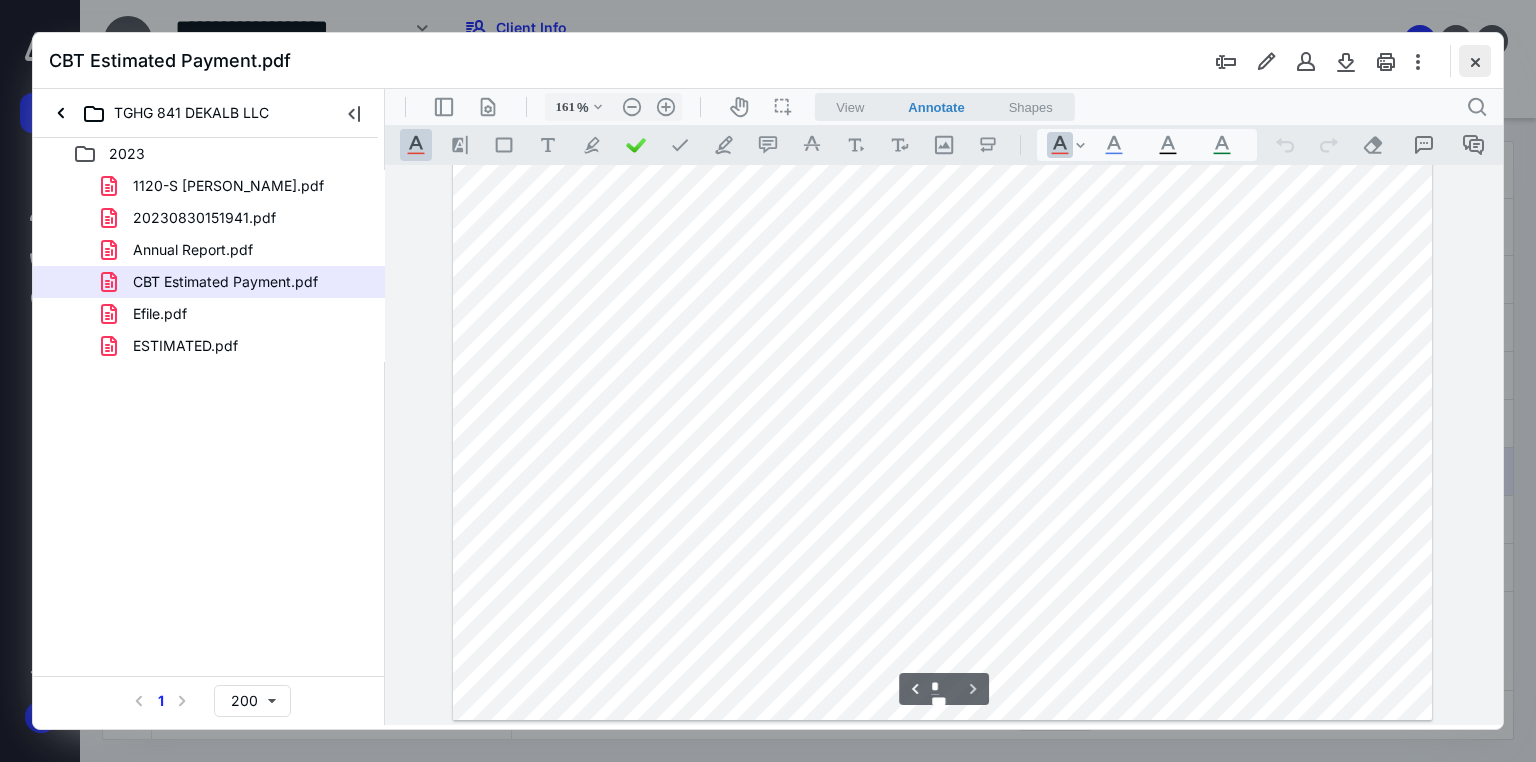 click at bounding box center (1475, 61) 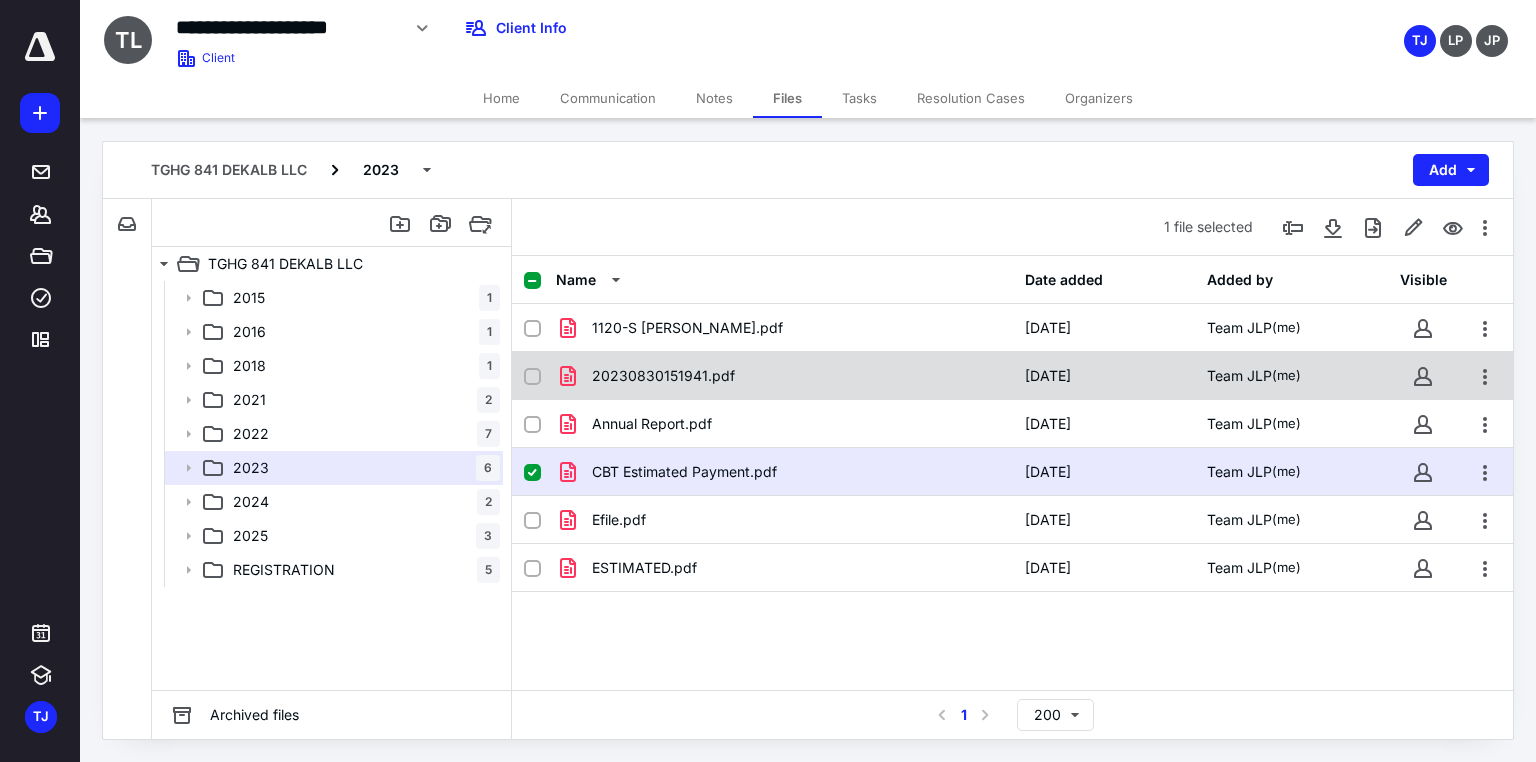 click on "20230830151941.pdf" at bounding box center [663, 376] 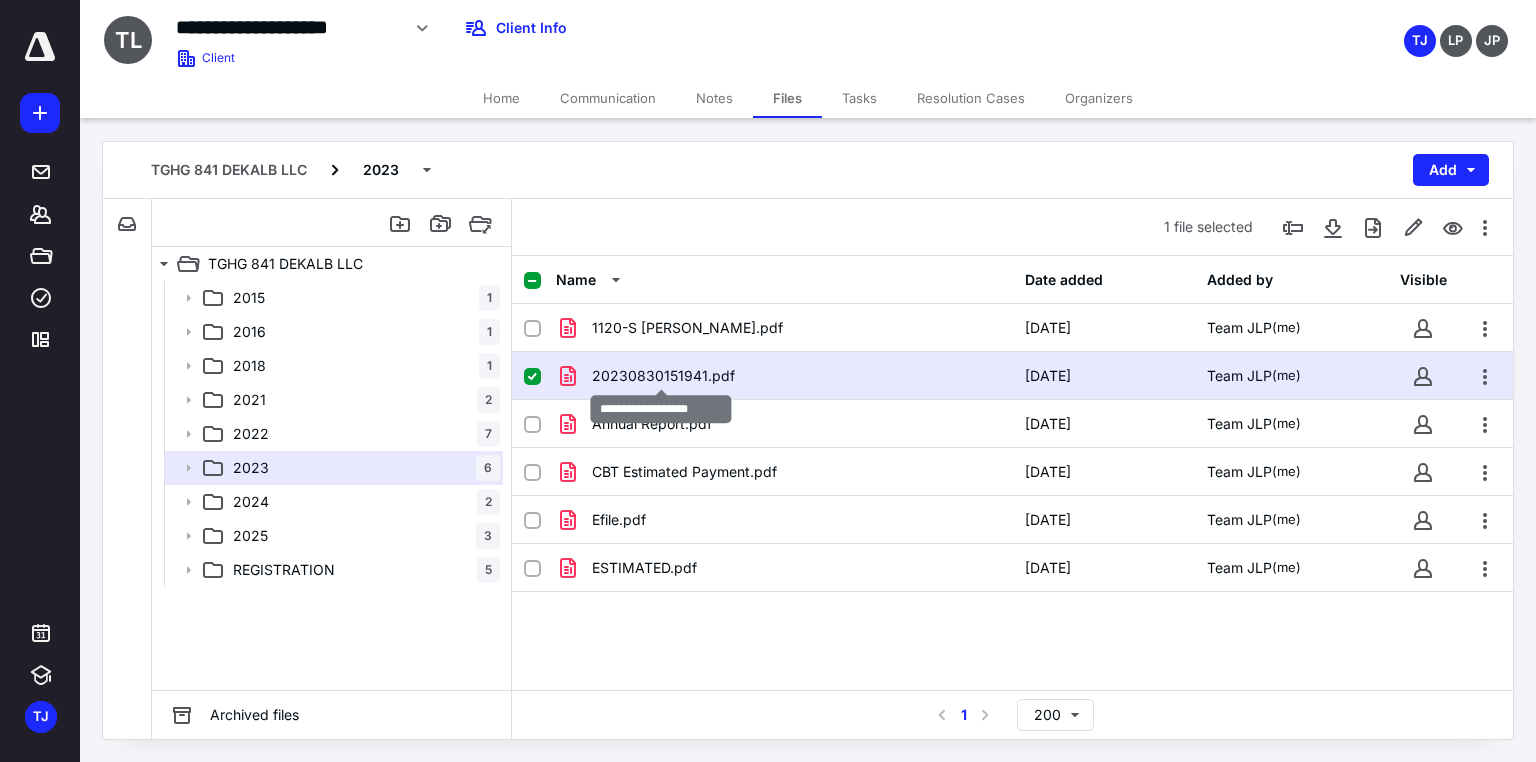 click on "20230830151941.pdf" at bounding box center (663, 376) 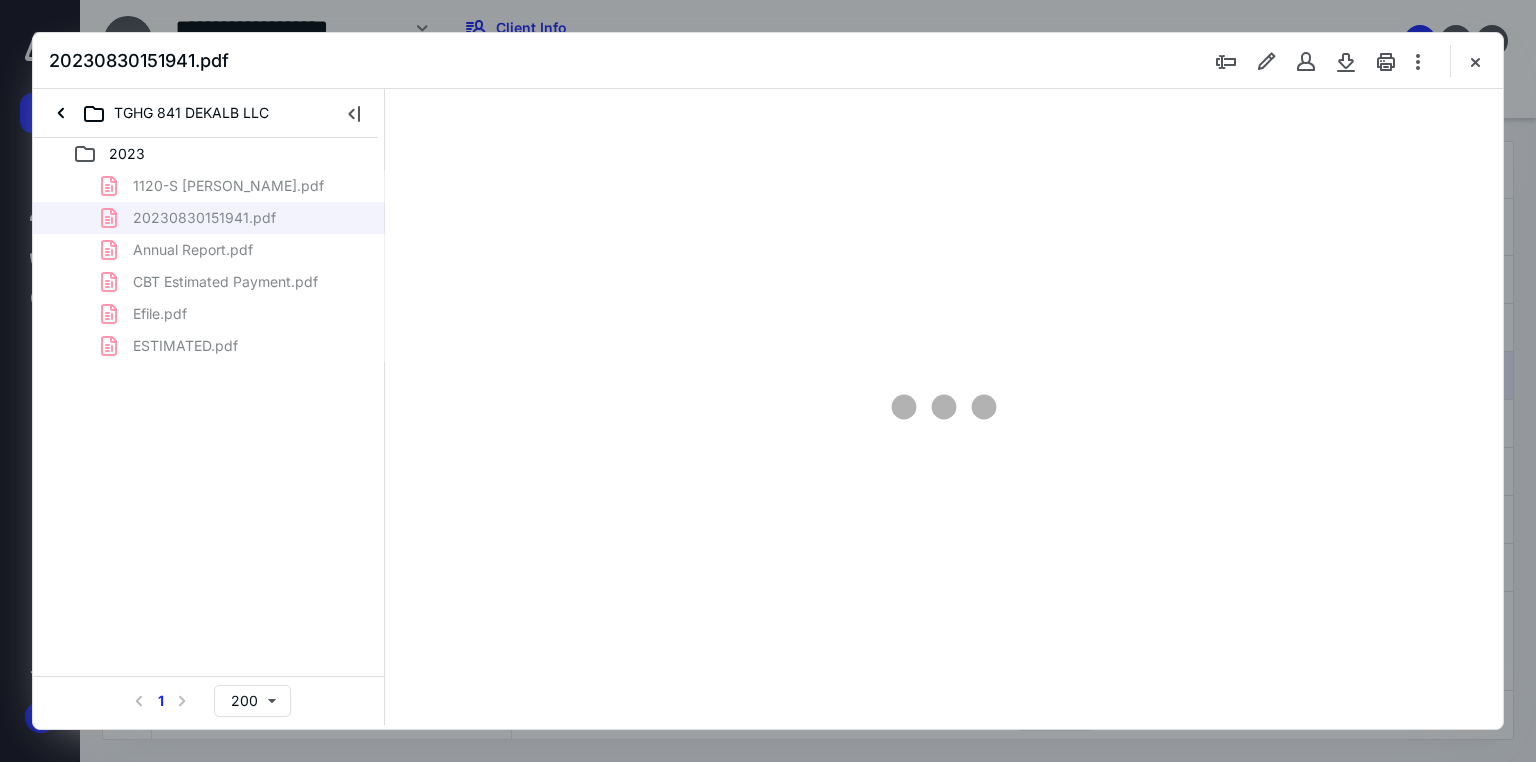 scroll, scrollTop: 0, scrollLeft: 0, axis: both 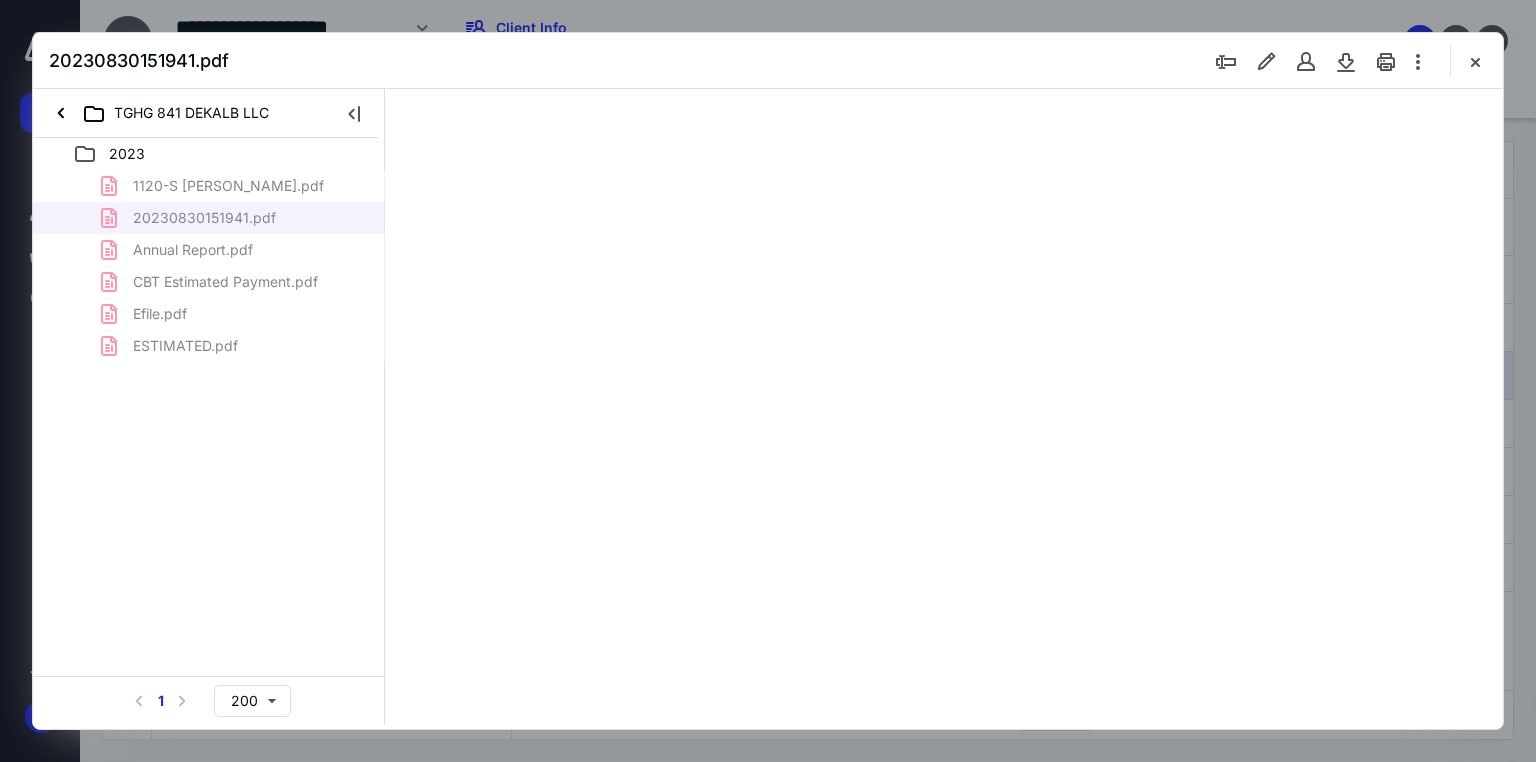 type on "71" 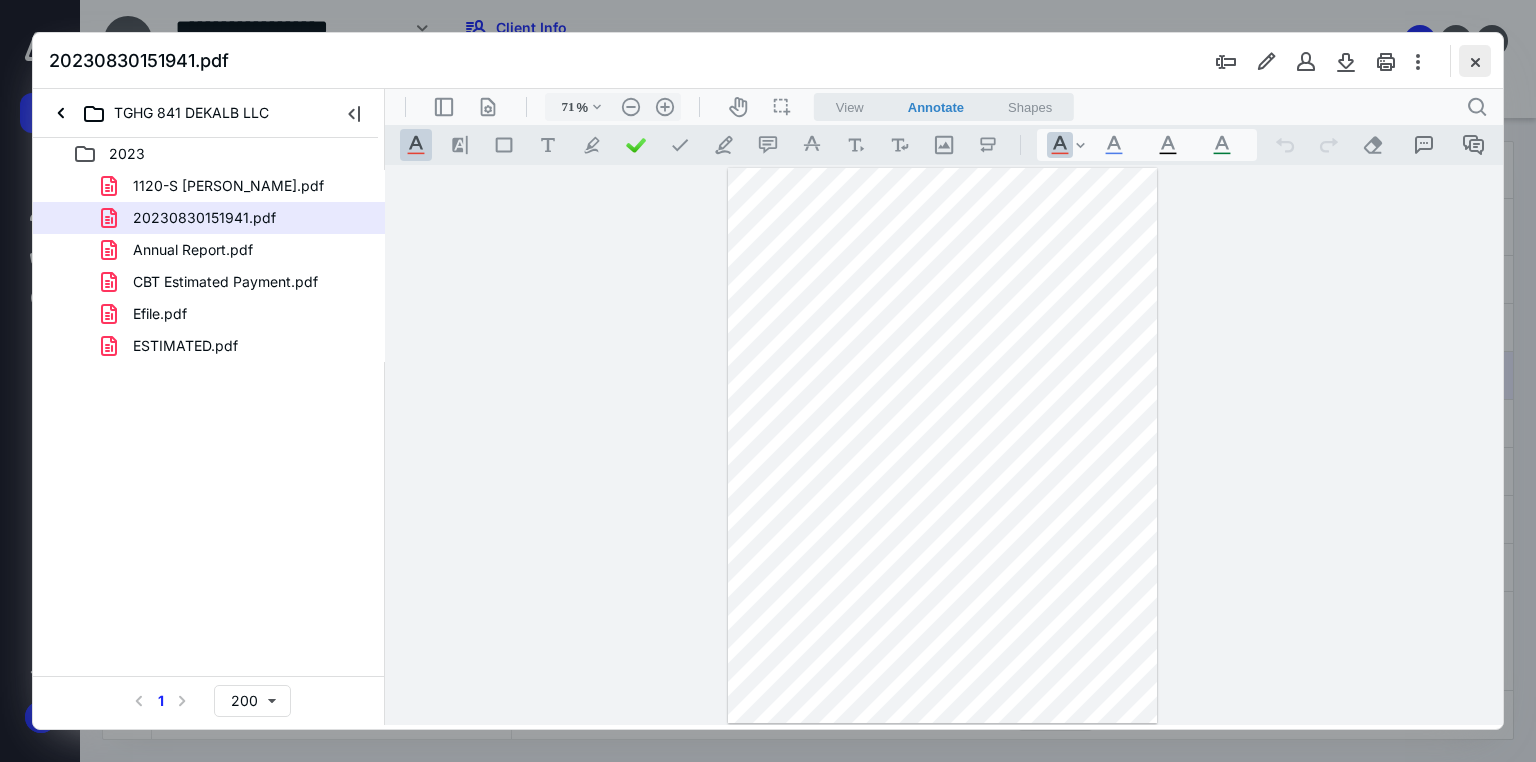 click at bounding box center (1475, 61) 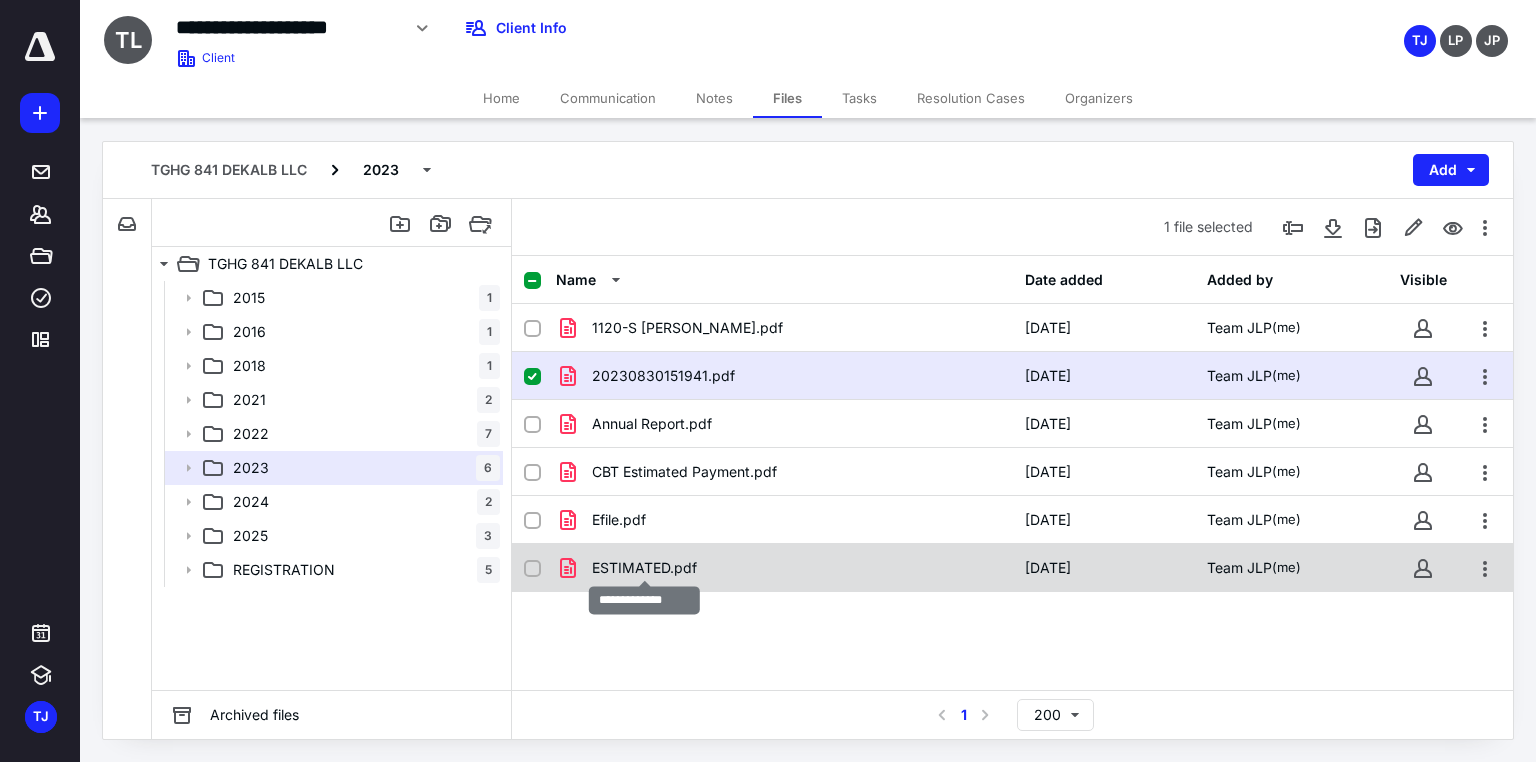 click on "ESTIMATED.pdf" at bounding box center (644, 568) 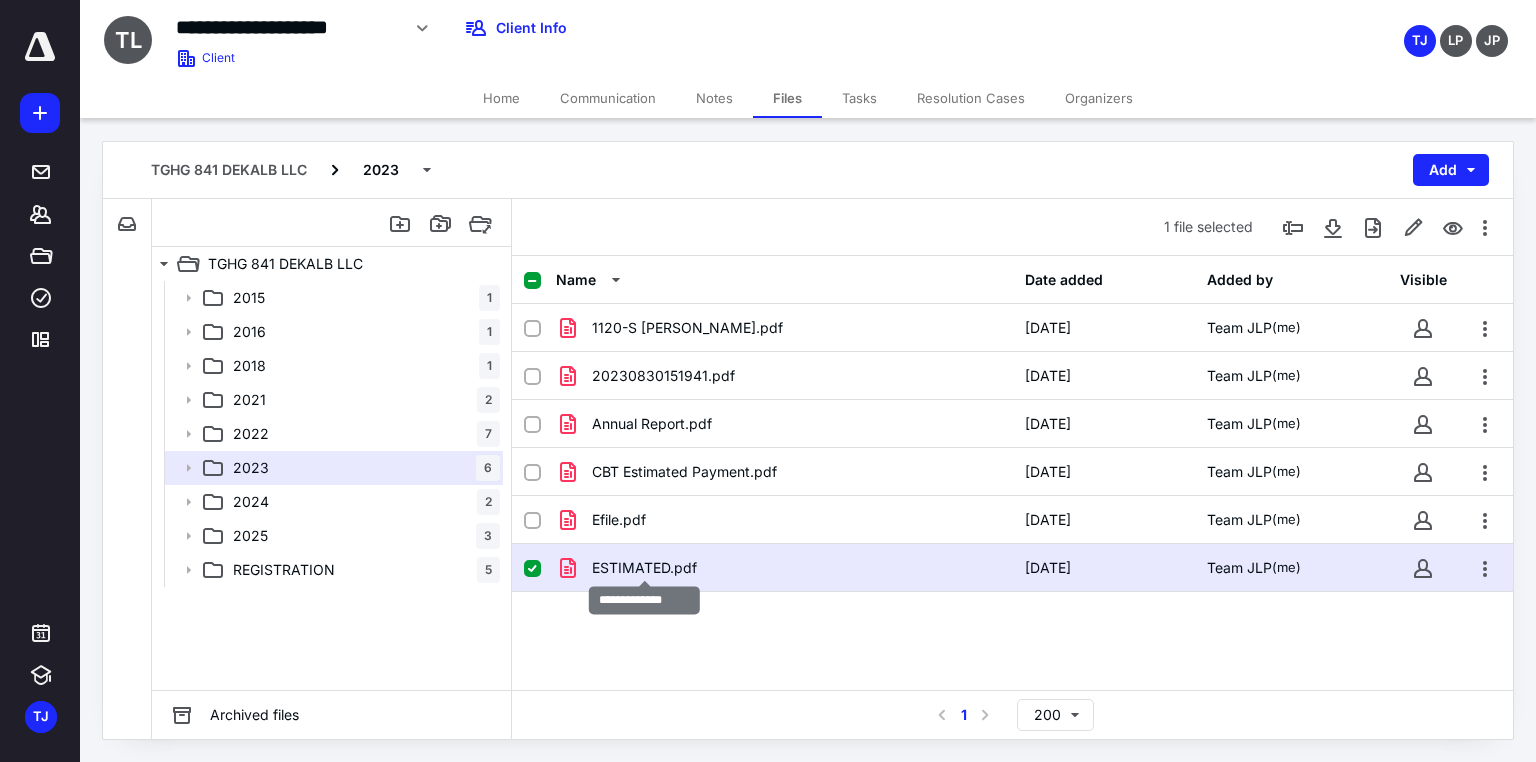 click on "ESTIMATED.pdf" at bounding box center [644, 568] 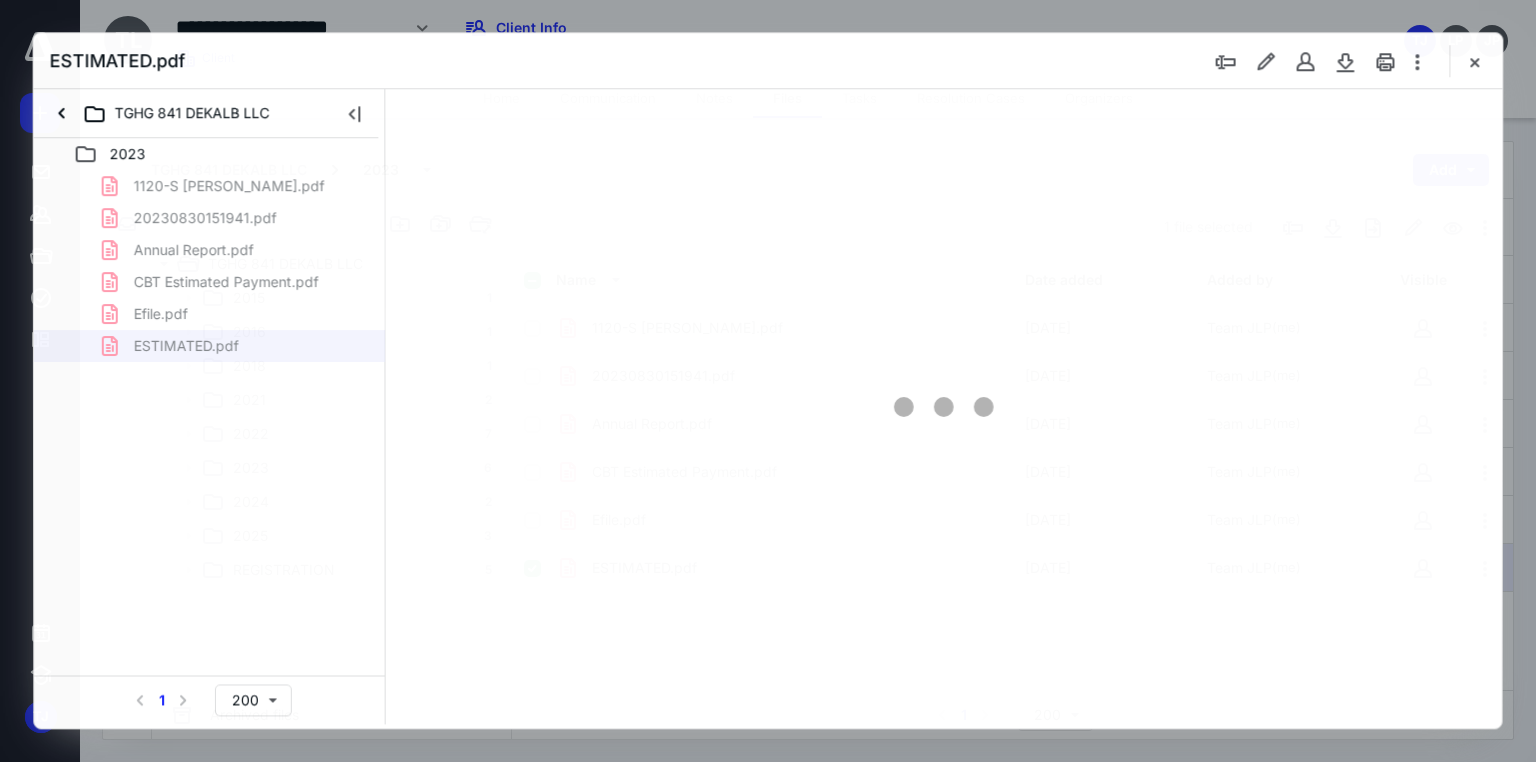 scroll, scrollTop: 0, scrollLeft: 0, axis: both 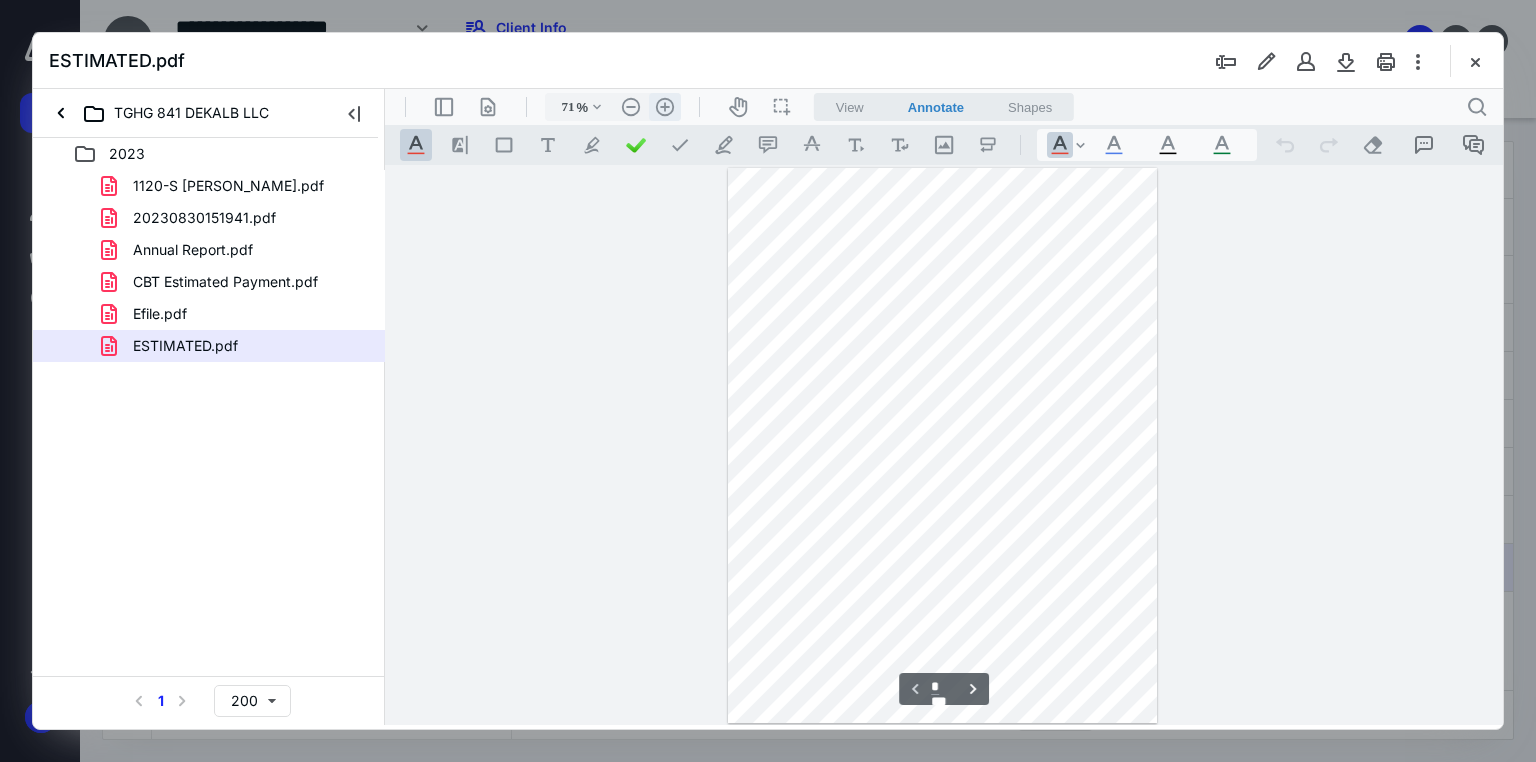 click on ".cls-1{fill:#abb0c4;} icon - header - zoom - in - line" at bounding box center (665, 107) 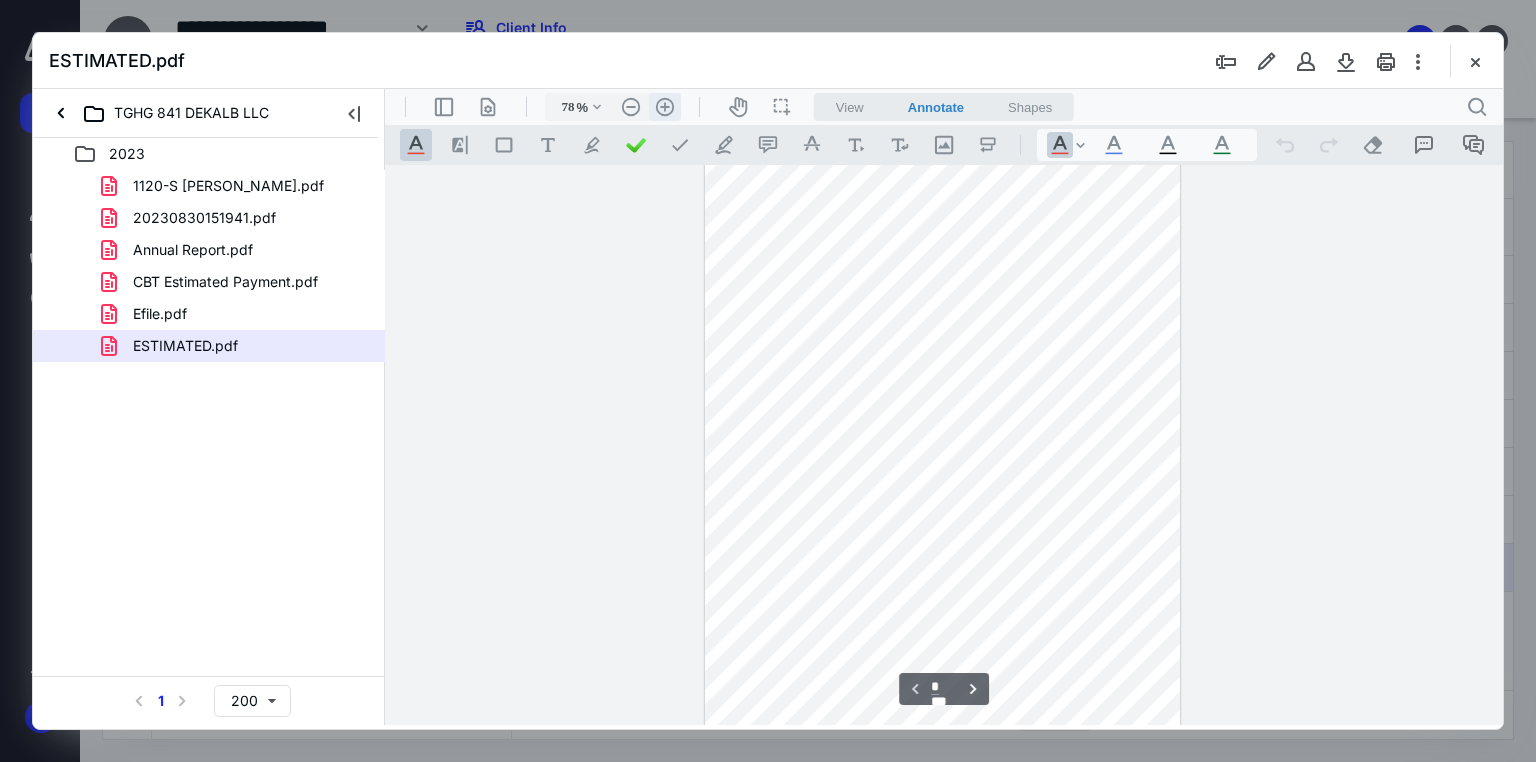click on ".cls-1{fill:#abb0c4;} icon - header - zoom - in - line" at bounding box center (665, 107) 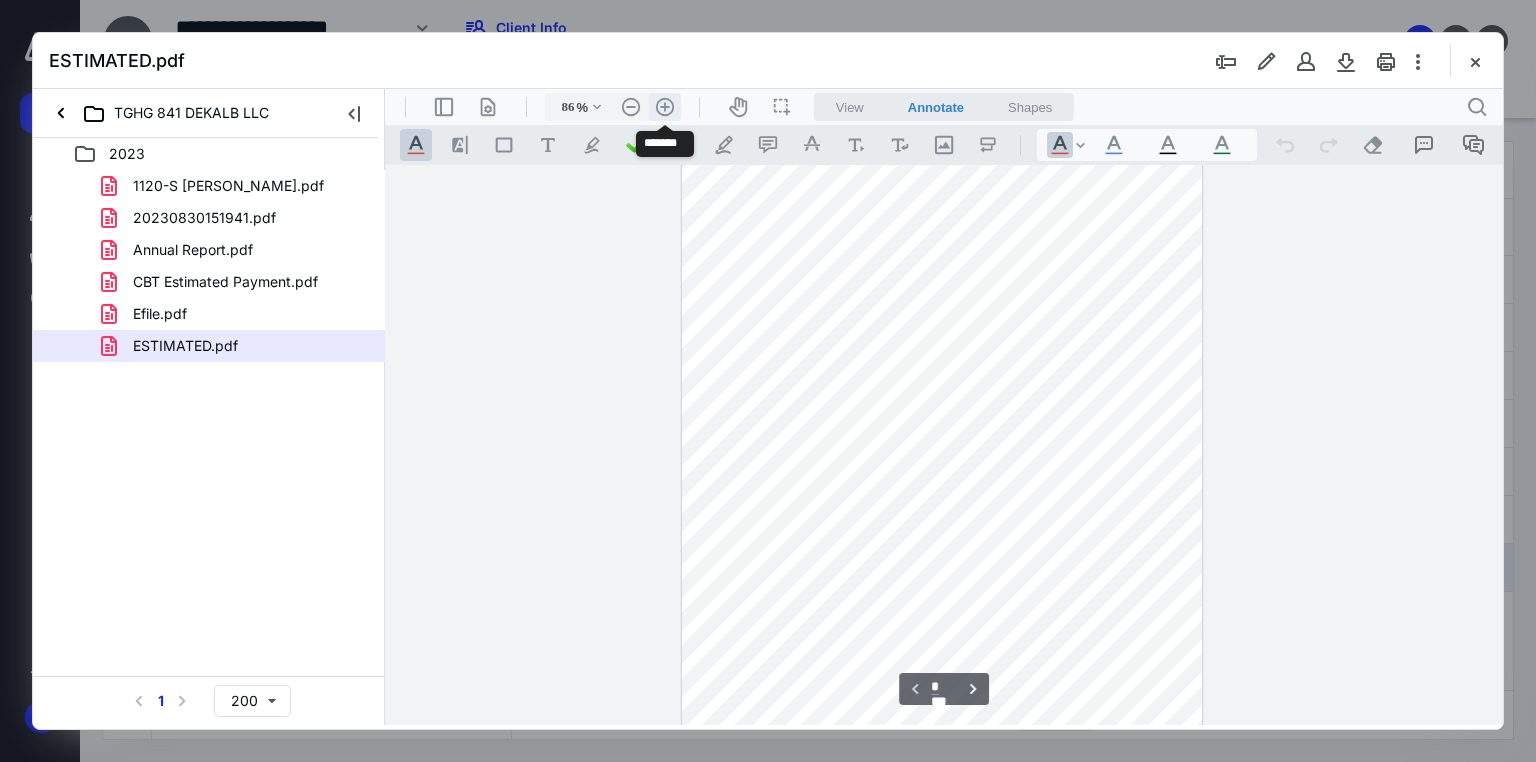click on ".cls-1{fill:#abb0c4;} icon - header - zoom - in - line" at bounding box center (665, 107) 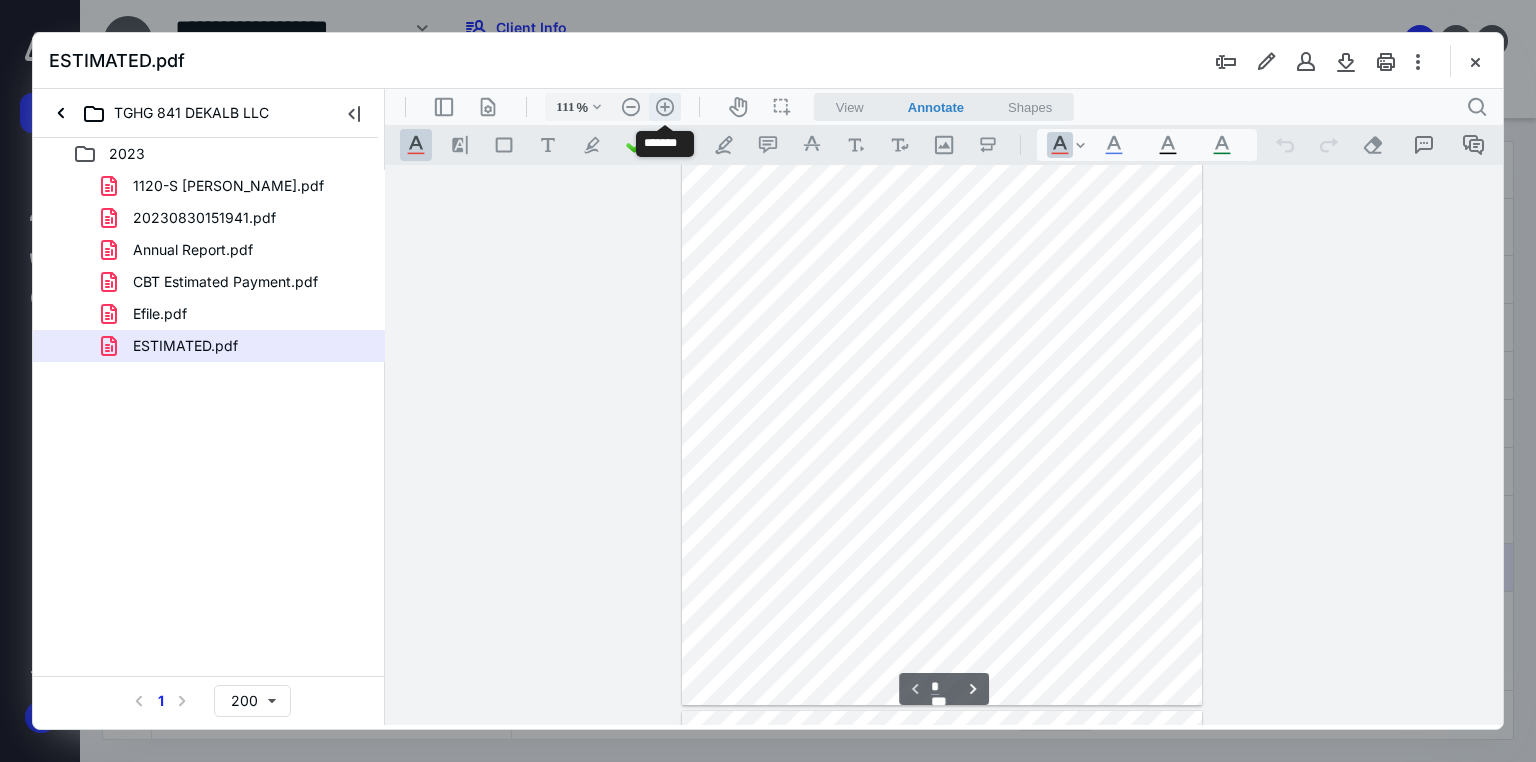 click on ".cls-1{fill:#abb0c4;} icon - header - zoom - in - line" at bounding box center (665, 107) 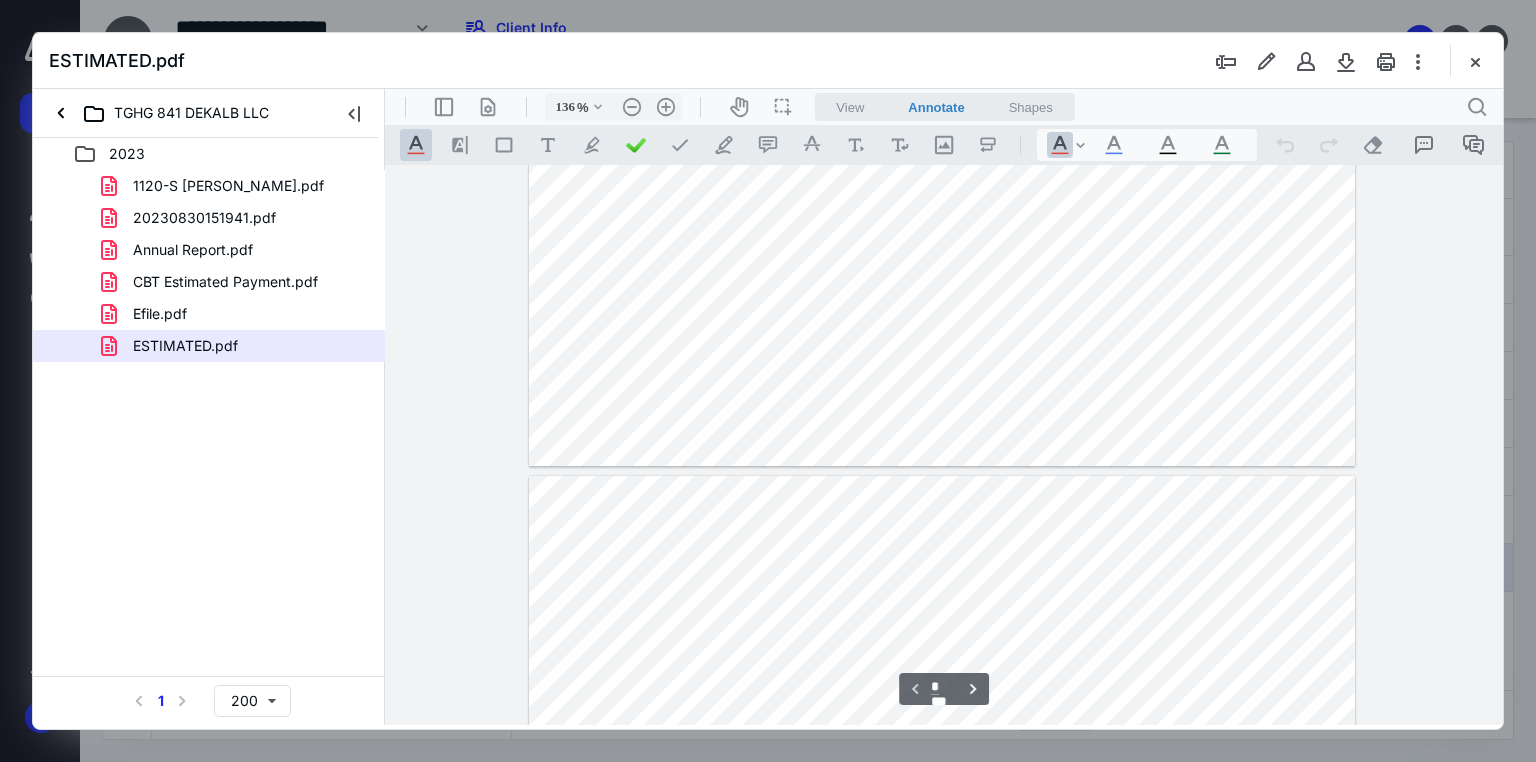 type on "*" 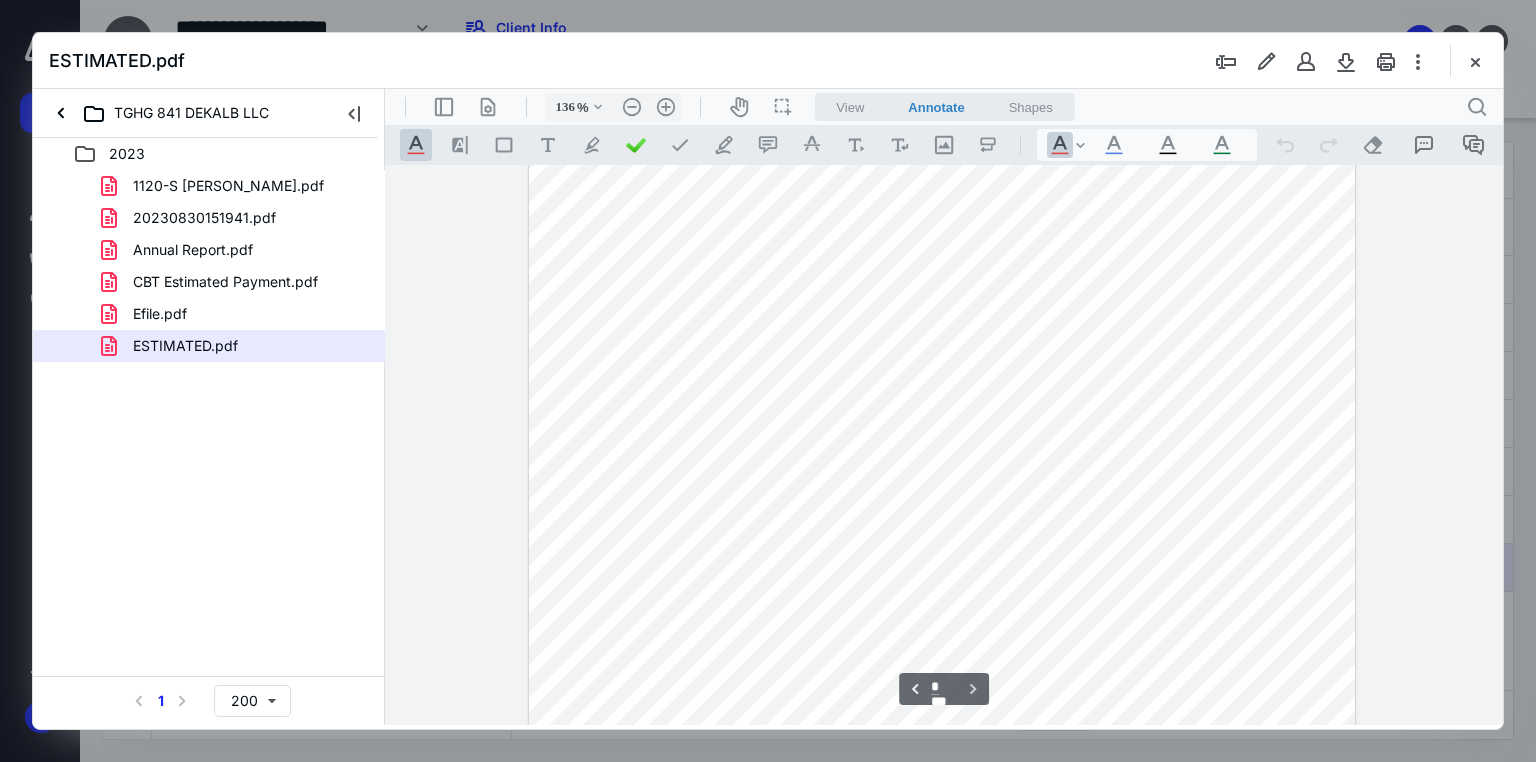 scroll, scrollTop: 1599, scrollLeft: 0, axis: vertical 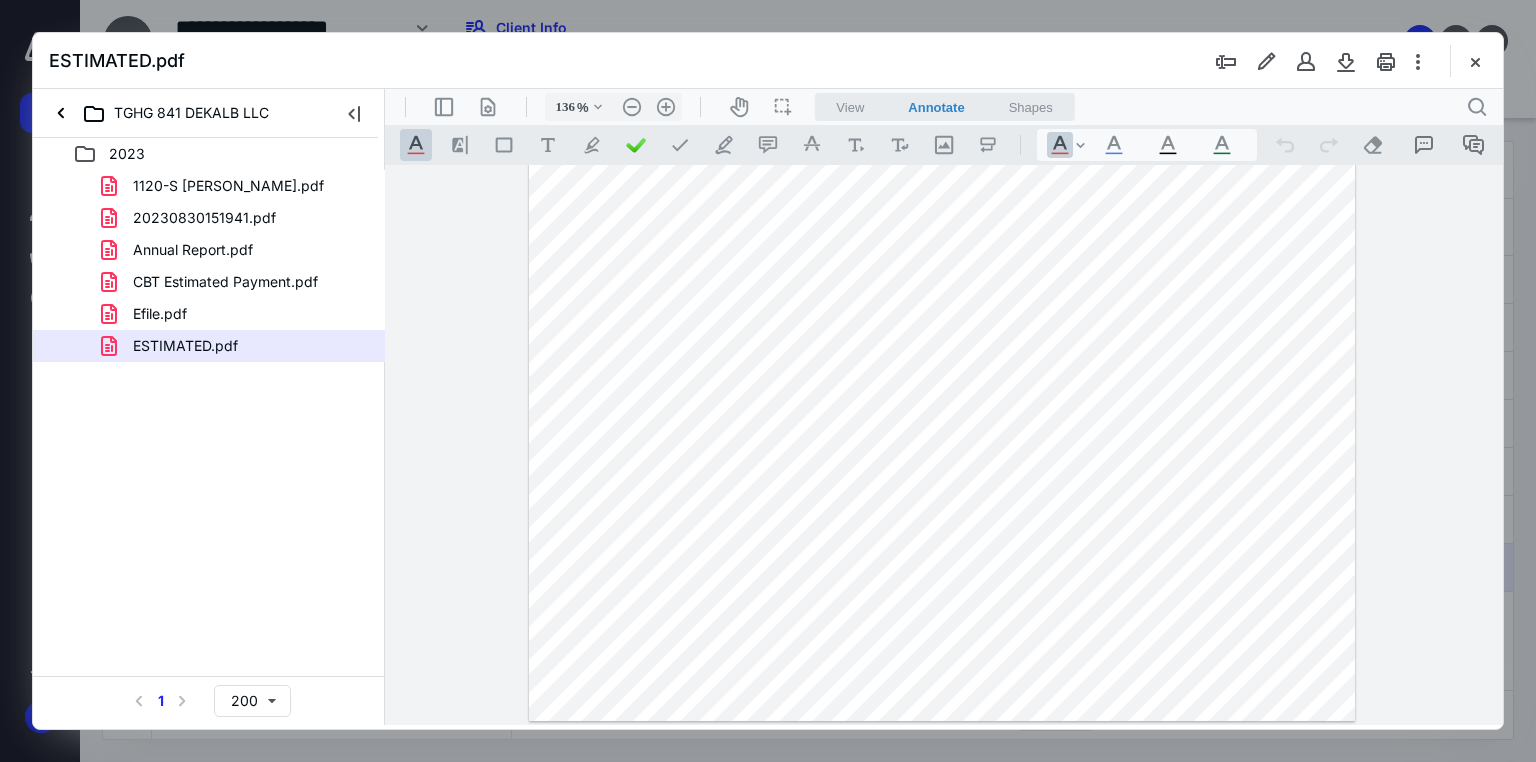 click at bounding box center [1475, 61] 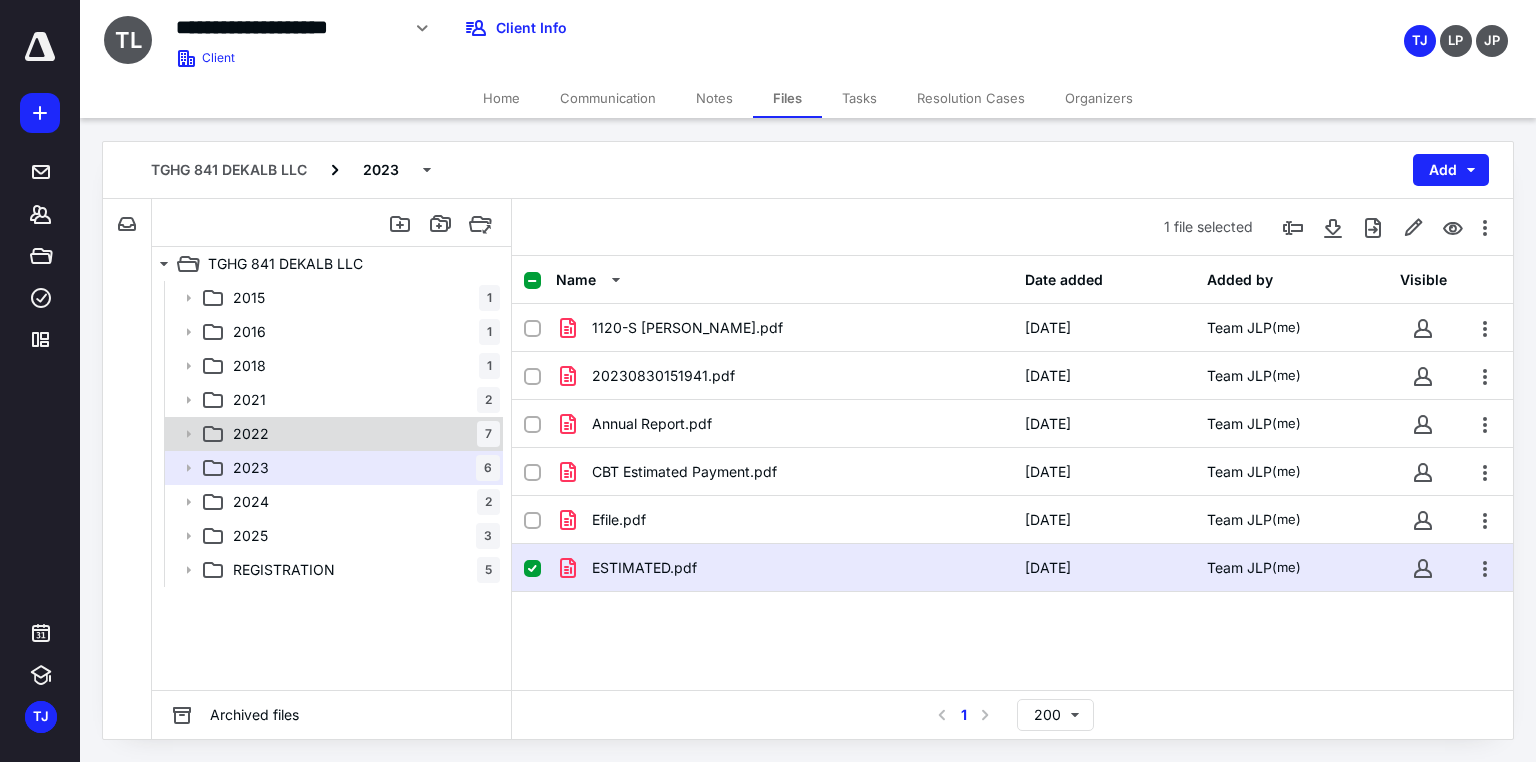 click on "2022" at bounding box center (251, 434) 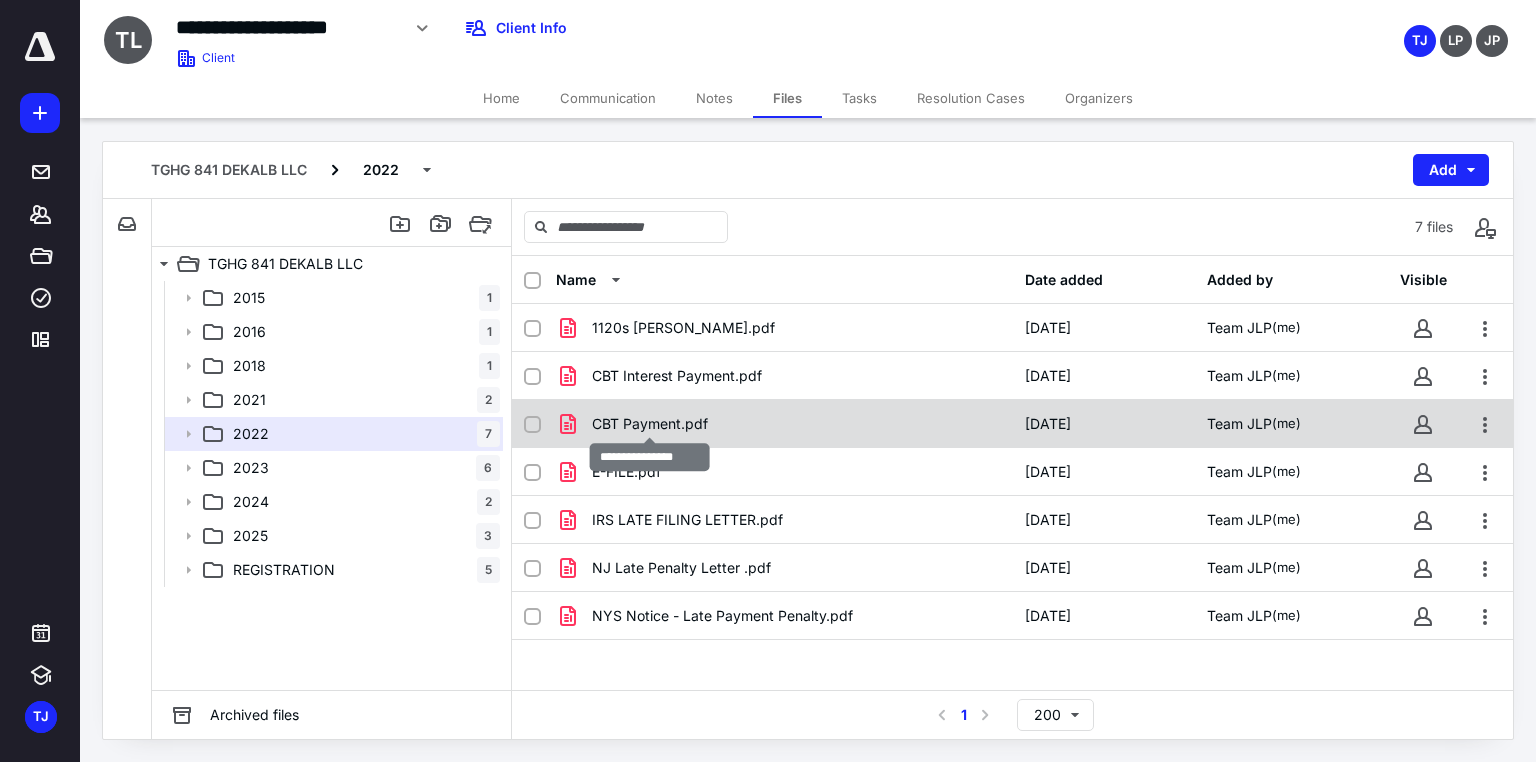click on "CBT Payment.pdf" at bounding box center (650, 424) 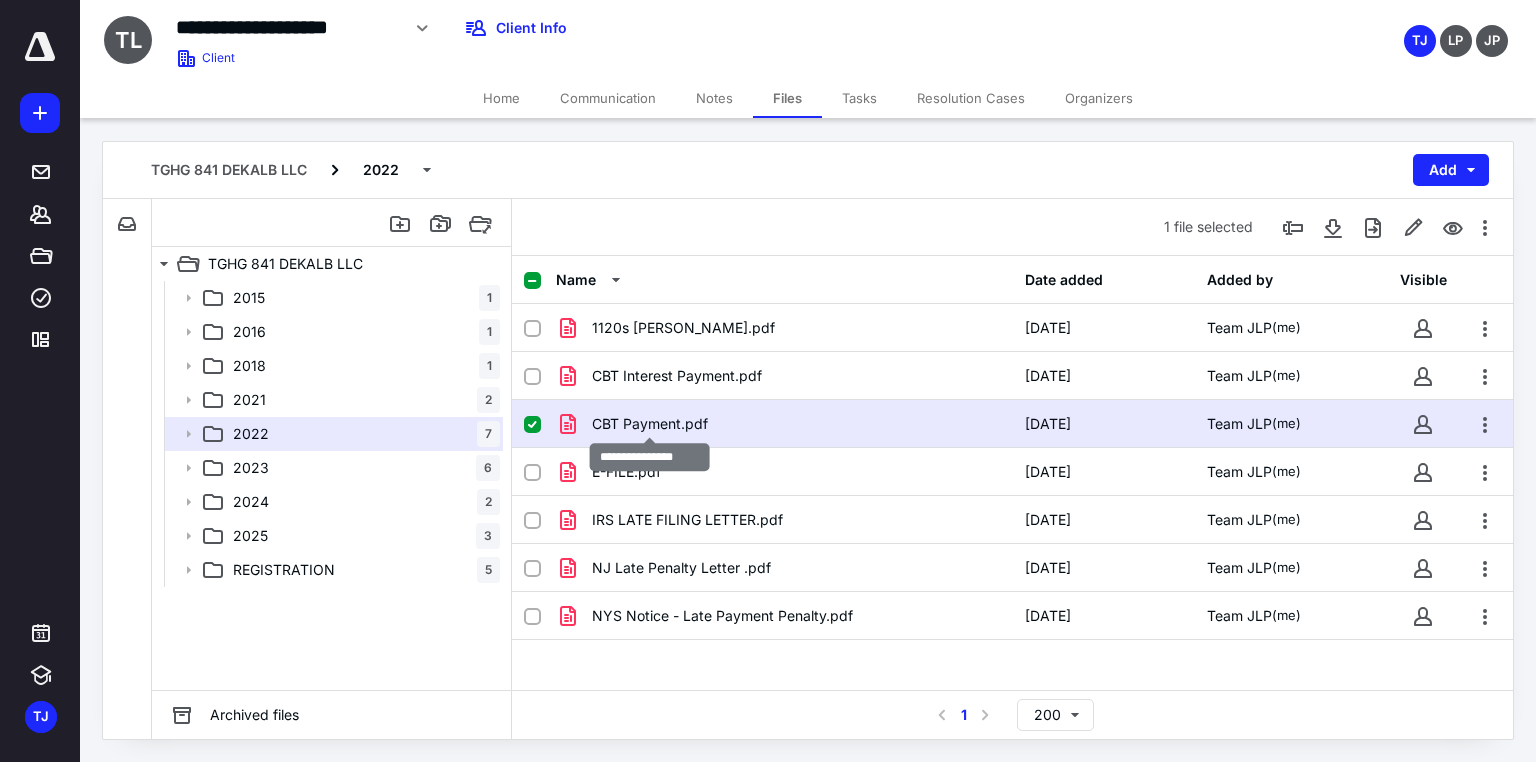 click on "CBT Payment.pdf" at bounding box center (650, 424) 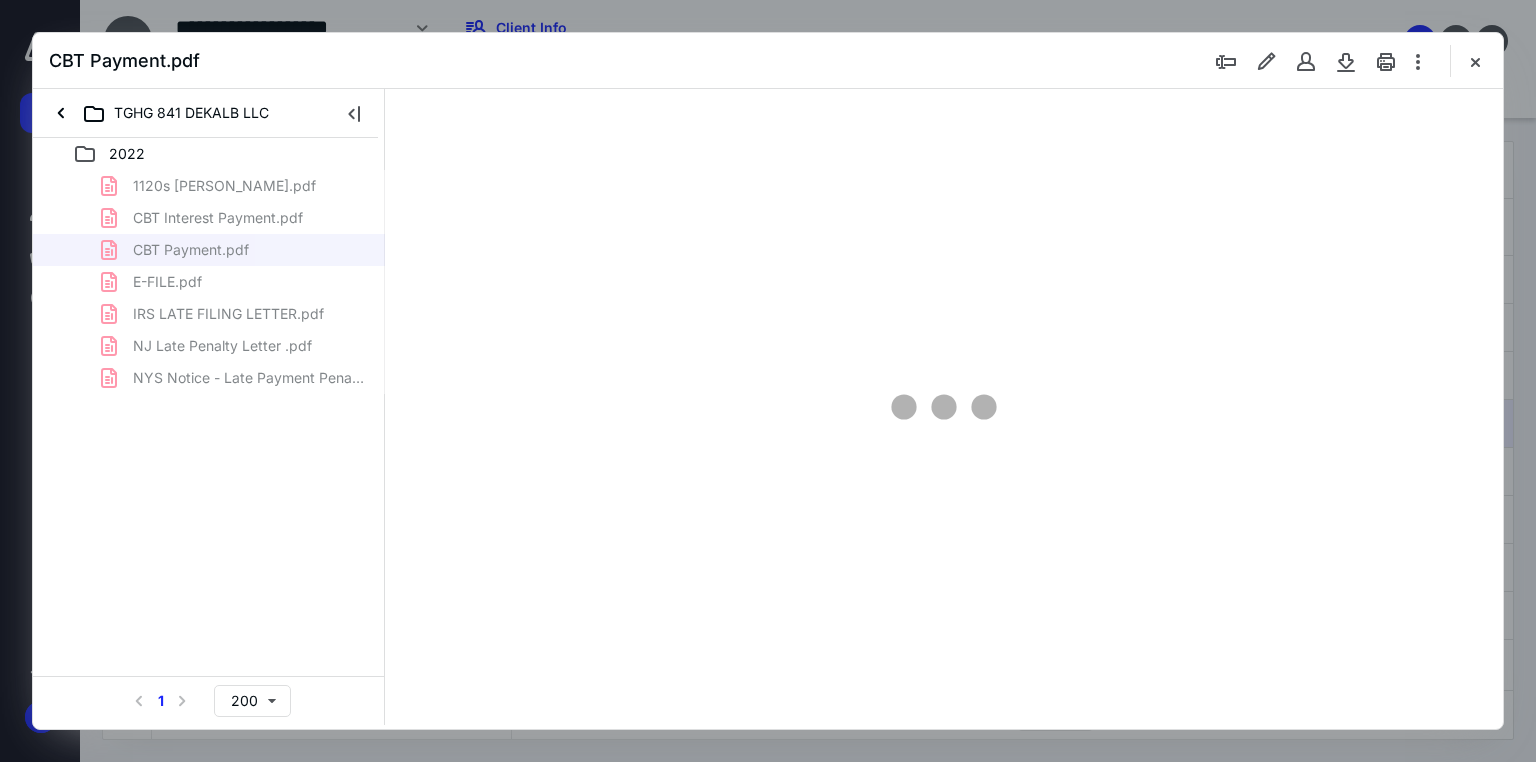 scroll, scrollTop: 0, scrollLeft: 0, axis: both 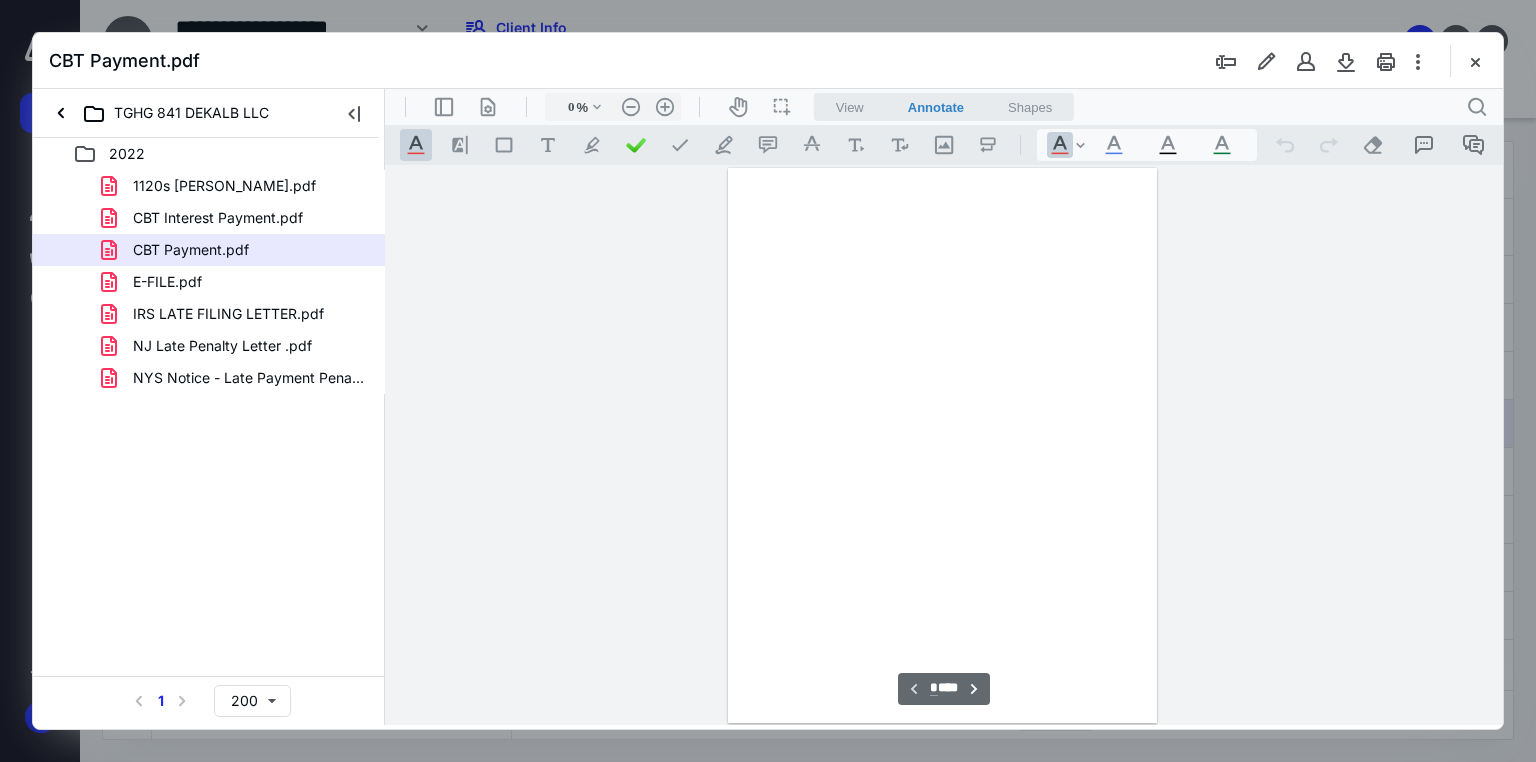 type on "71" 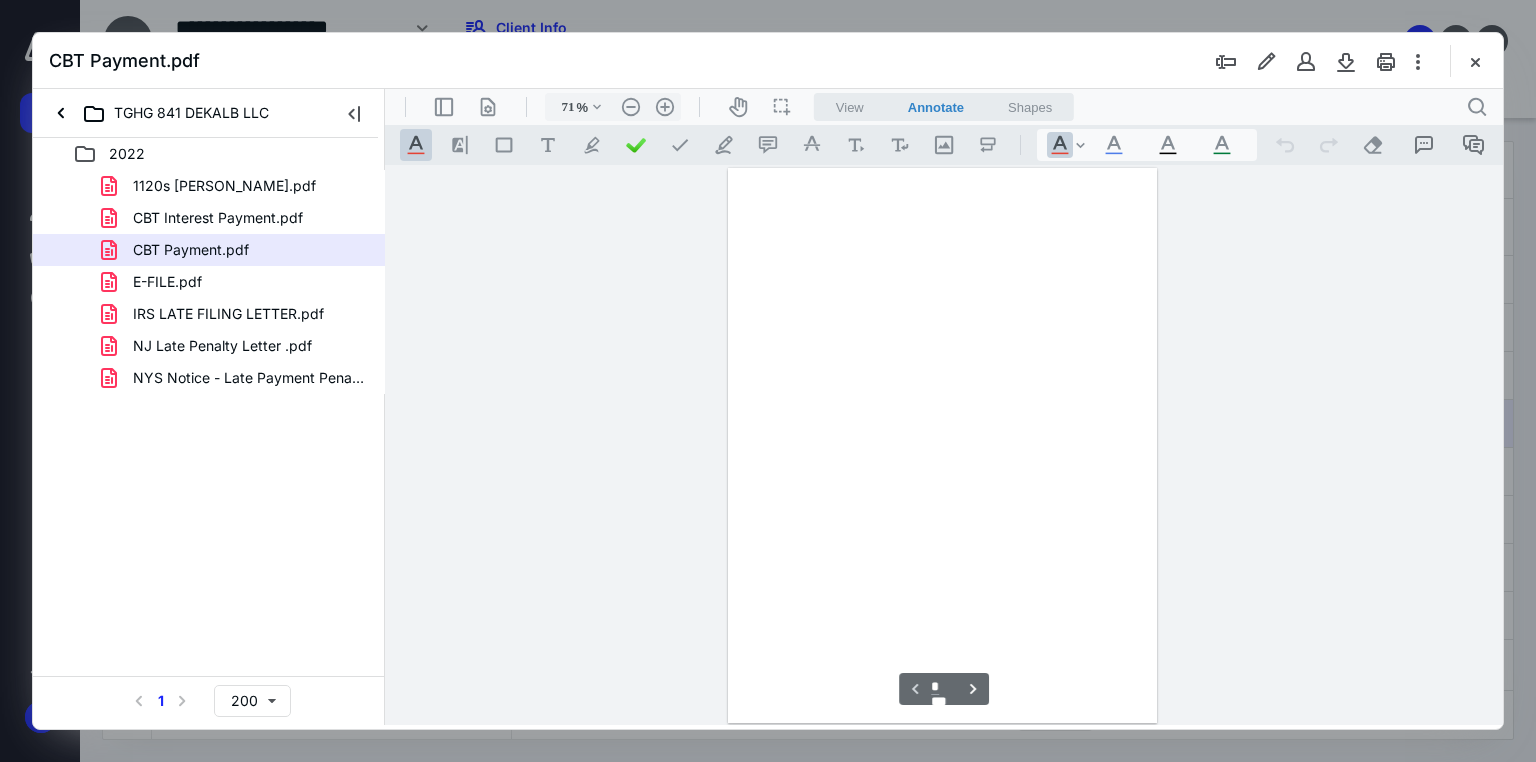 scroll, scrollTop: 79, scrollLeft: 0, axis: vertical 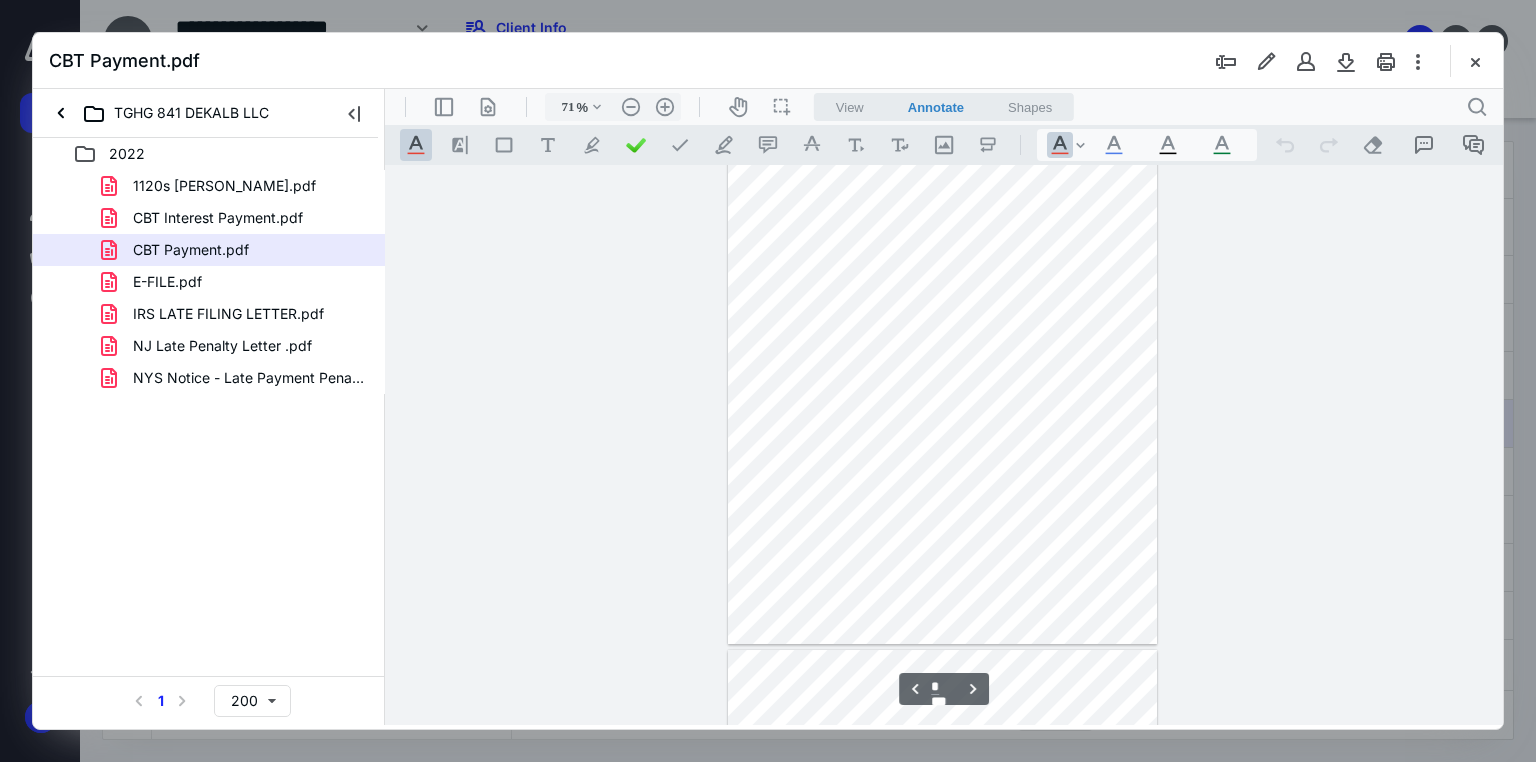type on "*" 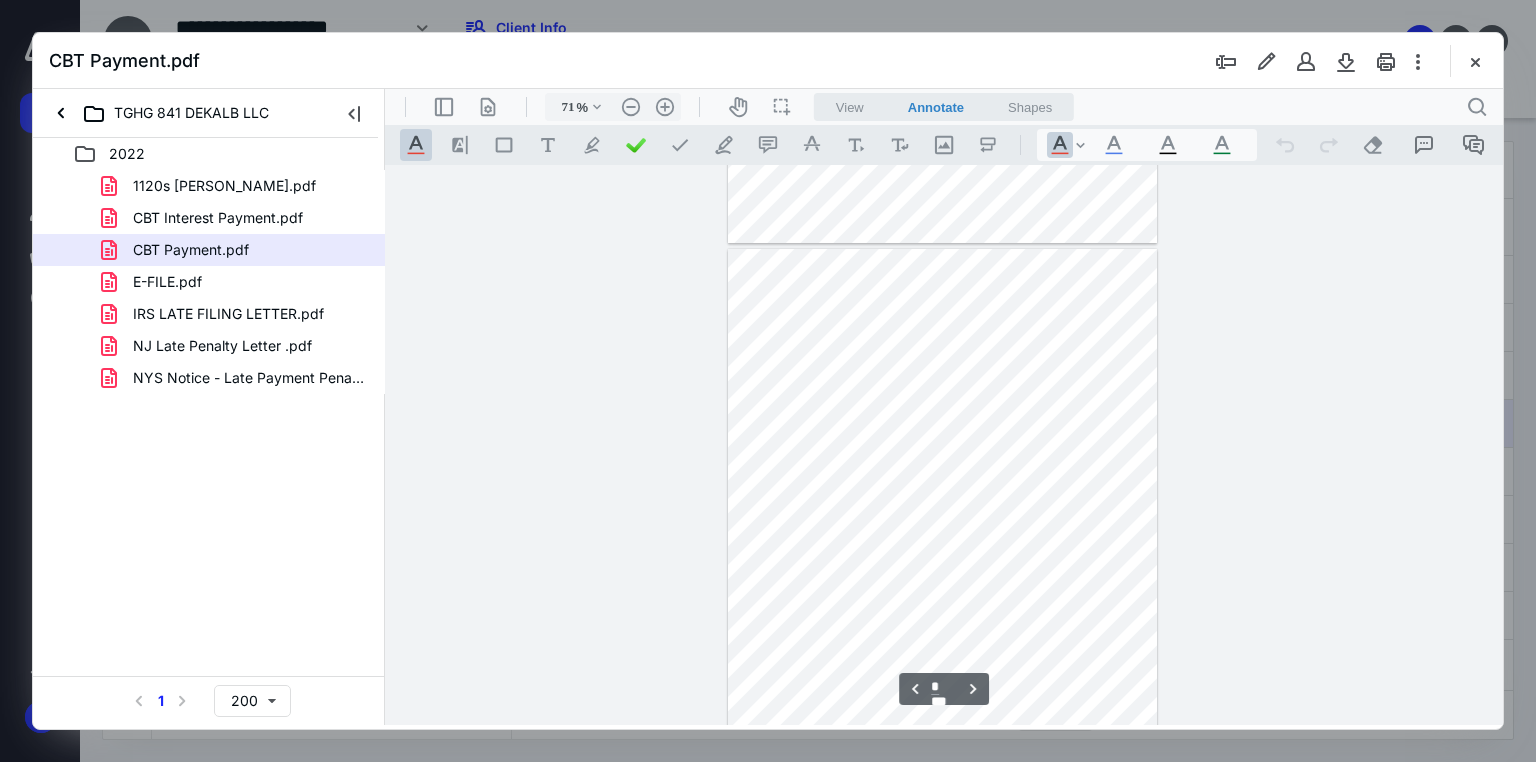 scroll, scrollTop: 1122, scrollLeft: 0, axis: vertical 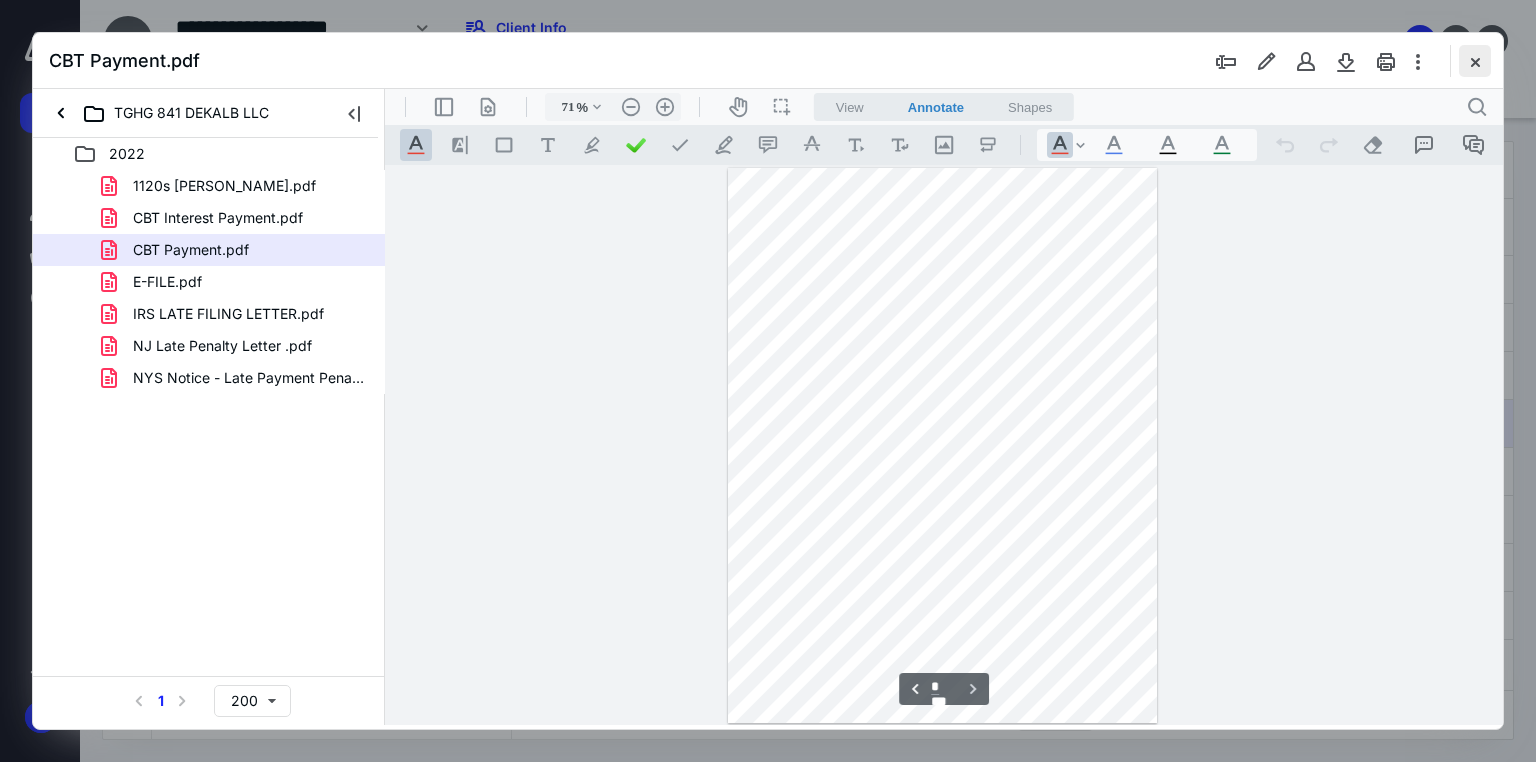 click at bounding box center (1475, 61) 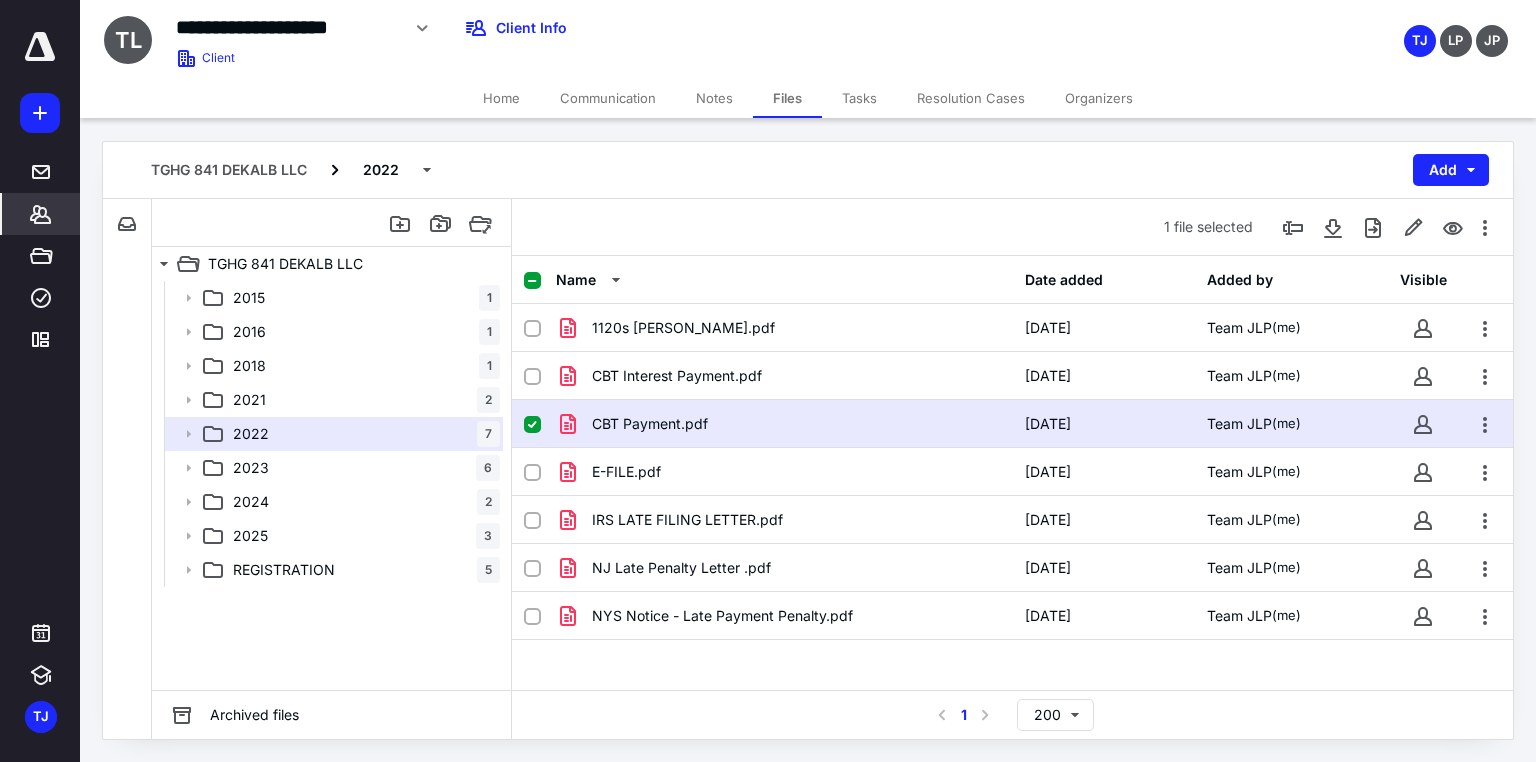 click 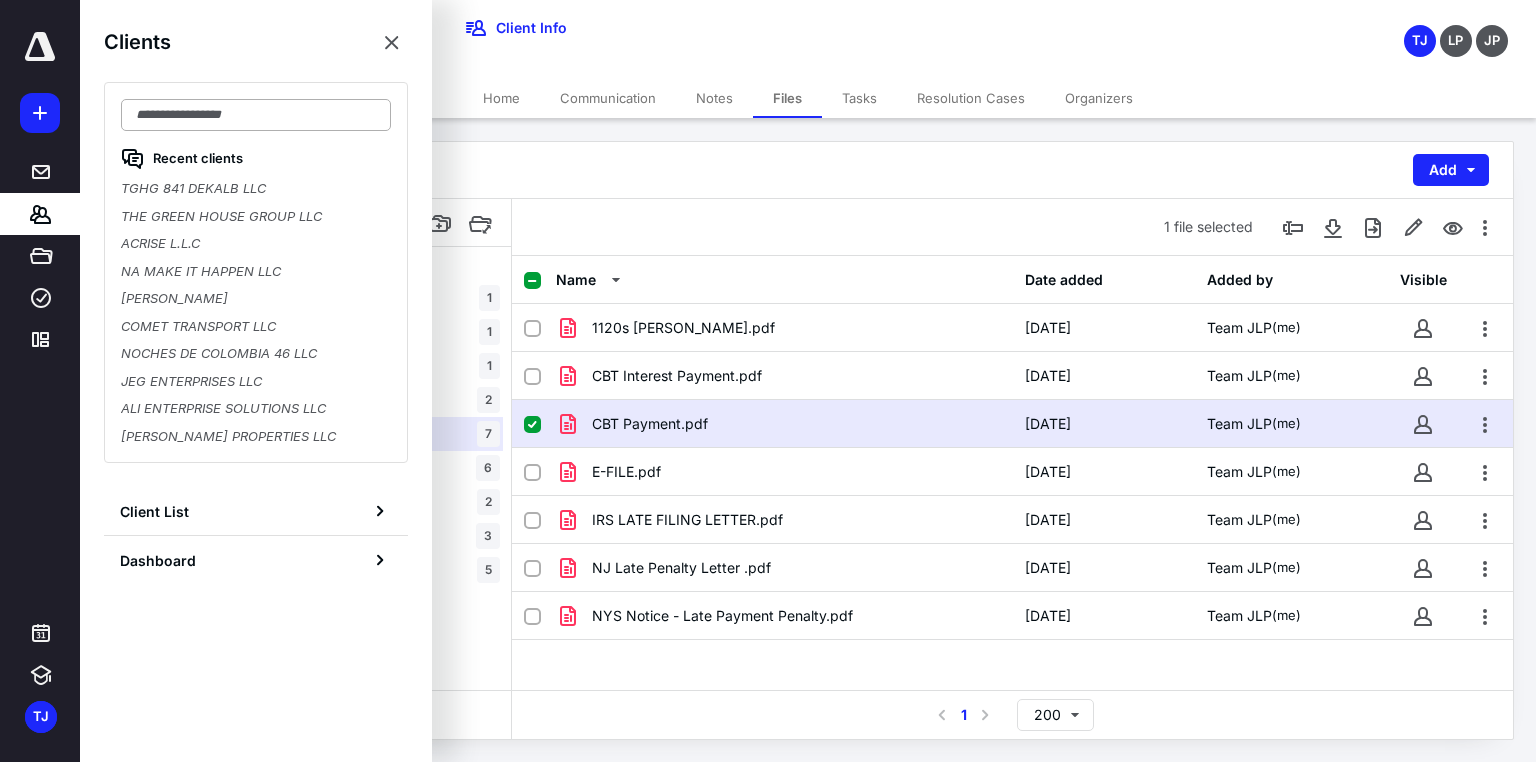click at bounding box center (256, 115) 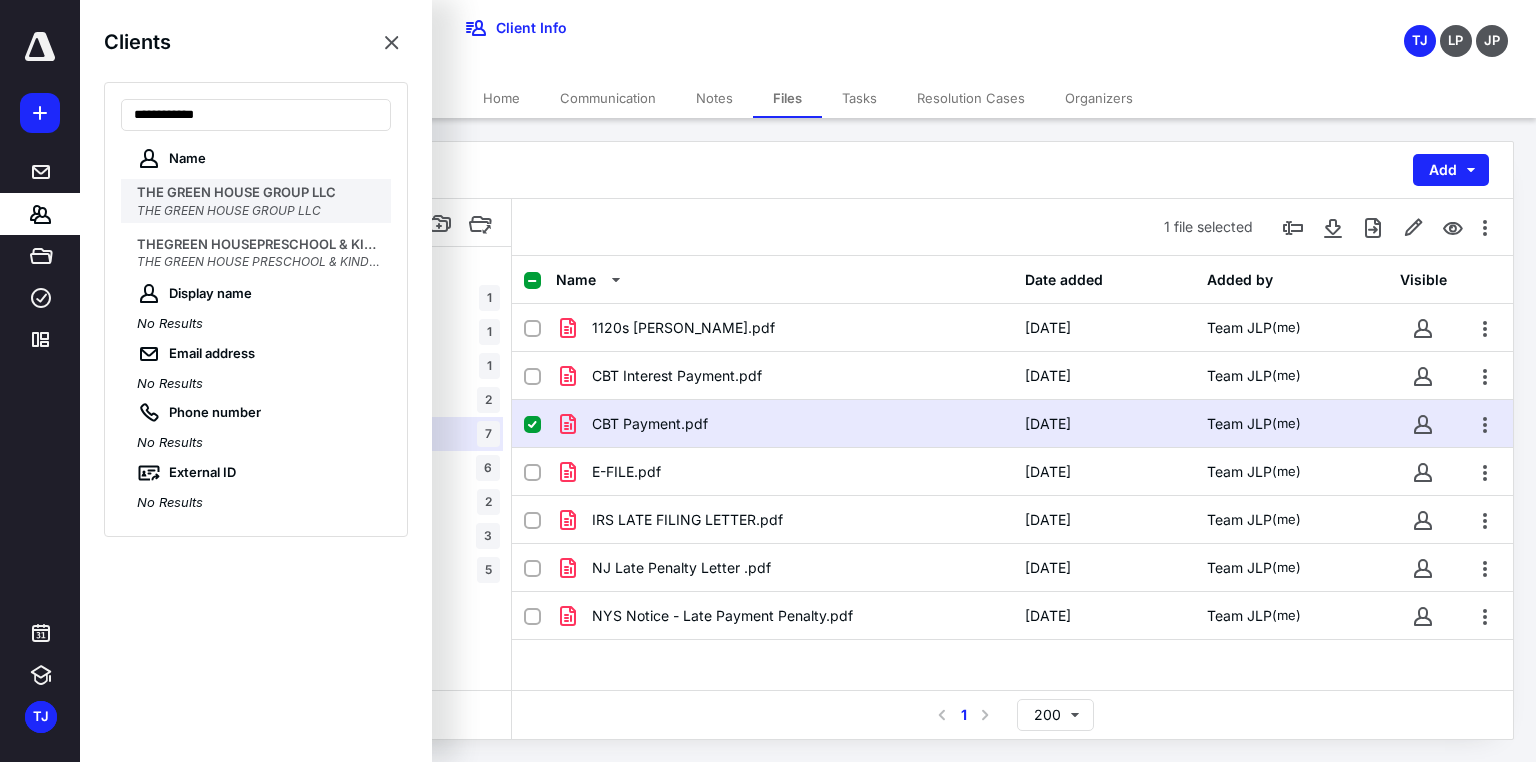 type on "**********" 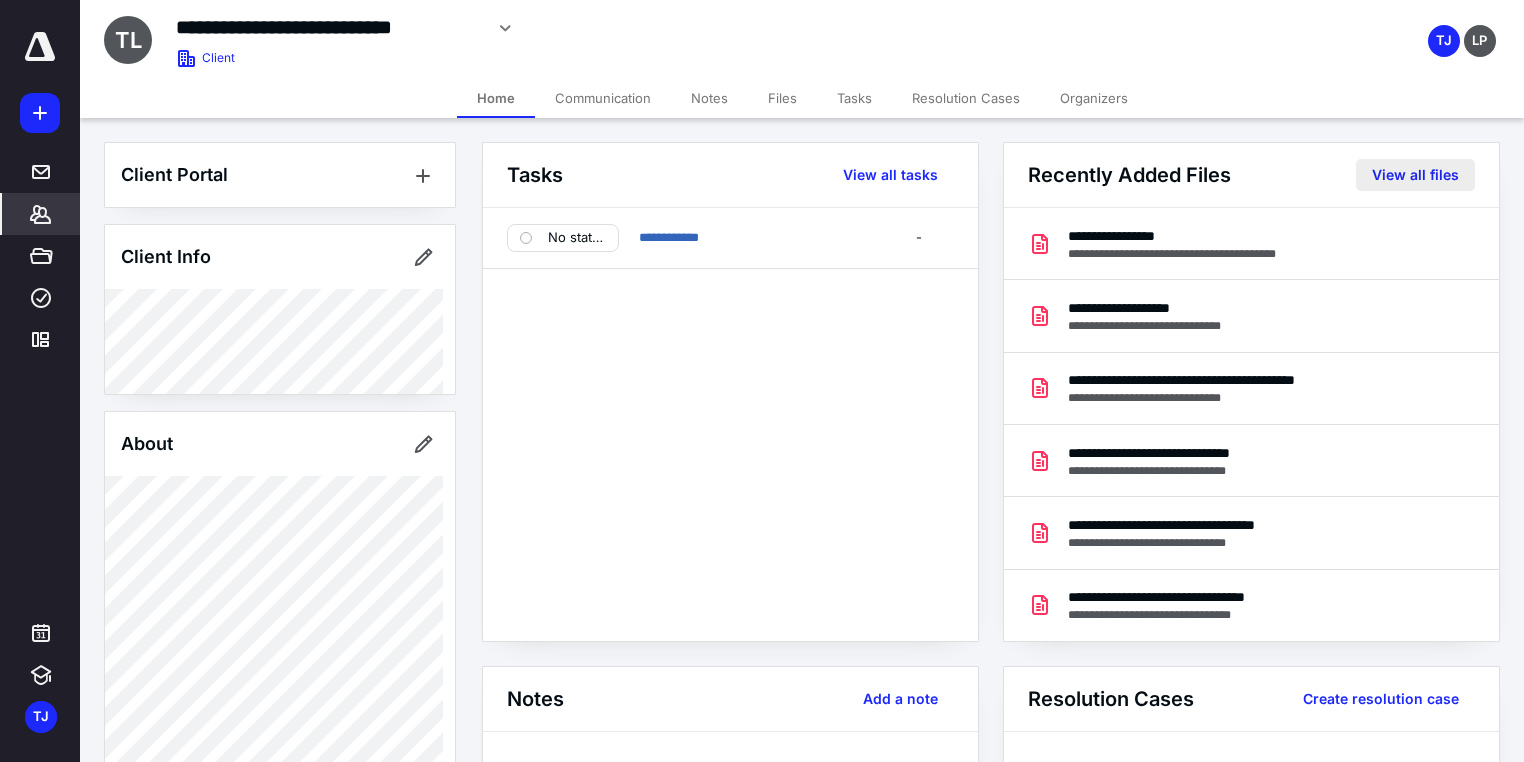 click on "View all files" at bounding box center (1415, 175) 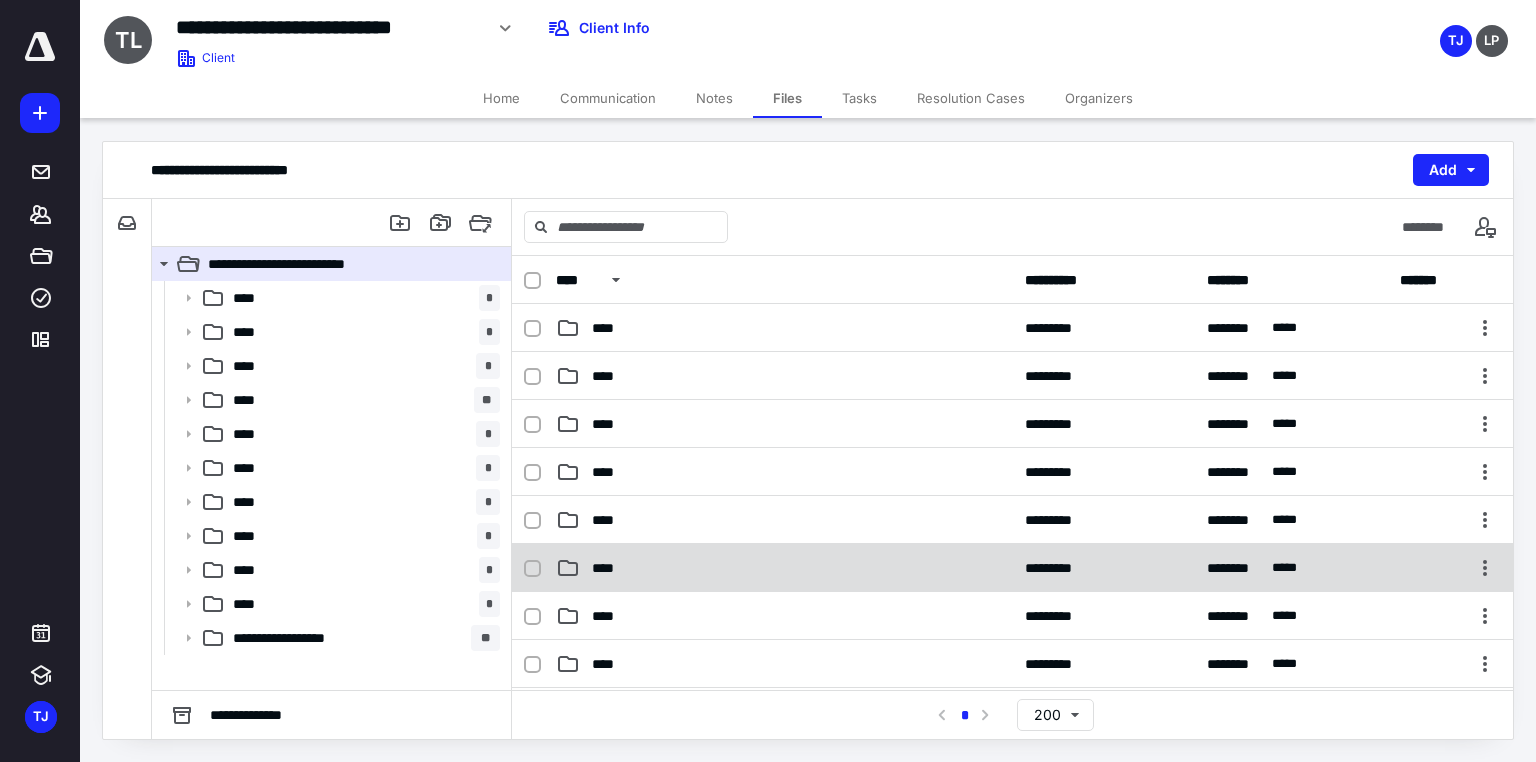 scroll, scrollTop: 80, scrollLeft: 0, axis: vertical 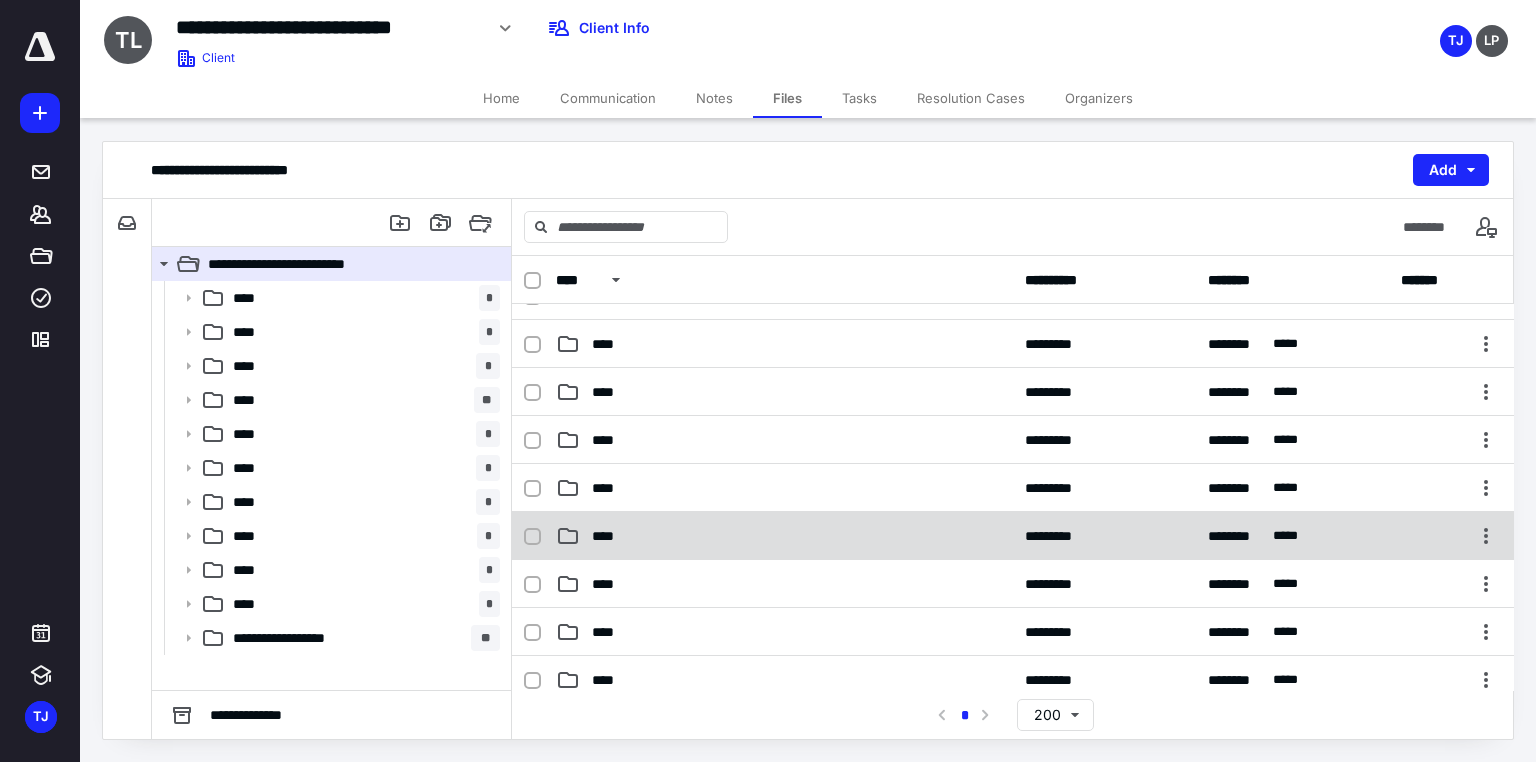 click on "**** ********* ******** ****" at bounding box center [1013, 536] 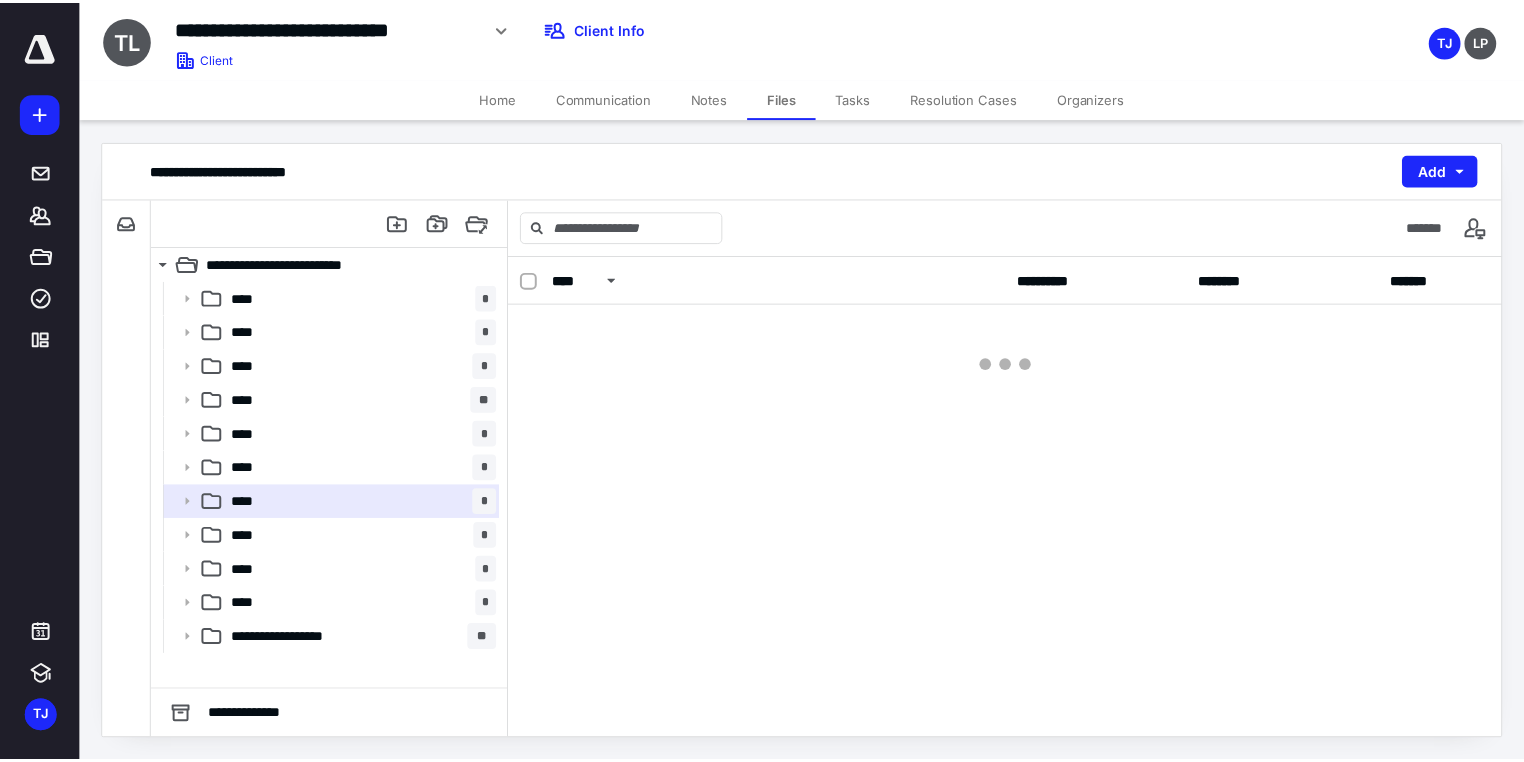 scroll, scrollTop: 0, scrollLeft: 0, axis: both 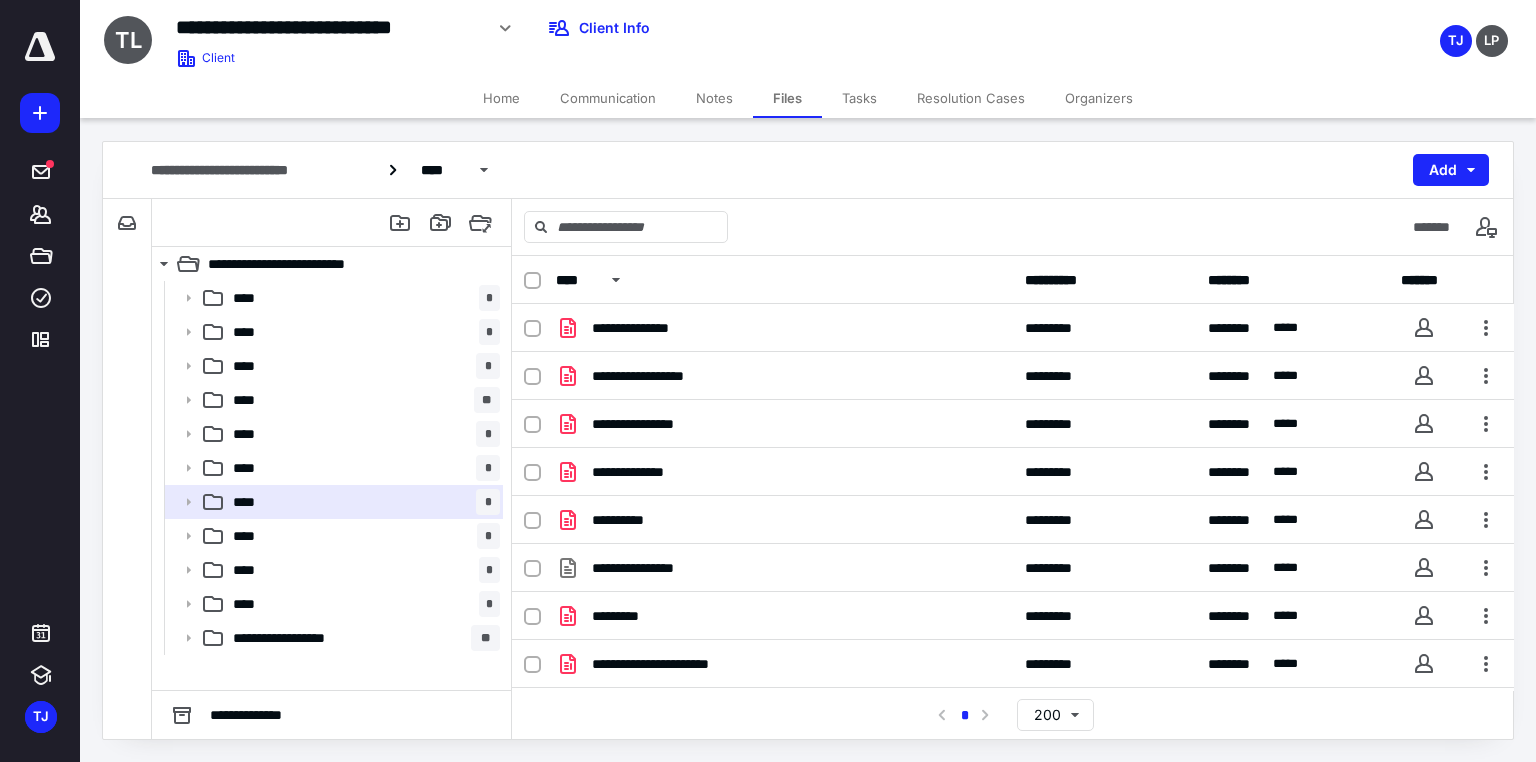 click on "Home" at bounding box center [501, 98] 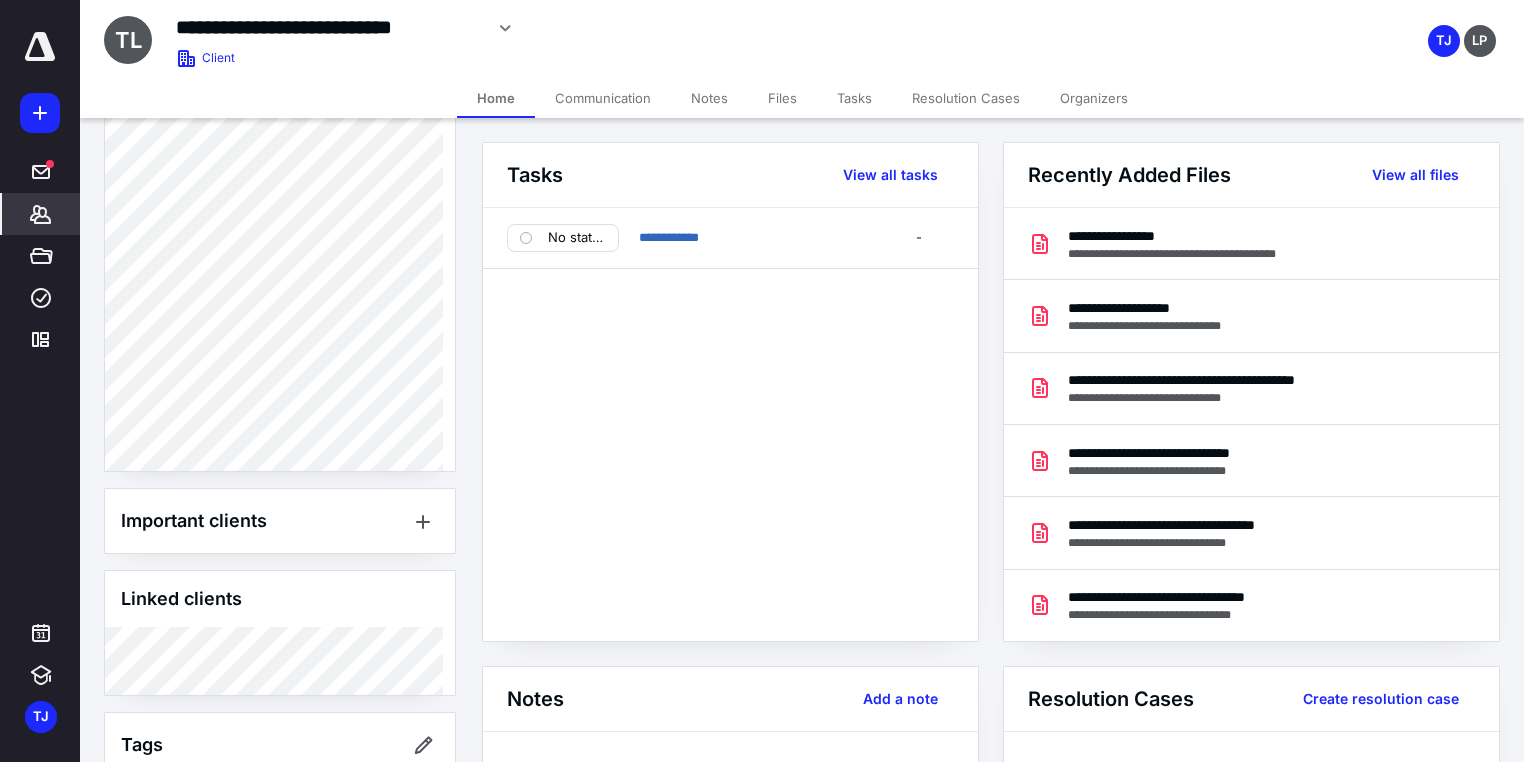 scroll, scrollTop: 630, scrollLeft: 0, axis: vertical 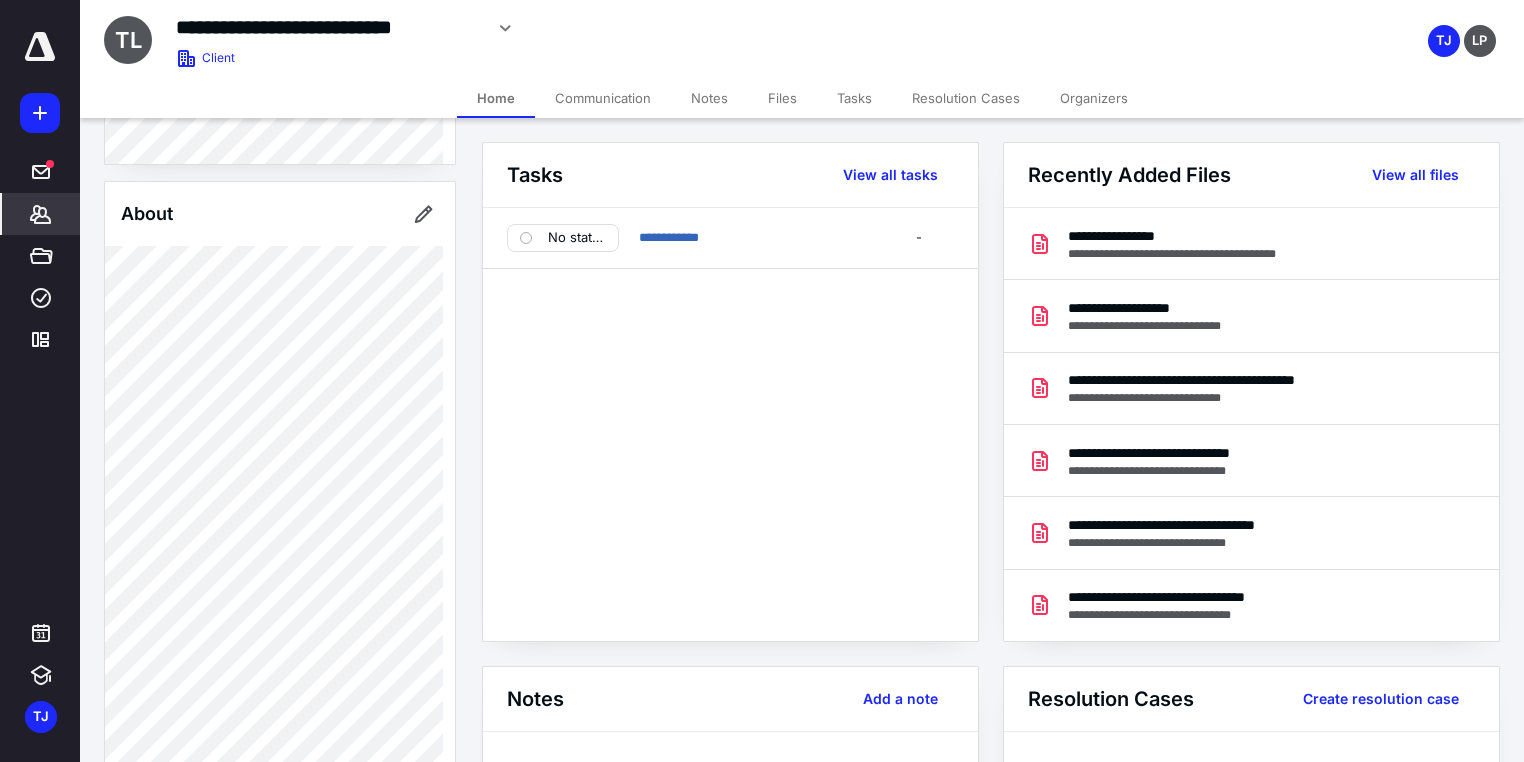 click on "Files" at bounding box center (782, 98) 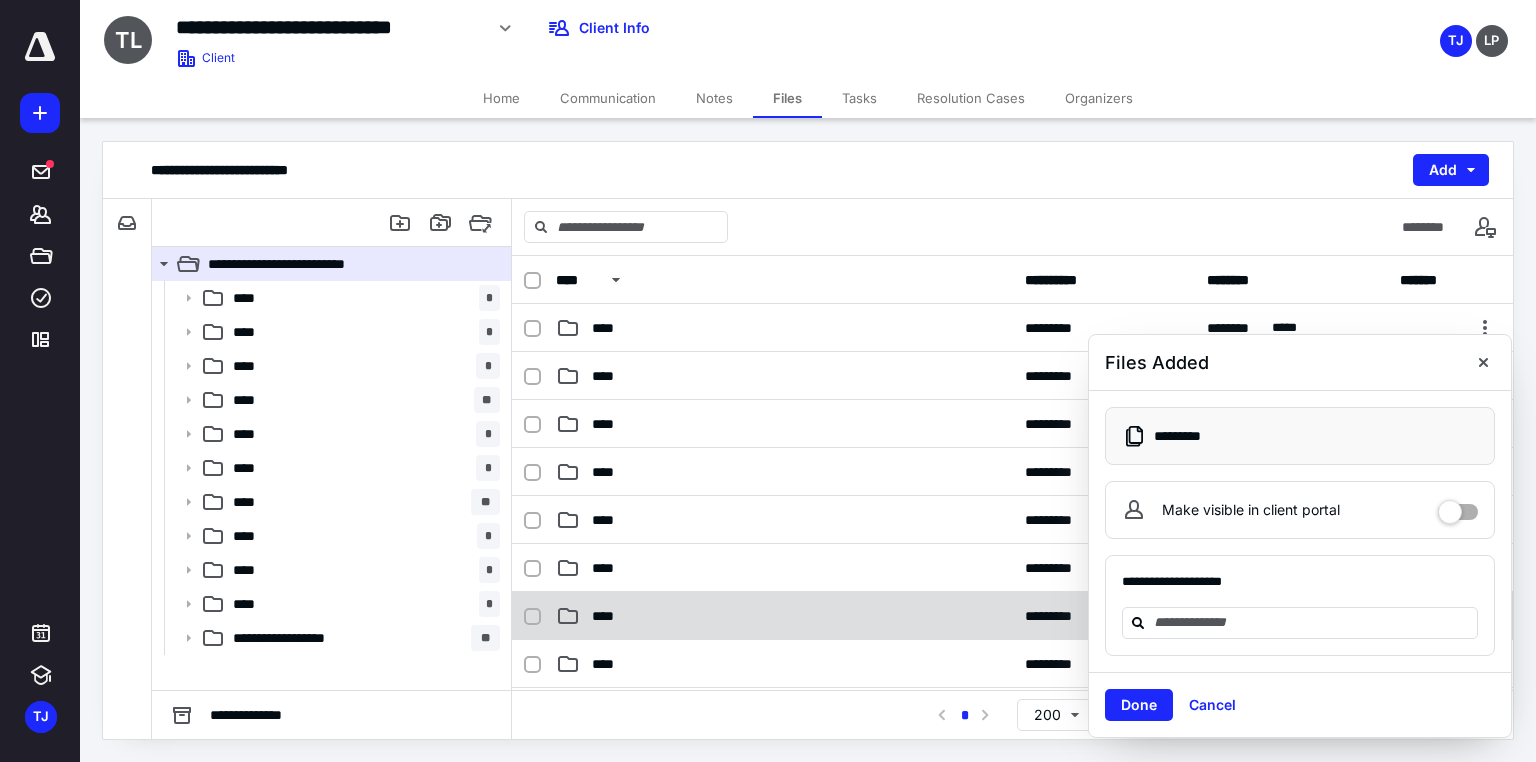 click on "****" at bounding box center (784, 616) 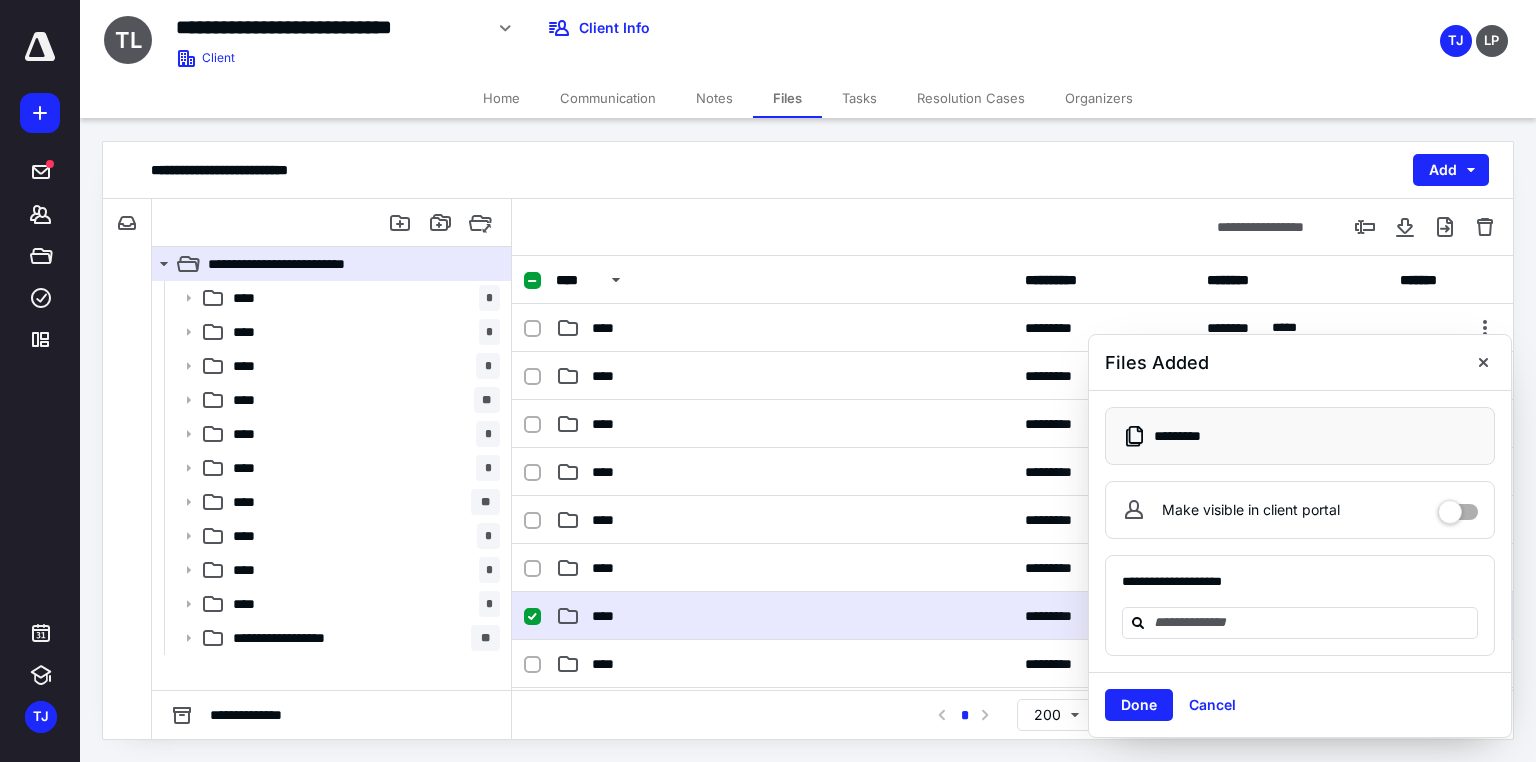 click on "****" at bounding box center (784, 616) 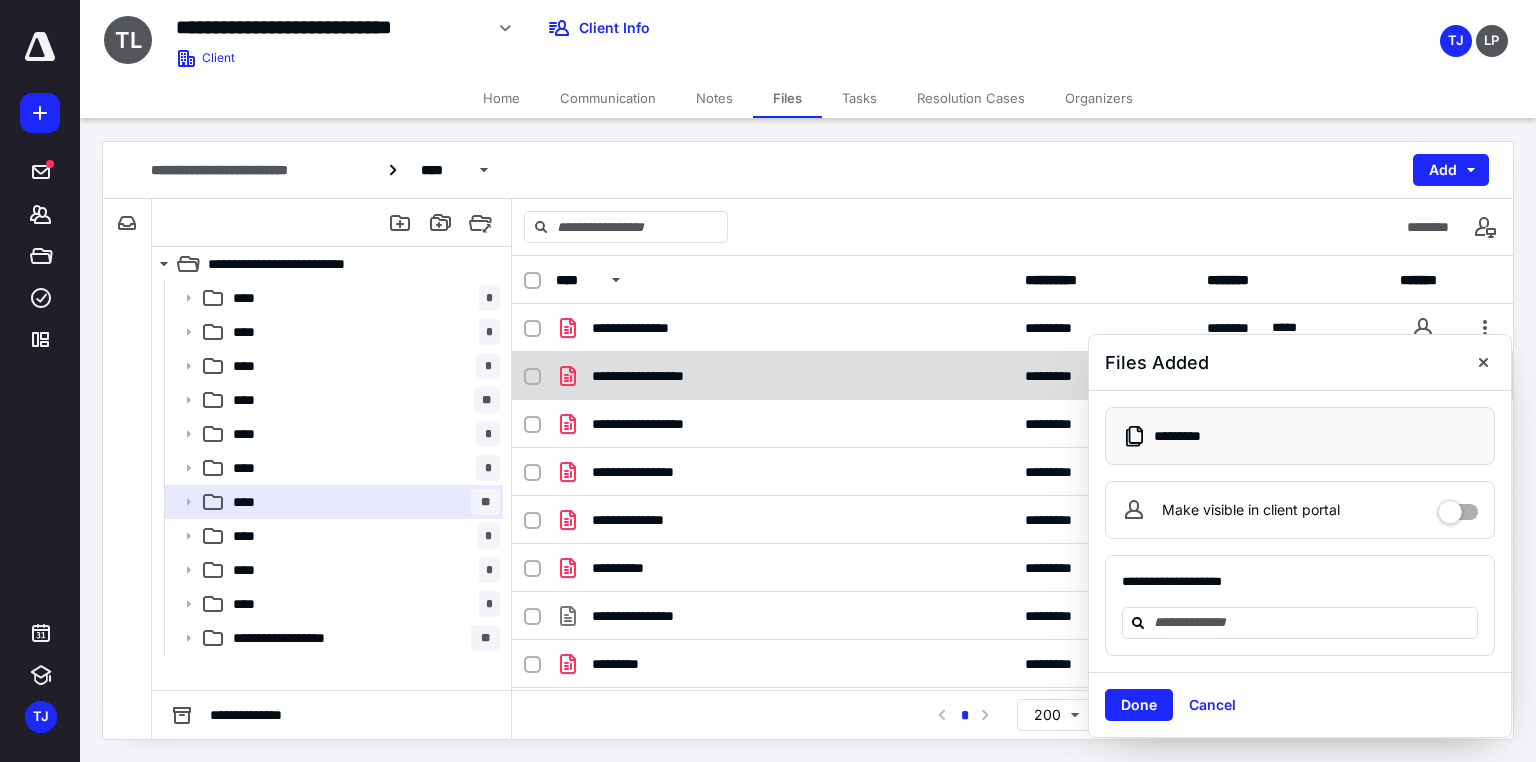 click on "**********" at bounding box center [659, 376] 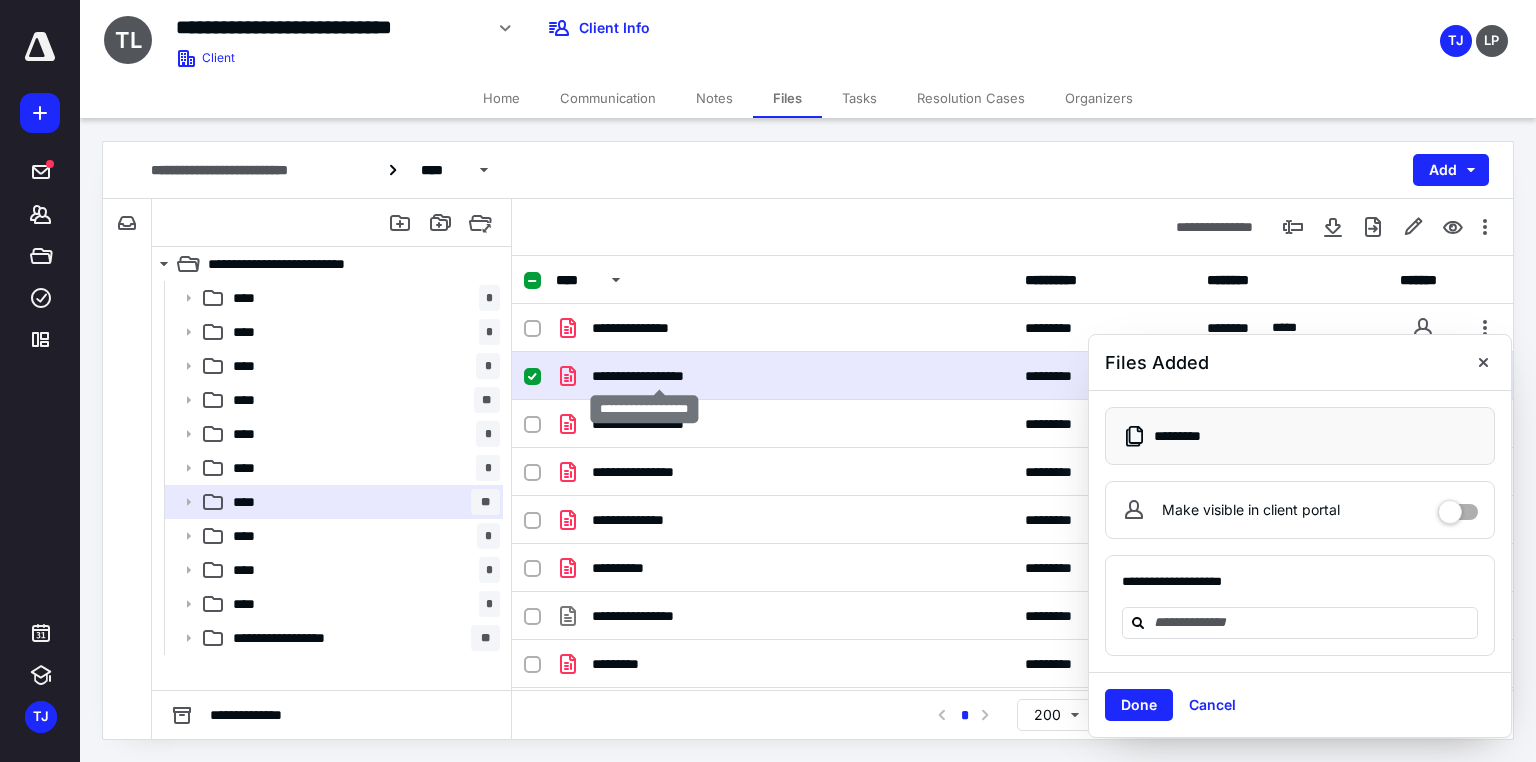 click on "**********" at bounding box center [659, 376] 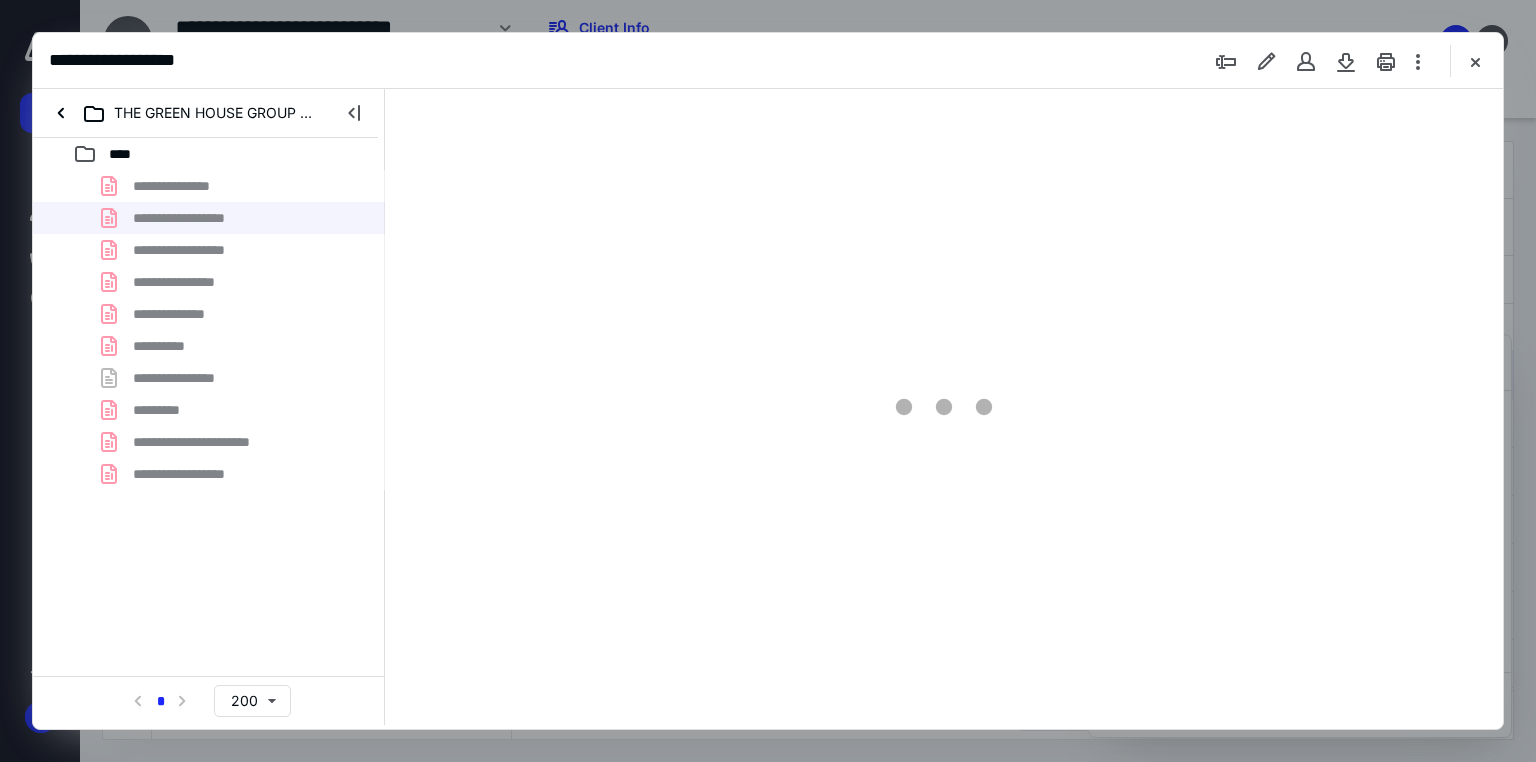 scroll, scrollTop: 0, scrollLeft: 0, axis: both 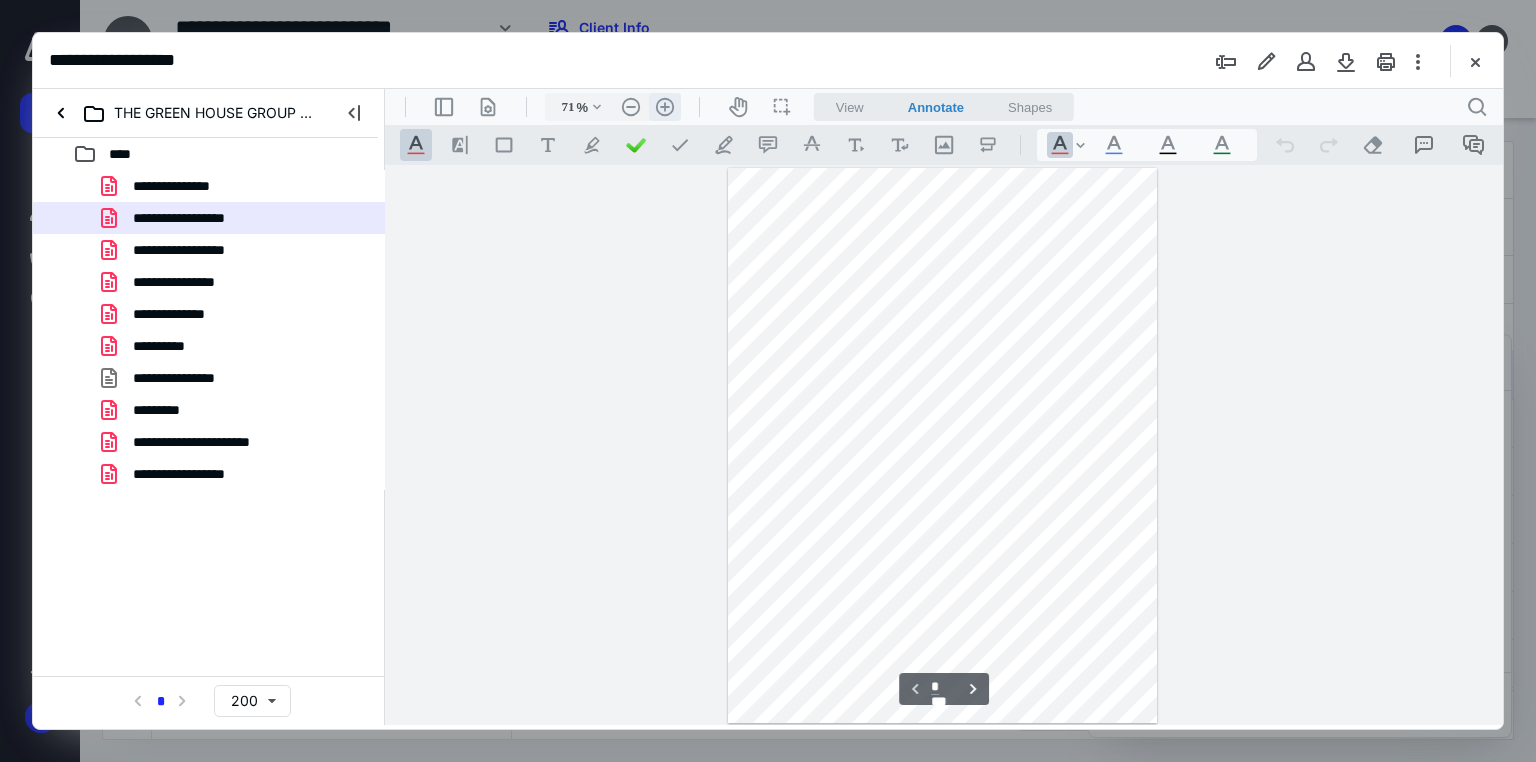 click on ".cls-1{fill:#abb0c4;} icon - header - zoom - in - line" at bounding box center (665, 107) 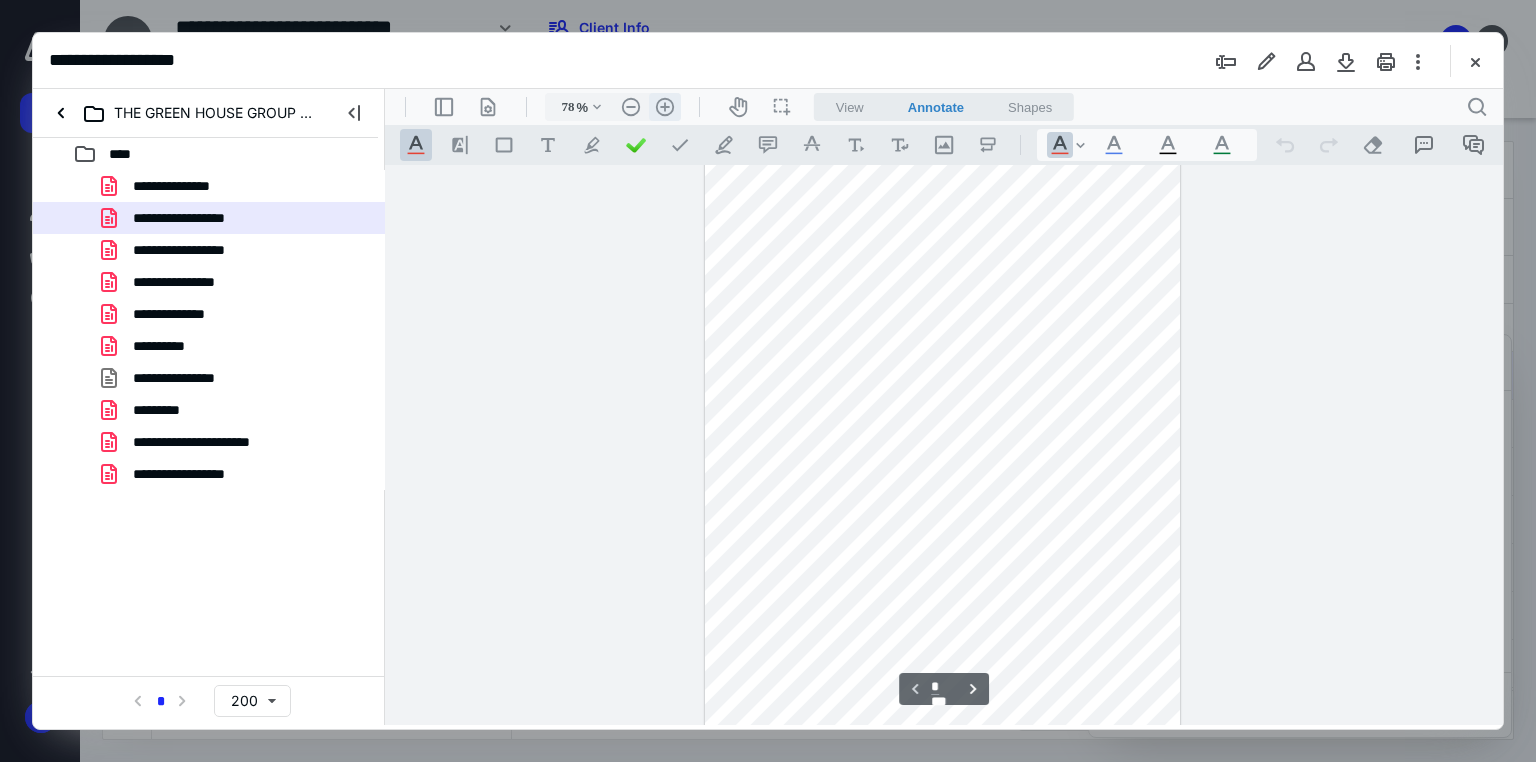 click on ".cls-1{fill:#abb0c4;} icon - header - zoom - in - line" at bounding box center [665, 107] 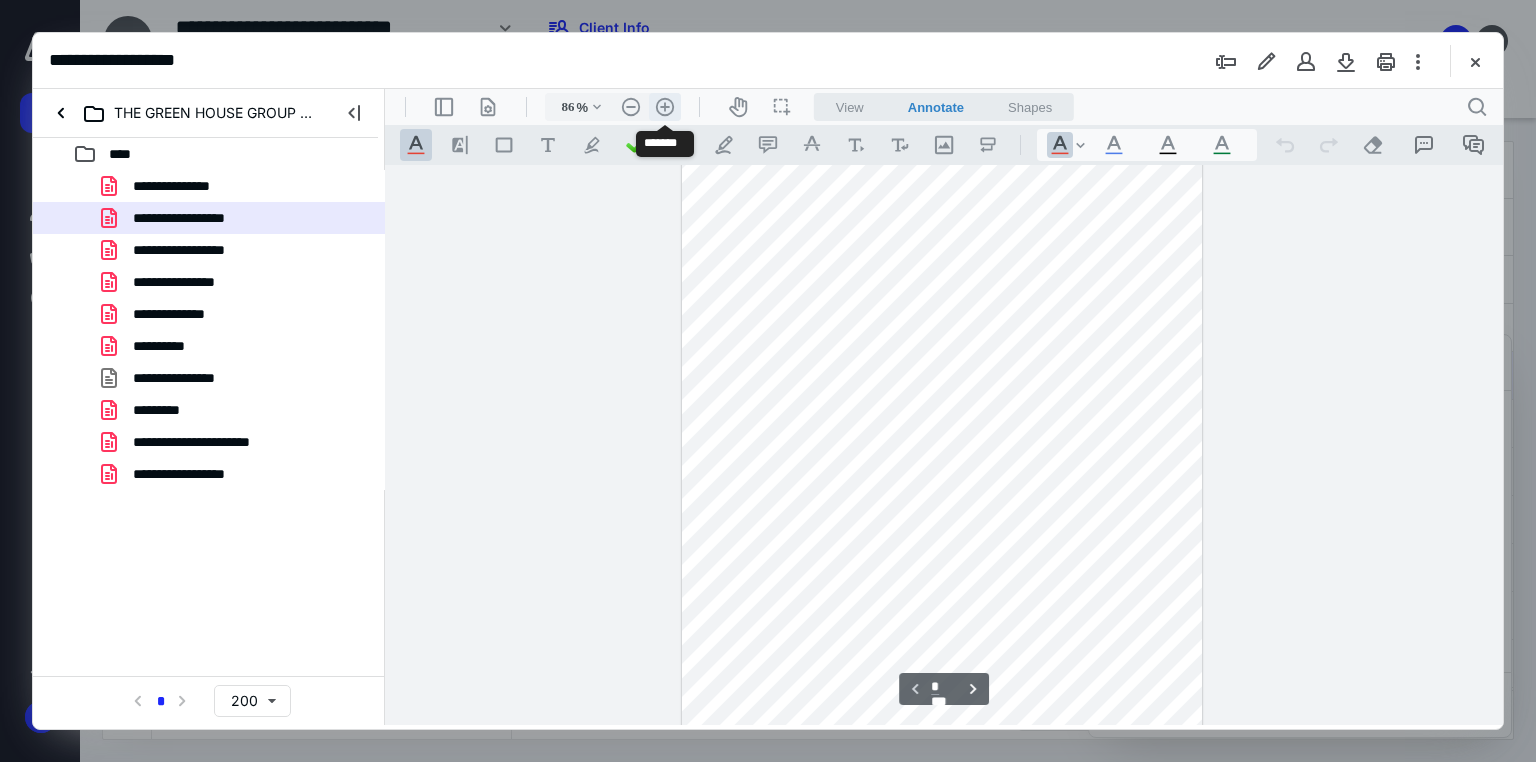 click on ".cls-1{fill:#abb0c4;} icon - header - zoom - in - line" at bounding box center (665, 107) 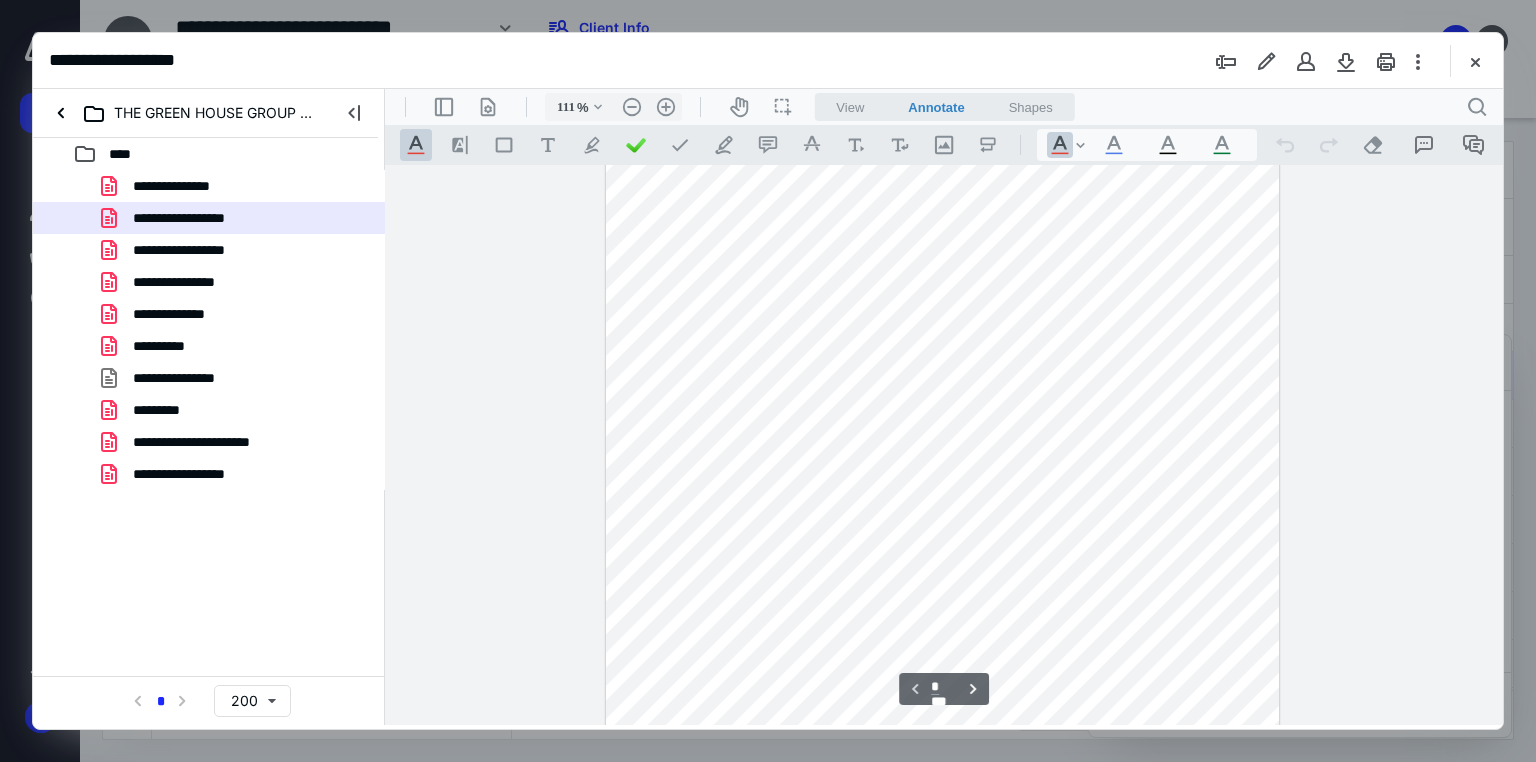 scroll, scrollTop: 0, scrollLeft: 0, axis: both 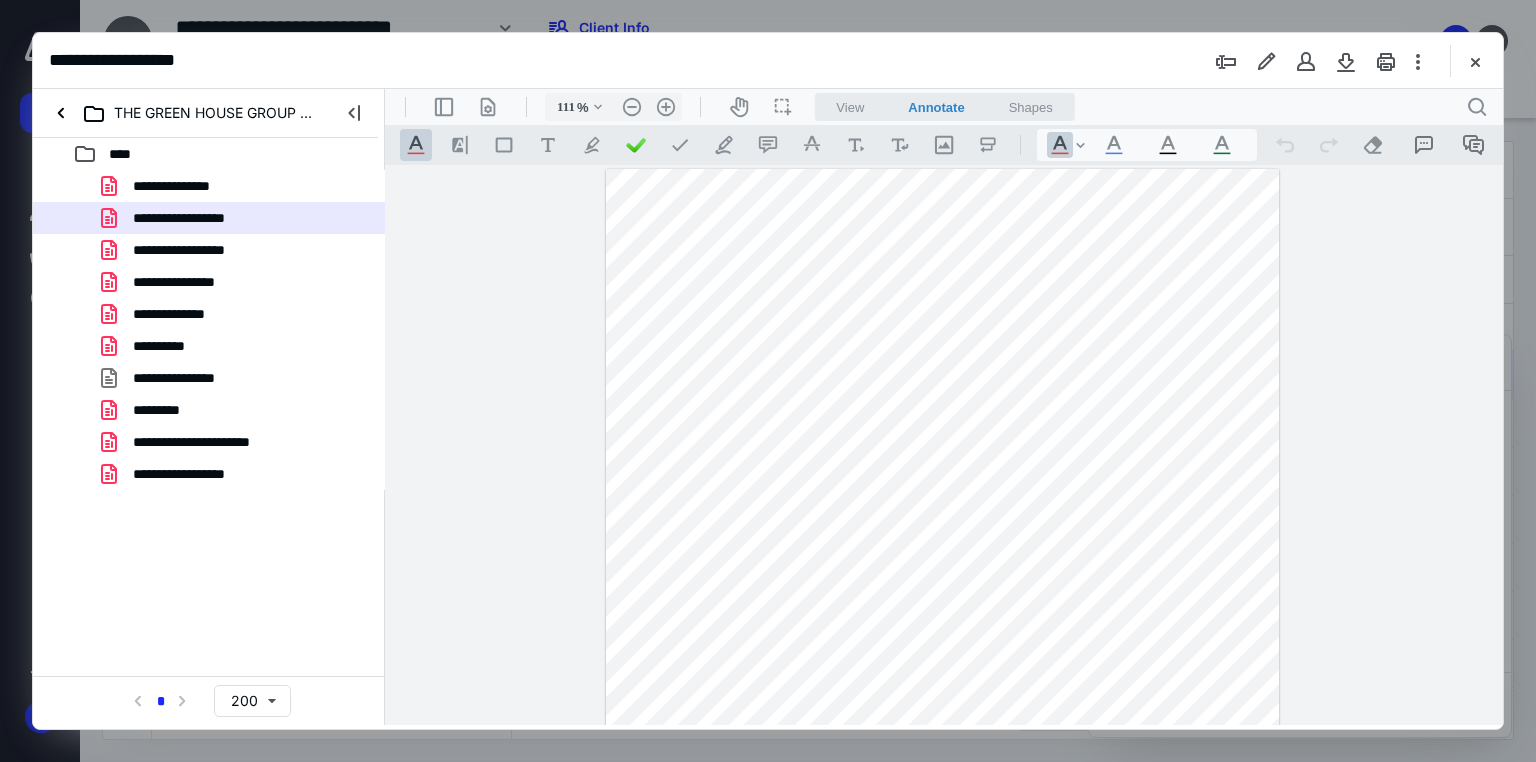 click at bounding box center (1475, 61) 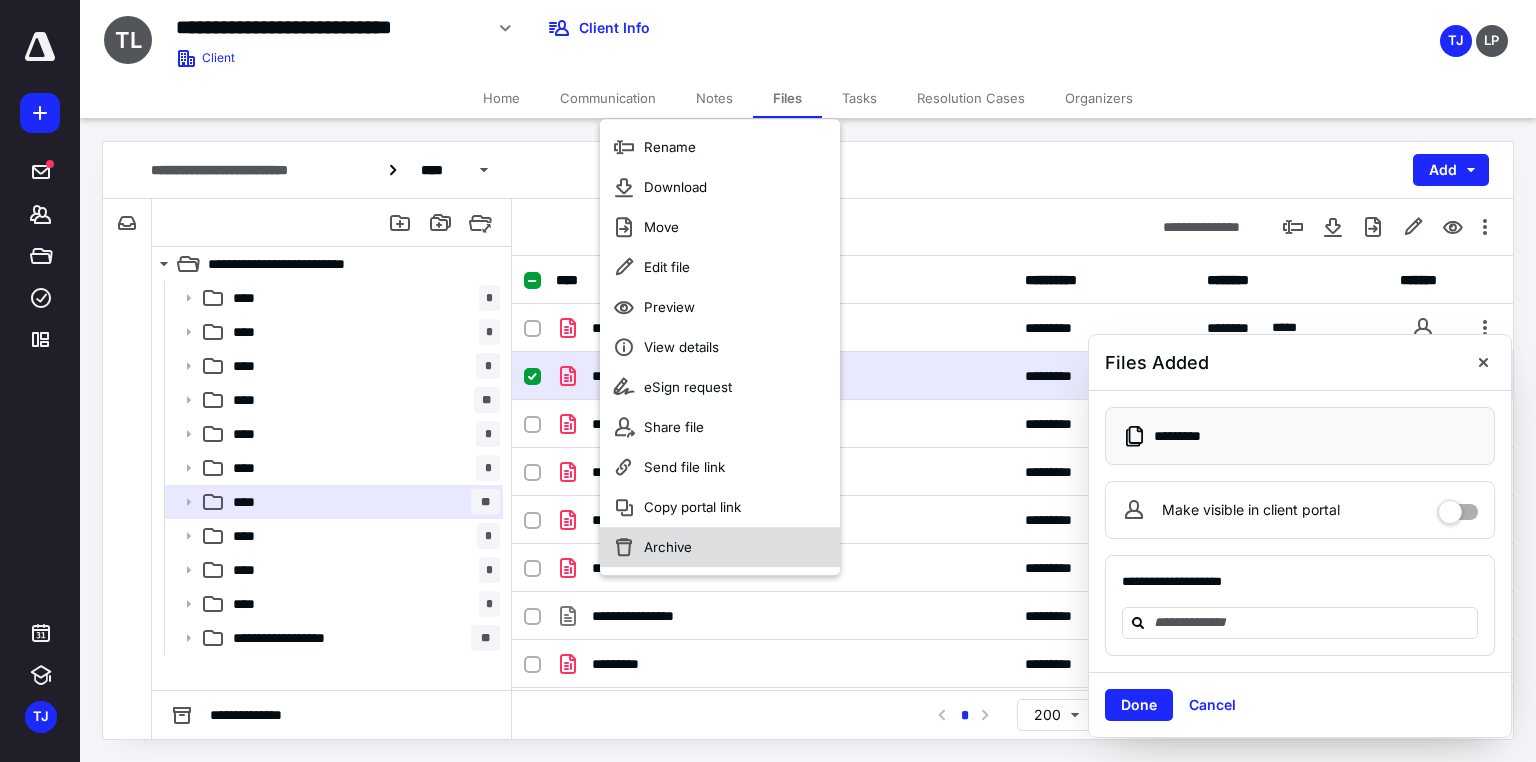 click on "Archive" at bounding box center [668, 547] 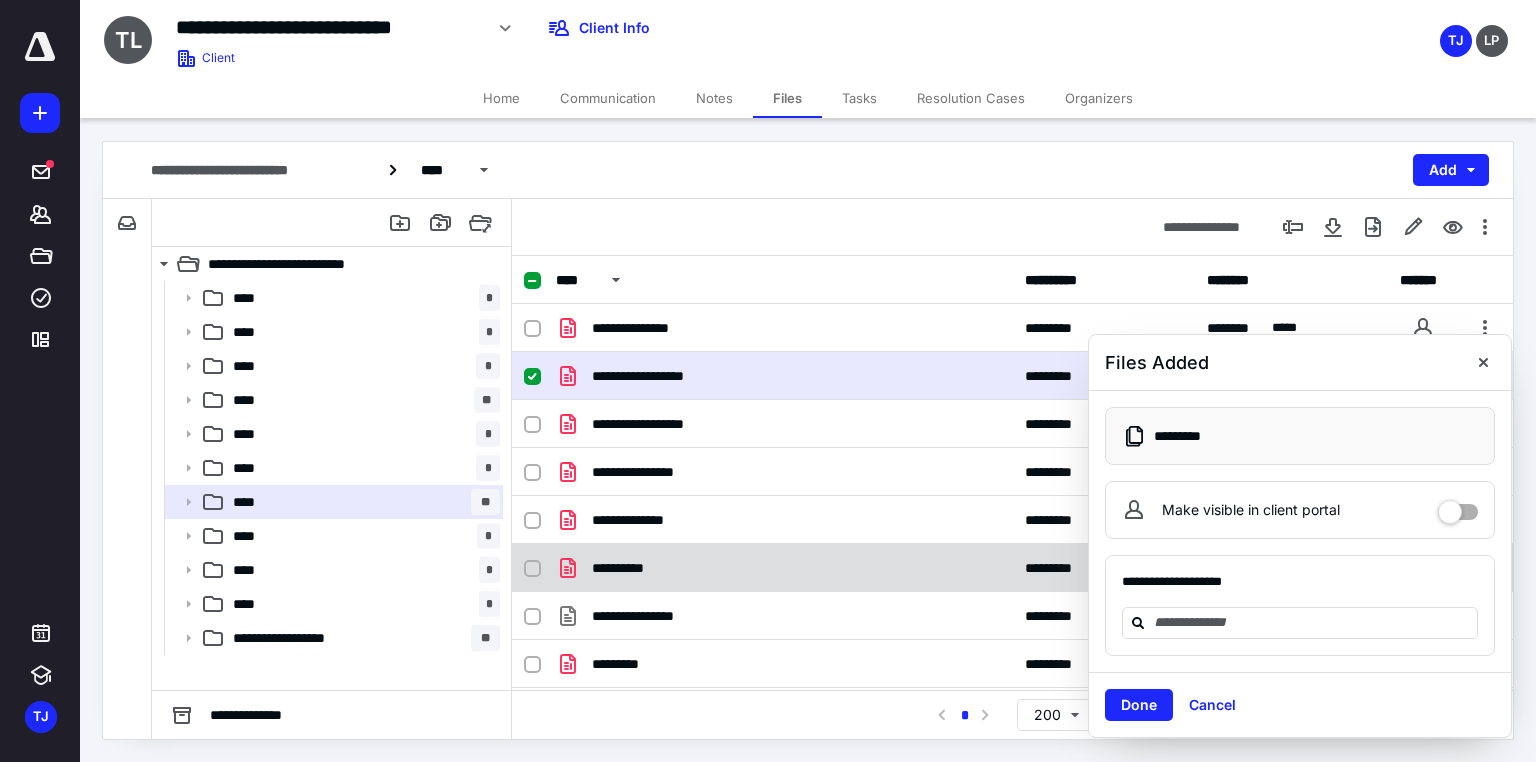 checkbox on "false" 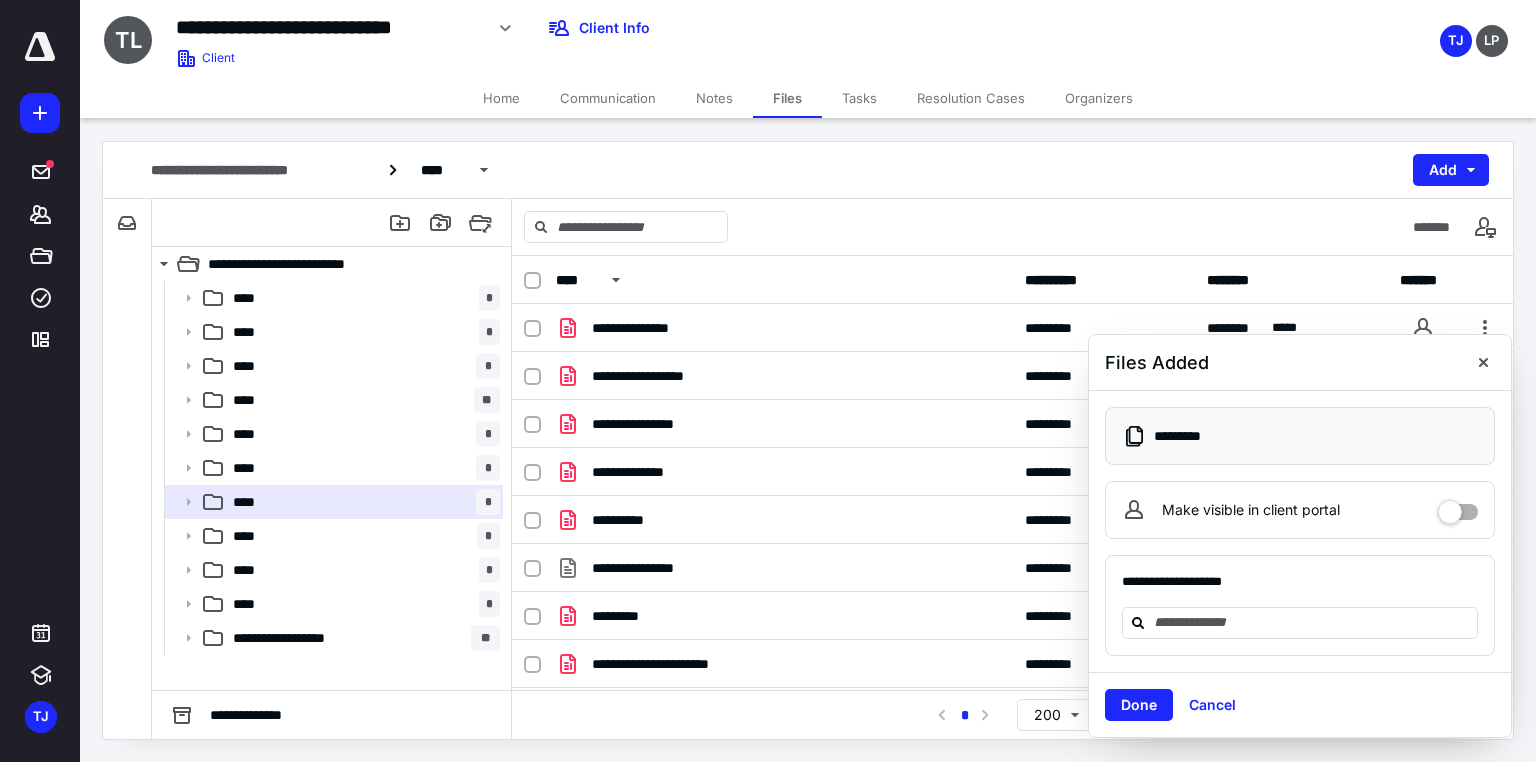 click on "Files" at bounding box center (787, 98) 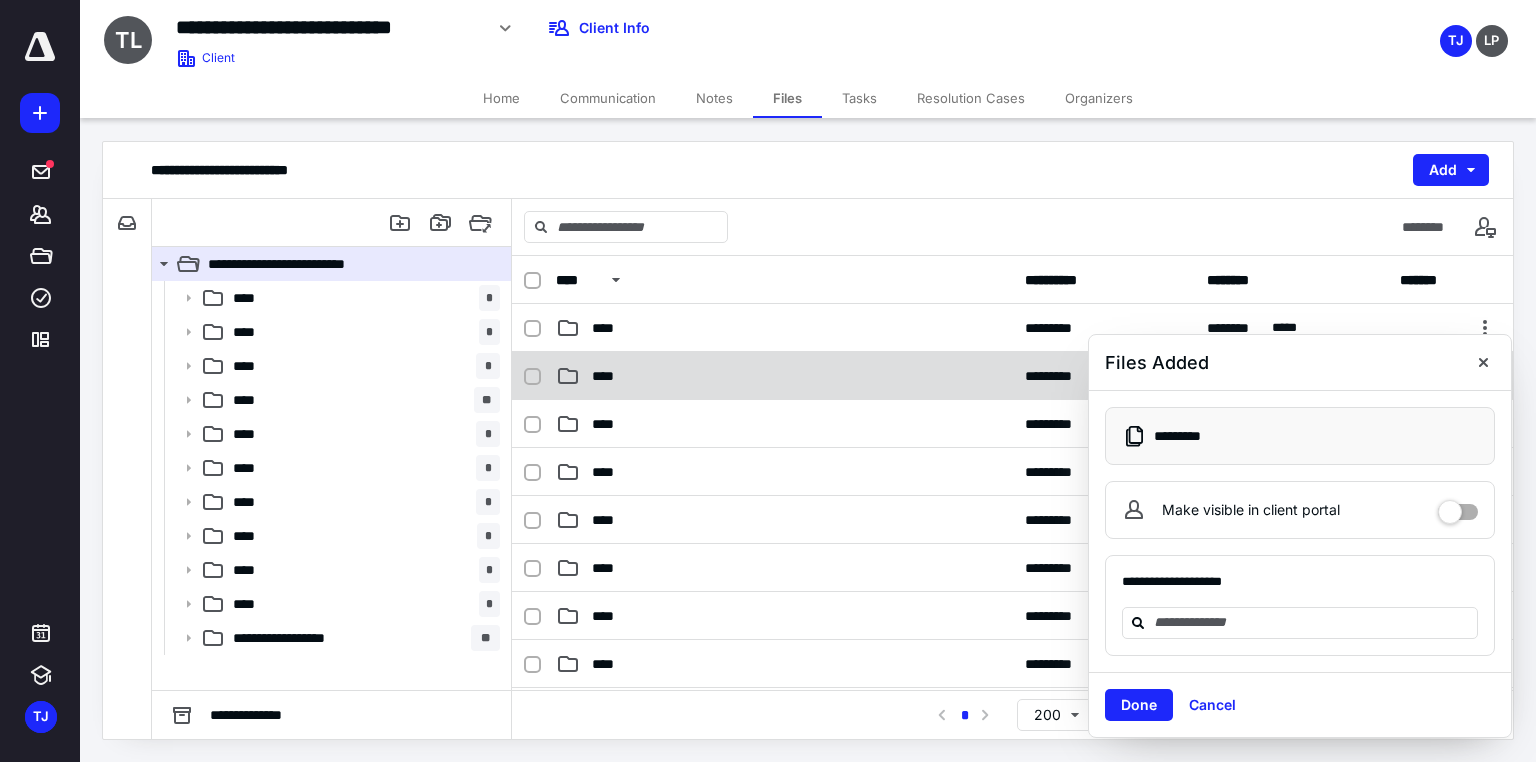 drag, startPoint x: 1488, startPoint y: 359, endPoint x: 1476, endPoint y: 356, distance: 12.369317 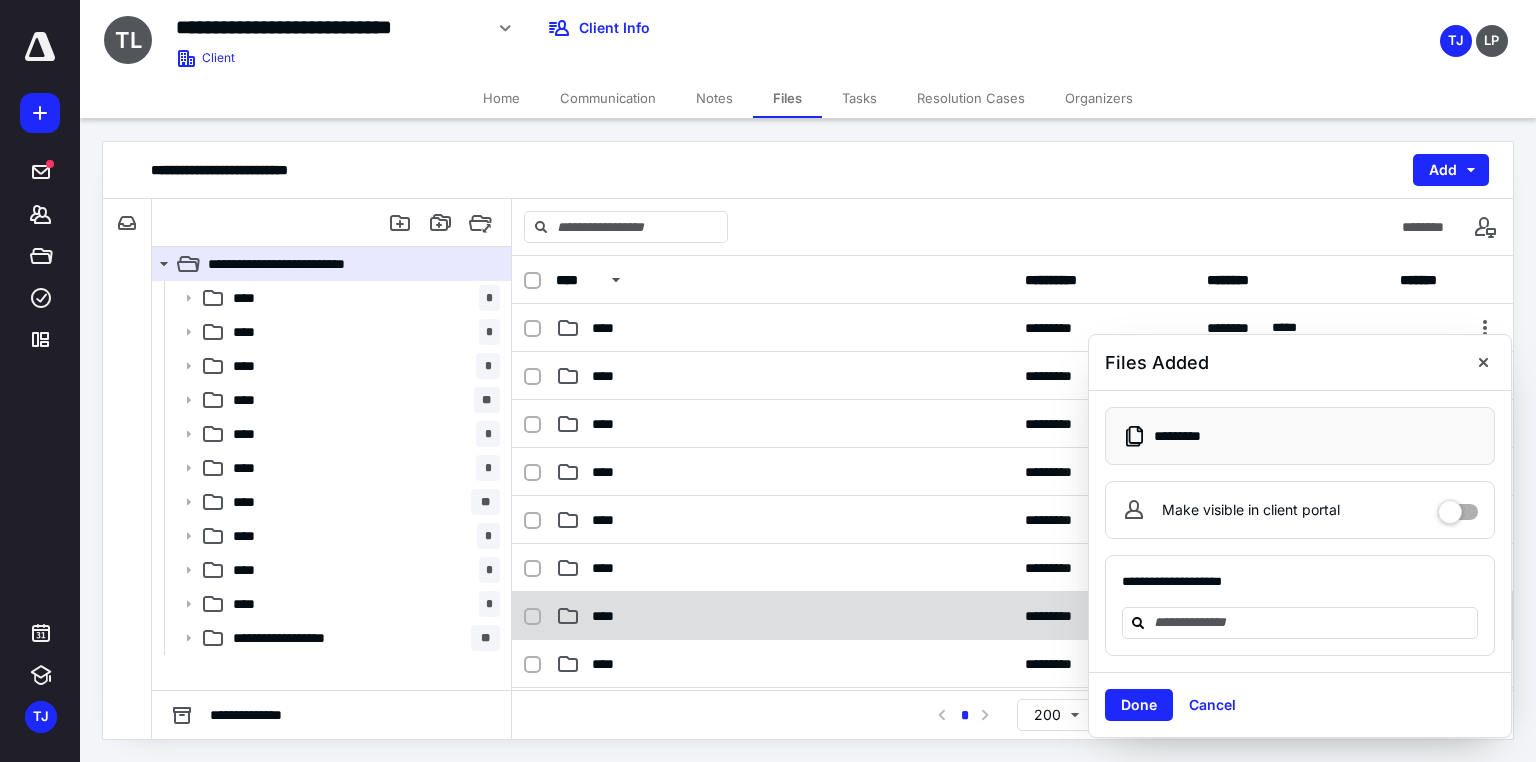 click on "****" at bounding box center (784, 616) 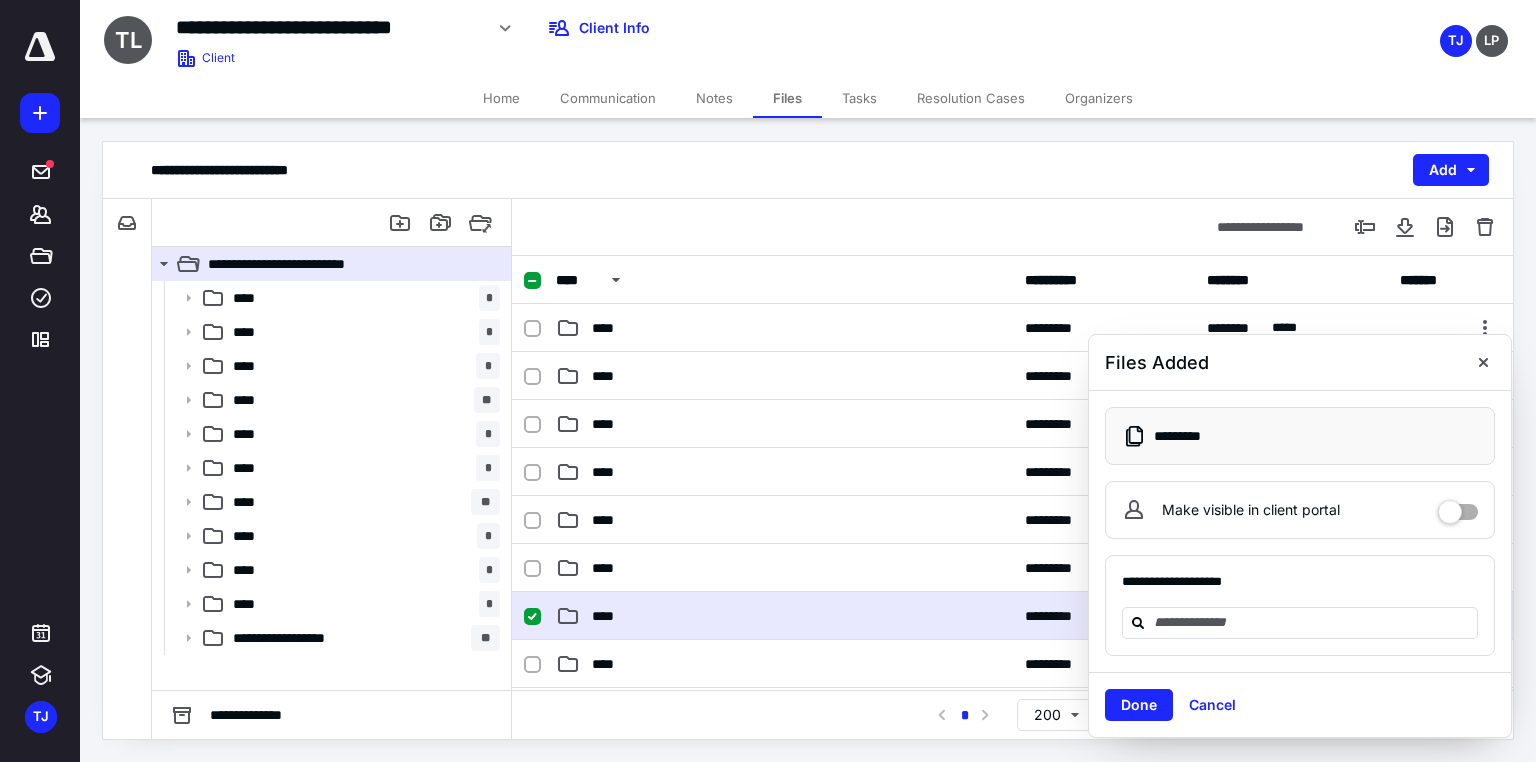 click on "****" at bounding box center [784, 616] 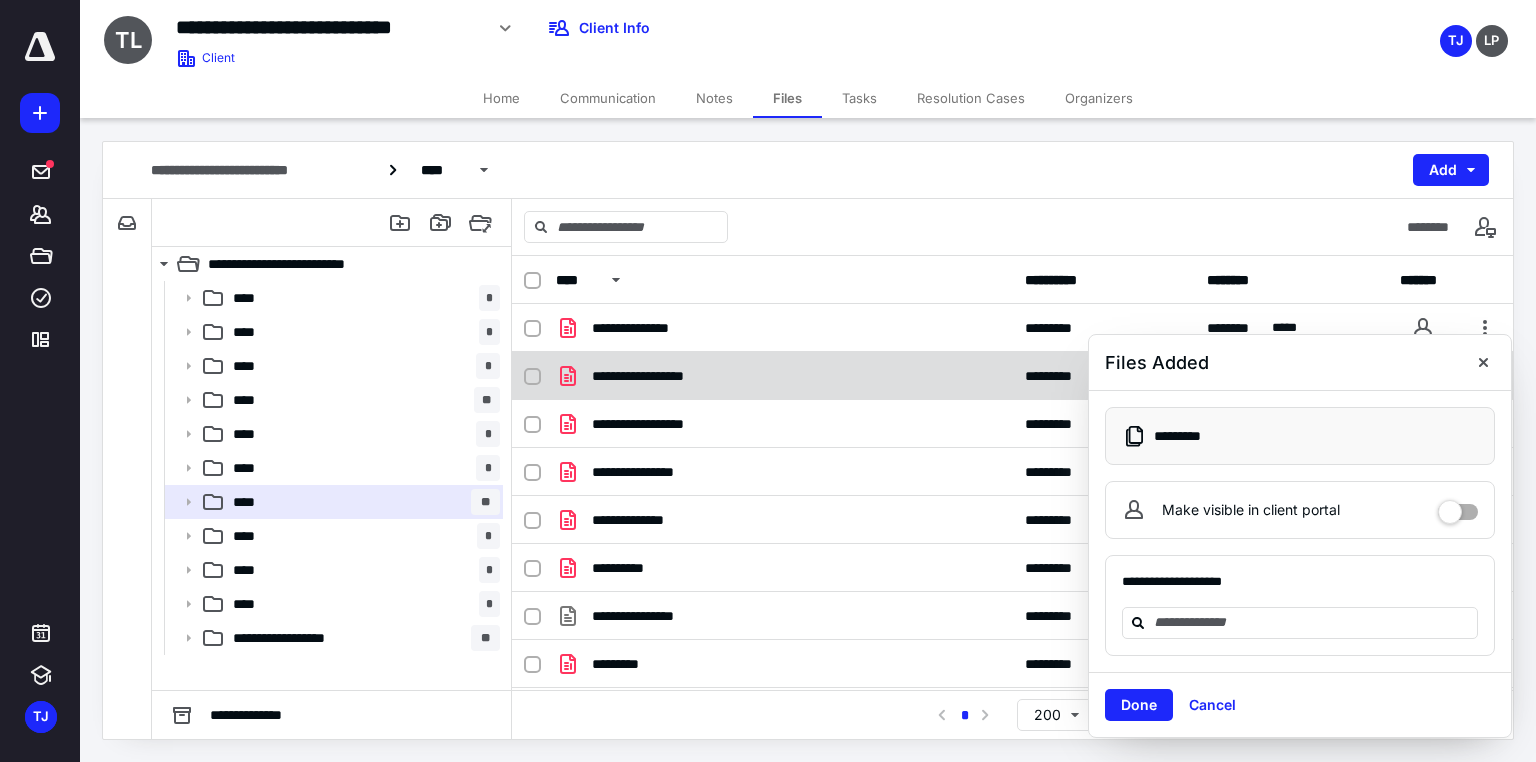 checkbox on "true" 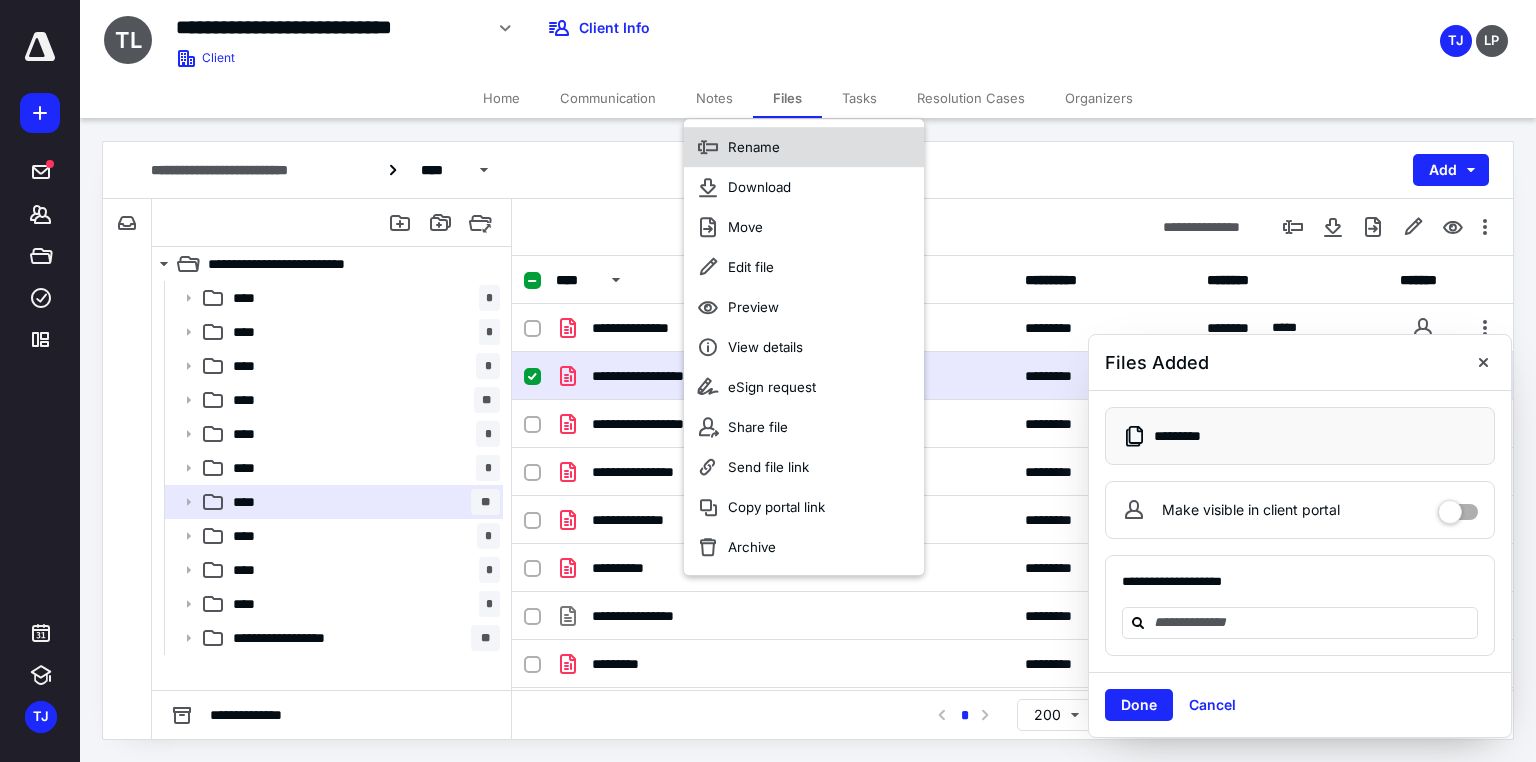click on "Rename" at bounding box center (754, 147) 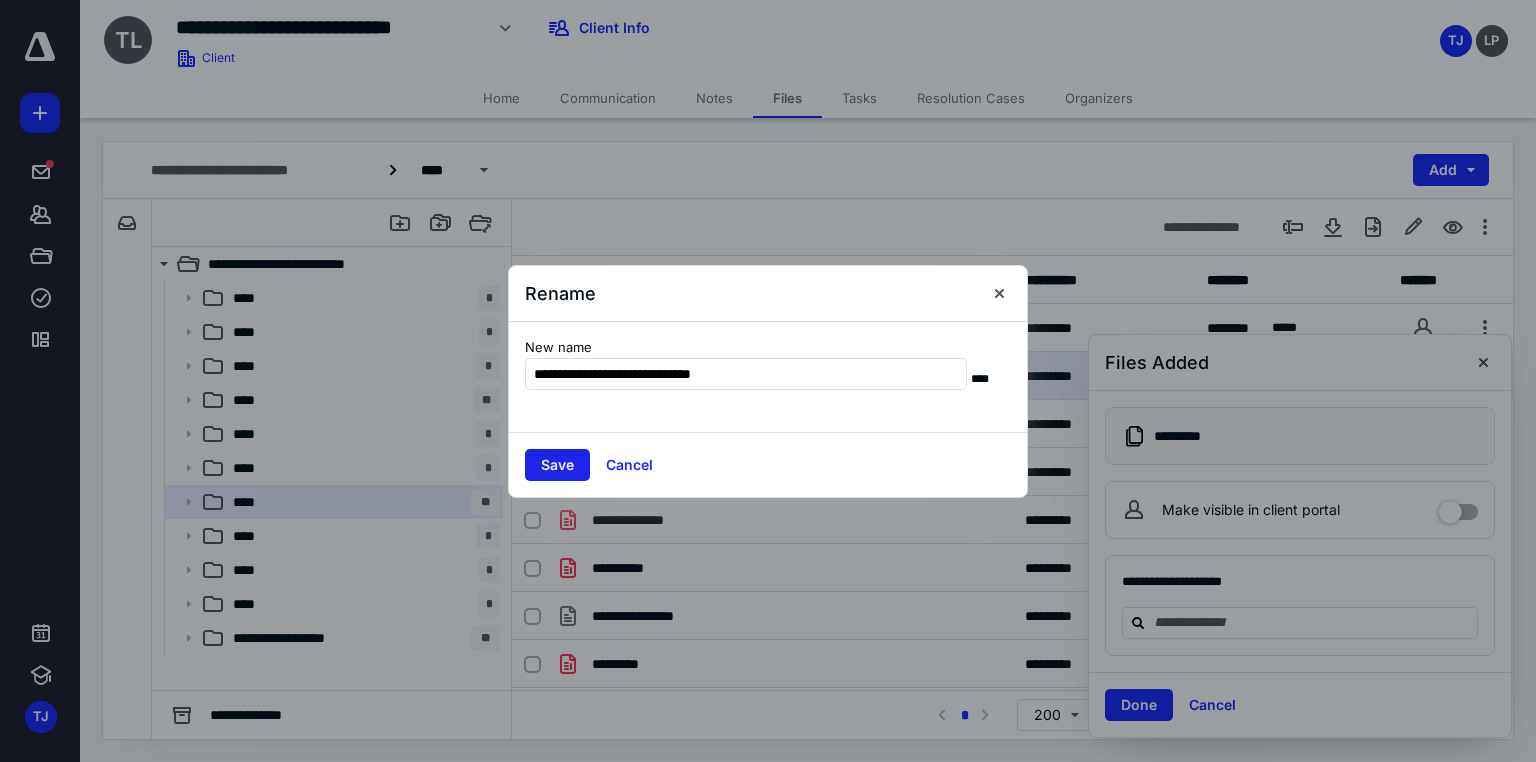 type on "**********" 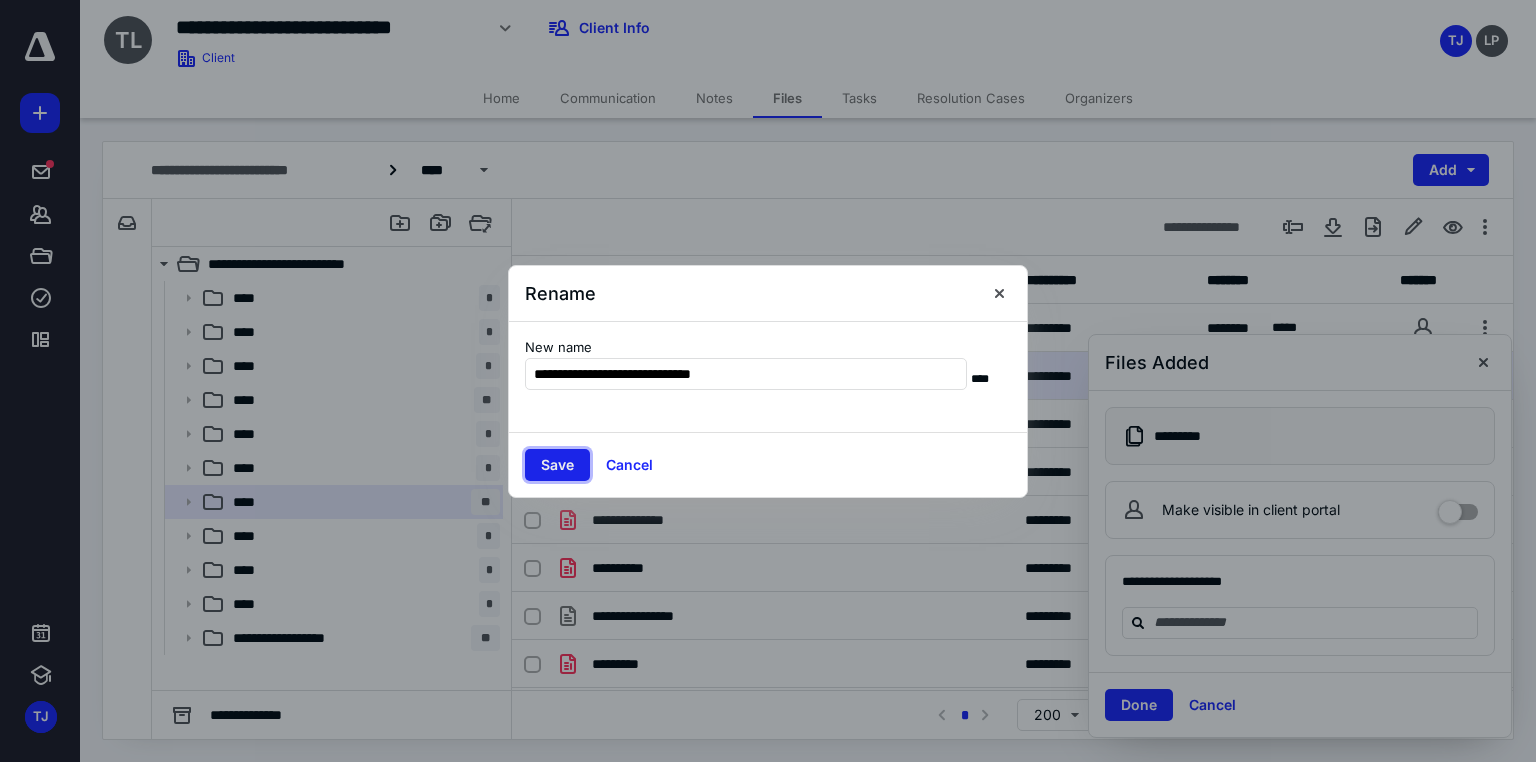 click on "Save" at bounding box center [557, 465] 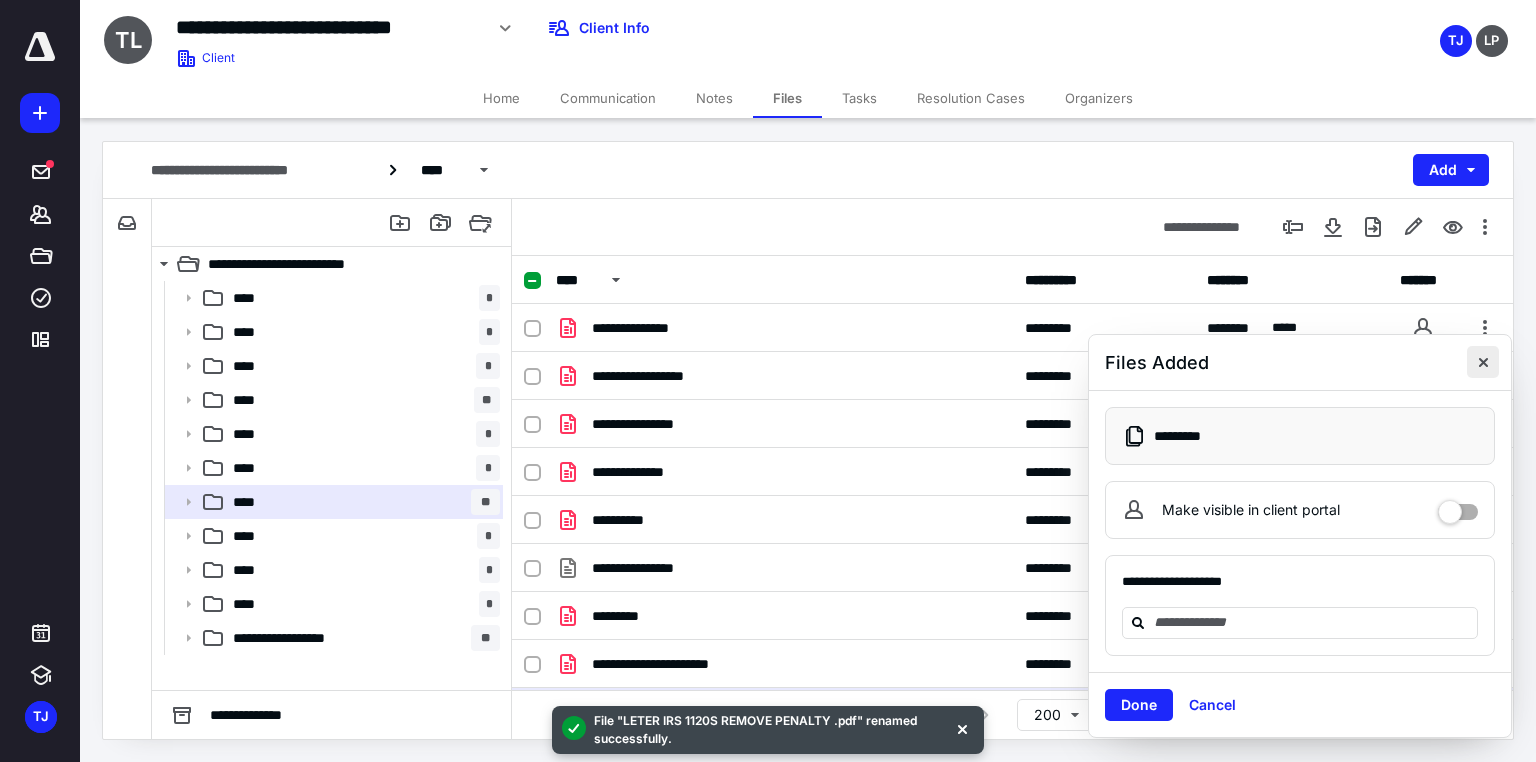 click at bounding box center [1483, 362] 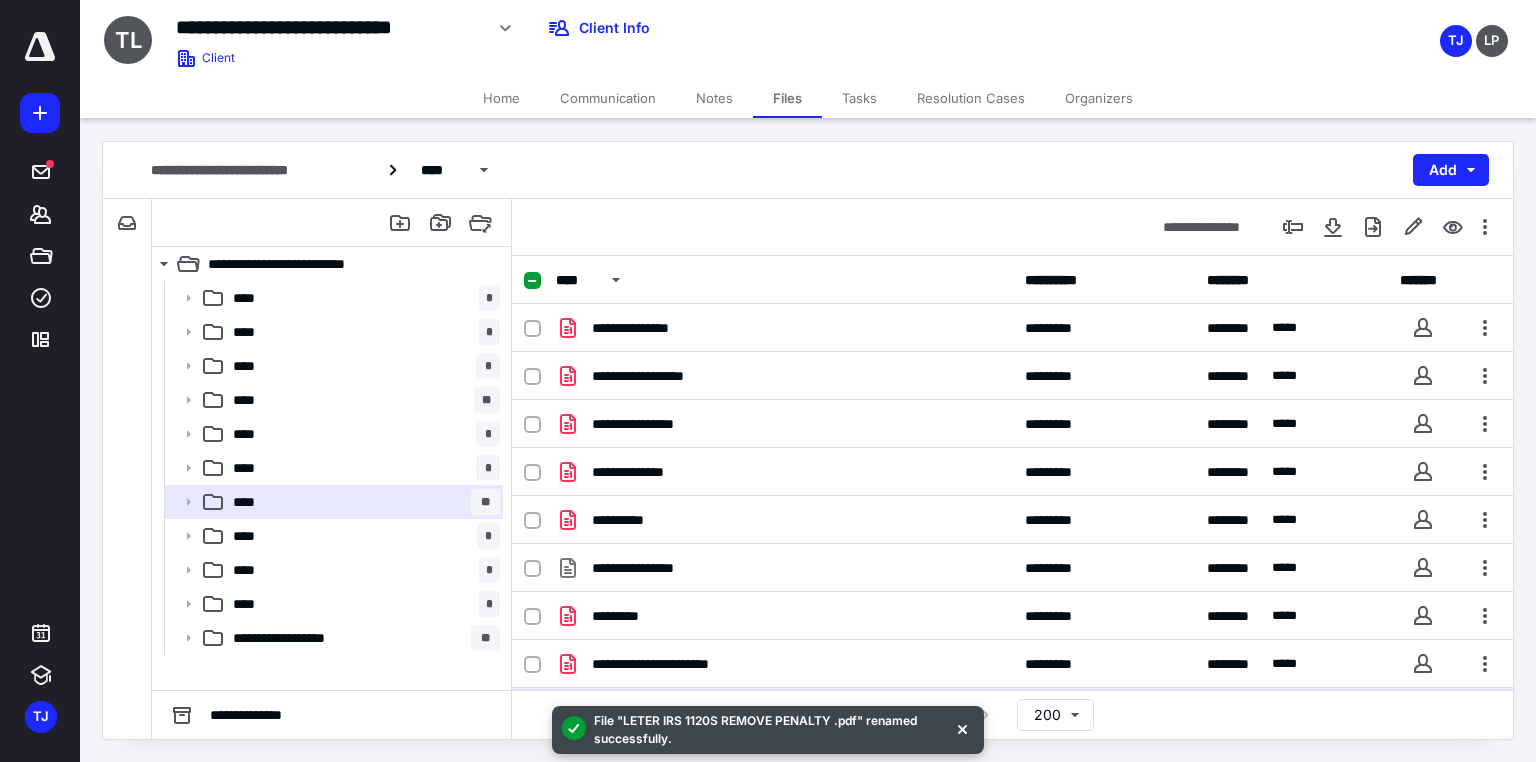click at bounding box center [962, 728] 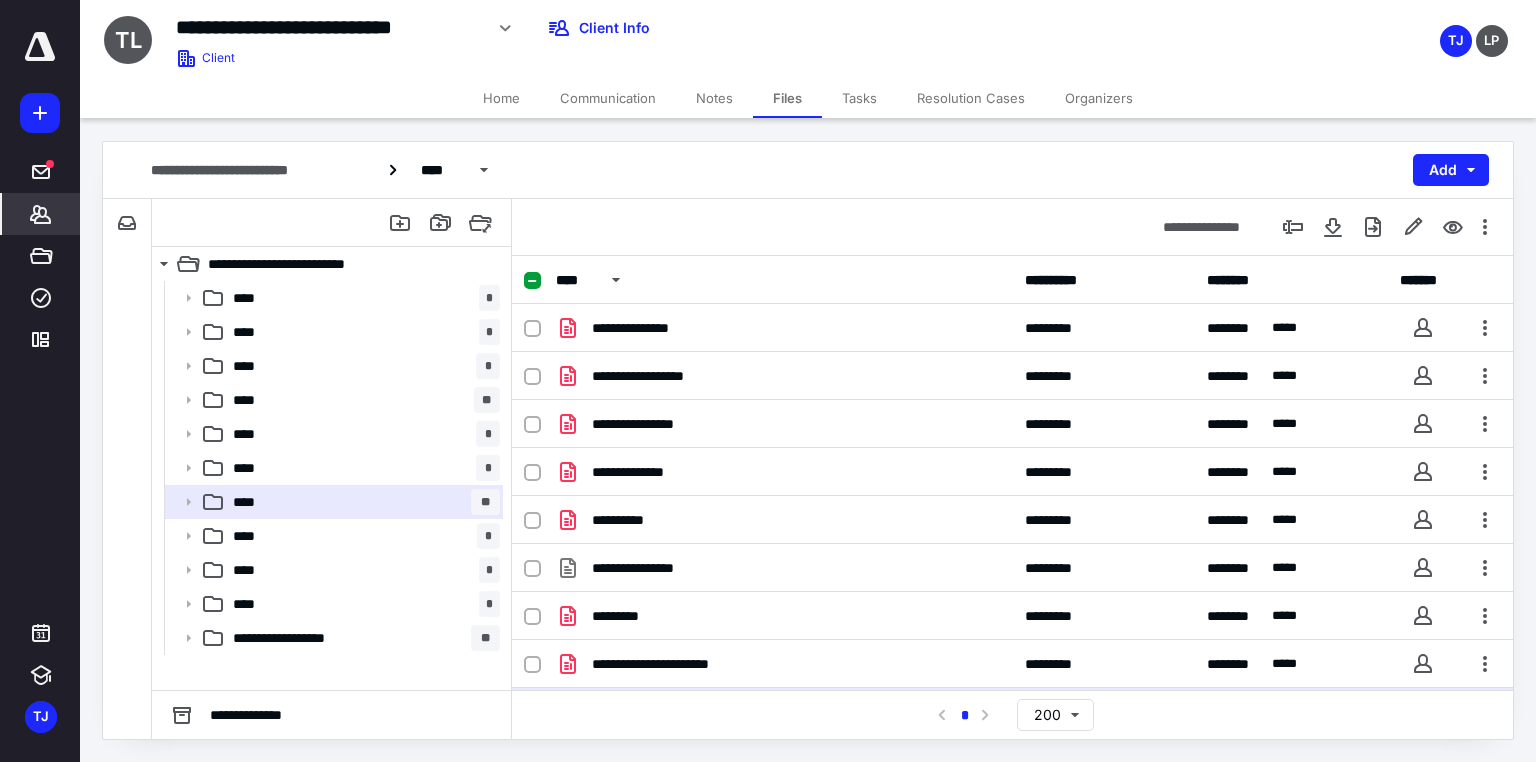 drag, startPoint x: 30, startPoint y: 216, endPoint x: 48, endPoint y: 198, distance: 25.455845 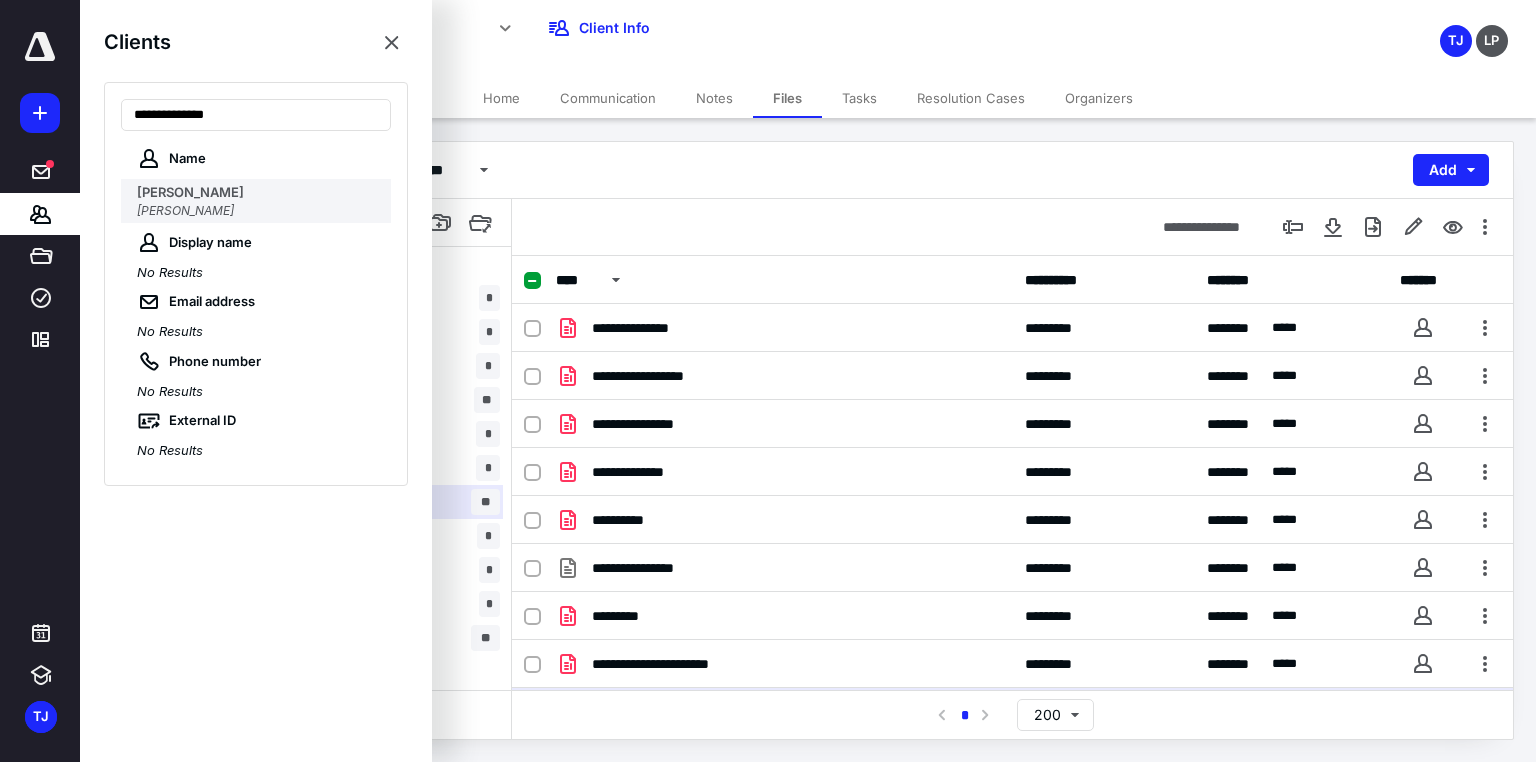 type on "**********" 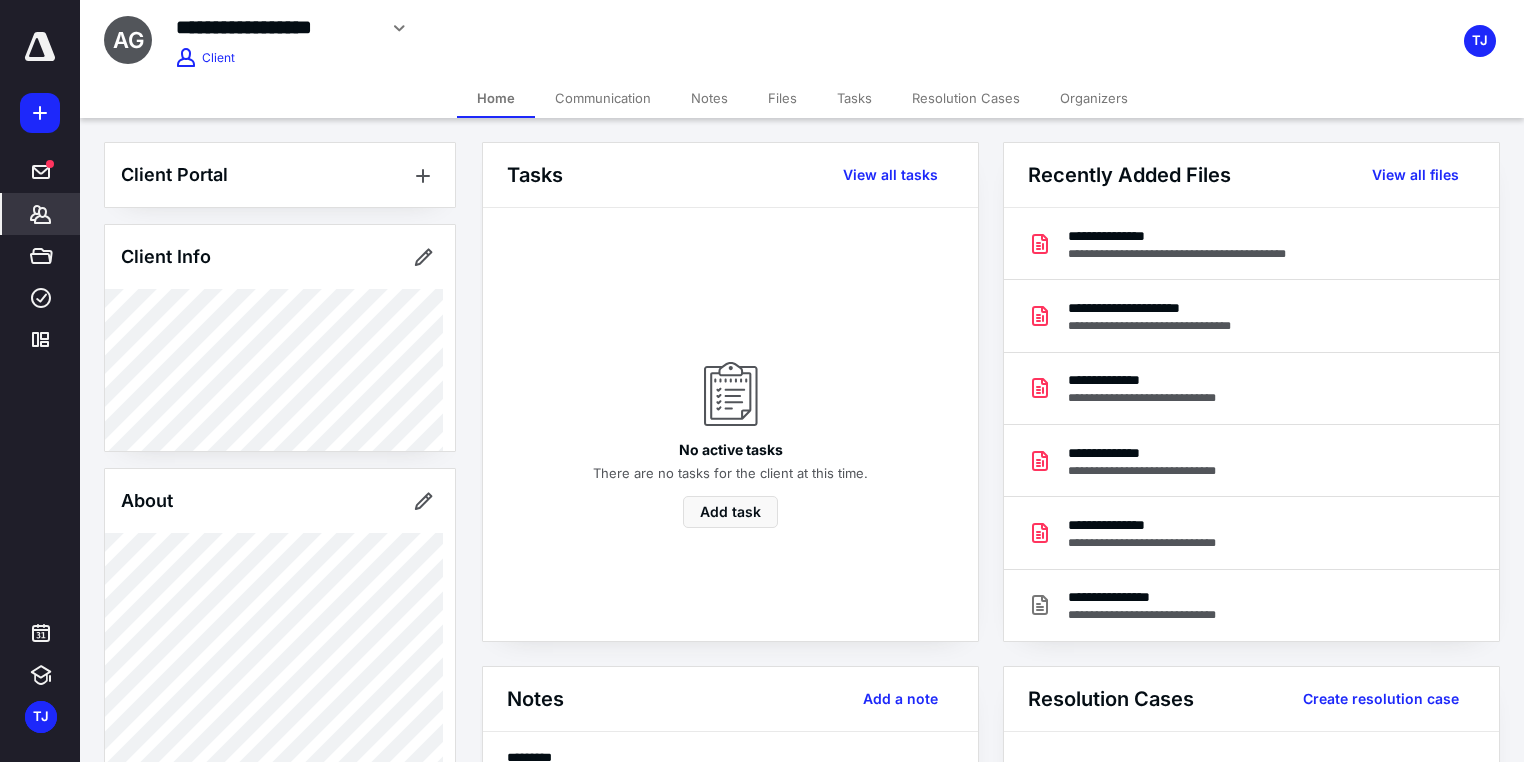 drag, startPoint x: 708, startPoint y: 100, endPoint x: 694, endPoint y: 116, distance: 21.260292 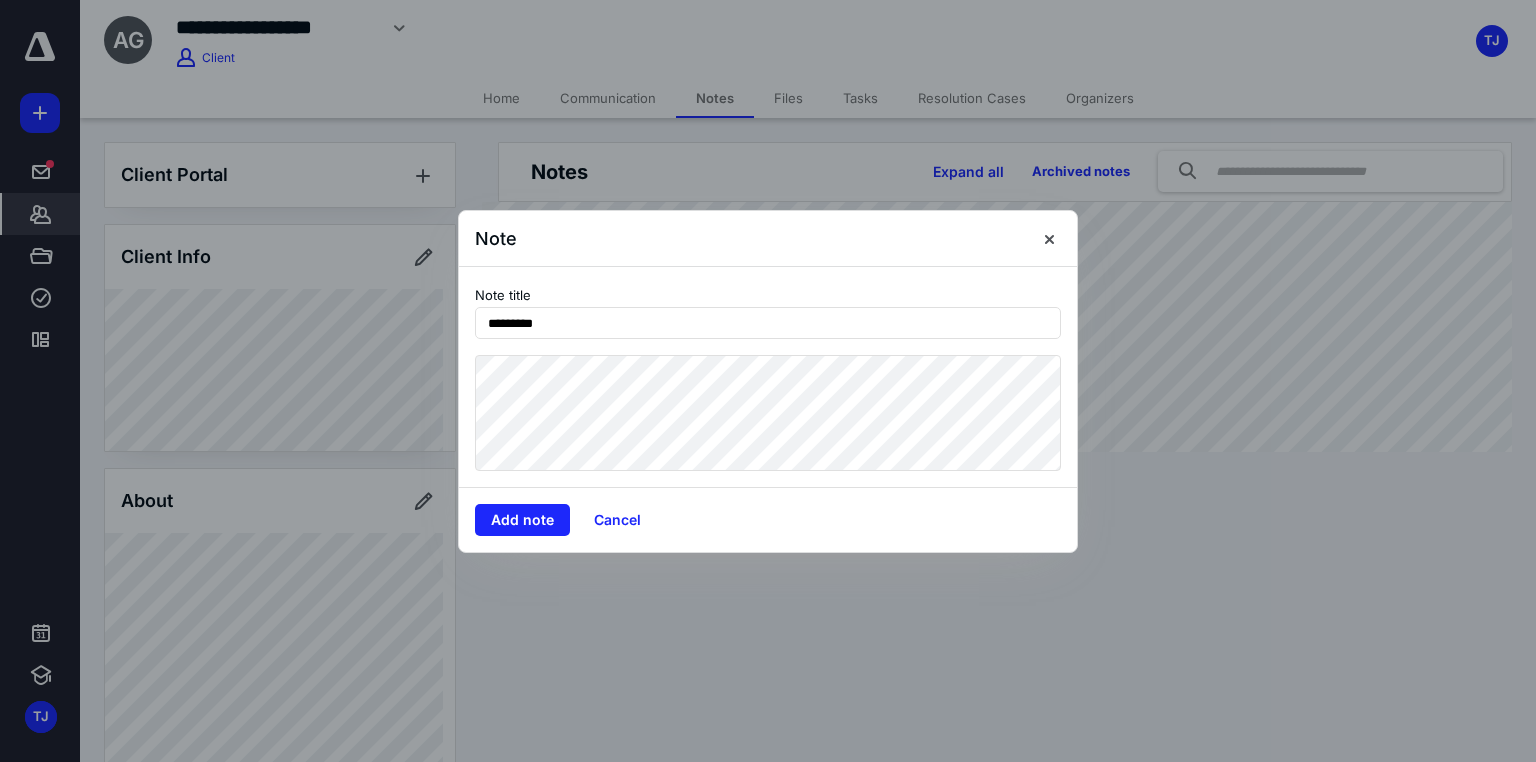 type on "*********" 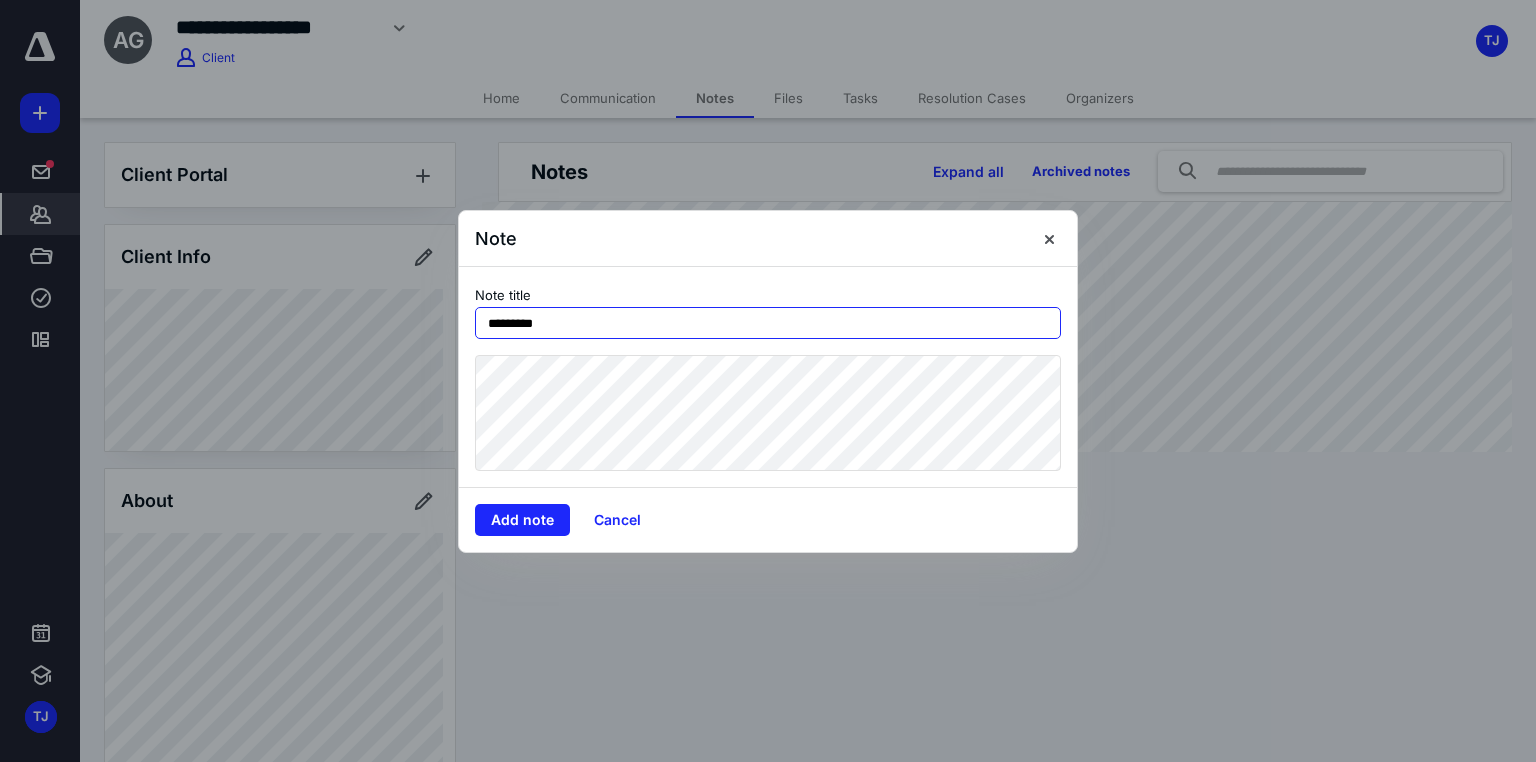 click on "*********" at bounding box center (768, 323) 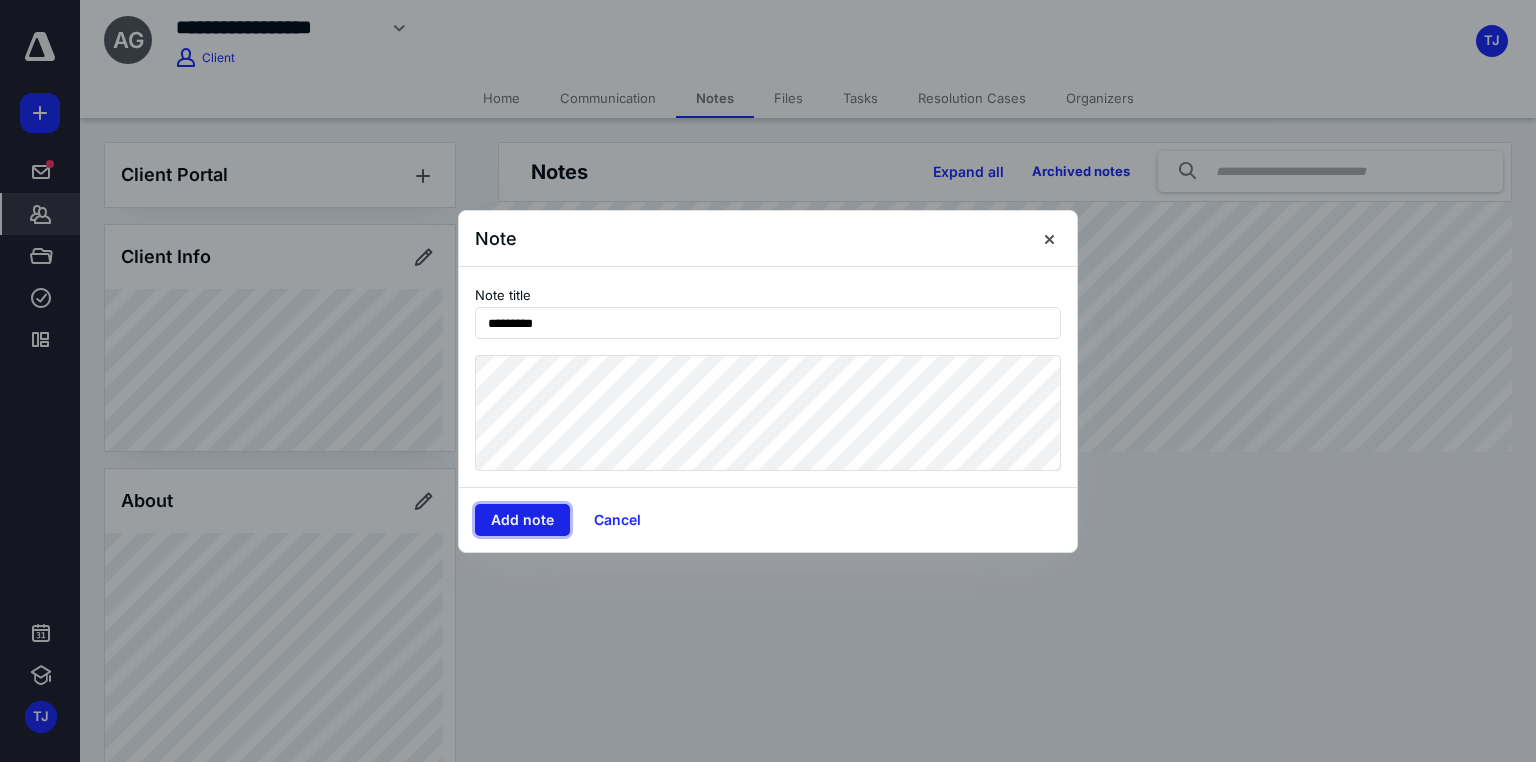click on "Add note" at bounding box center (522, 520) 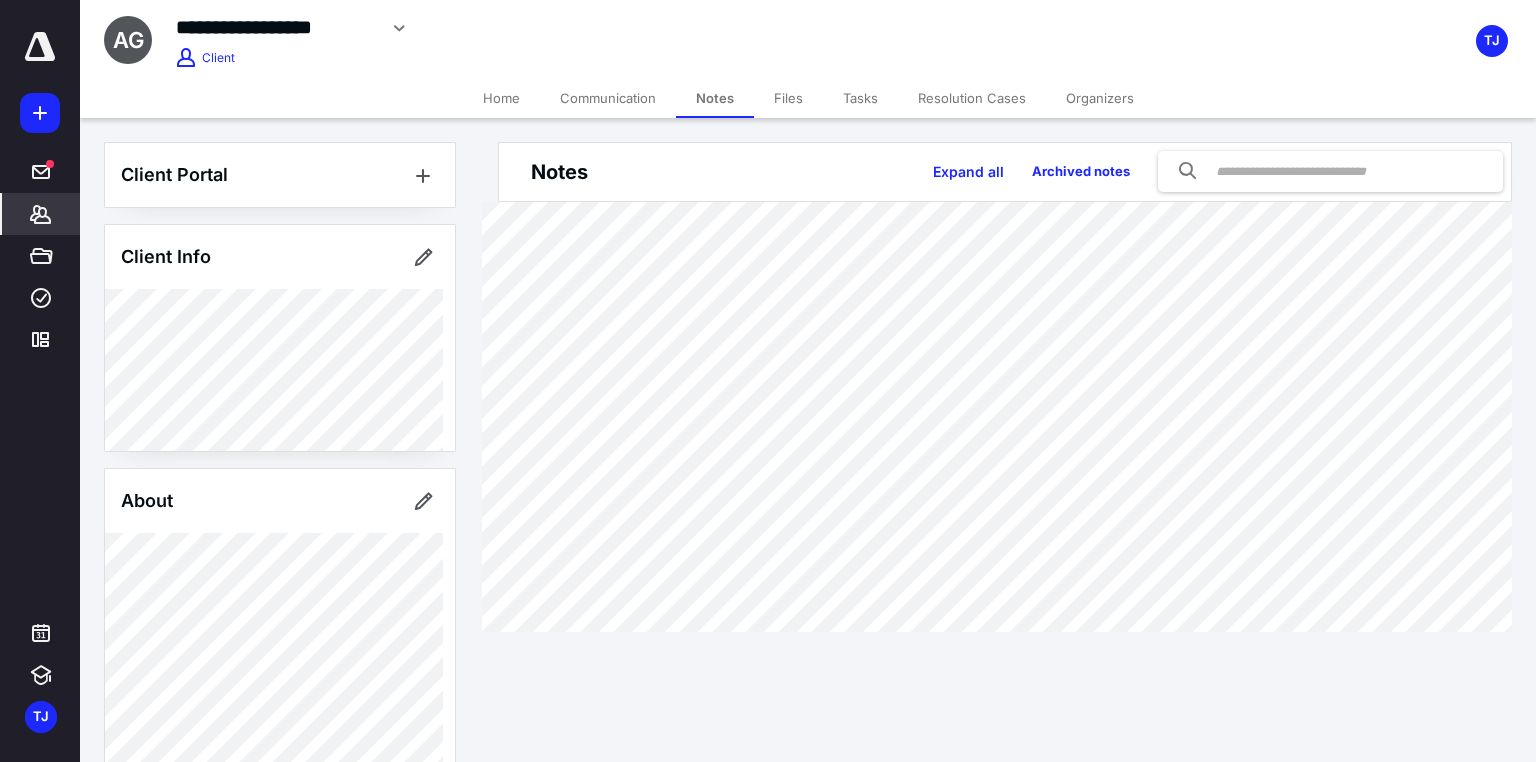click on "Clients" at bounding box center (41, 214) 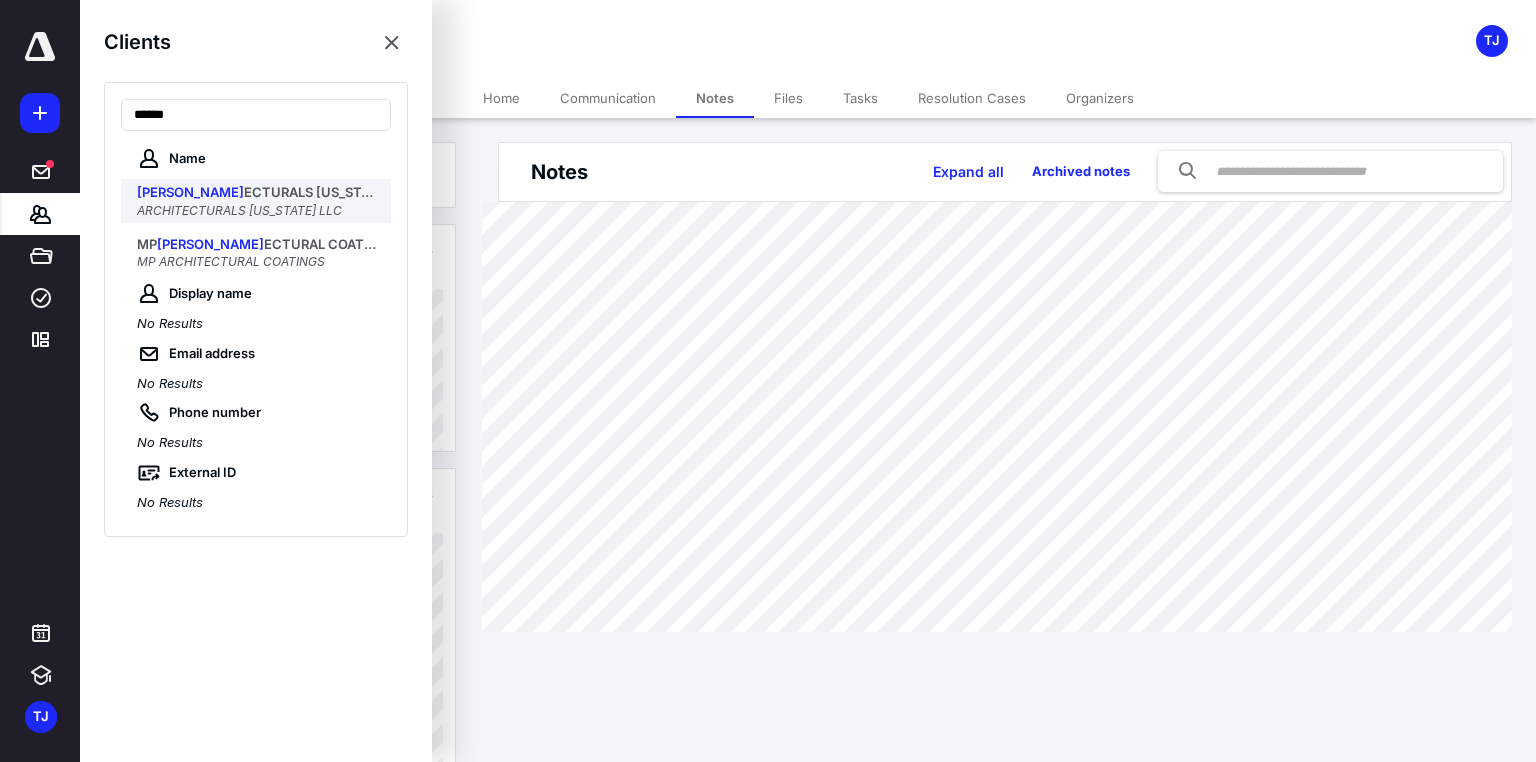 type on "******" 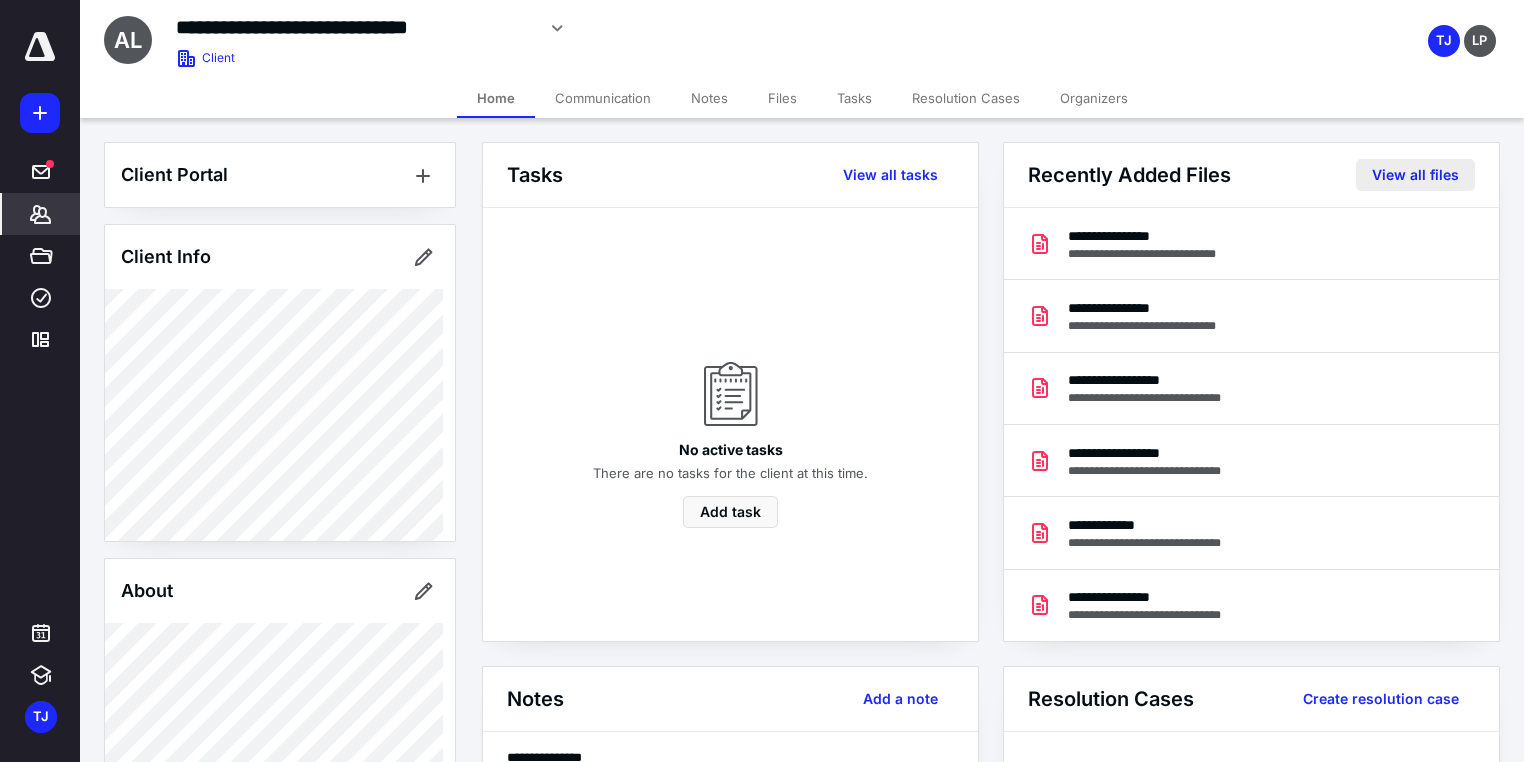 click on "View all files" at bounding box center [1415, 175] 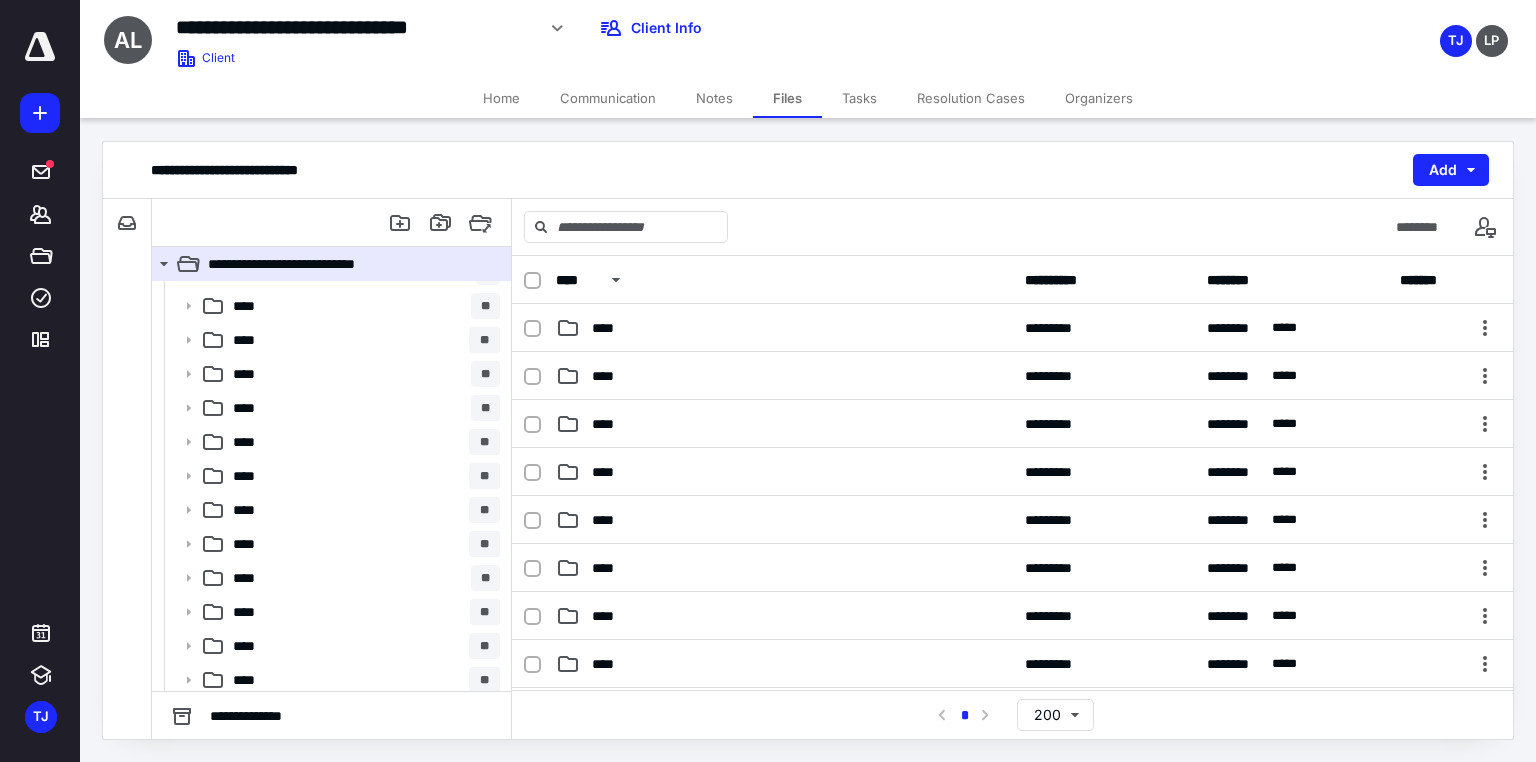 scroll, scrollTop: 235, scrollLeft: 0, axis: vertical 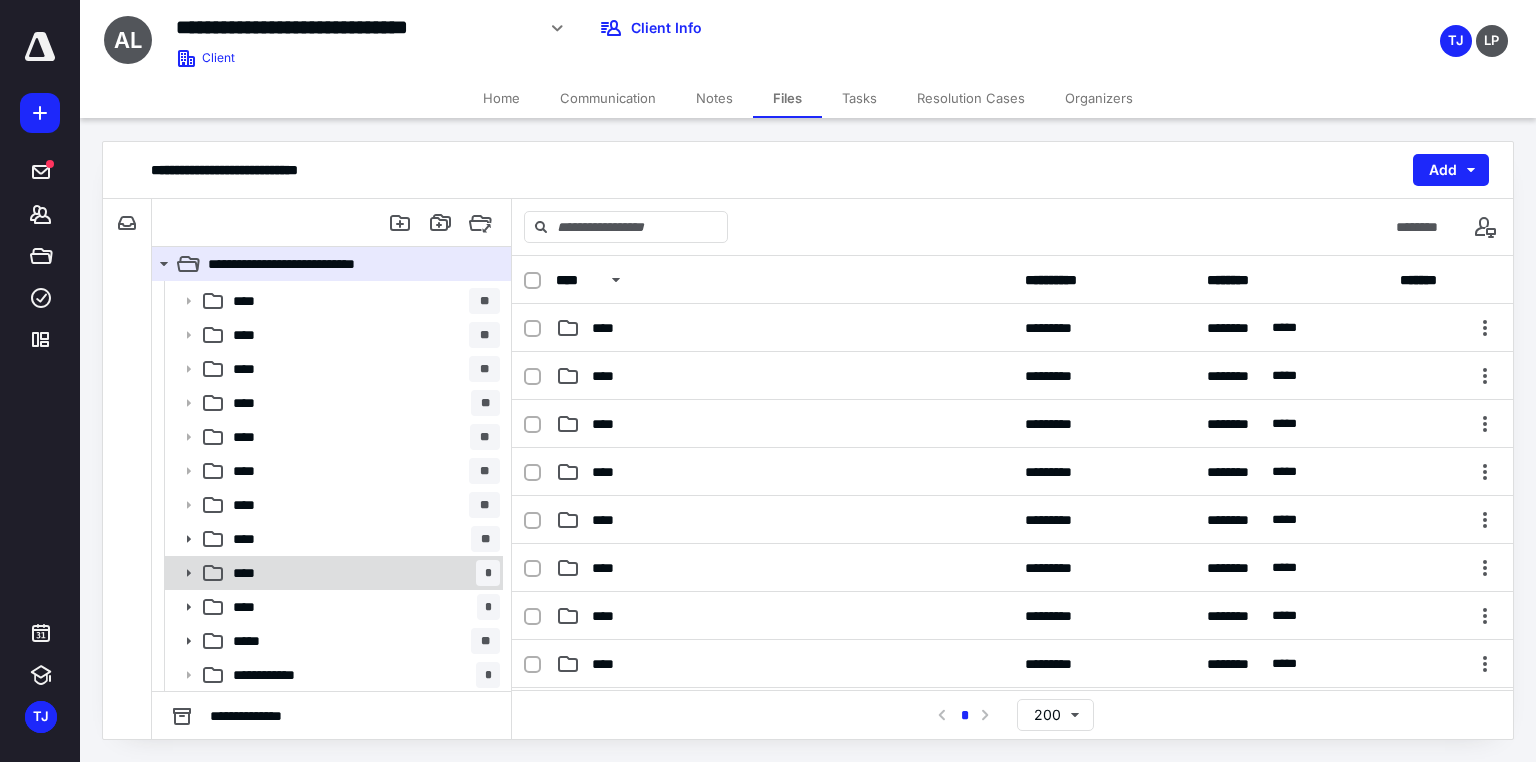 click on "****" at bounding box center [250, 573] 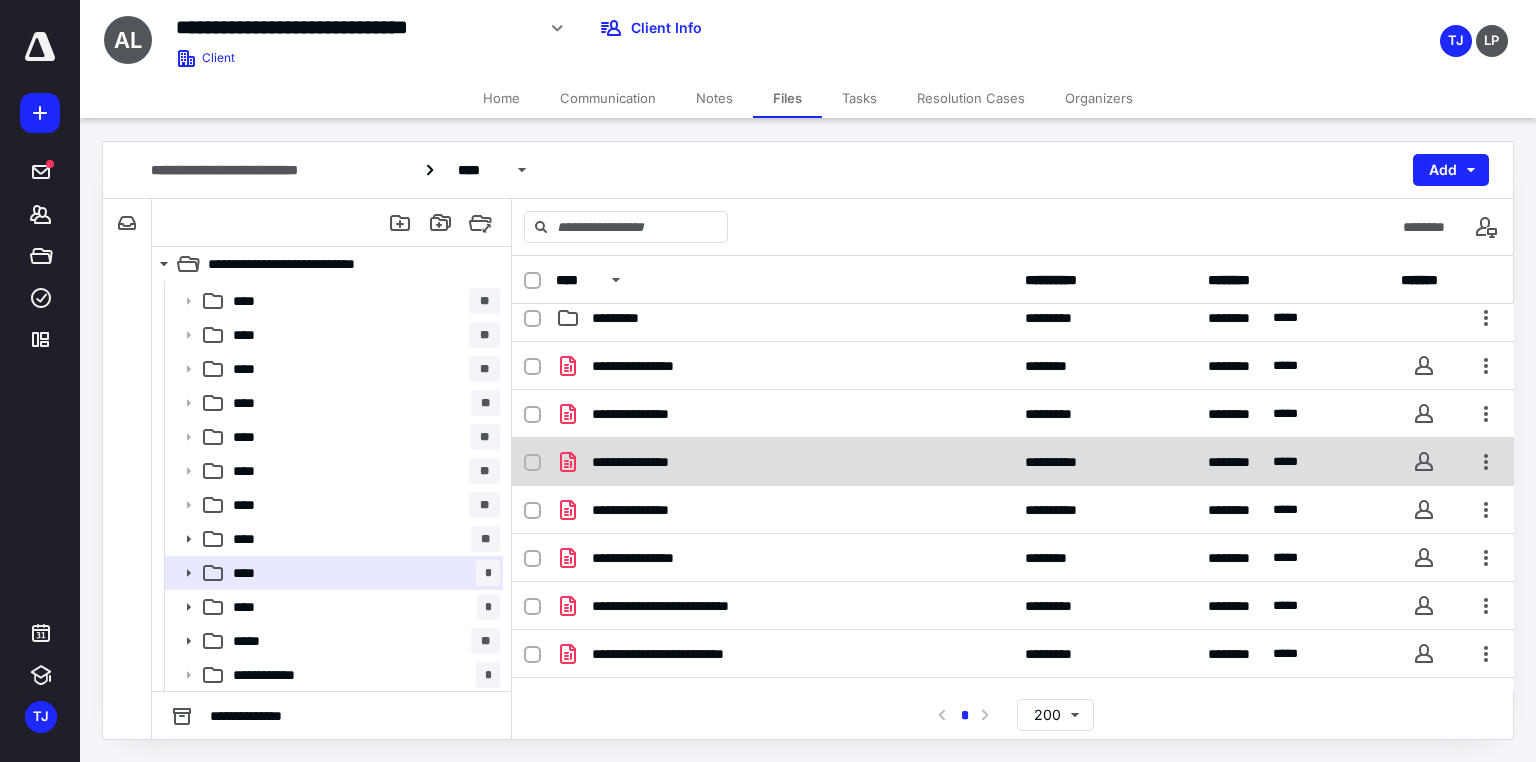 scroll, scrollTop: 0, scrollLeft: 0, axis: both 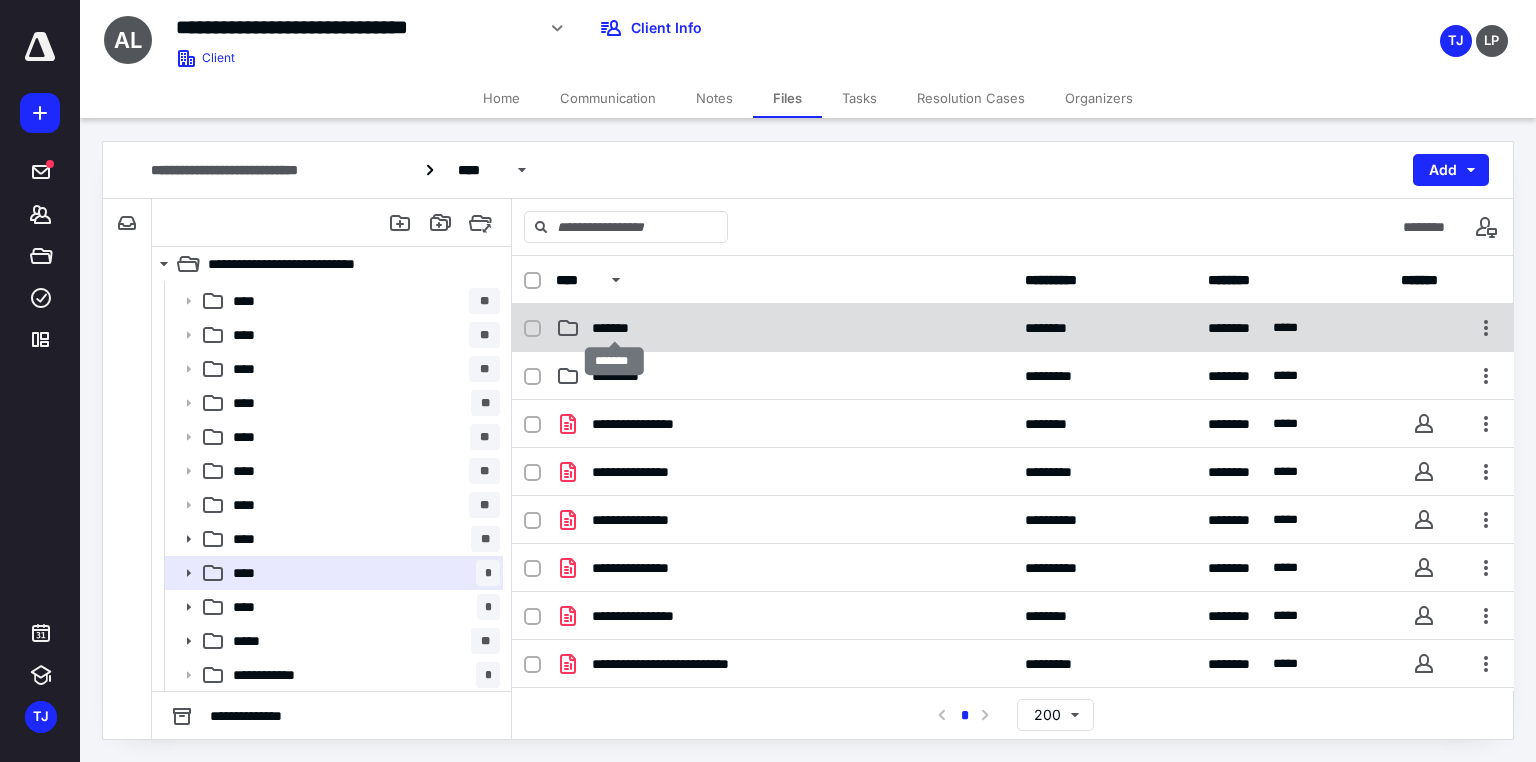 click on "*******" at bounding box center [614, 328] 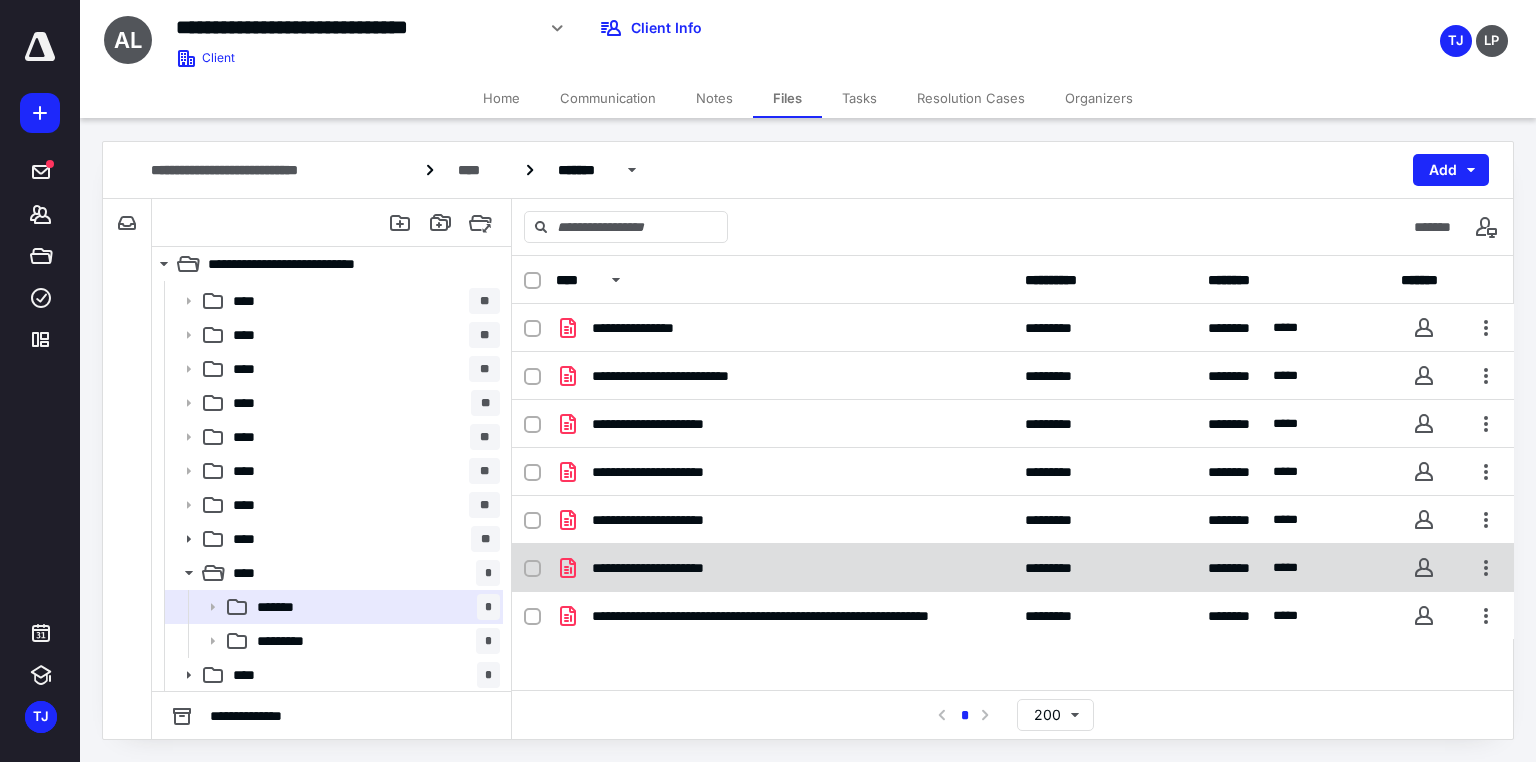 click on "**********" at bounding box center (666, 568) 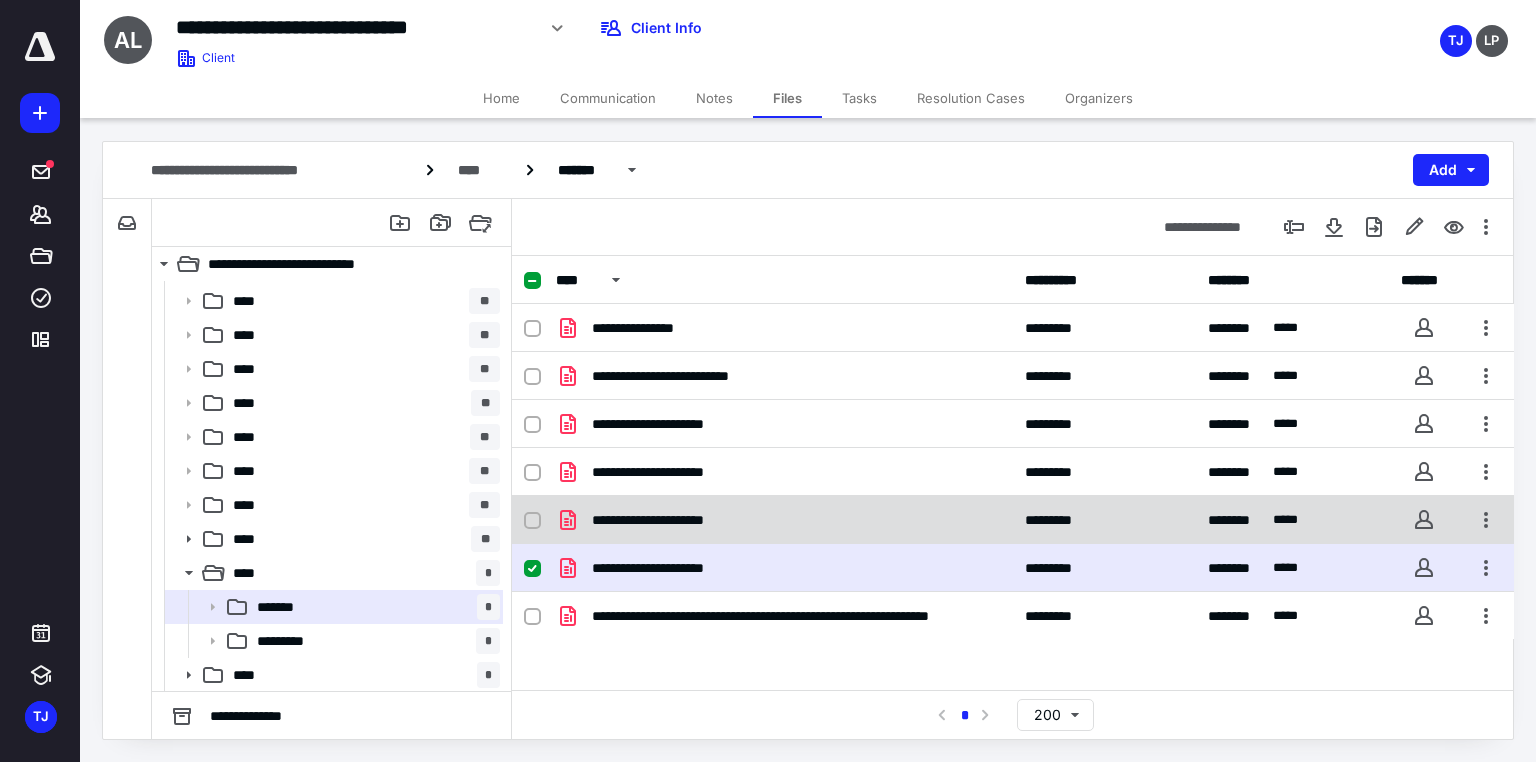 click on "**********" at bounding box center (665, 520) 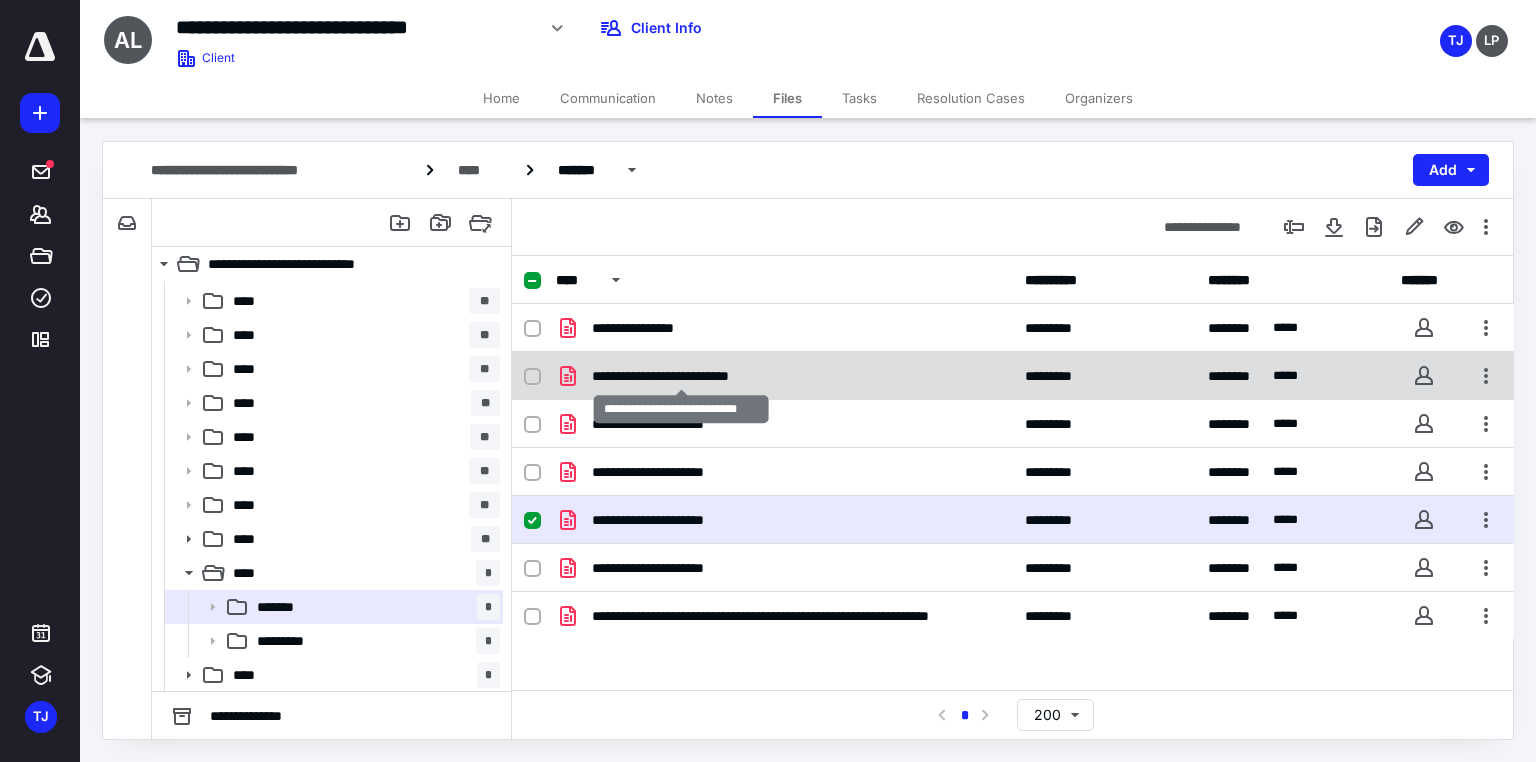 click on "**********" at bounding box center (681, 376) 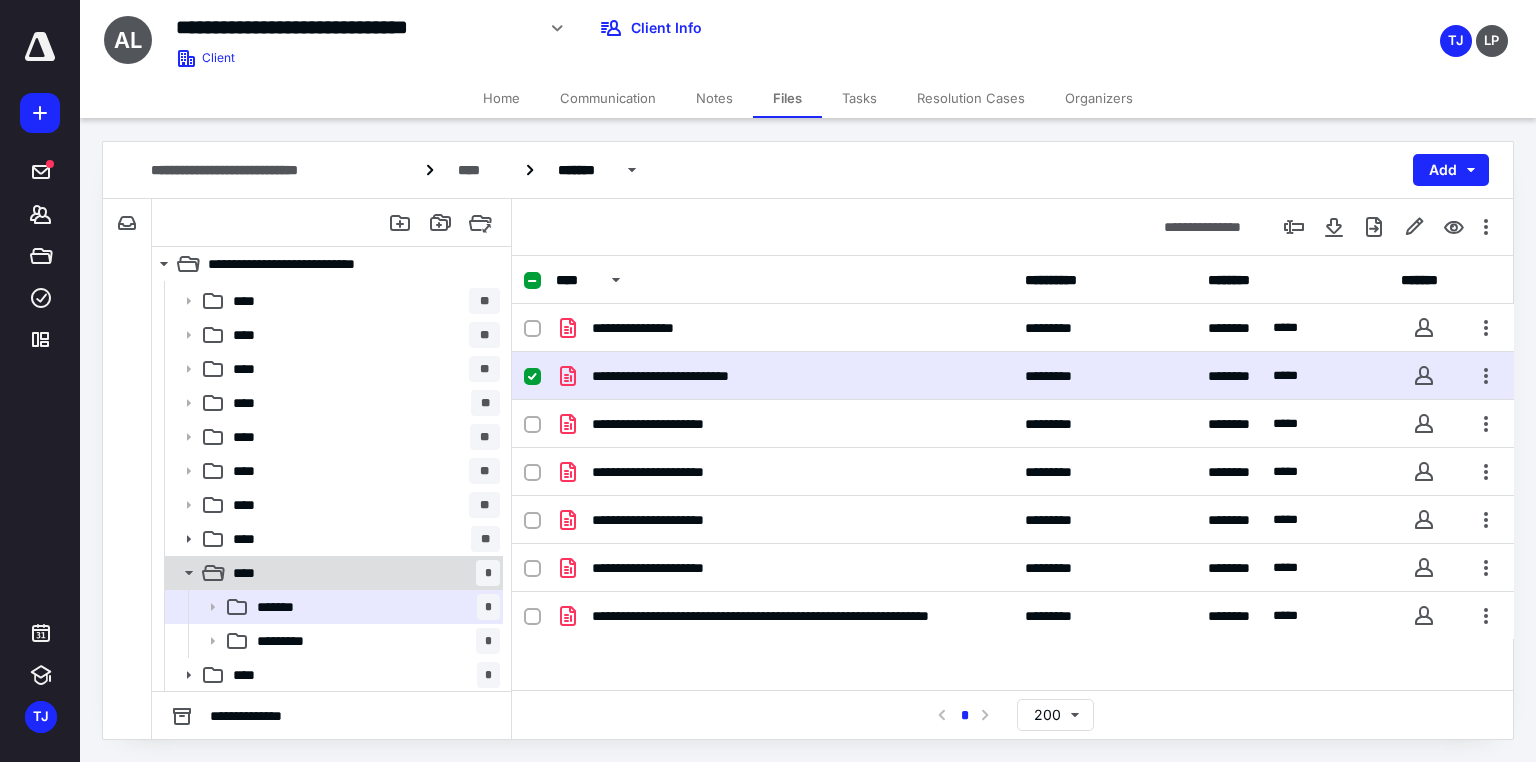 click 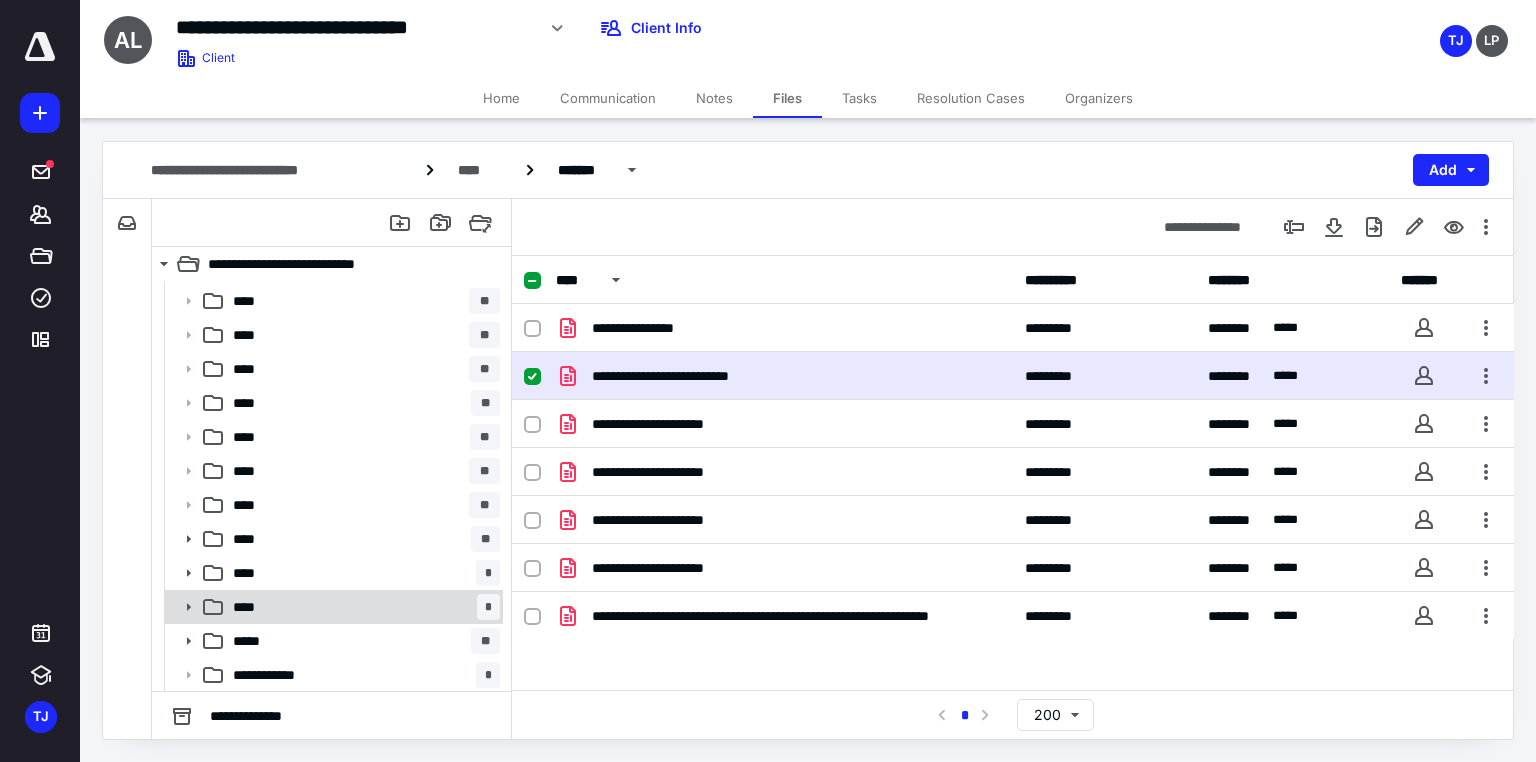 click on "****" at bounding box center (250, 607) 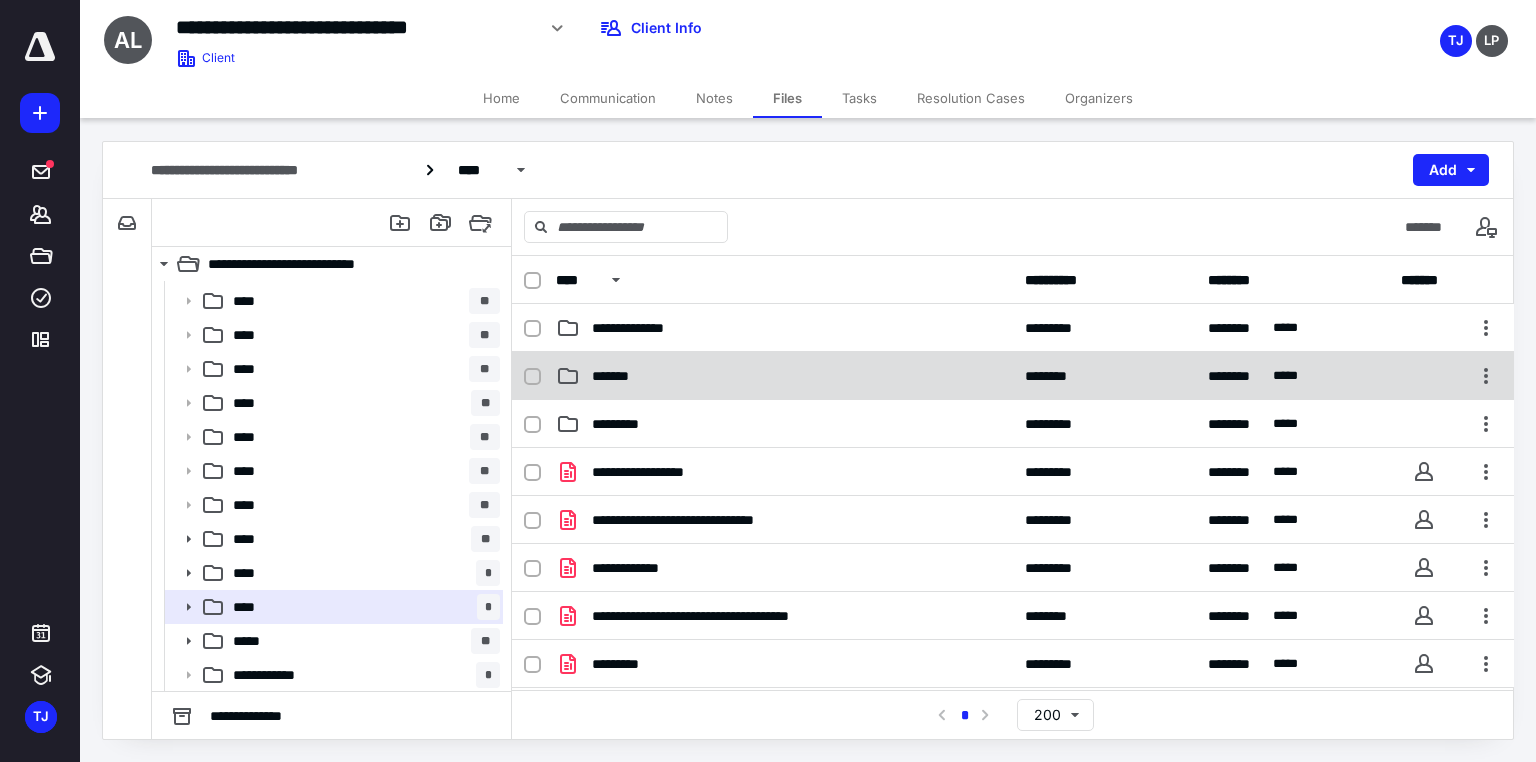 scroll, scrollTop: 56, scrollLeft: 0, axis: vertical 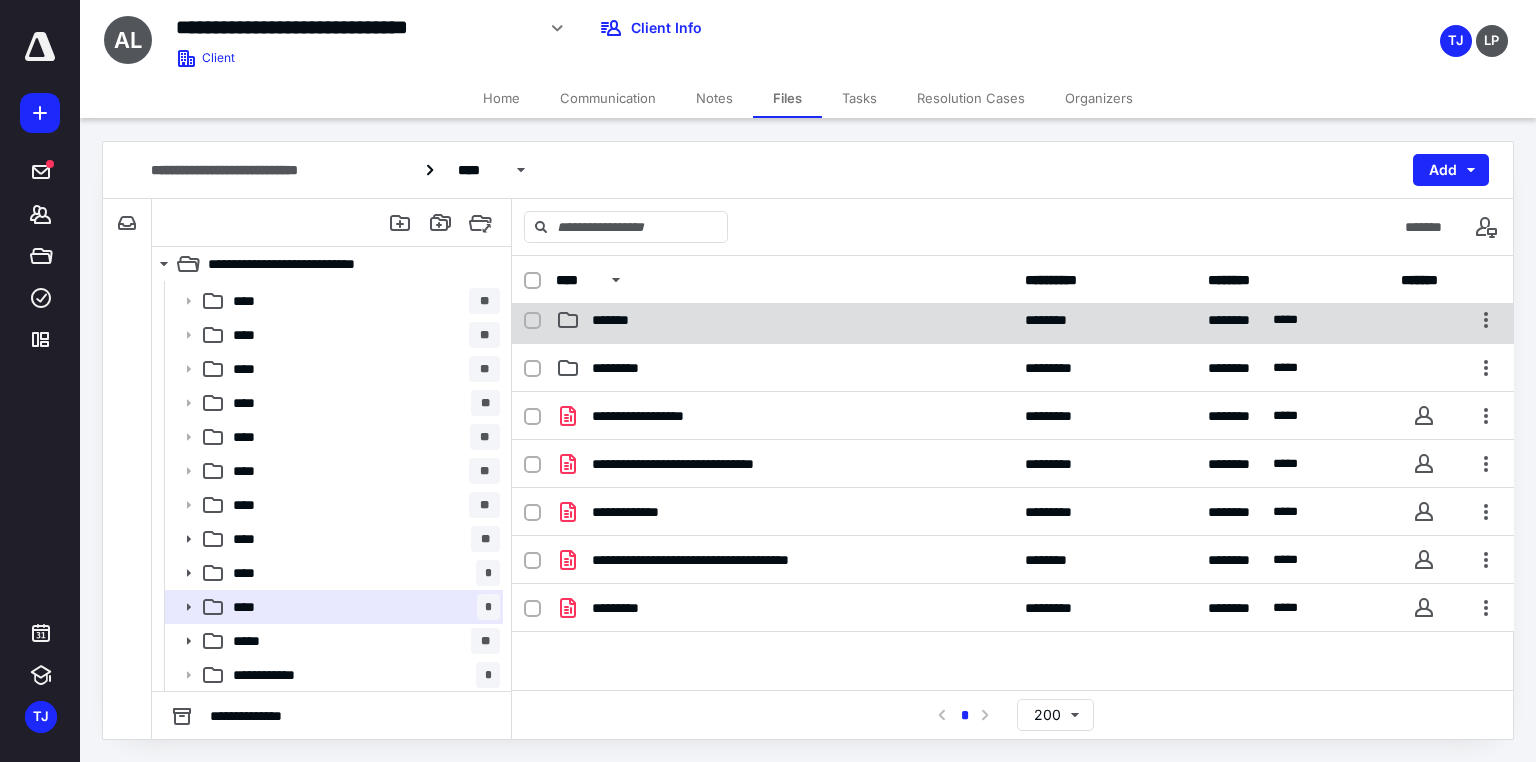 click on "*******" at bounding box center (614, 320) 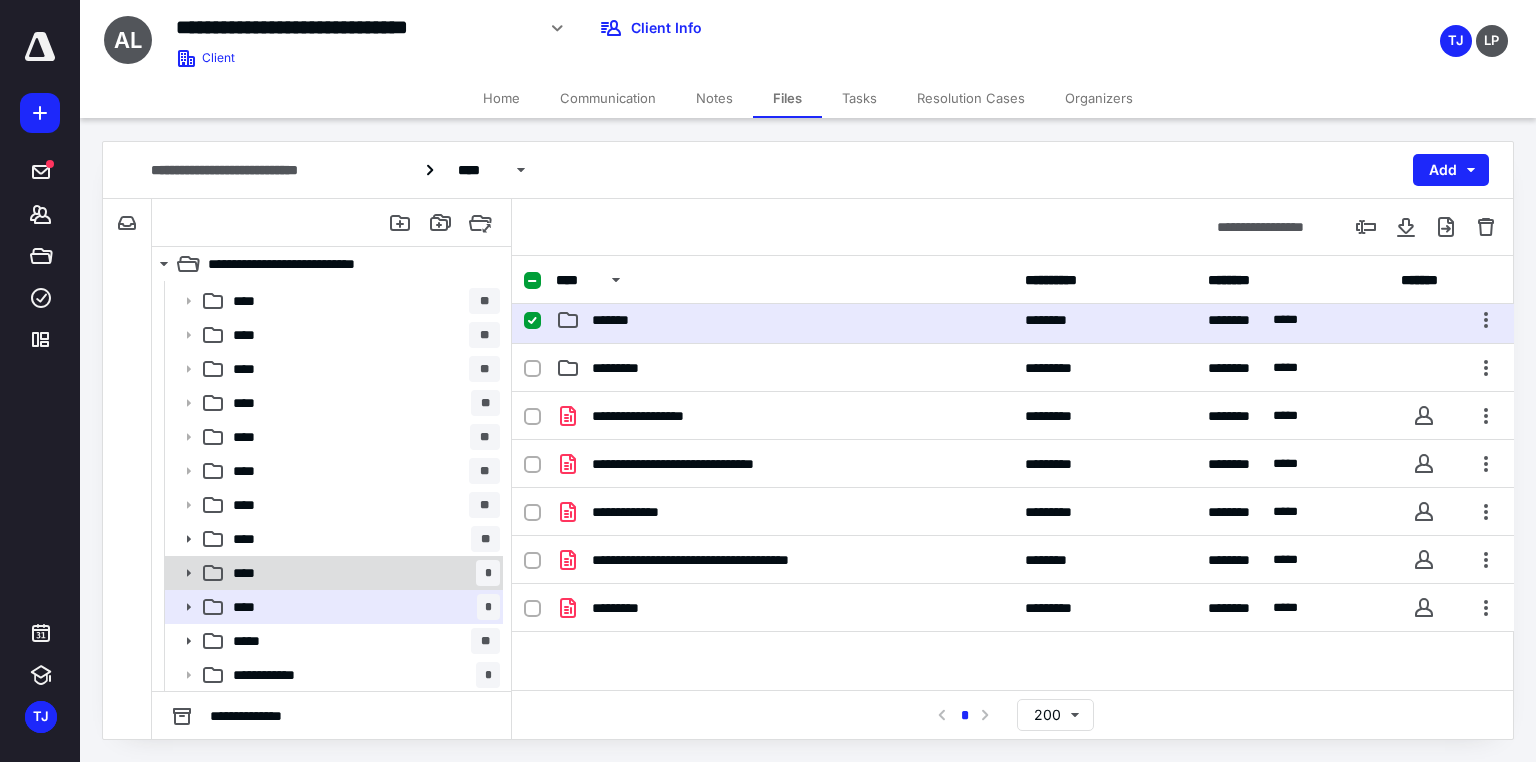 click on "**** *" at bounding box center [362, 573] 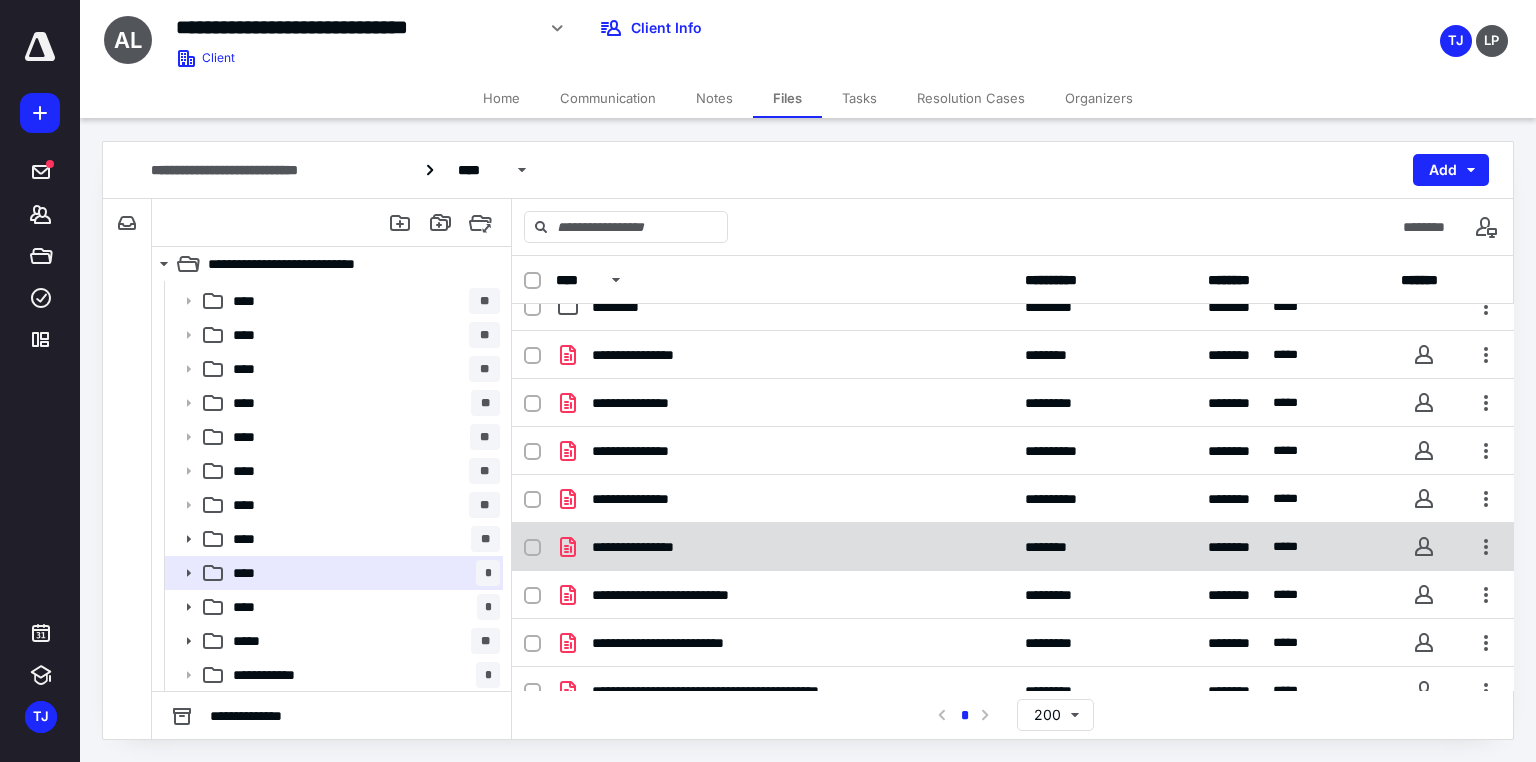 scroll, scrollTop: 138, scrollLeft: 0, axis: vertical 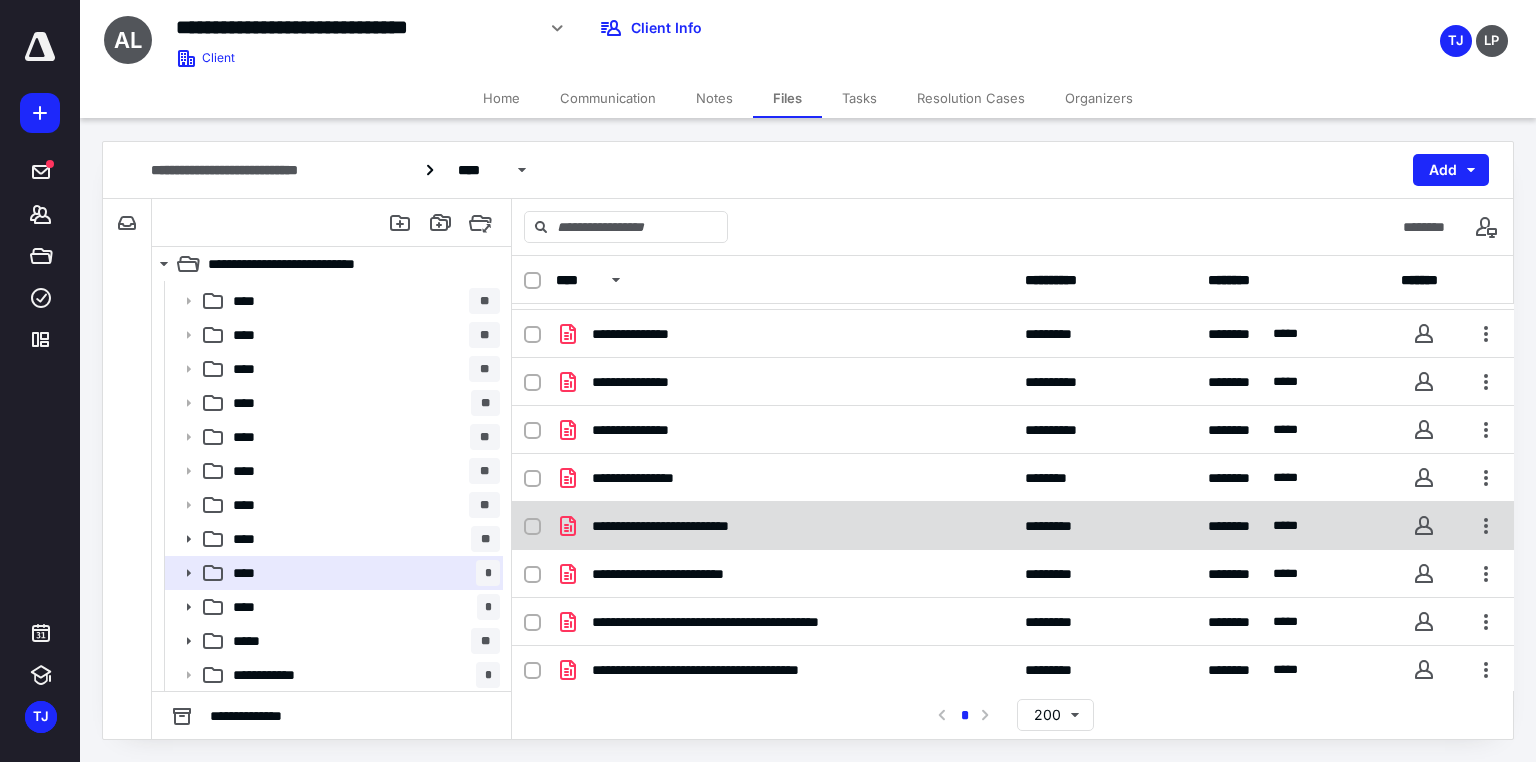 click on "**********" at bounding box center [682, 526] 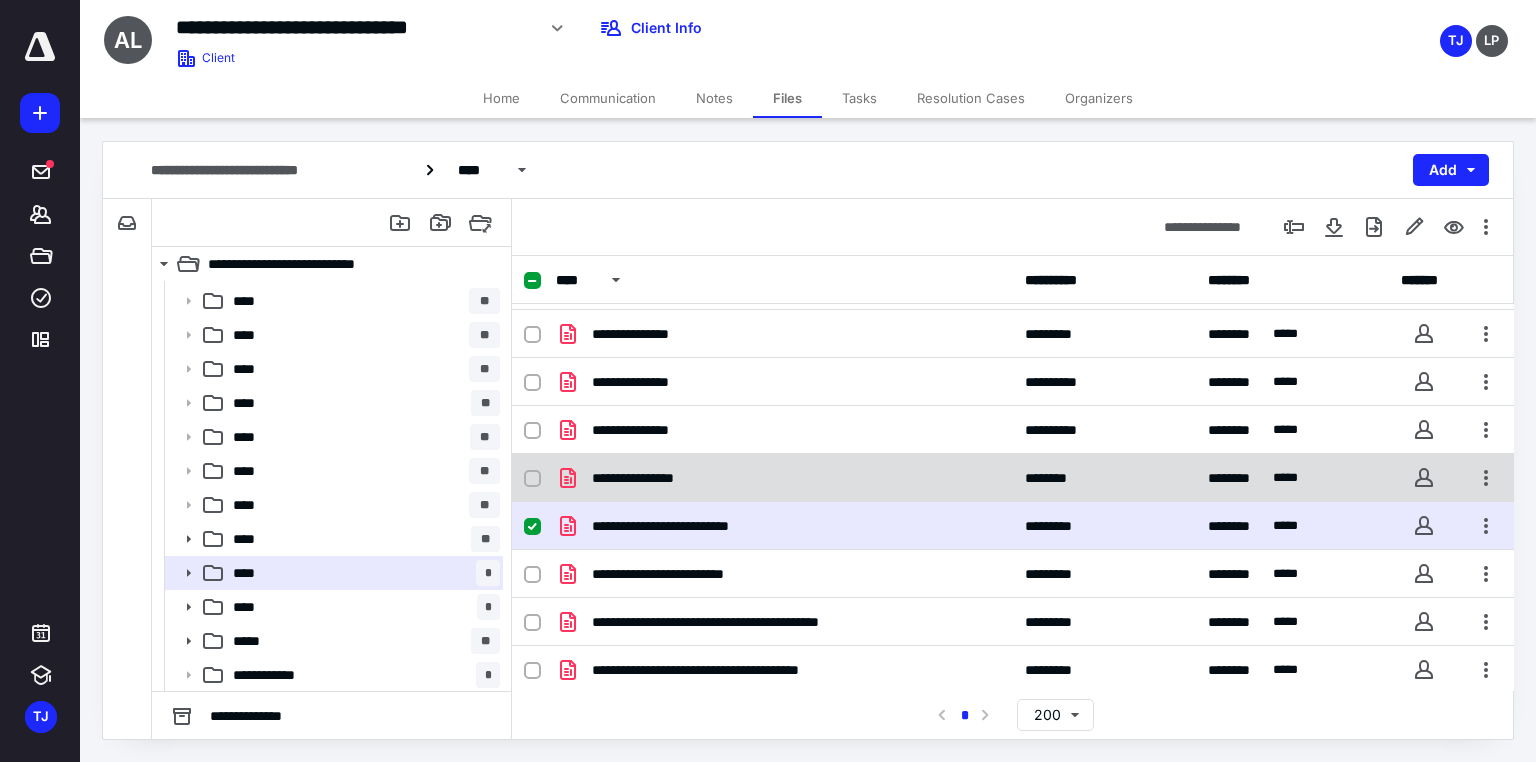 click on "**********" at bounding box center [656, 478] 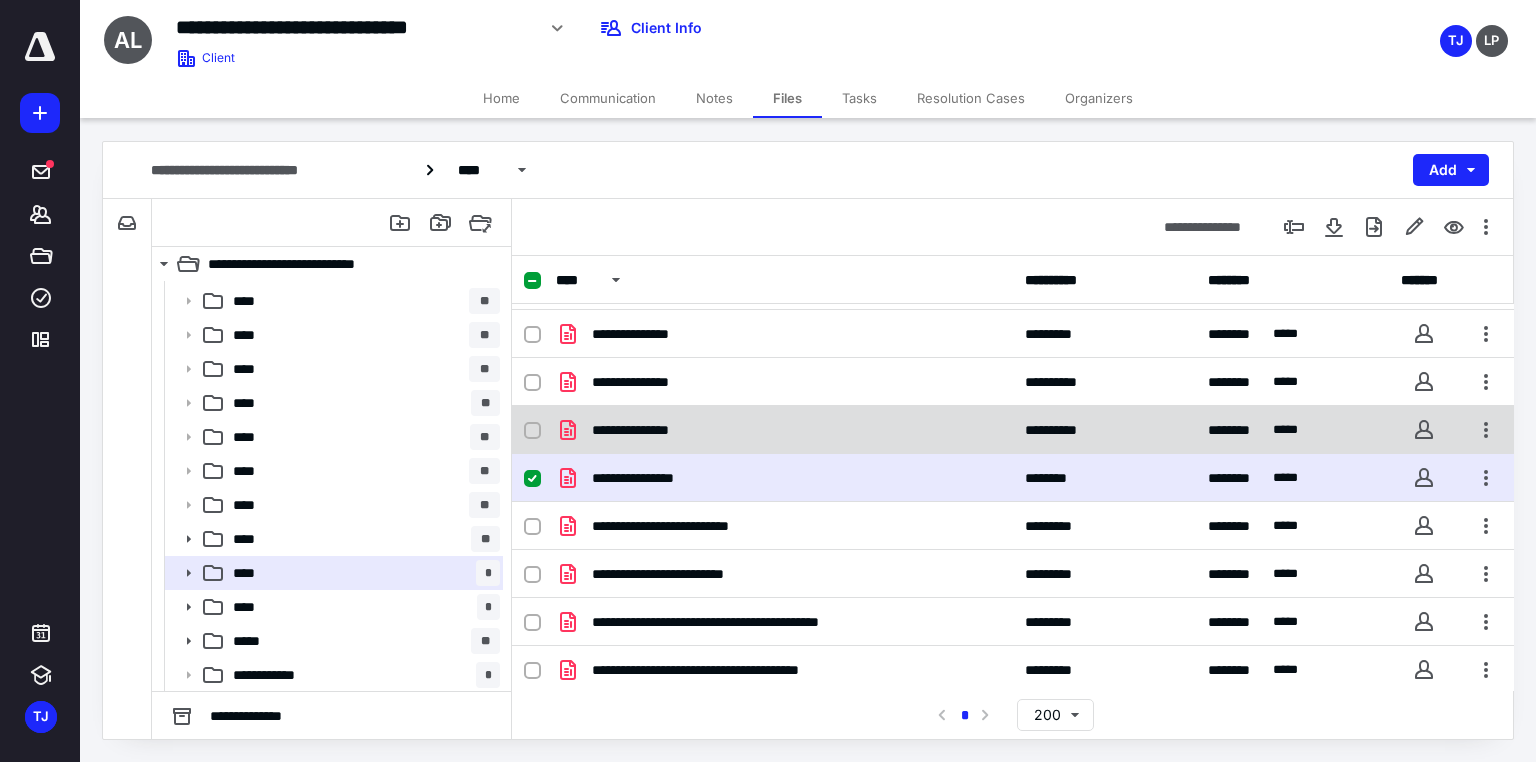 click on "**********" at bounding box center (647, 430) 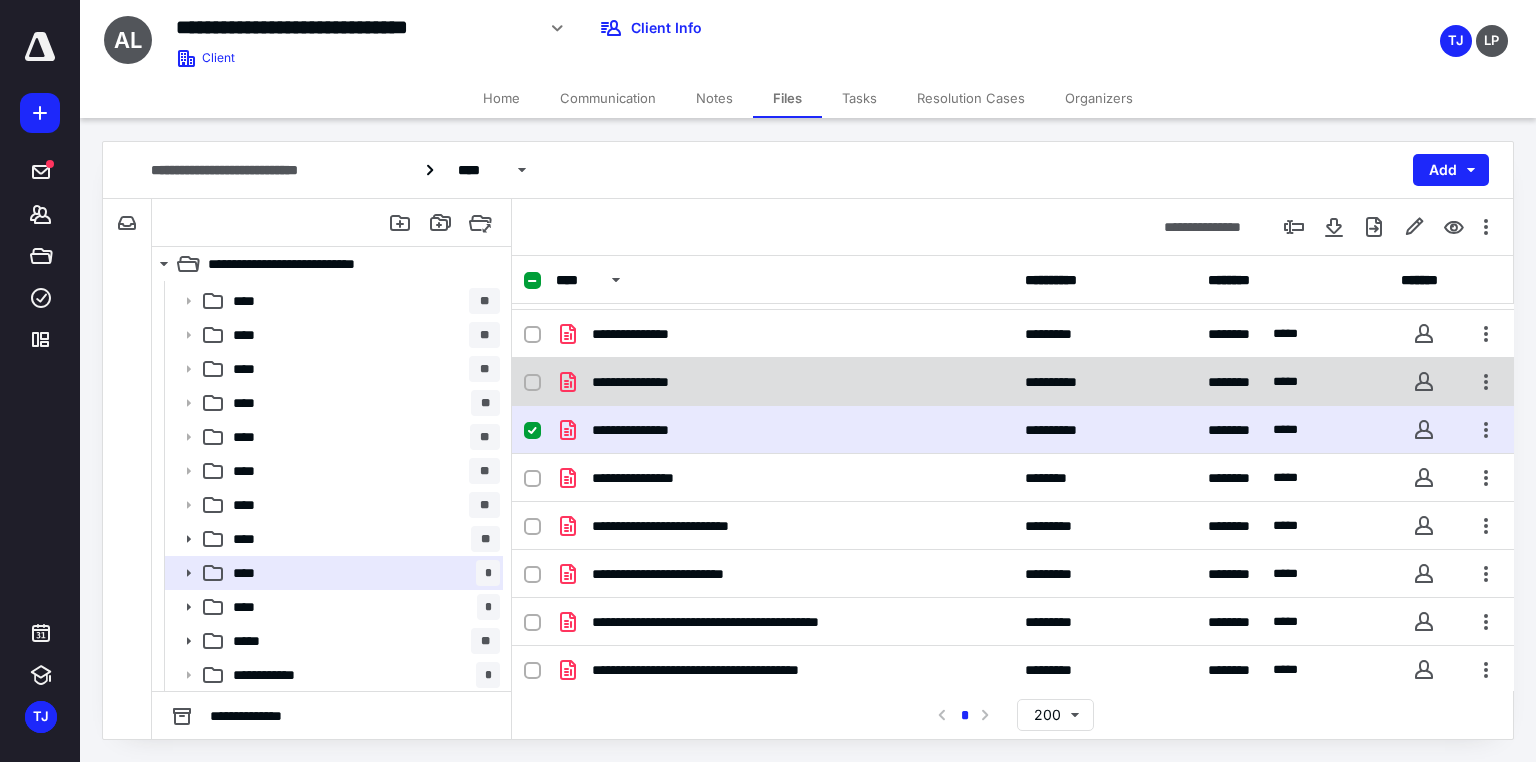 click on "**********" at bounding box center [647, 382] 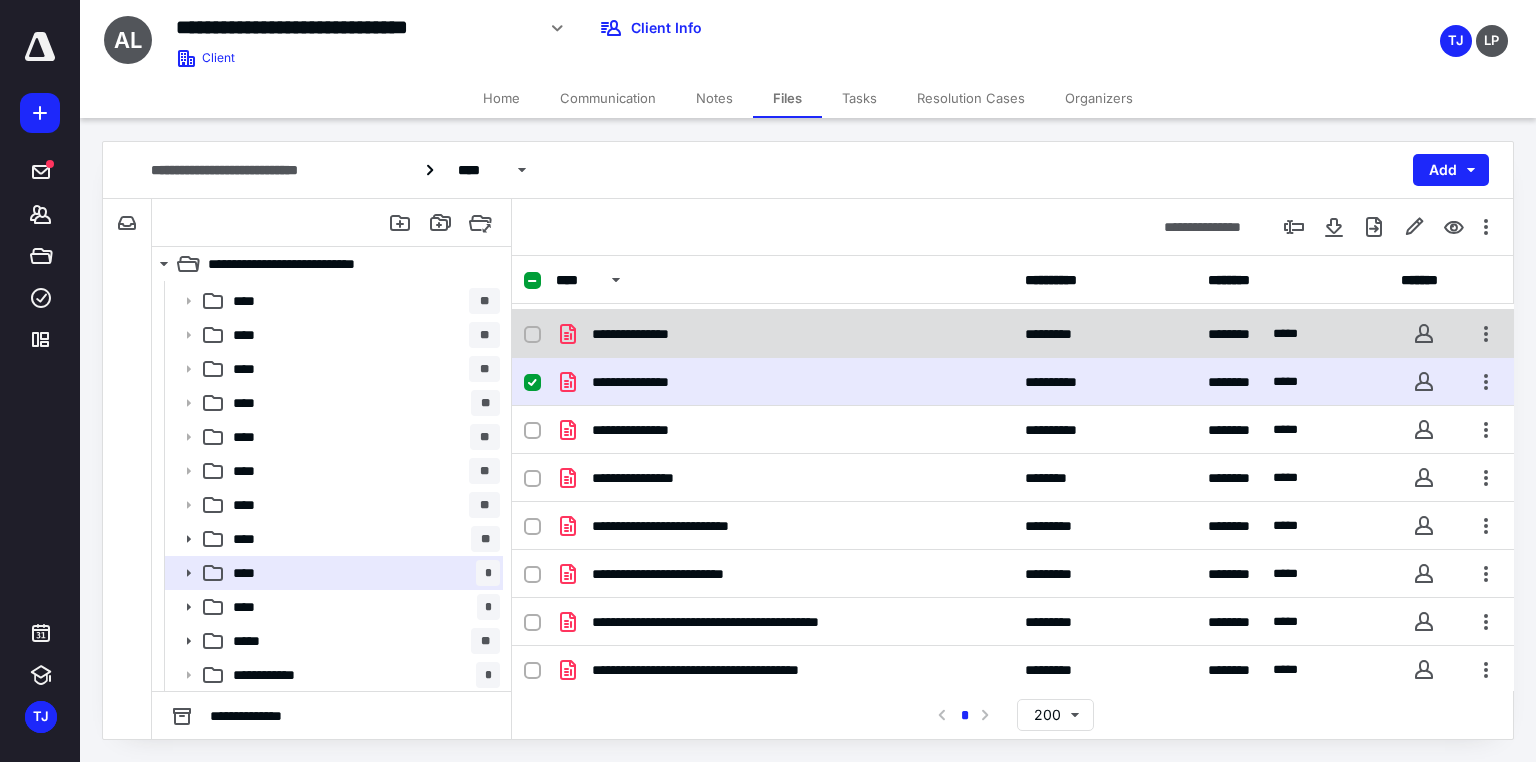click on "**********" at bounding box center (646, 334) 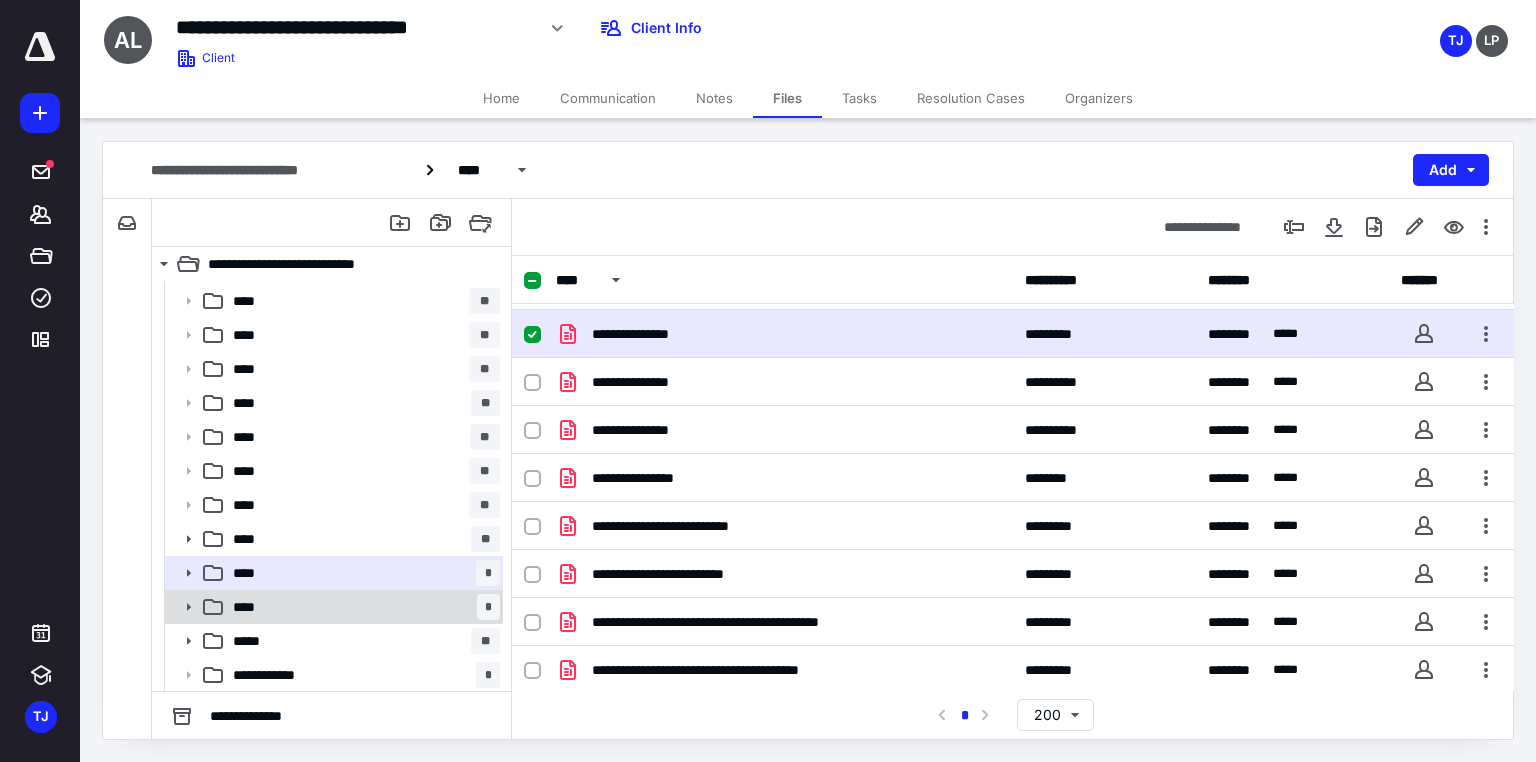 click on "****" at bounding box center (250, 607) 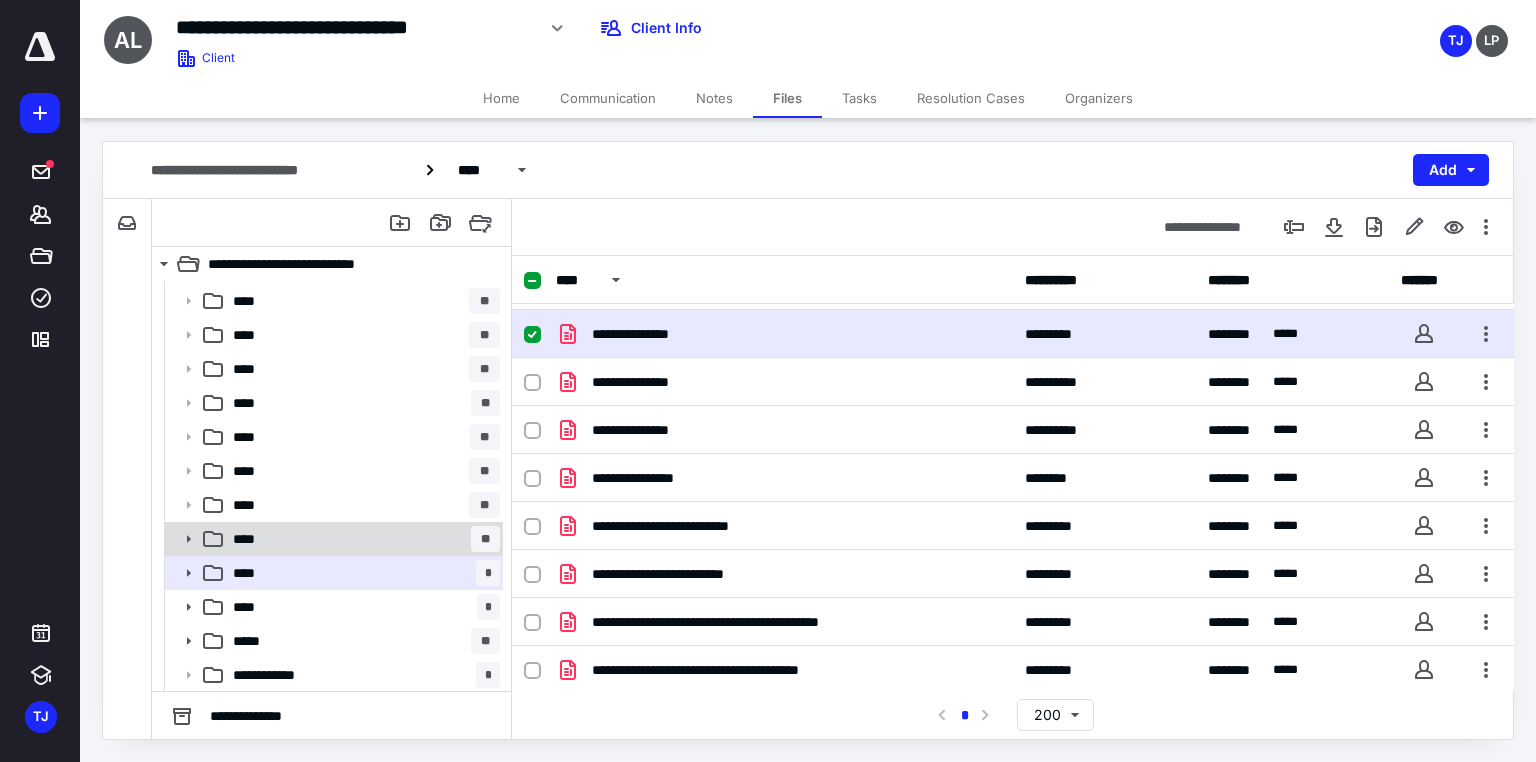 scroll, scrollTop: 0, scrollLeft: 0, axis: both 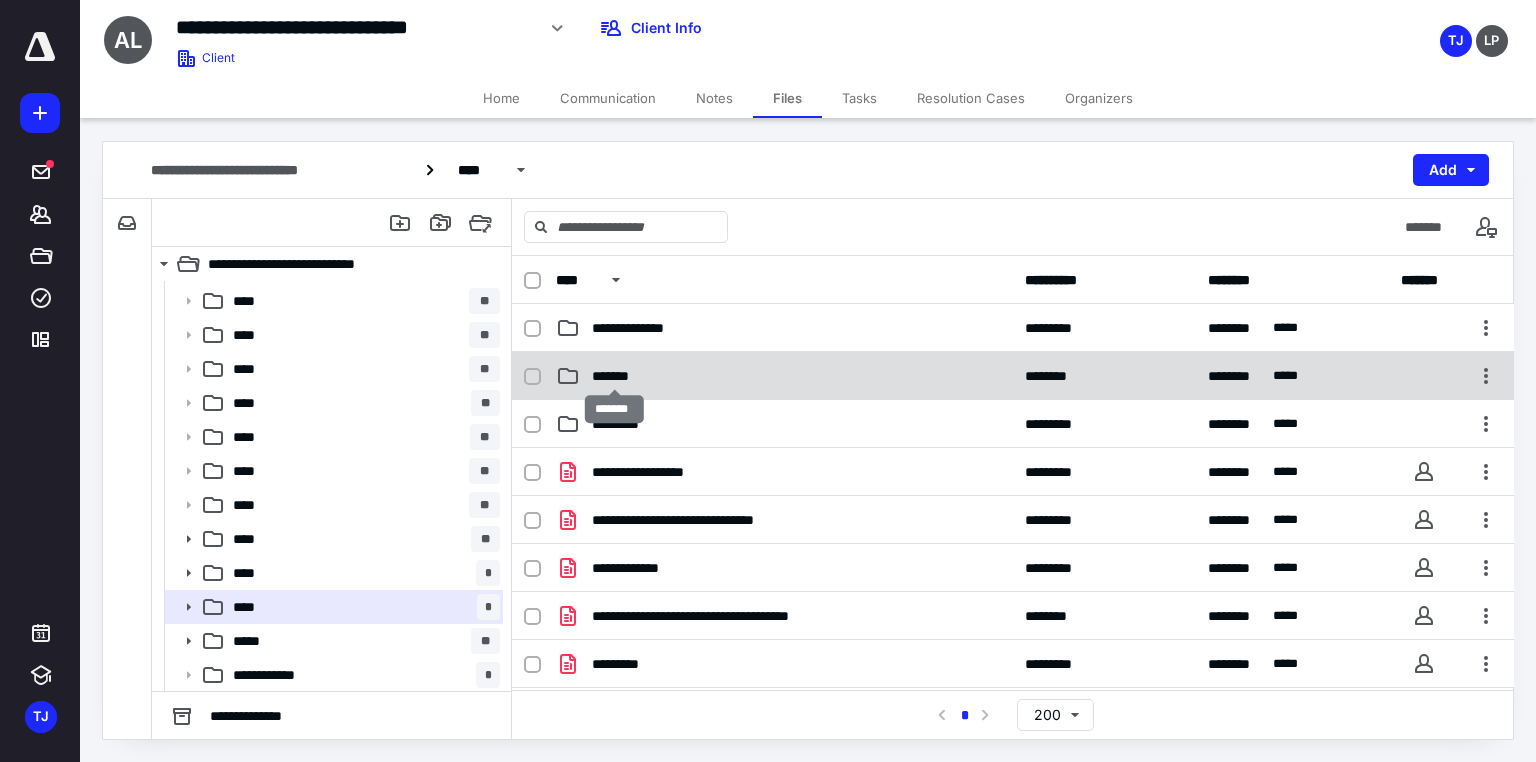 click on "*******" at bounding box center (614, 376) 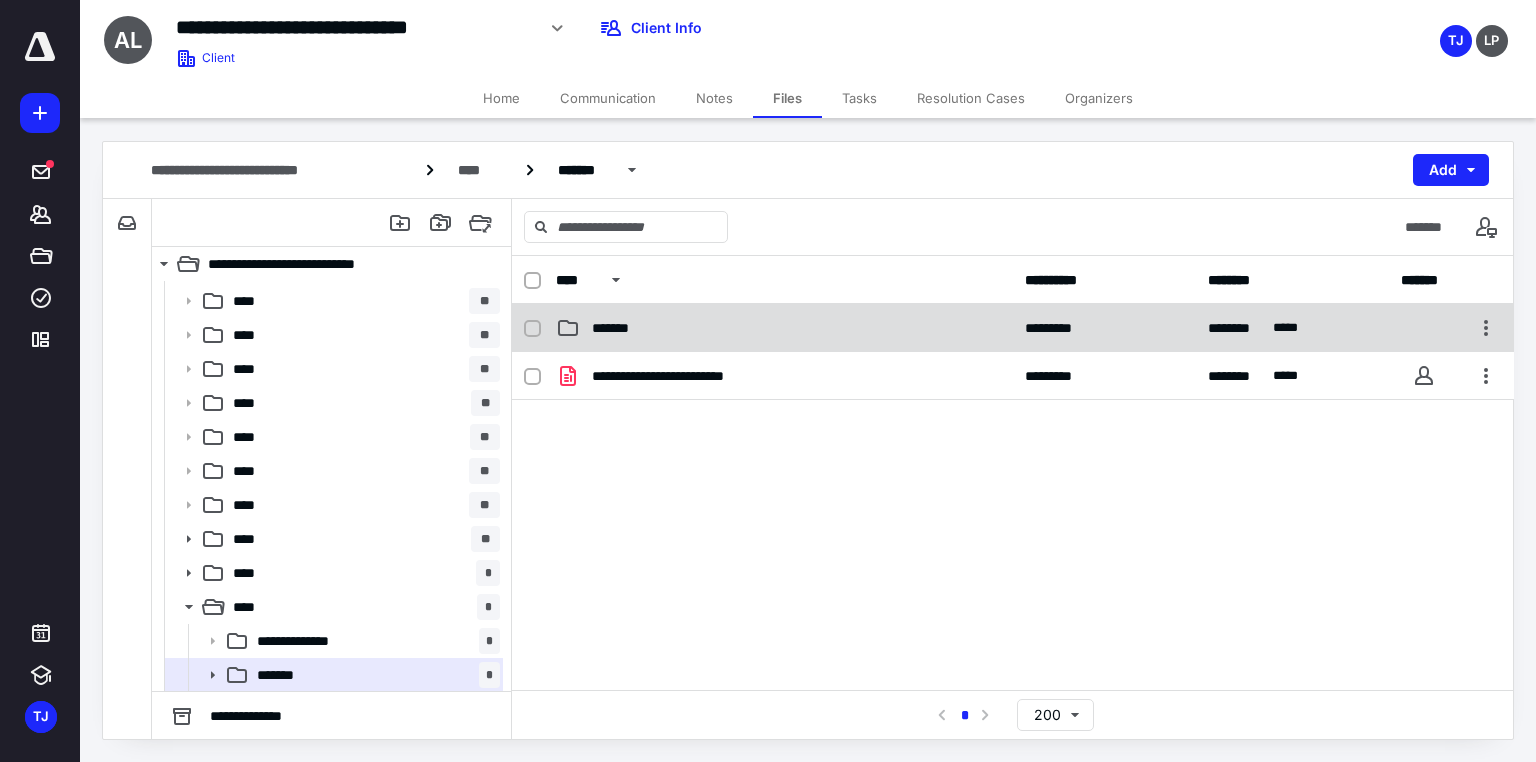 click on "******* ********* ******** ****" at bounding box center [1013, 328] 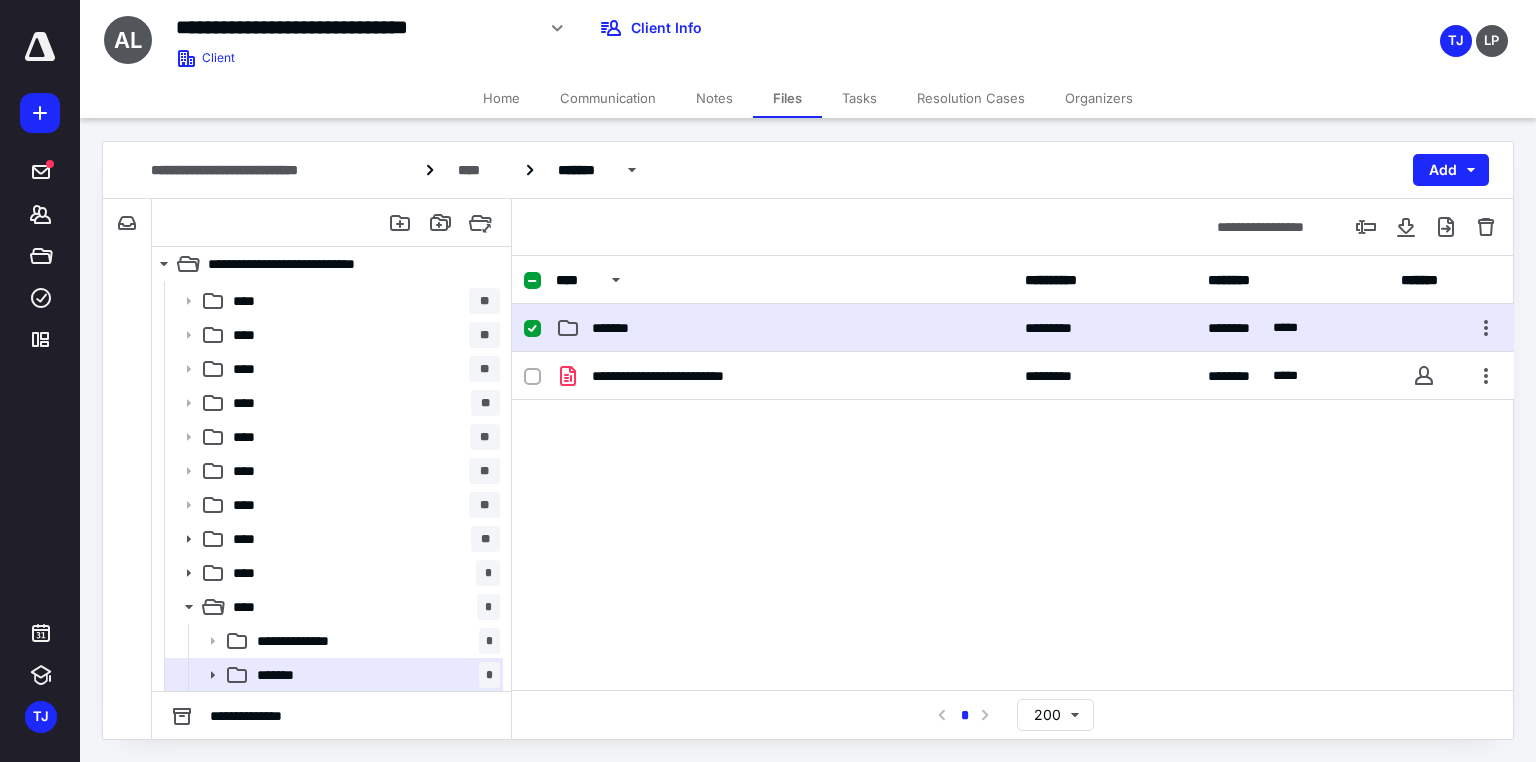click on "******* ********* ******** ****" at bounding box center (1013, 328) 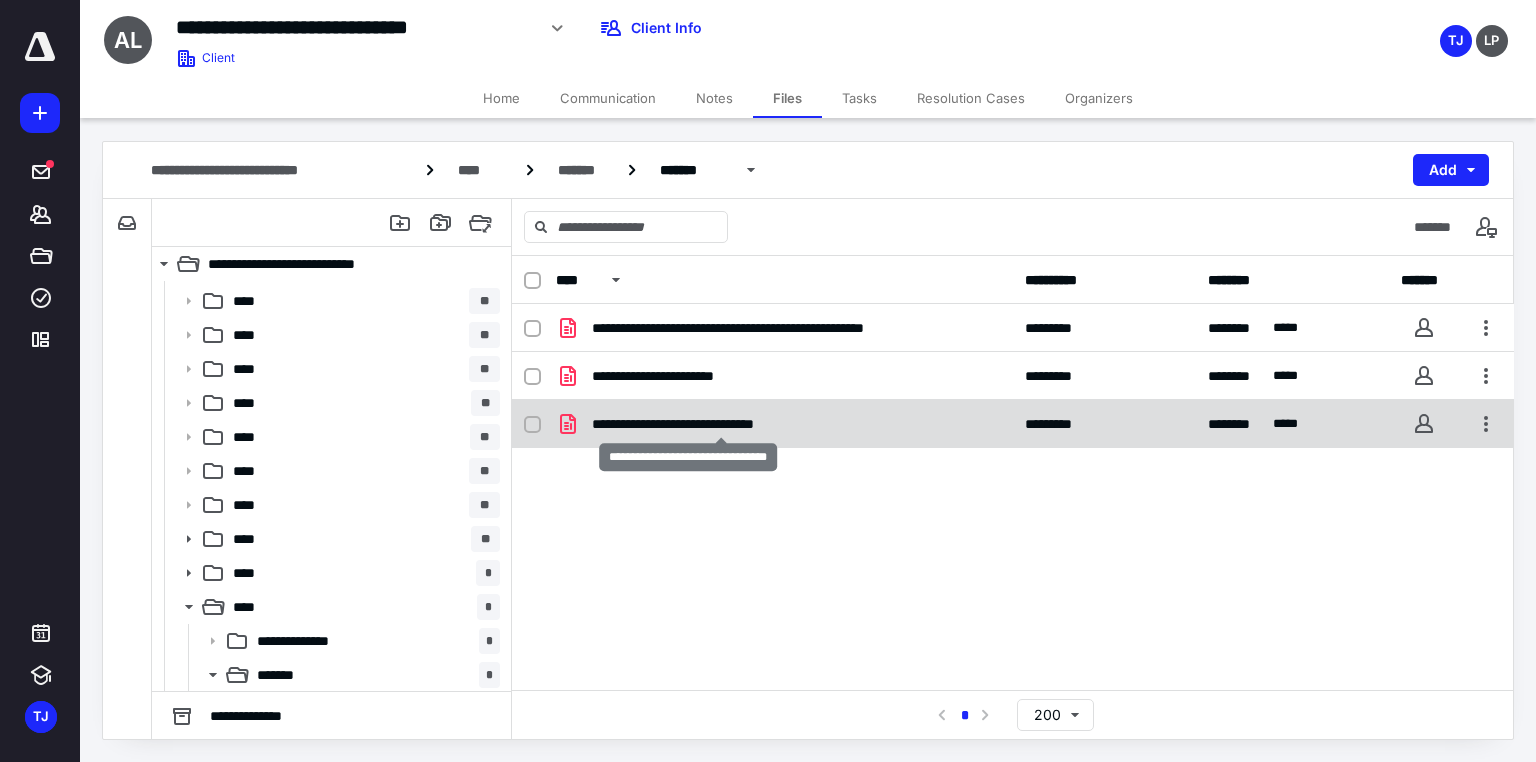 click on "**********" at bounding box center [721, 424] 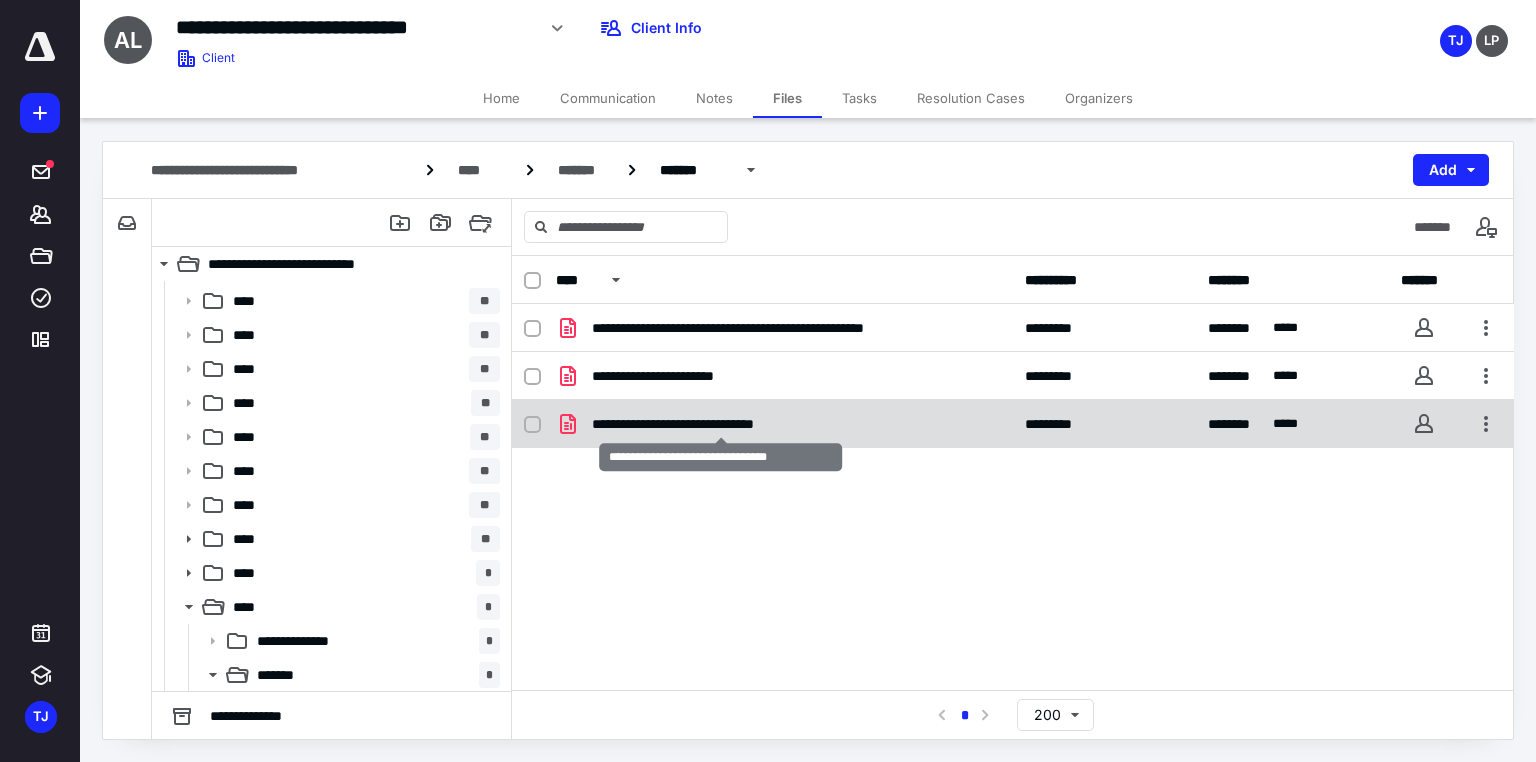 click on "**********" at bounding box center (721, 424) 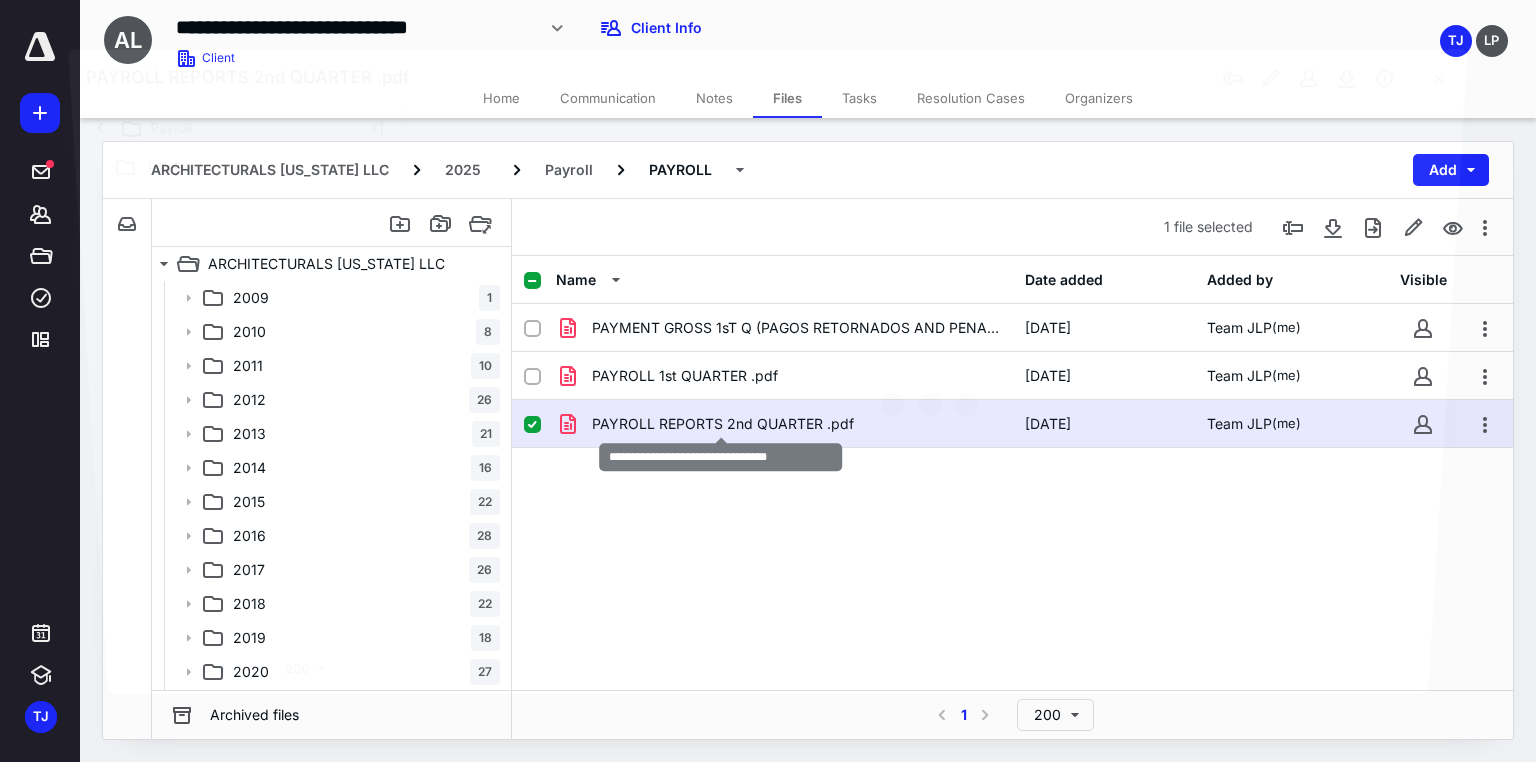 scroll, scrollTop: 235, scrollLeft: 0, axis: vertical 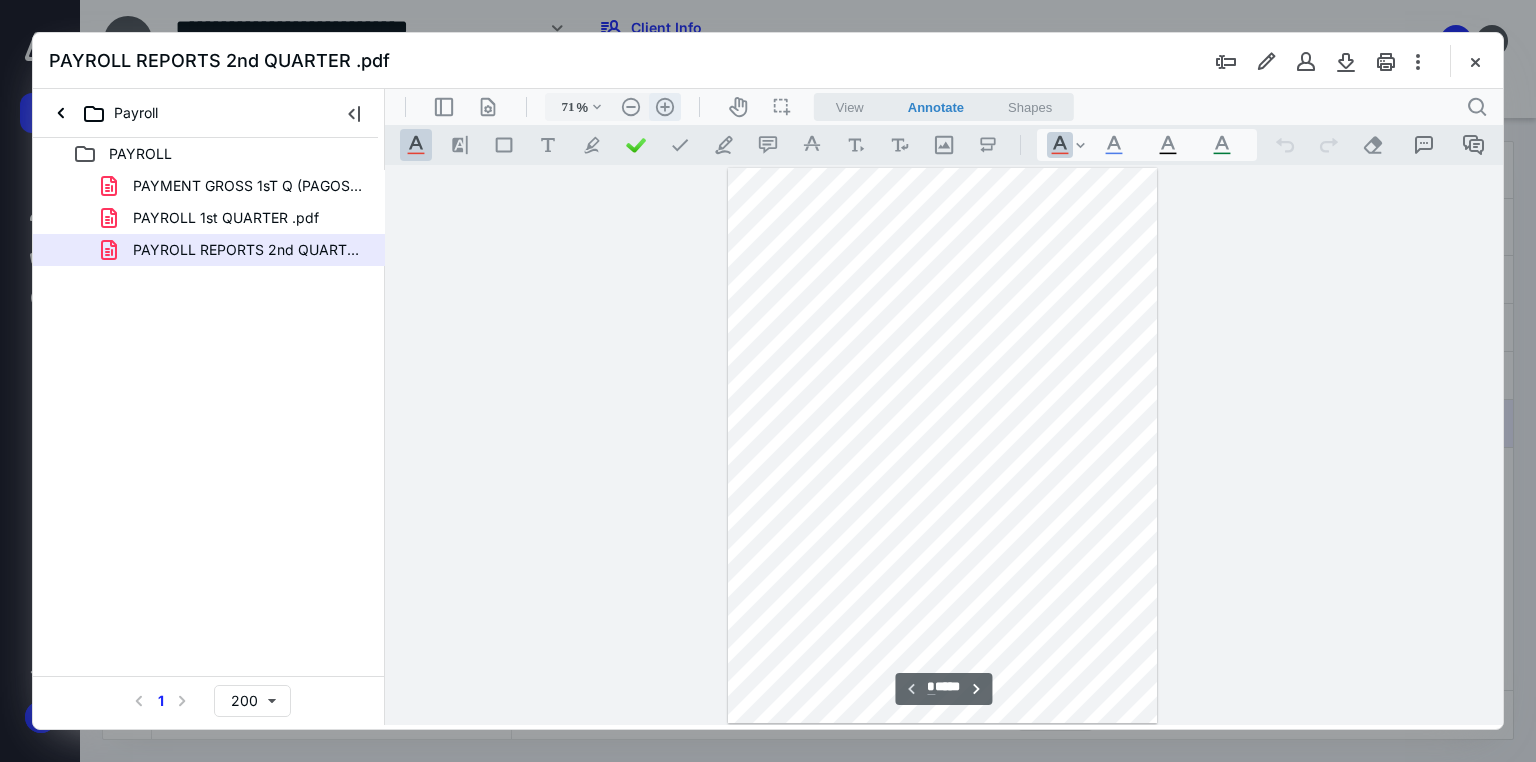 click on ".cls-1{fill:#abb0c4;} icon - header - zoom - in - line" at bounding box center [665, 107] 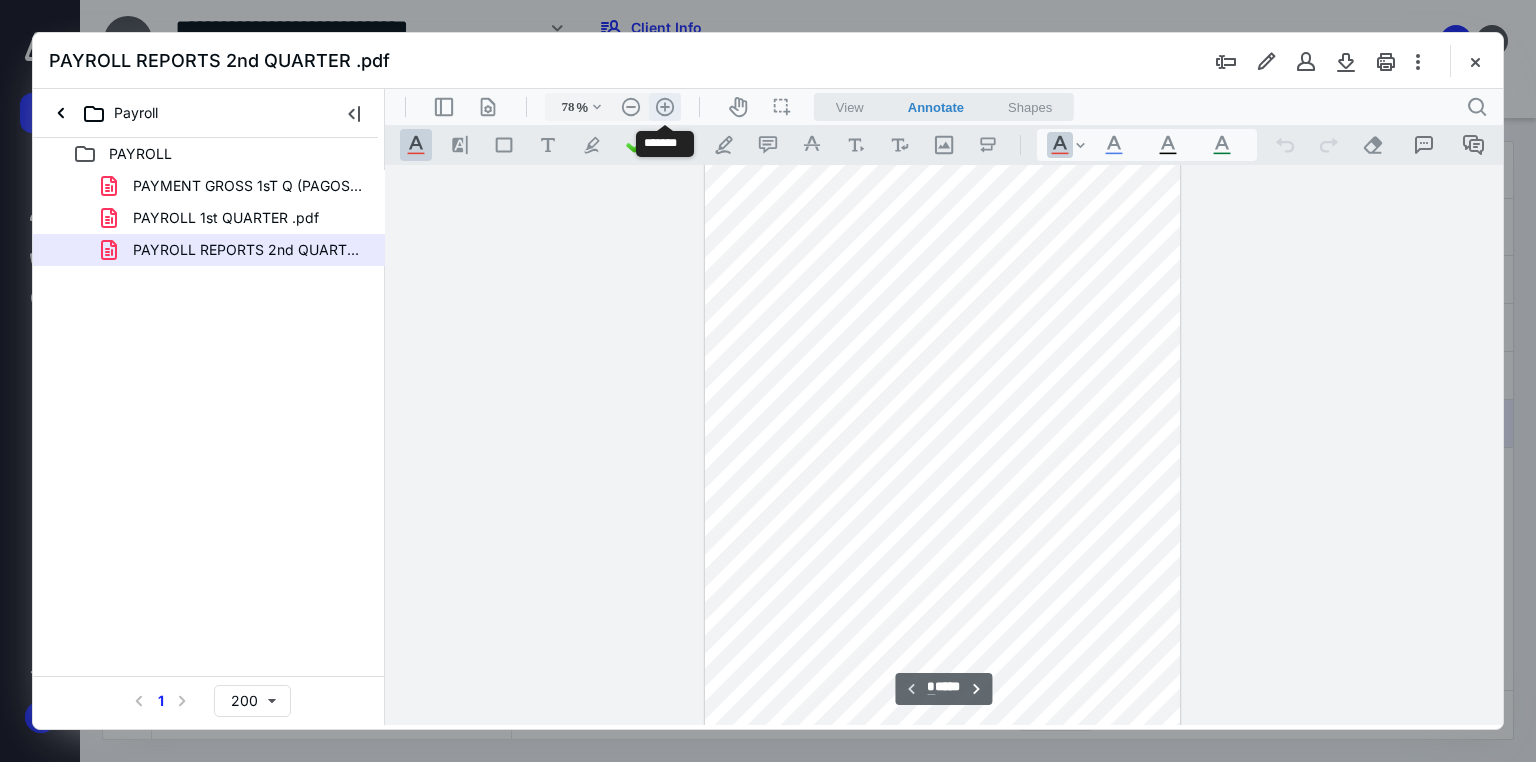 click on ".cls-1{fill:#abb0c4;} icon - header - zoom - in - line" at bounding box center (665, 107) 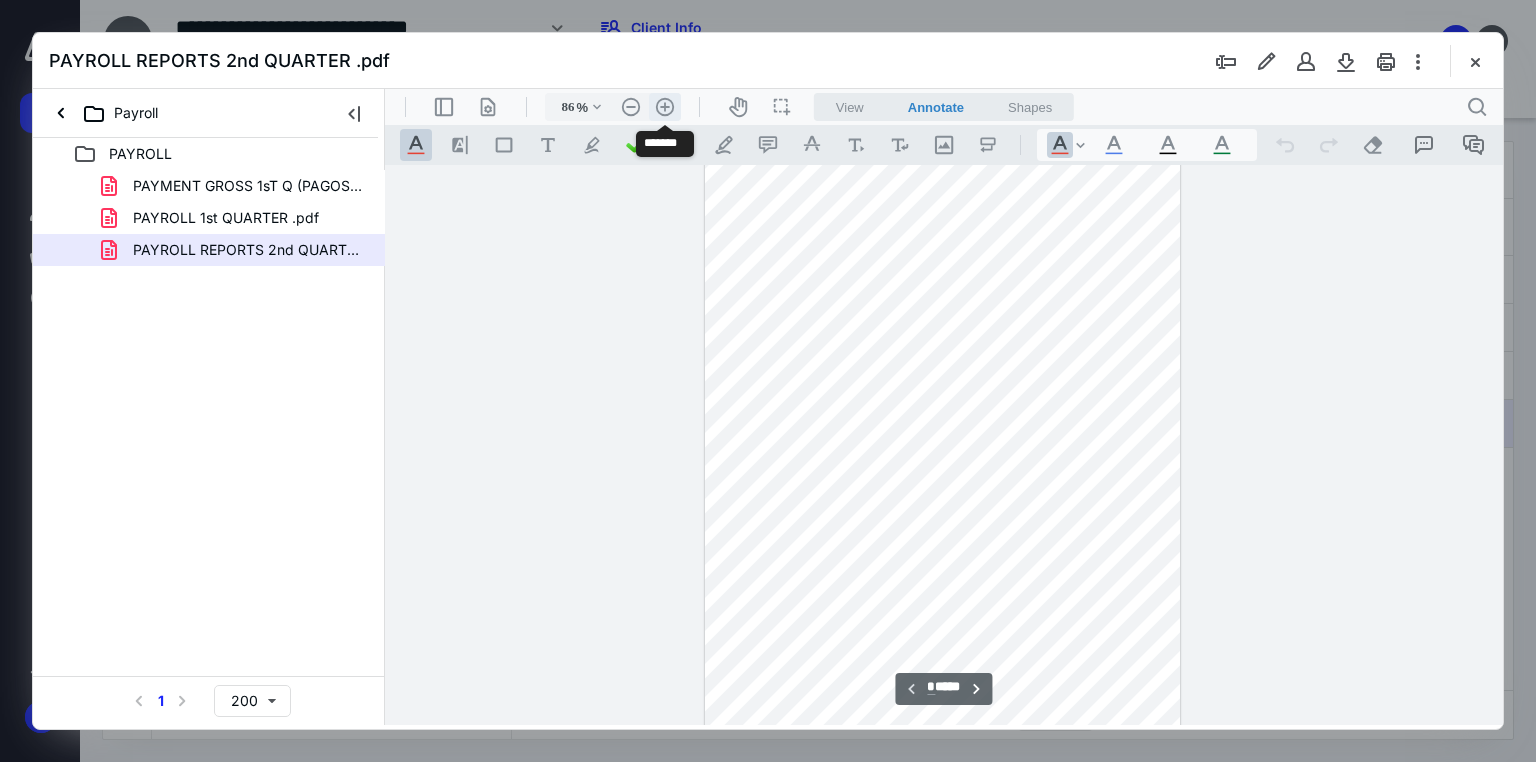 click on ".cls-1{fill:#abb0c4;} icon - header - zoom - in - line" at bounding box center (665, 107) 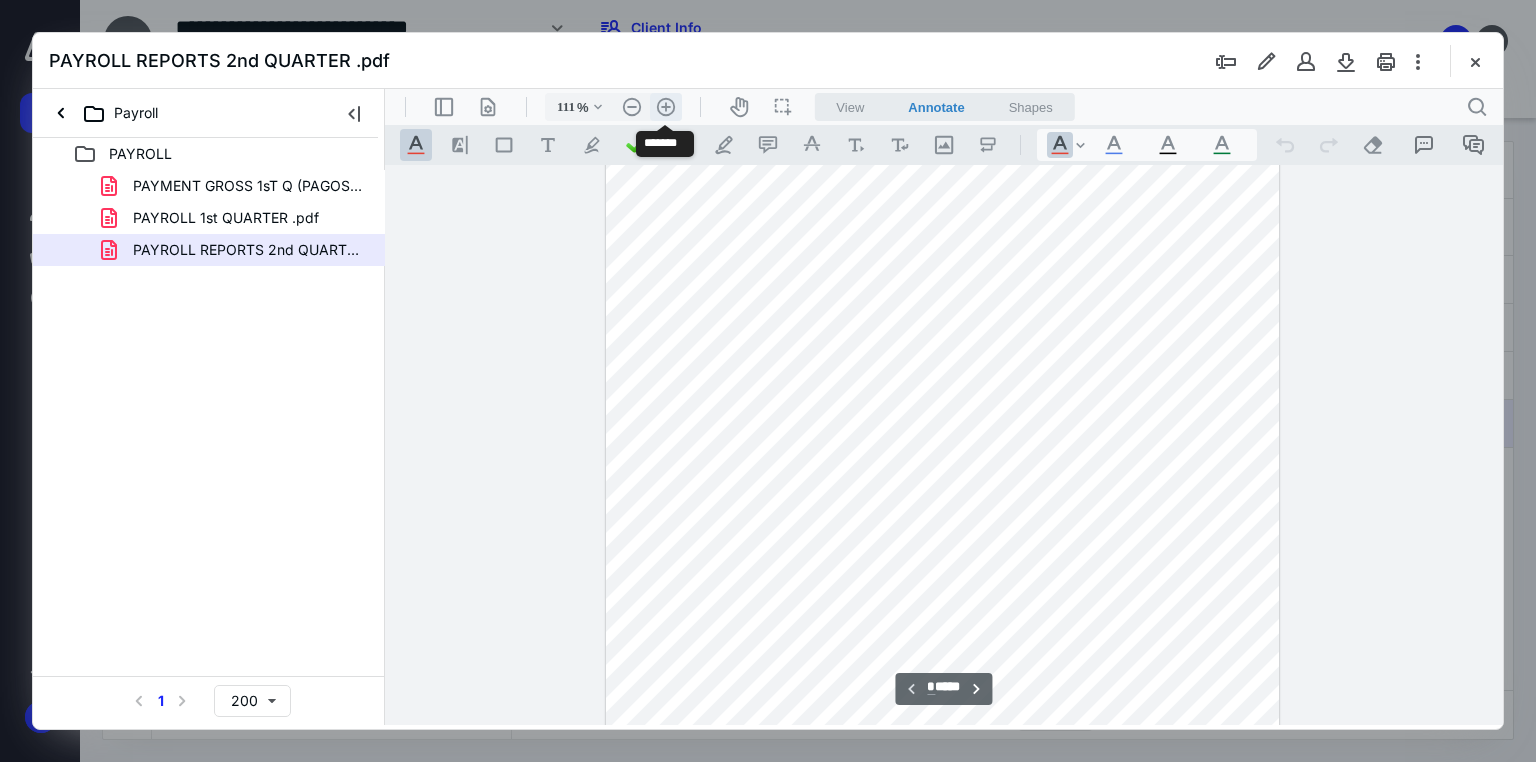 click on ".cls-1{fill:#abb0c4;} icon - header - zoom - in - line" at bounding box center [666, 107] 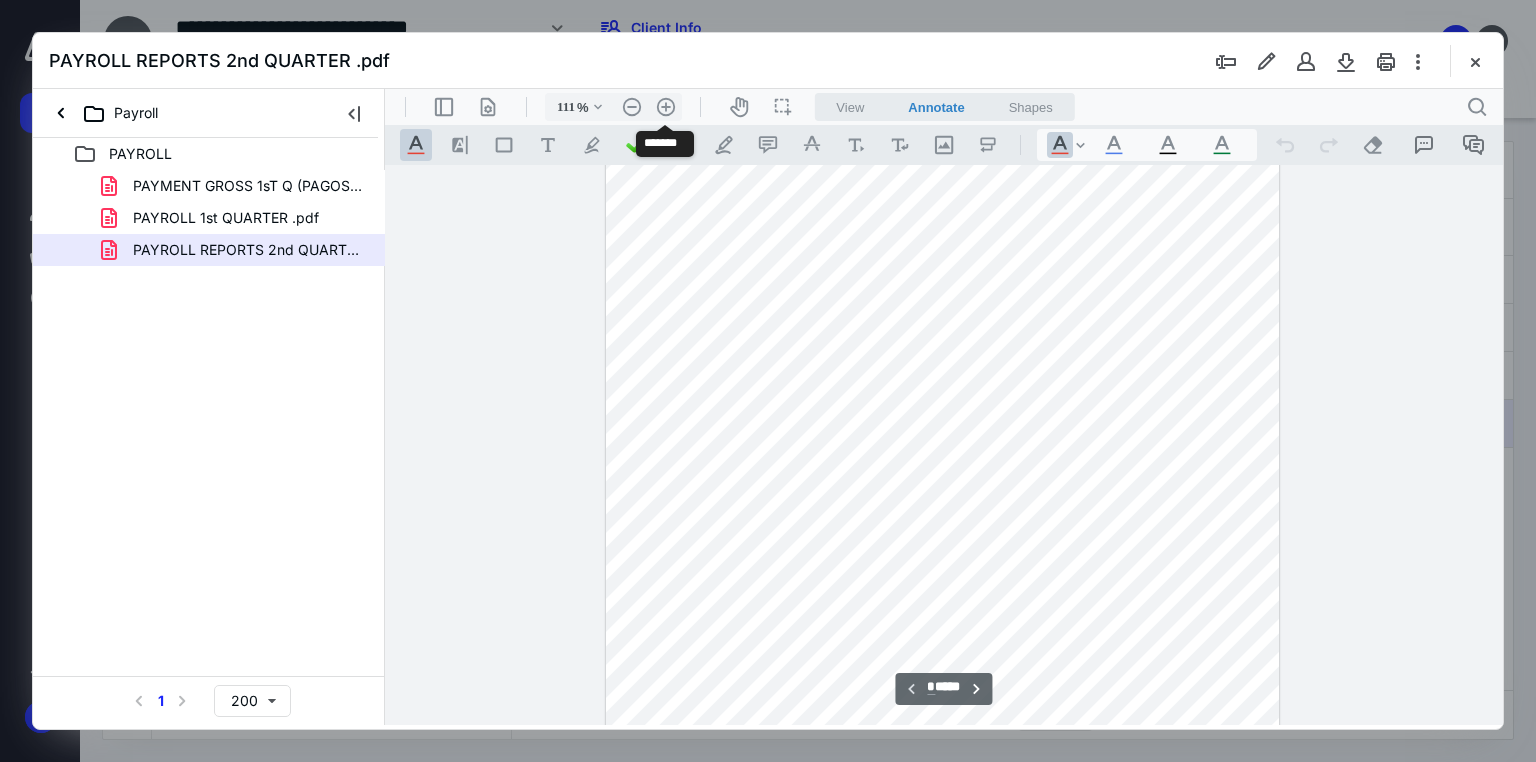 type on "136" 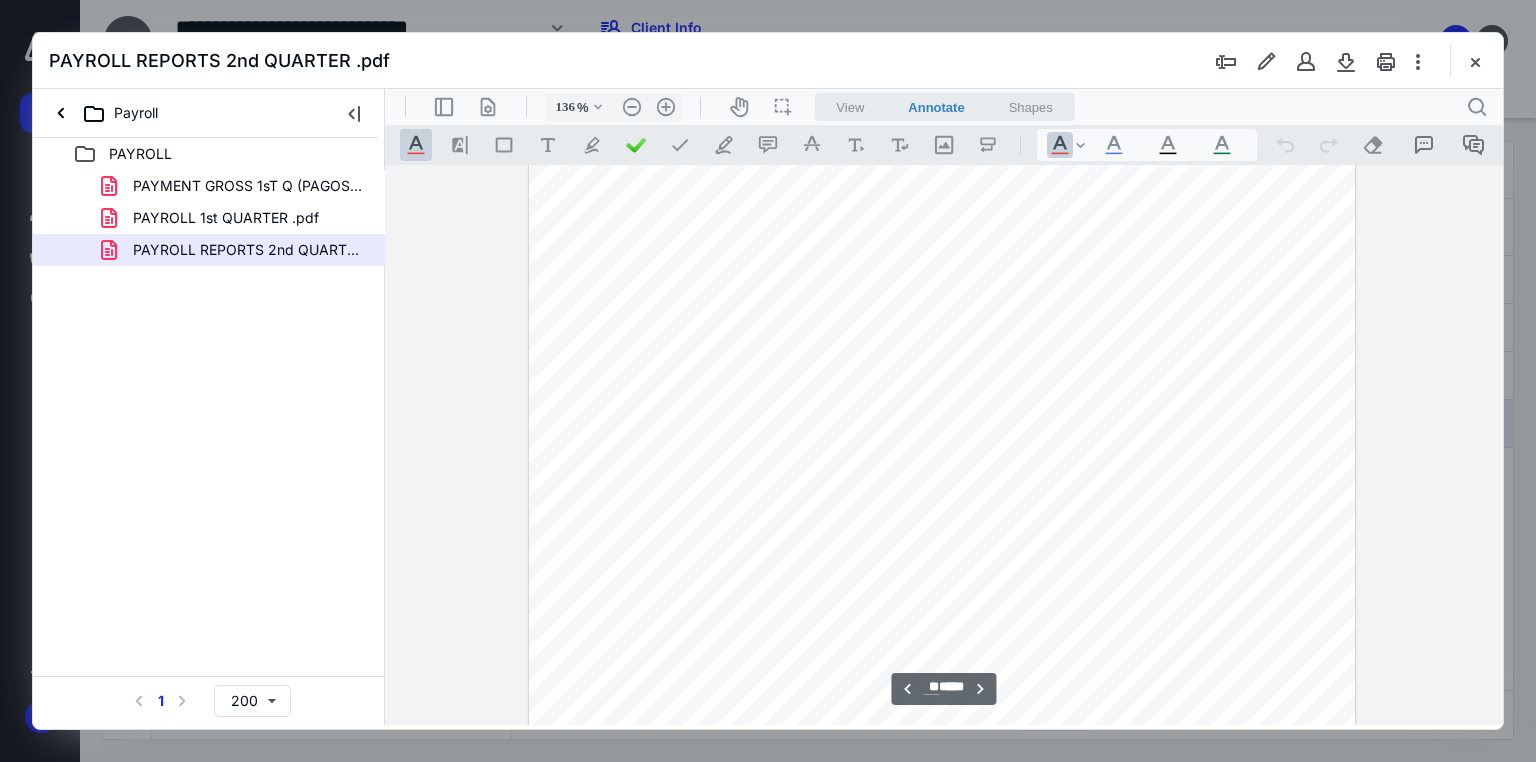 scroll, scrollTop: 15344, scrollLeft: 0, axis: vertical 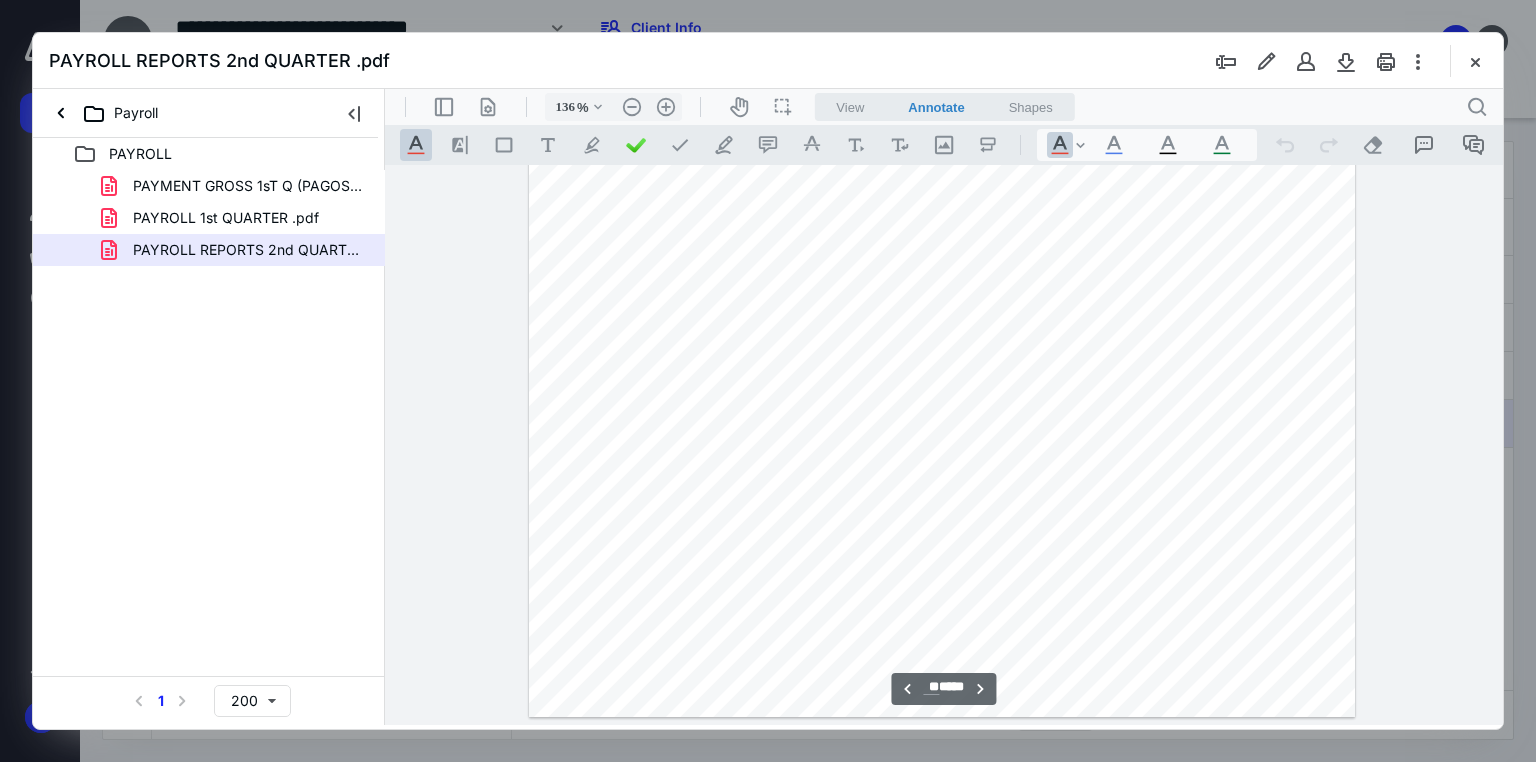 type on "**" 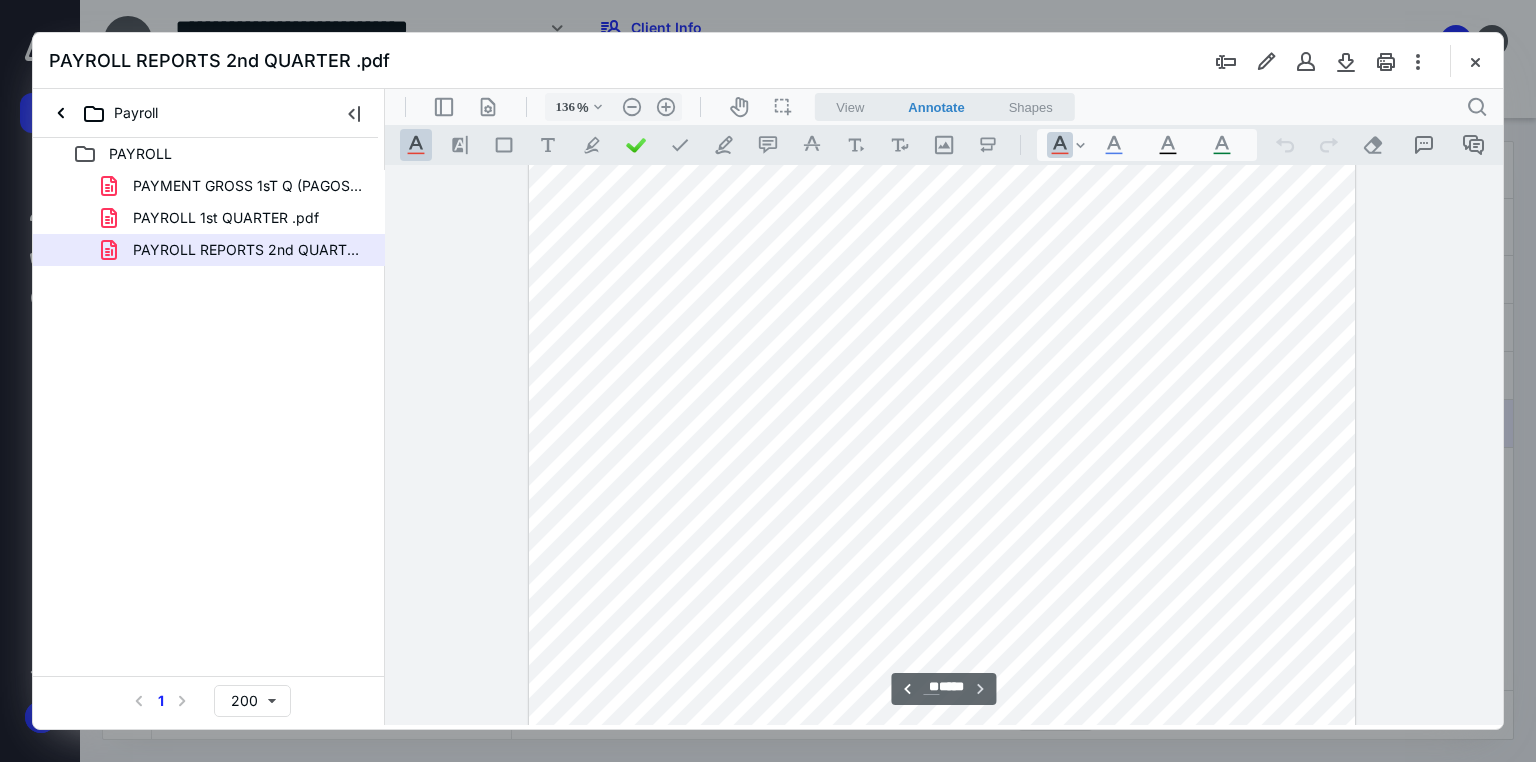 scroll, scrollTop: 25359, scrollLeft: 0, axis: vertical 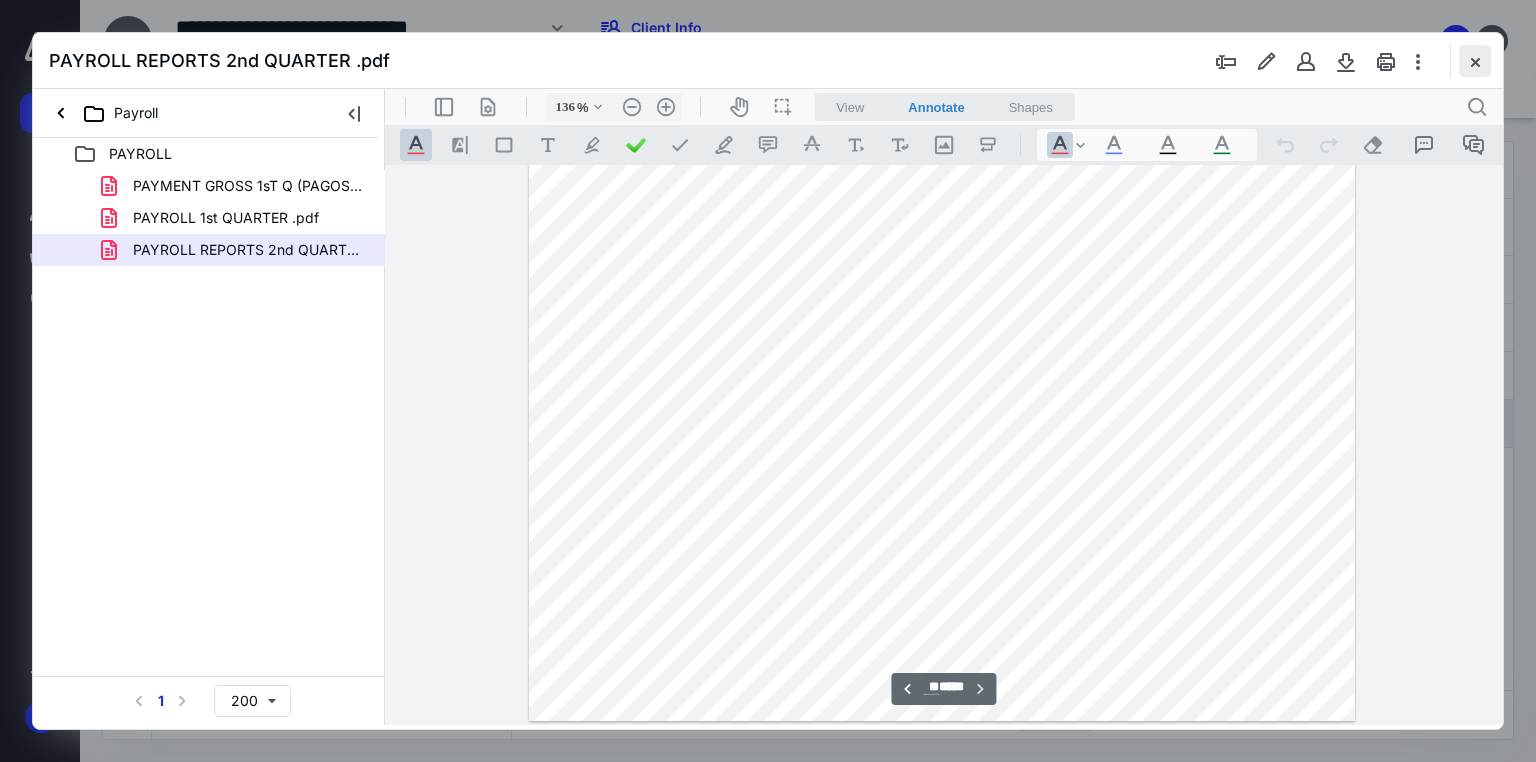 click at bounding box center (1475, 61) 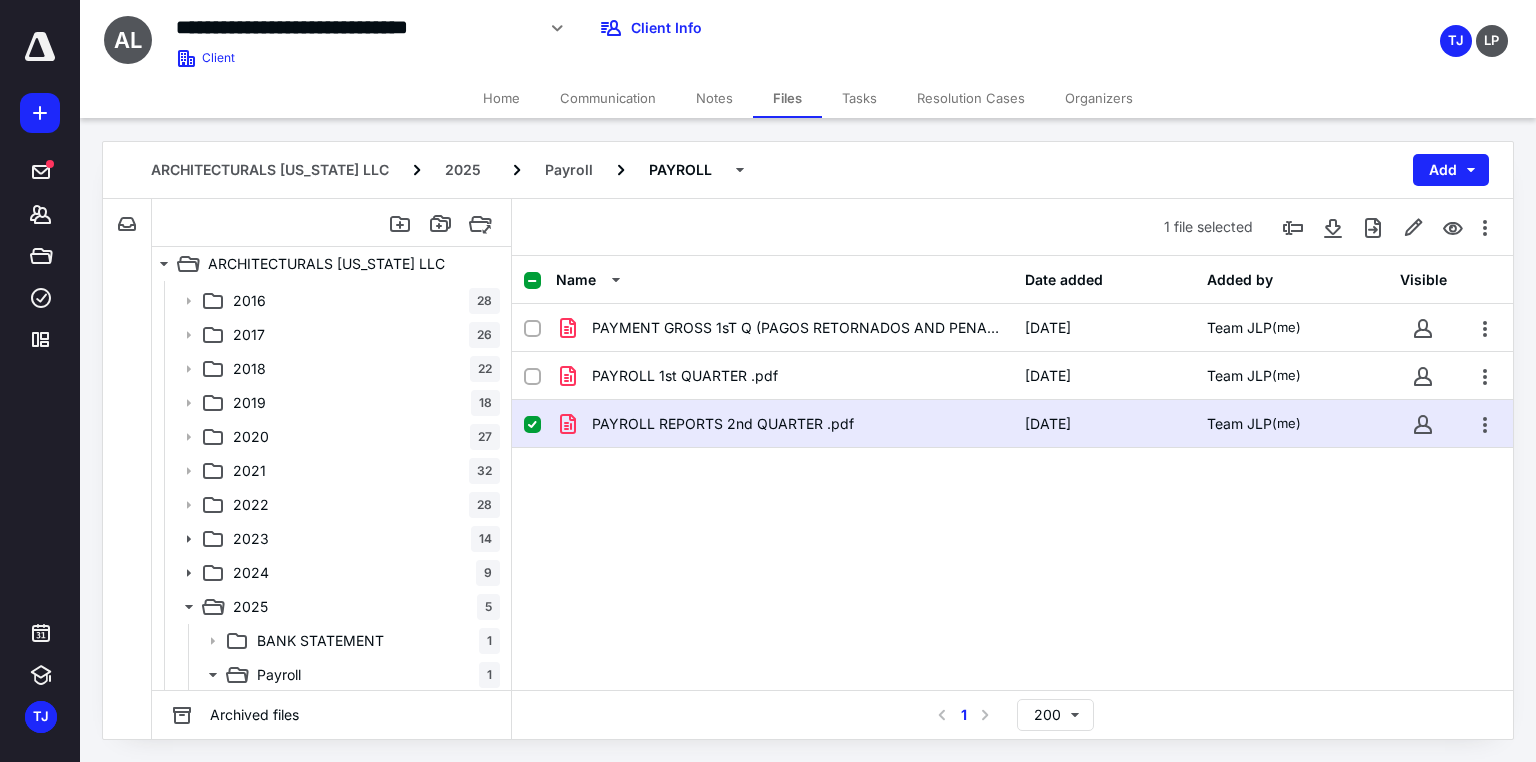 click on "PAYMENT GROSS 1sT Q (PAGOS RETORNADOS AND PENALTY).pdf [DATE] Team JLP  (me) PAYROLL 1st QUARTER .pdf [DATE] Team JLP  (me) PAYROLL REPORTS 2nd QUARTER .pdf [DATE] Team JLP  (me)" at bounding box center [1012, 454] 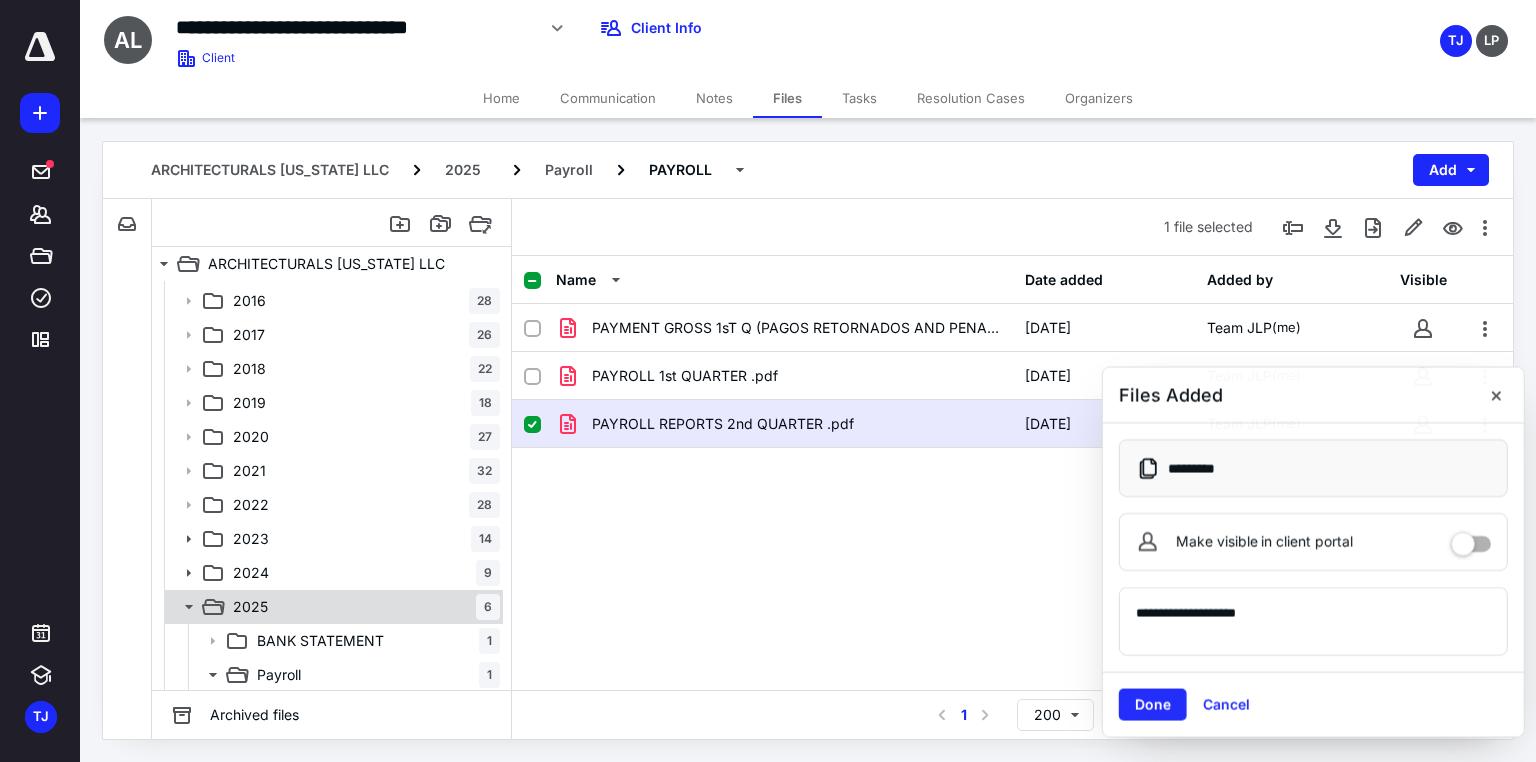 drag, startPoint x: 268, startPoint y: 600, endPoint x: 472, endPoint y: 540, distance: 212.64055 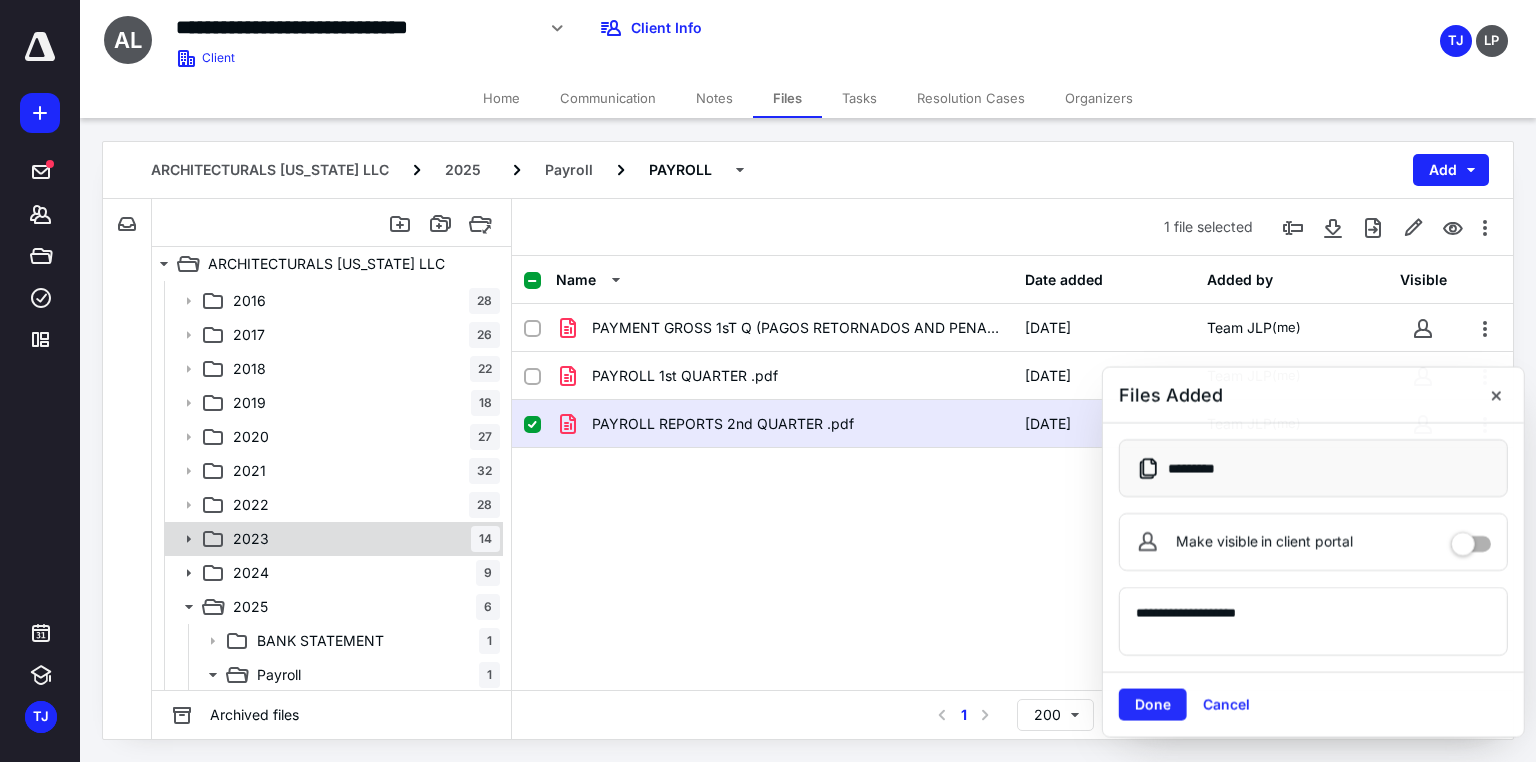 click on "2025 6" at bounding box center (362, 607) 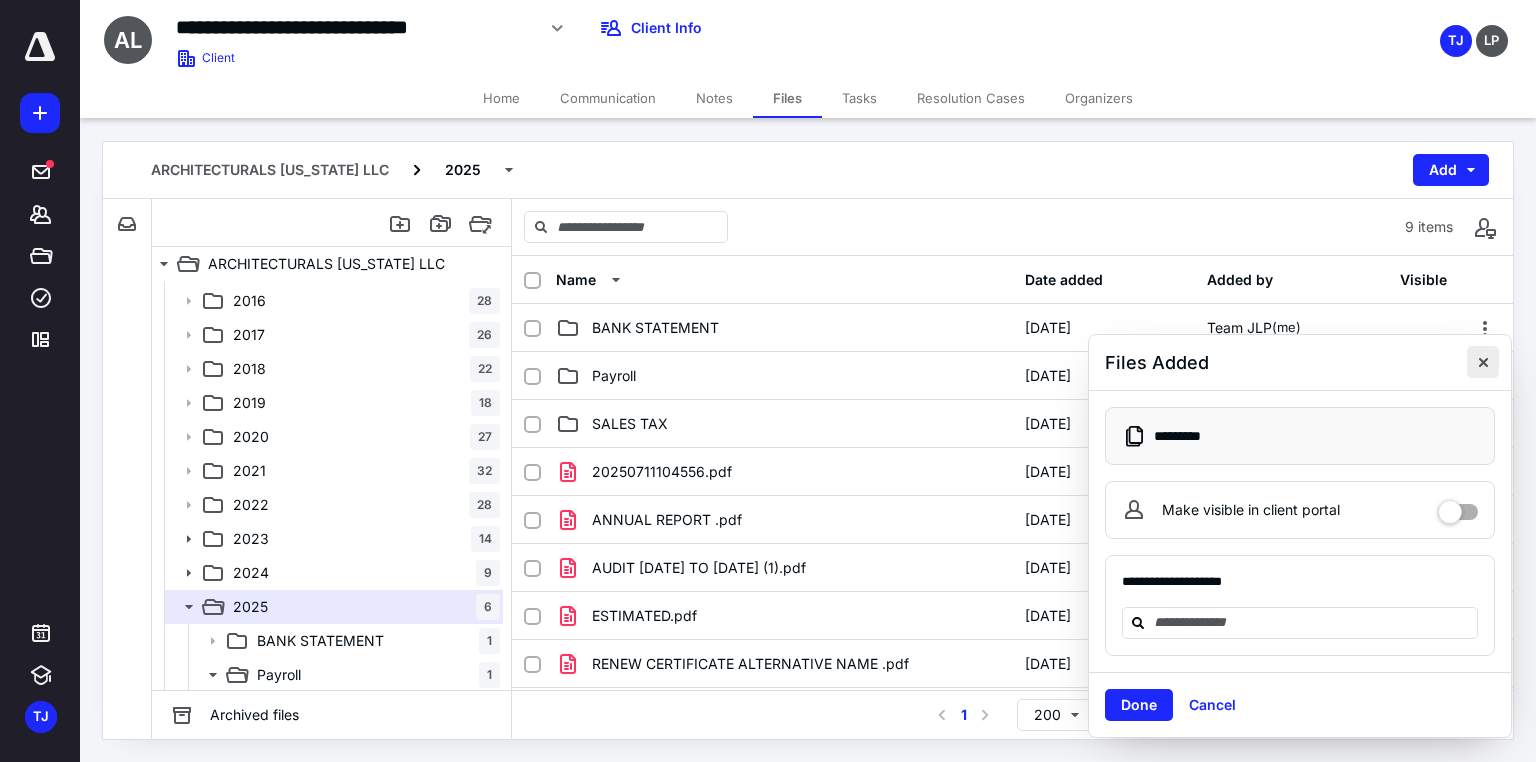 click at bounding box center (1483, 362) 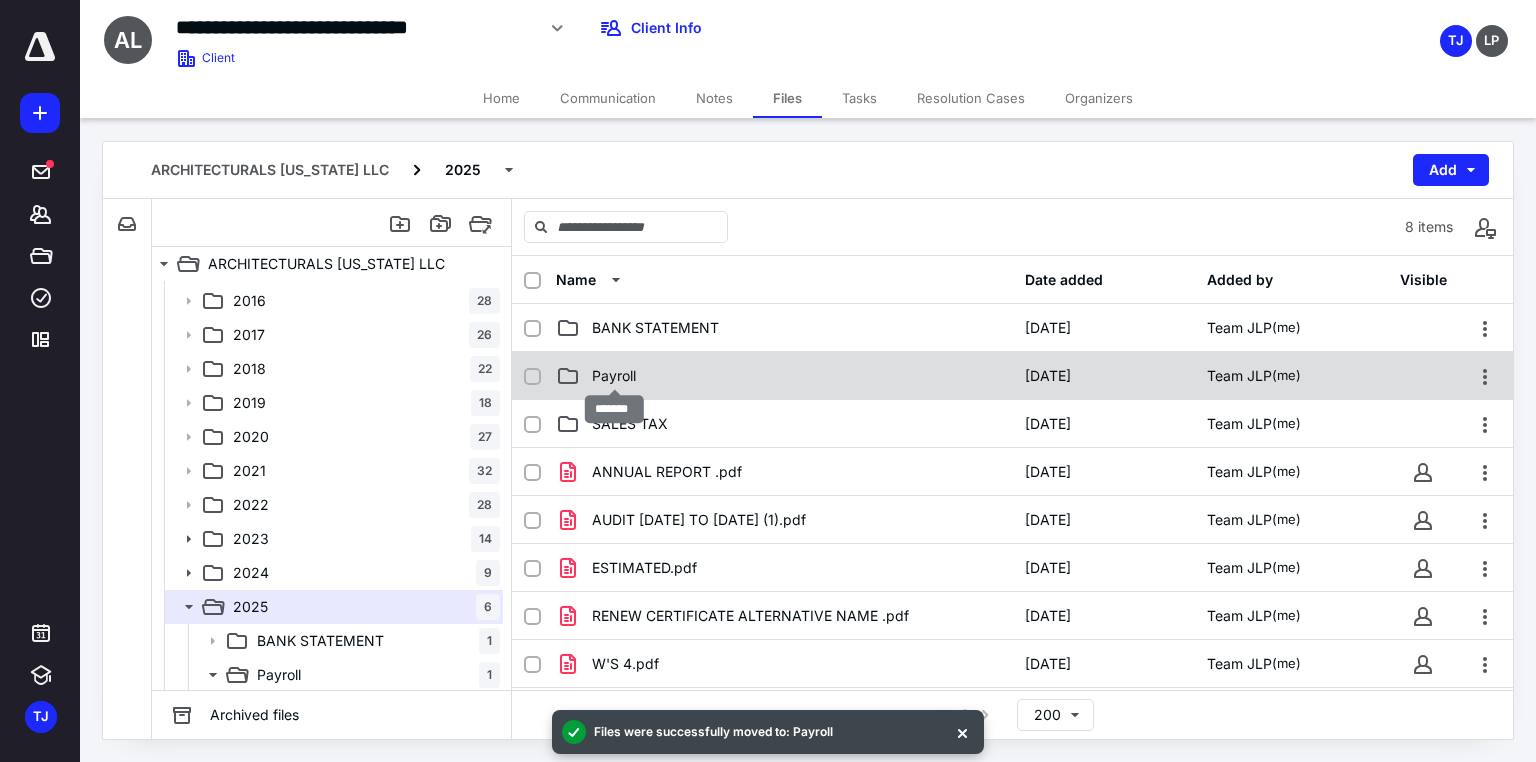 click on "Payroll" at bounding box center [614, 376] 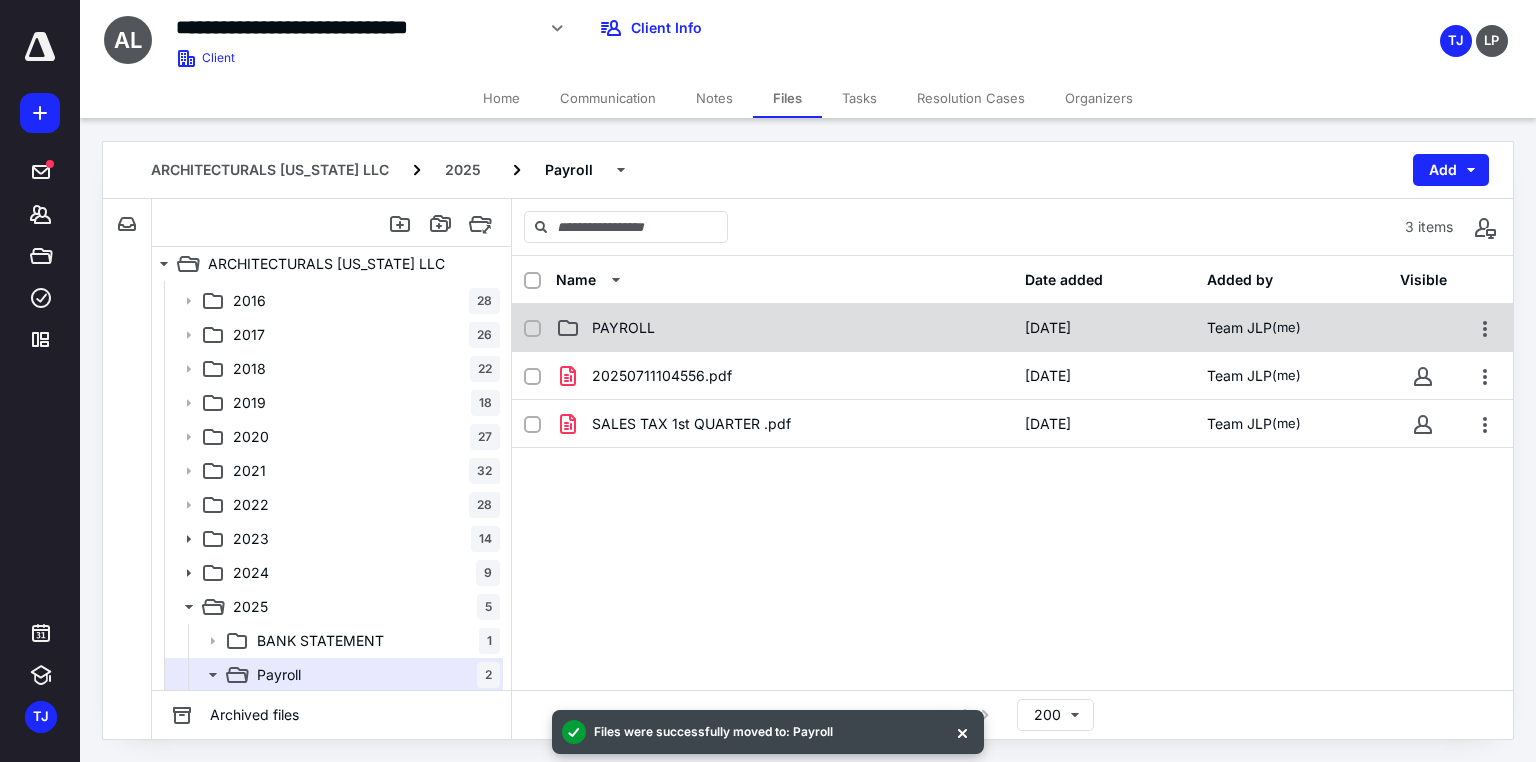 click on "PAYROLL" at bounding box center [784, 328] 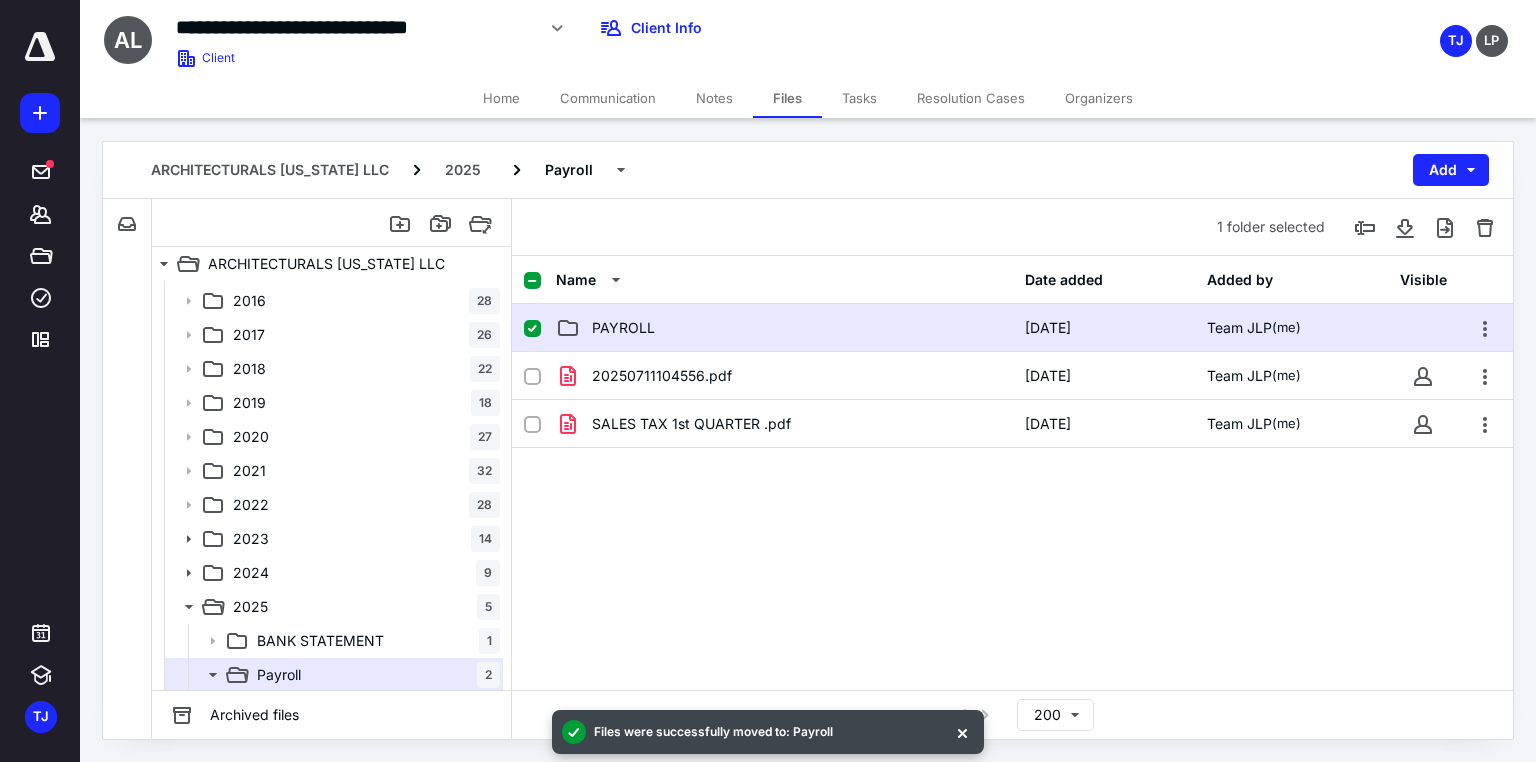 click on "PAYROLL" at bounding box center [784, 328] 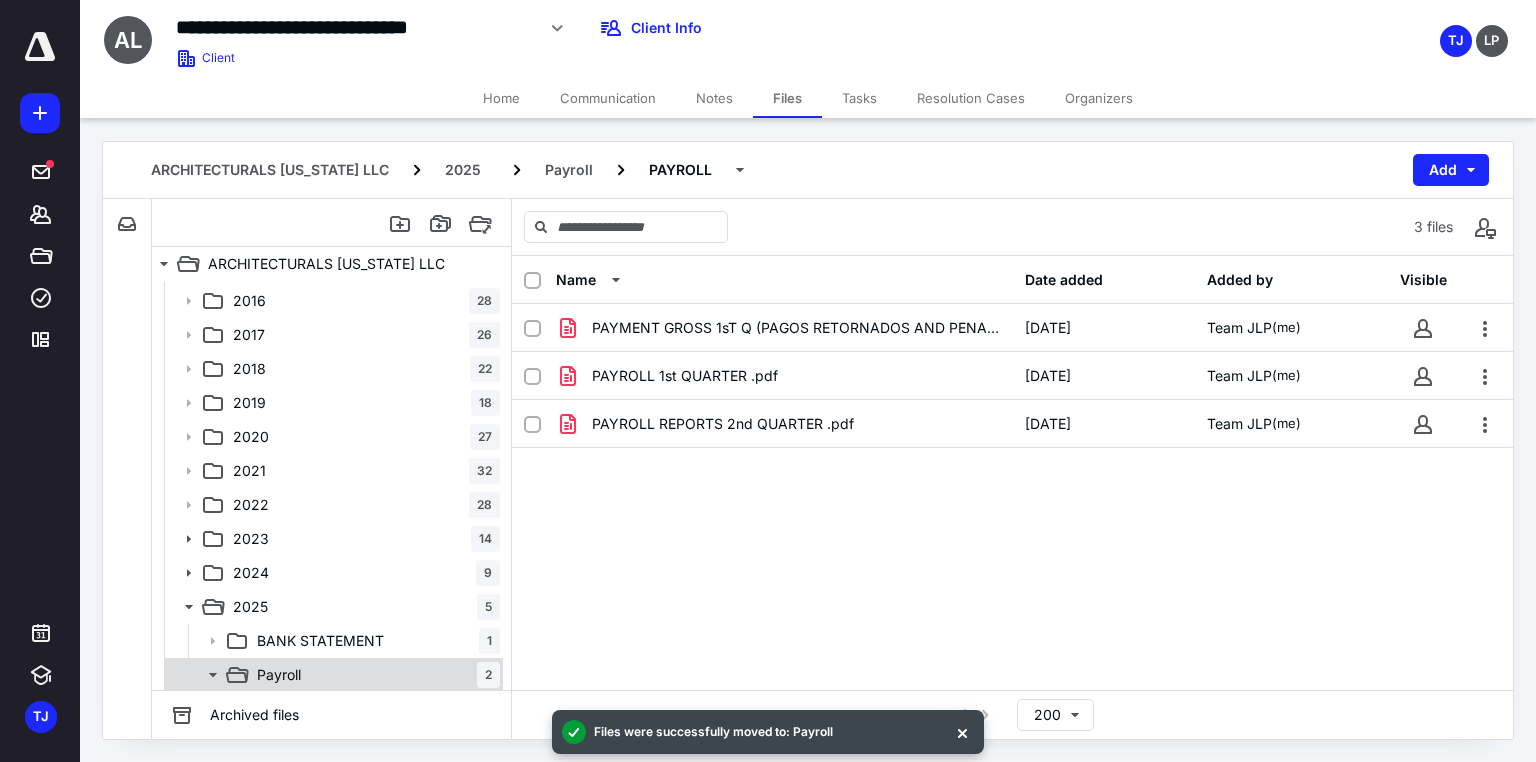 click on "Payroll" at bounding box center [279, 675] 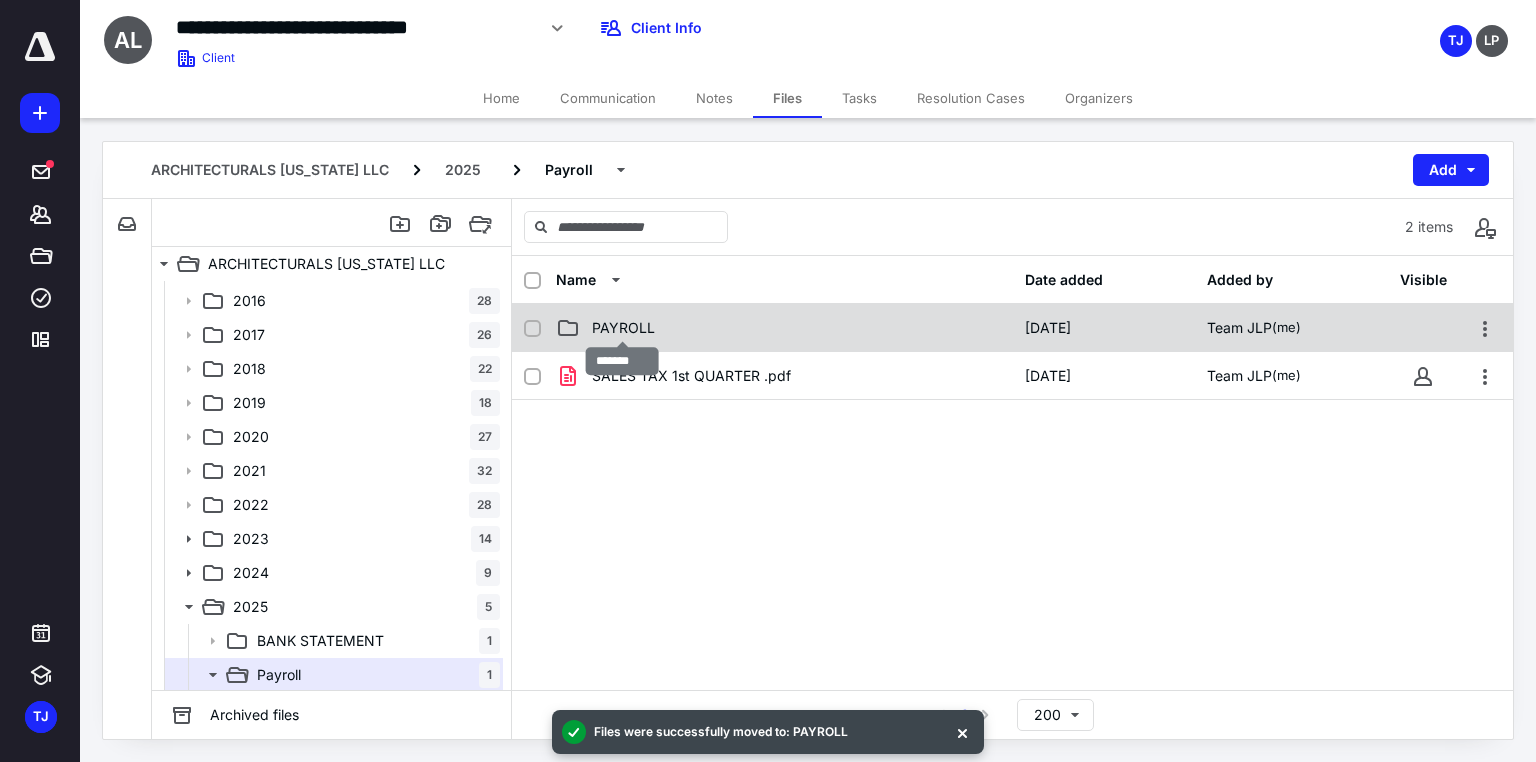 click on "PAYROLL" at bounding box center (623, 328) 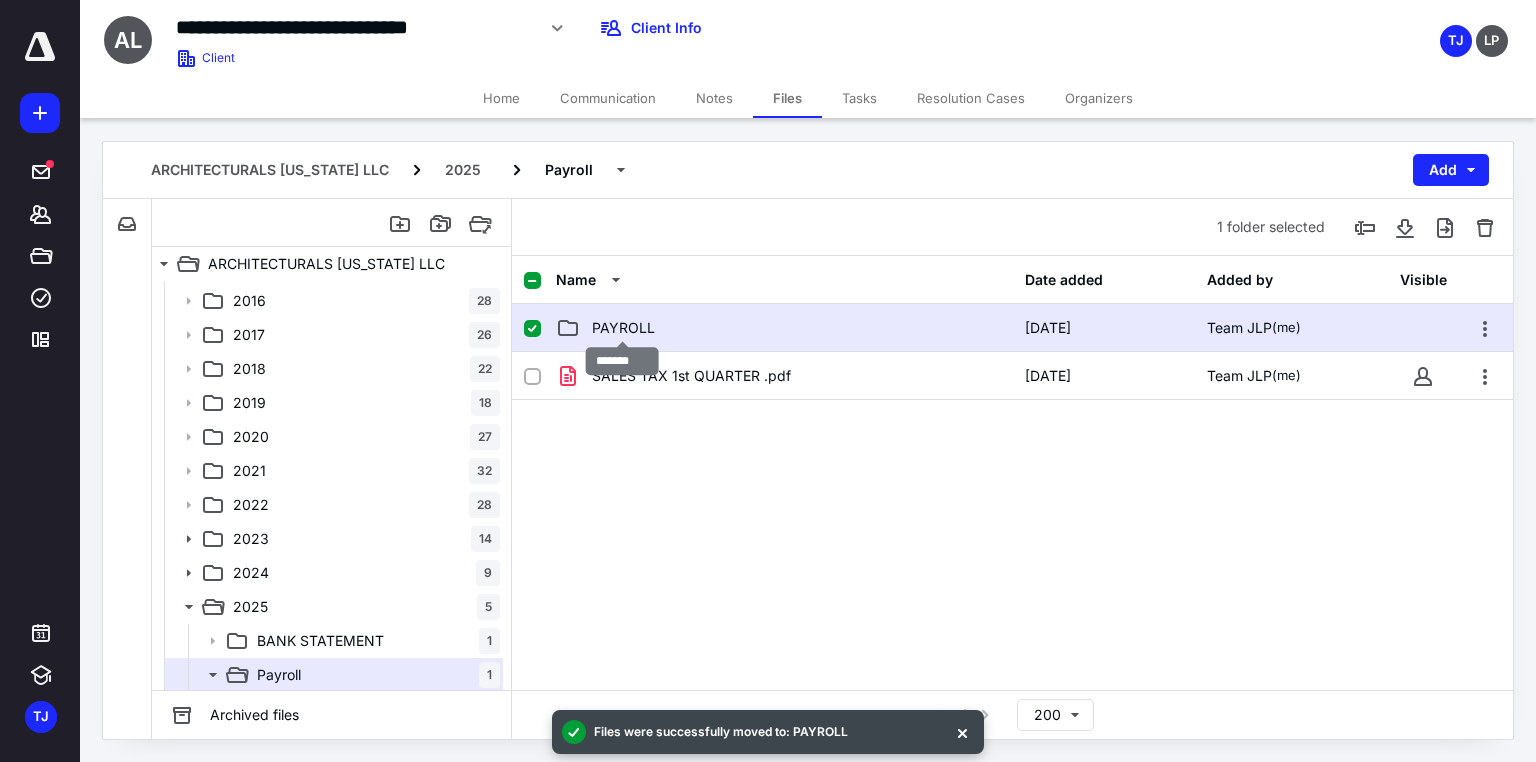click on "PAYROLL" at bounding box center [623, 328] 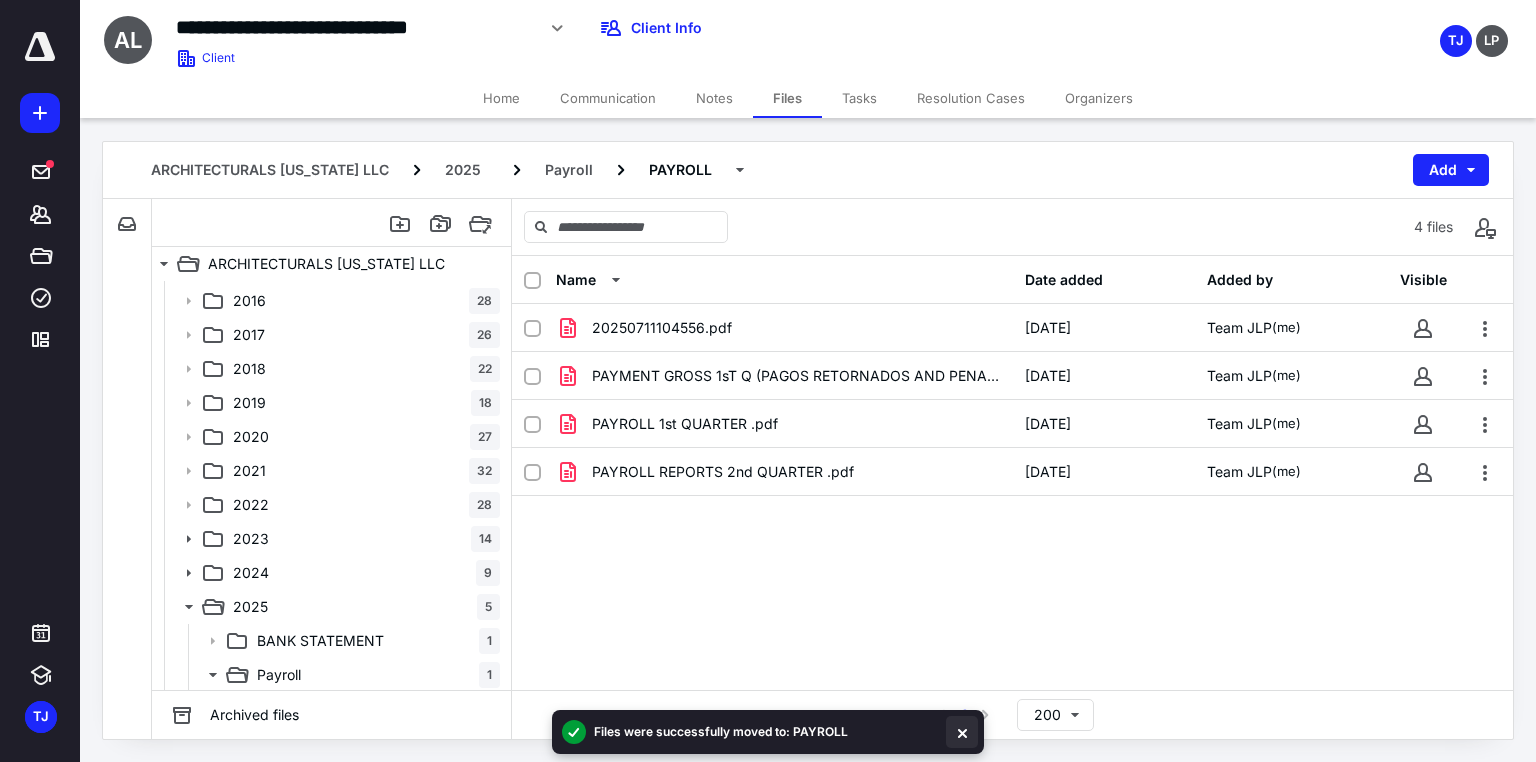 click at bounding box center (962, 732) 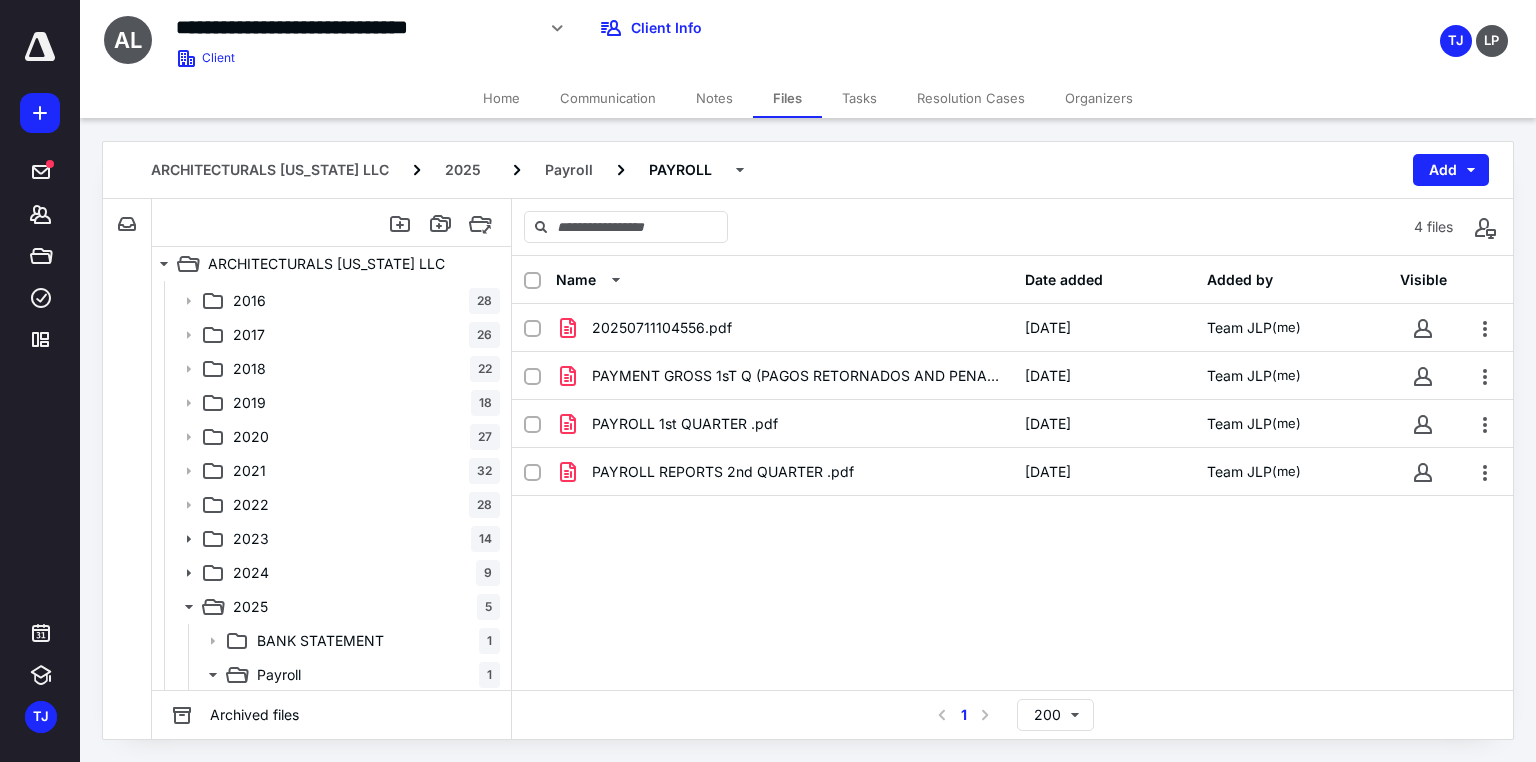 click on "Name Date added Added by Visible 20250711104556.pdf [DATE] Team JLP  (me) PAYMENT GROSS 1sT Q (PAGOS RETORNADOS AND PENALTY).pdf [DATE] Team JLP  (me) PAYROLL 1st QUARTER .pdf [DATE] Team JLP  (me) PAYROLL REPORTS 2nd QUARTER .pdf [DATE] Team JLP  (me)" at bounding box center [1012, 473] 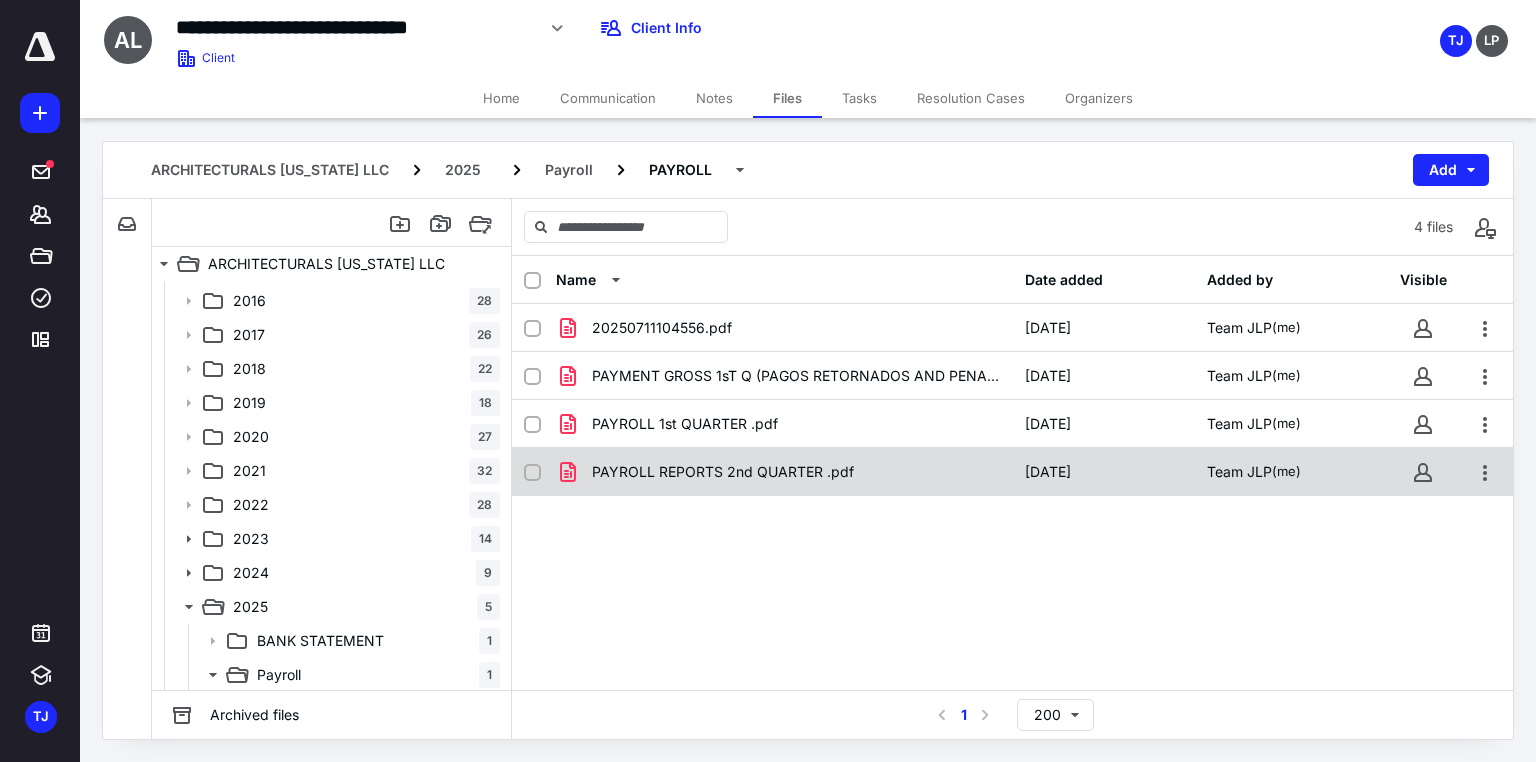 click on "PAYROLL REPORTS 2nd QUARTER .pdf" at bounding box center (723, 472) 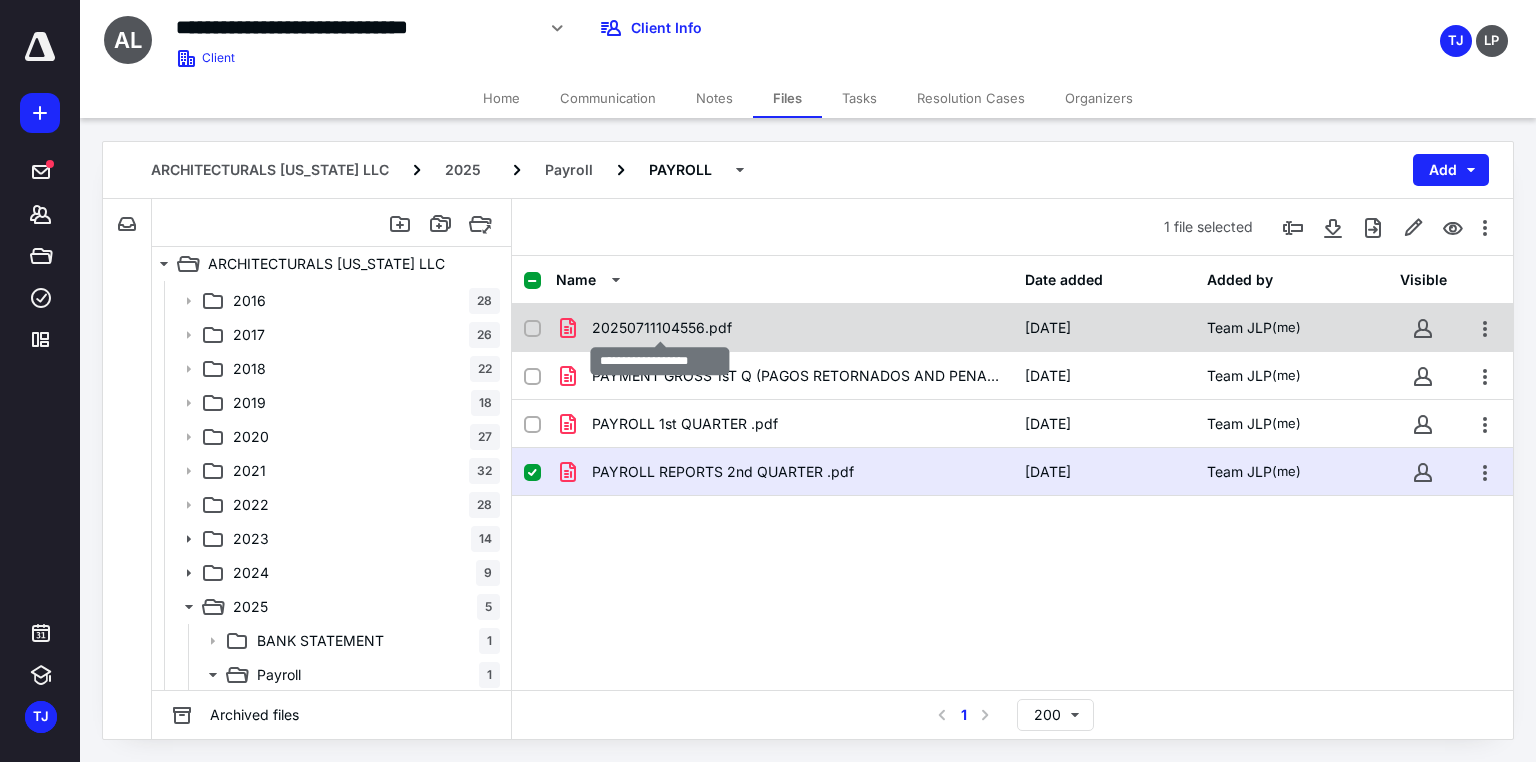 click on "20250711104556.pdf" at bounding box center [662, 328] 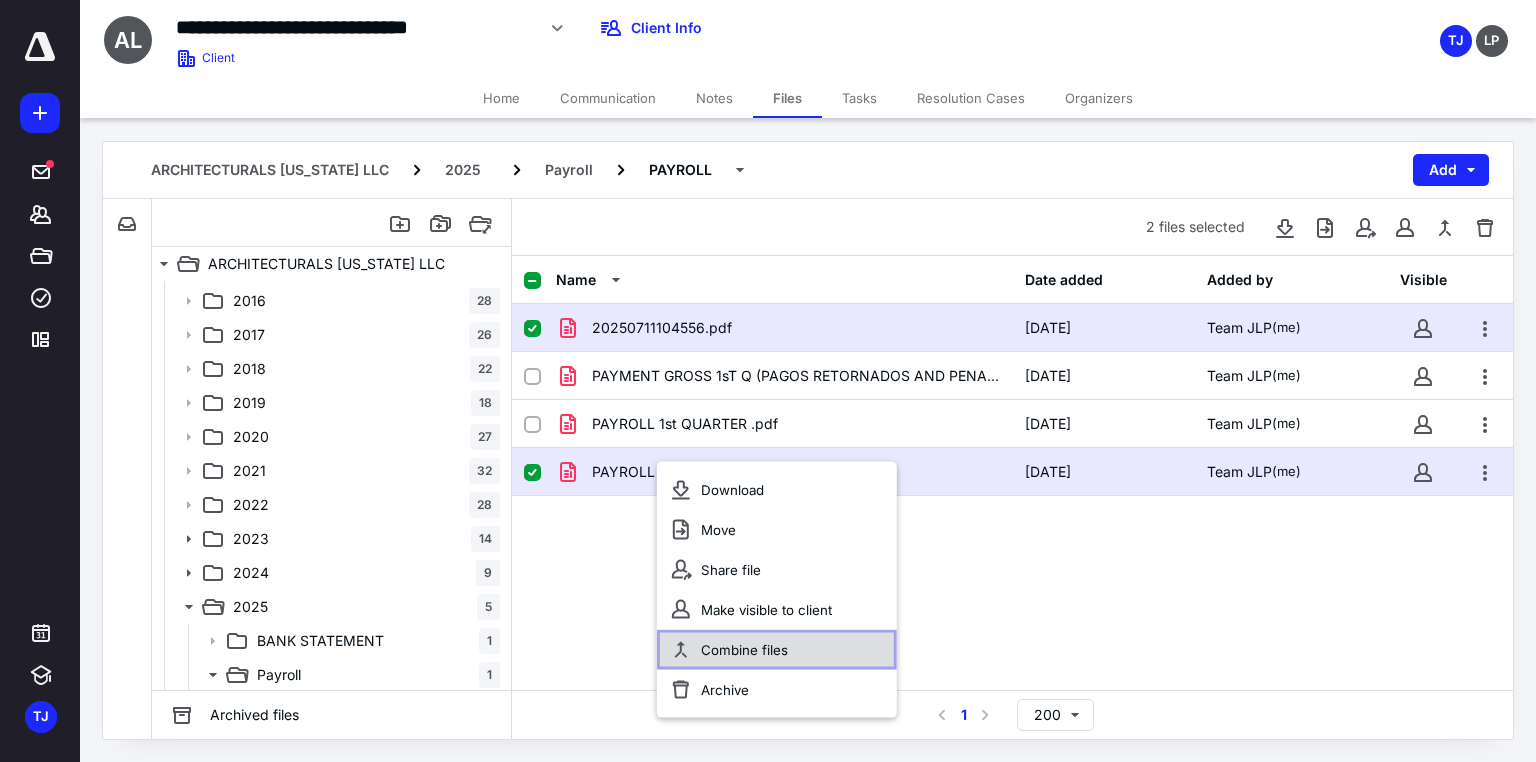 click on "Combine files" at bounding box center [777, 650] 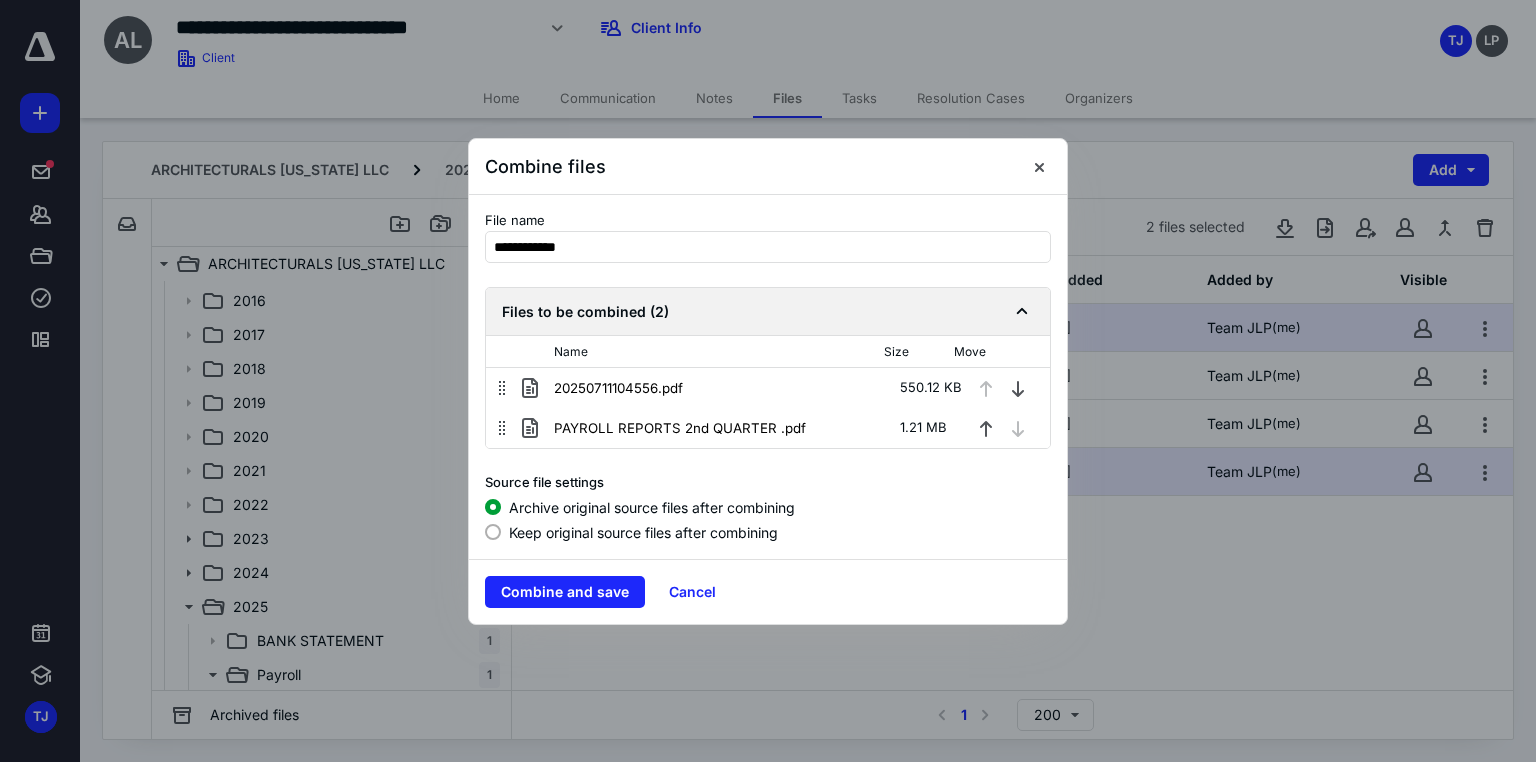click at bounding box center (1018, 388) 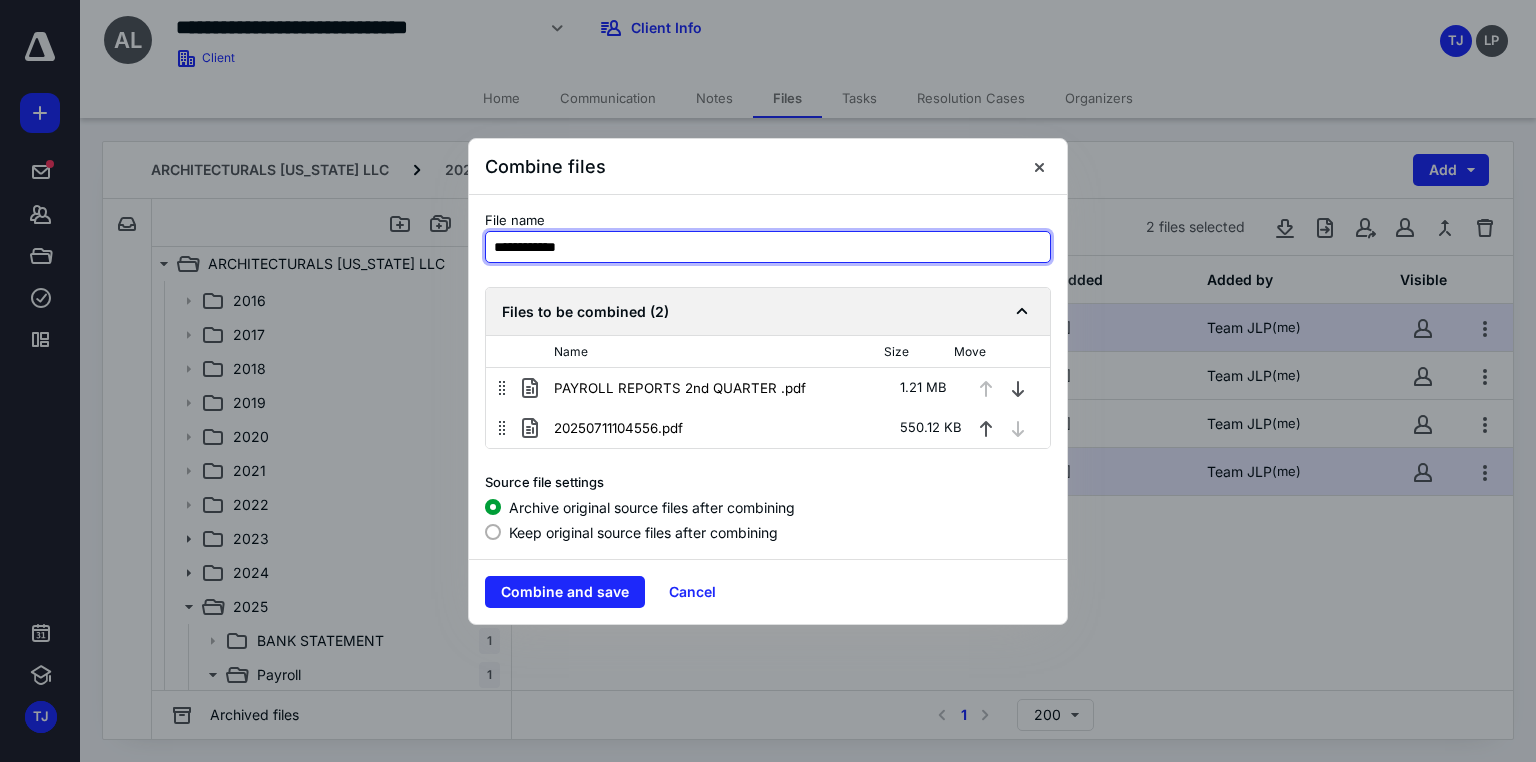 drag, startPoint x: 531, startPoint y: 241, endPoint x: 369, endPoint y: 239, distance: 162.01234 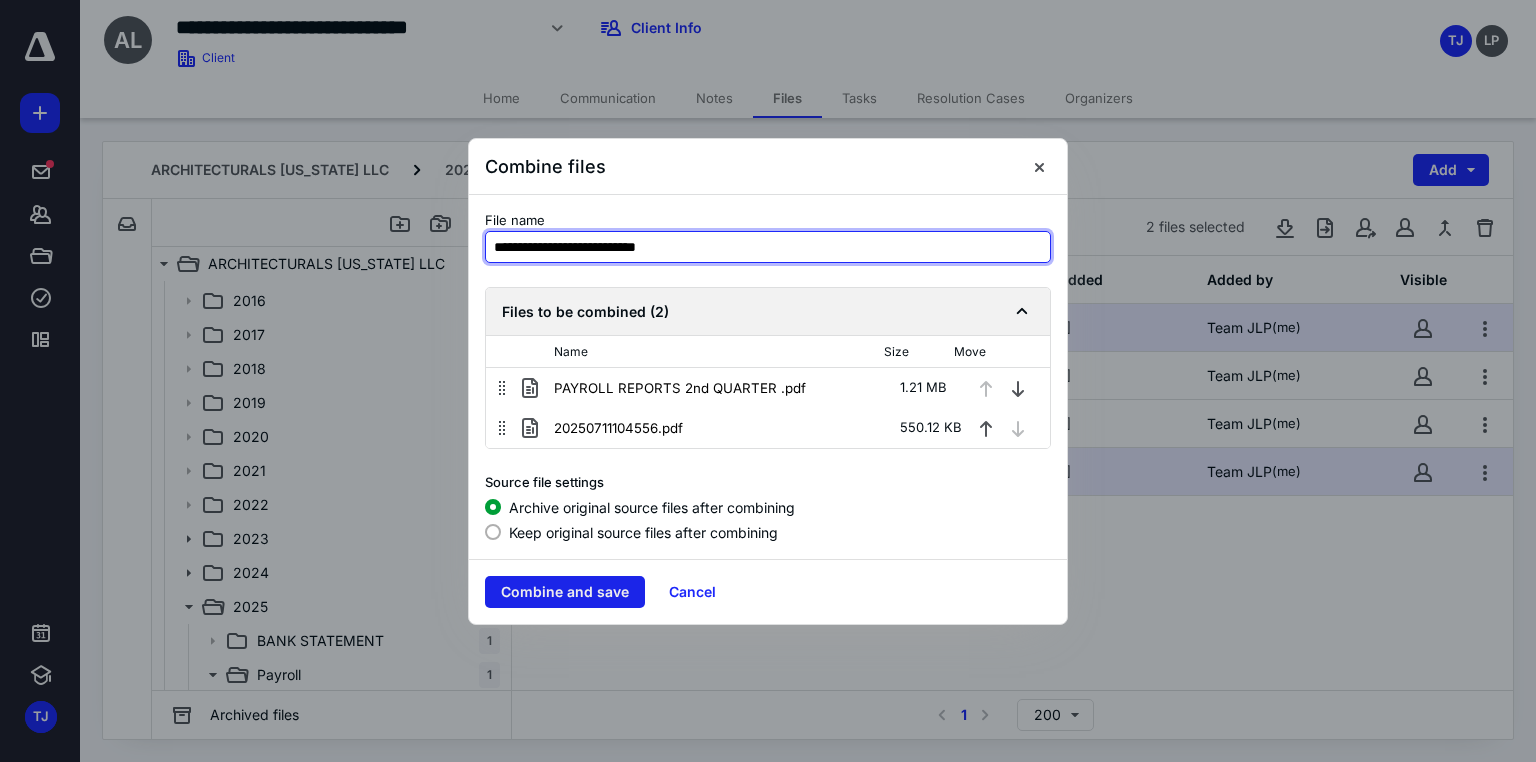 type on "**********" 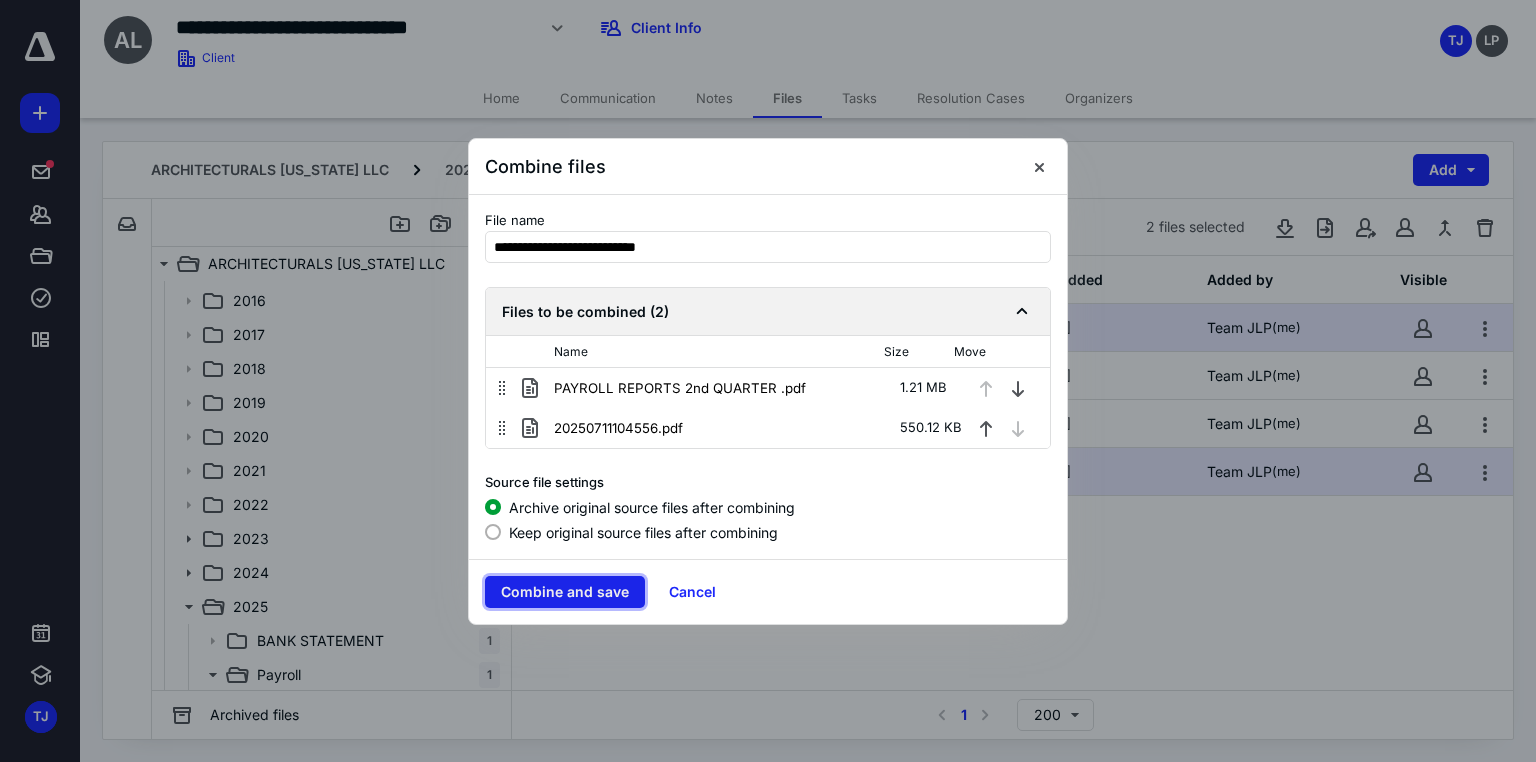 click on "Combine and save" at bounding box center [565, 592] 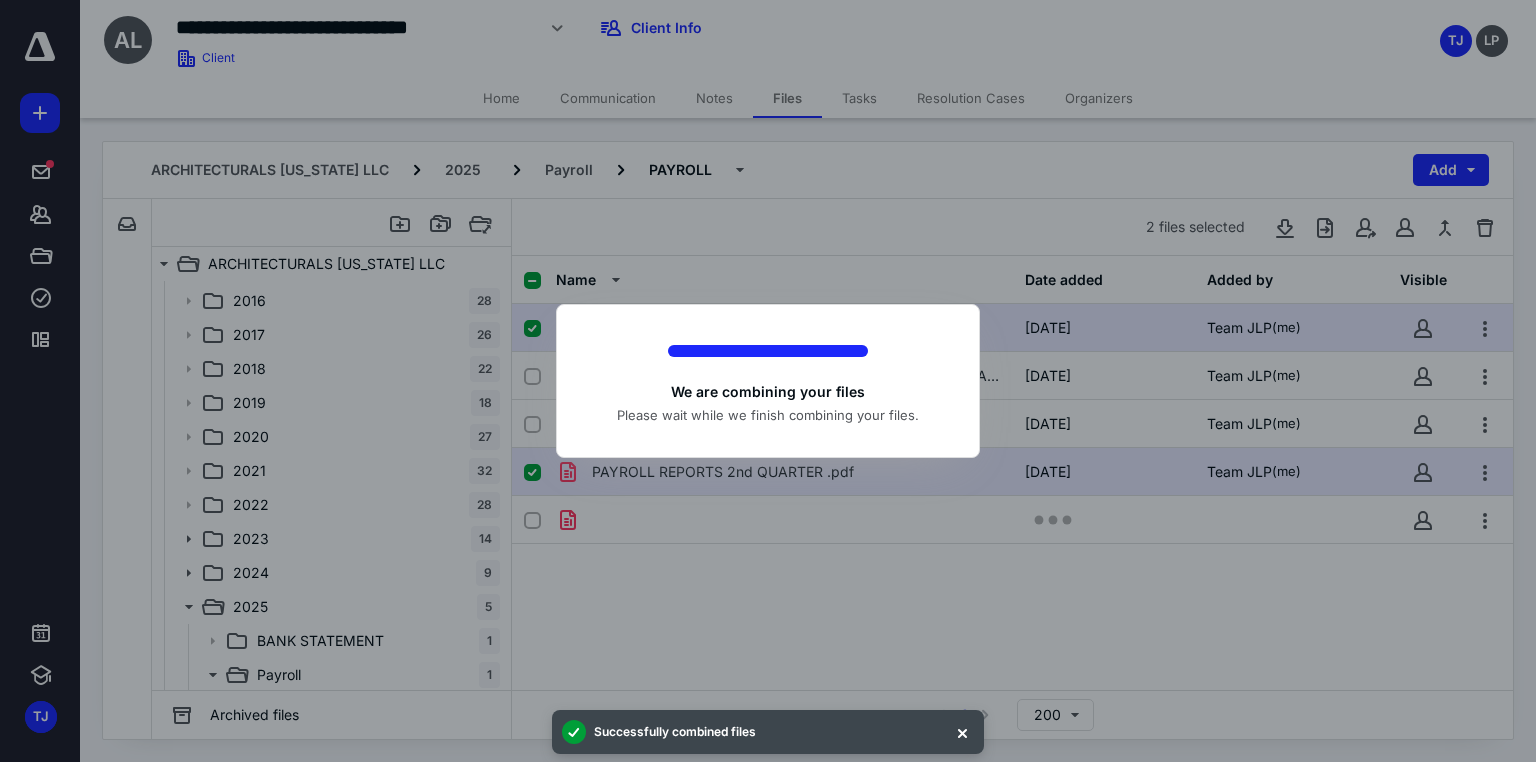 checkbox on "false" 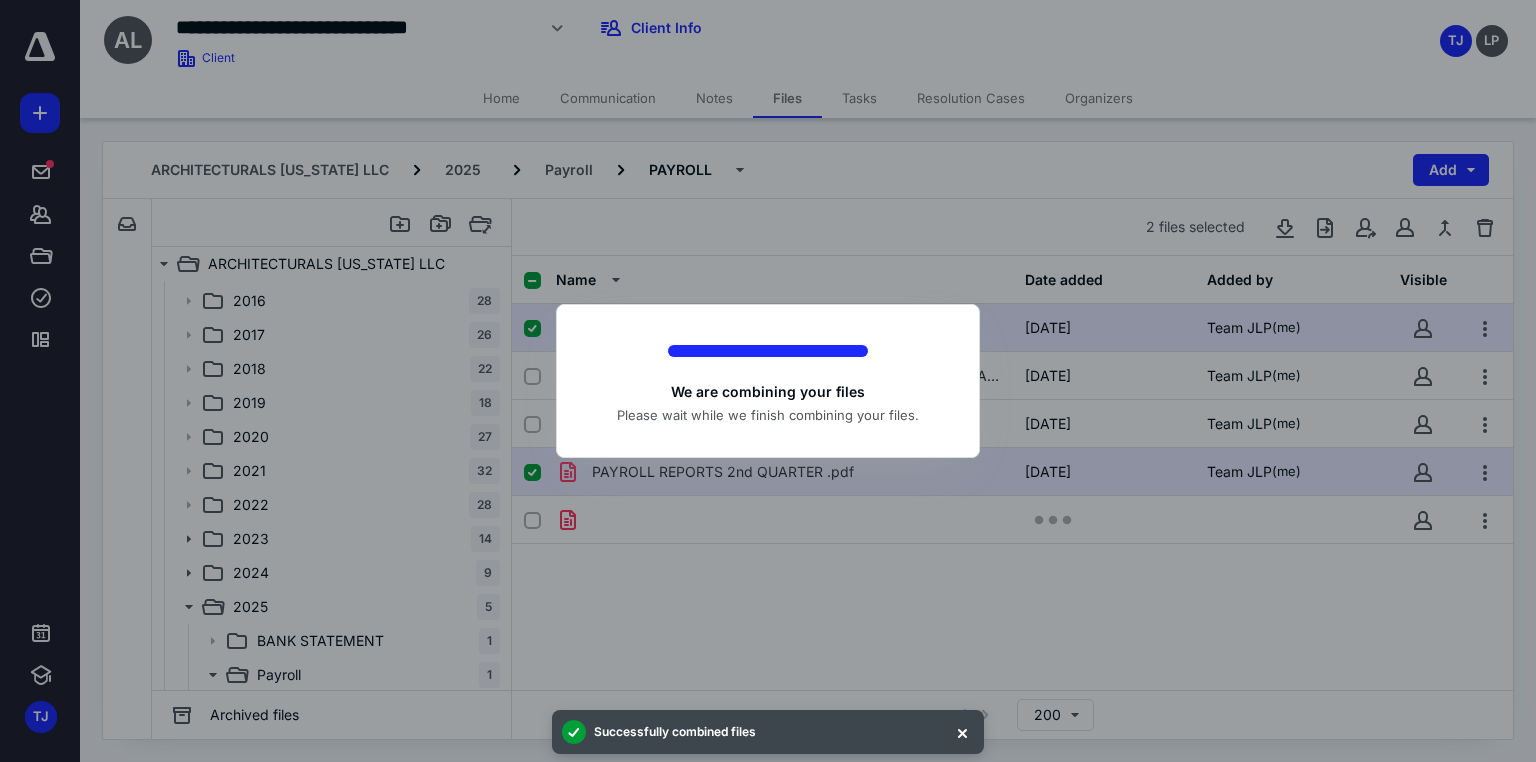 checkbox on "false" 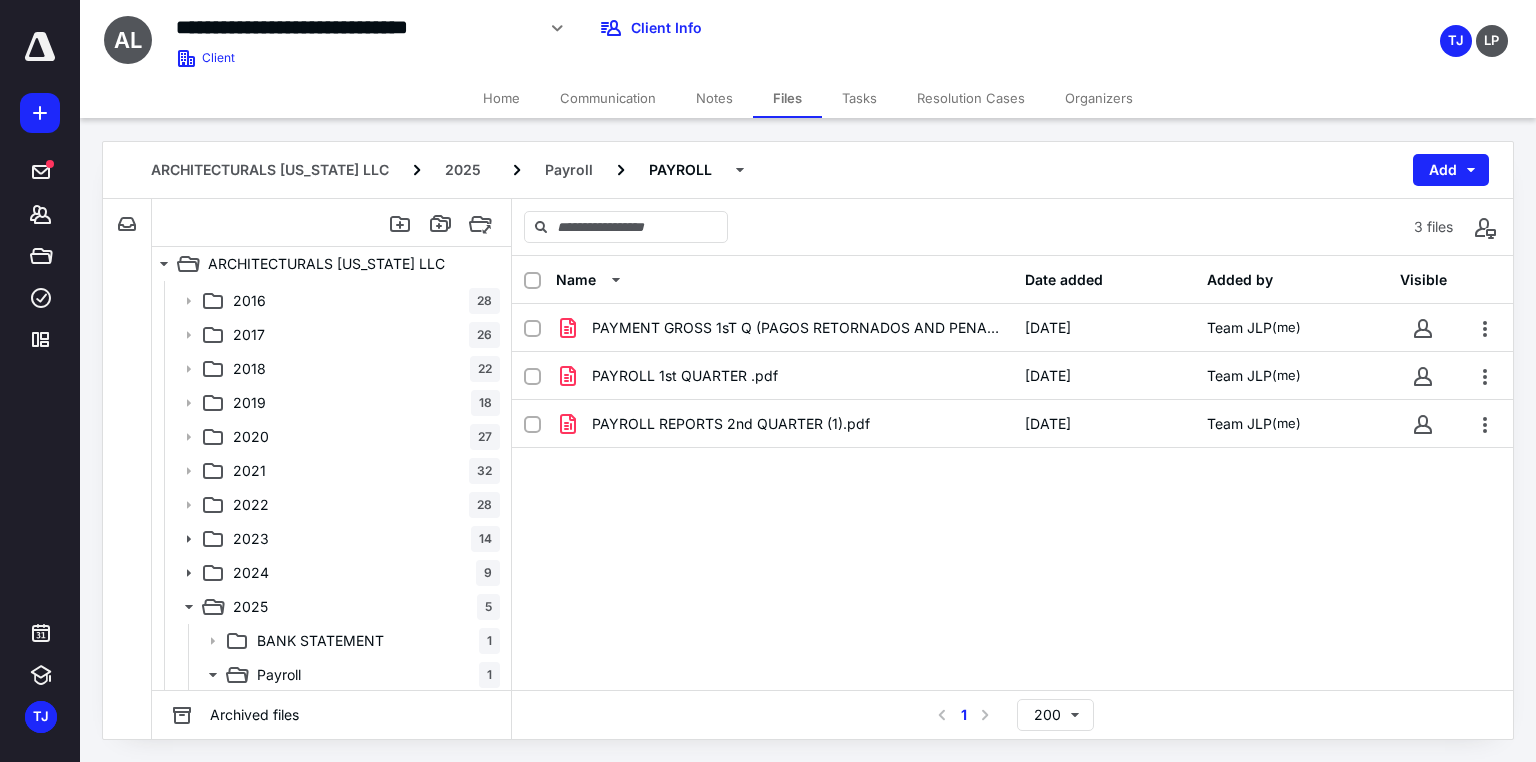 click on "PAYMENT GROSS 1sT Q (PAGOS RETORNADOS AND PENALTY).pdf [DATE] Team JLP  (me) PAYROLL 1st QUARTER .pdf [DATE] Team JLP  (me) PAYROLL REPORTS 2nd QUARTER  (1).pdf [DATE] Team JLP  (me)" at bounding box center (1012, 454) 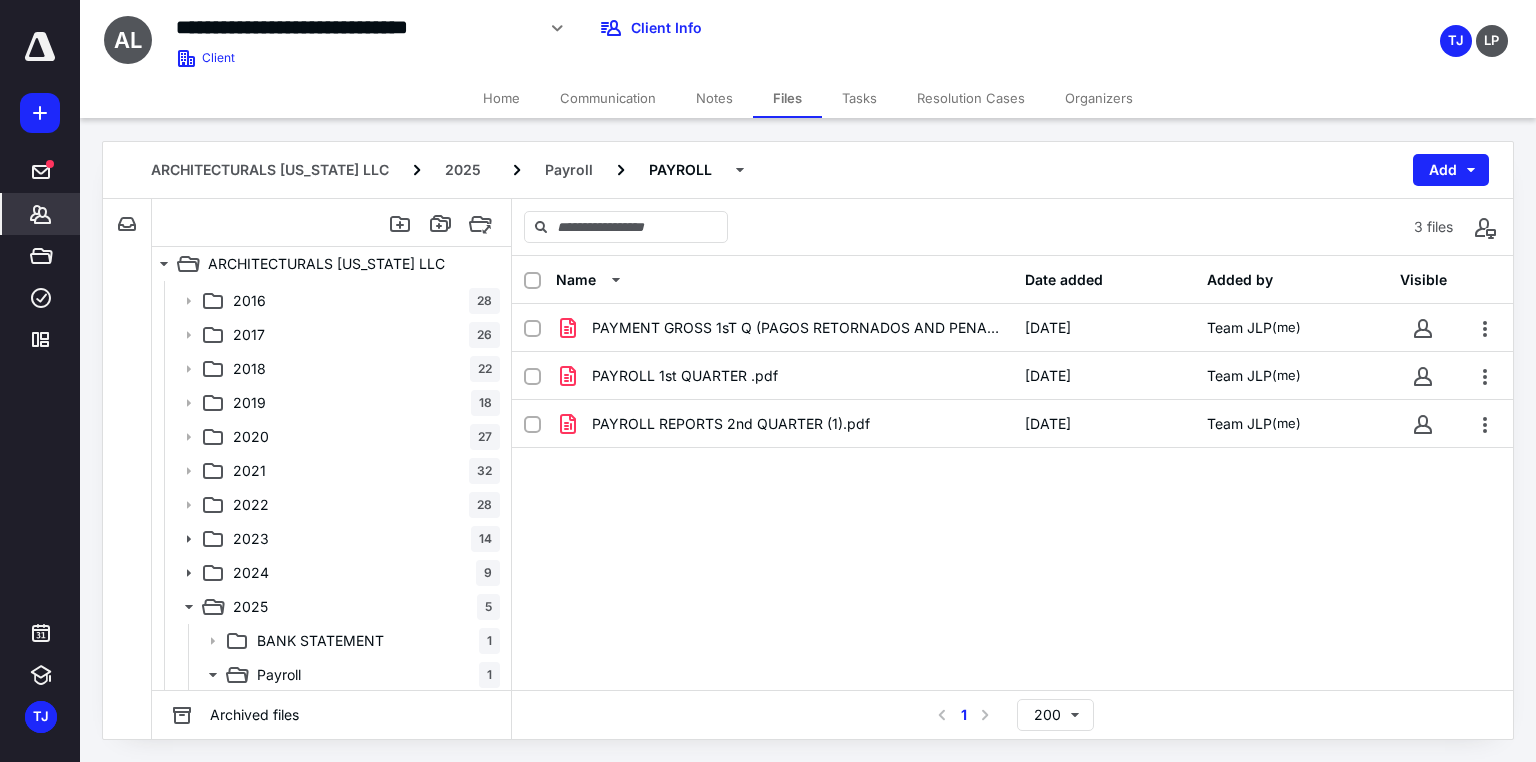 click 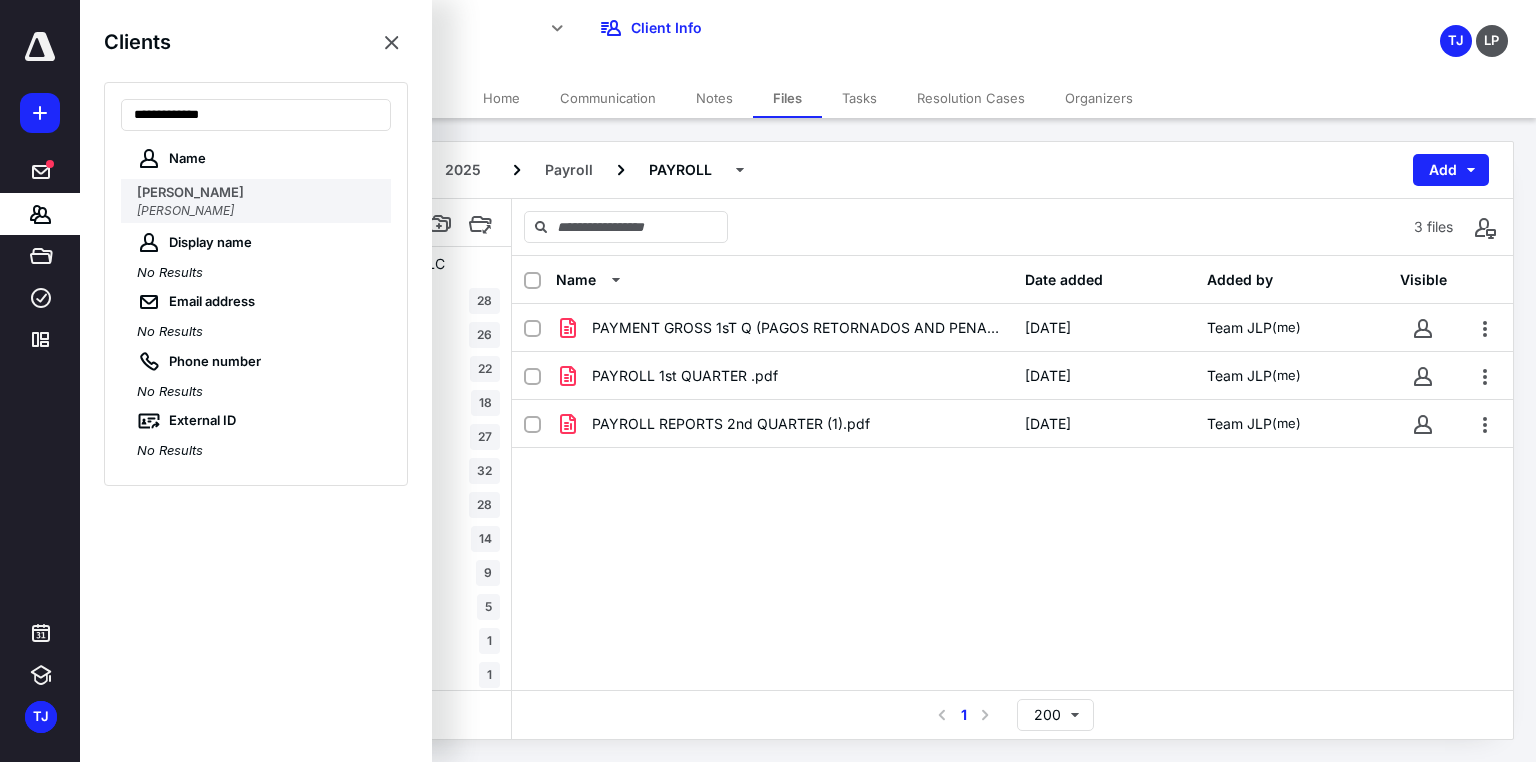 type on "**********" 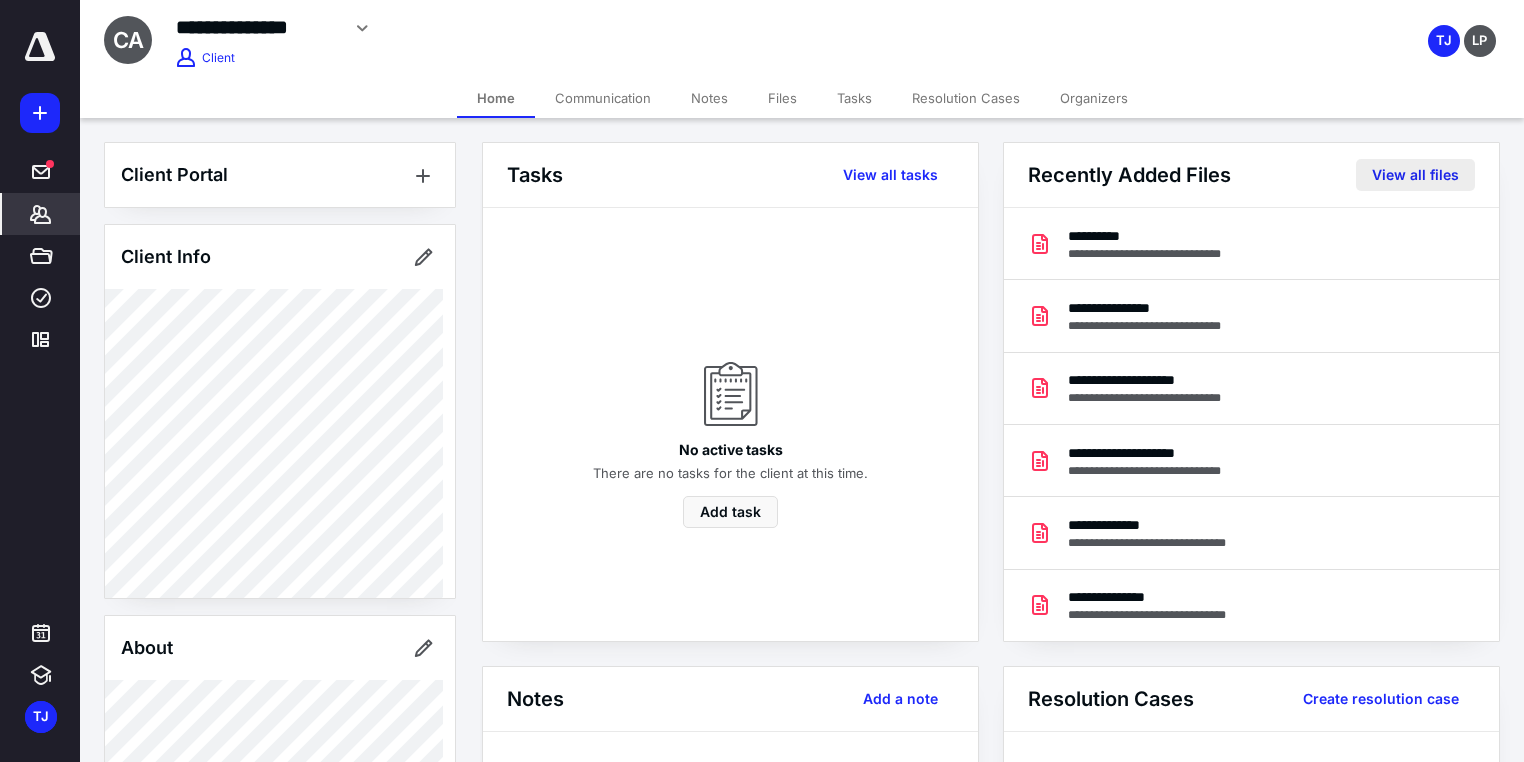 click on "View all files" at bounding box center (1415, 175) 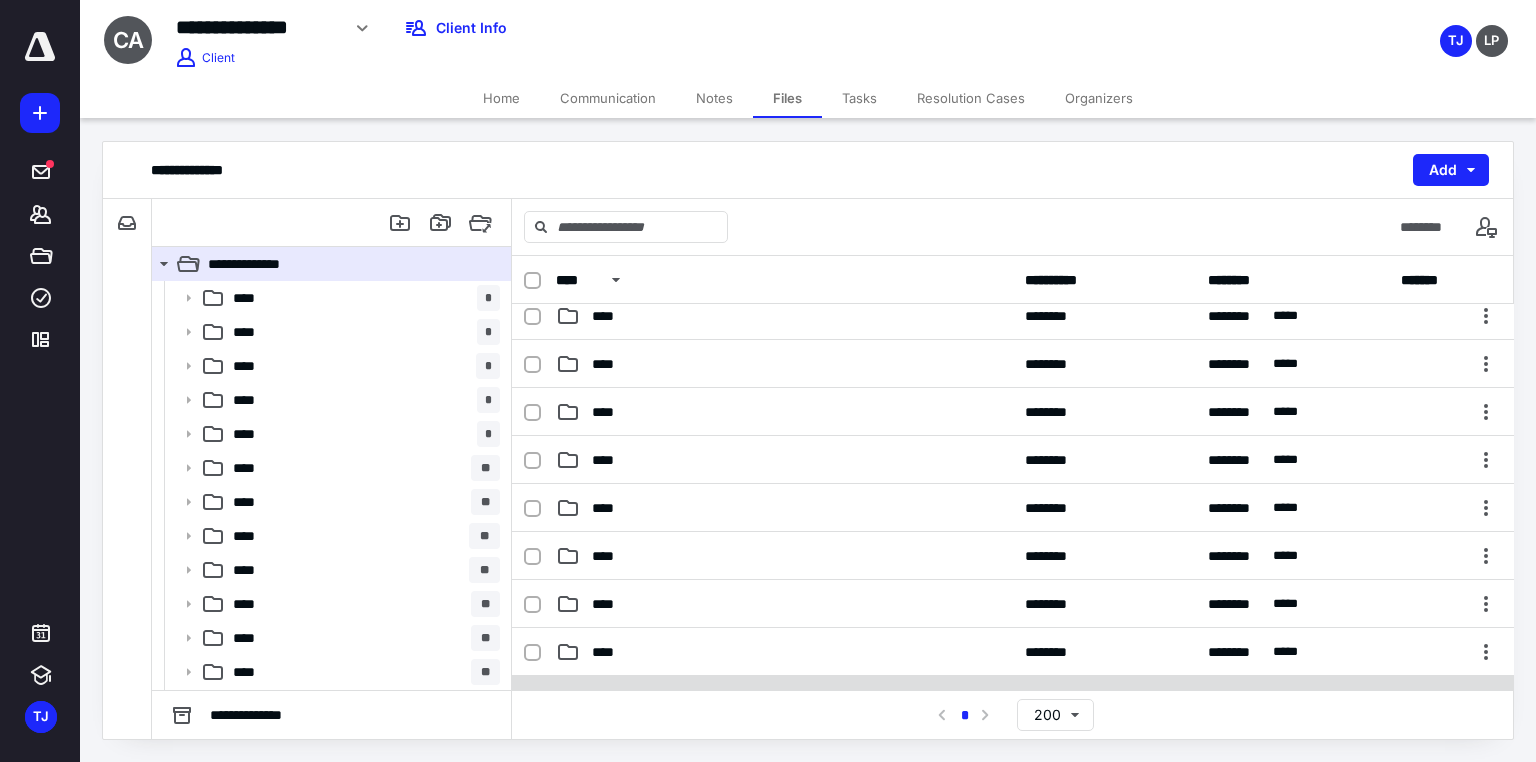 scroll, scrollTop: 480, scrollLeft: 0, axis: vertical 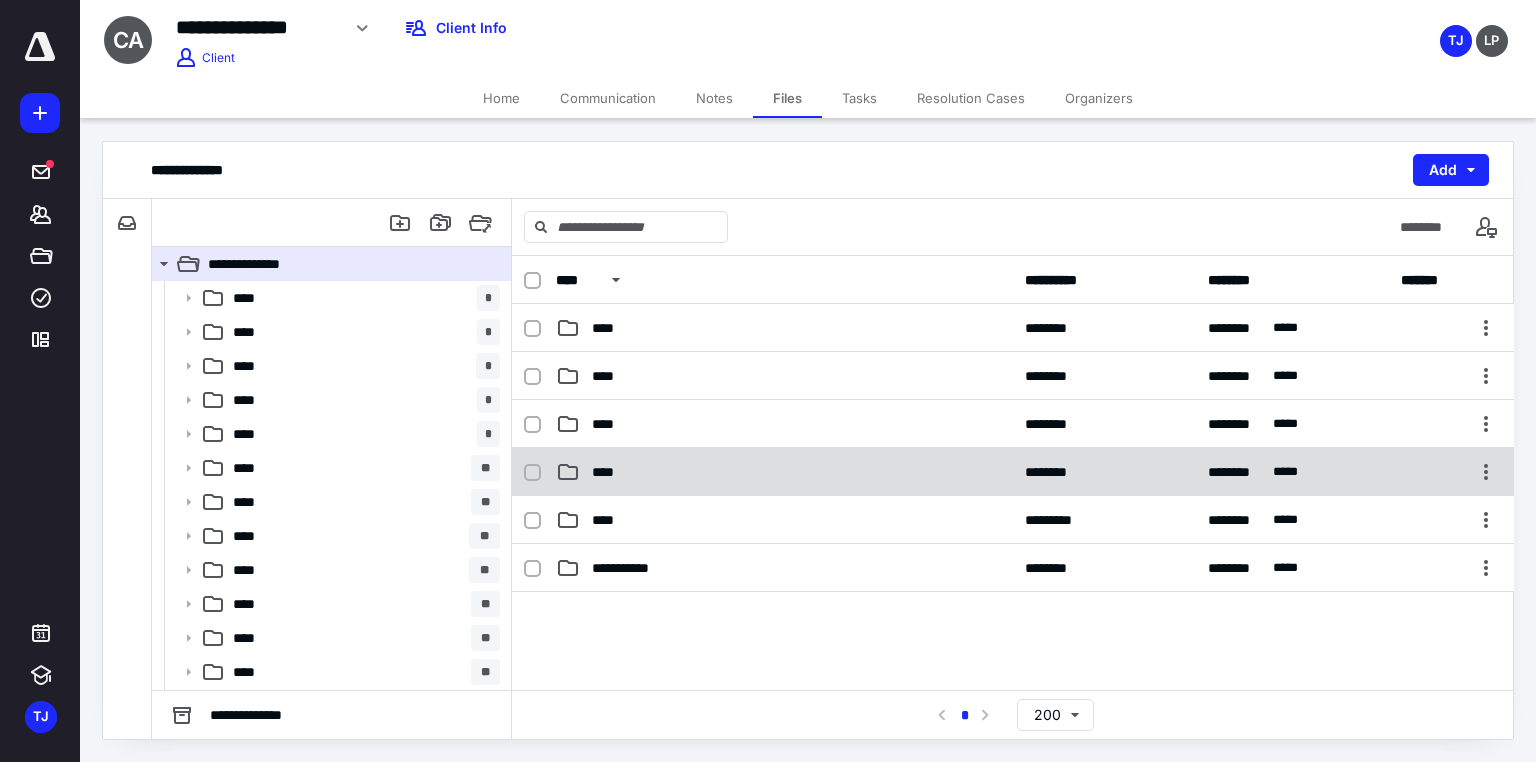 click on "****" at bounding box center (609, 472) 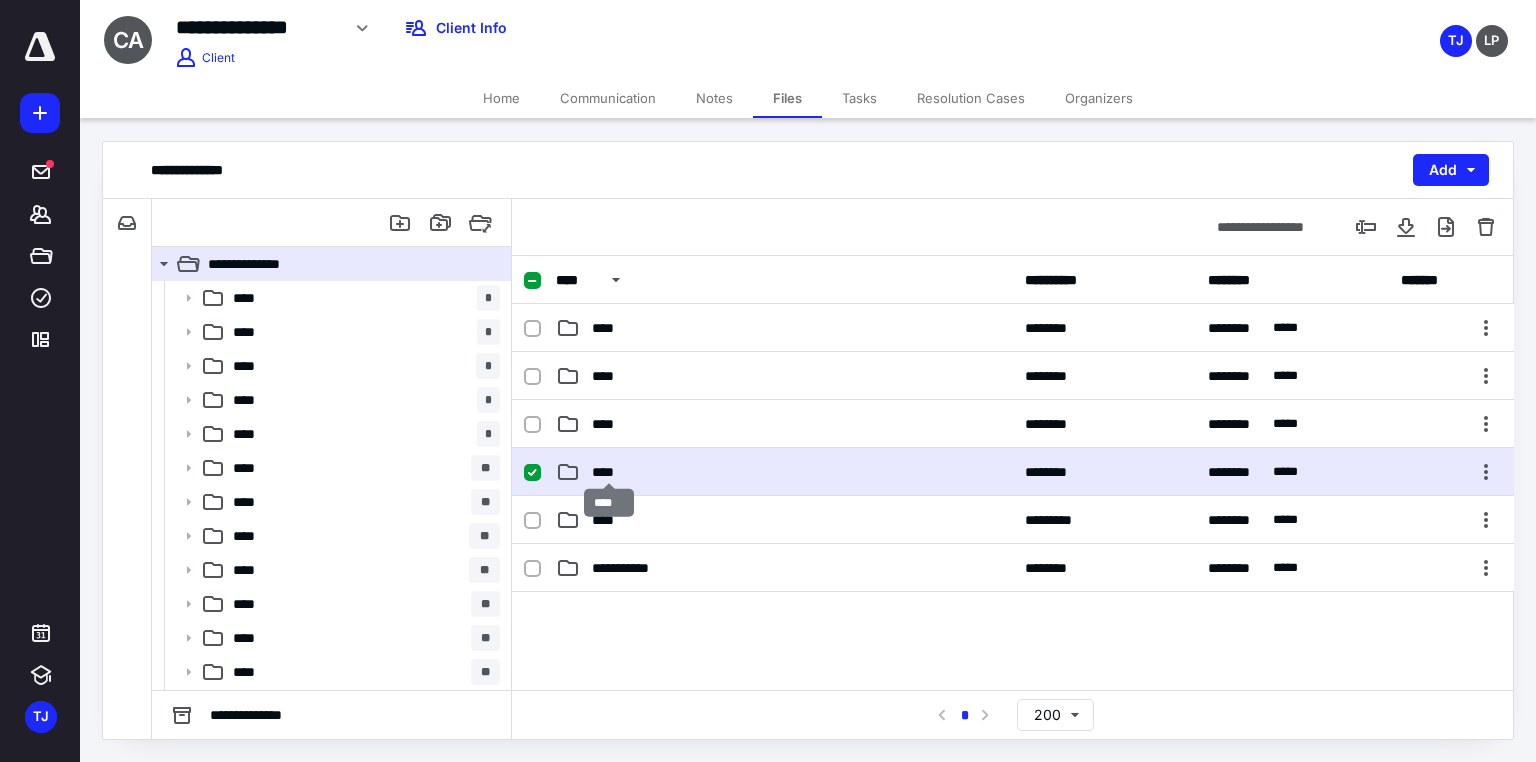 click on "****" at bounding box center [609, 472] 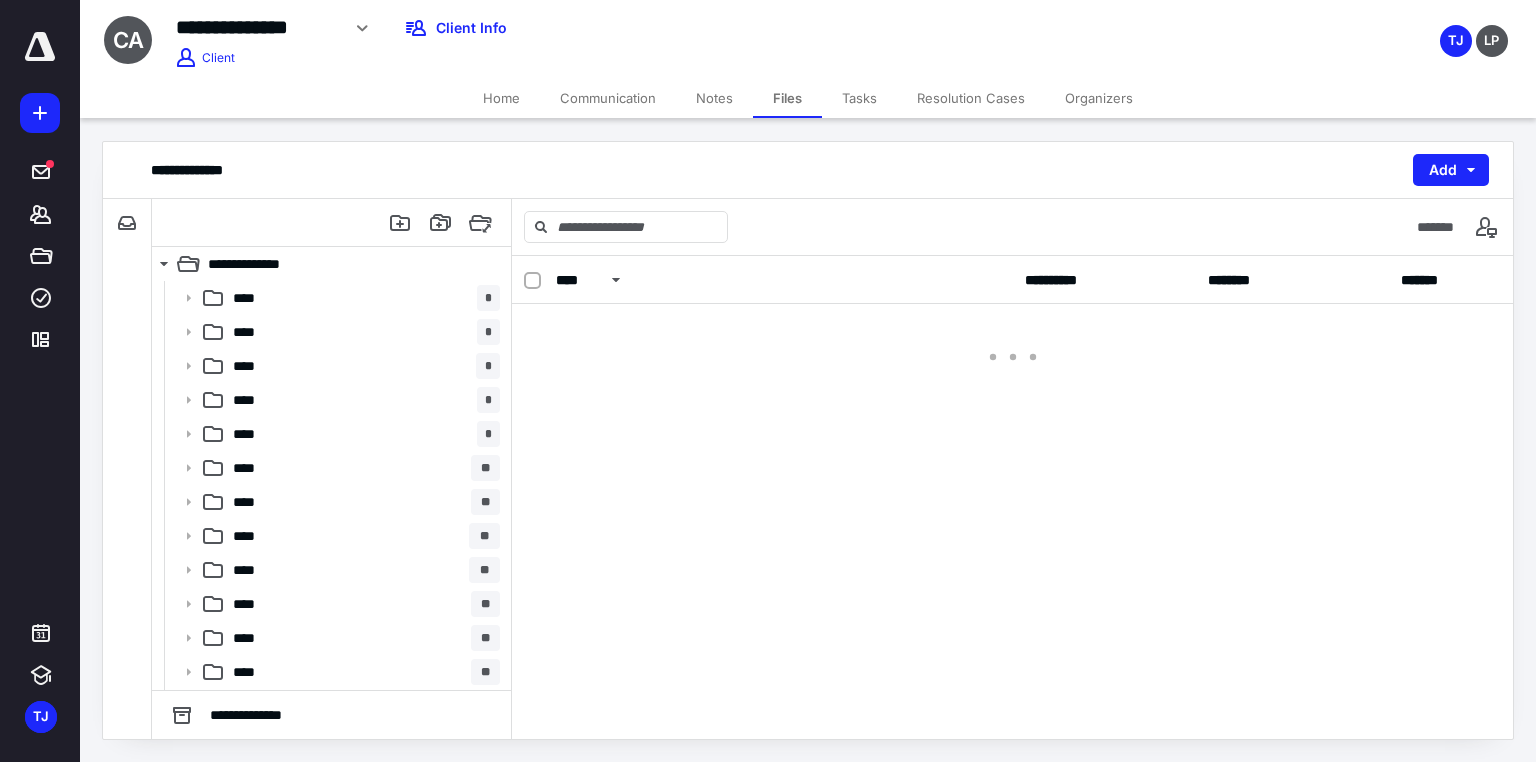 scroll, scrollTop: 0, scrollLeft: 0, axis: both 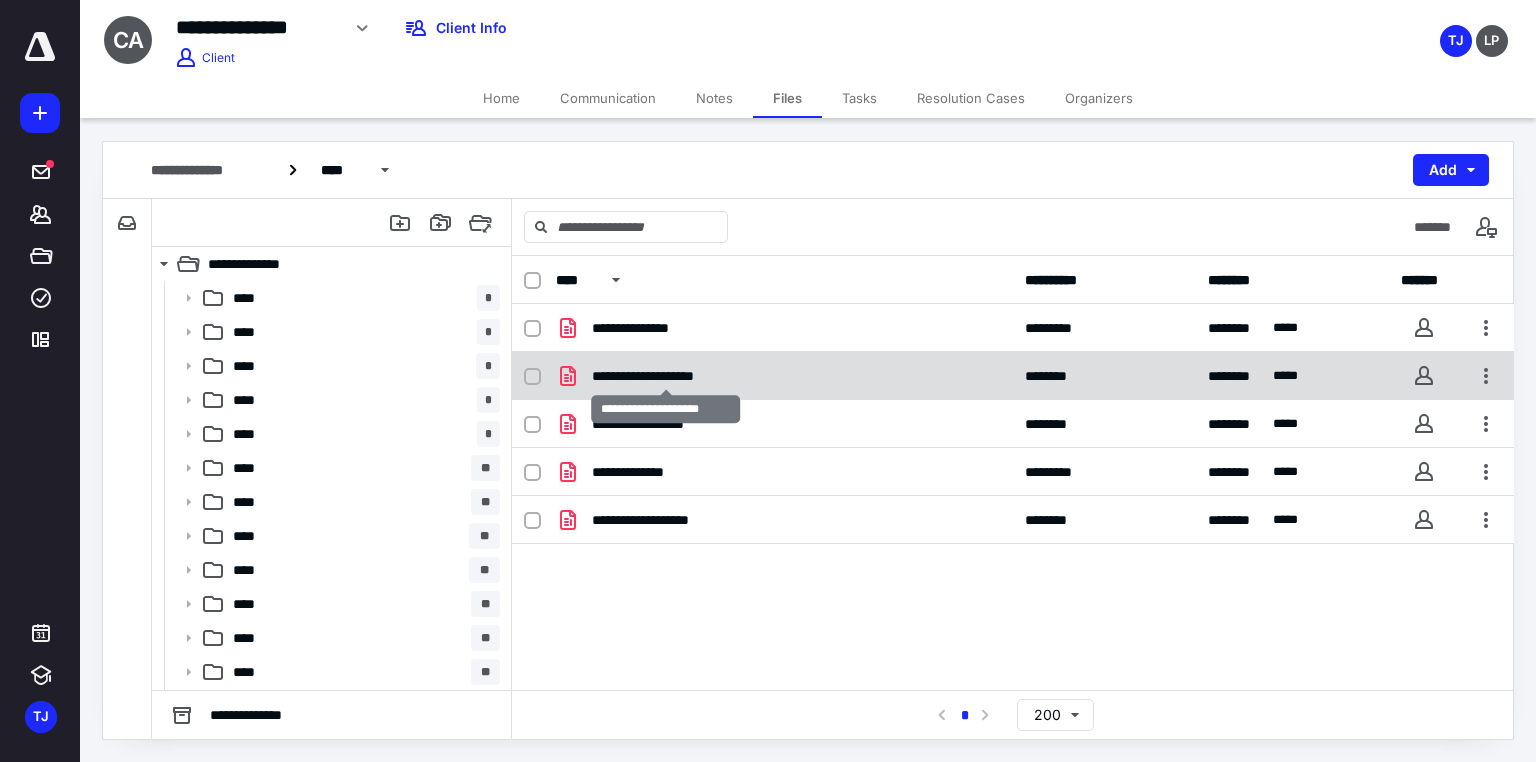 click on "**********" at bounding box center (666, 376) 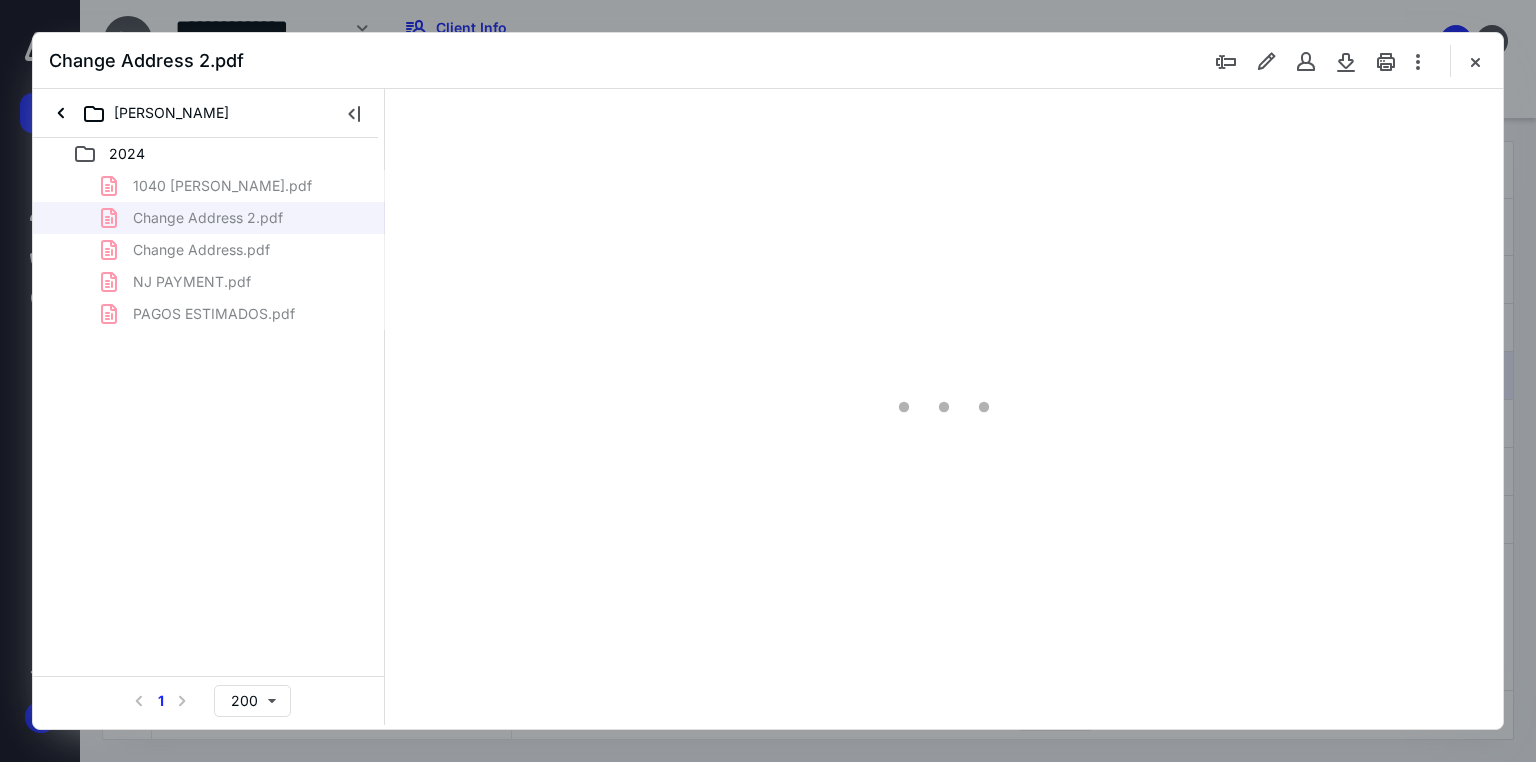 scroll, scrollTop: 0, scrollLeft: 0, axis: both 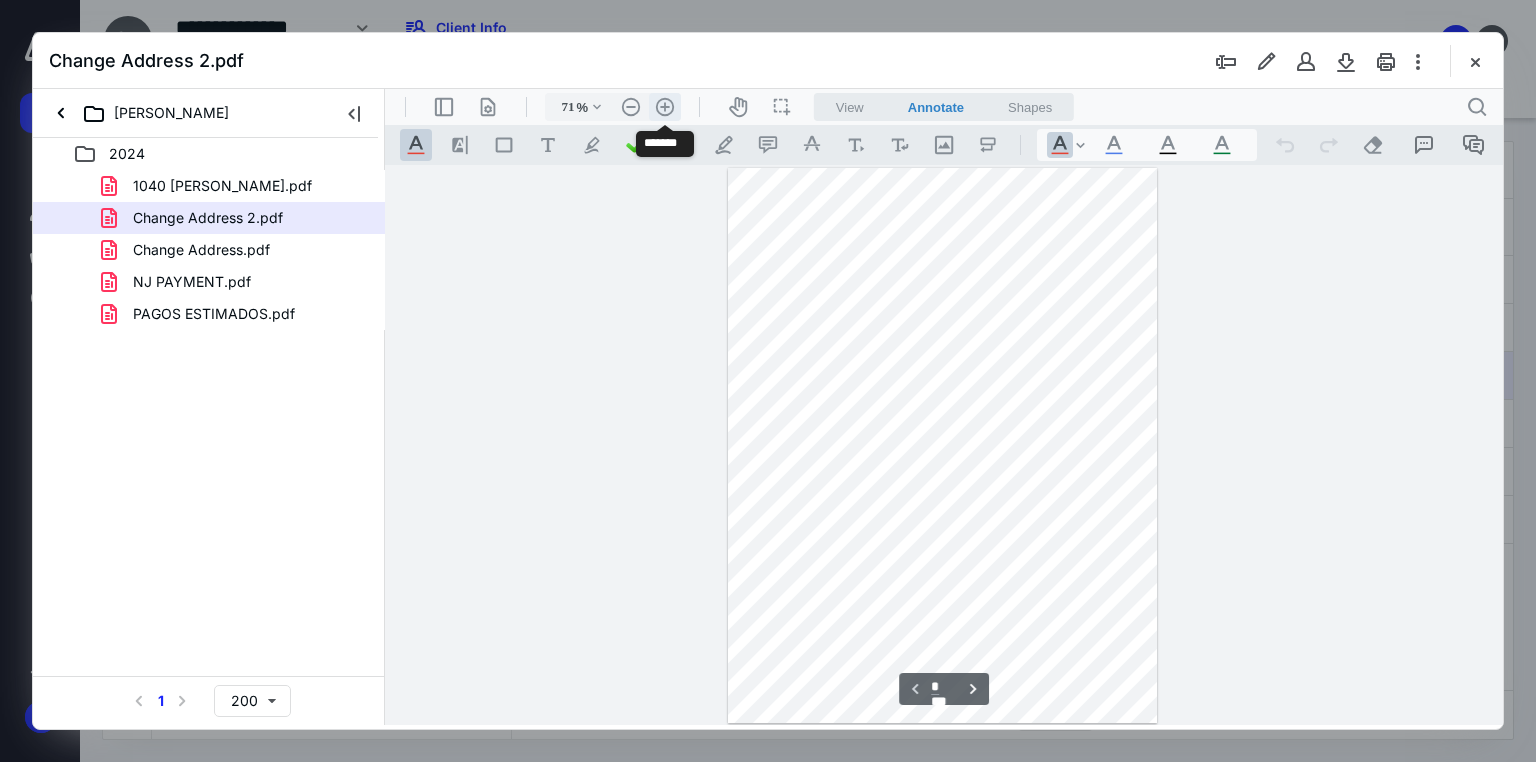 click on ".cls-1{fill:#abb0c4;} icon - header - zoom - in - line" at bounding box center [665, 107] 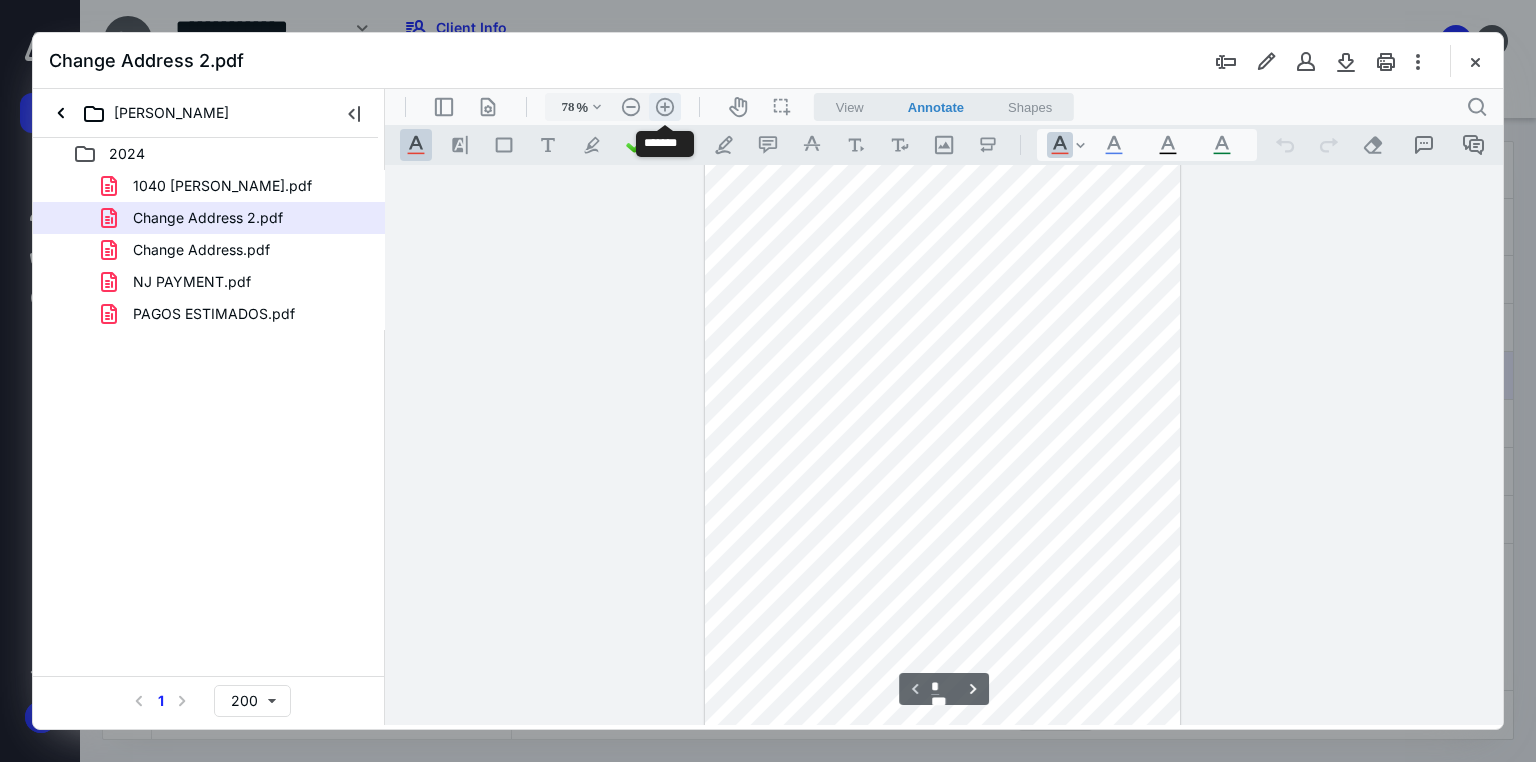 click on ".cls-1{fill:#abb0c4;} icon - header - zoom - in - line" at bounding box center (665, 107) 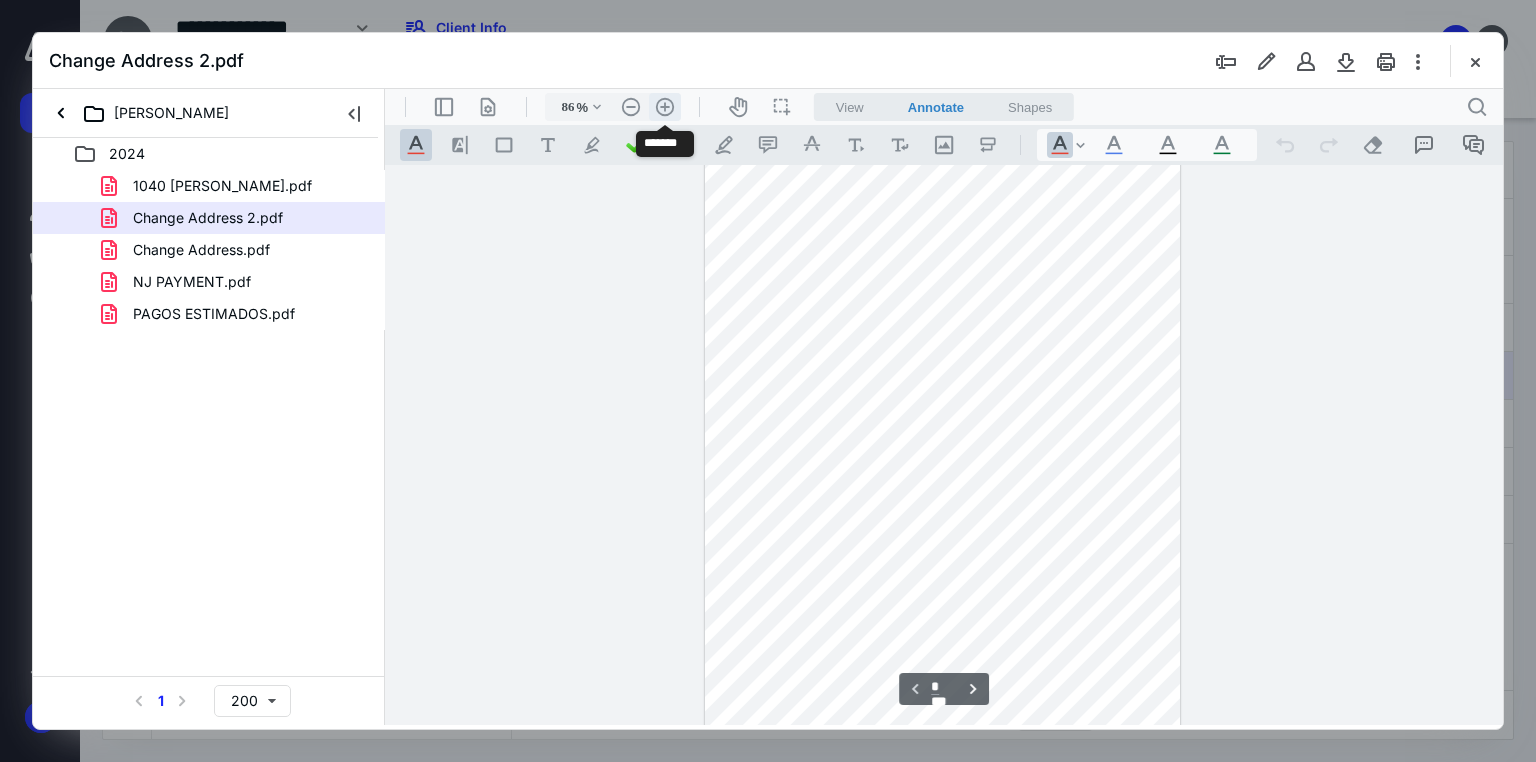 click on ".cls-1{fill:#abb0c4;} icon - header - zoom - in - line" at bounding box center (665, 107) 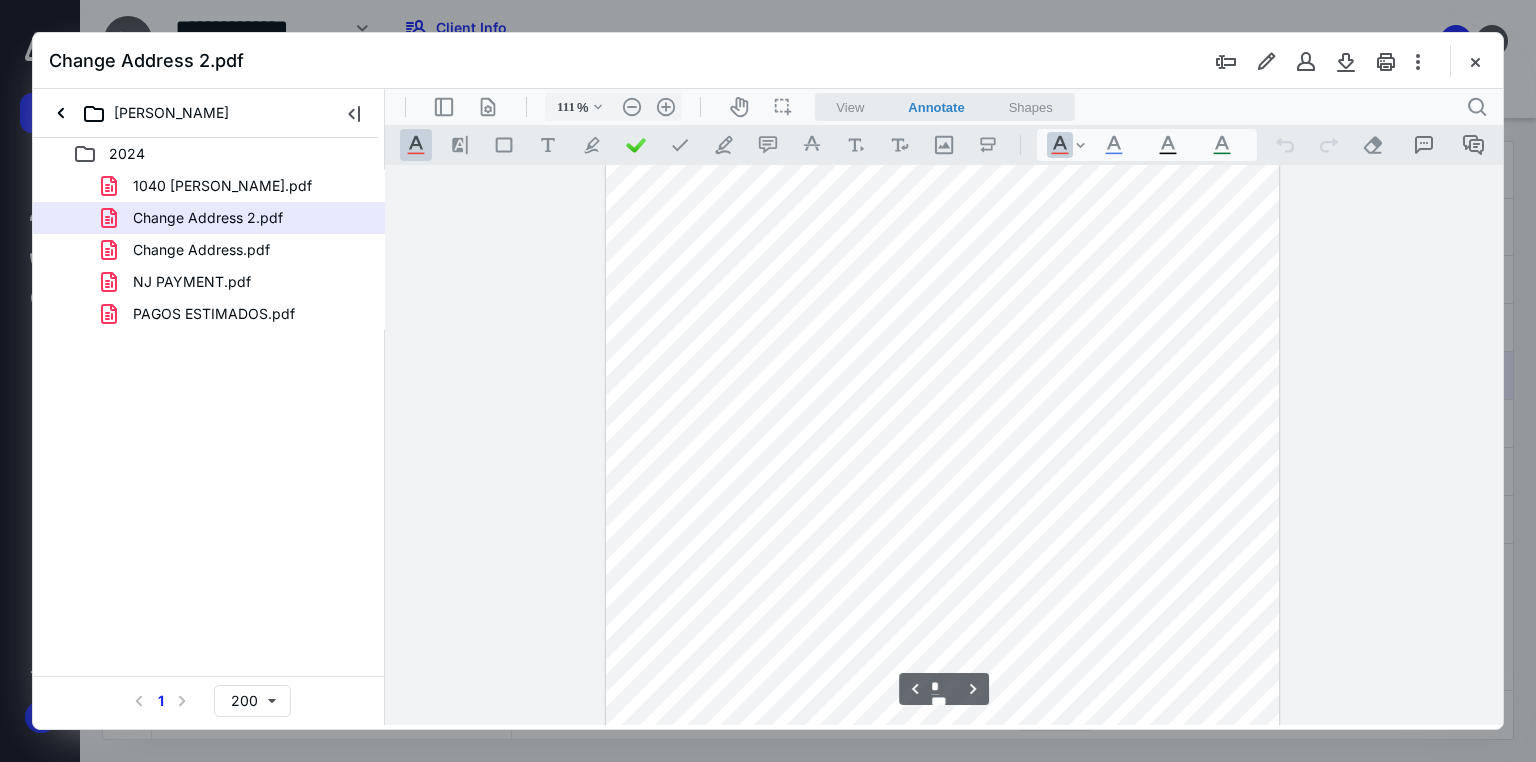 scroll, scrollTop: 880, scrollLeft: 0, axis: vertical 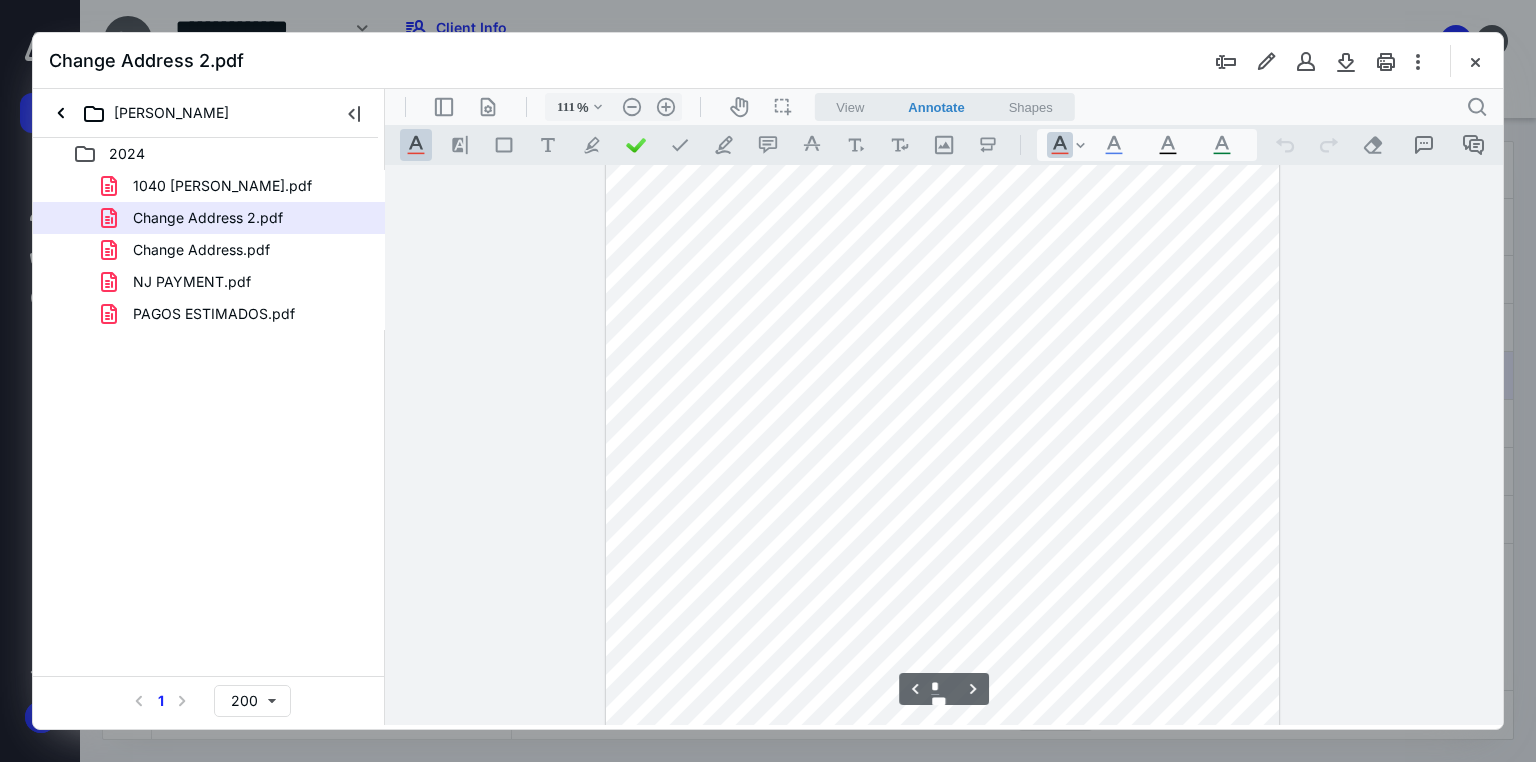 type on "*" 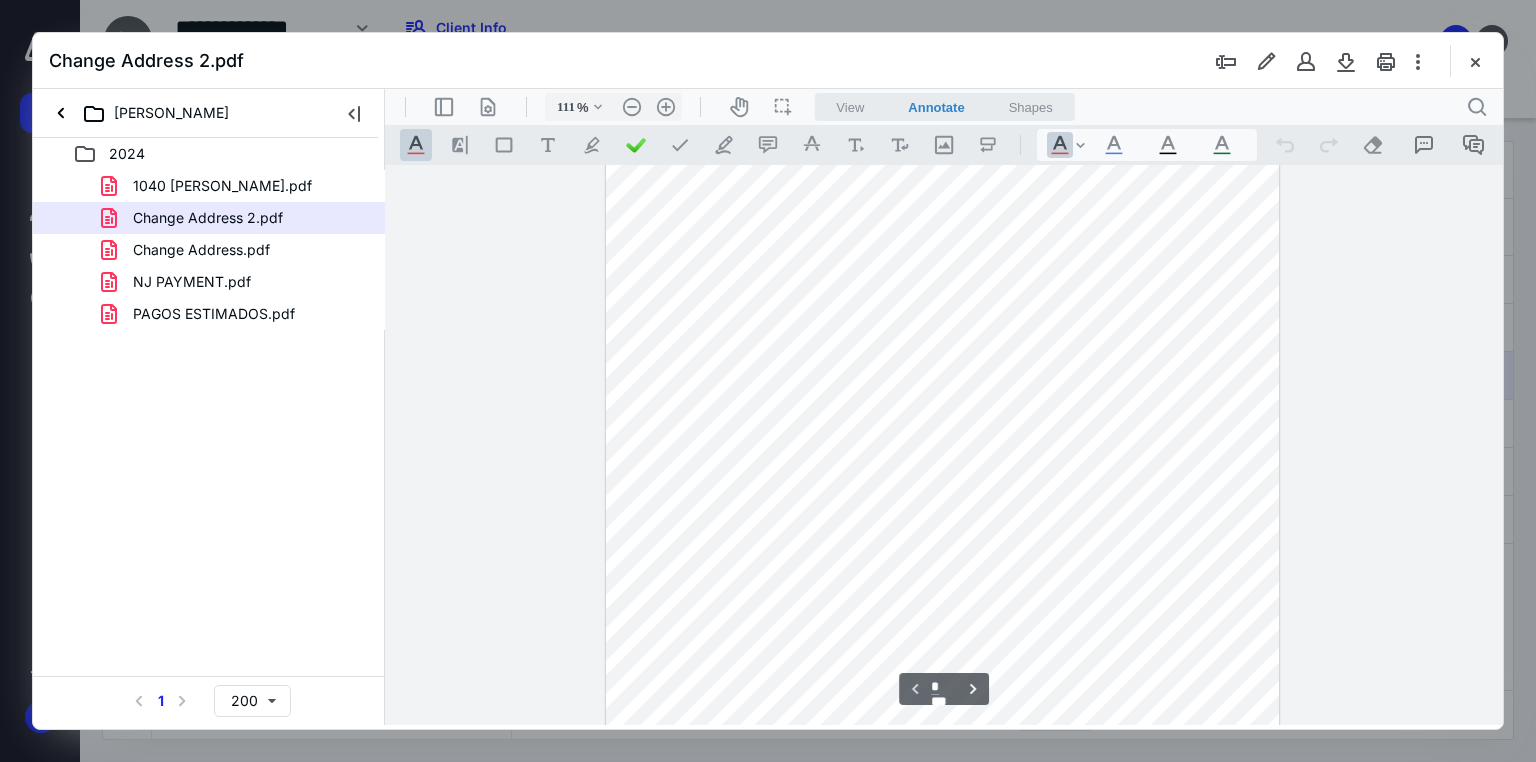scroll, scrollTop: 0, scrollLeft: 0, axis: both 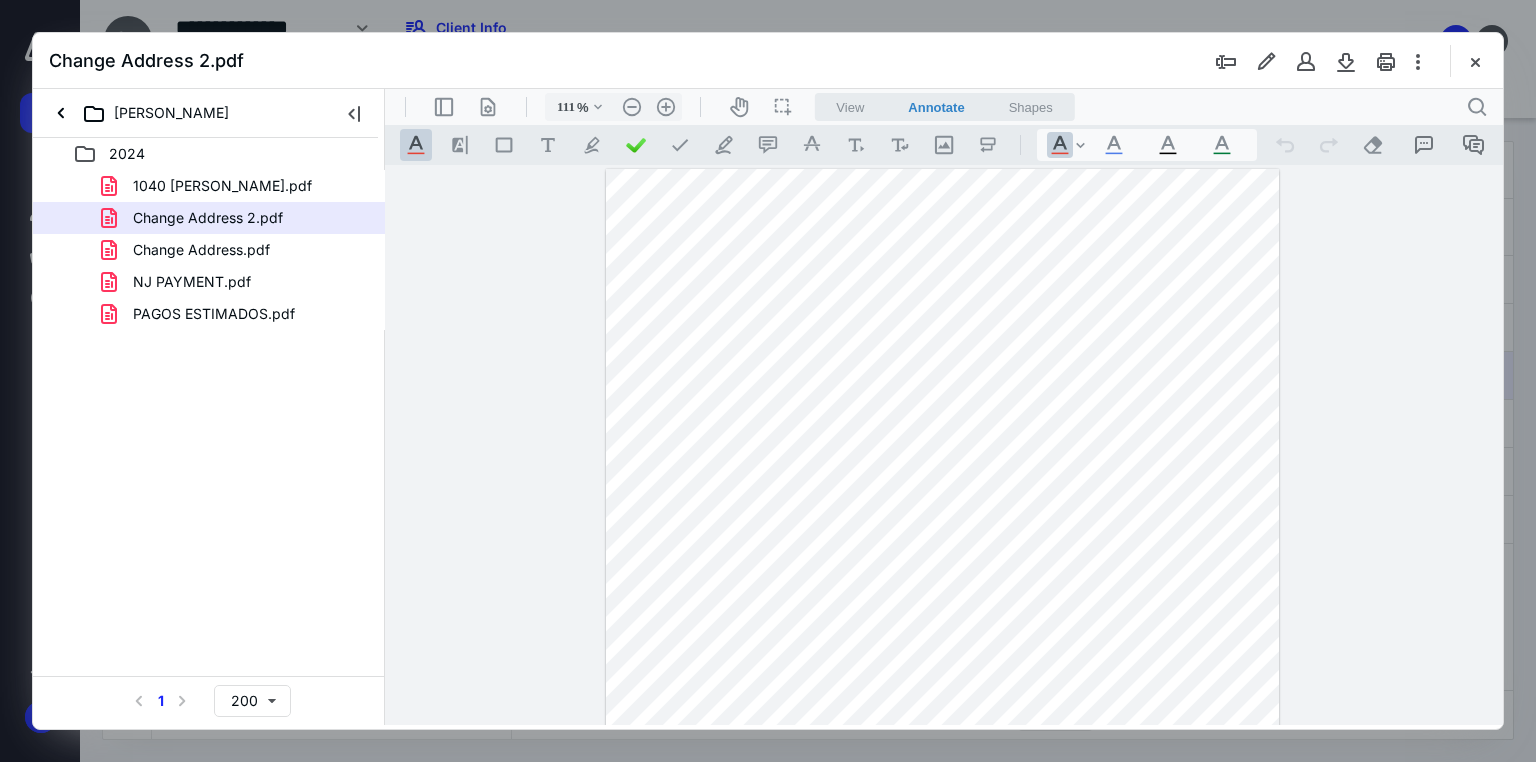 click at bounding box center [1475, 61] 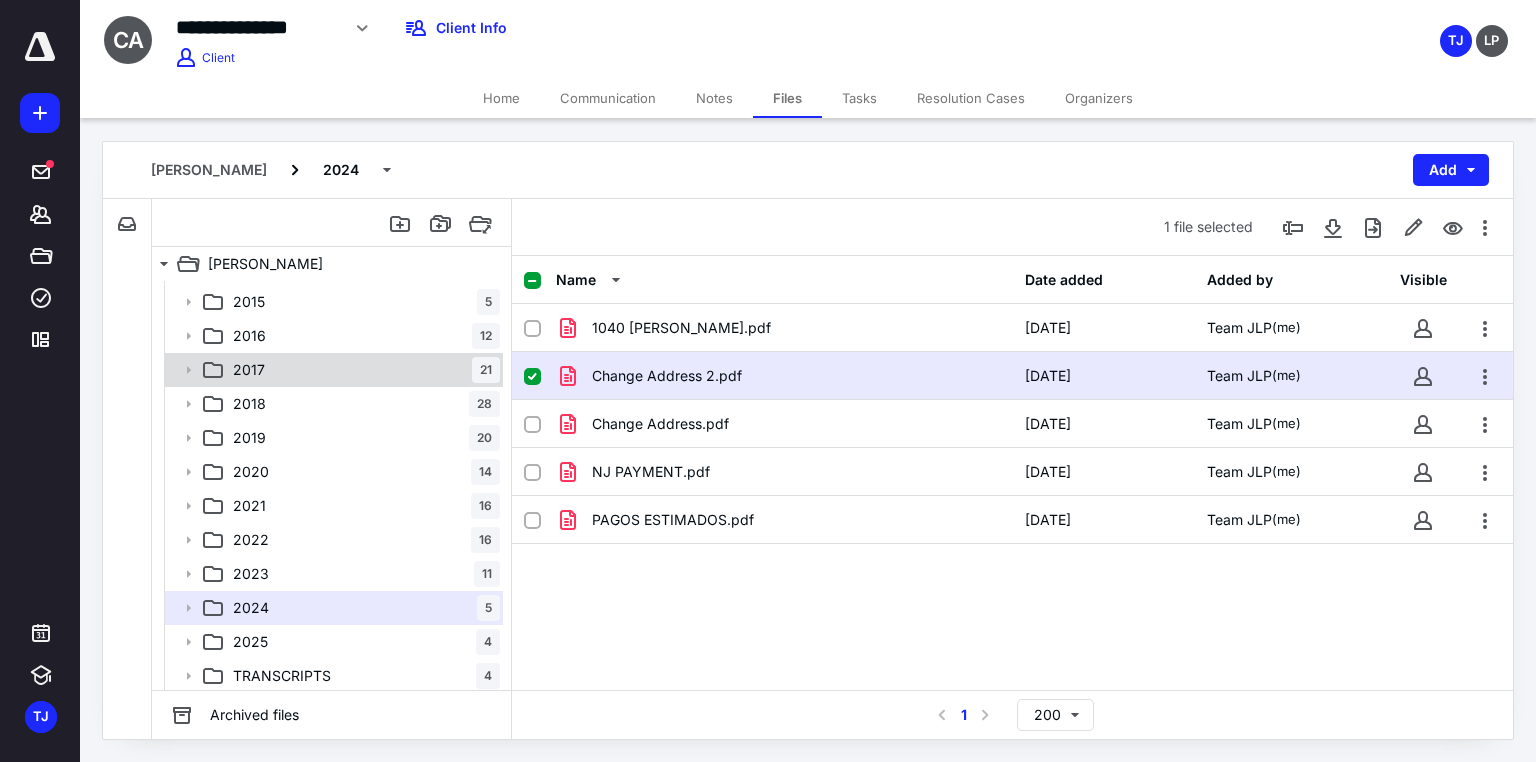 scroll, scrollTop: 133, scrollLeft: 0, axis: vertical 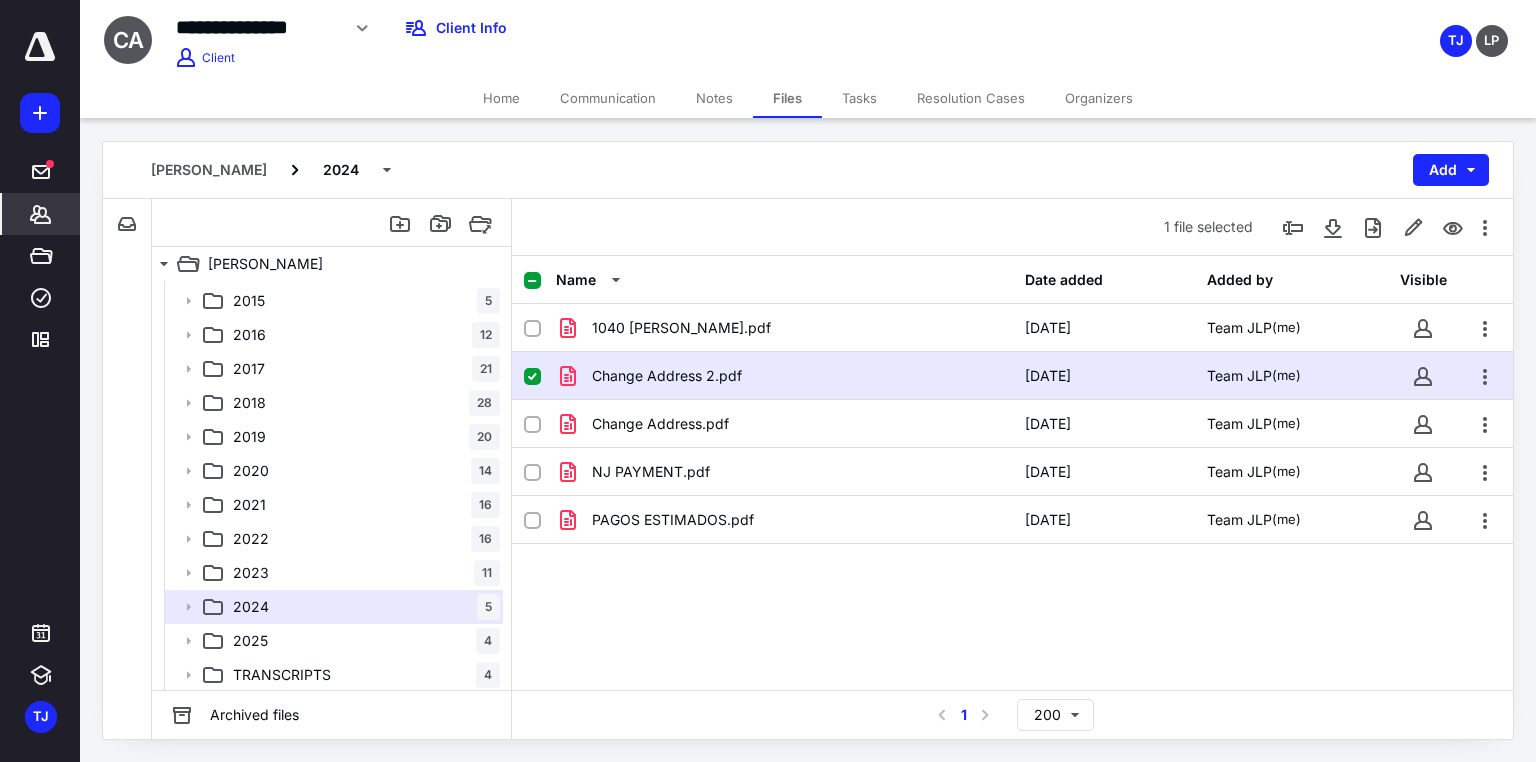 click 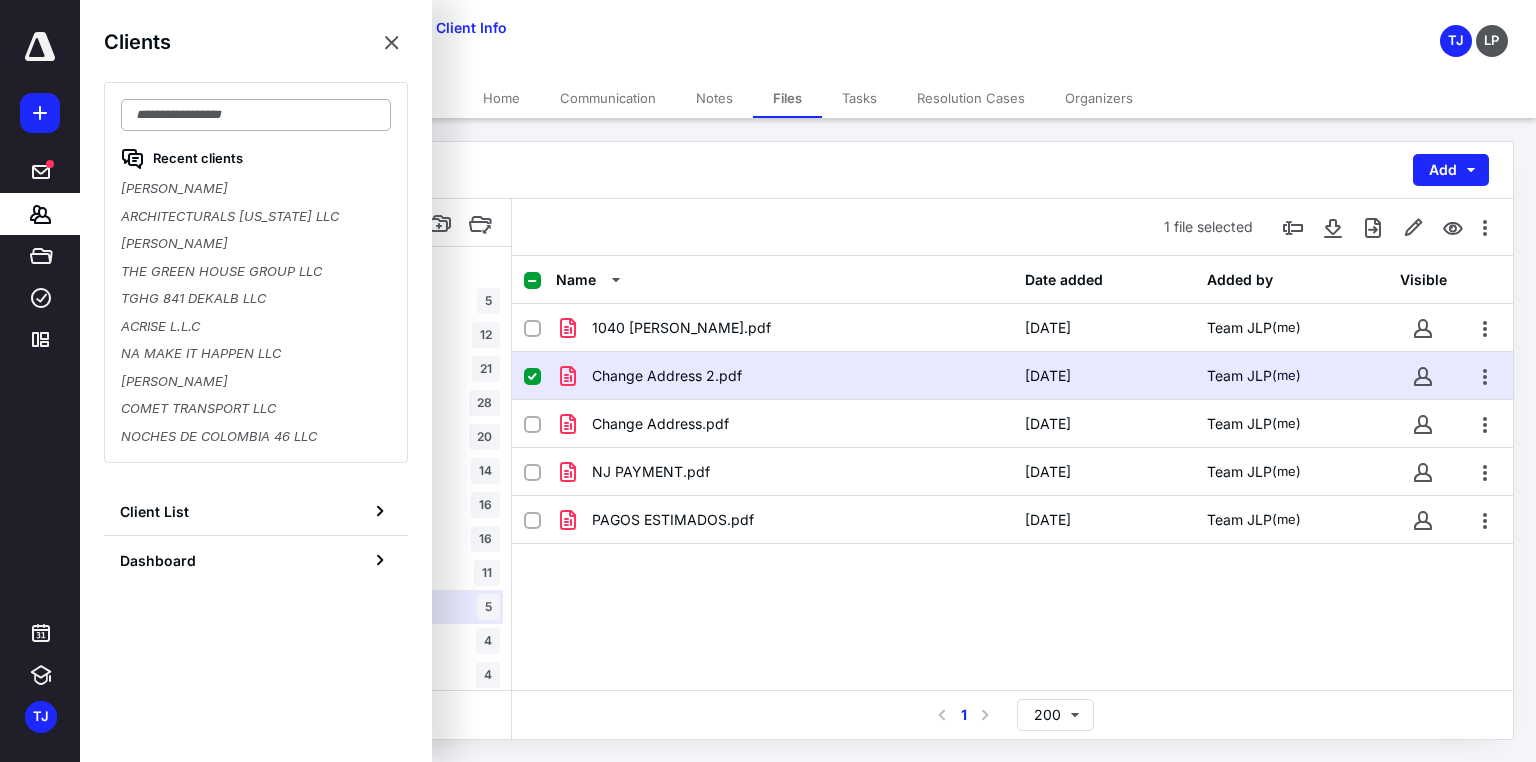 click at bounding box center (256, 115) 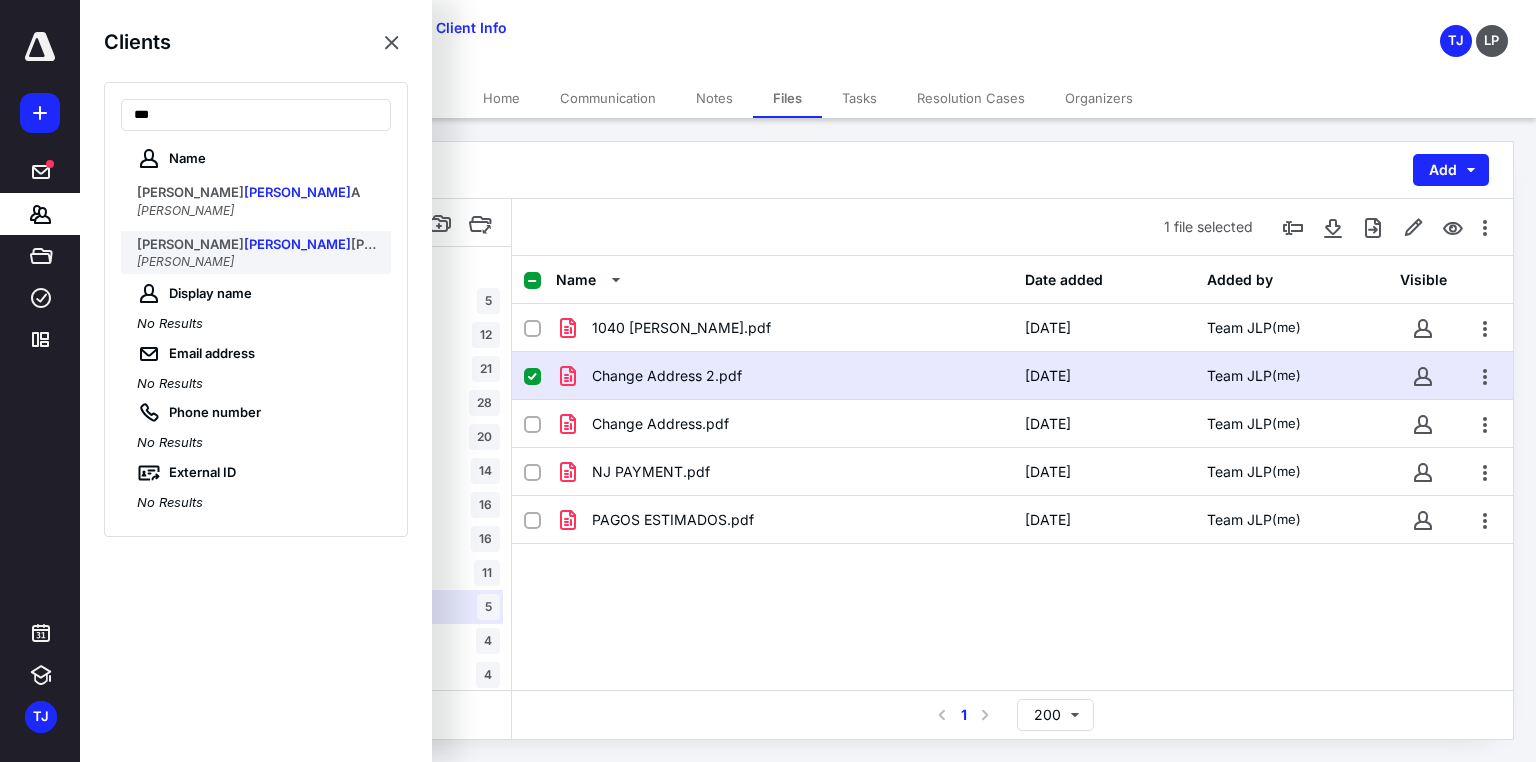 type on "***" 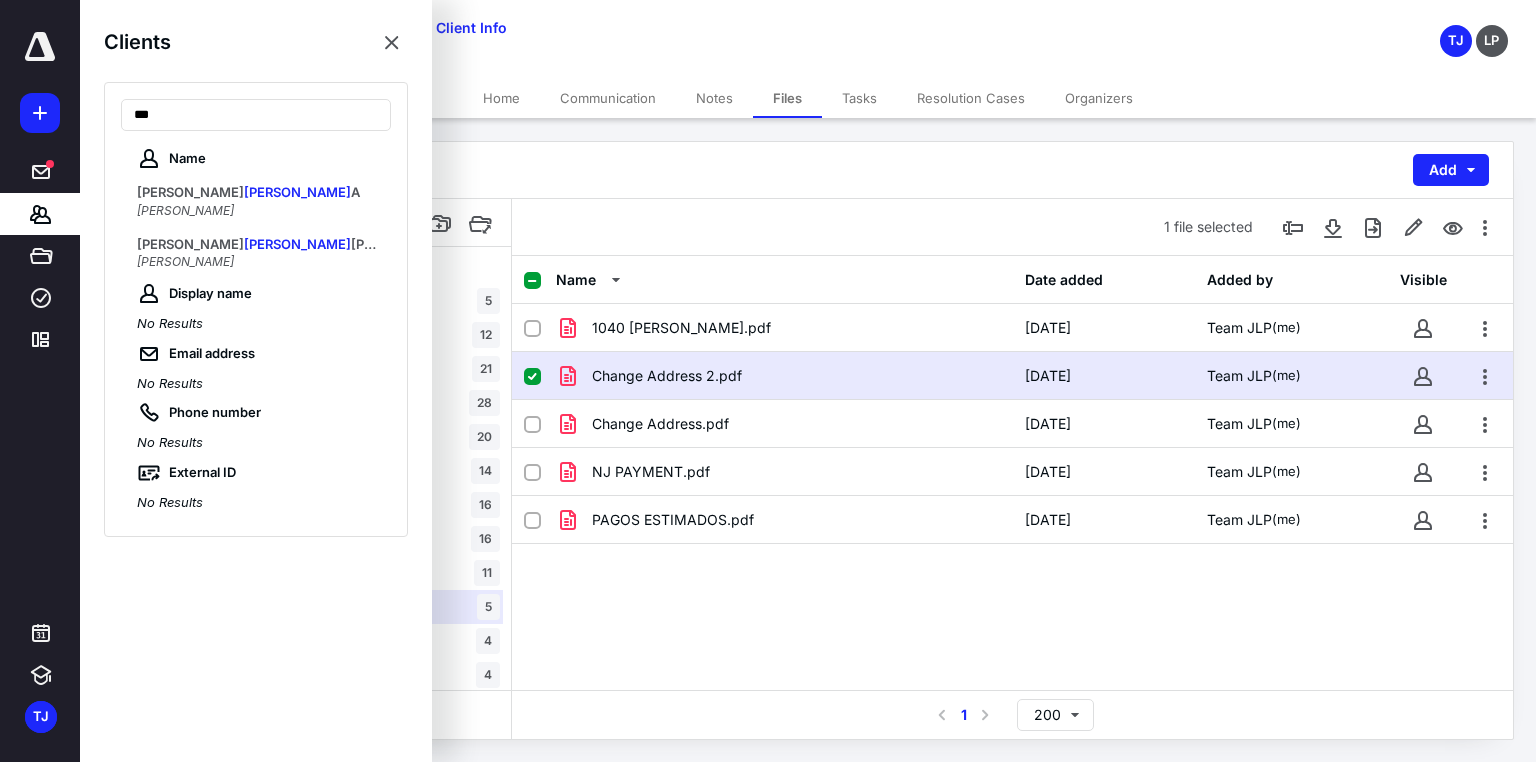click on "[PERSON_NAME]" at bounding box center [297, 244] 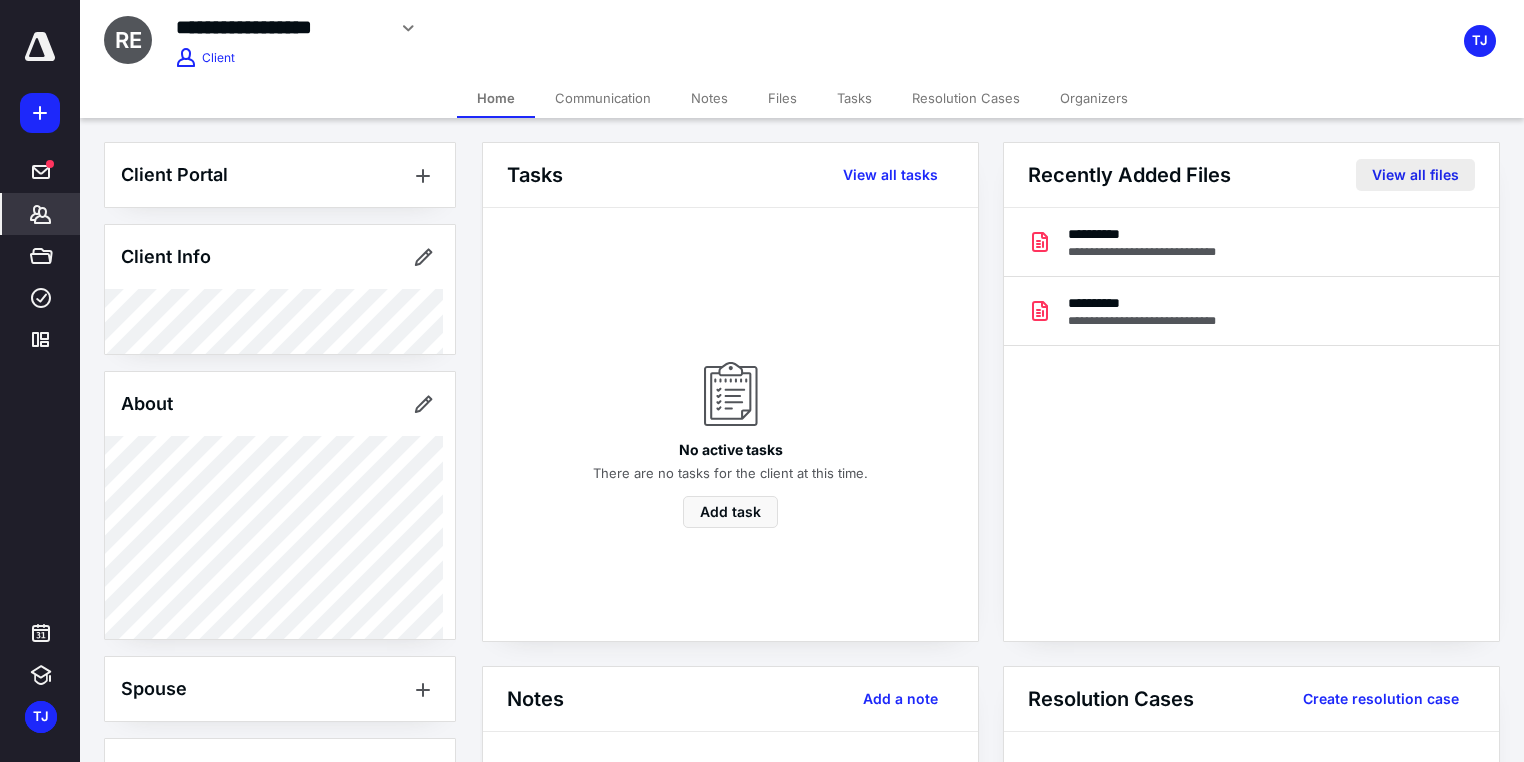 click on "View all files" at bounding box center [1415, 175] 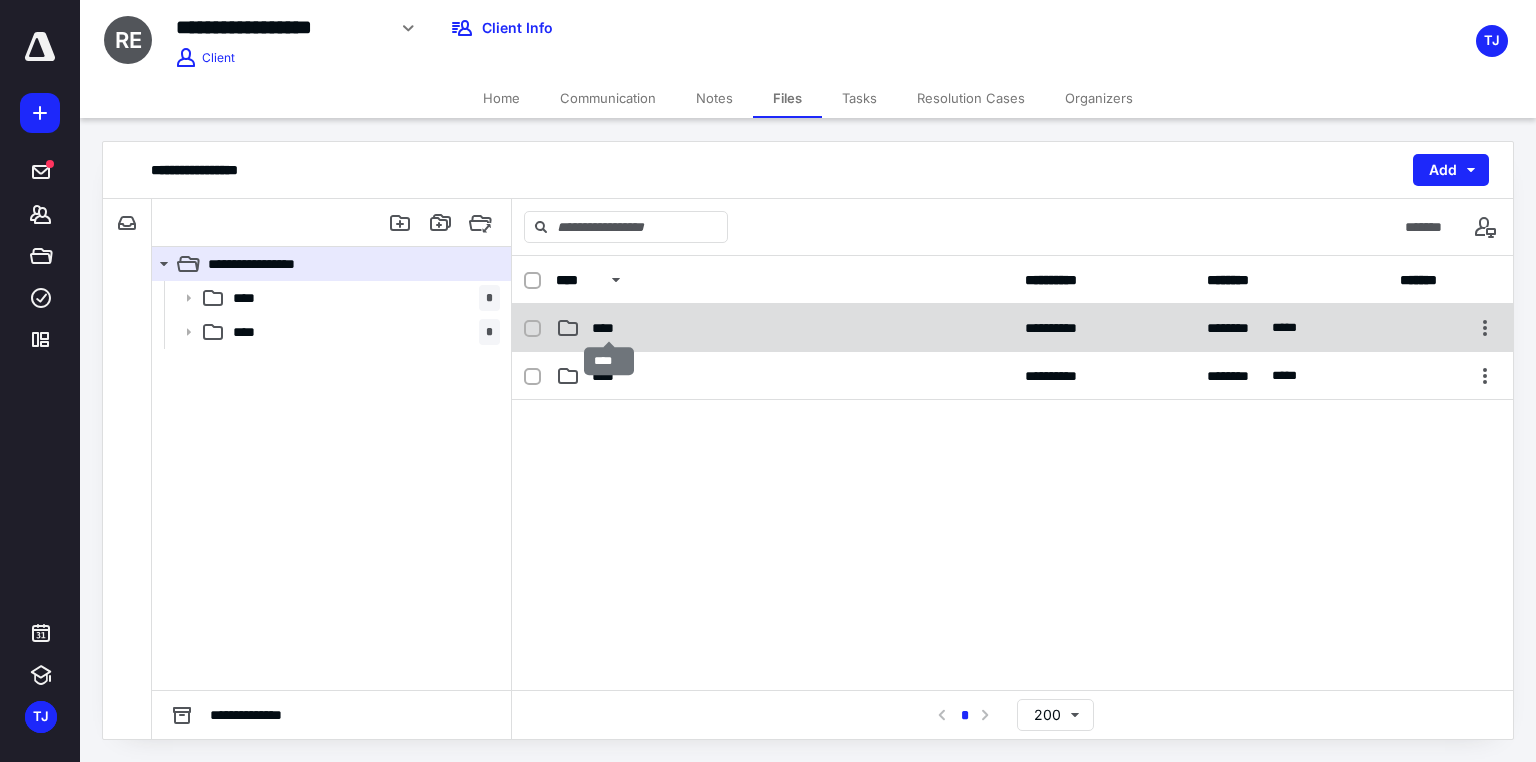 click on "****" at bounding box center (609, 328) 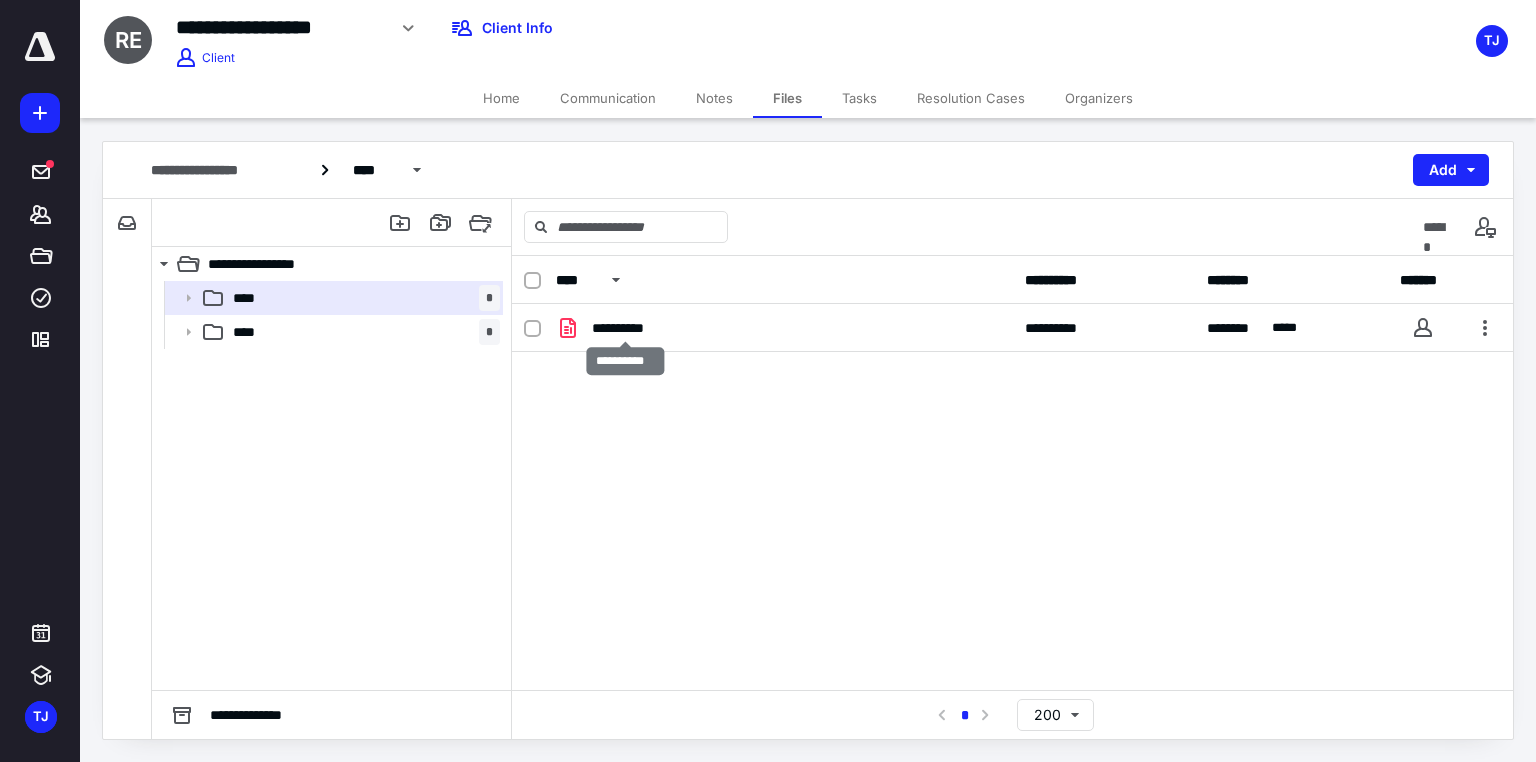 click on "**********" at bounding box center (625, 328) 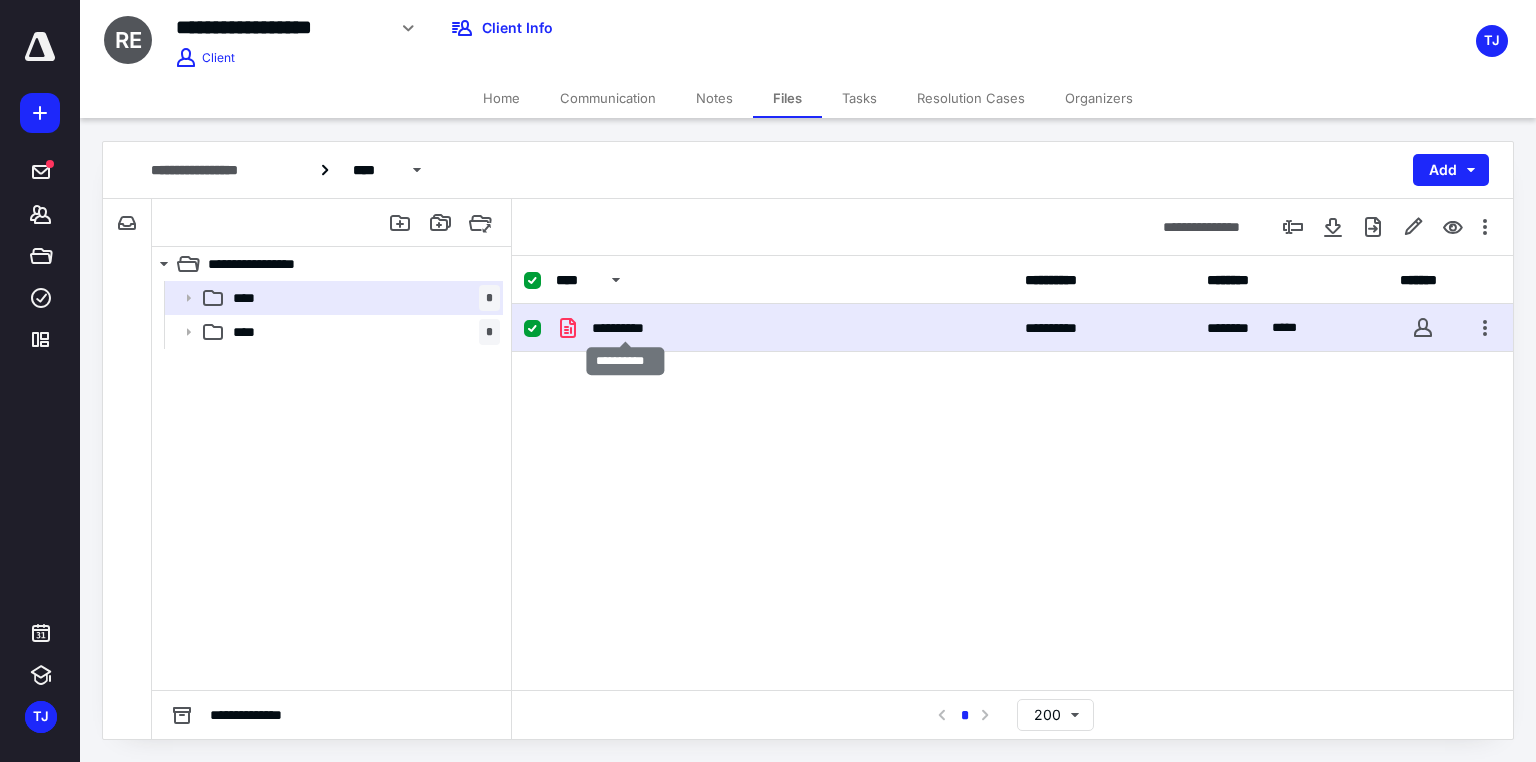 click on "**********" at bounding box center [625, 328] 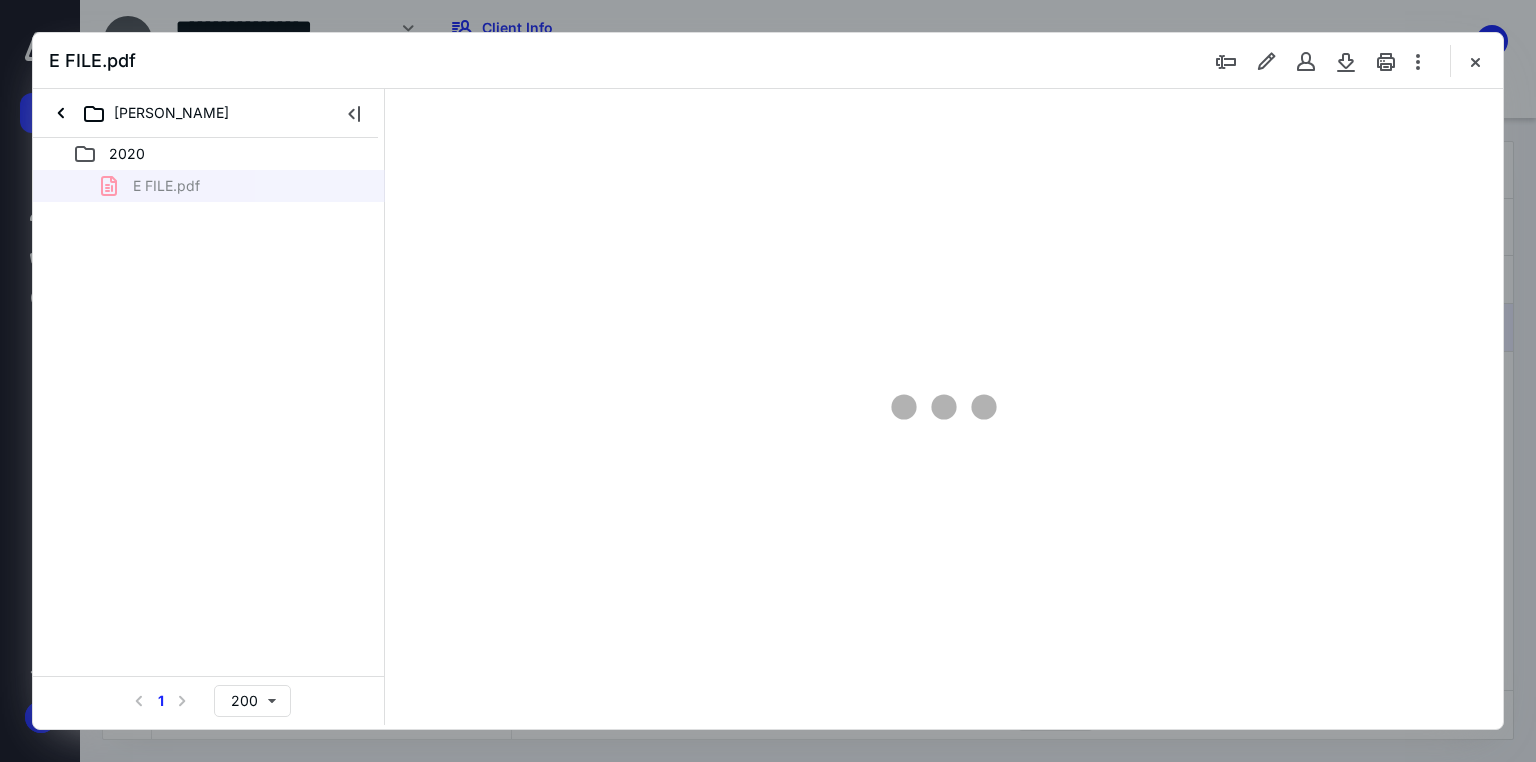 scroll, scrollTop: 0, scrollLeft: 0, axis: both 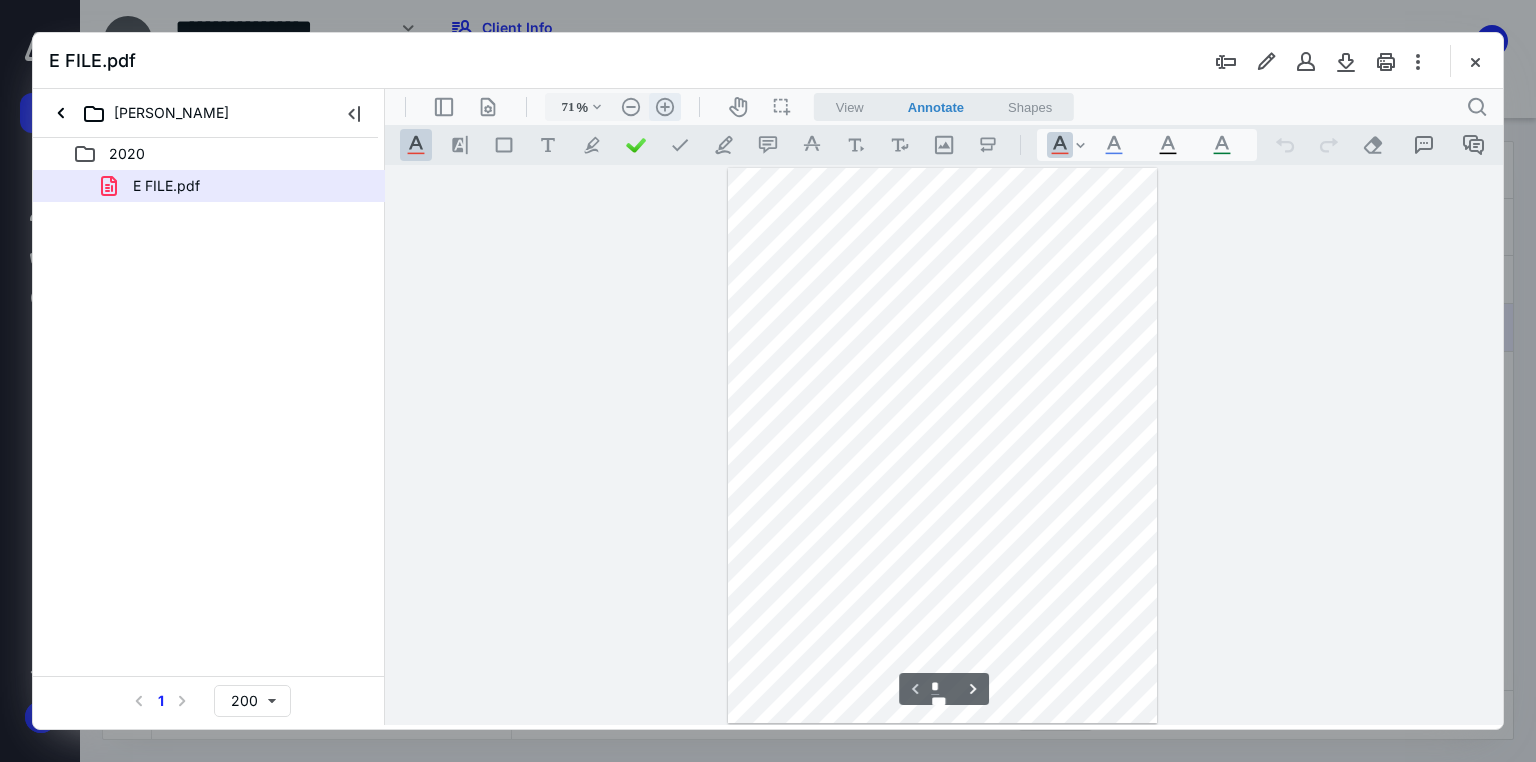 click on ".cls-1{fill:#abb0c4;} icon - header - zoom - in - line" at bounding box center [665, 107] 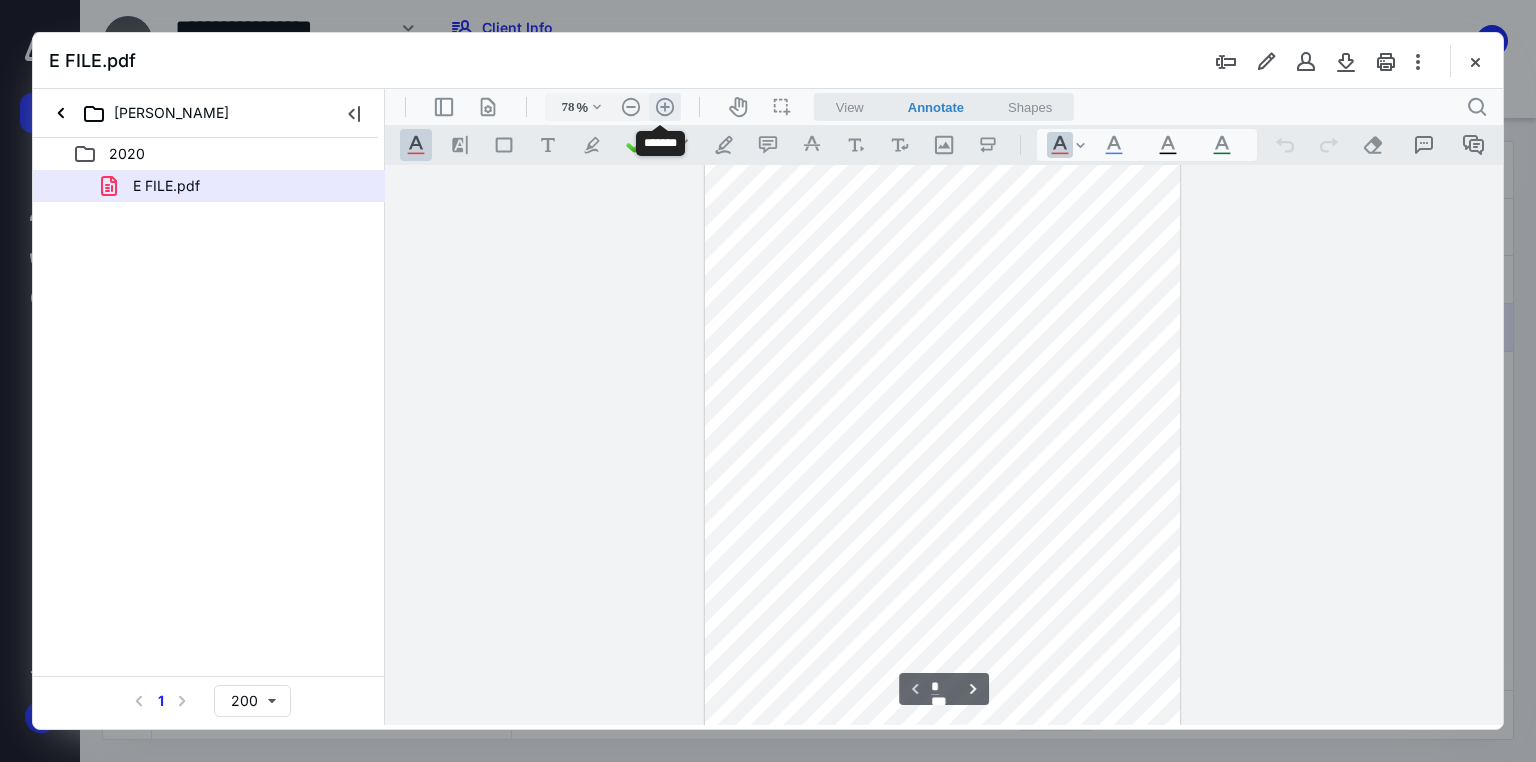 click on ".cls-1{fill:#abb0c4;} icon - header - zoom - in - line" at bounding box center [665, 107] 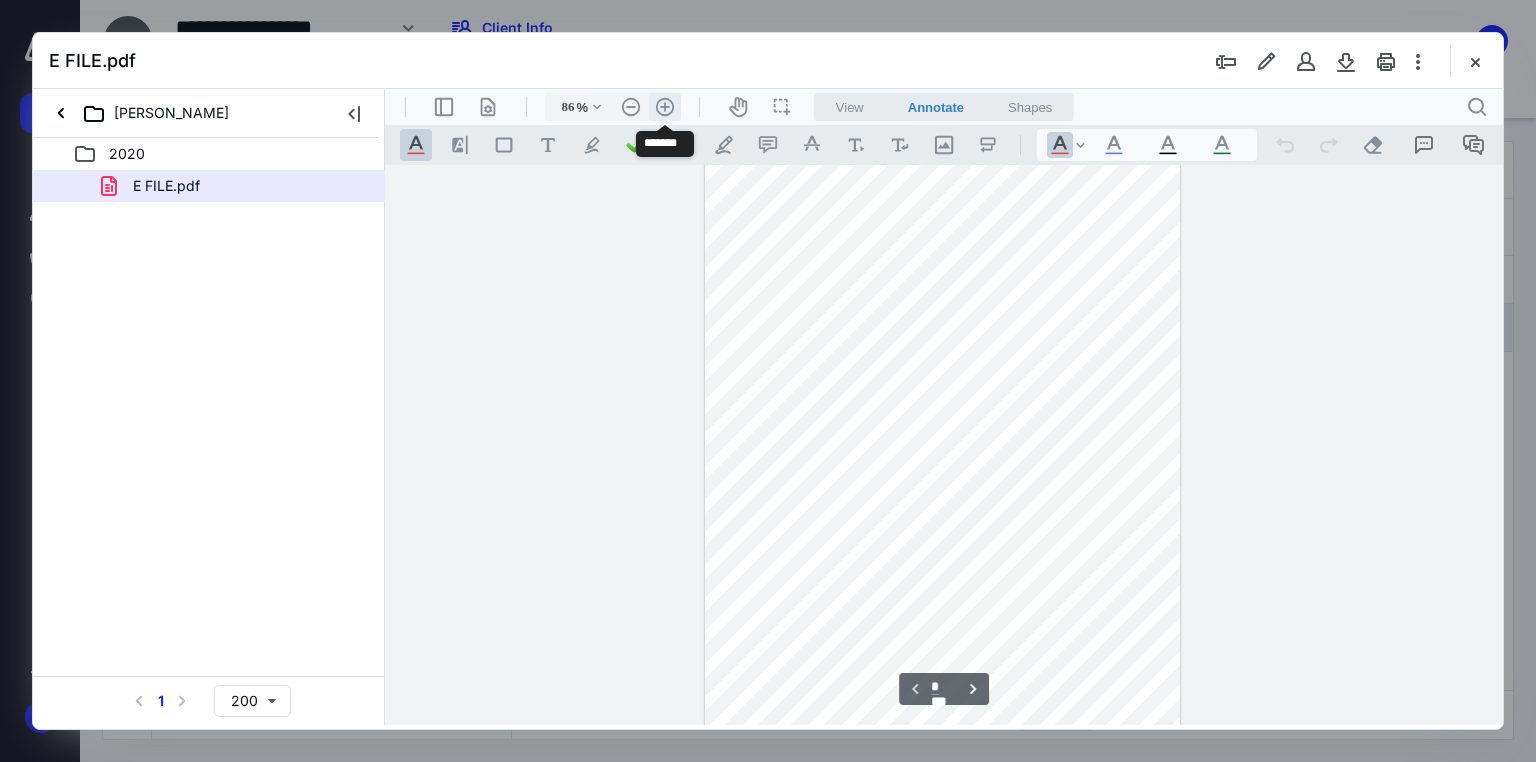 click on ".cls-1{fill:#abb0c4;} icon - header - zoom - in - line" at bounding box center (665, 107) 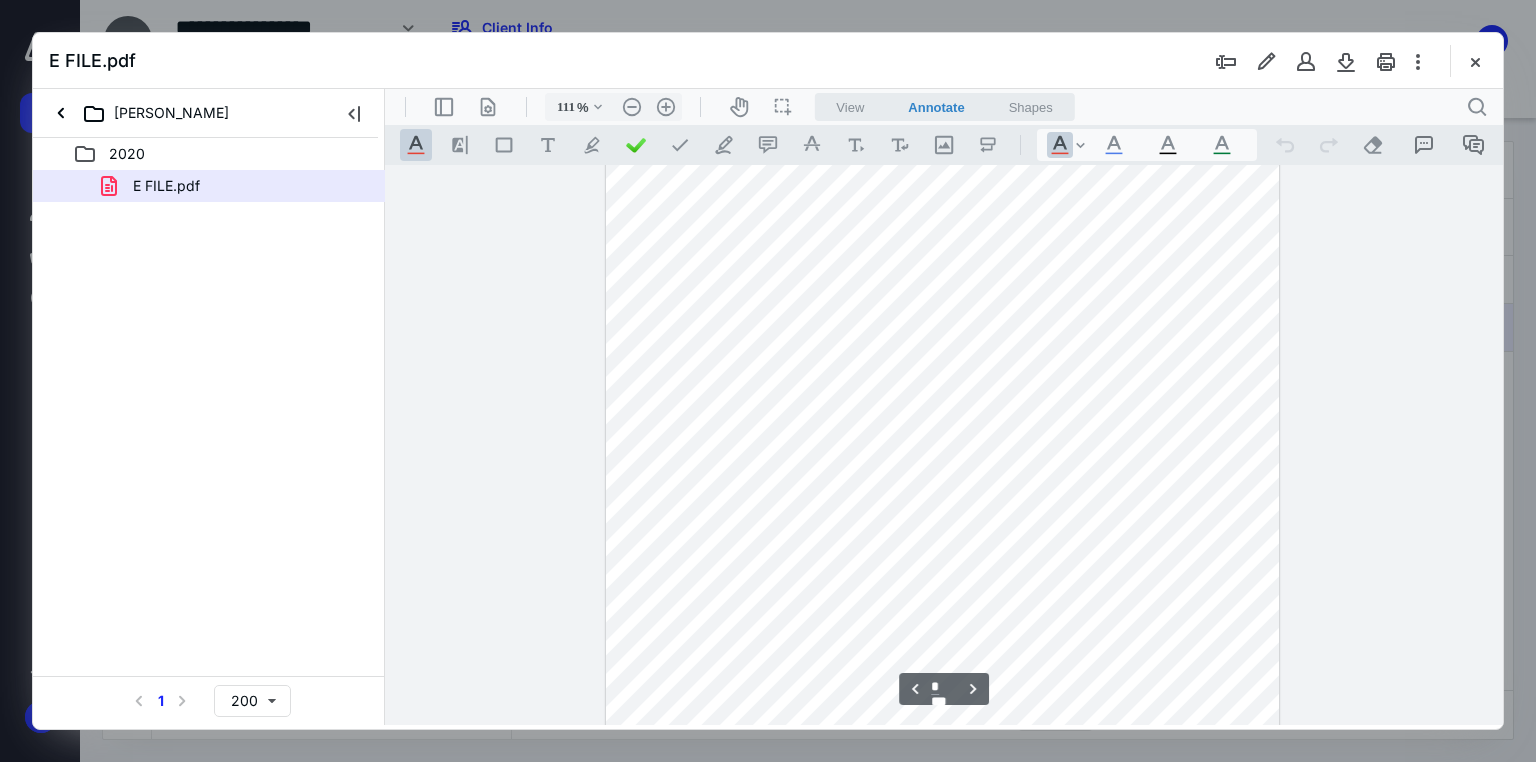 scroll, scrollTop: 1119, scrollLeft: 0, axis: vertical 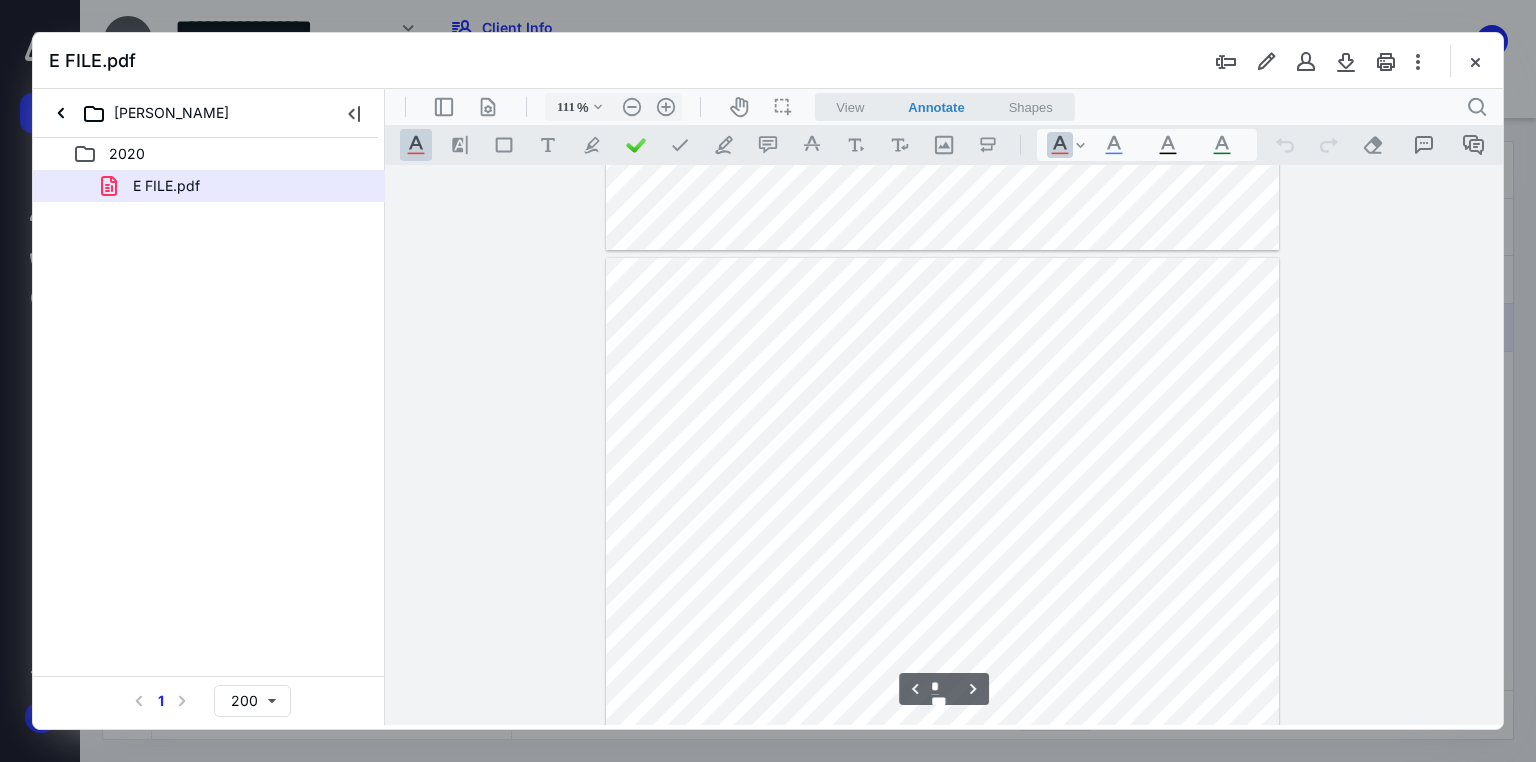 type on "*" 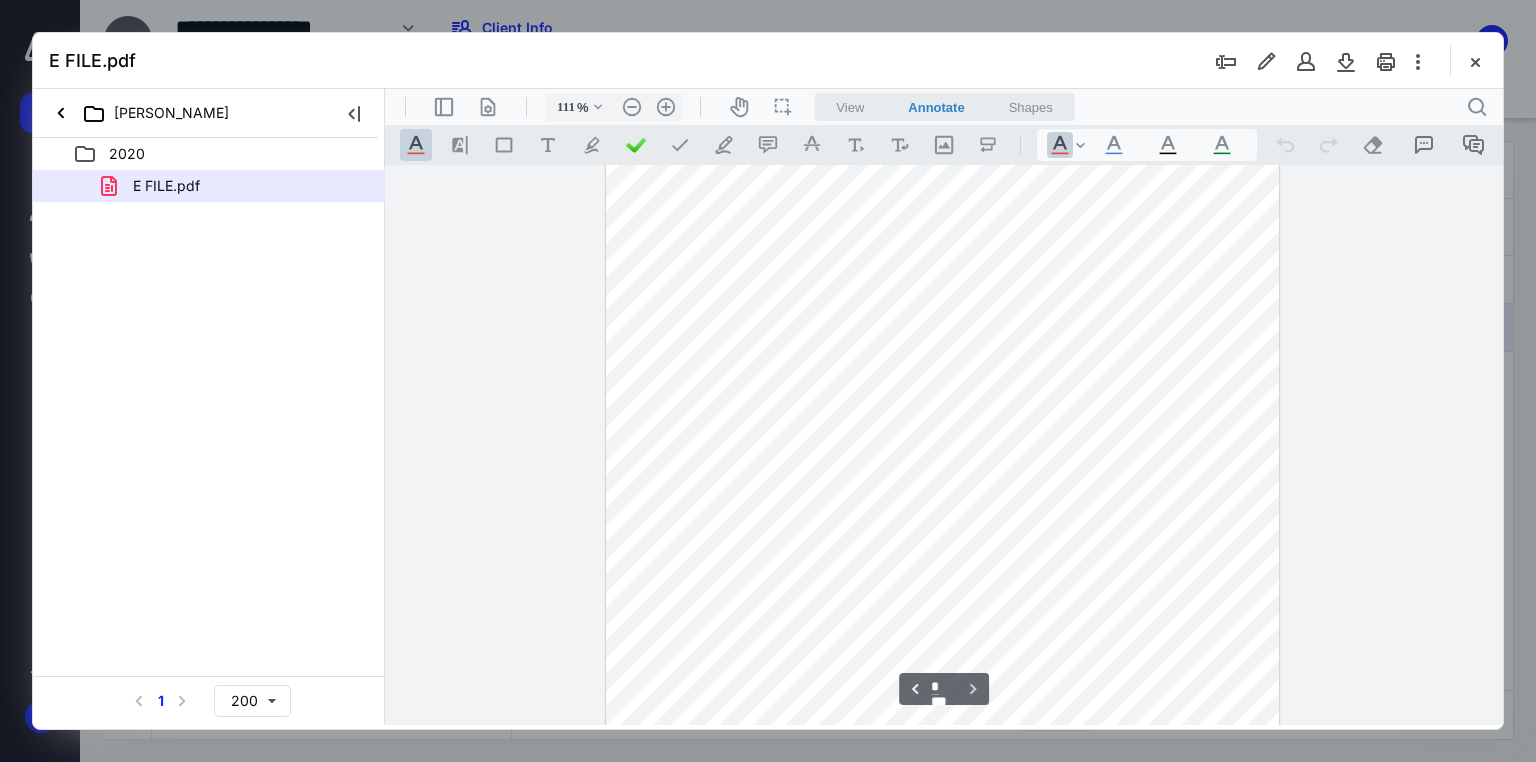 scroll, scrollTop: 2079, scrollLeft: 0, axis: vertical 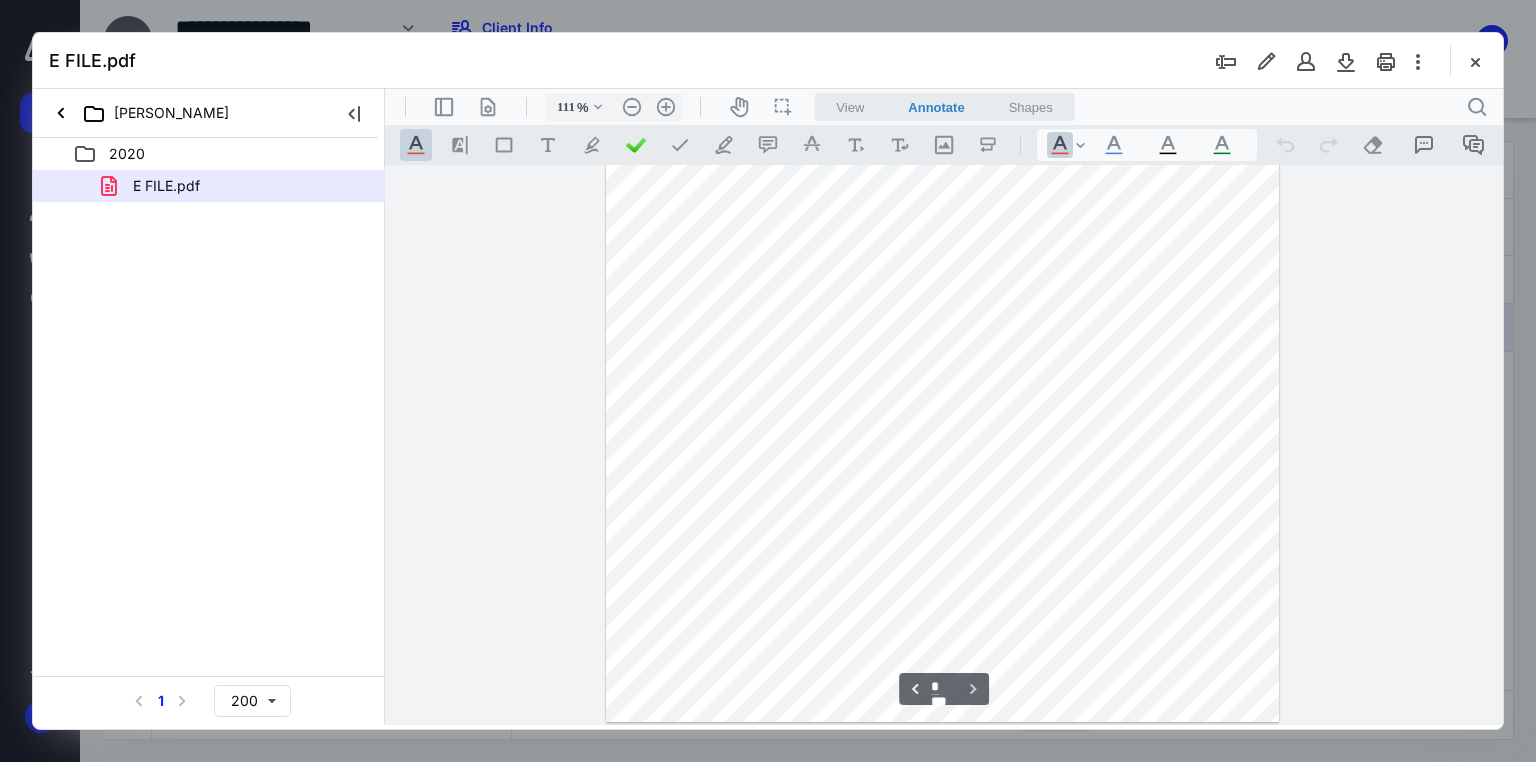 click at bounding box center (1475, 61) 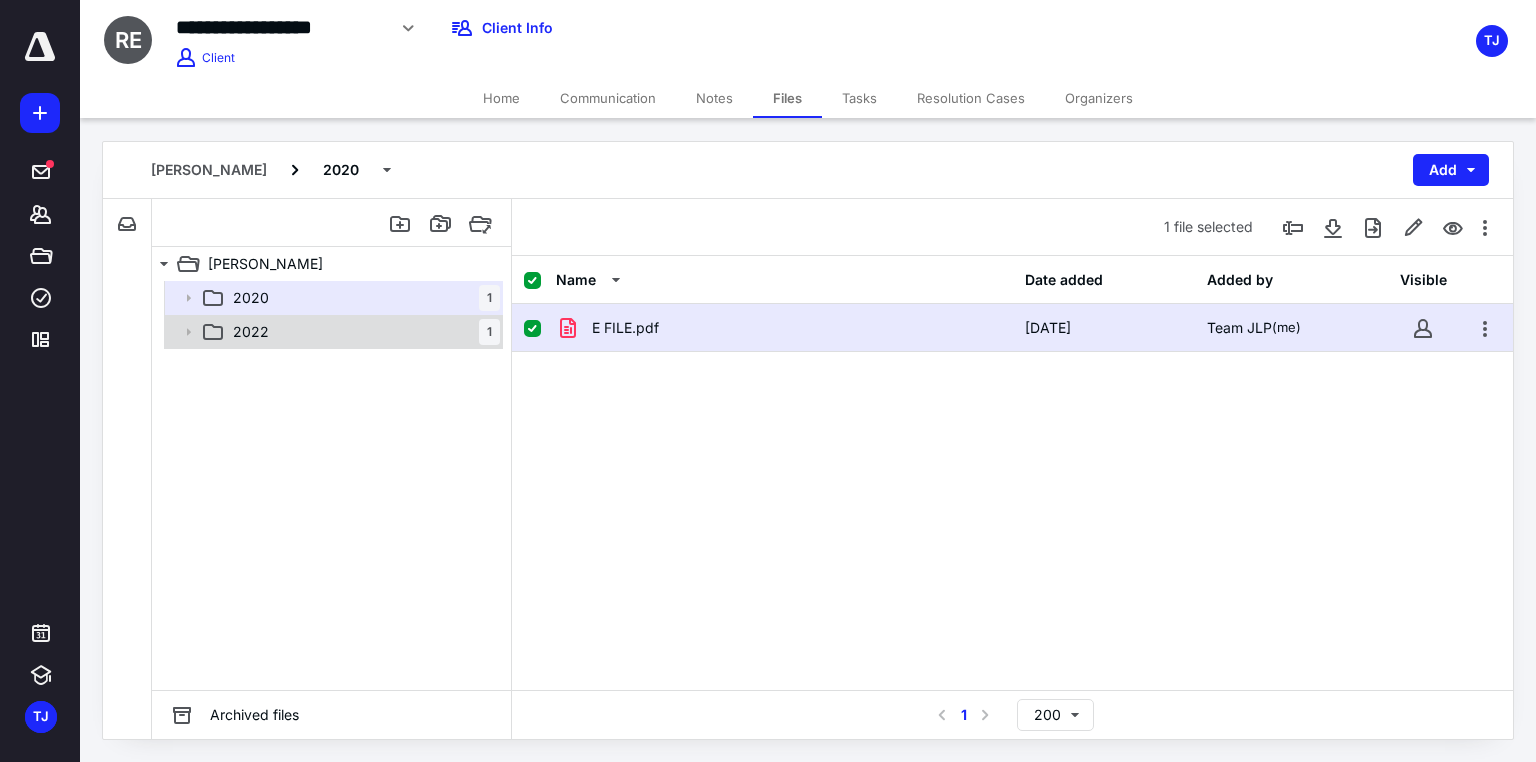 click on "2022 1" at bounding box center [362, 332] 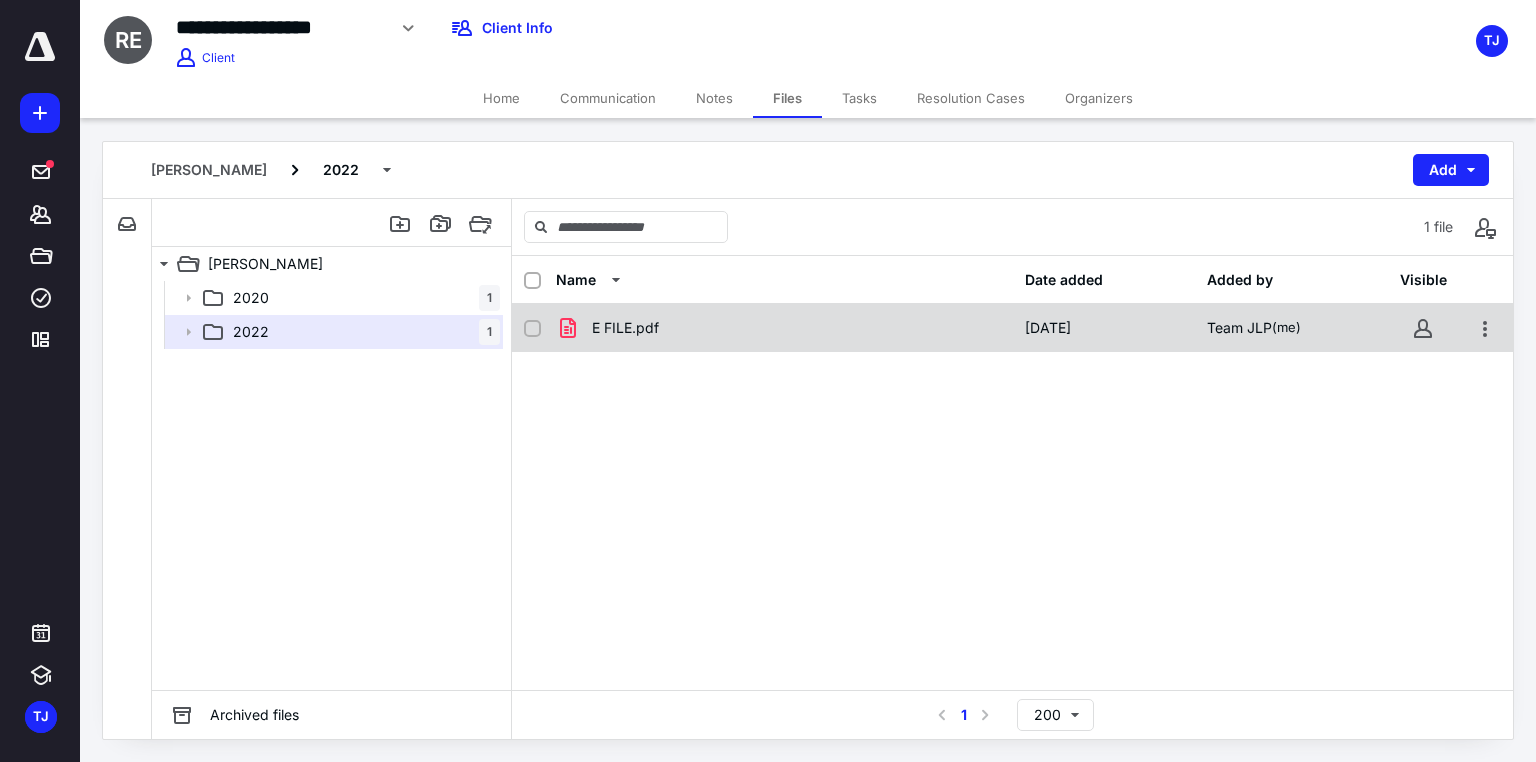 click on "E FILE.pdf" at bounding box center [625, 328] 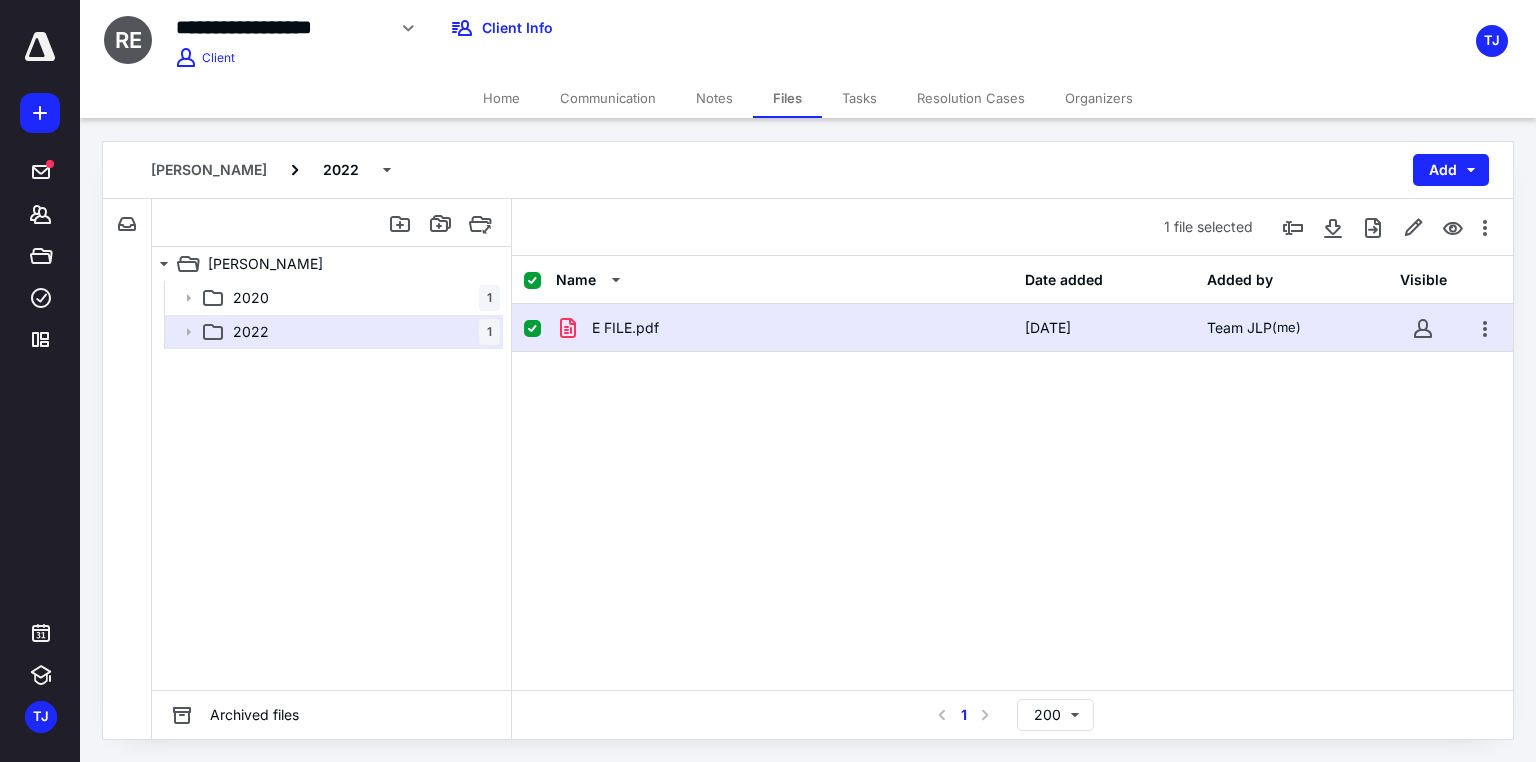 click on "E FILE.pdf" at bounding box center (625, 328) 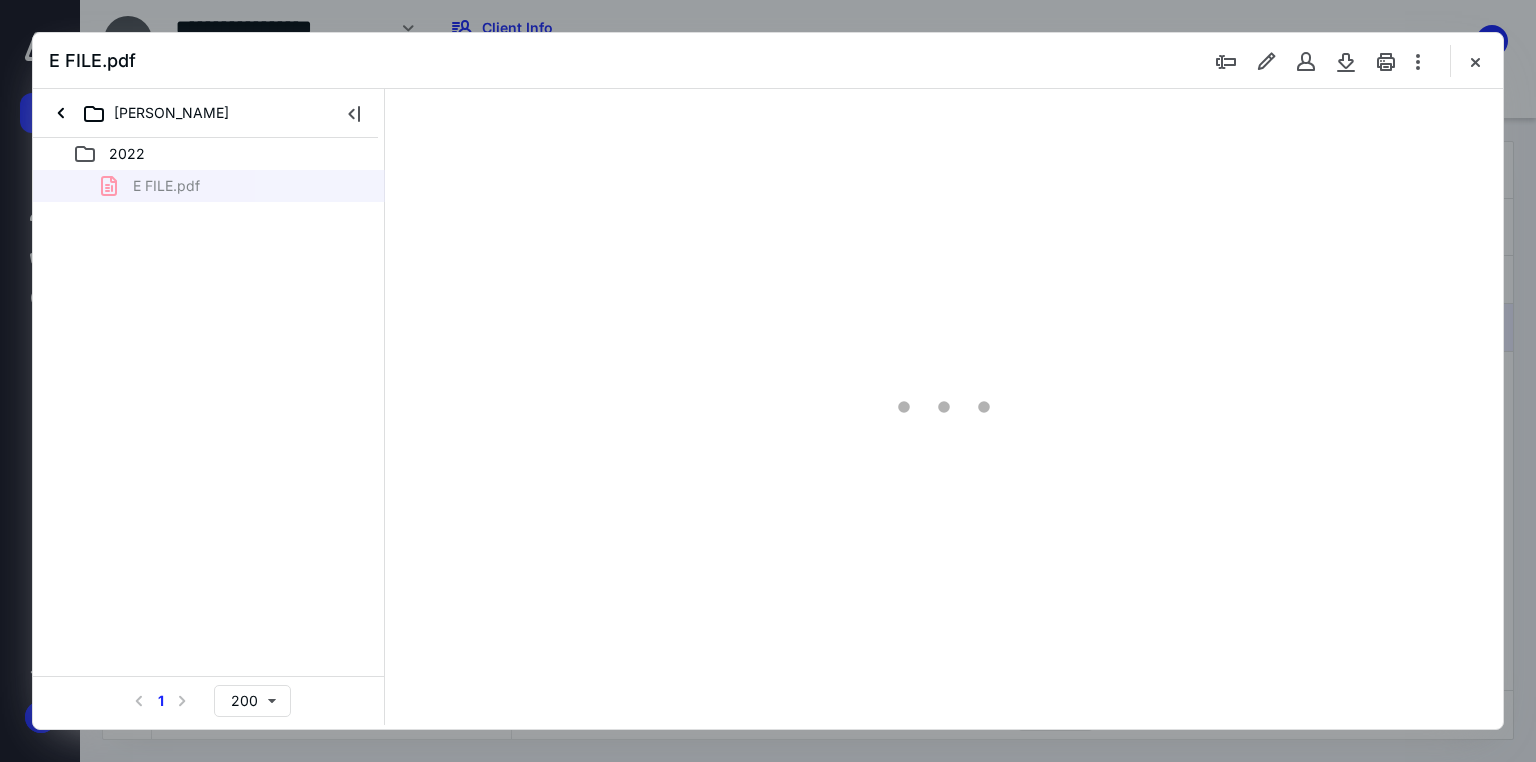 scroll, scrollTop: 0, scrollLeft: 0, axis: both 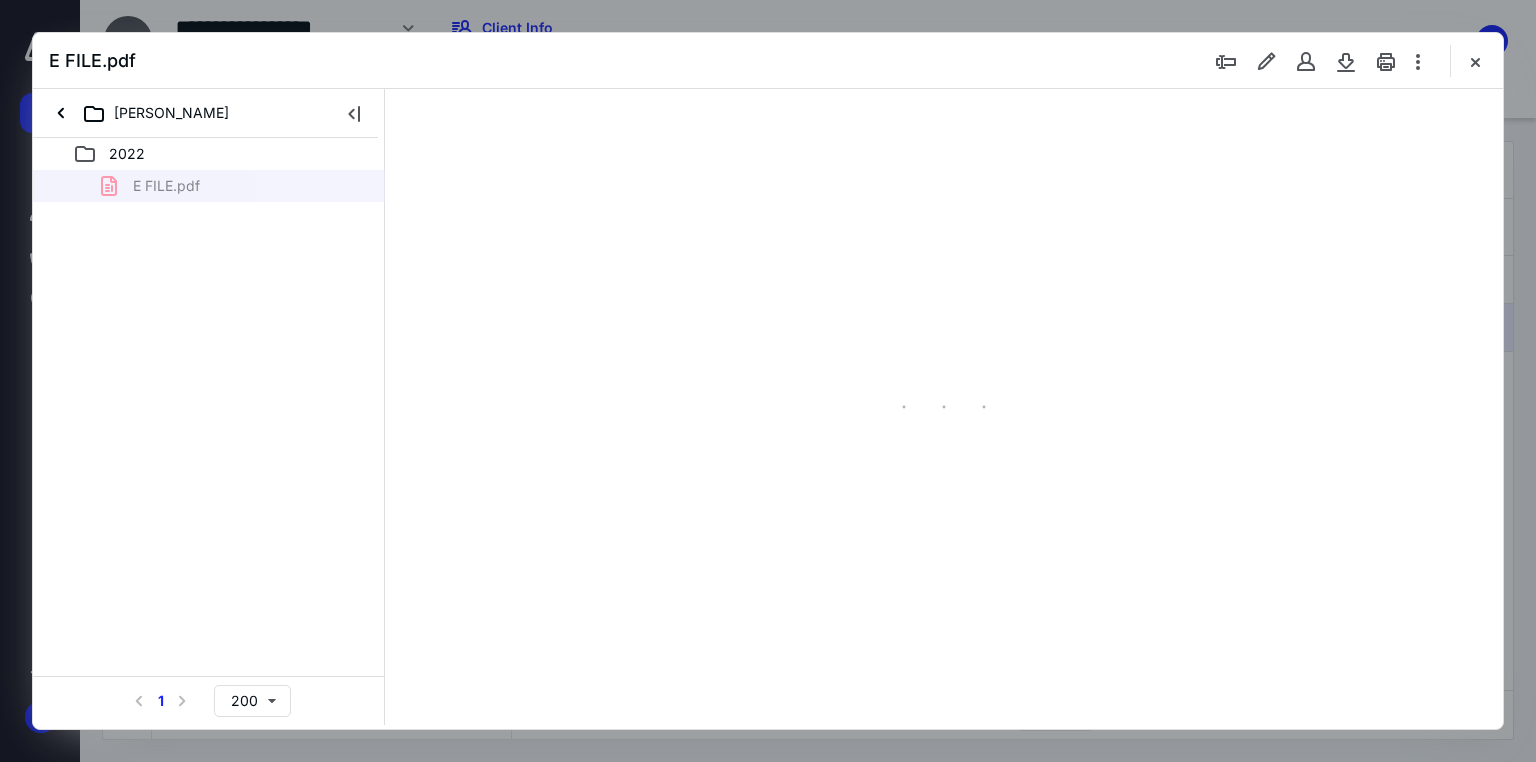 type on "71" 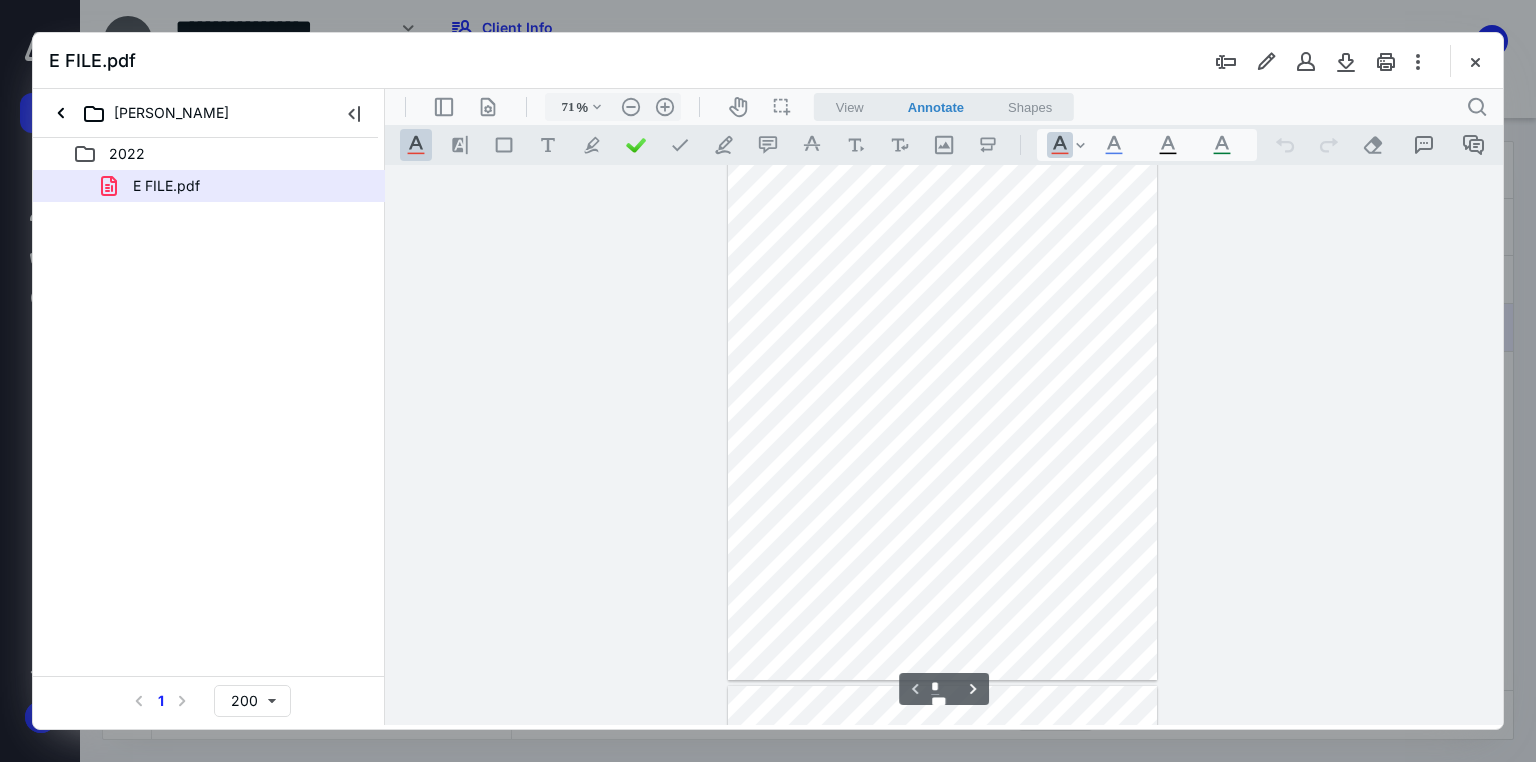 scroll, scrollTop: 0, scrollLeft: 0, axis: both 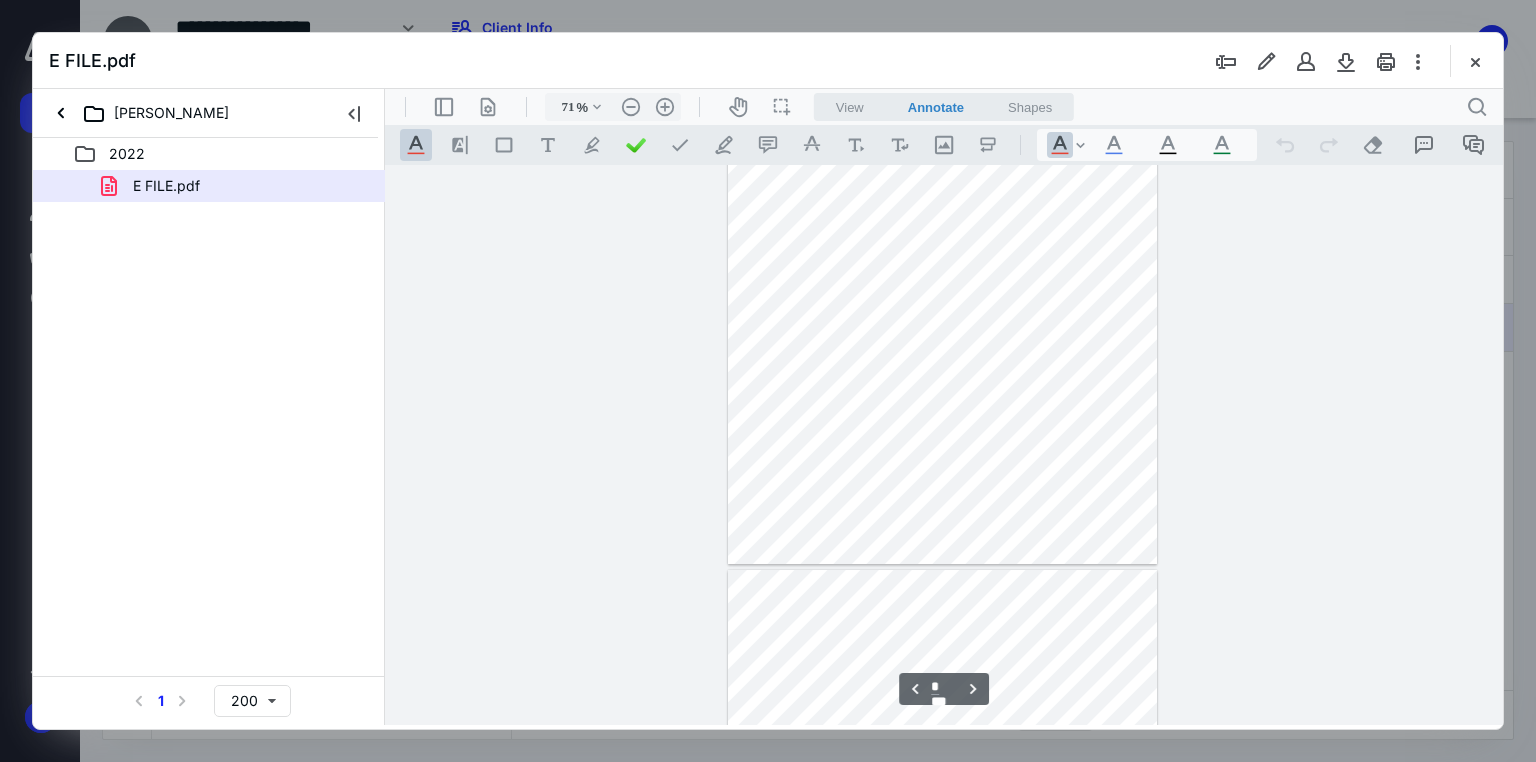 type on "*" 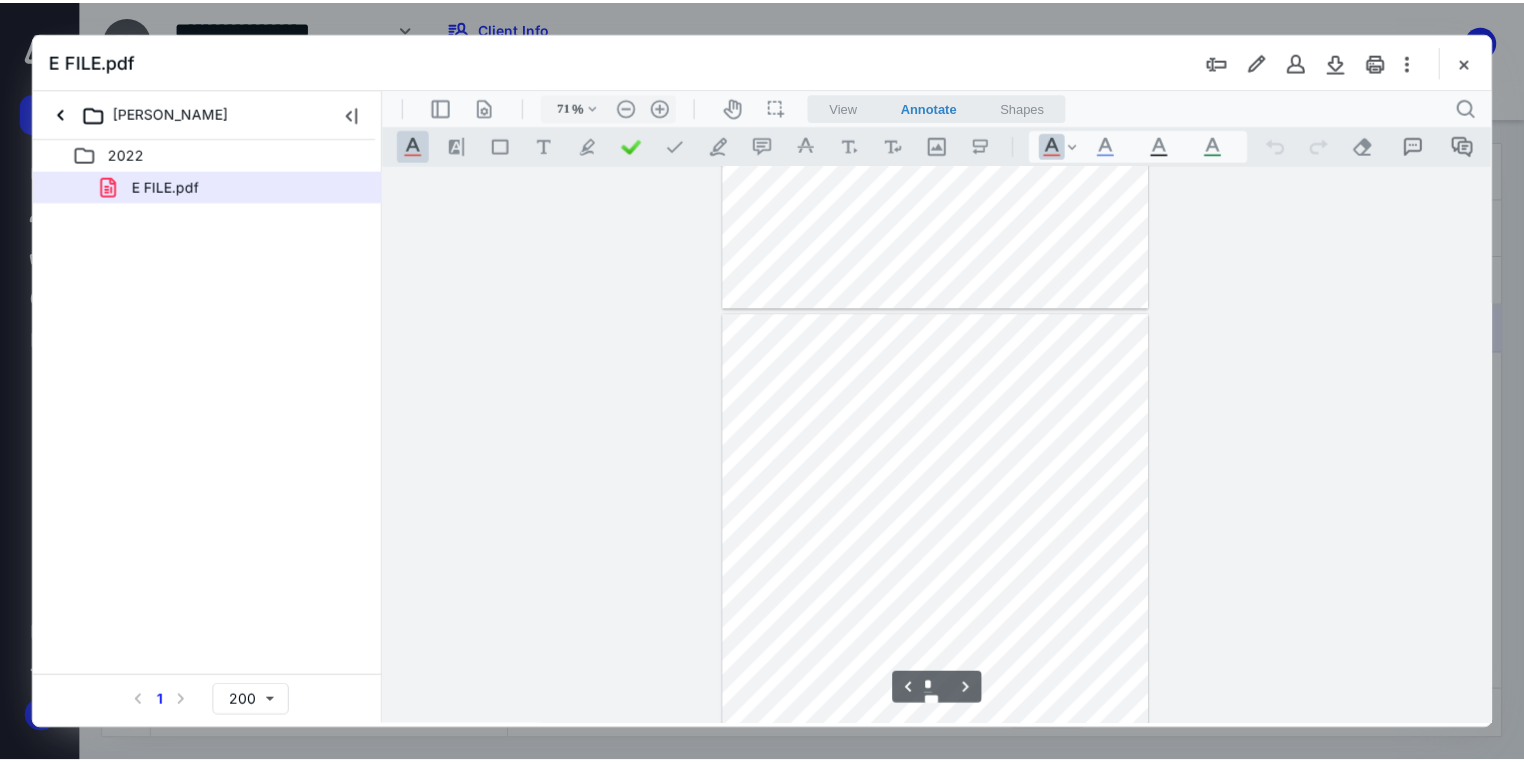 scroll, scrollTop: 1122, scrollLeft: 0, axis: vertical 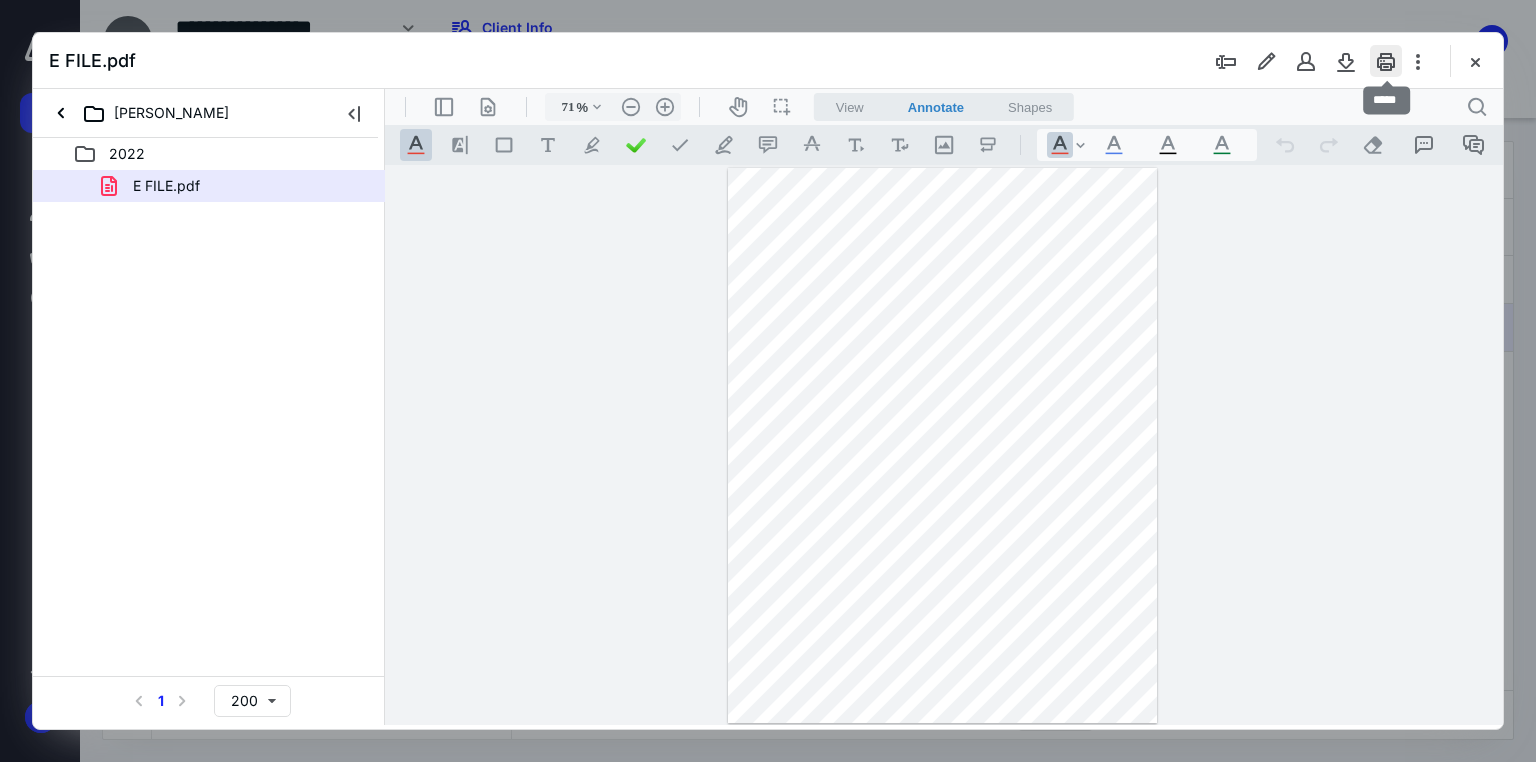 click at bounding box center (1386, 61) 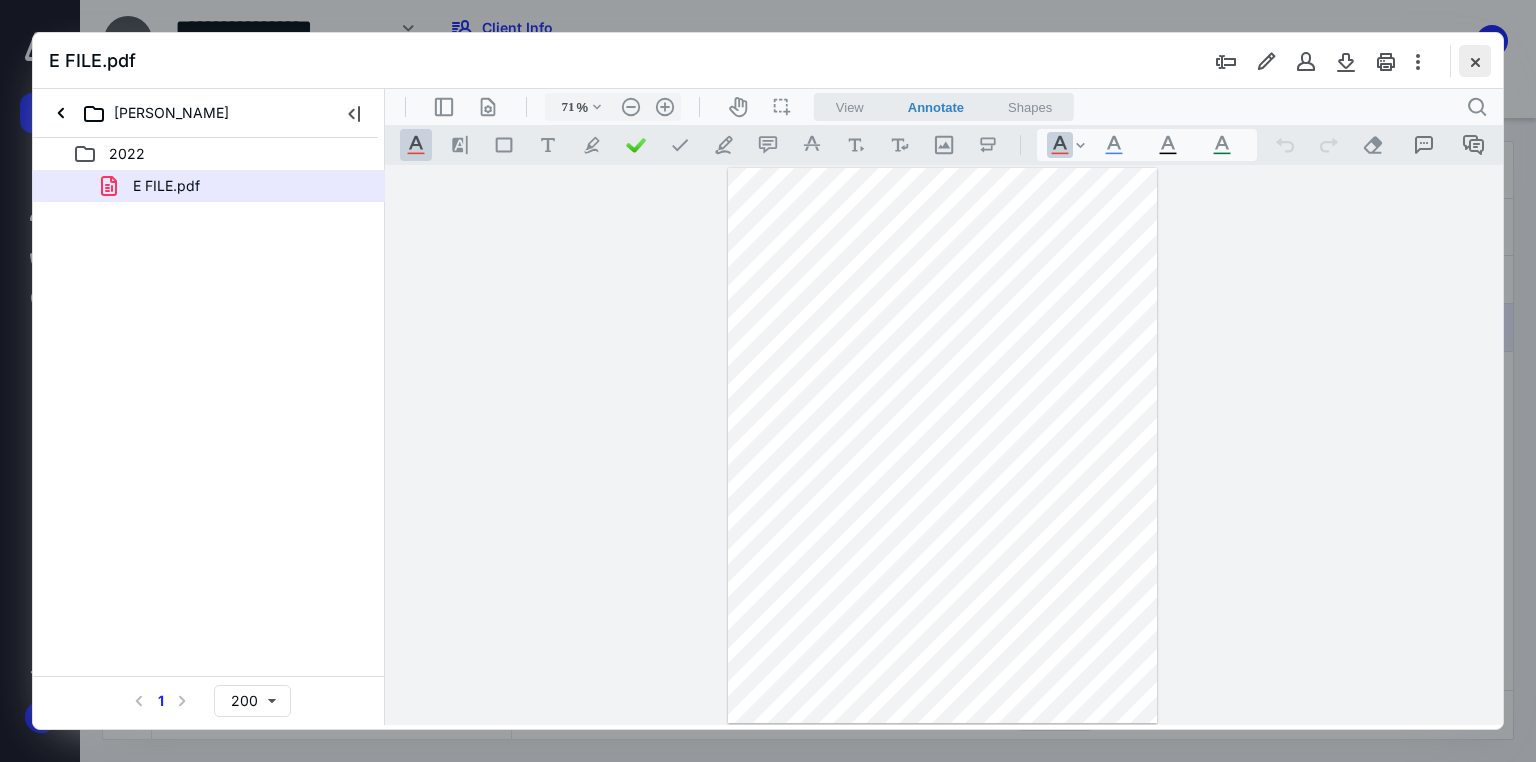 click at bounding box center (1475, 61) 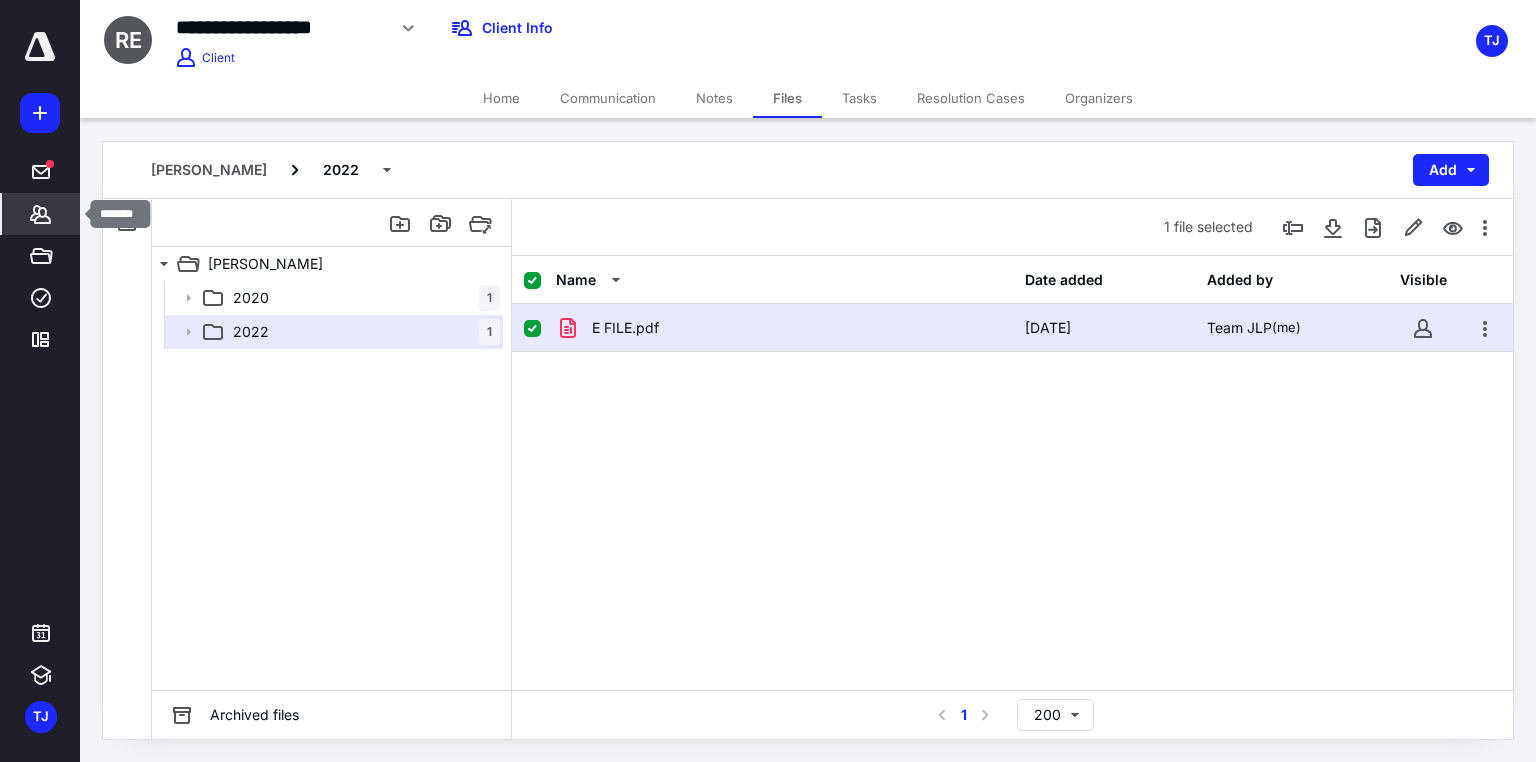 click 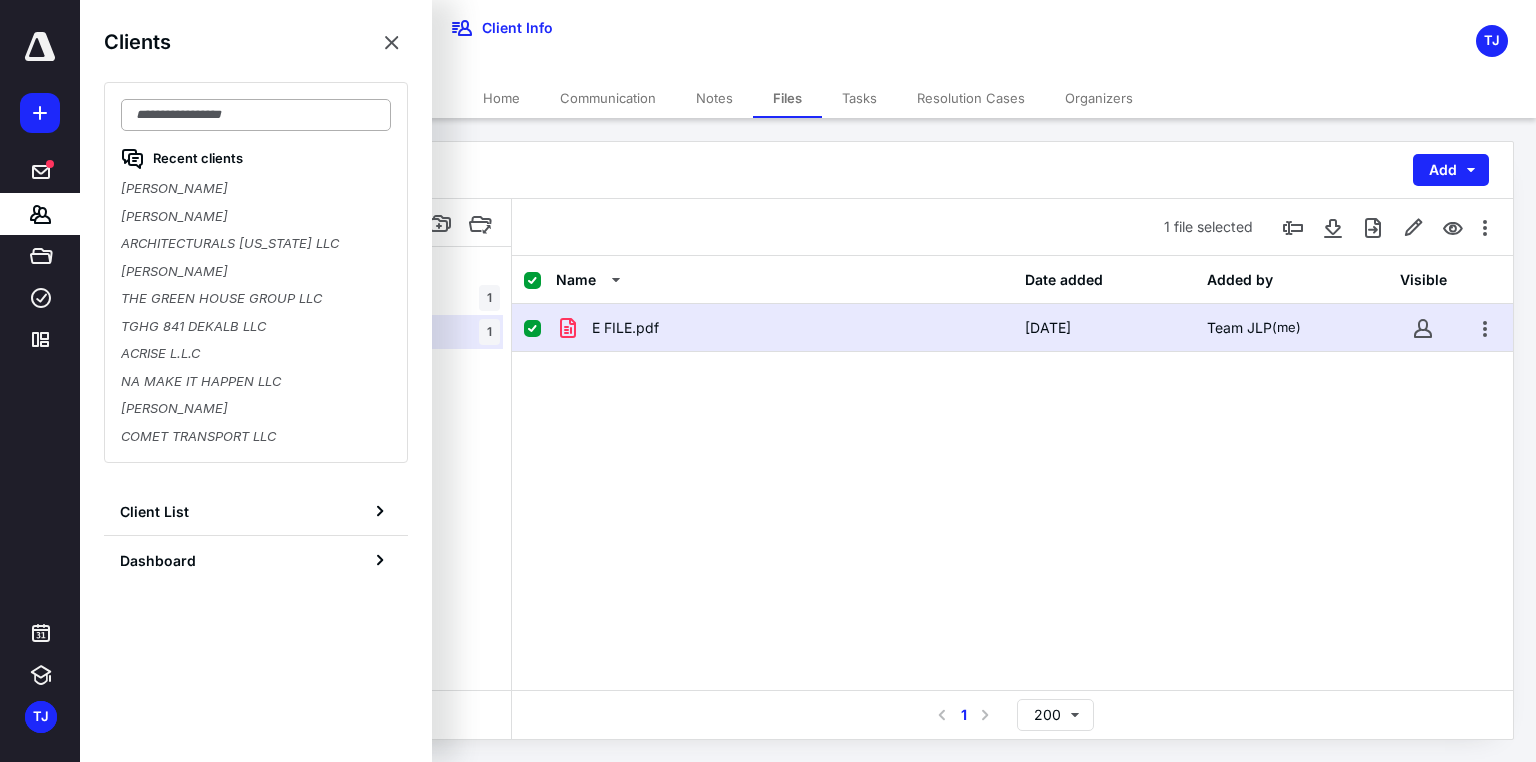 click at bounding box center [256, 115] 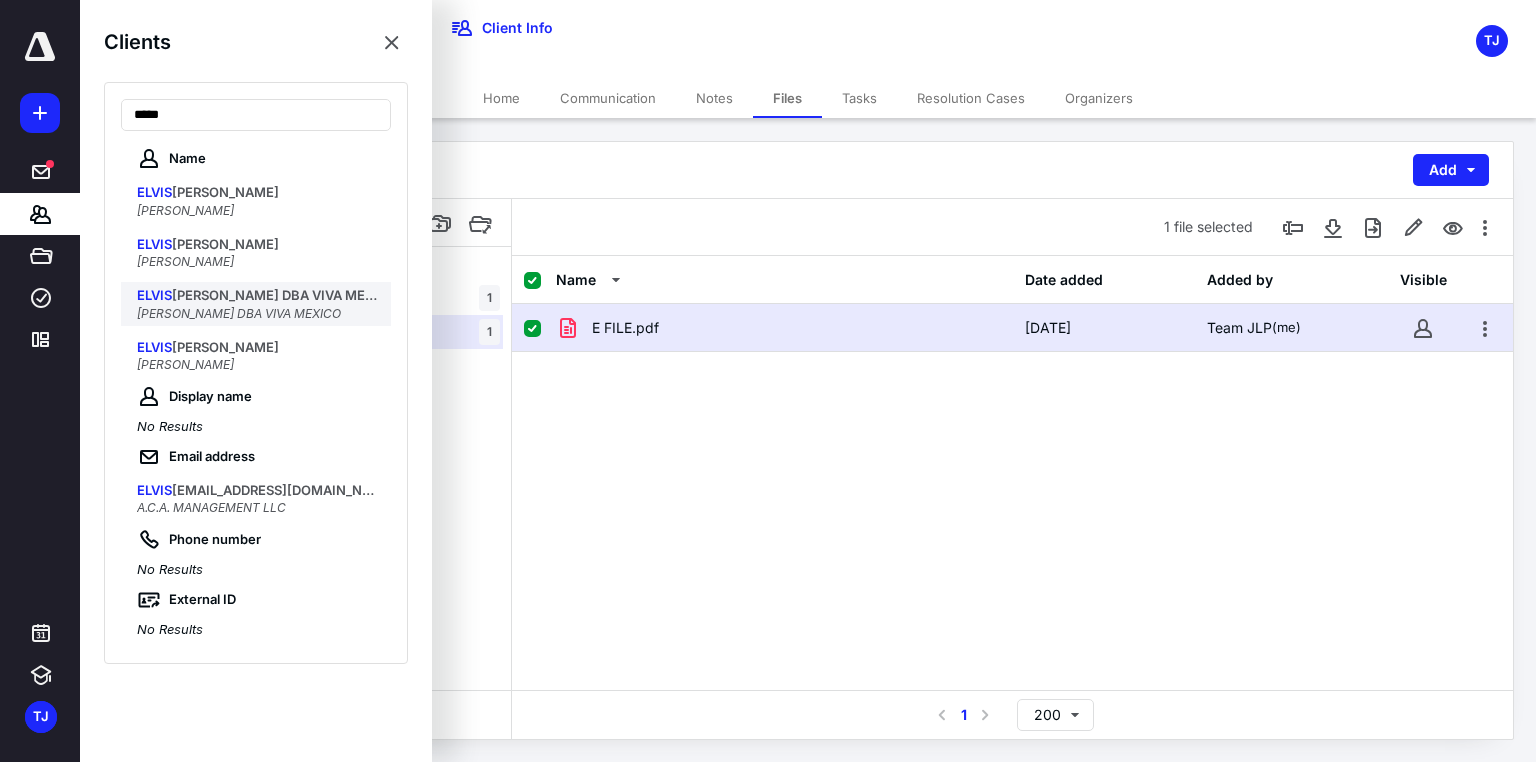 type on "*****" 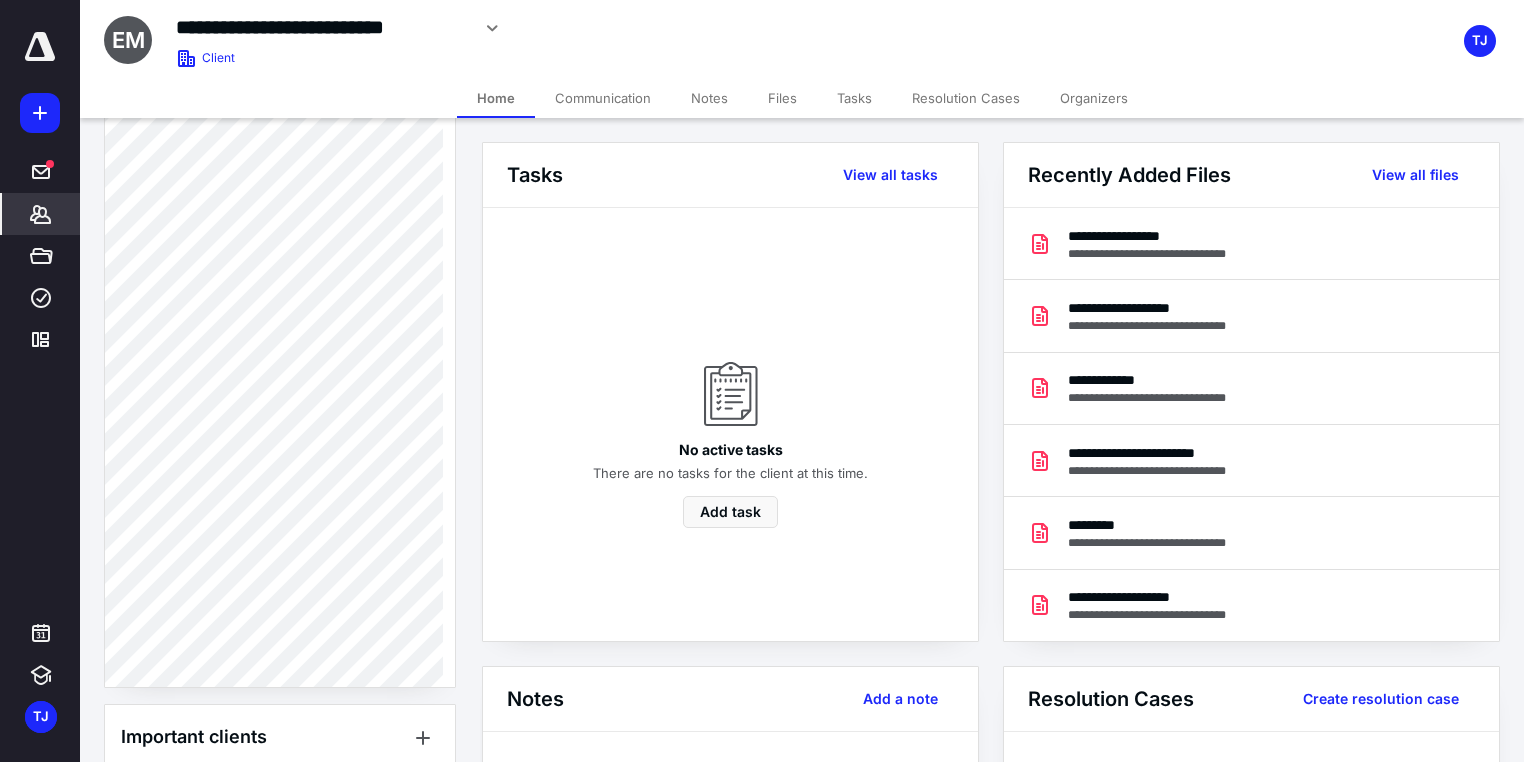 scroll, scrollTop: 1150, scrollLeft: 0, axis: vertical 